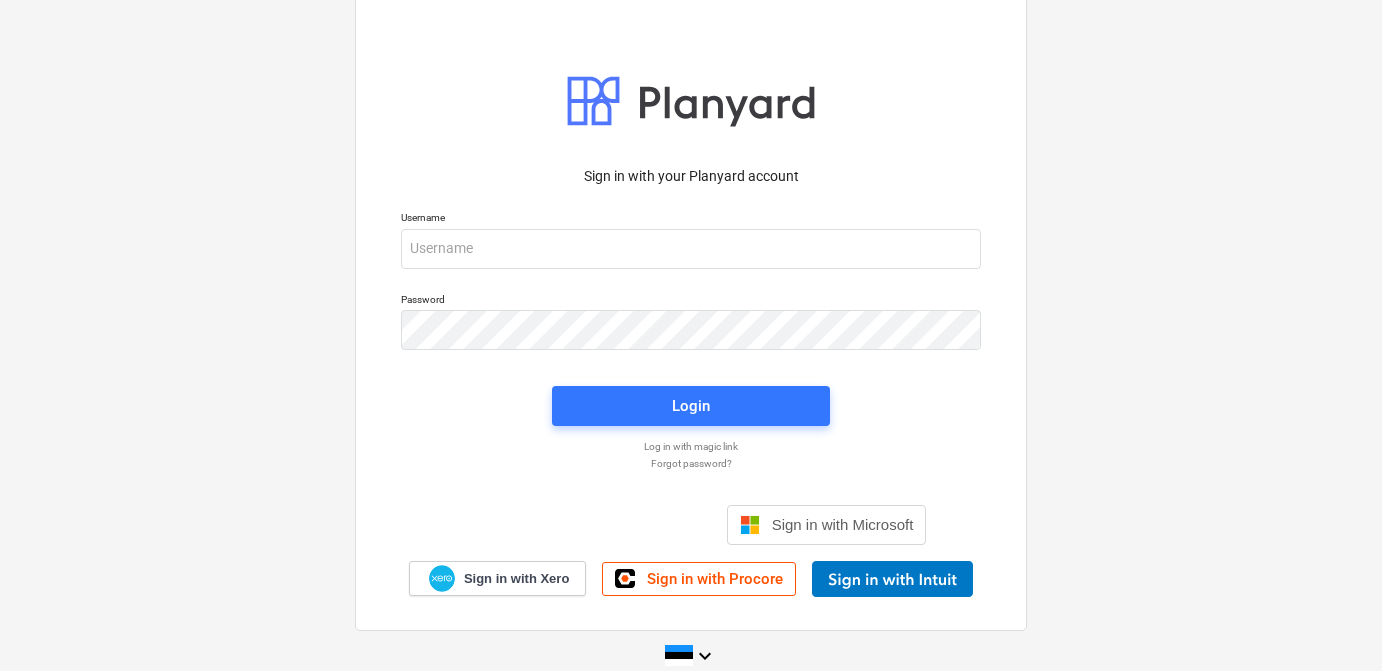 scroll, scrollTop: 0, scrollLeft: 0, axis: both 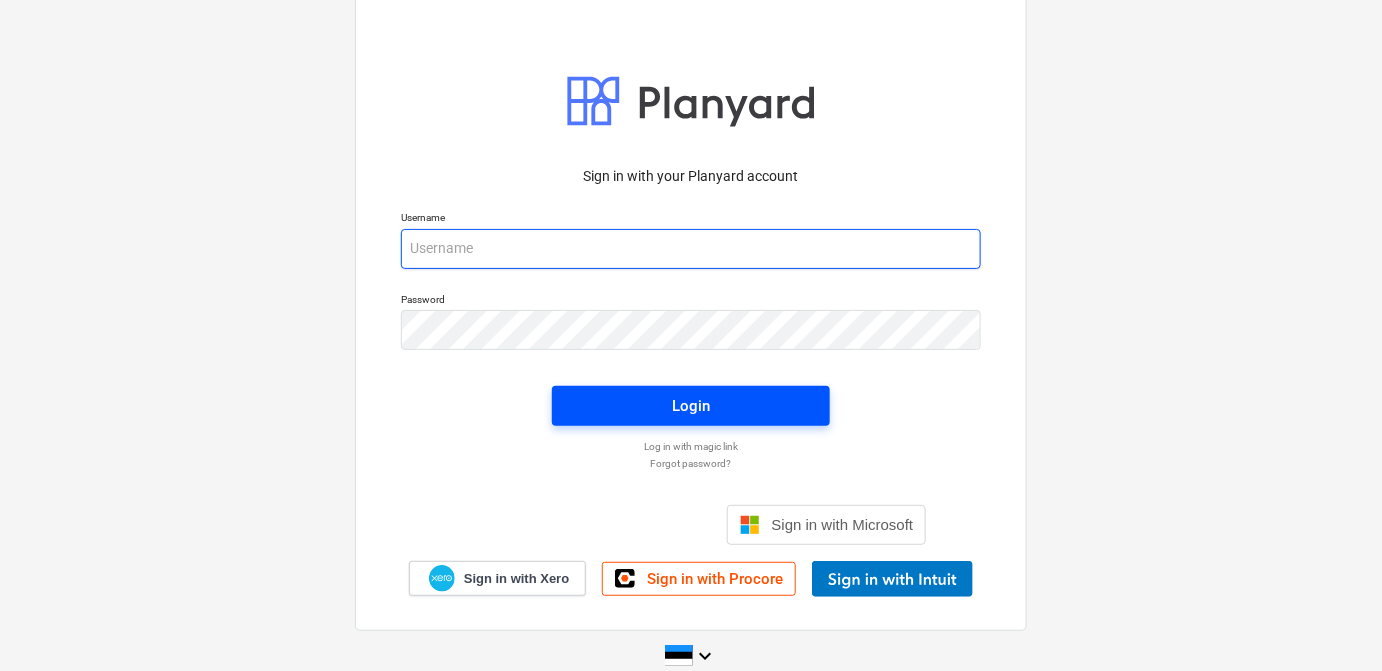 type on "stephan@[DOMAIN]" 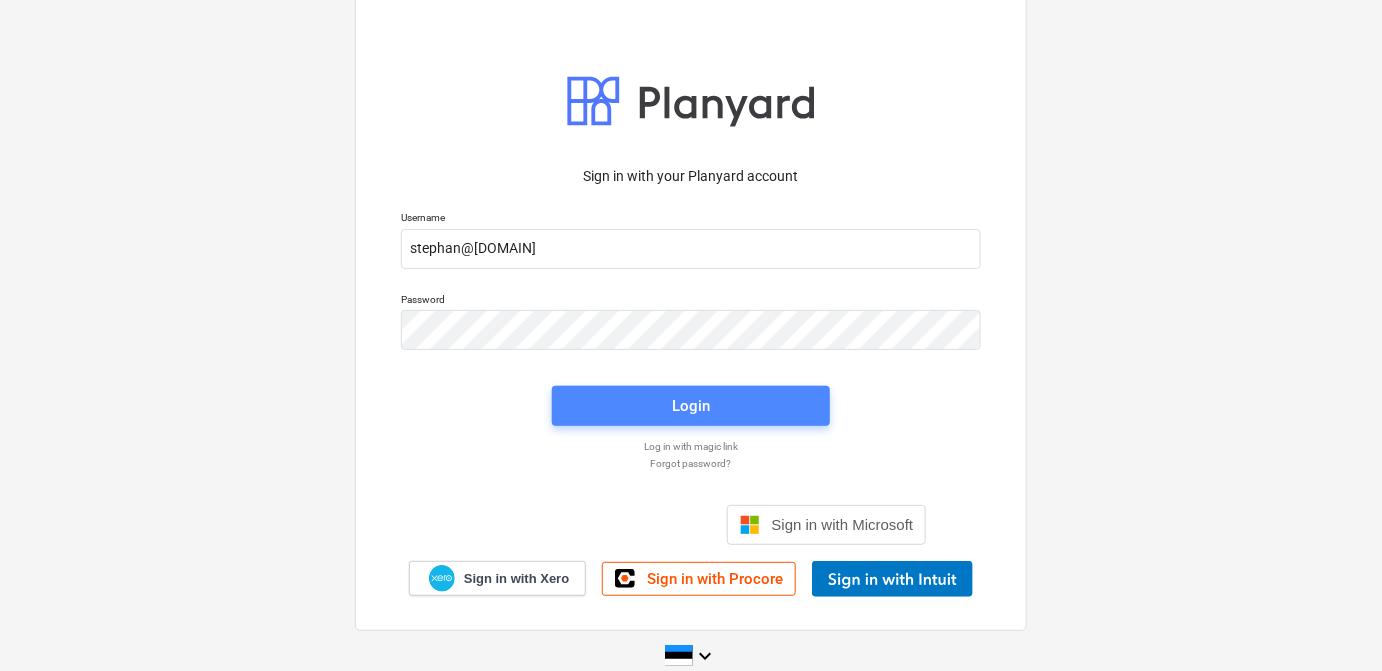 click on "Login" at bounding box center (691, 406) 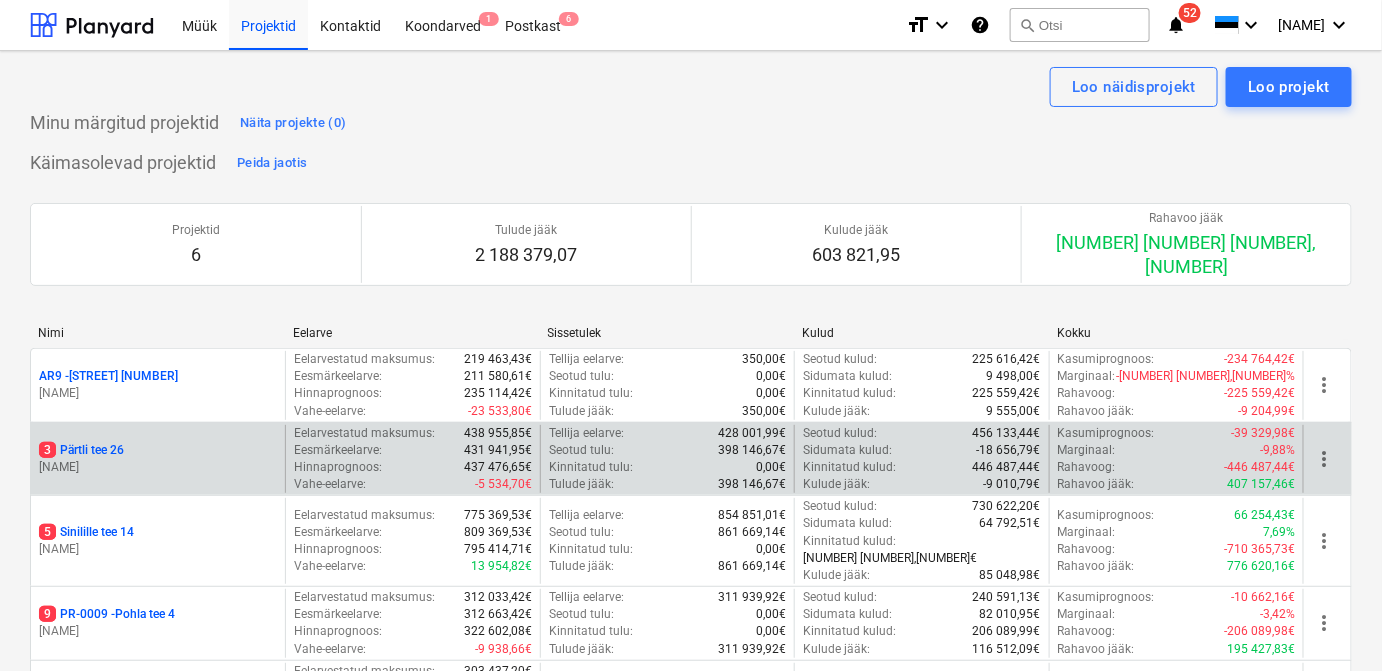 click on "398 146,67€" at bounding box center [752, 450] 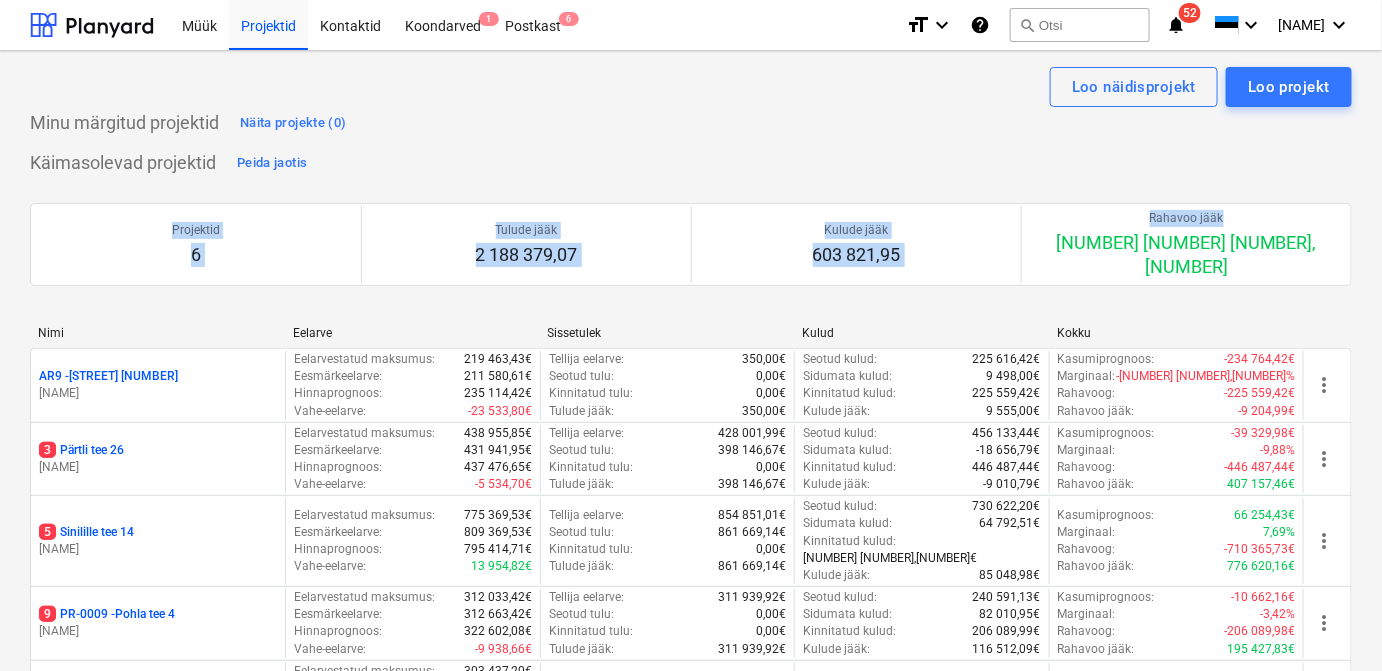 drag, startPoint x: 1381, startPoint y: 195, endPoint x: 1378, endPoint y: 209, distance: 14.3178215 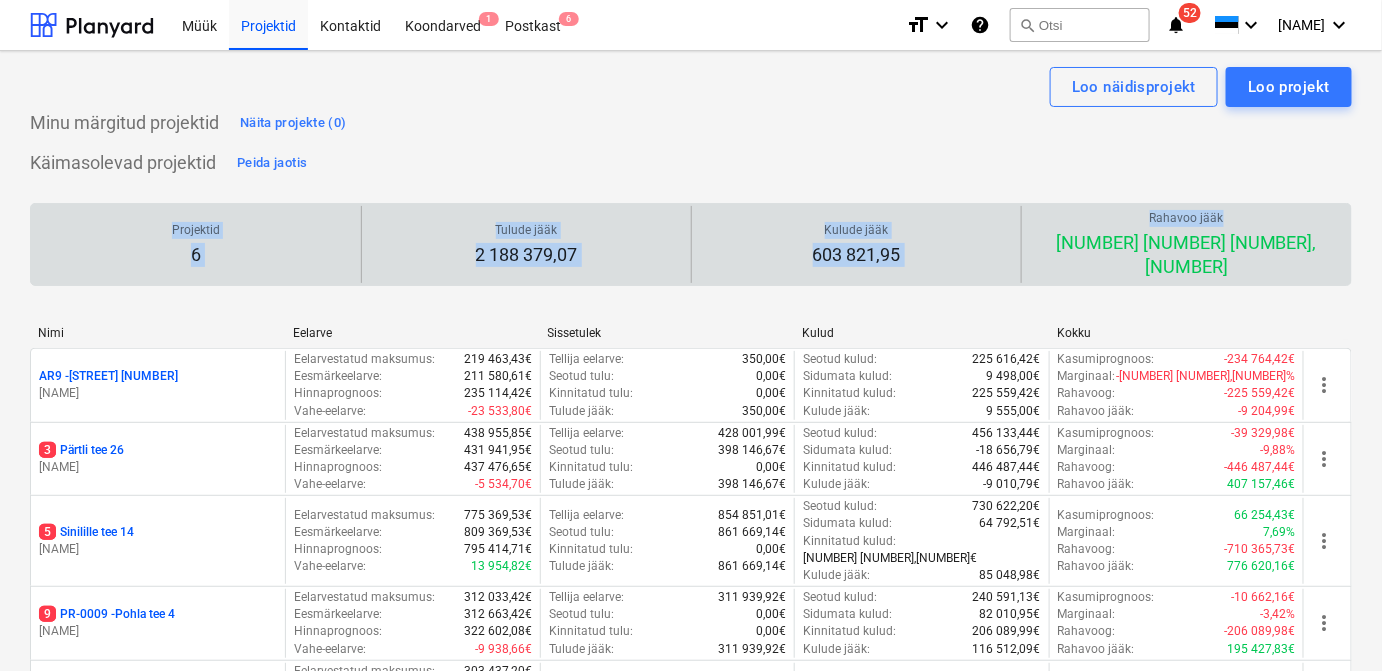 drag, startPoint x: 1378, startPoint y: 209, endPoint x: 1342, endPoint y: 218, distance: 37.107952 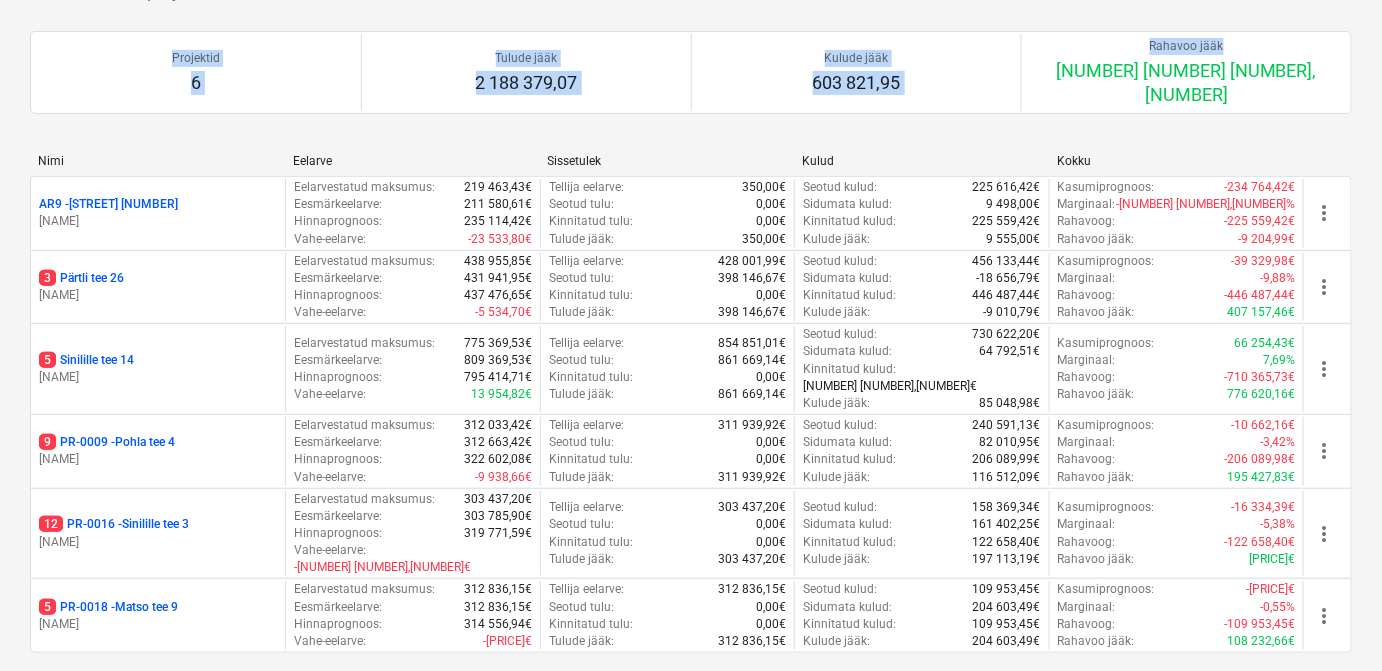 scroll, scrollTop: 173, scrollLeft: 0, axis: vertical 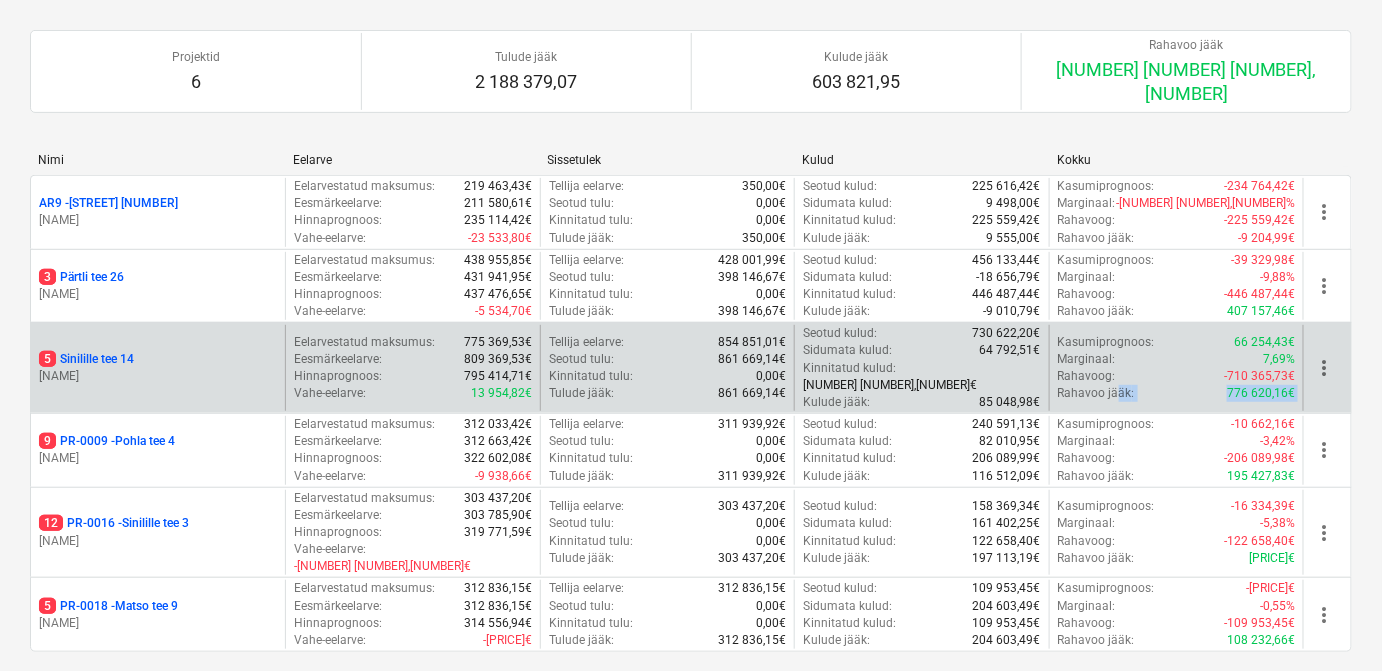 drag, startPoint x: 1356, startPoint y: 302, endPoint x: 1117, endPoint y: 356, distance: 245.02449 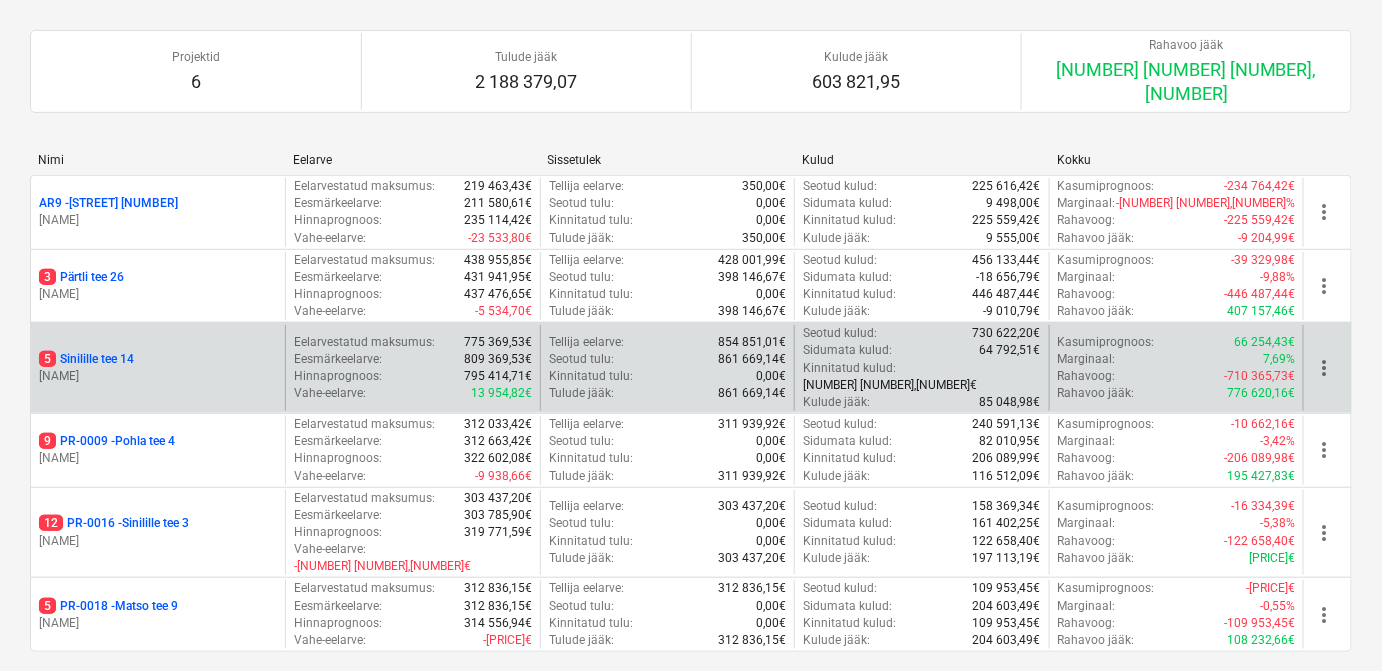 click on "[NAME]" at bounding box center [158, 376] 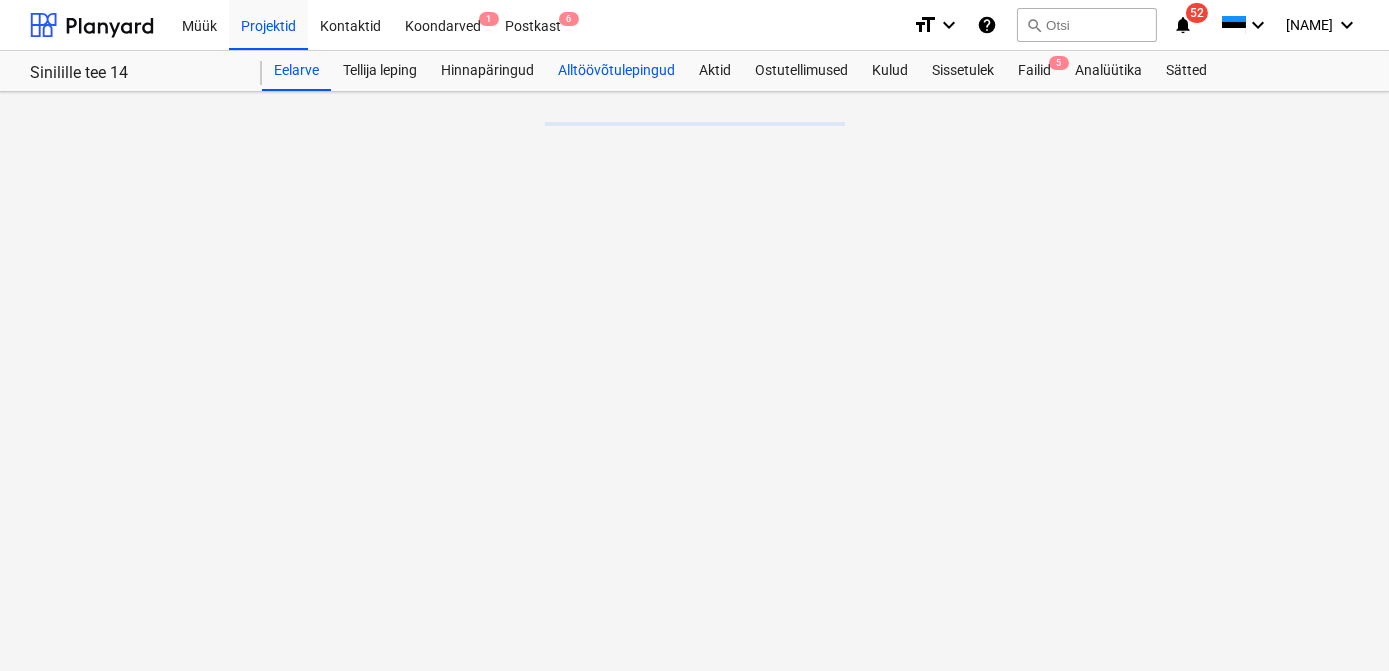 click on "Alltöövõtulepingud" at bounding box center (616, 71) 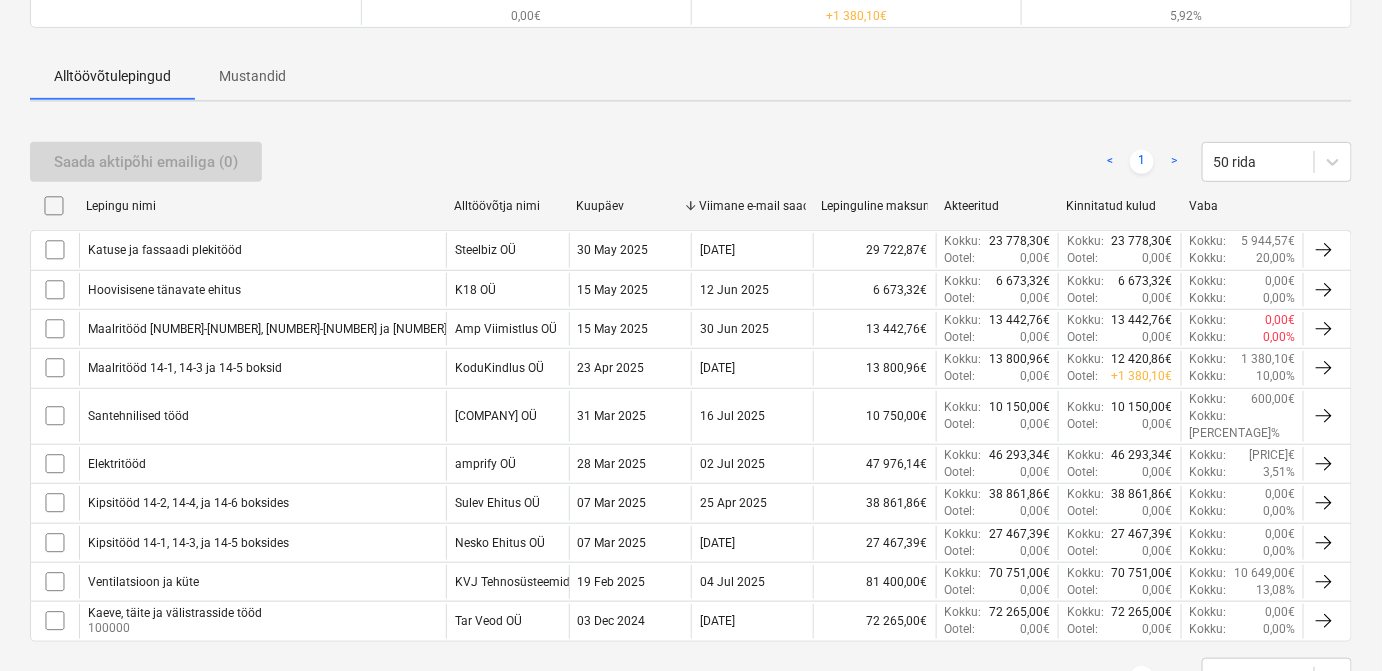 scroll, scrollTop: 281, scrollLeft: 0, axis: vertical 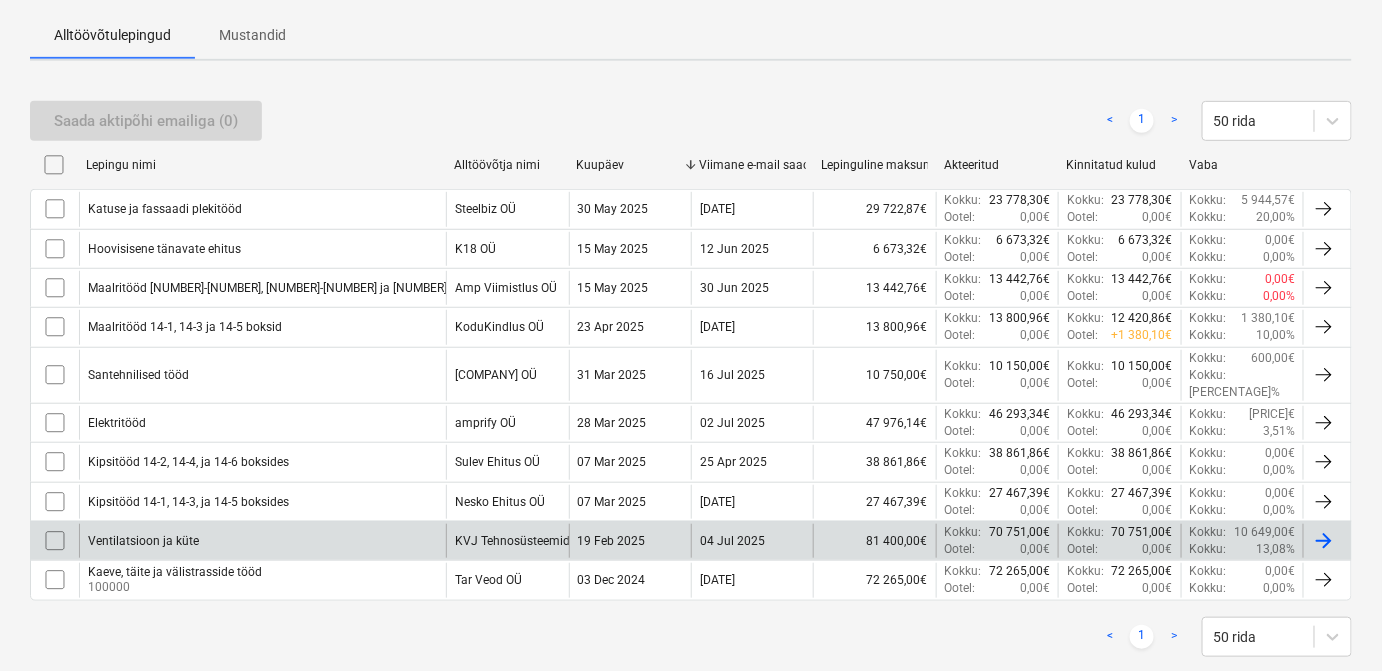 click on "Ventilatsioon ja küte" at bounding box center (262, 541) 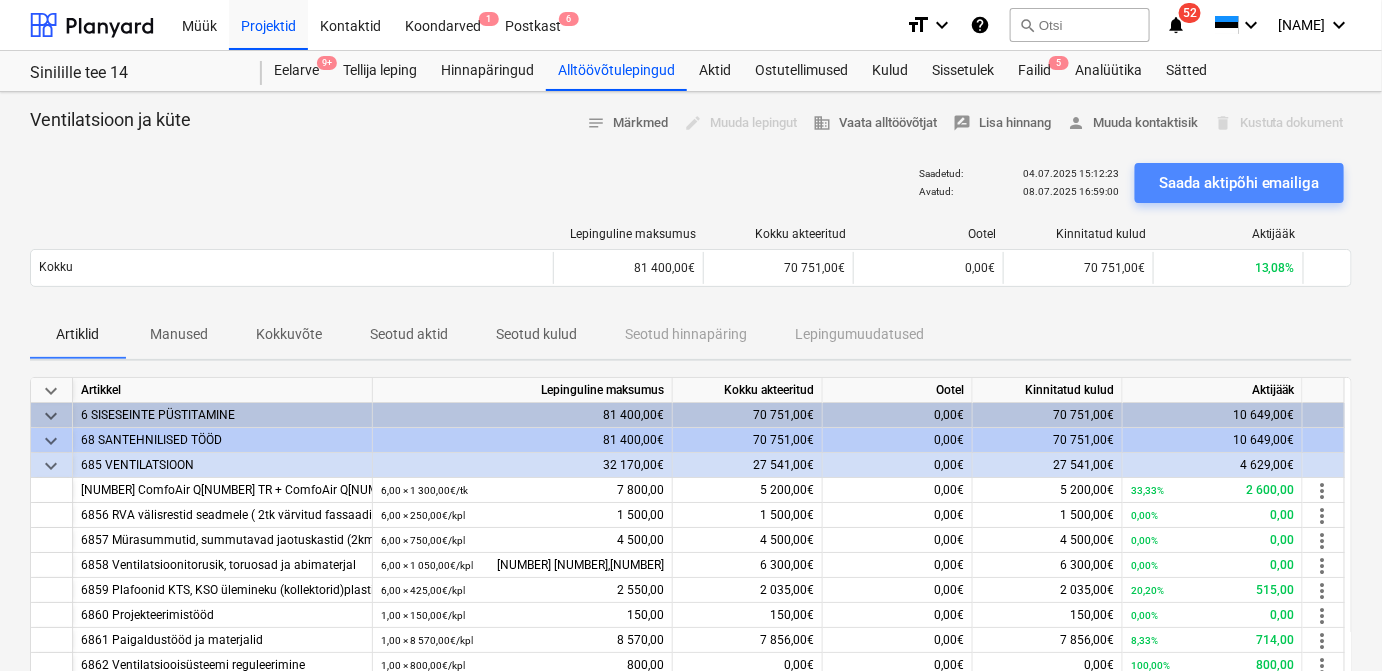 click on "Saada aktipõhi emailiga" at bounding box center (1239, 183) 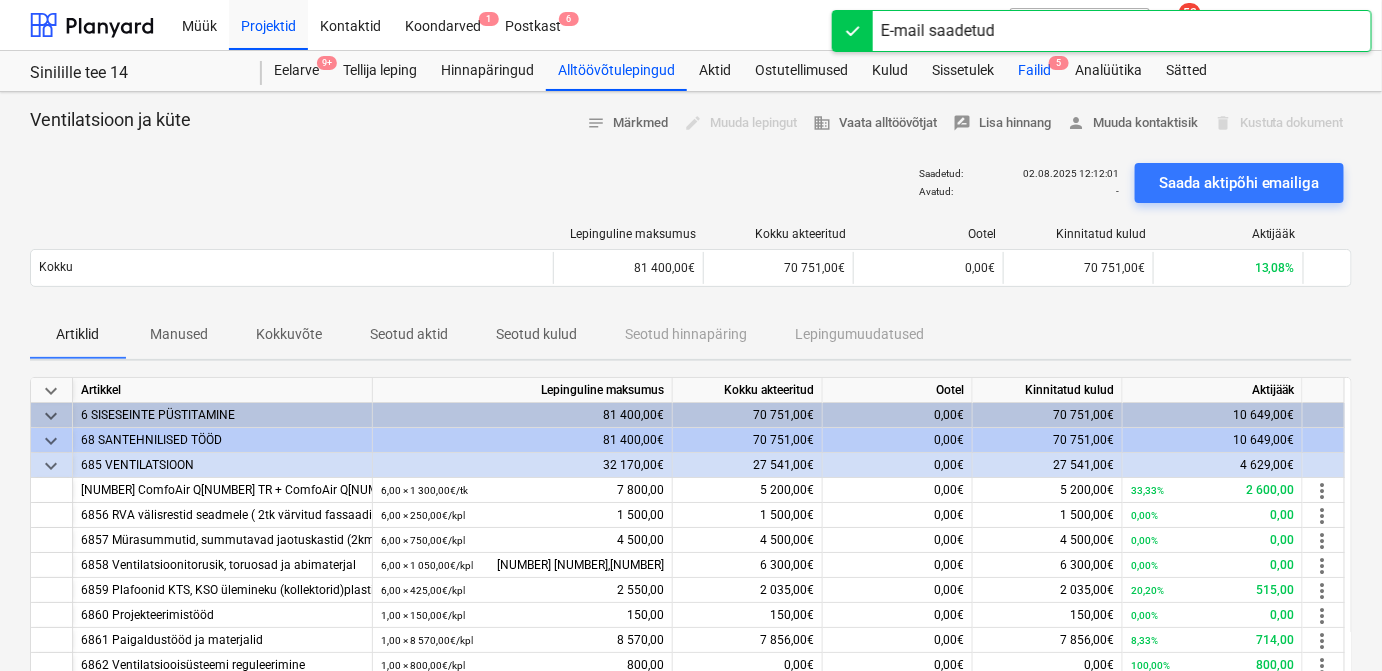 click on "Failid 5" at bounding box center [1034, 71] 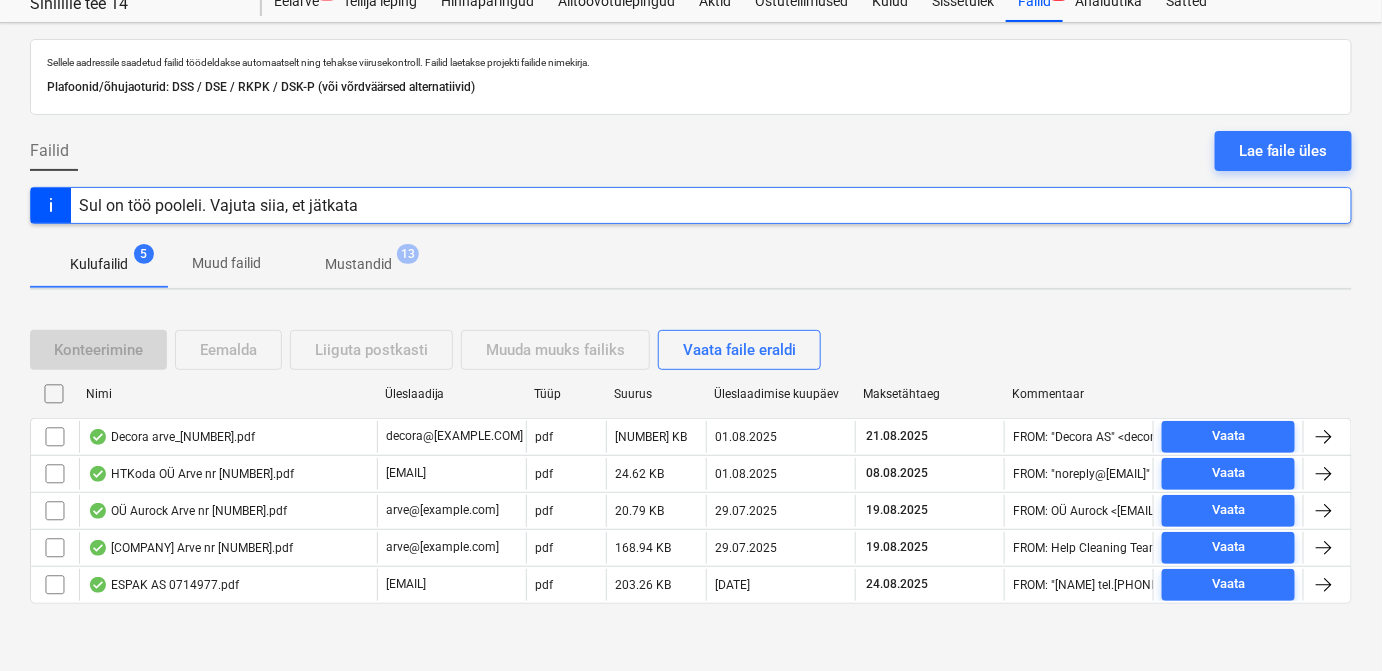 scroll, scrollTop: 70, scrollLeft: 0, axis: vertical 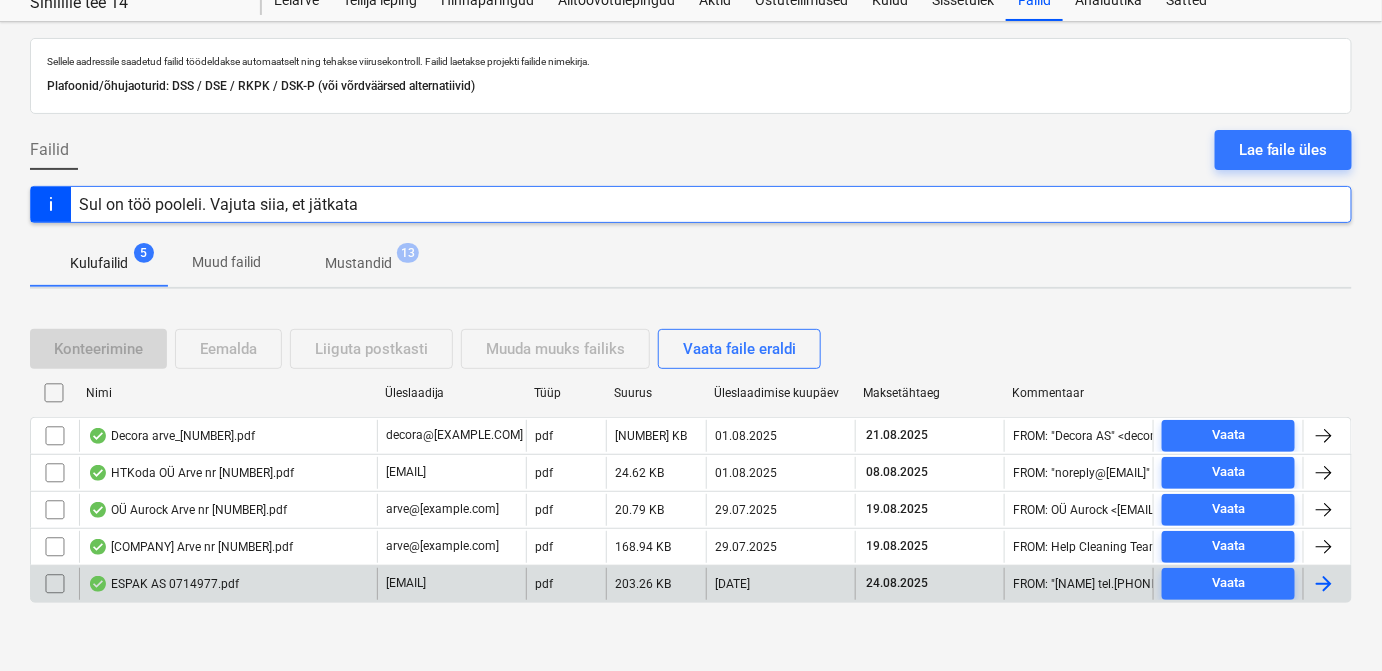 click at bounding box center [1324, 584] 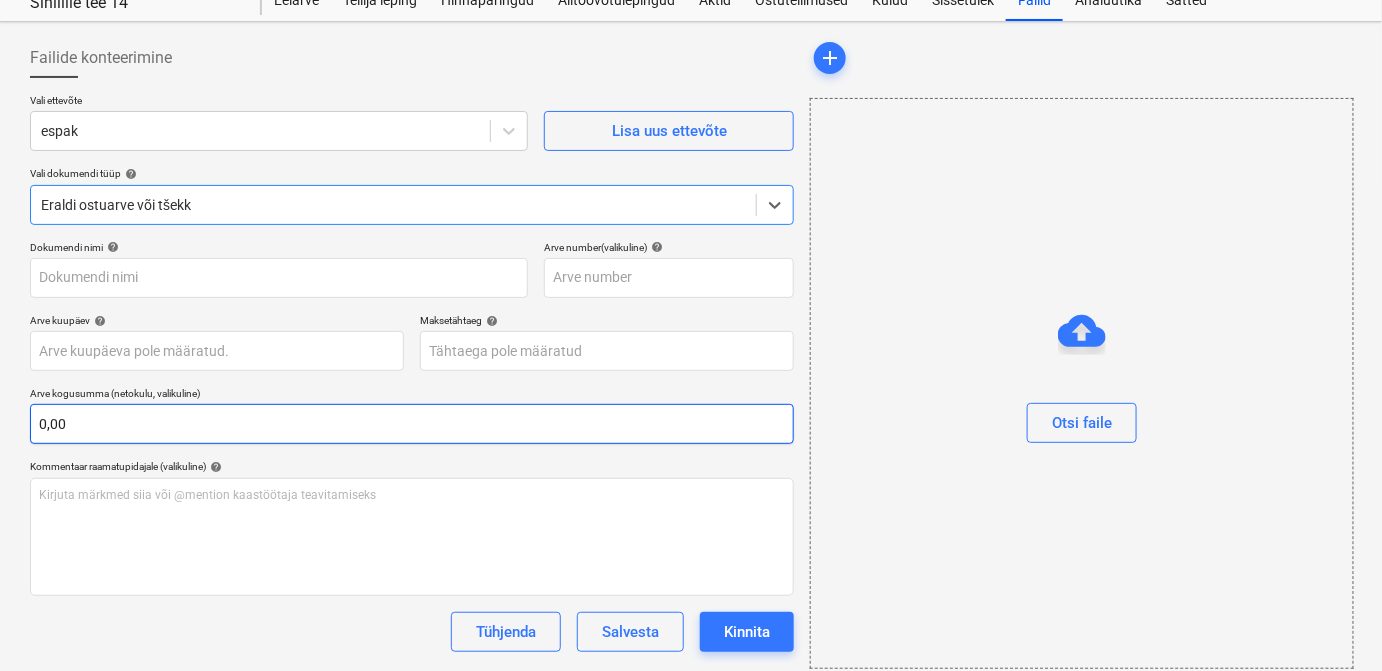 type on "0714977" 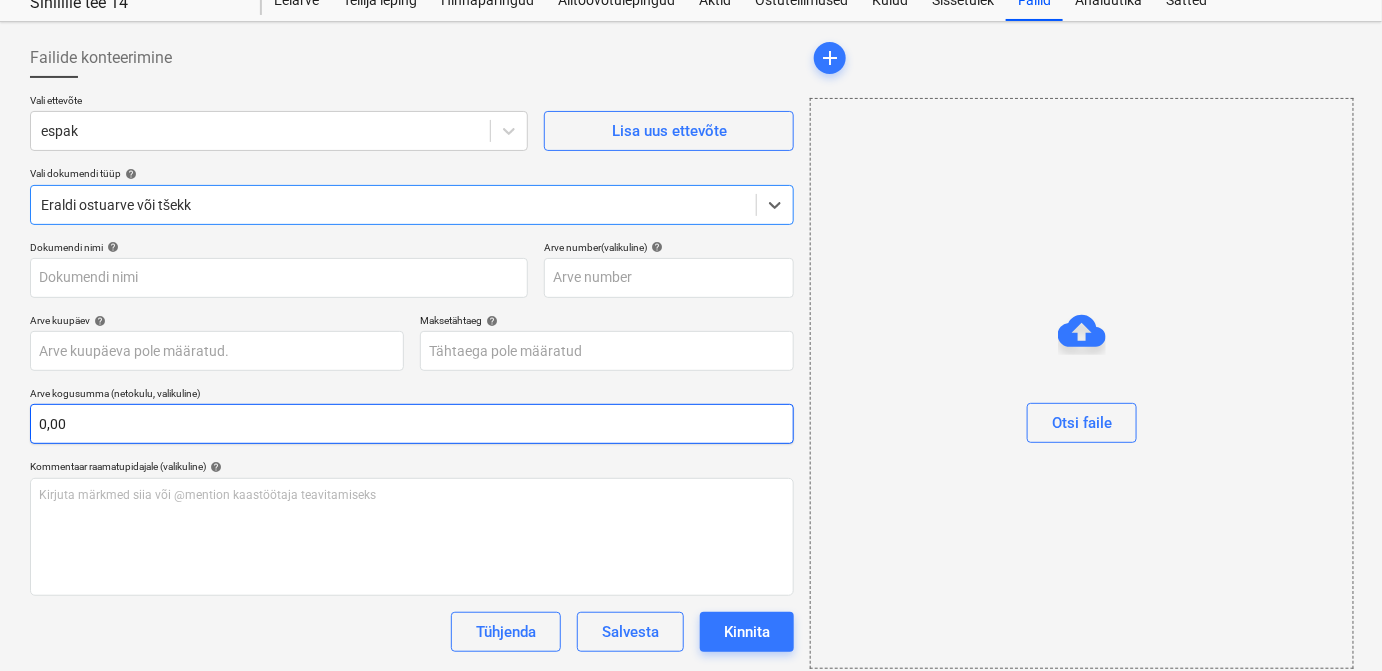 type on "0714977" 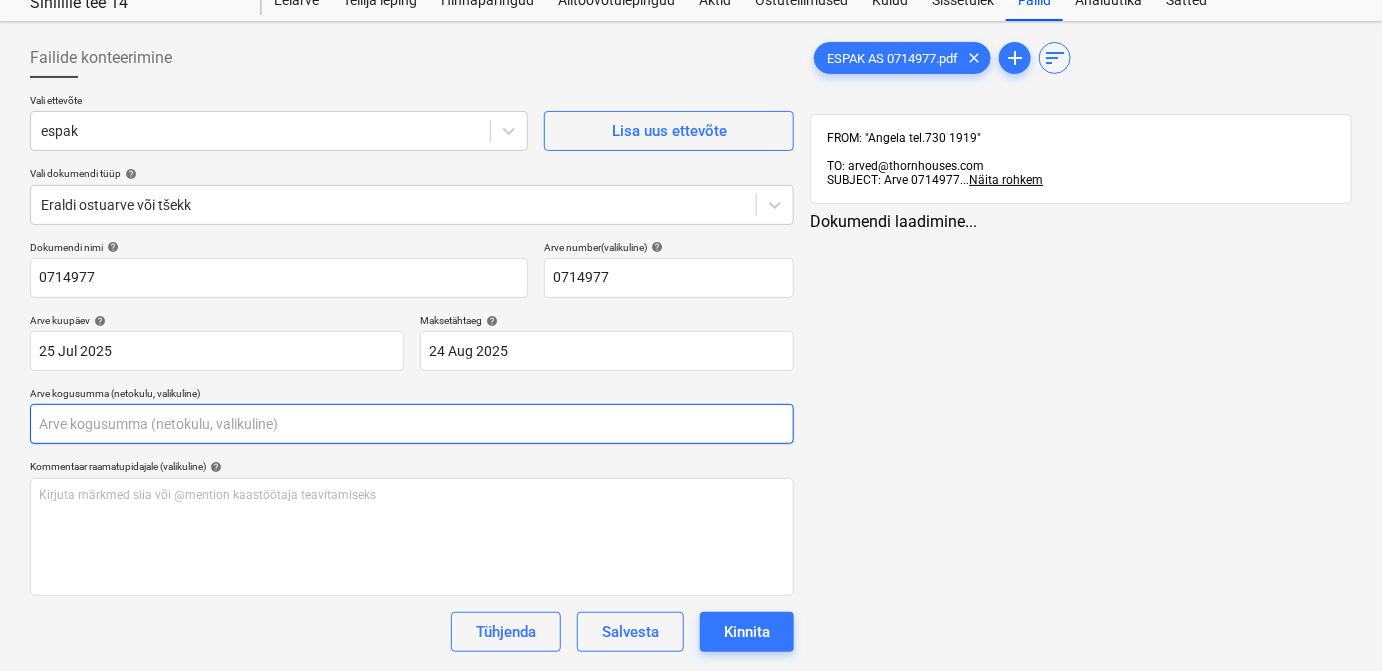 click at bounding box center (412, 424) 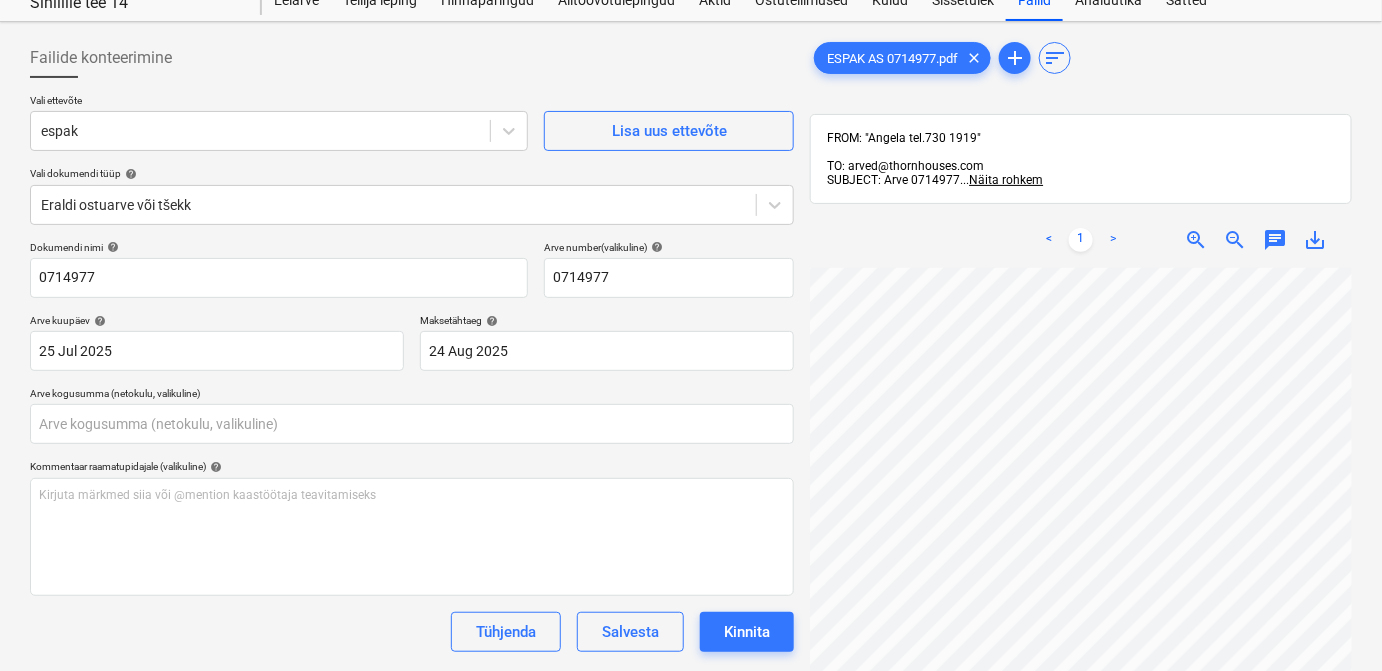 scroll, scrollTop: 127, scrollLeft: 204, axis: both 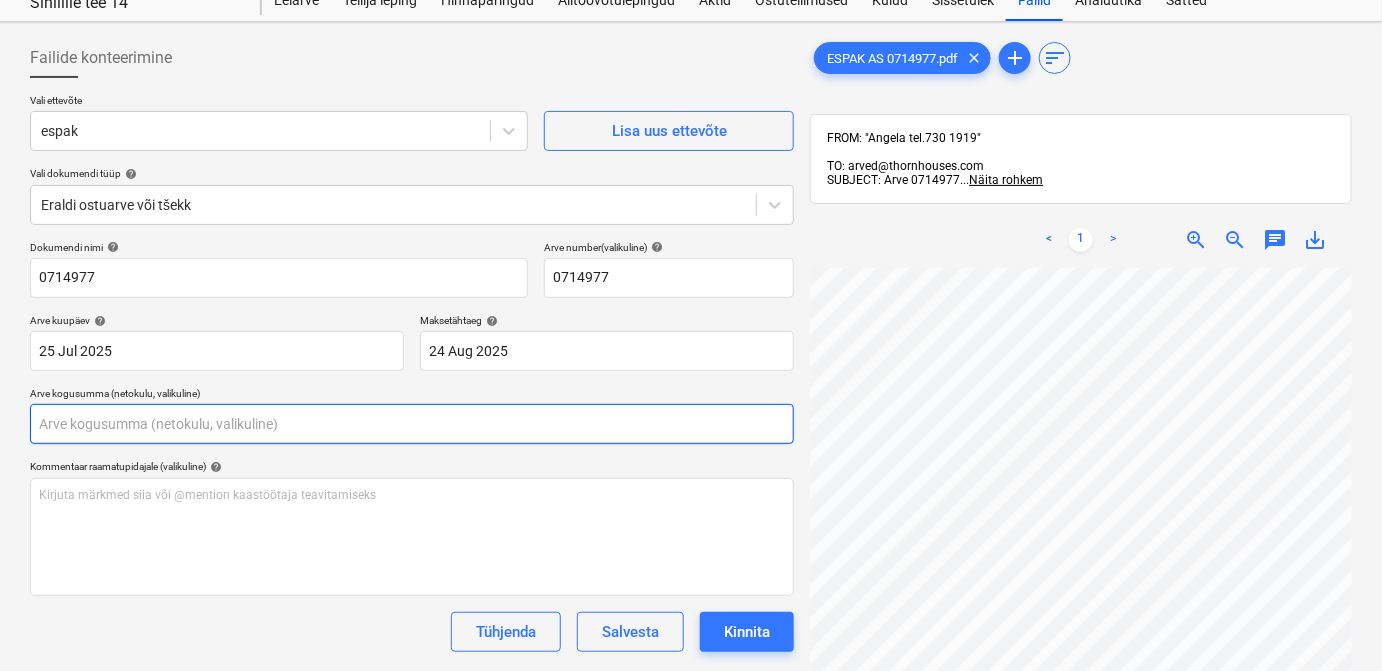 click at bounding box center [412, 424] 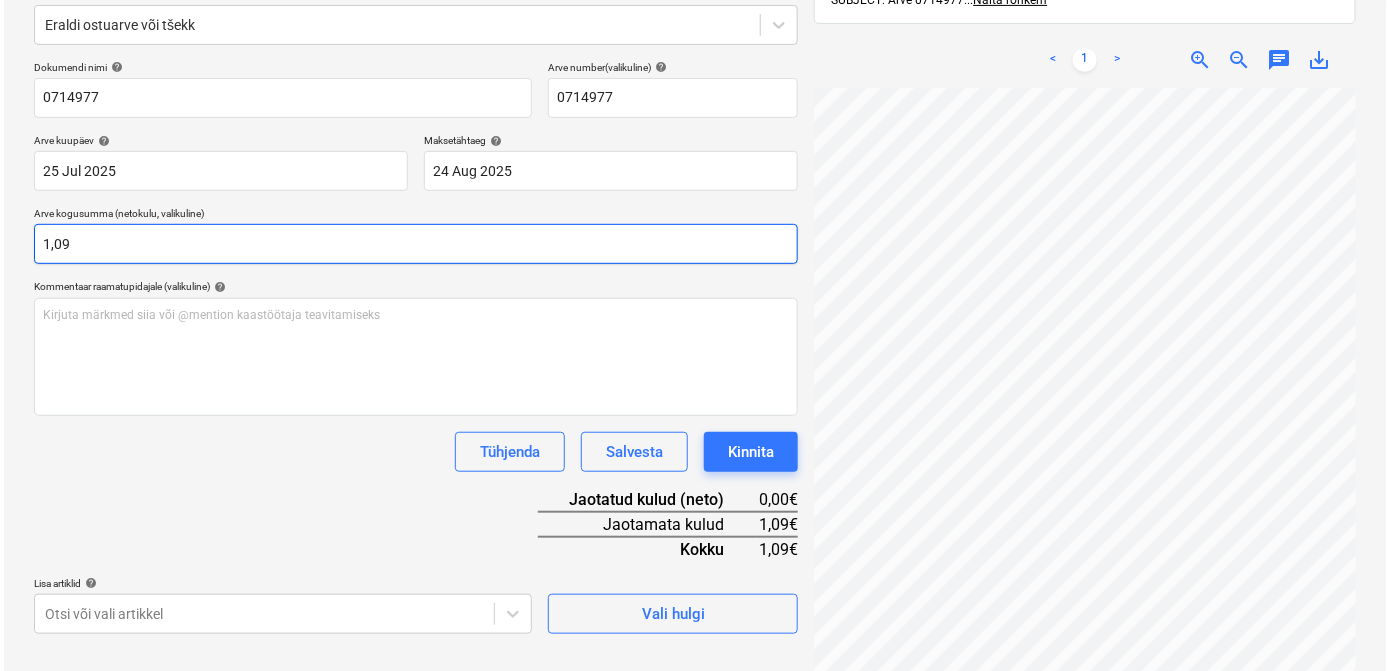 scroll, scrollTop: 250, scrollLeft: 0, axis: vertical 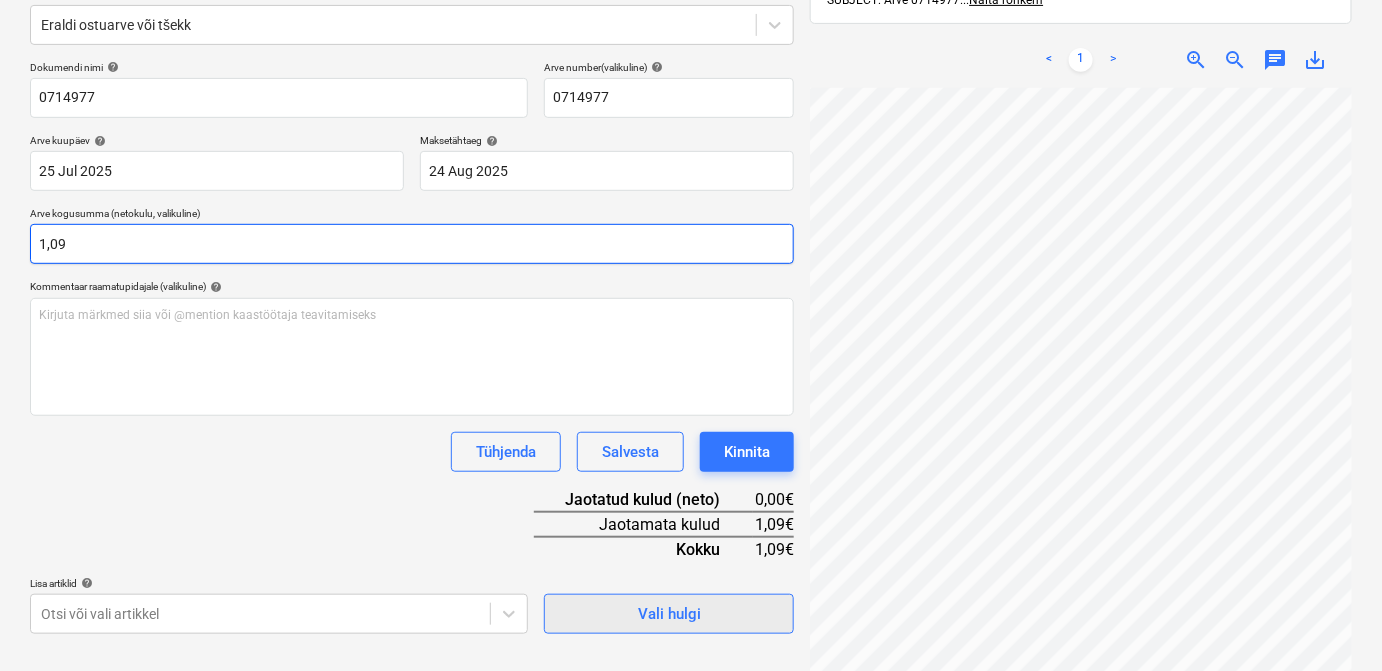 type on "1,09" 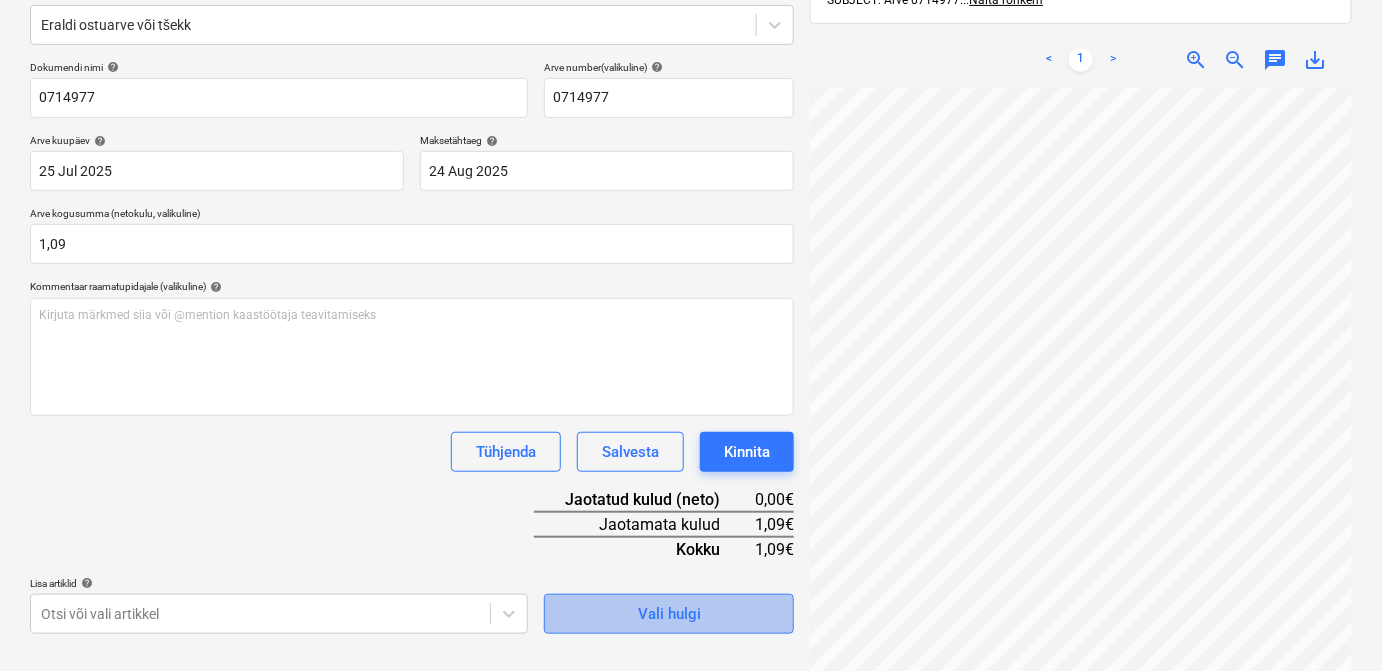 click on "Vali hulgi" at bounding box center (669, 614) 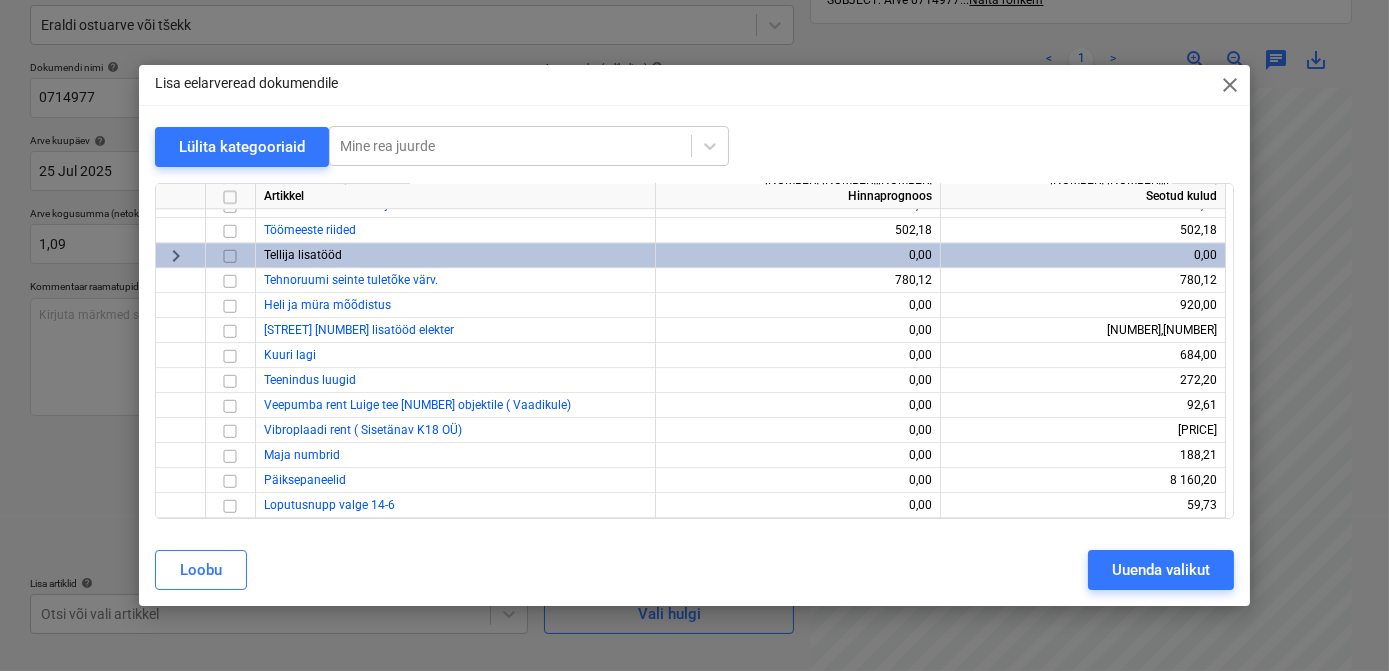 scroll, scrollTop: 10915, scrollLeft: 0, axis: vertical 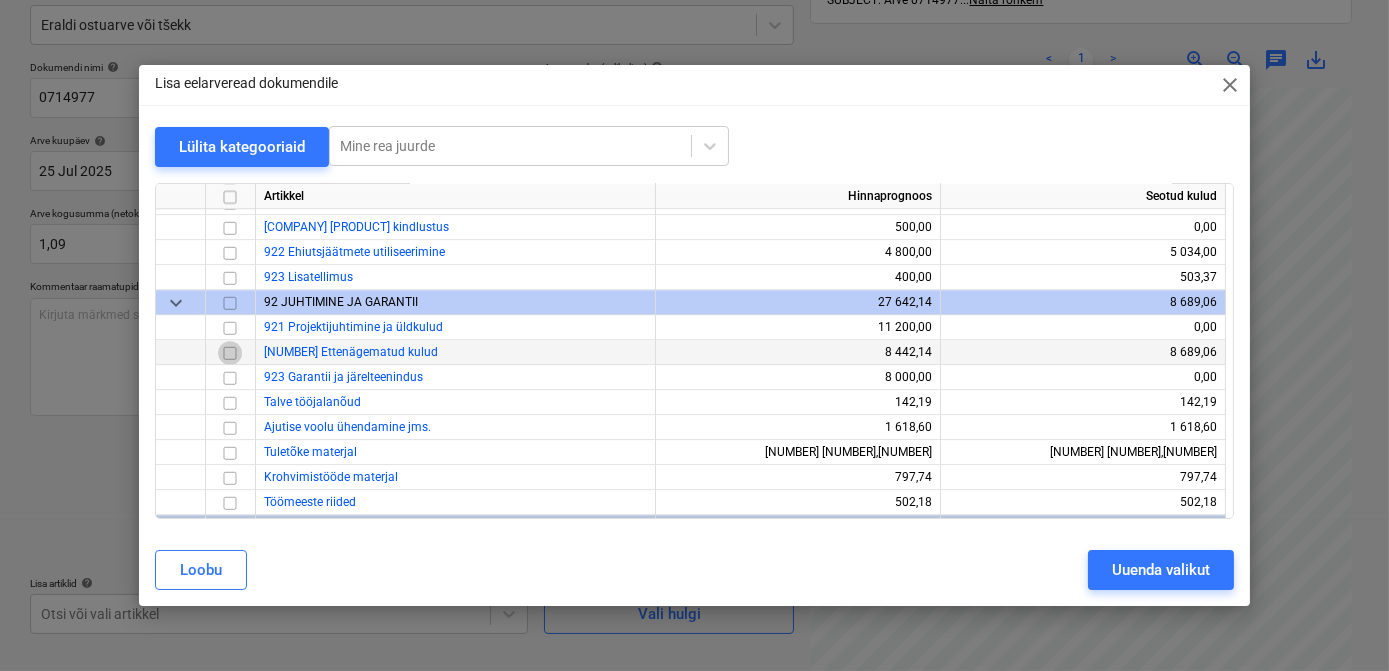 click at bounding box center [230, 352] 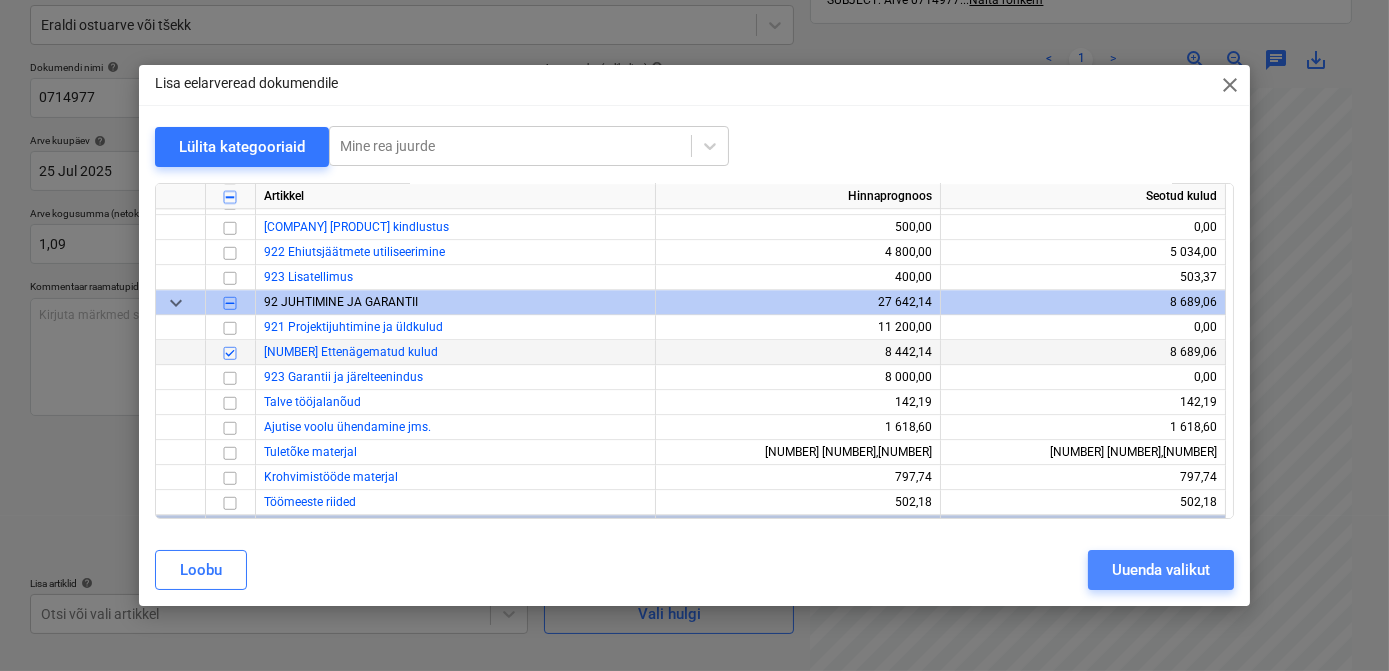 click on "Uuenda valikut" at bounding box center (1161, 570) 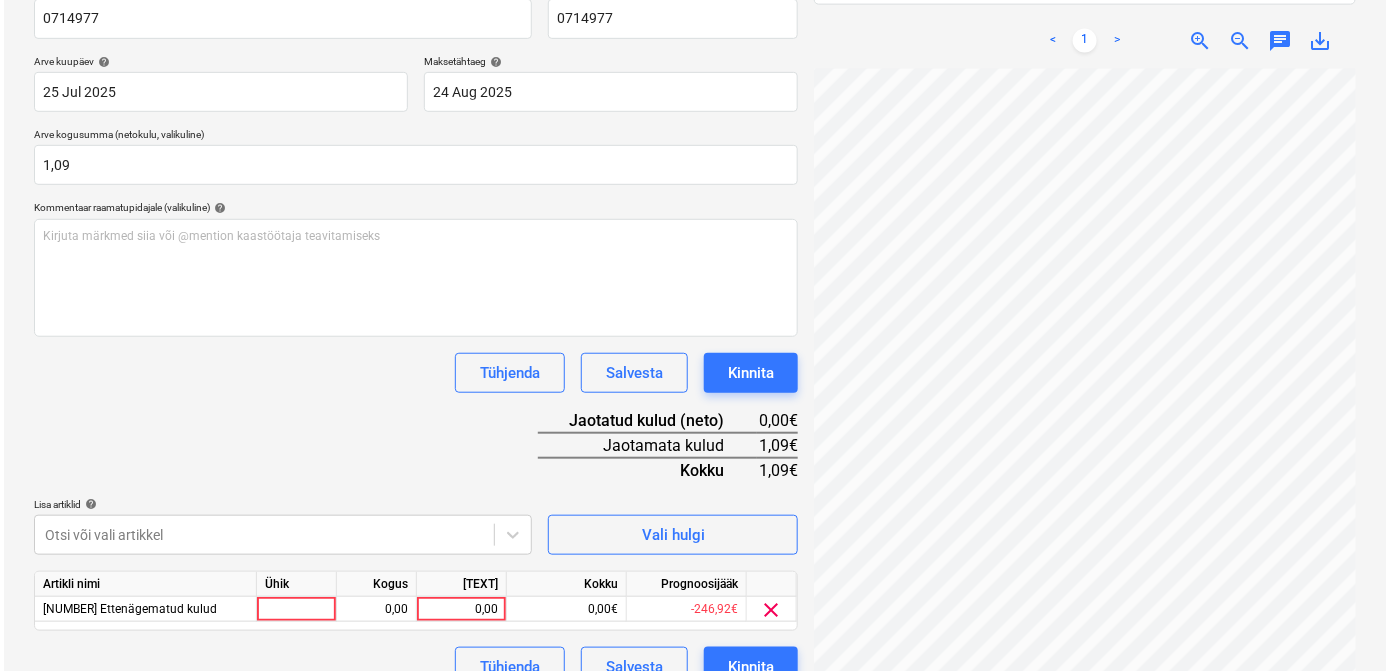 scroll, scrollTop: 336, scrollLeft: 0, axis: vertical 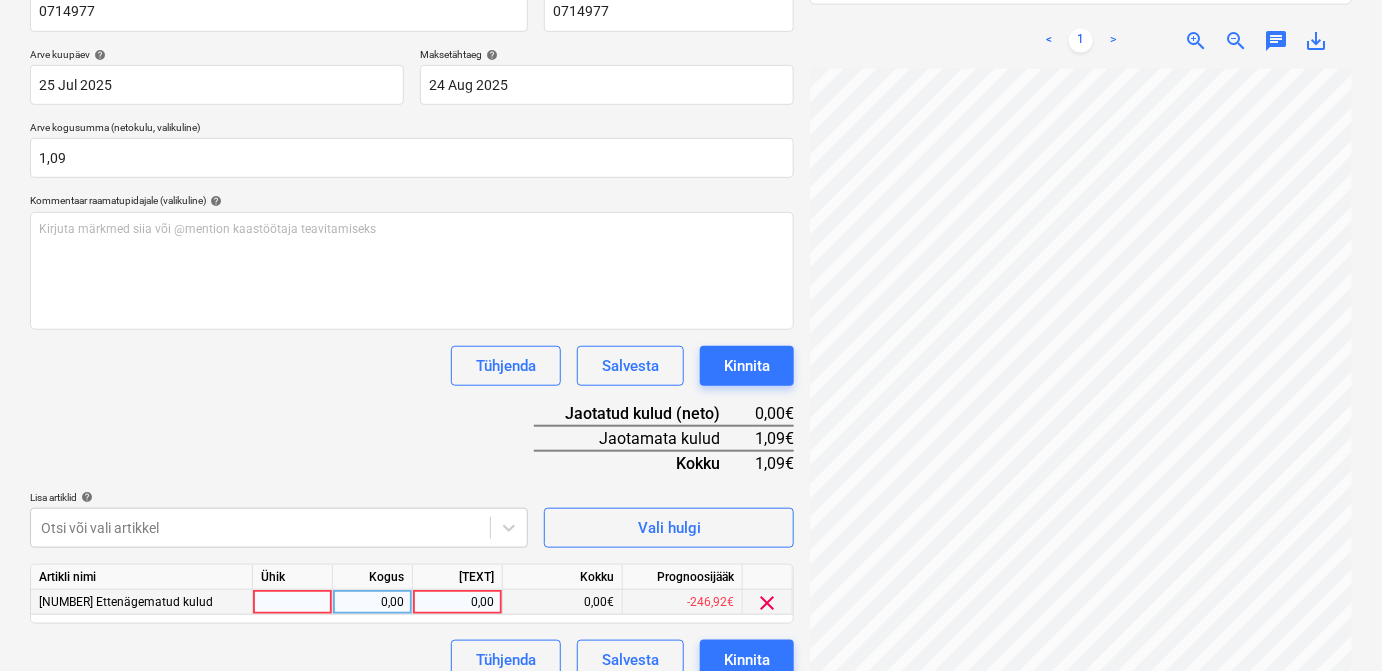 click at bounding box center [293, 602] 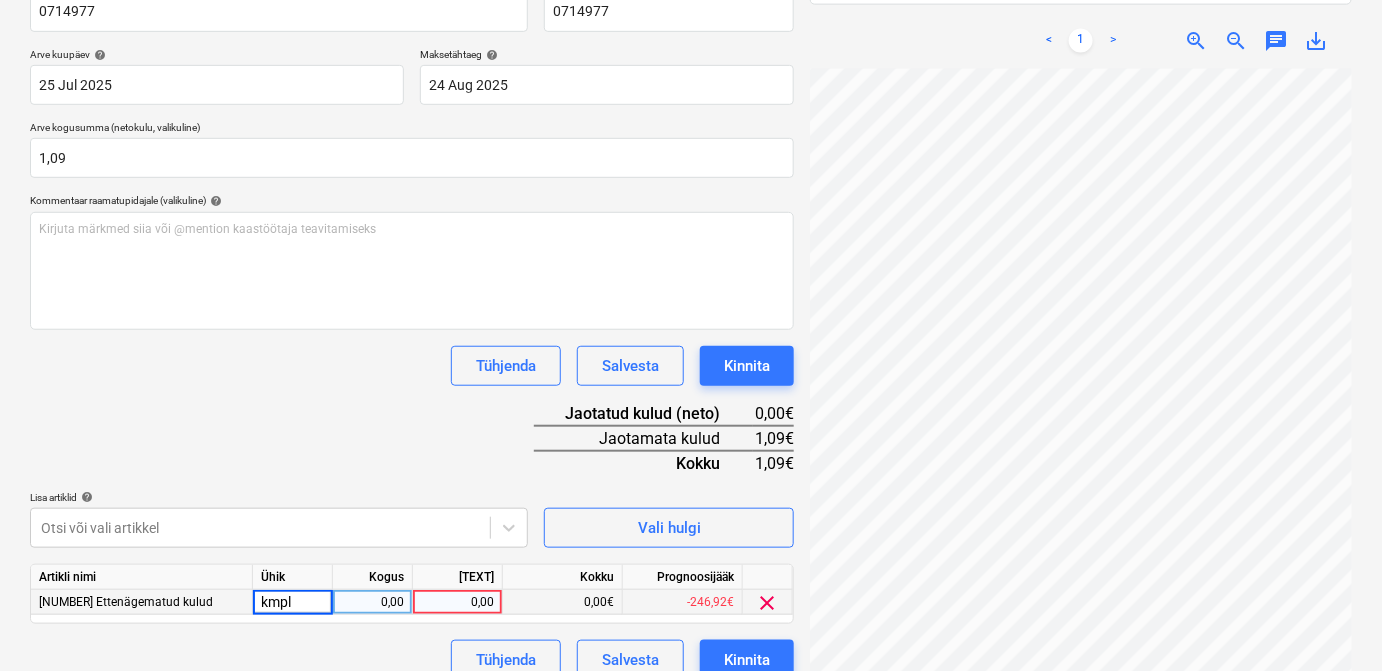 type on "kmpl." 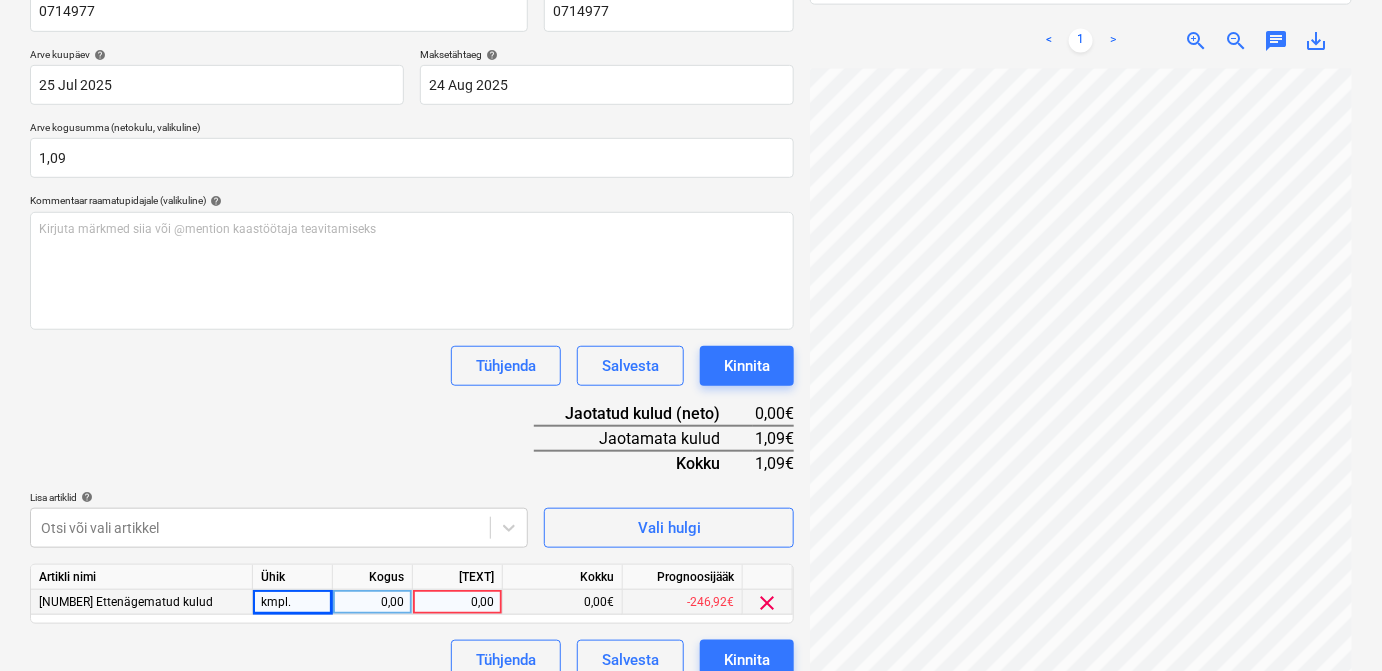 click on "0,00" at bounding box center (372, 602) 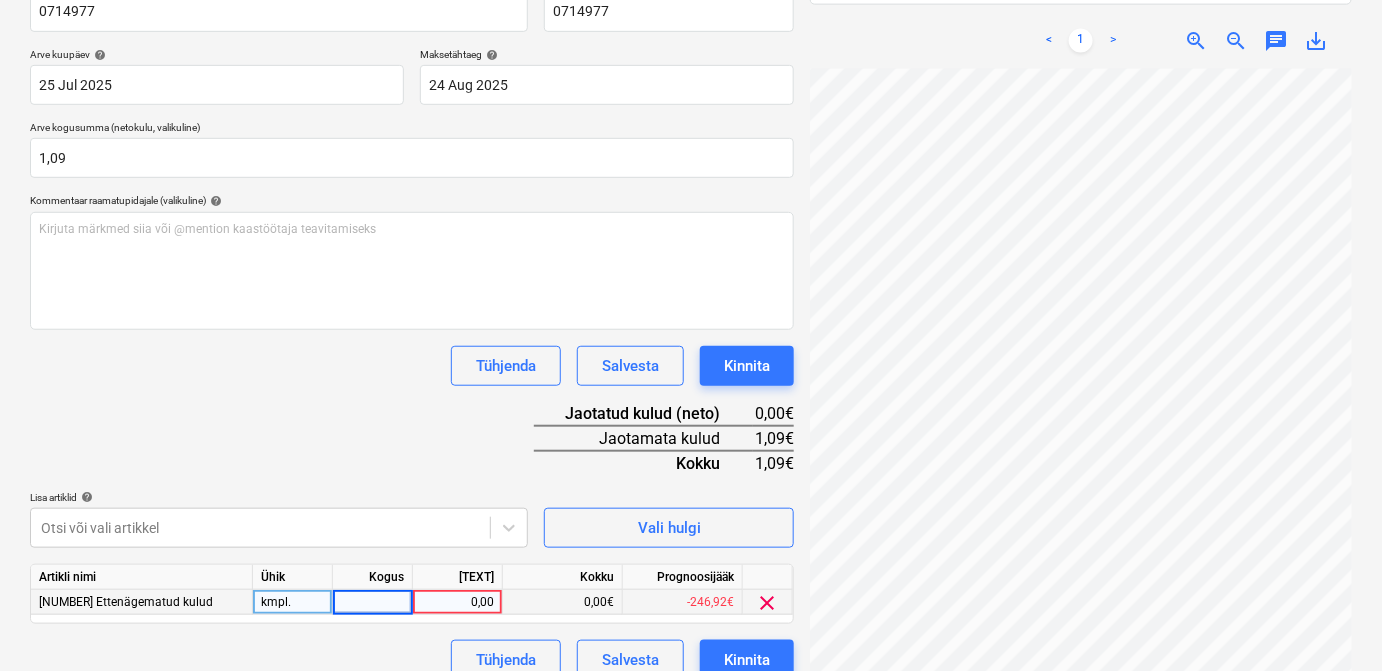 type on "1" 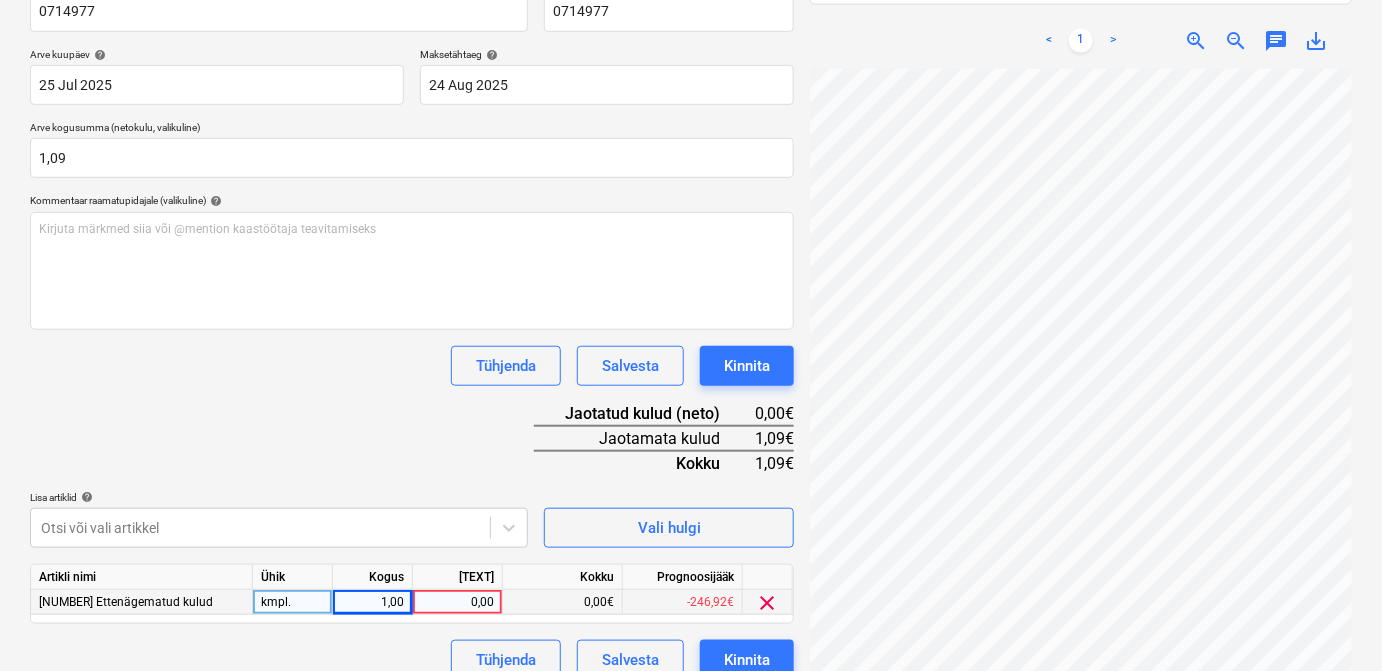 click on "0,00" at bounding box center [457, 602] 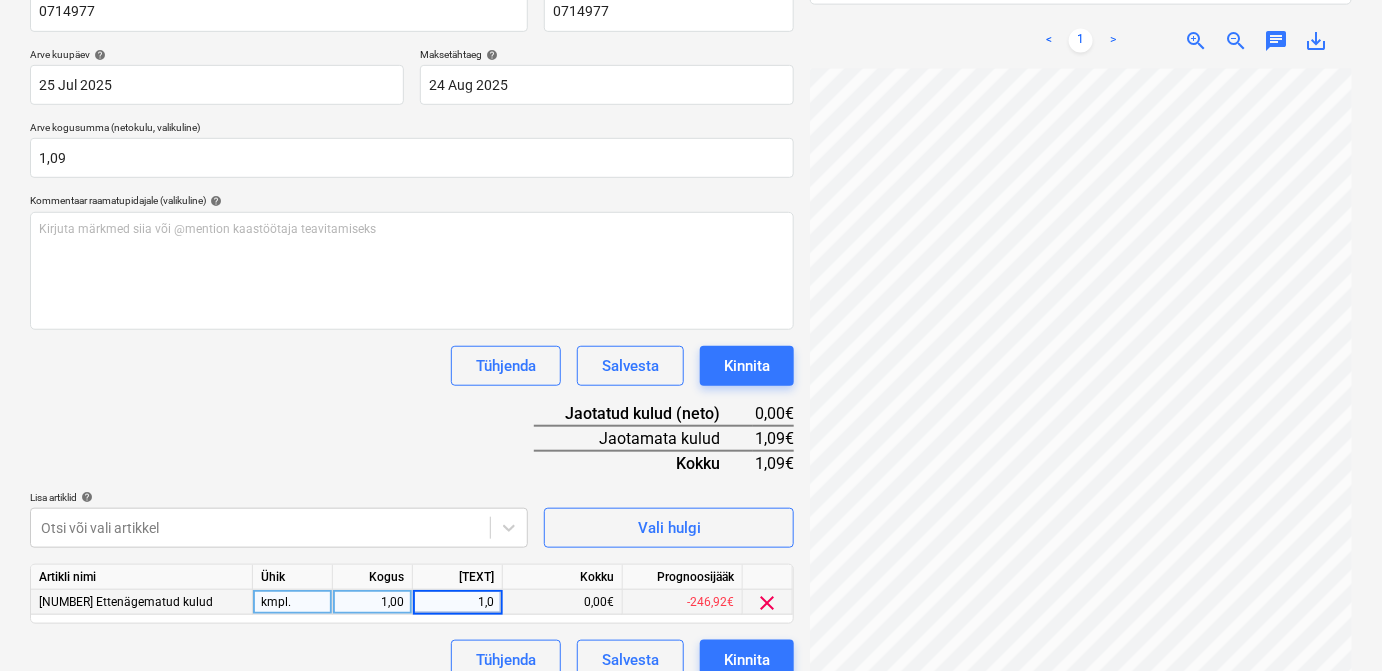 type on "1,09" 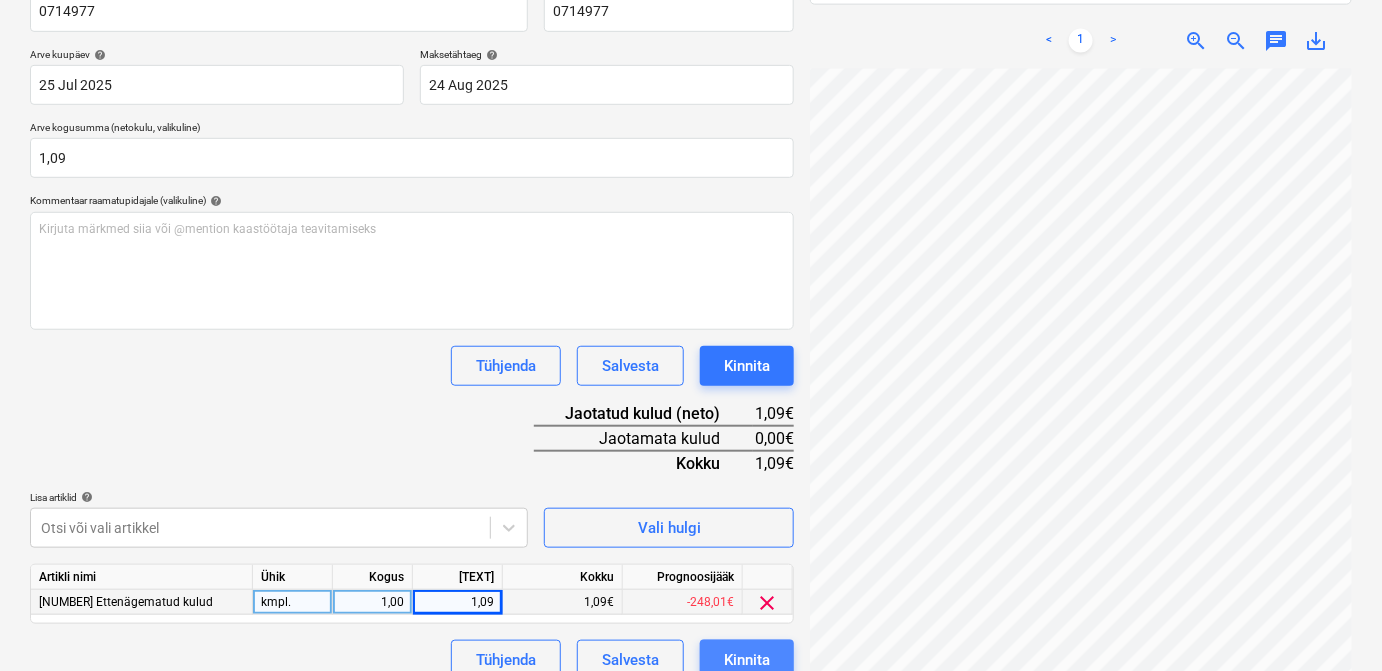 click on "Kinnita" at bounding box center [747, 660] 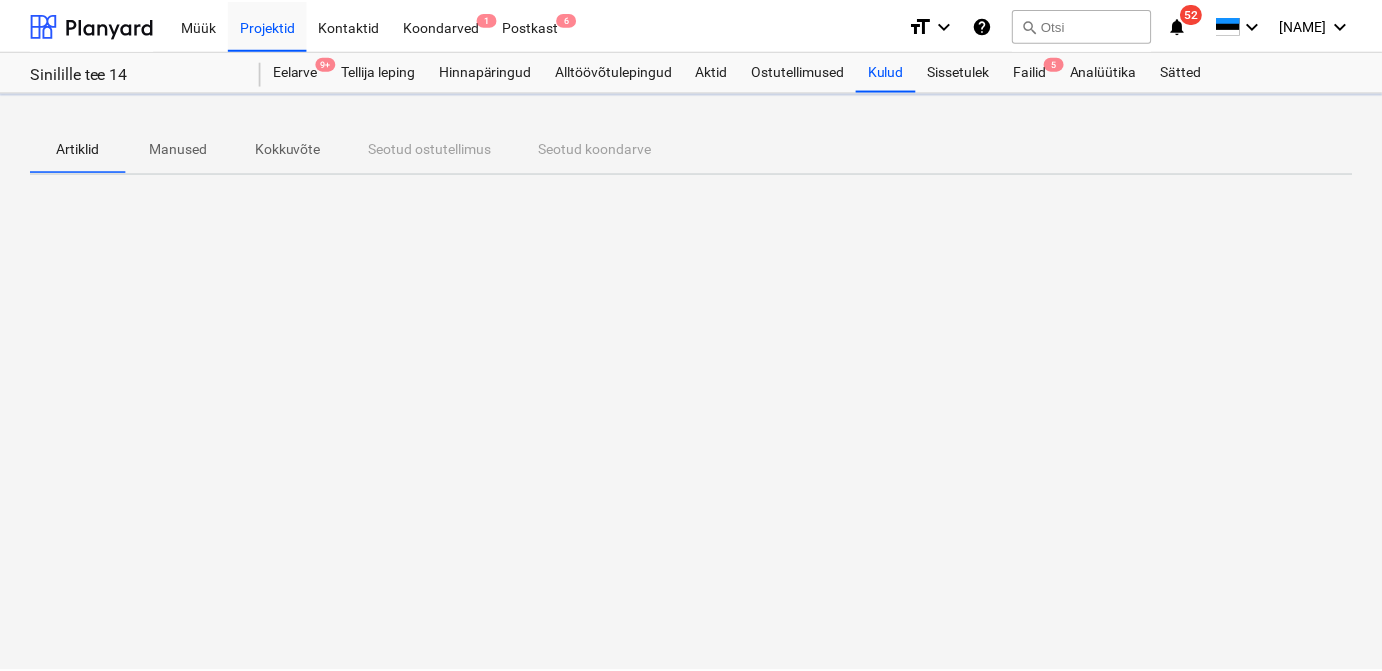scroll, scrollTop: 0, scrollLeft: 0, axis: both 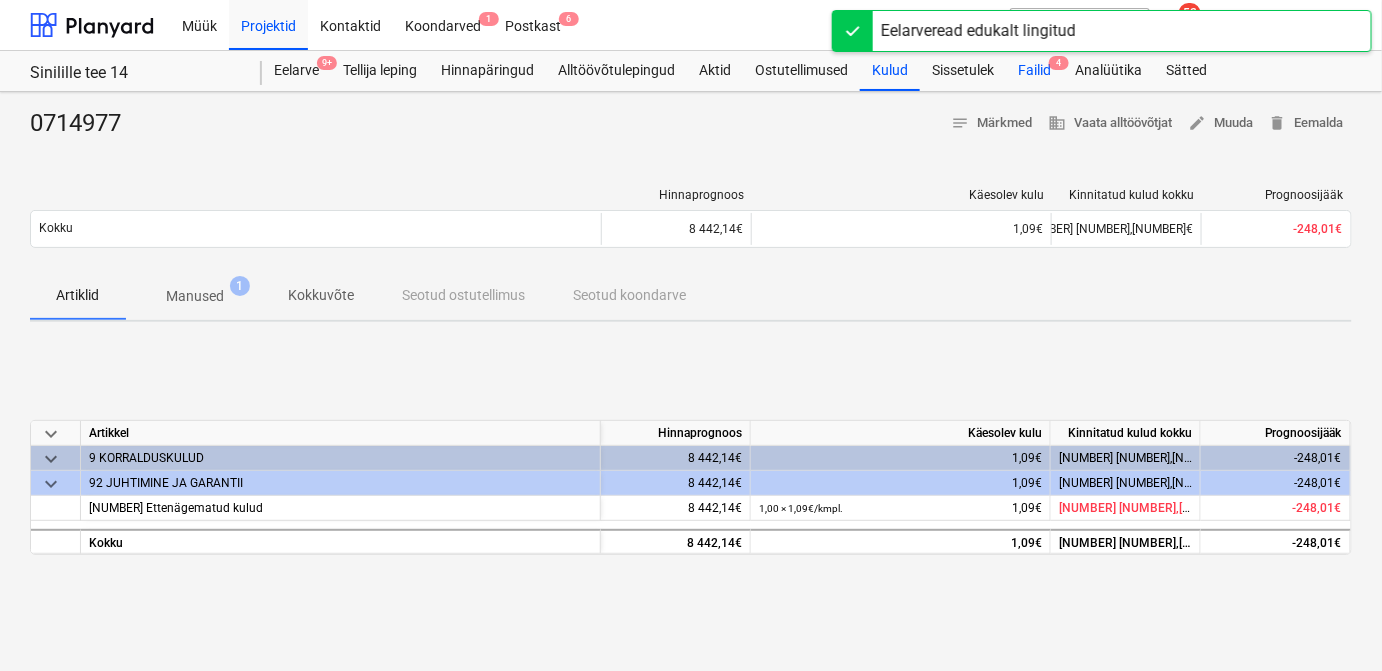 click on "Failid 4" at bounding box center [1034, 71] 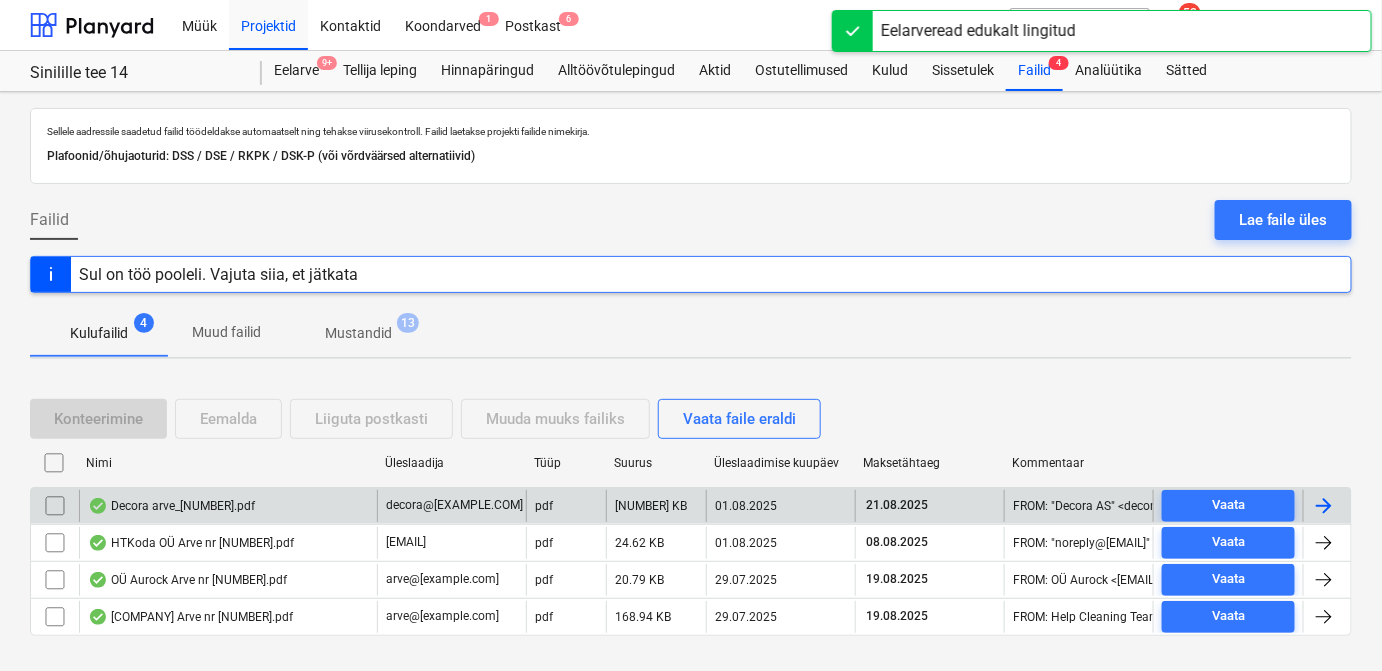 click at bounding box center [1324, 506] 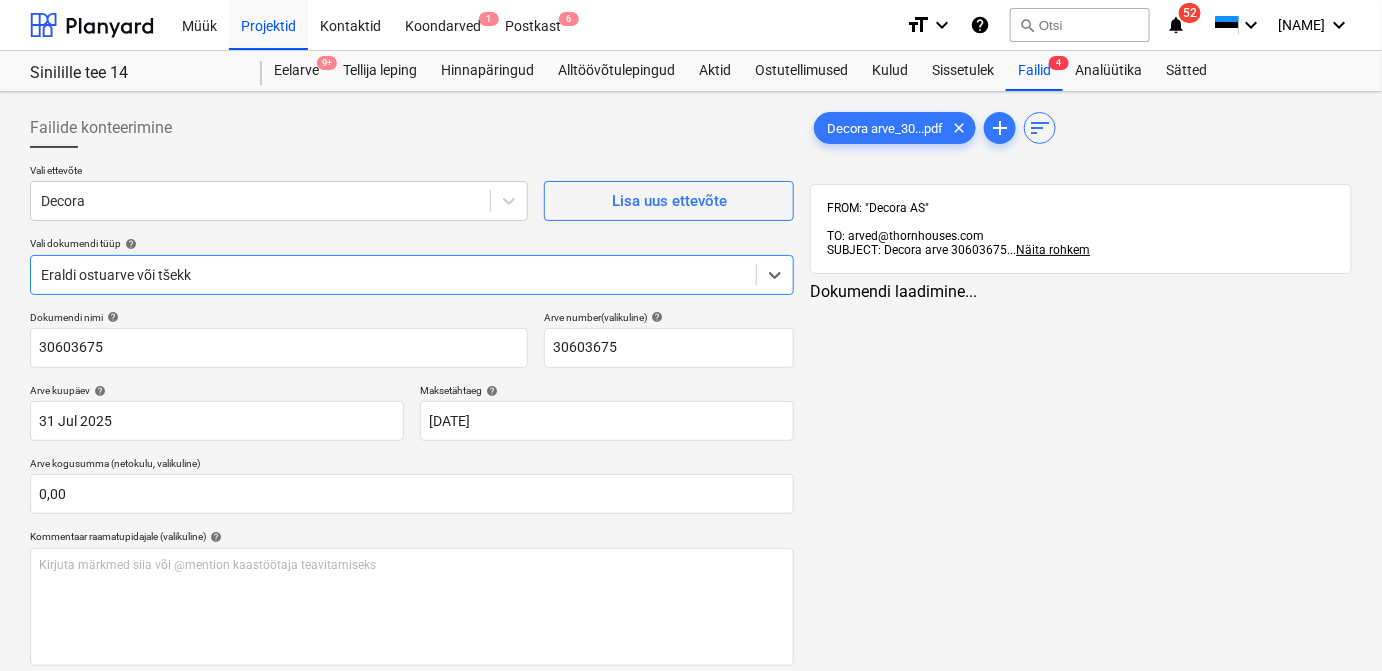 type on "30603675" 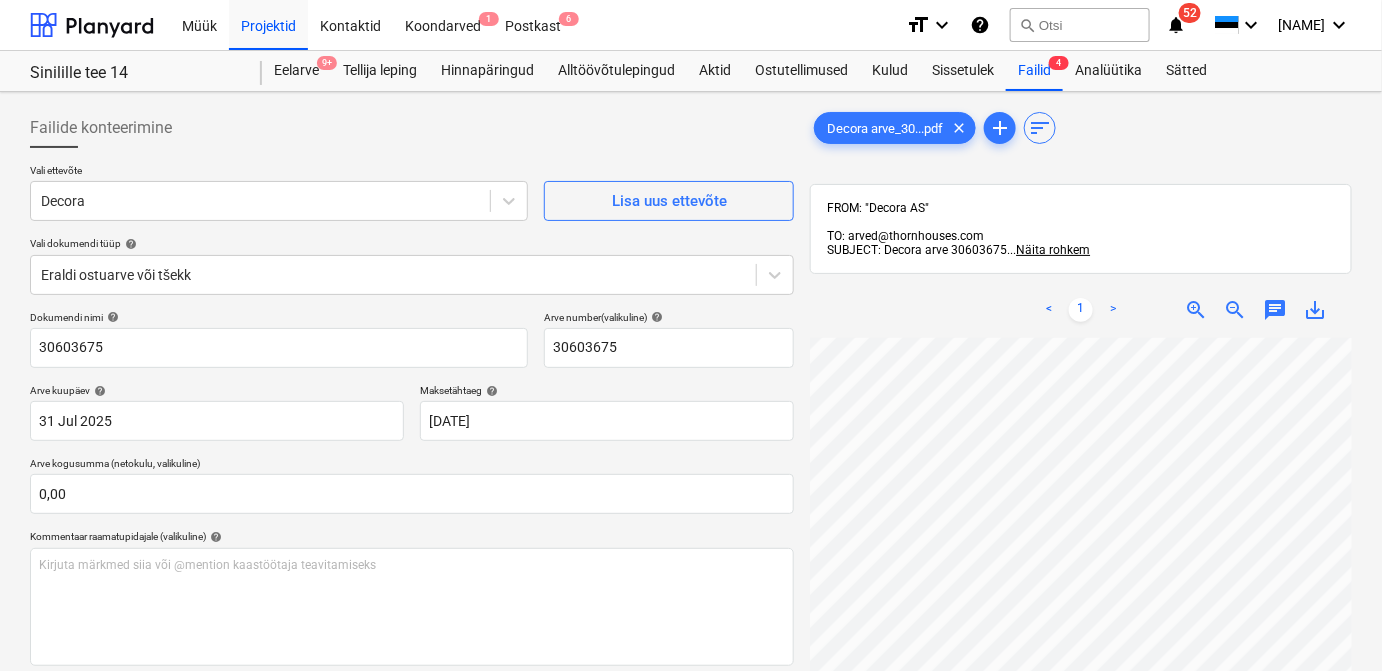 scroll, scrollTop: 77, scrollLeft: 37, axis: both 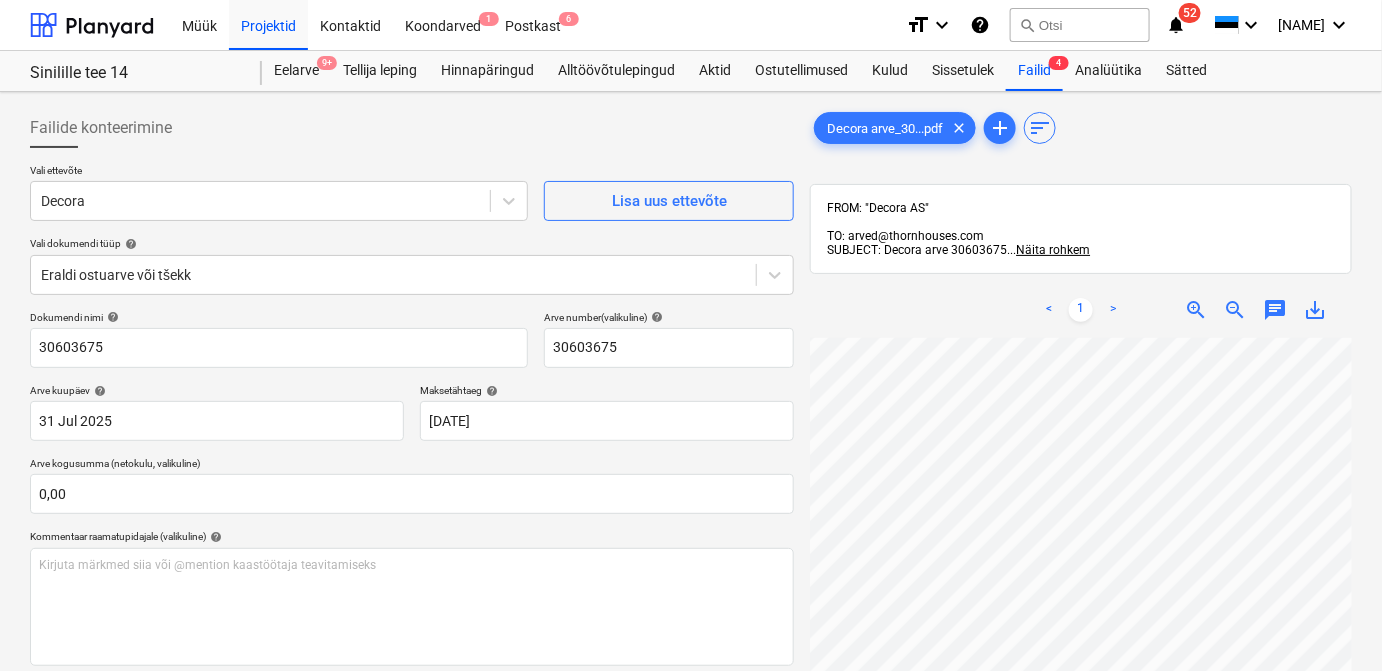 click on "< 1 > zoom_in zoom_out chat 0 save_alt" at bounding box center (1081, 617) 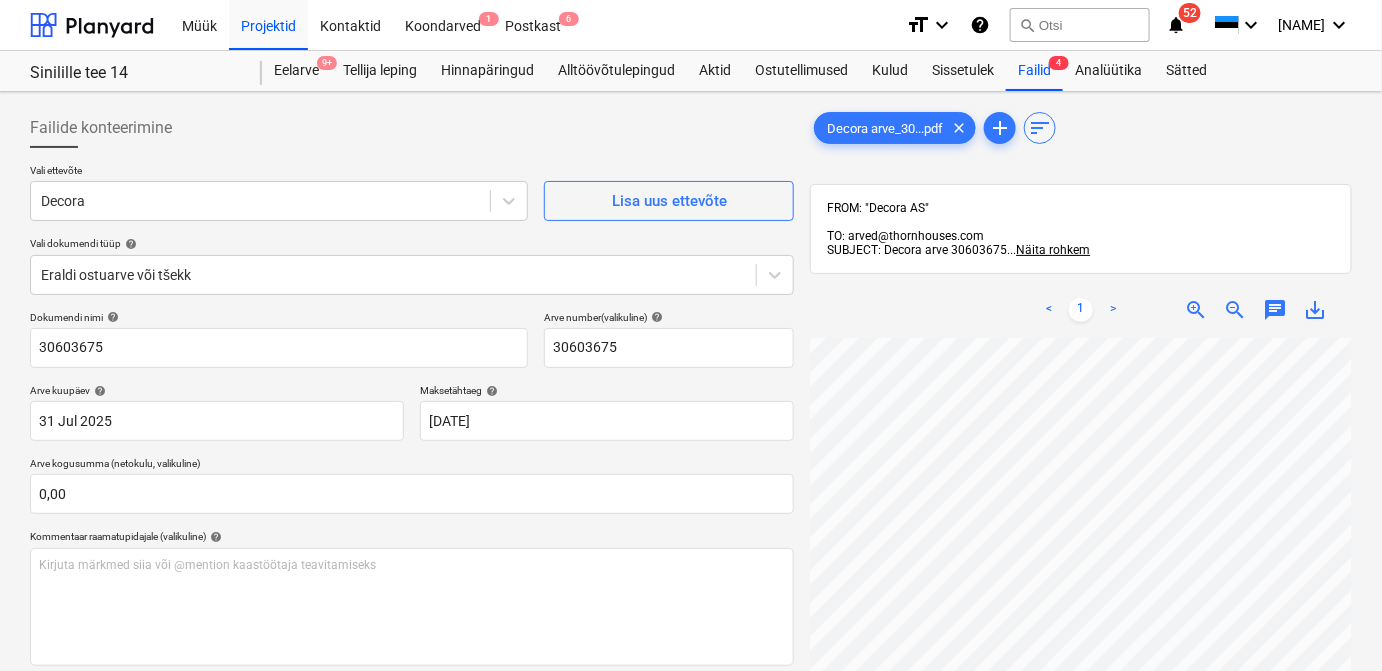 scroll, scrollTop: 114, scrollLeft: 213, axis: both 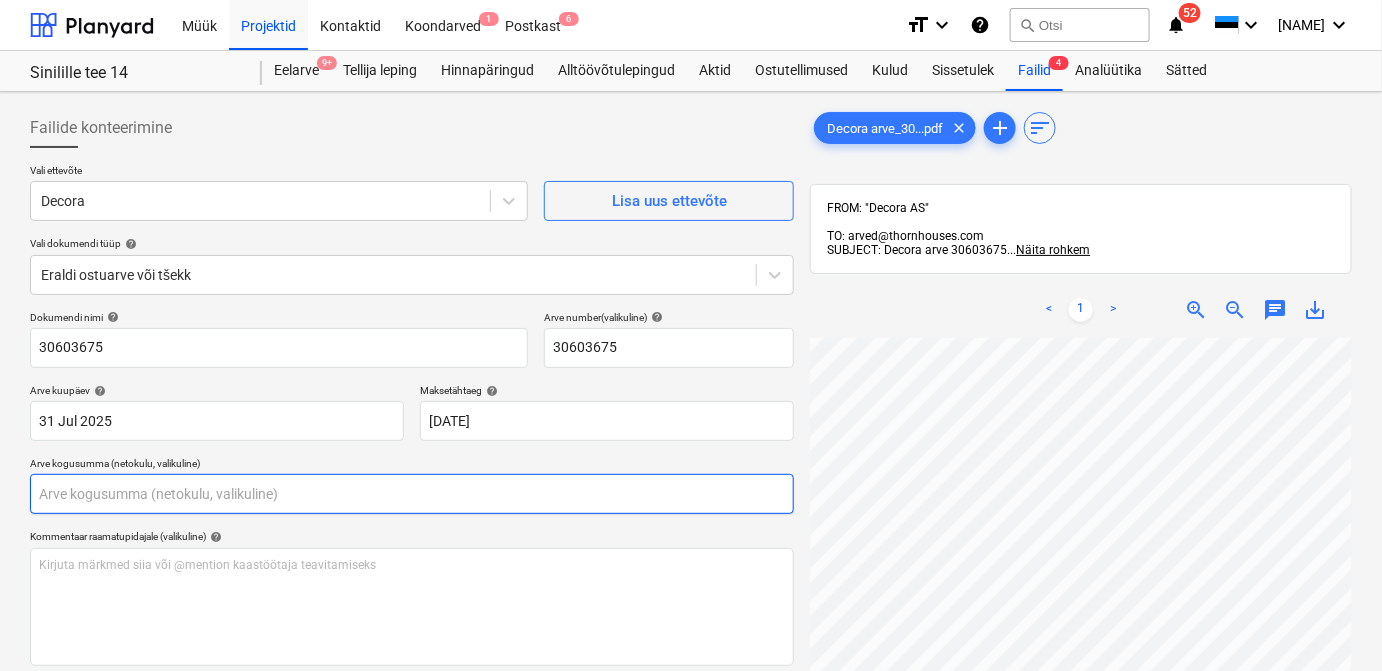 click at bounding box center [412, 494] 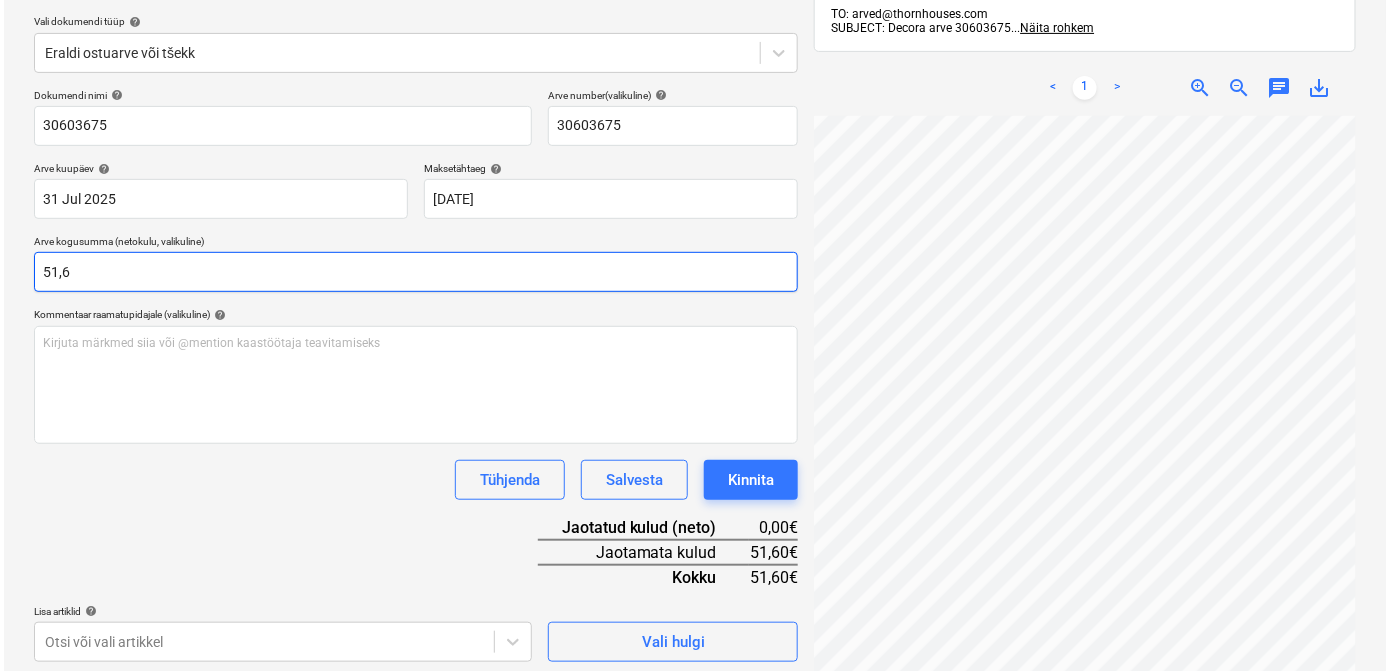 scroll, scrollTop: 284, scrollLeft: 0, axis: vertical 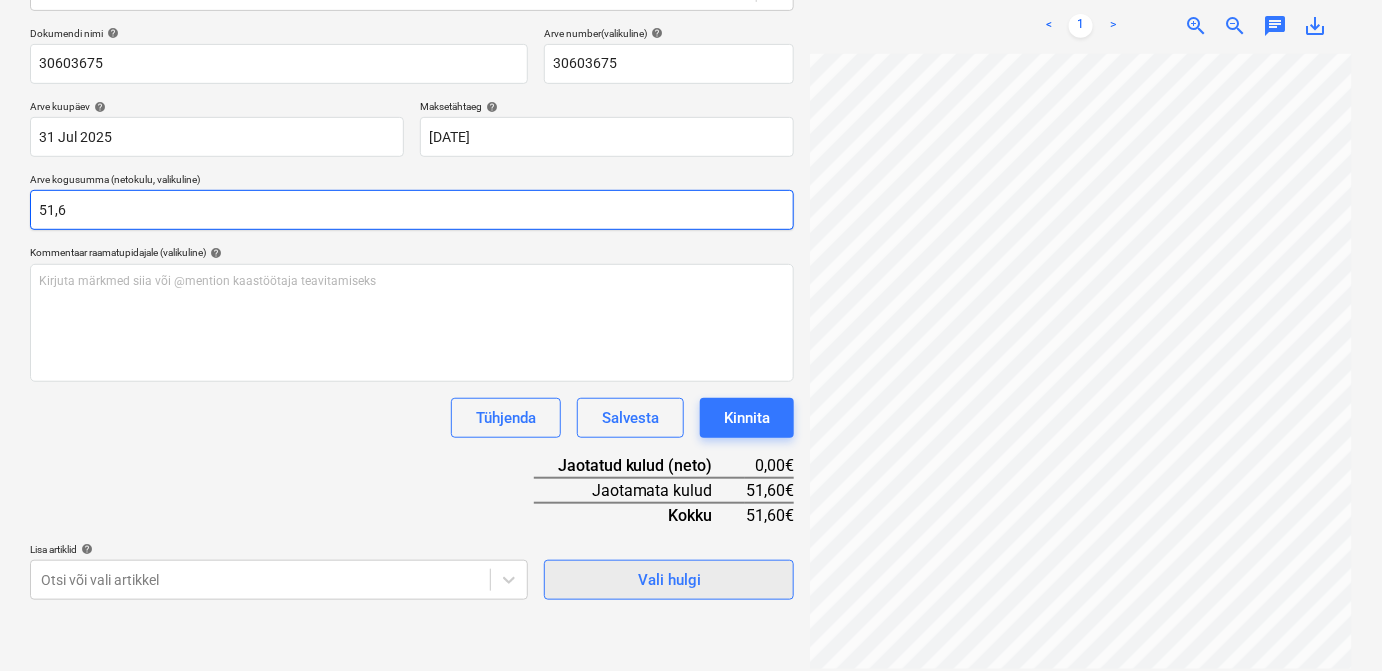 type on "51,6" 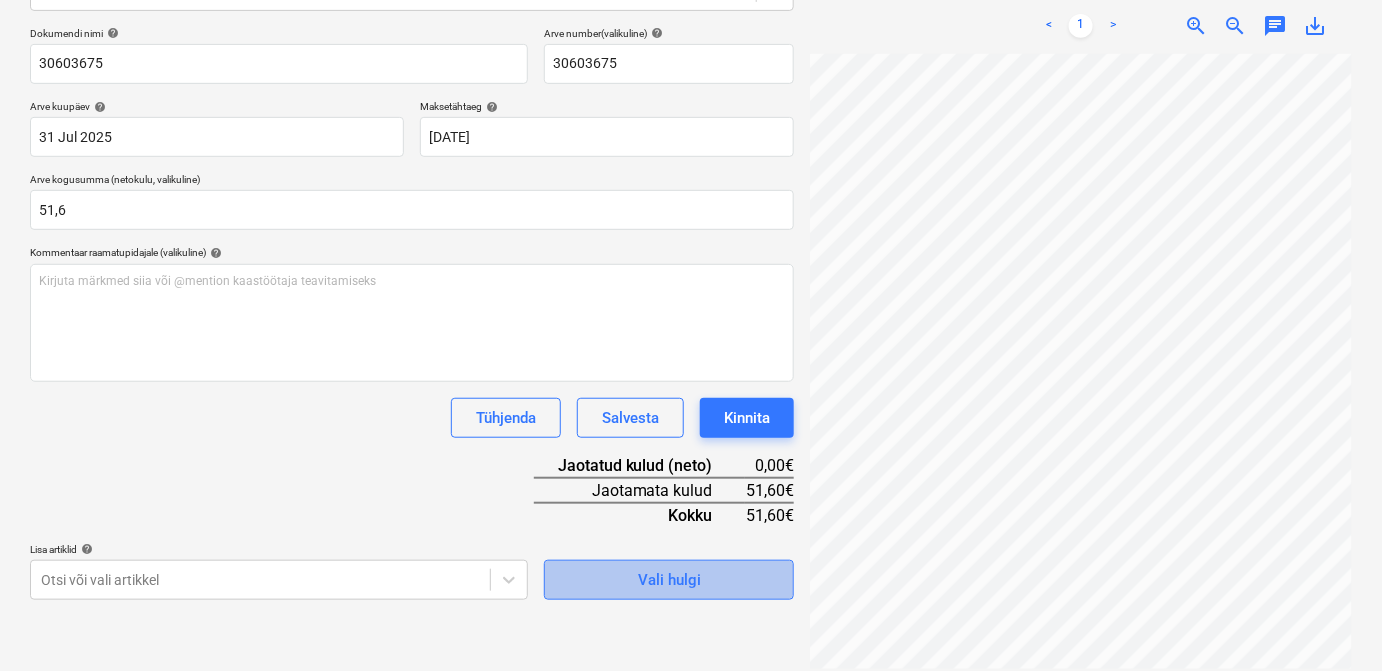 click on "Vali hulgi" at bounding box center (669, 580) 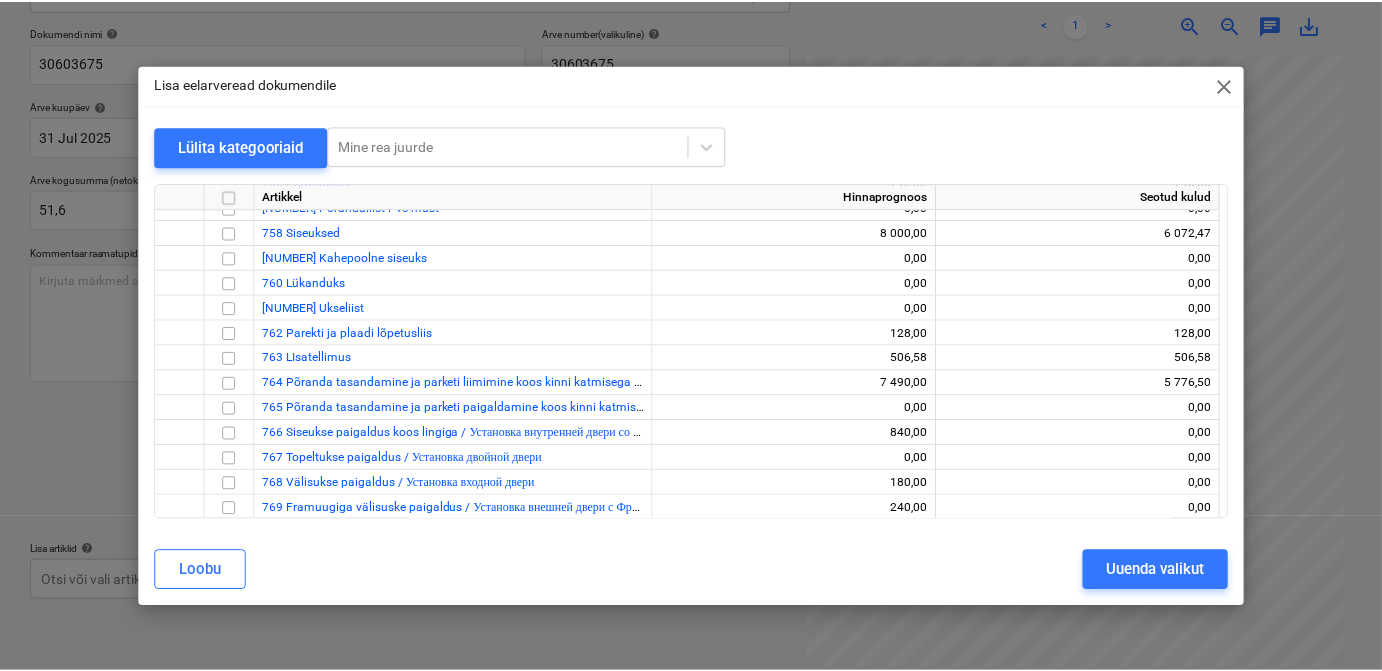 scroll, scrollTop: 8514, scrollLeft: 0, axis: vertical 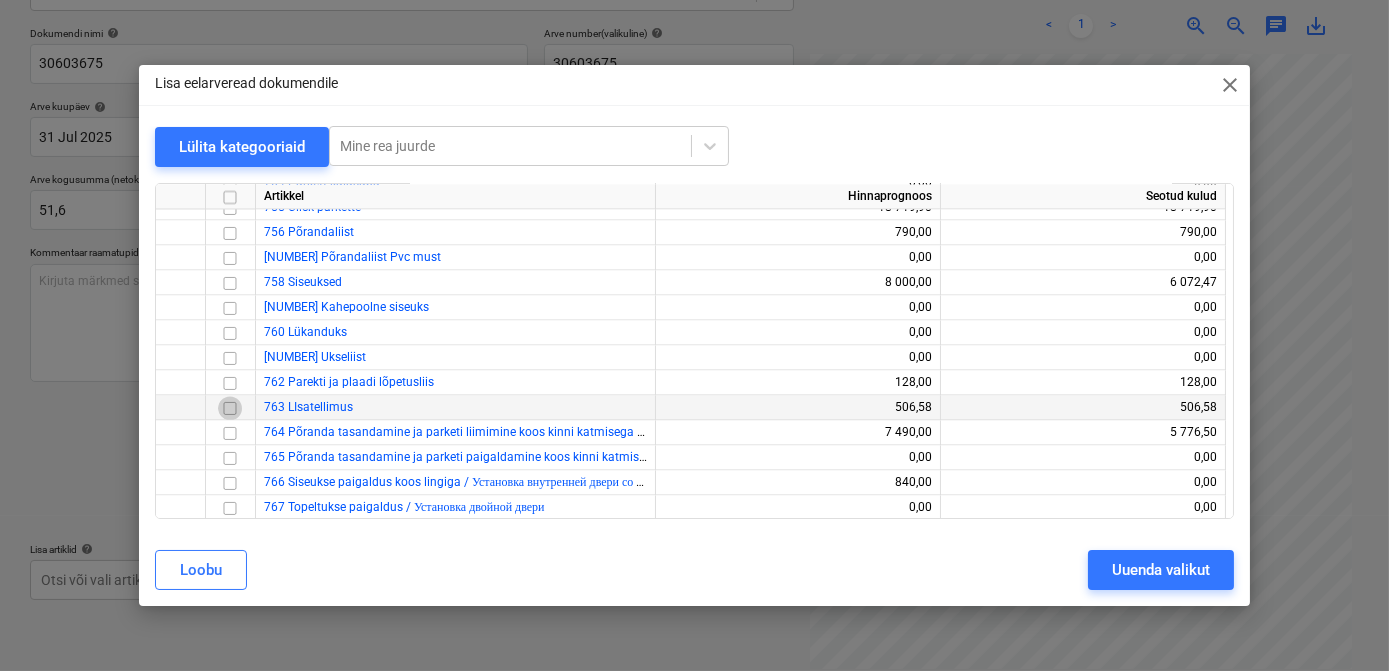 click at bounding box center (230, 407) 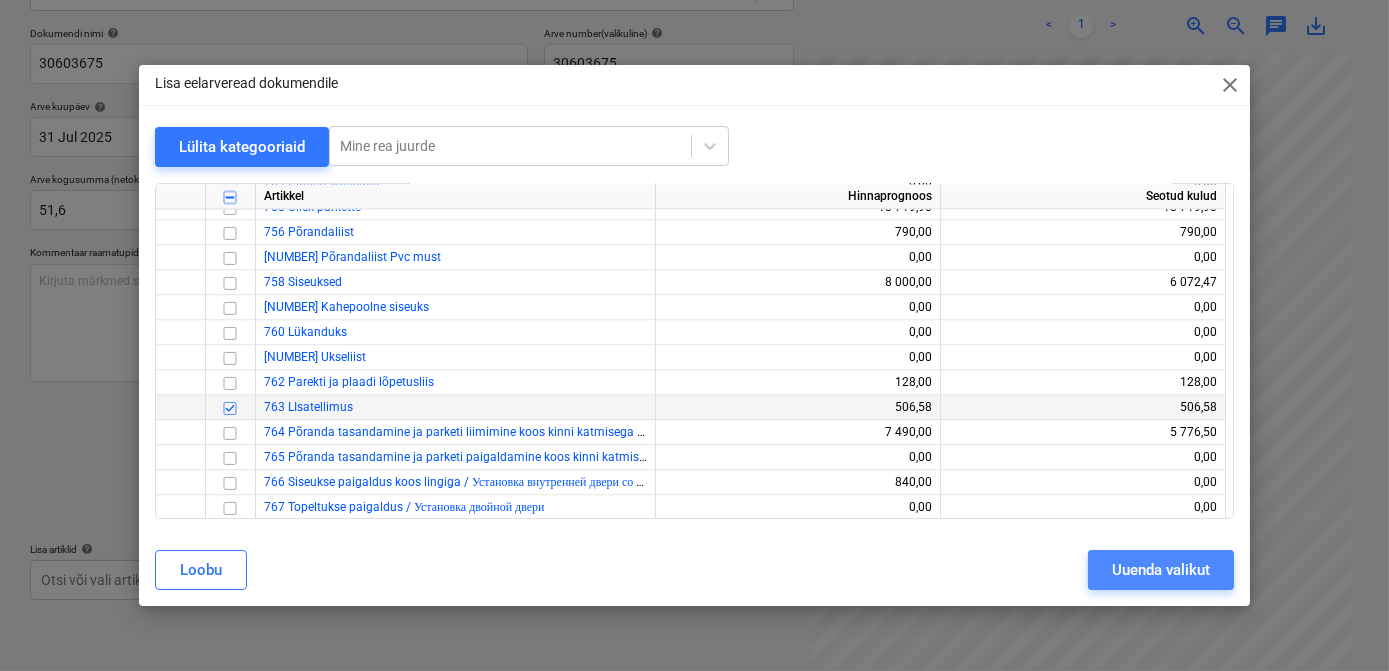click on "Uuenda valikut" at bounding box center (1161, 570) 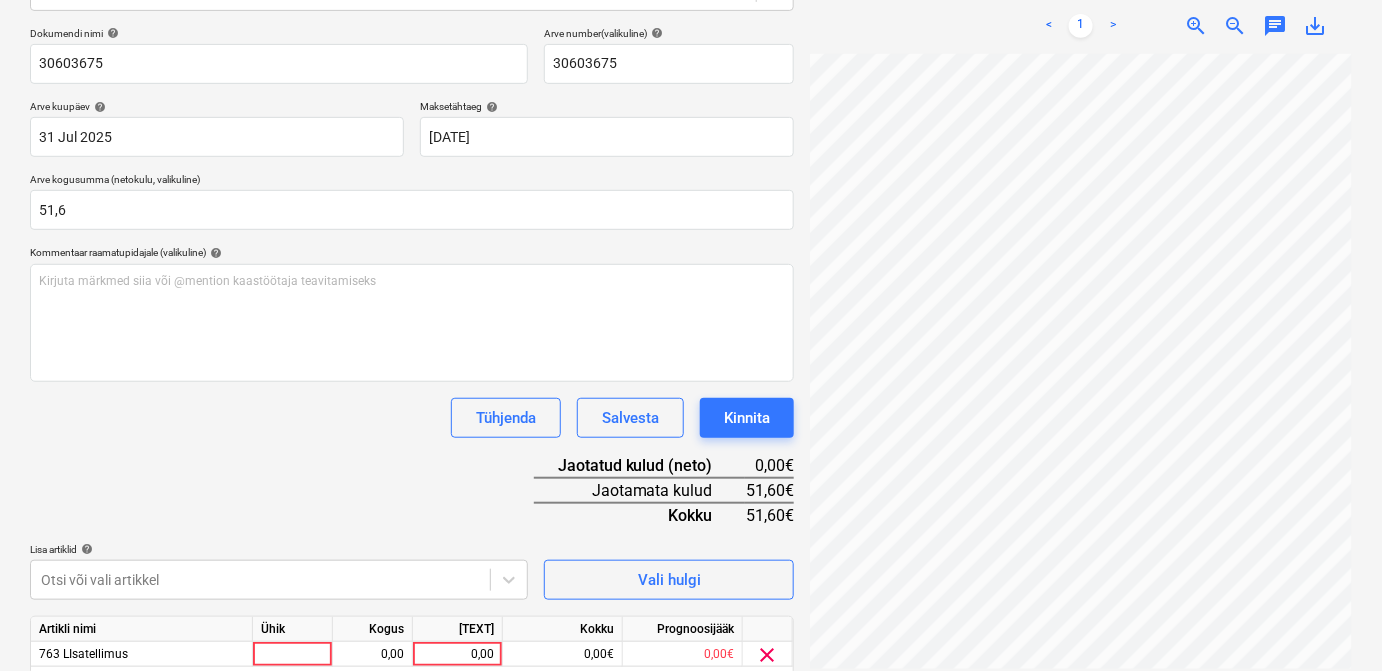 scroll, scrollTop: 114, scrollLeft: 210, axis: both 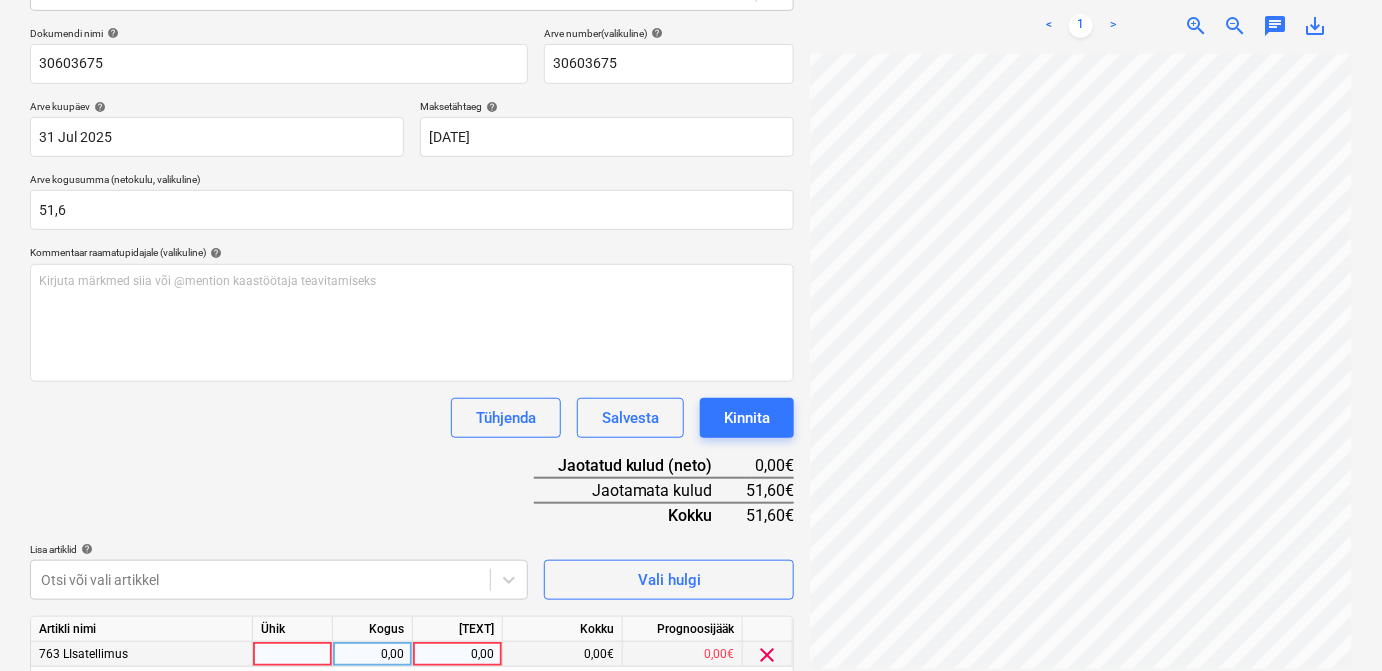 click at bounding box center (293, 654) 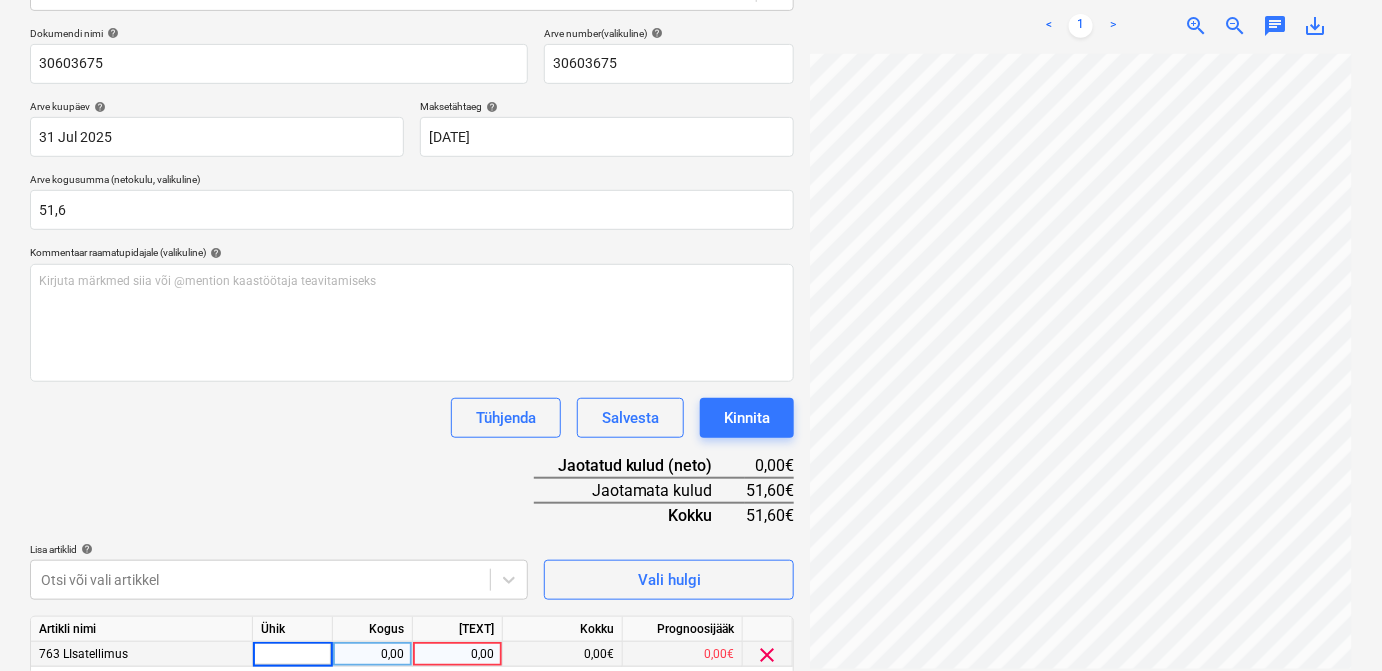 click at bounding box center (292, 654) 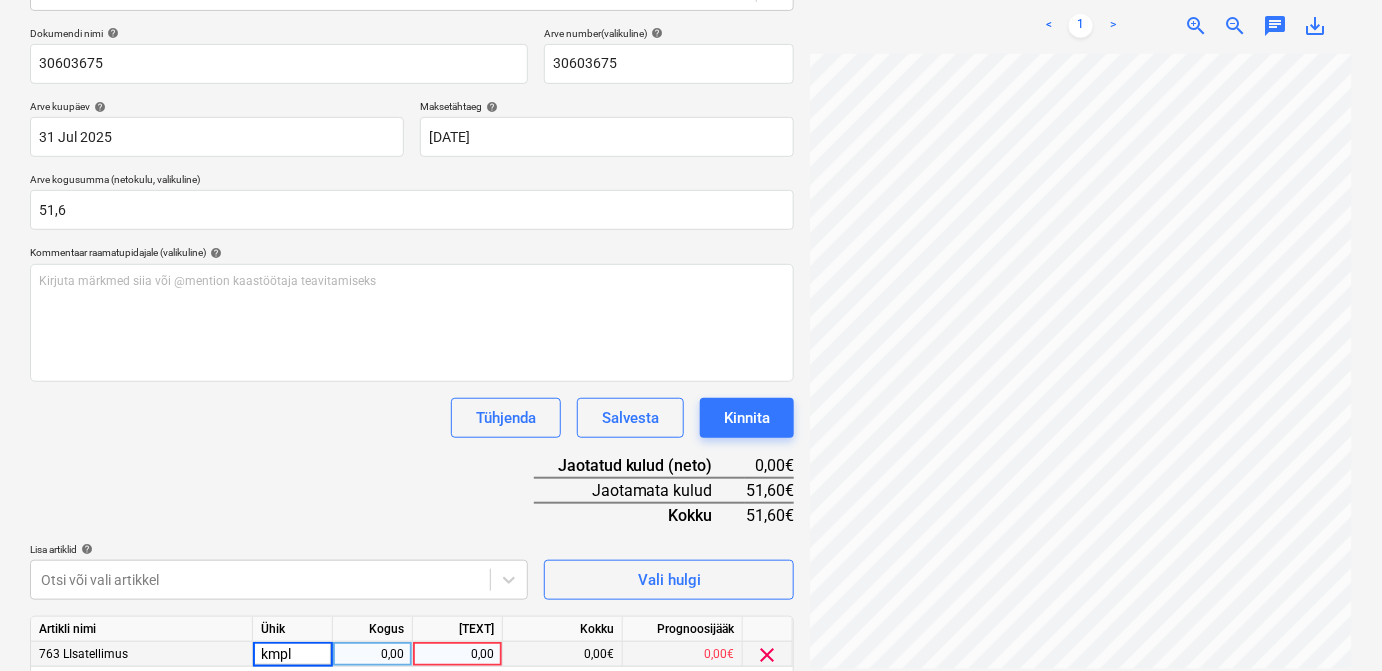 type on "kmpl." 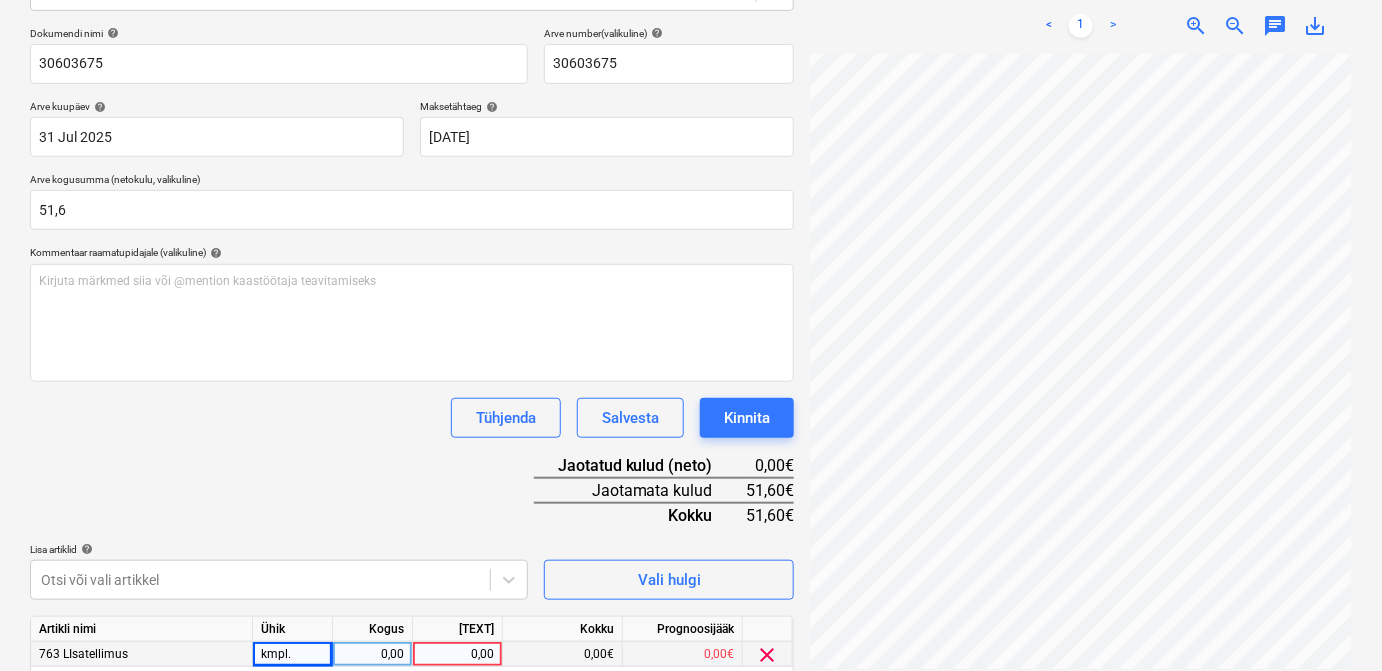 click on "0,00" at bounding box center (372, 654) 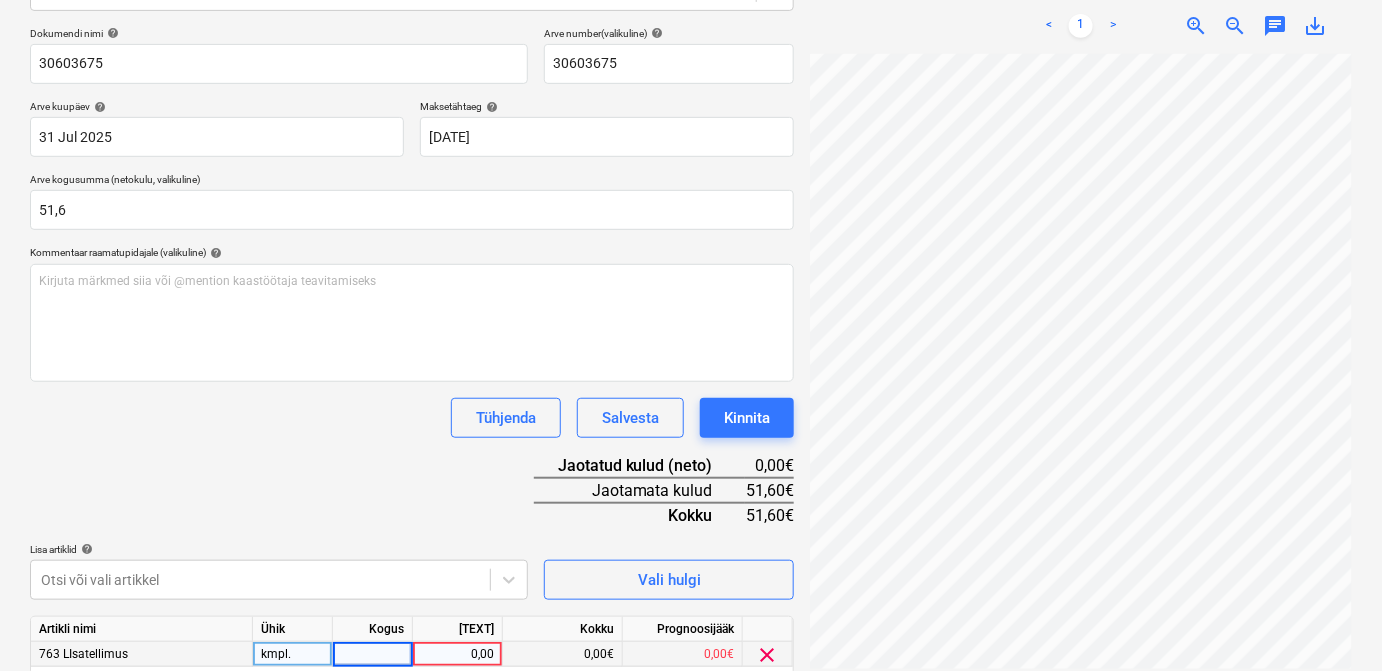 type on "1" 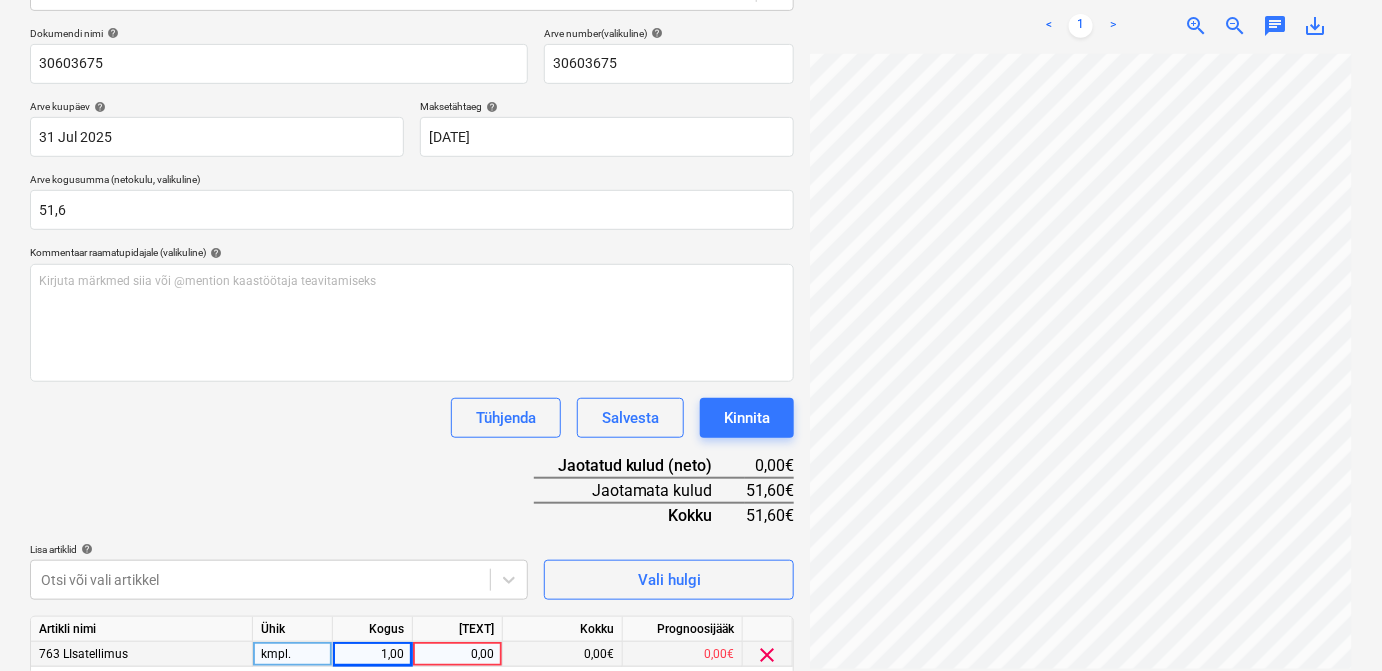click on "0,00" at bounding box center (457, 654) 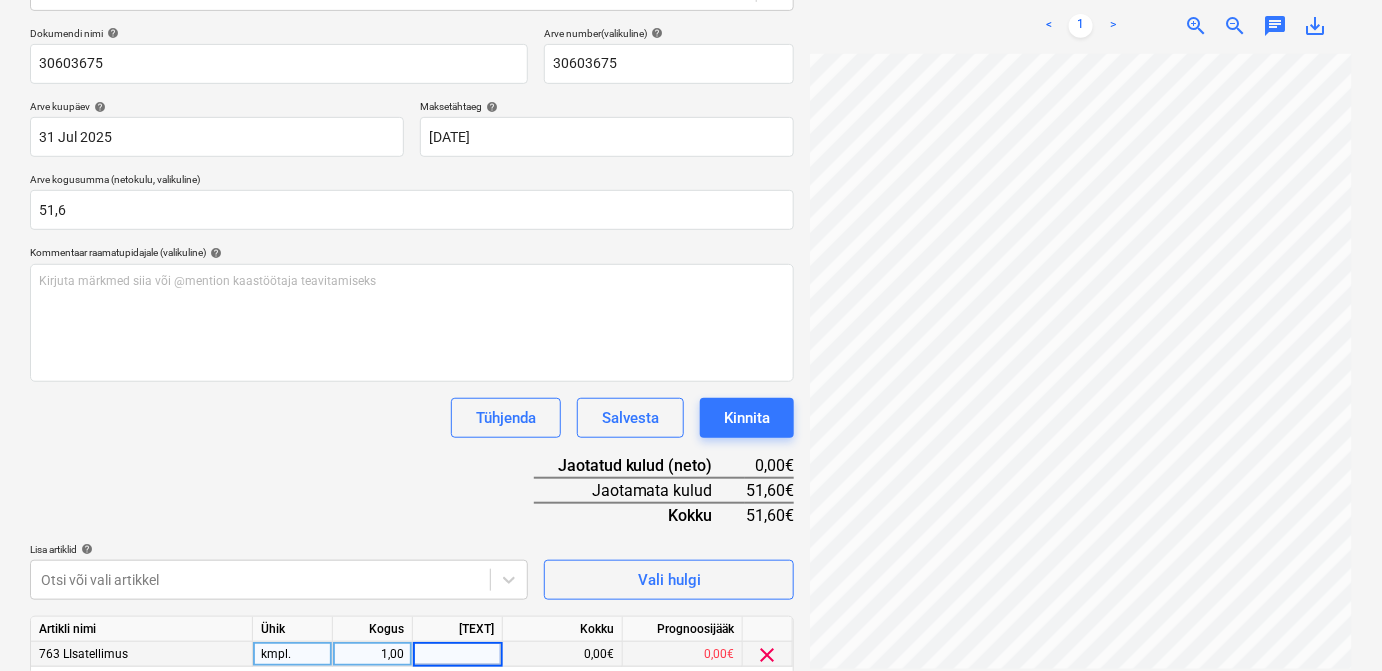 click at bounding box center (457, 654) 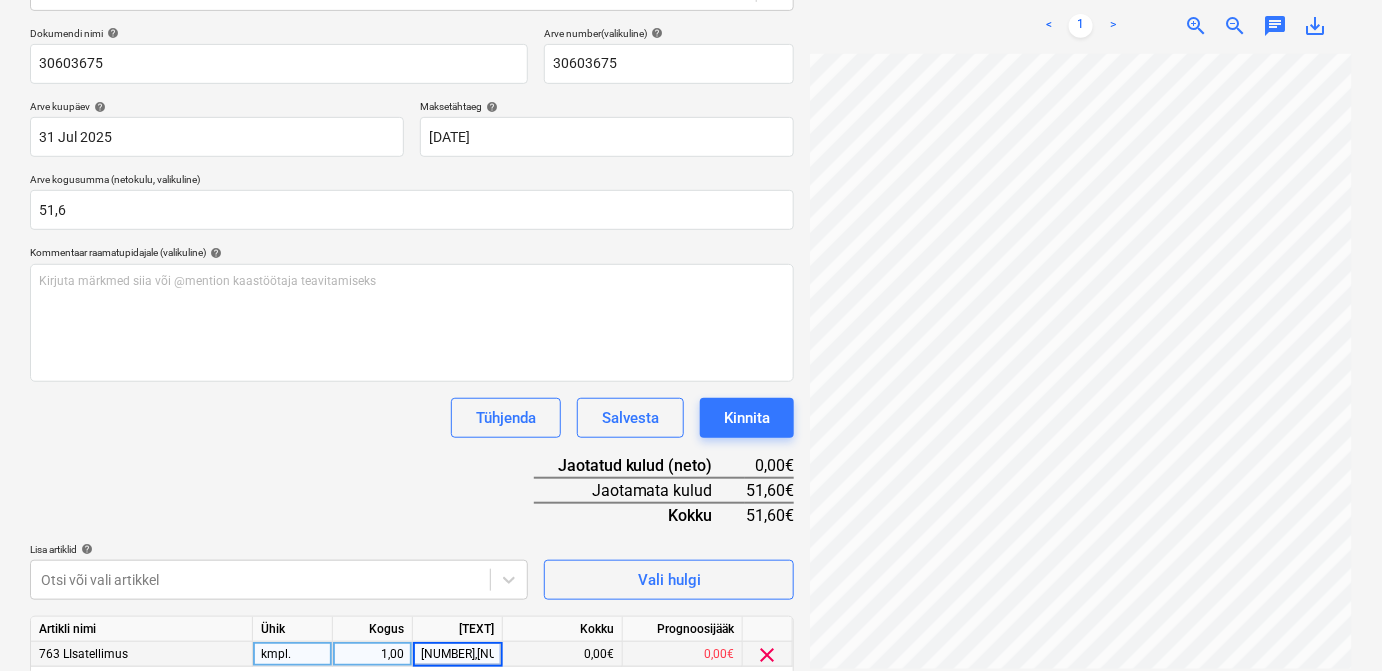 type on "51,6" 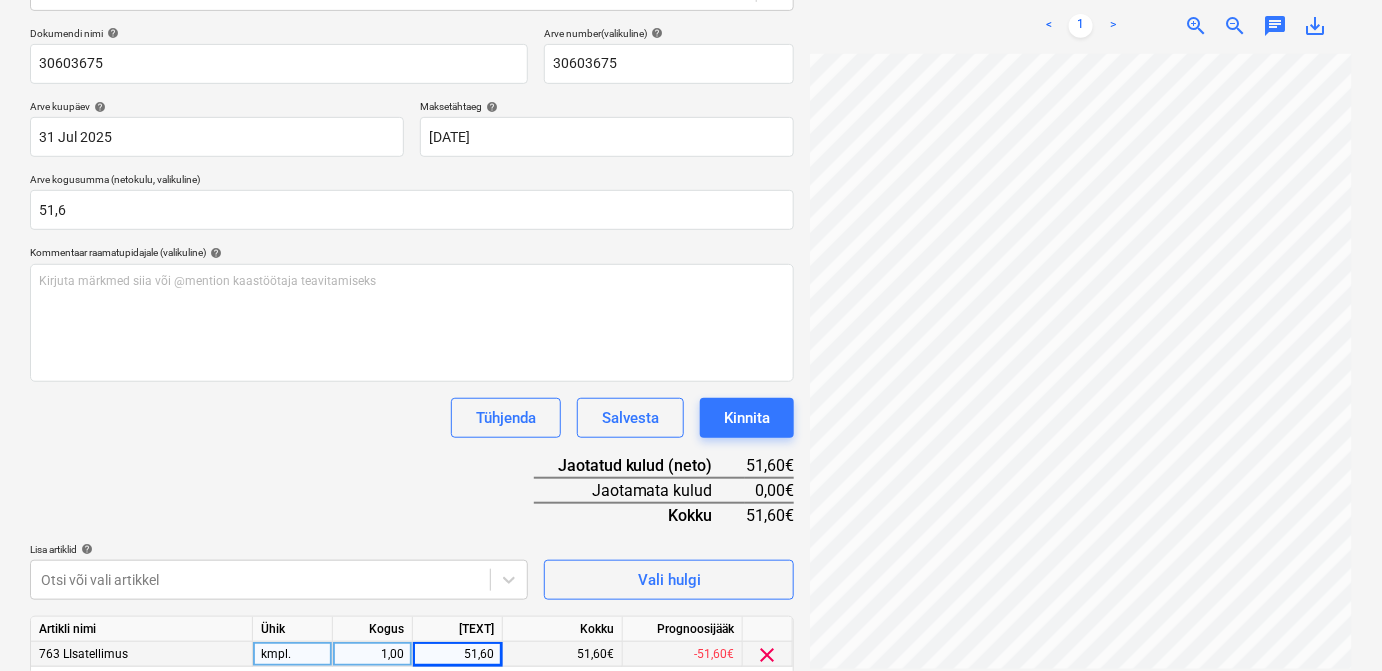 click on "Dokumendi nimi help 30603675 Arve number (valikuline) help 30603675 Arve kuupäev help 31 Jul 2025 31.07.2025 Press the down arrow key to interact with the calendar and select a date. Press the question mark key to get the keyboard shortcuts for changing dates. Maksetähtaeg help 21 Aug 2025 21.08.2025 Press the down arrow key to interact with the calendar and select a date. Press the question mark key to get the keyboard shortcuts for changing dates. Arve kogusumma (netokulu, valikuline) 51,6 Kommentaar raamatupidajale (valikuline) help Kirjuta märkmed siia või @mention kaastöötaja teavitamiseks ﻿ Tühjenda Salvesta Kinnita Jaotatud kulud (neto) 51,60€ Jaotamata kulud 0,00€ Kokku 51,60€ Lisa artiklid help Otsi või vali artikkel Vali hulgi Artikli nimi Ühik Kogus Ühiku hind Kokku Prognoosijääk 763 LIsatellimus kmpl. 1,00 51,60 51,60€ -51,60€ clear Tühjenda Salvesta Kinnita" at bounding box center (412, 379) 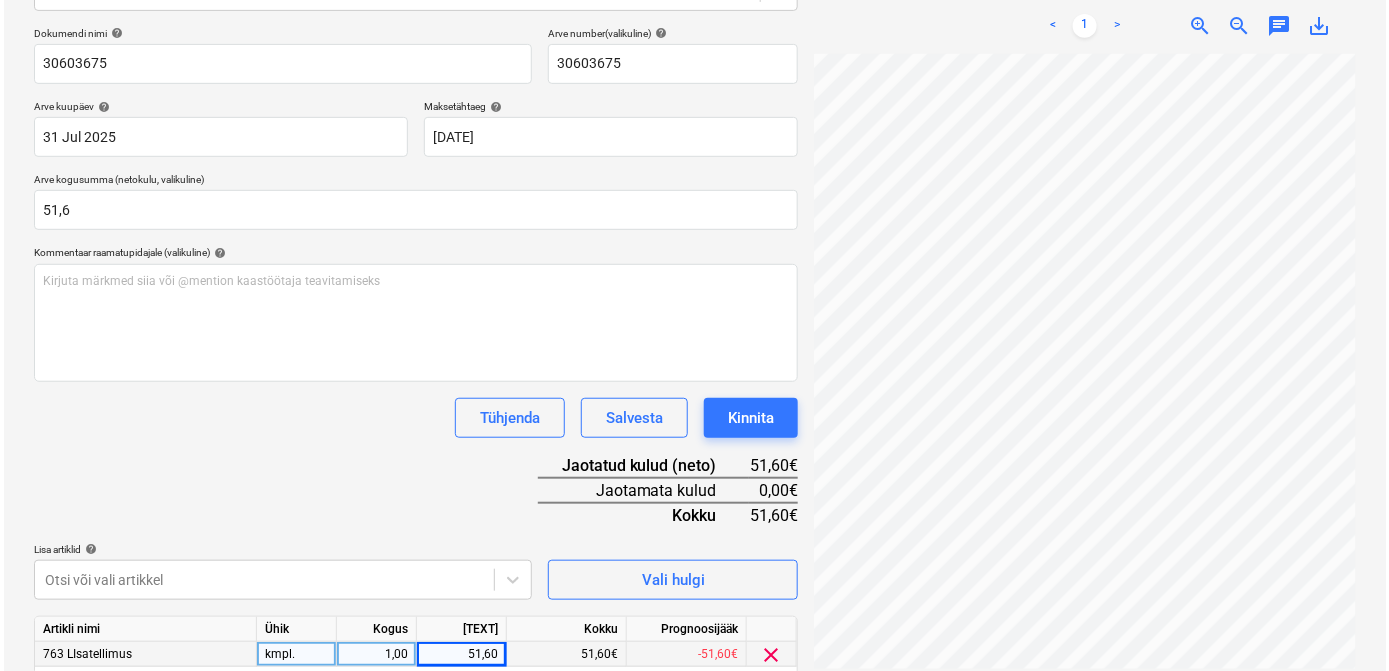 scroll, scrollTop: 360, scrollLeft: 0, axis: vertical 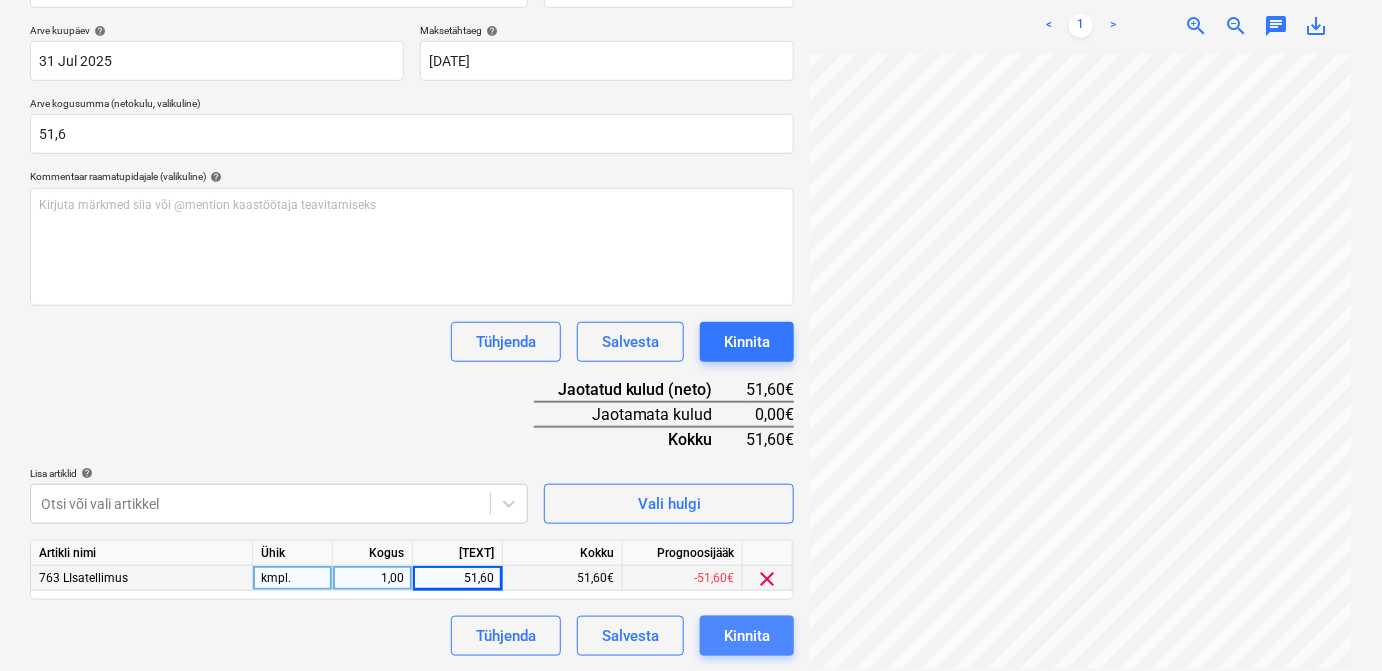 click on "Kinnita" at bounding box center (747, 636) 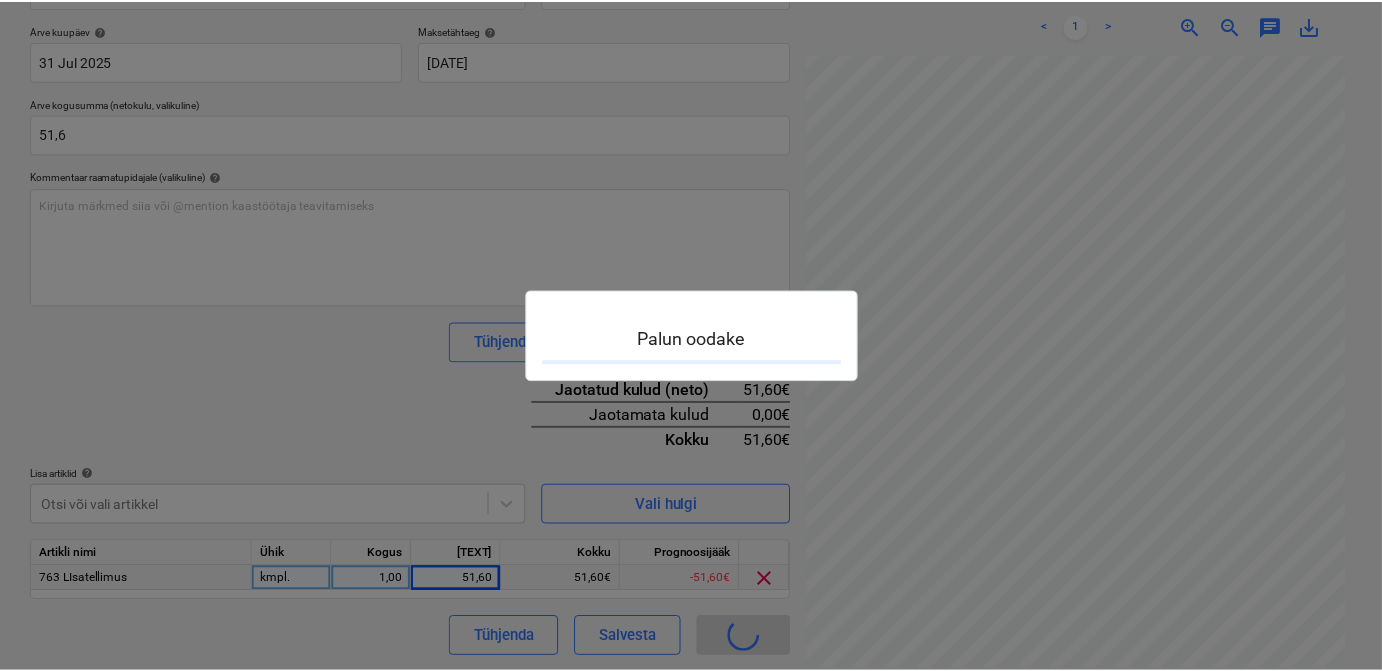 scroll, scrollTop: 0, scrollLeft: 0, axis: both 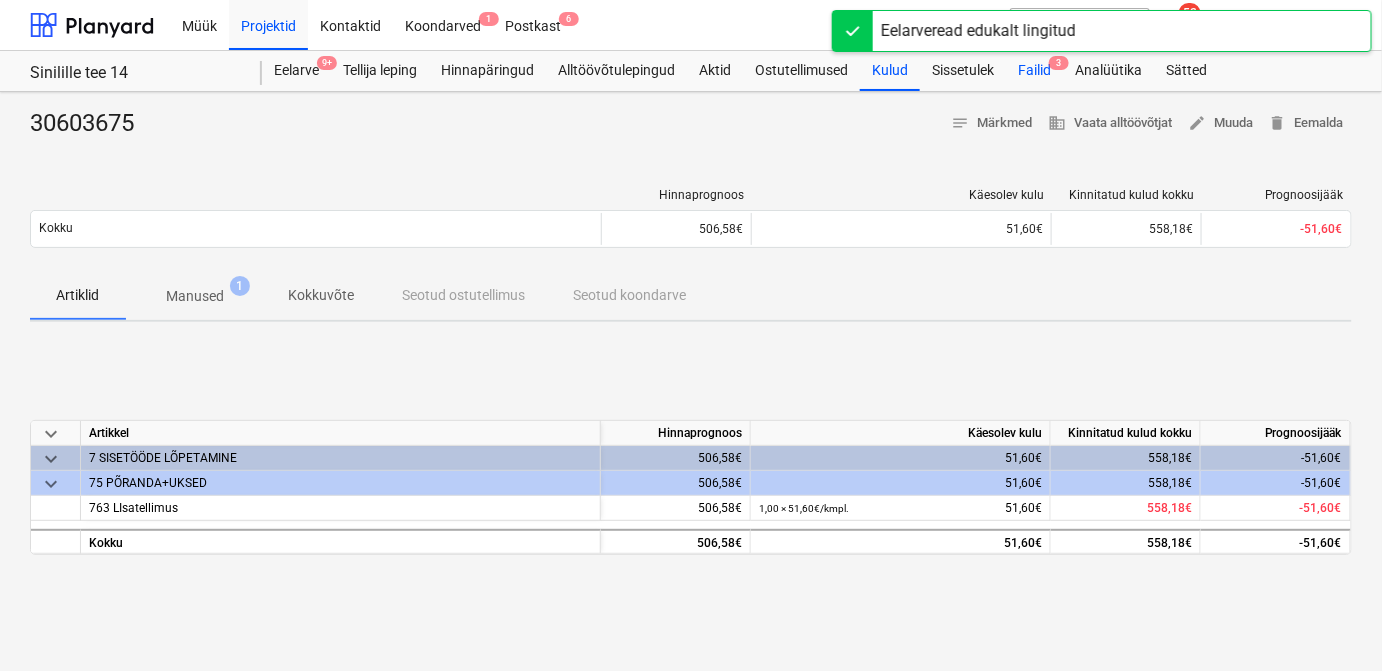 click on "Failid 3" at bounding box center [1034, 71] 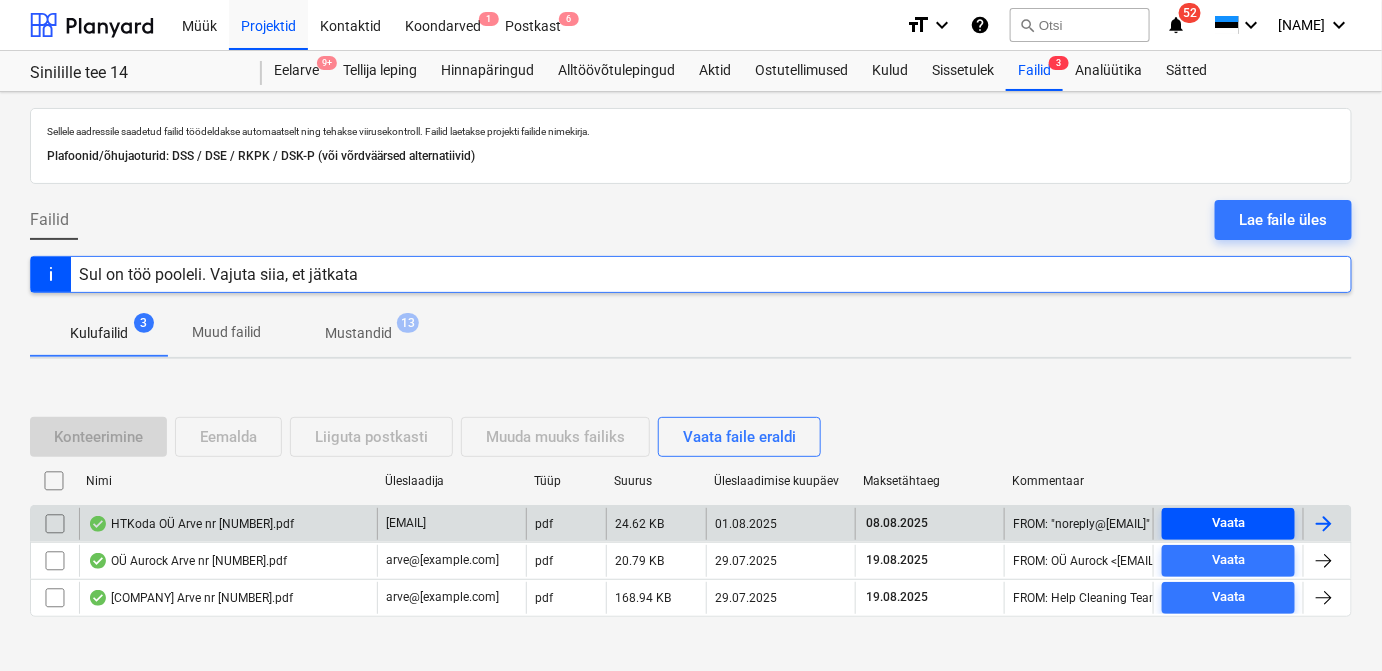 click on "Vaata" at bounding box center [1228, 523] 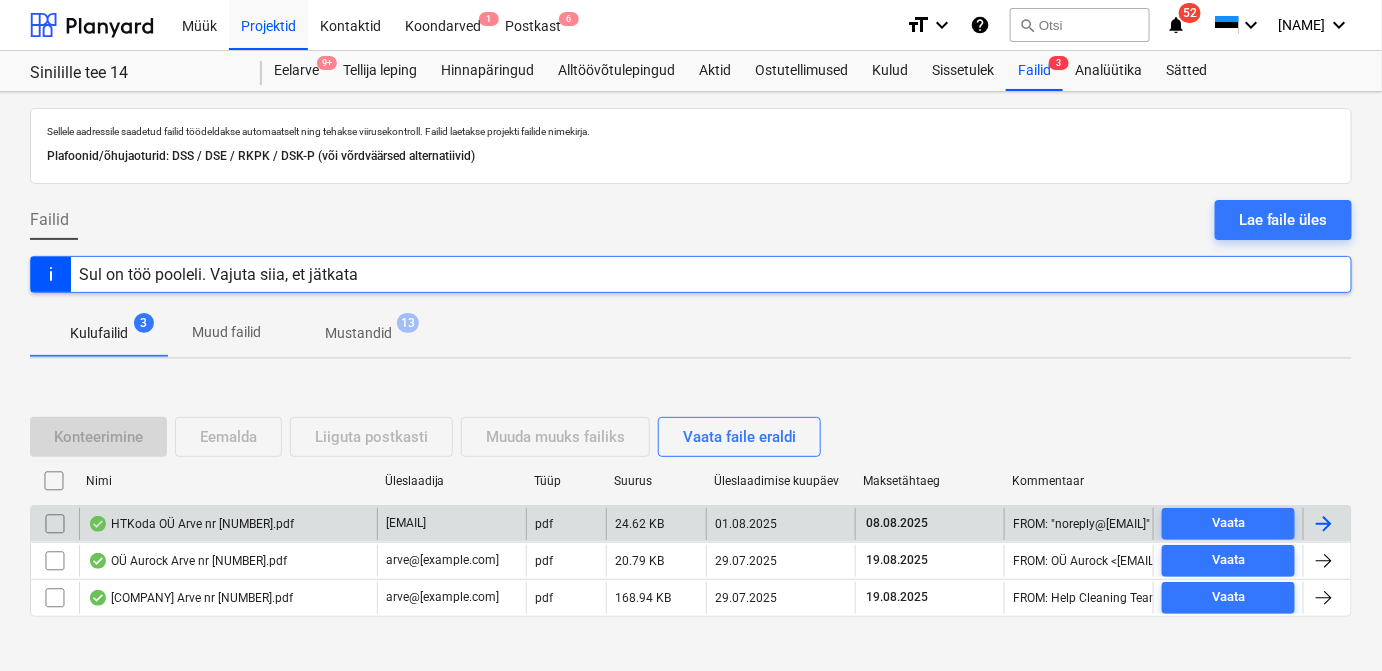 click at bounding box center (1324, 524) 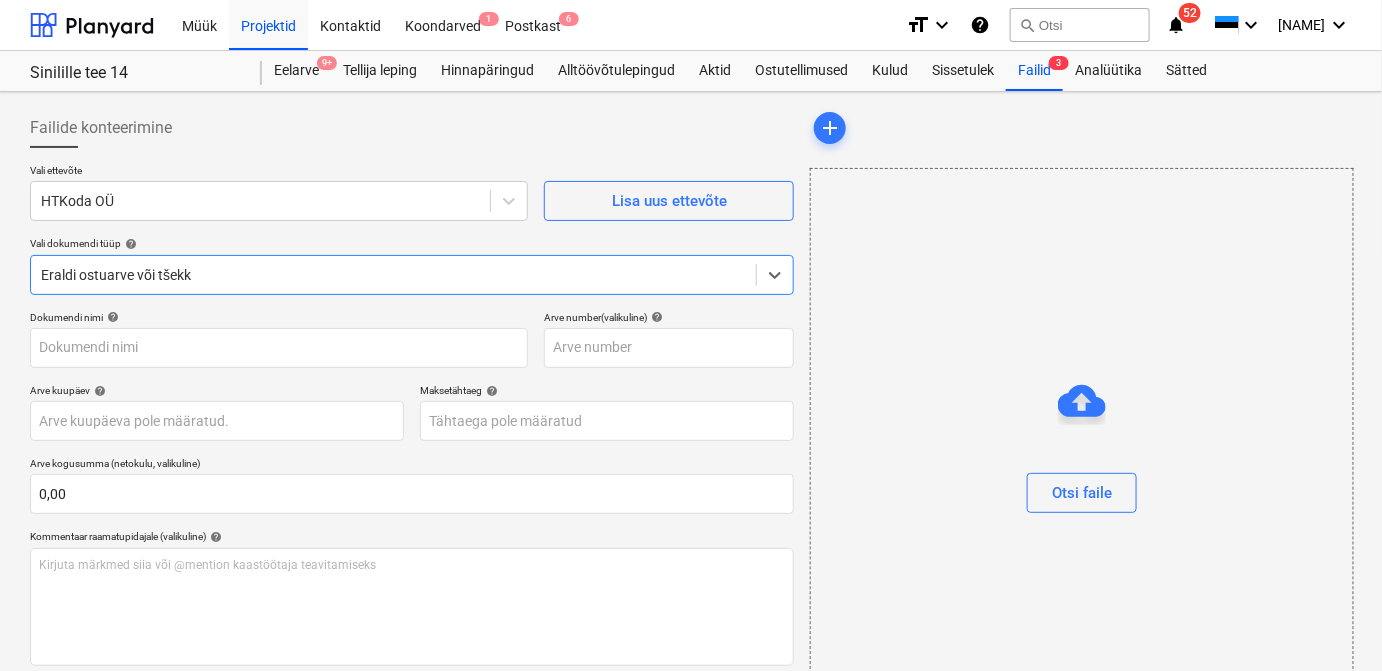 type on "210492" 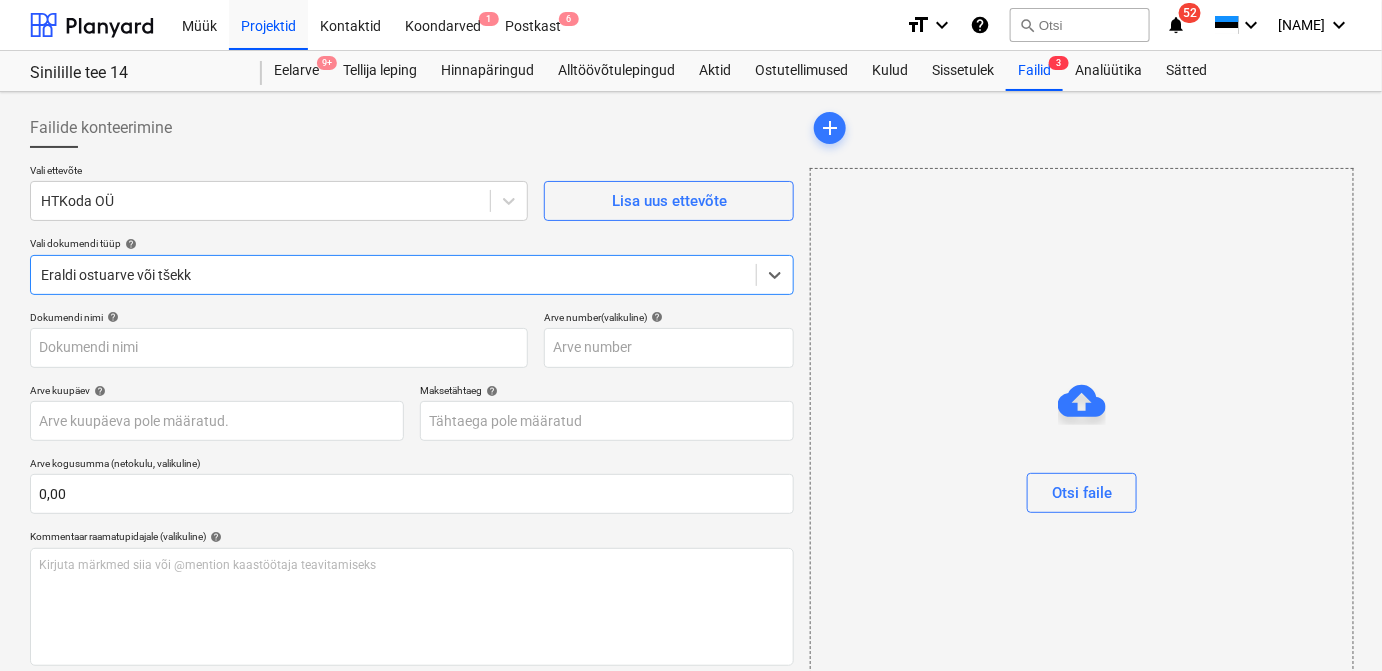 type on "210492" 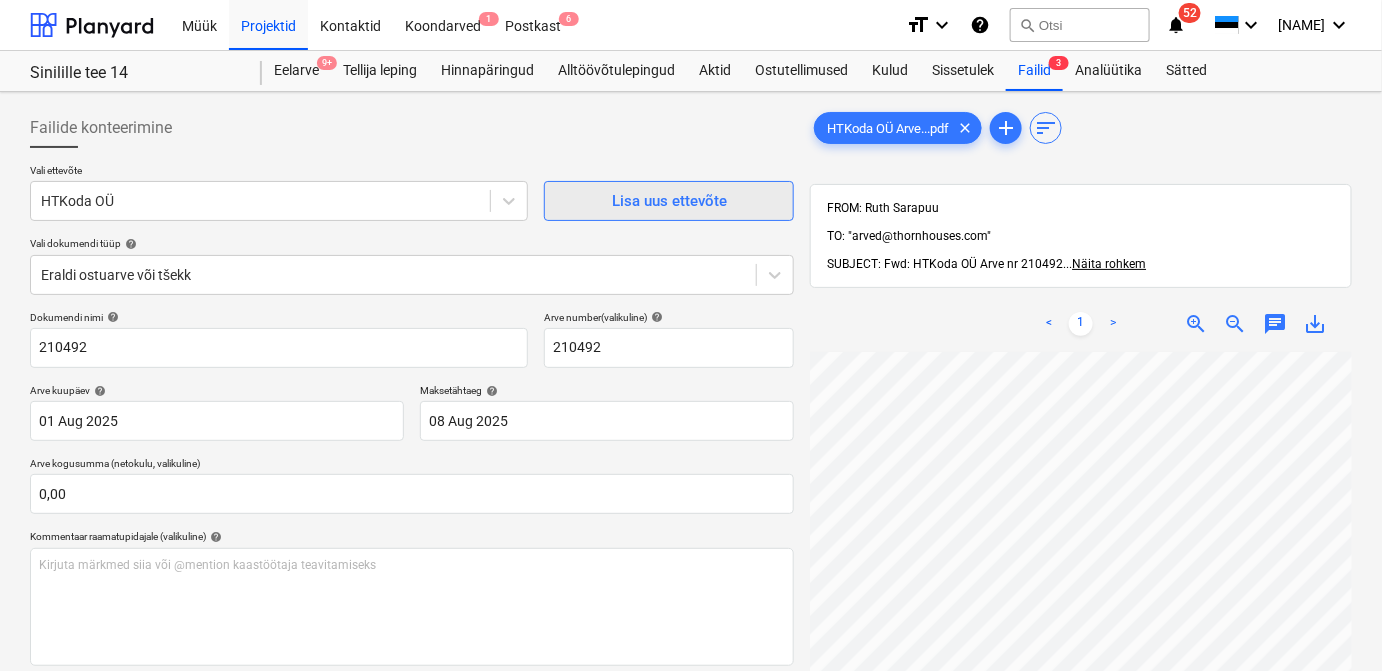 scroll, scrollTop: 80, scrollLeft: 44, axis: both 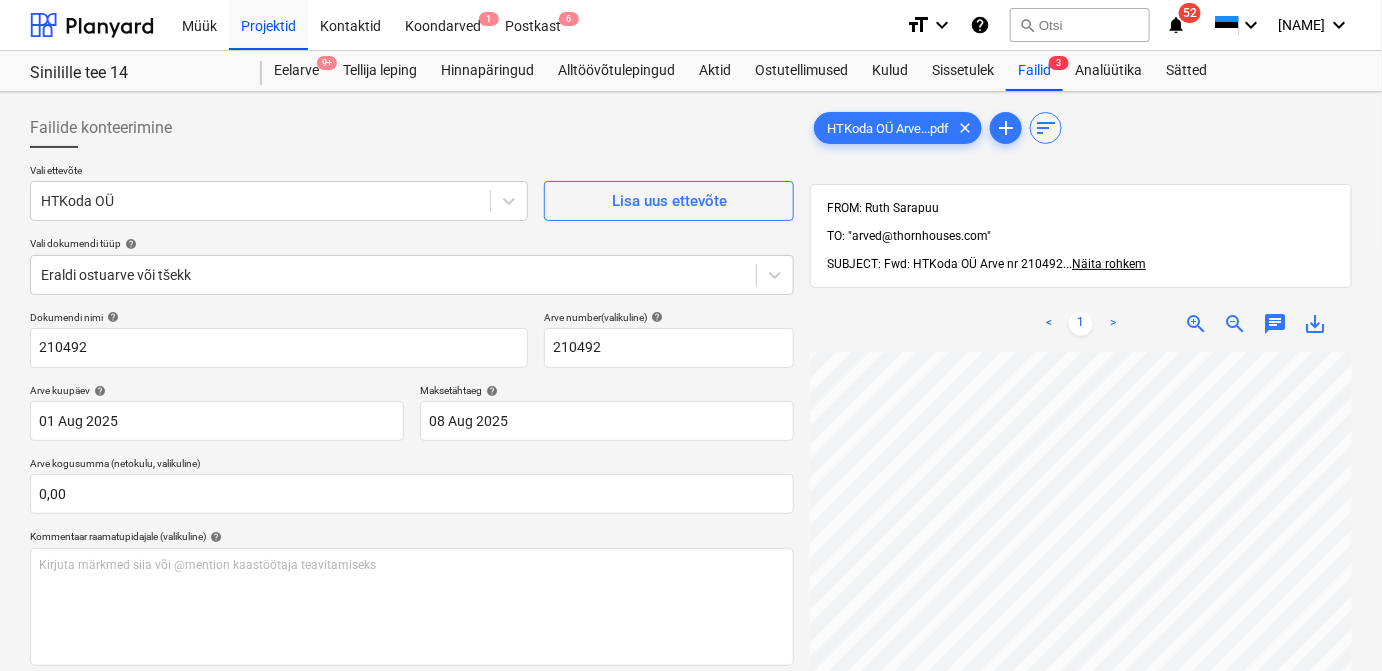 click on "Failide konteerimine Vali ettevõte [COMPANY]   Lisa uus ettevõte Vali dokumendi tüüp help Eraldi ostuarve või tšekk Dokumendi nimi help [NUMBER] Arve number  (valikuline) help [NUMBER] Arve kuupäev help [DATE] [DATE] Press the down arrow key to interact with the calendar and
select a date. Press the question mark key to get the keyboard shortcuts for changing dates. Maksetähtaeg help [DATE] [DATE] Press the down arrow key to interact with the calendar and
select a date. Press the question mark key to get the keyboard shortcuts for changing dates. Arve kogusumma (netokulu, valikuline) [NUMBER] Kommentaar raamatupidajale (valikuline) help Kirjuta märkmed siia või @mention kaastöötaja teavitamiseks ﻿ Tühjenda Salvesta Kinnita Jaotatud kulud (neto) [NUMBER]€ Lisa artiklid help Otsi või vali artikkel Vali hulgi [COMPANY] Arve...pdf clear add sort FROM: [NAME]  TO: "[EMAIL]"  SUBJECT: Fwd: [COMPANY] Arve nr [NUMBER] ...  Näita rohkem ...  Näita rohkem < [NUMBER] > zoom_in" at bounding box center (691, 537) 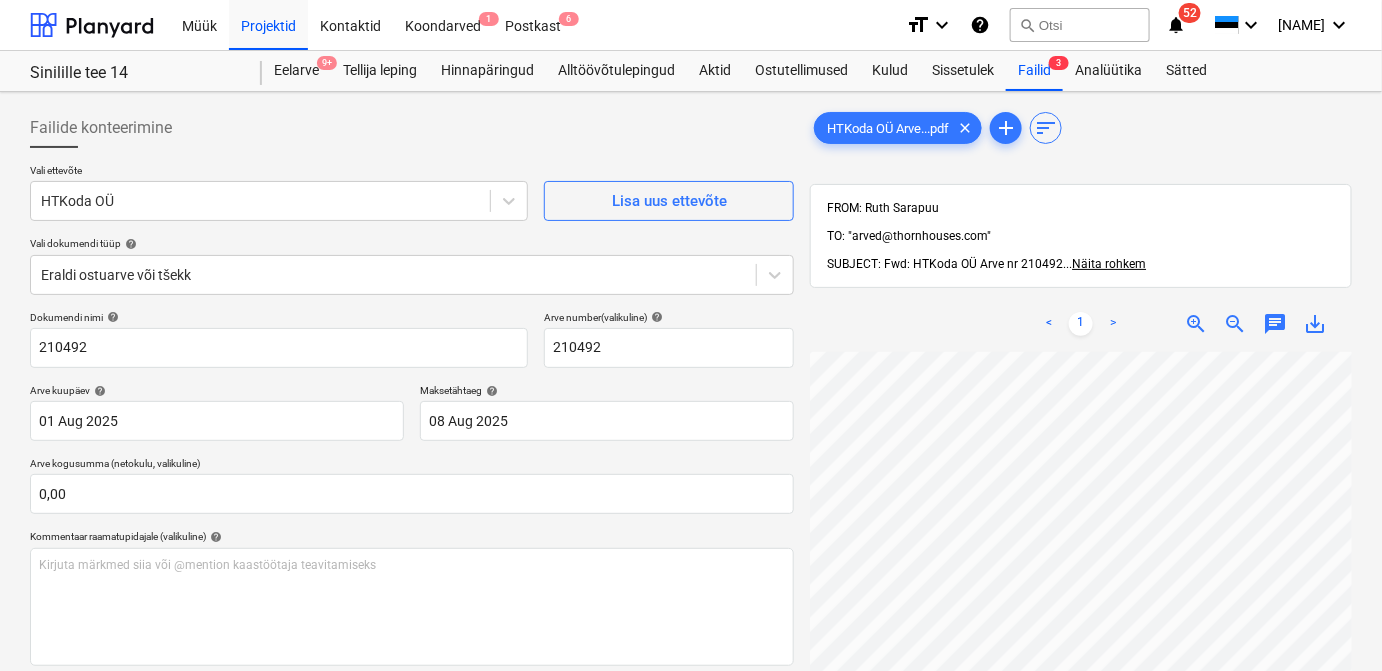 scroll, scrollTop: 206, scrollLeft: 44, axis: both 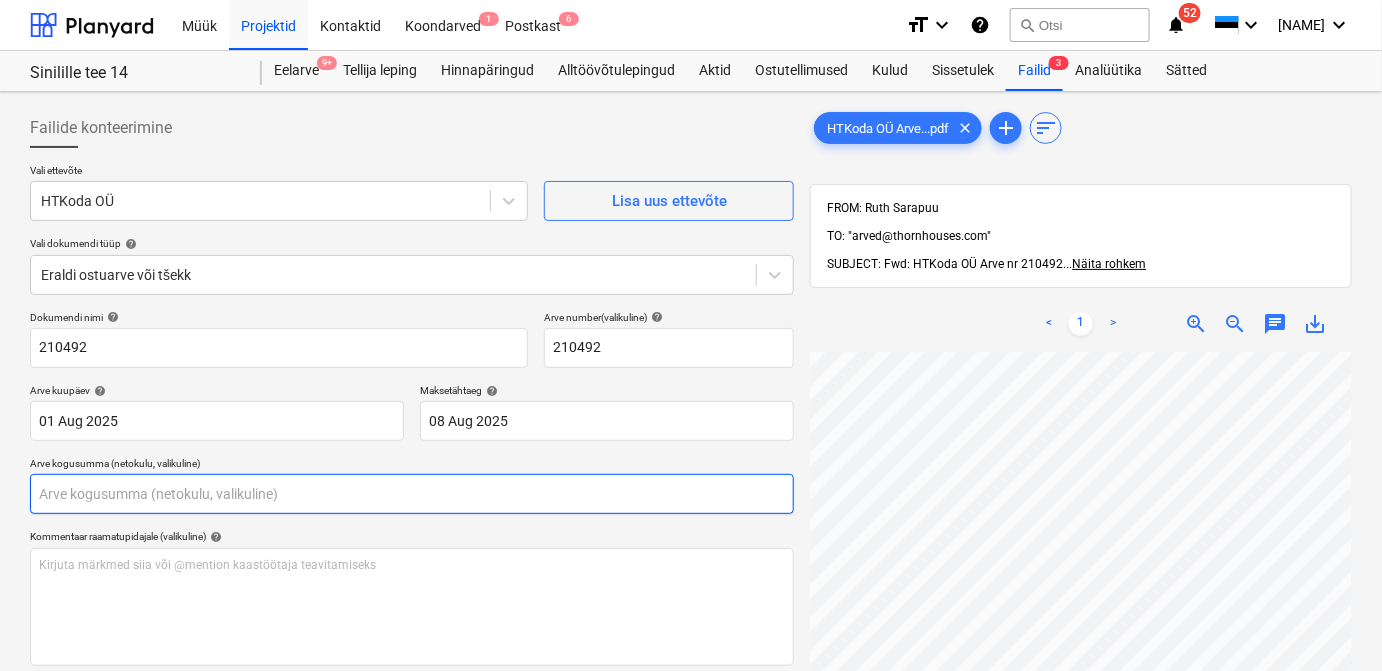 click at bounding box center (412, 494) 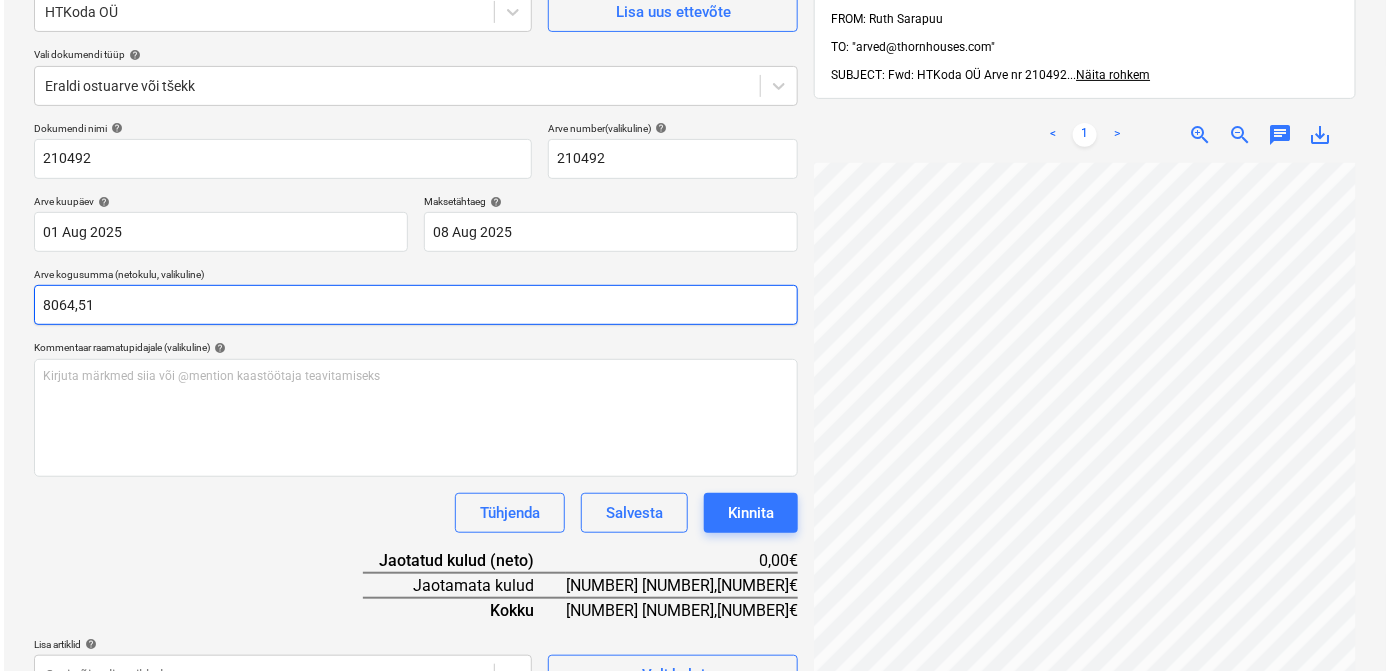 scroll, scrollTop: 192, scrollLeft: 0, axis: vertical 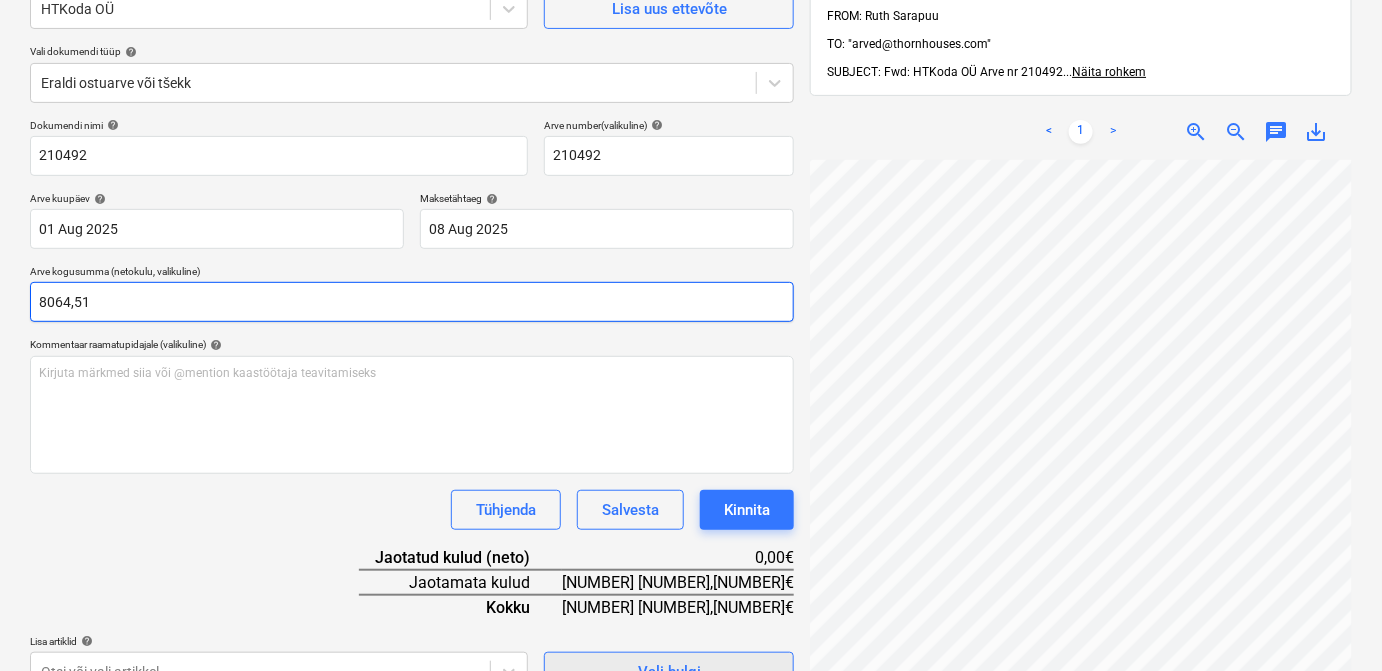 type on "8064,51" 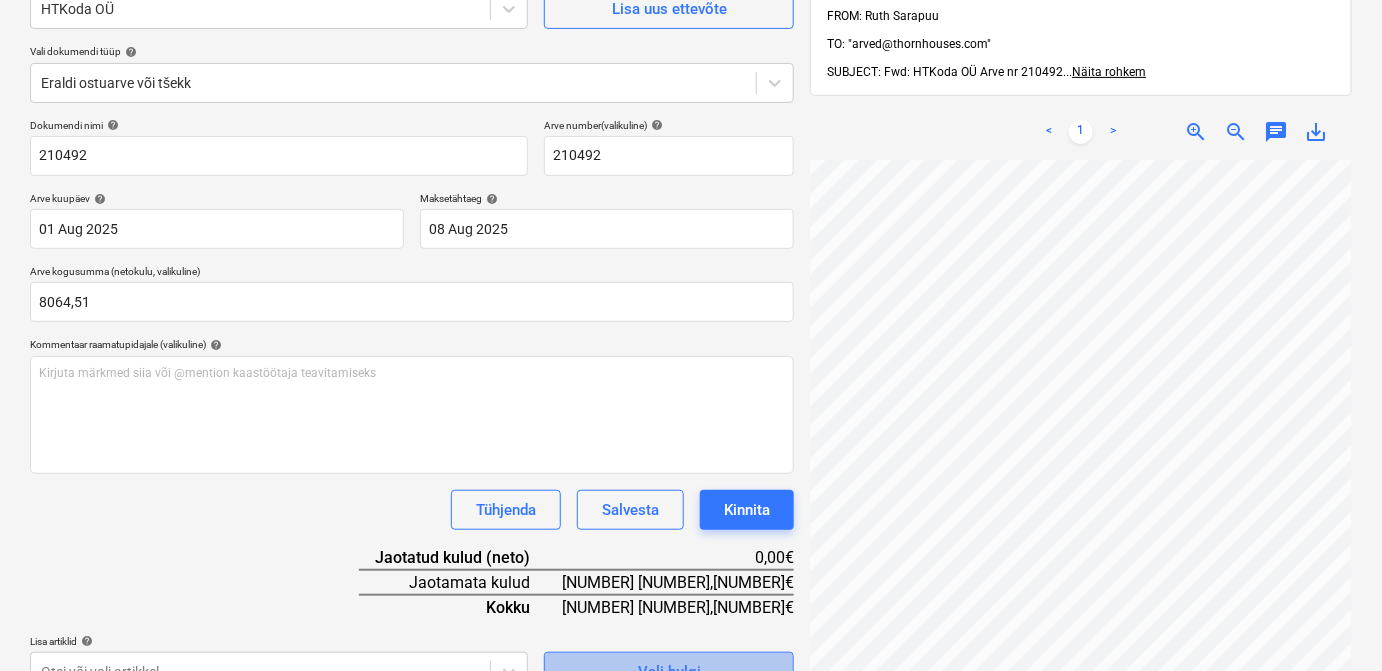 click on "Vali hulgi" at bounding box center (669, 672) 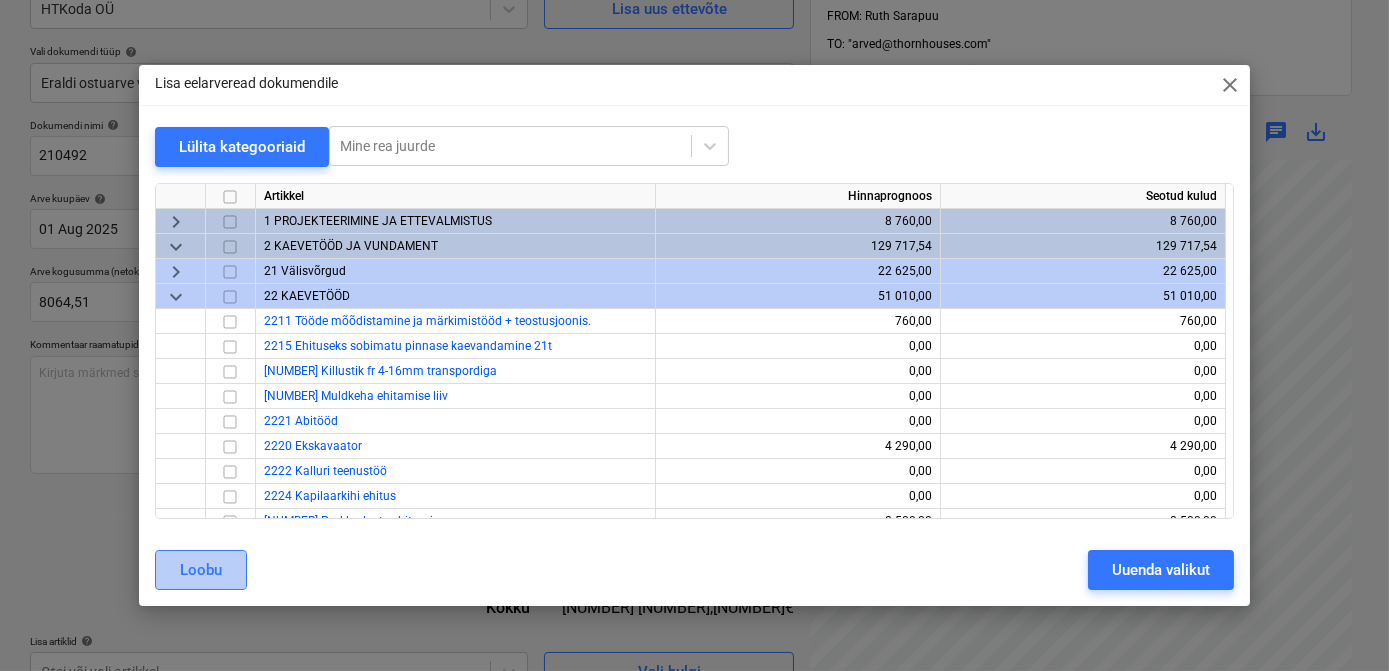 click on "Loobu" at bounding box center [201, 570] 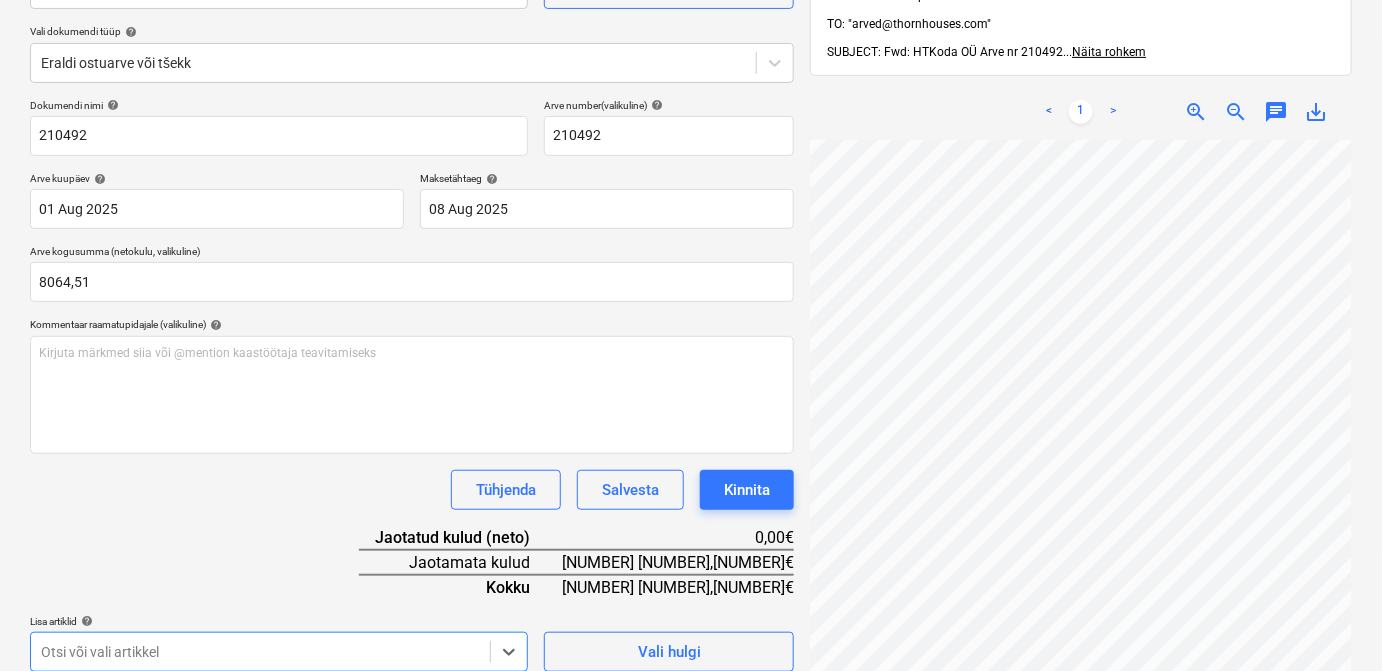 scroll, scrollTop: 524, scrollLeft: 0, axis: vertical 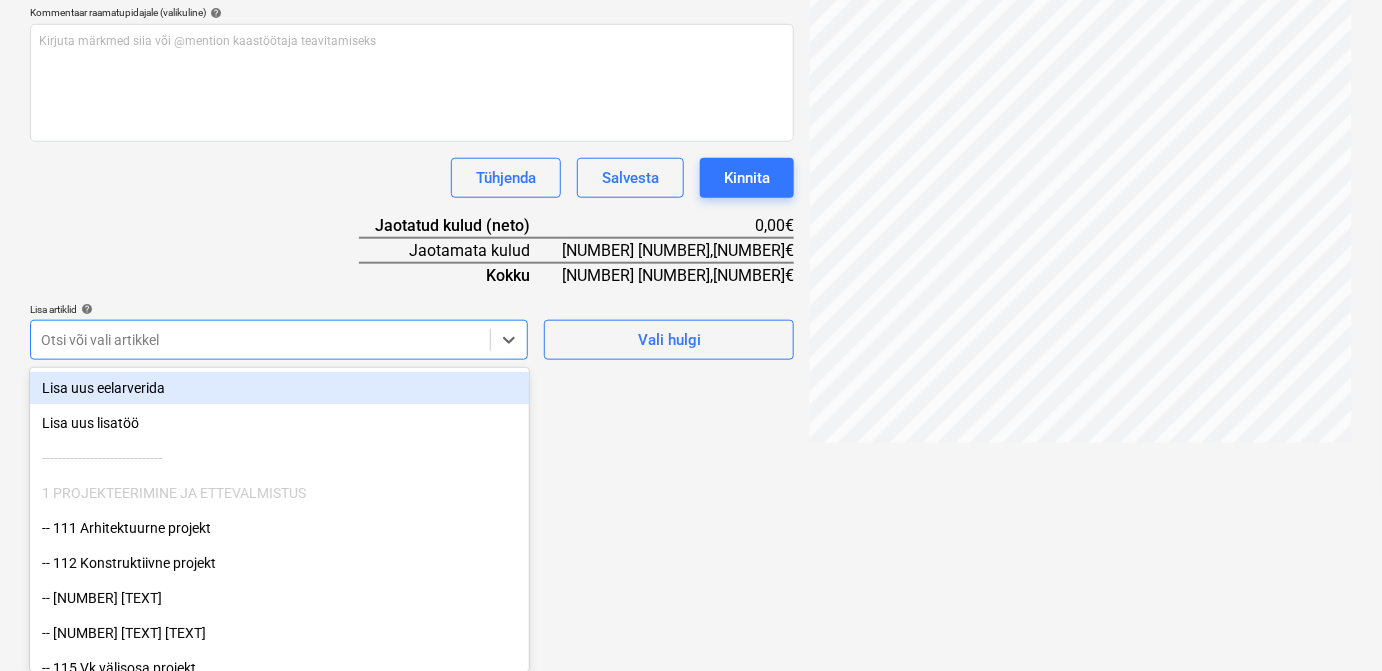 click on "S. Savin keyboard_arrow_down [STREET] [NUMBER] Eelarve 9+ Tellija leping Hinnapäringud Alltöövõtulepingud Aktid Ostutellimused Kulud Sissetulek Failid 3 Analüütika Sätted Failide konteerimine Vali ettevõte HTKoda OÜ   Lisa uus ettevõte Vali dokumendi tüüp help Eraldi ostuarve või tšekk Dokumendi nimi help 210492 Arve number  (valikuline) help 210492 Arve kuupäev help 01 Aug 2025 01.08.2025 Press the down arrow key to interact with the calendar and
select a date. Press the question mark key to get the keyboard shortcuts for changing dates. Maksetähtaeg help 08 Aug 2025 08.08.2025 Press the down arrow key to interact with the calendar and
select a date. Press the question mark key to get the keyboard shortcuts for changing dates. Arve kogusumma (netokulu, valikuline) 8064,51 Kommentaar raamatupidajale (valikuline) help ﻿ Tühjenda Salvesta Kinnita <" at bounding box center (691, -189) 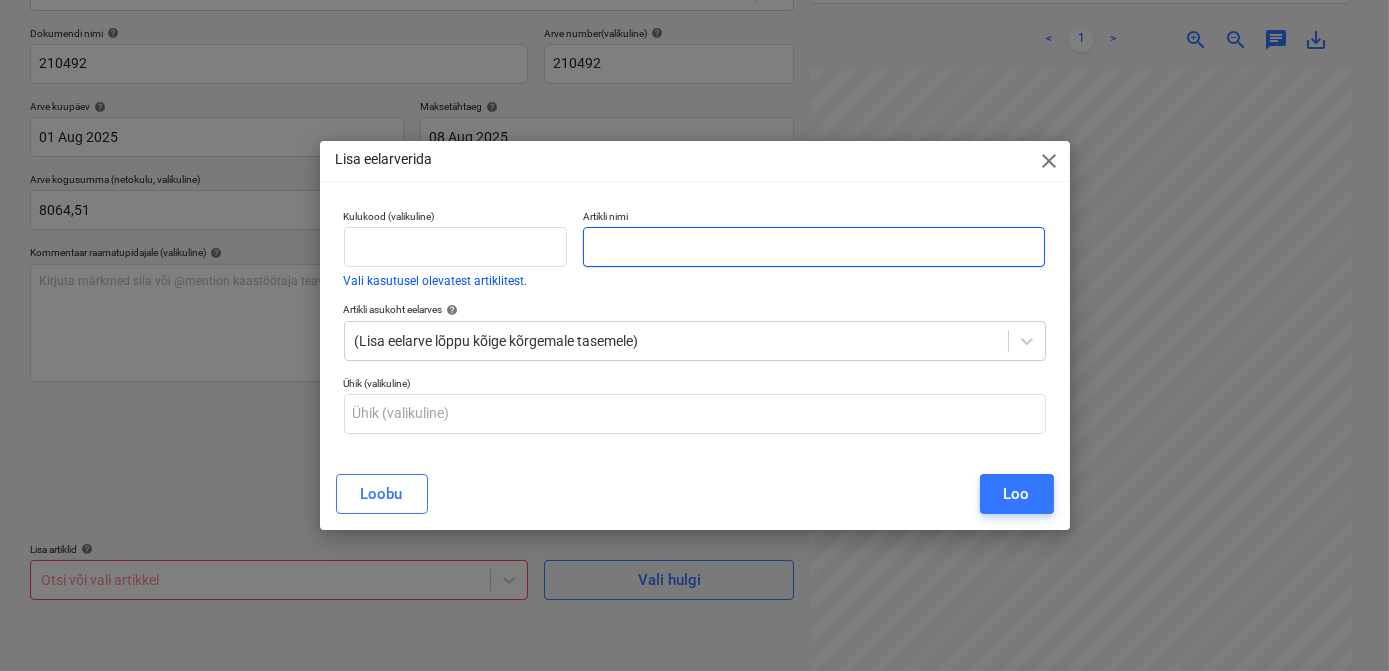 click at bounding box center [814, 247] 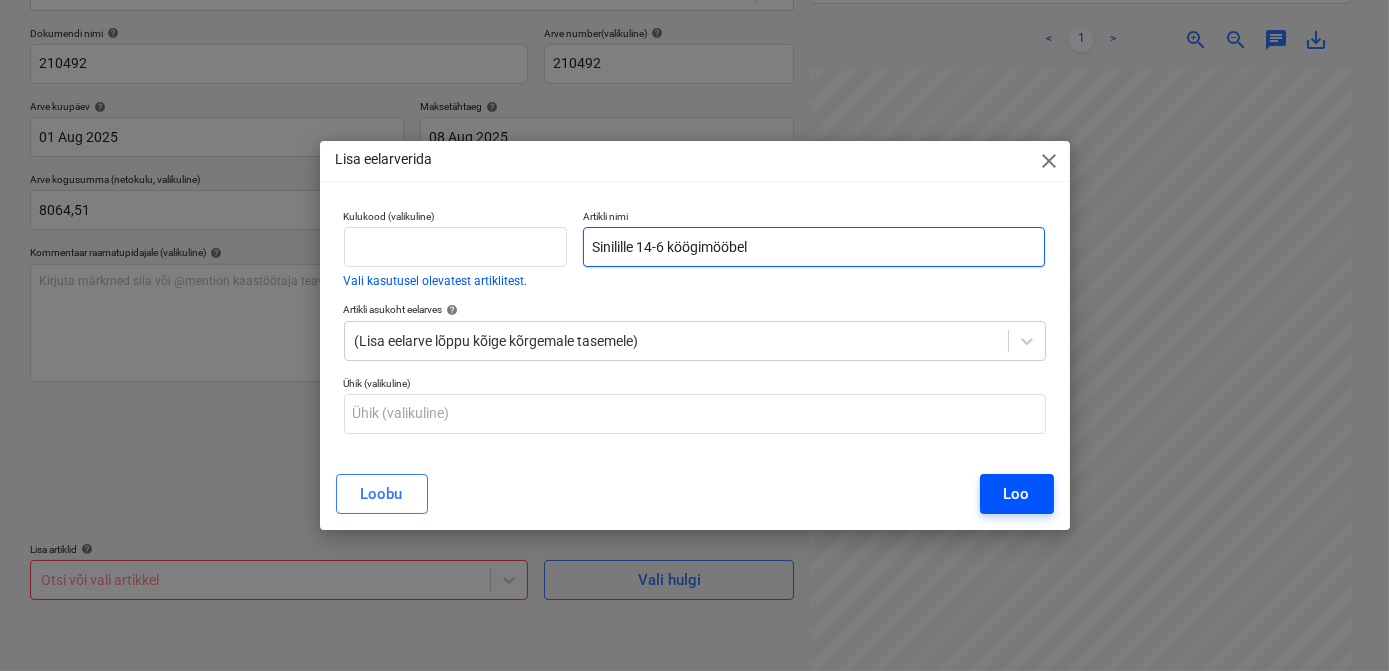 type on "Sinilille 14-6 köögimööbel" 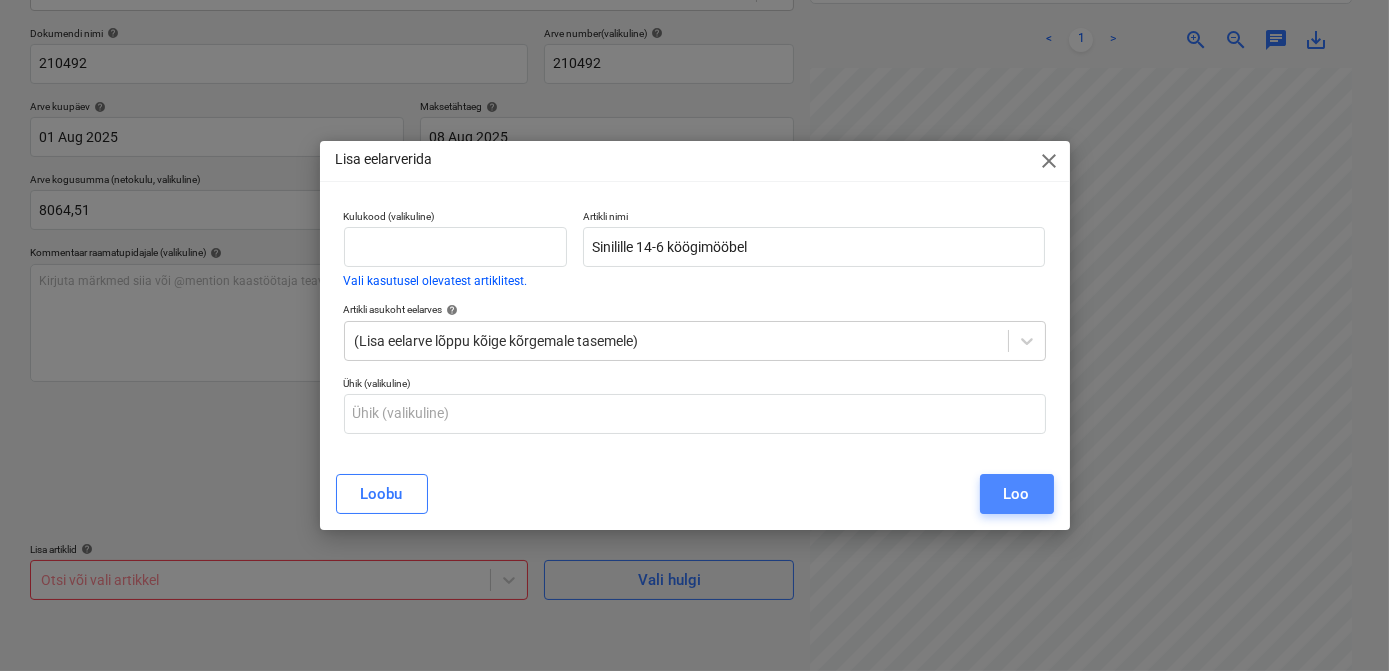 click on "Loo" at bounding box center [1017, 494] 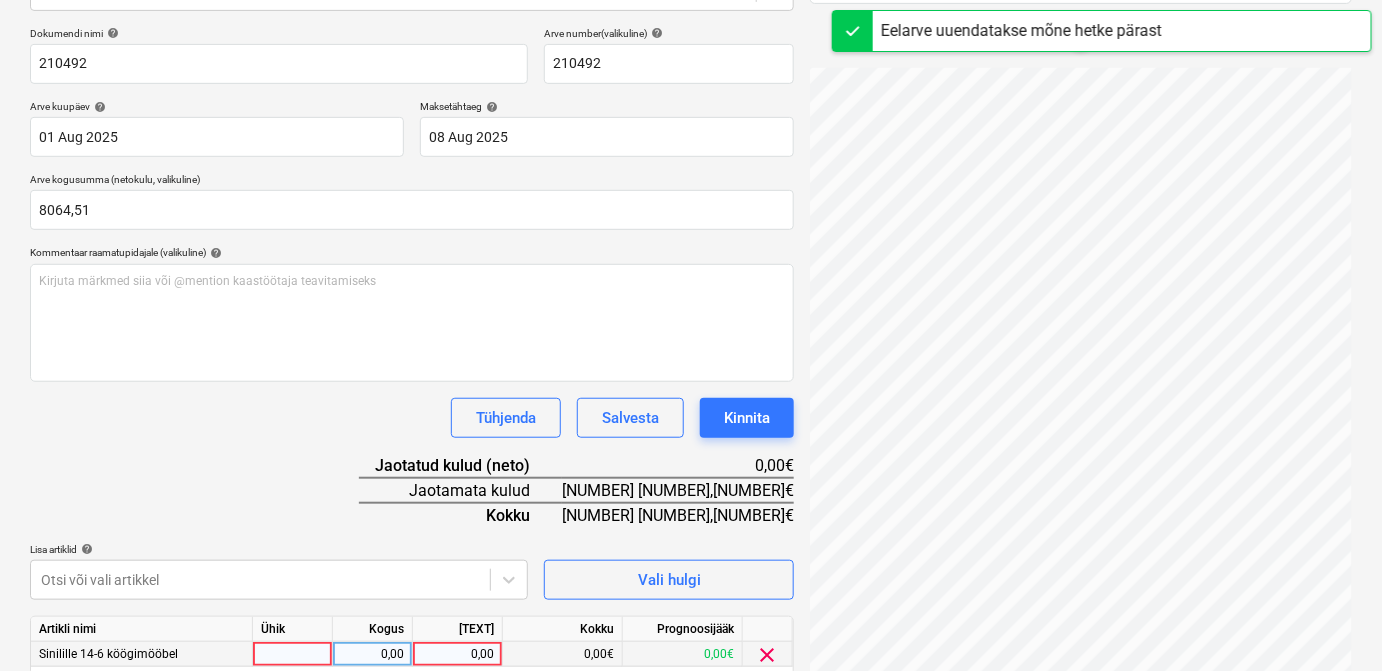click at bounding box center [293, 654] 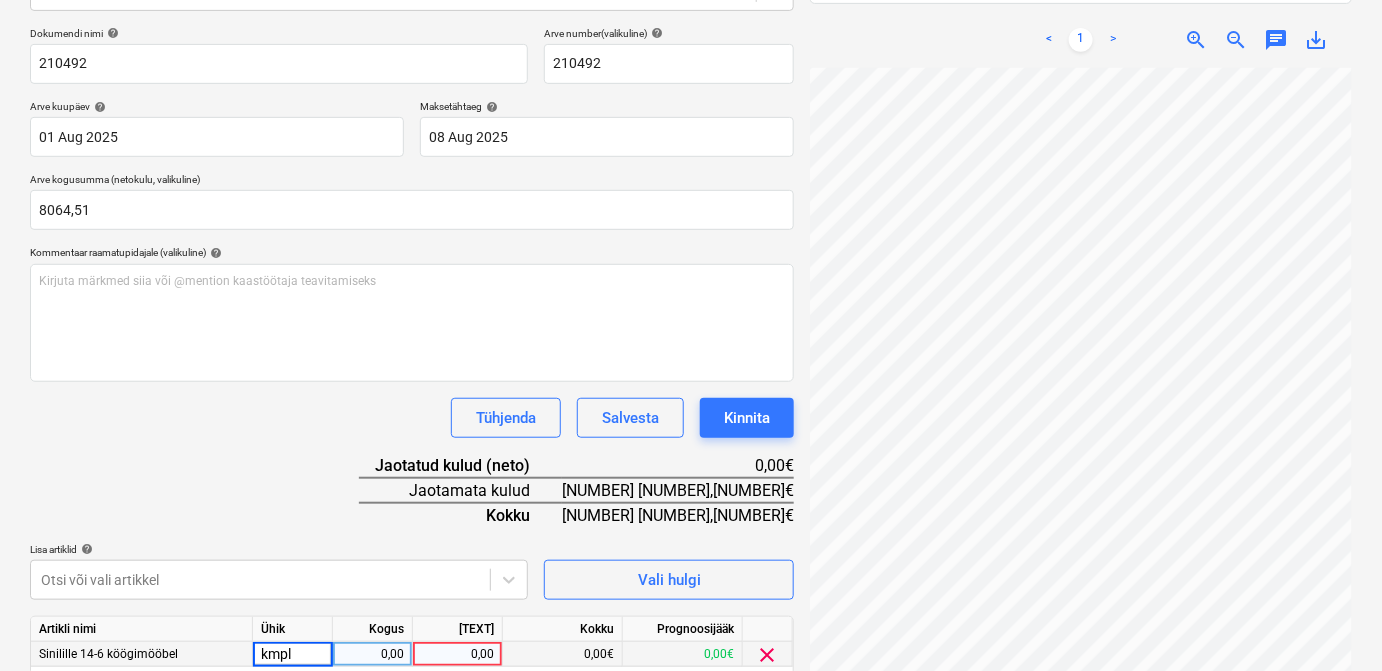 type on "kmpl." 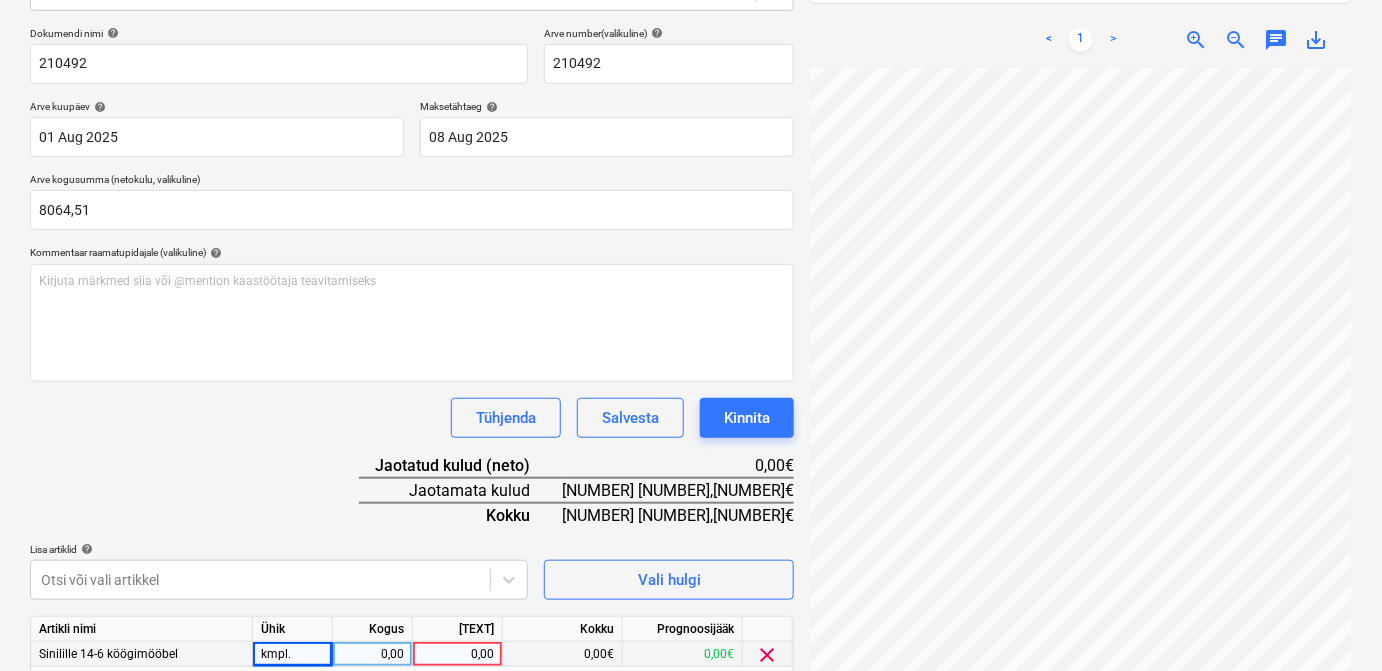 click on "0,00" at bounding box center (372, 654) 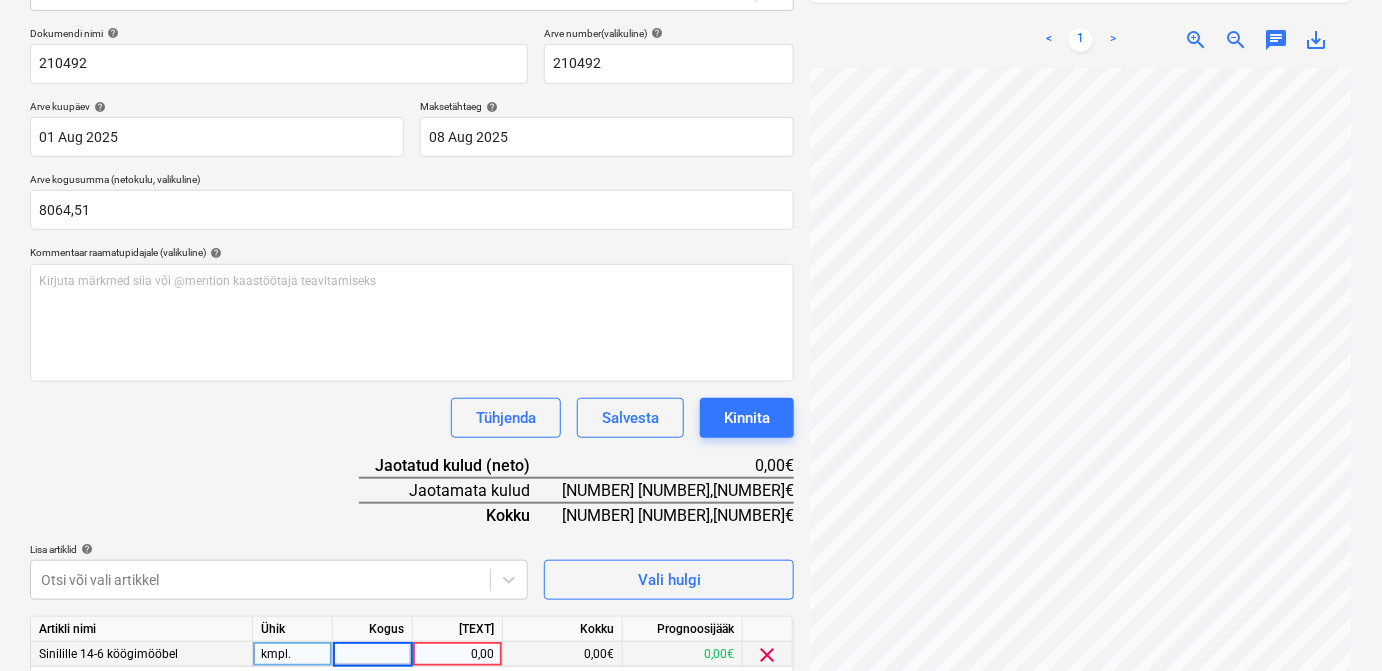 type on "1" 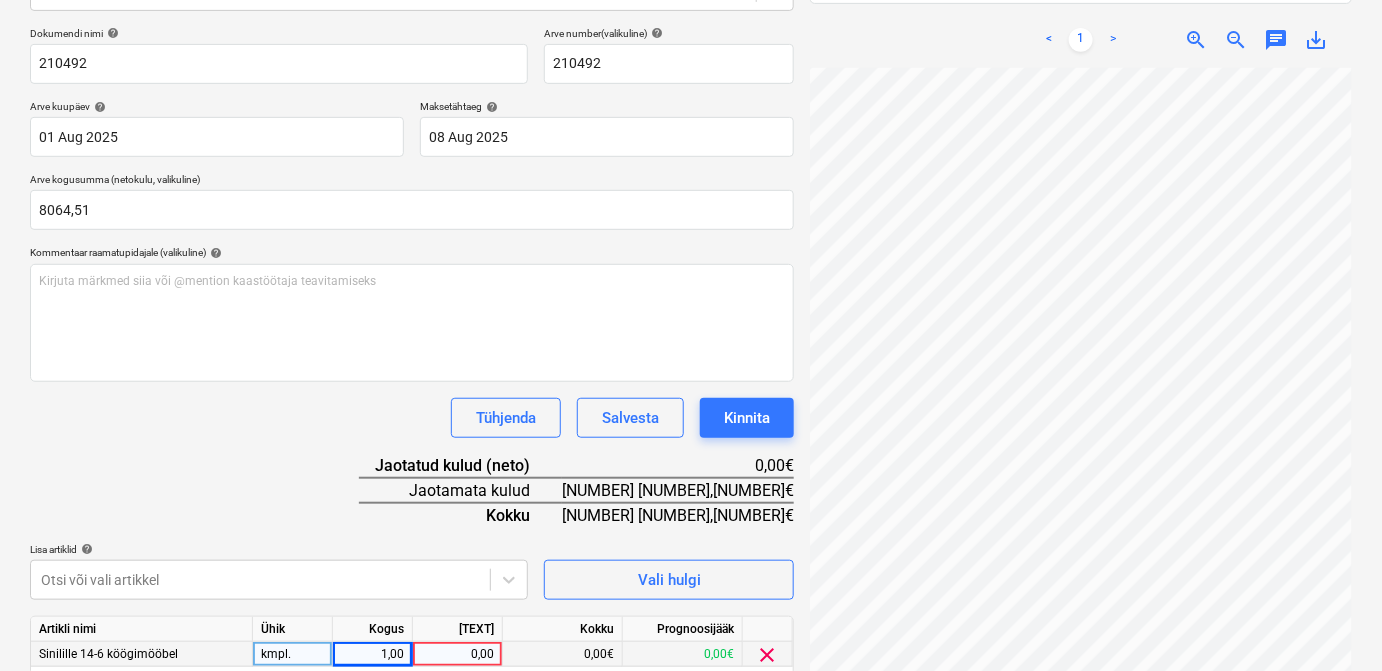 click on "0,00" at bounding box center [457, 654] 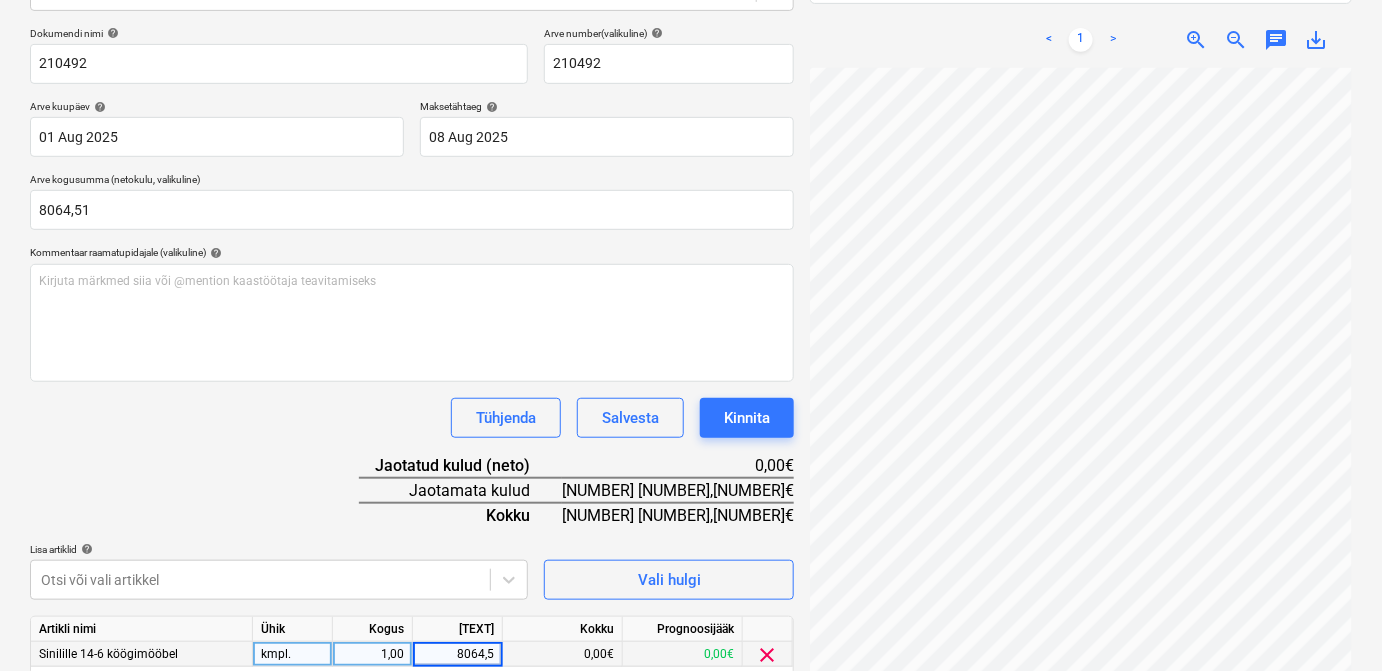 type on "8064,51" 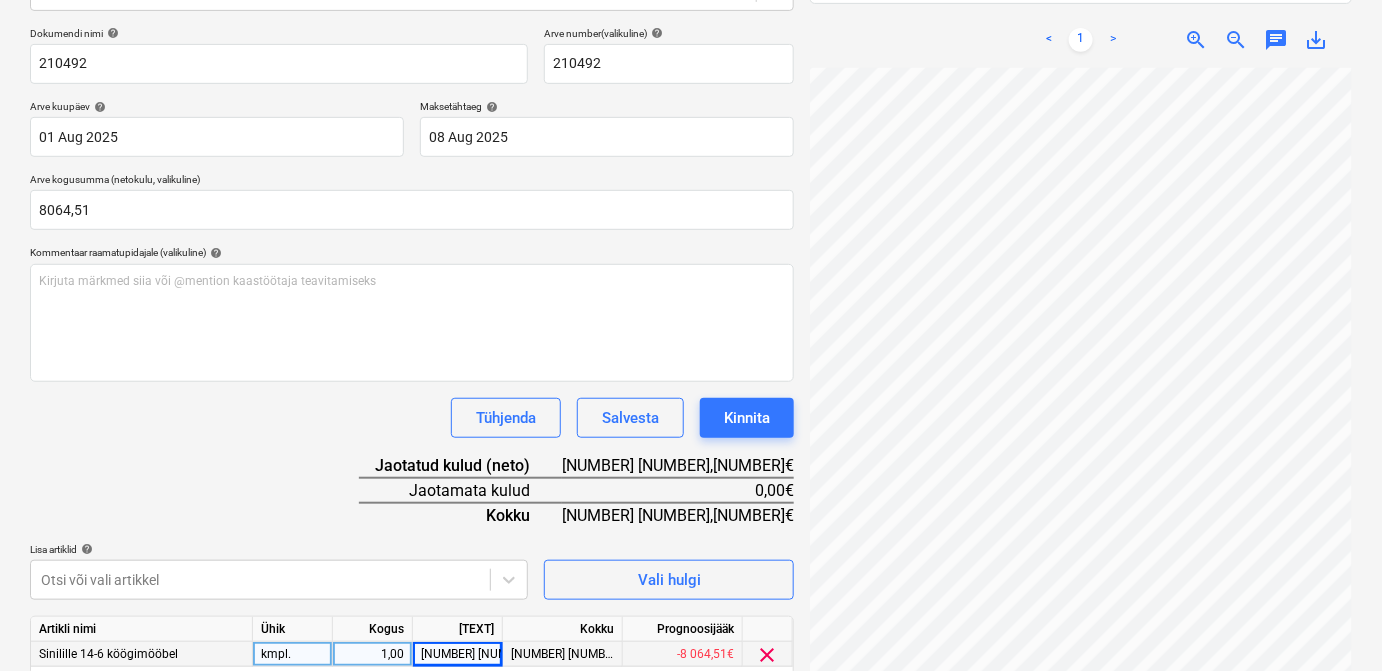 click on "Dokumendi nimi help 210492 Arve number  (valikuline) help 210492 Arve kuupäev help [DATE] [DATE] Press the down arrow key to interact with the calendar and
select a date. Press the question mark key to get the keyboard shortcuts for changing dates. Maksetähtaeg help [DATE] [DATE] Press the down arrow key to interact with the calendar and
select a date. Press the question mark key to get the keyboard shortcuts for changing dates. Arve kogusumma (netokulu, valikuline) 8064,51 Kommentaar raamatupidajale (valikuline) help Kirjuta märkmed siia või @mention kaastöötaja teavitamiseks ﻿ Tühjenda Salvesta Kinnita Jaotatud kulud (neto) 8 064,51€ Jaotamata kulud 0,00€ Kokku 8 064,51€ Lisa artiklid help Otsi või vali artikkel Vali hulgi Artikli nimi Ühik Kogus Ühiku hind Kokku Prognoosijääk  Sinilille 14-6 köögimööbel kmpl. 1,00 8 064,51 8 064,51€ -8 064,51€ clear Tühjenda Salvesta Kinnita" at bounding box center (412, 379) 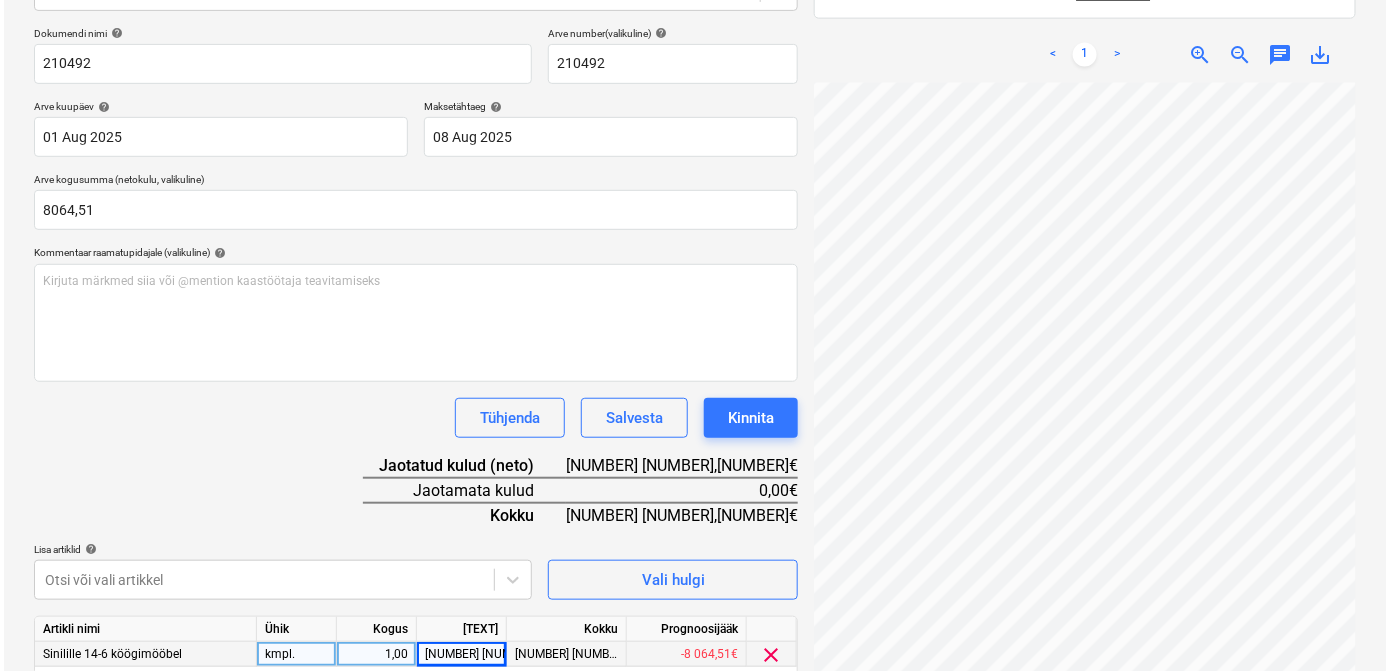 scroll, scrollTop: 360, scrollLeft: 0, axis: vertical 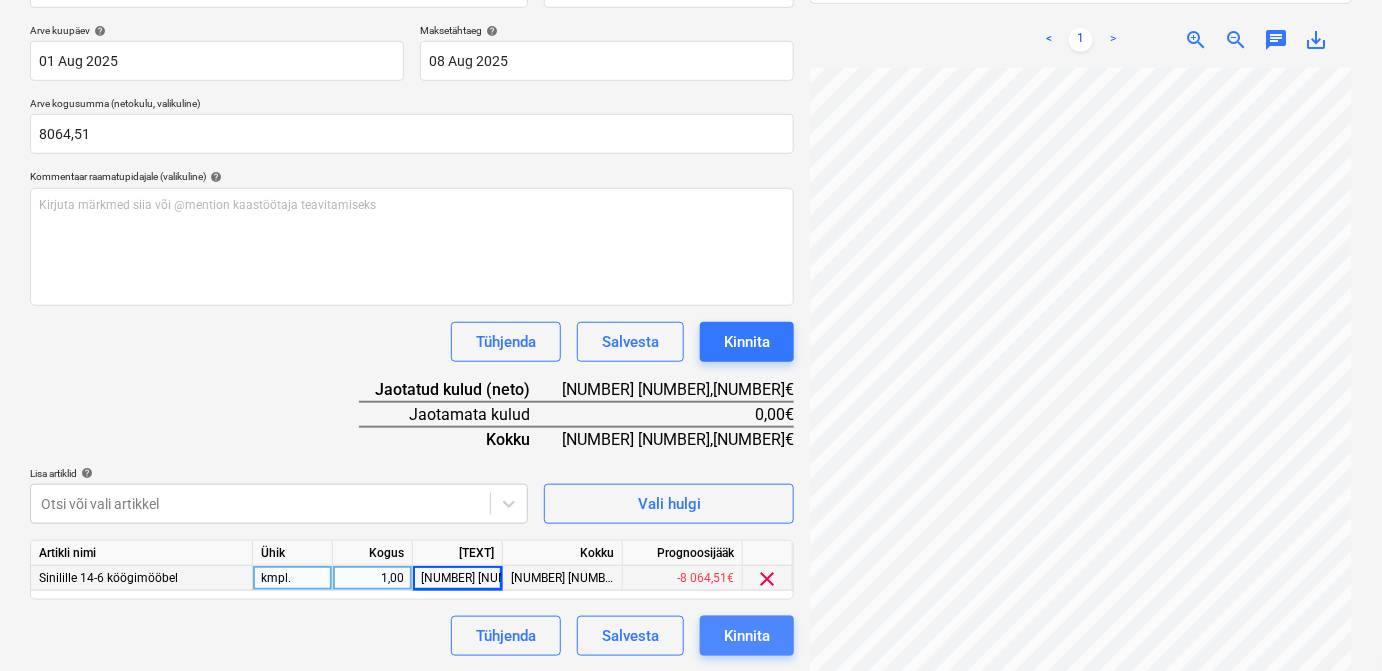 click on "Kinnita" at bounding box center (747, 636) 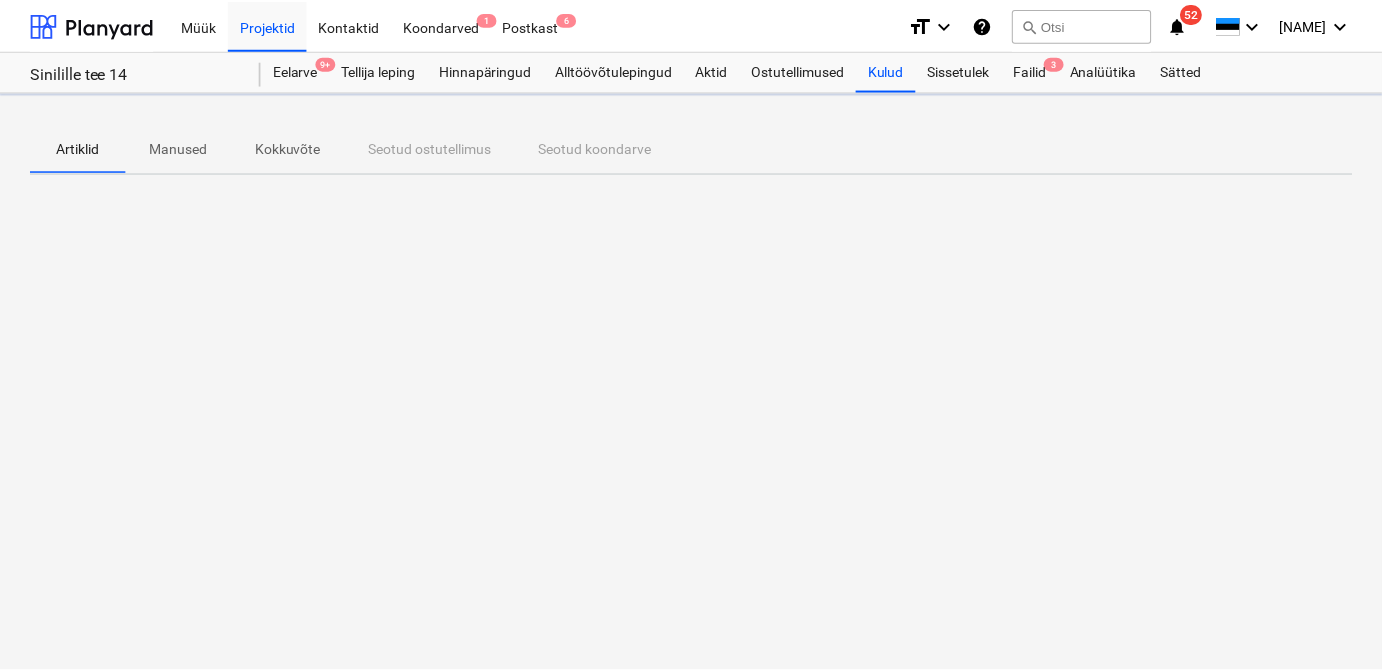 scroll, scrollTop: 0, scrollLeft: 0, axis: both 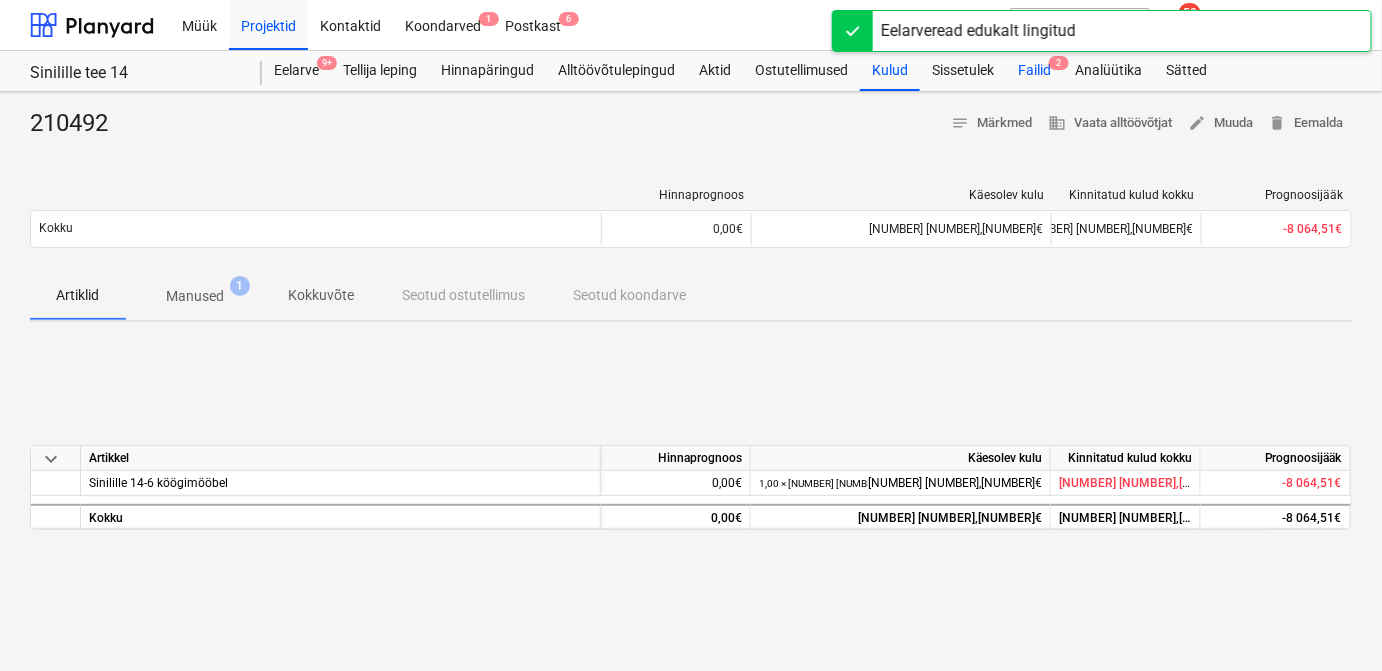click on "Failid 2" at bounding box center [1034, 71] 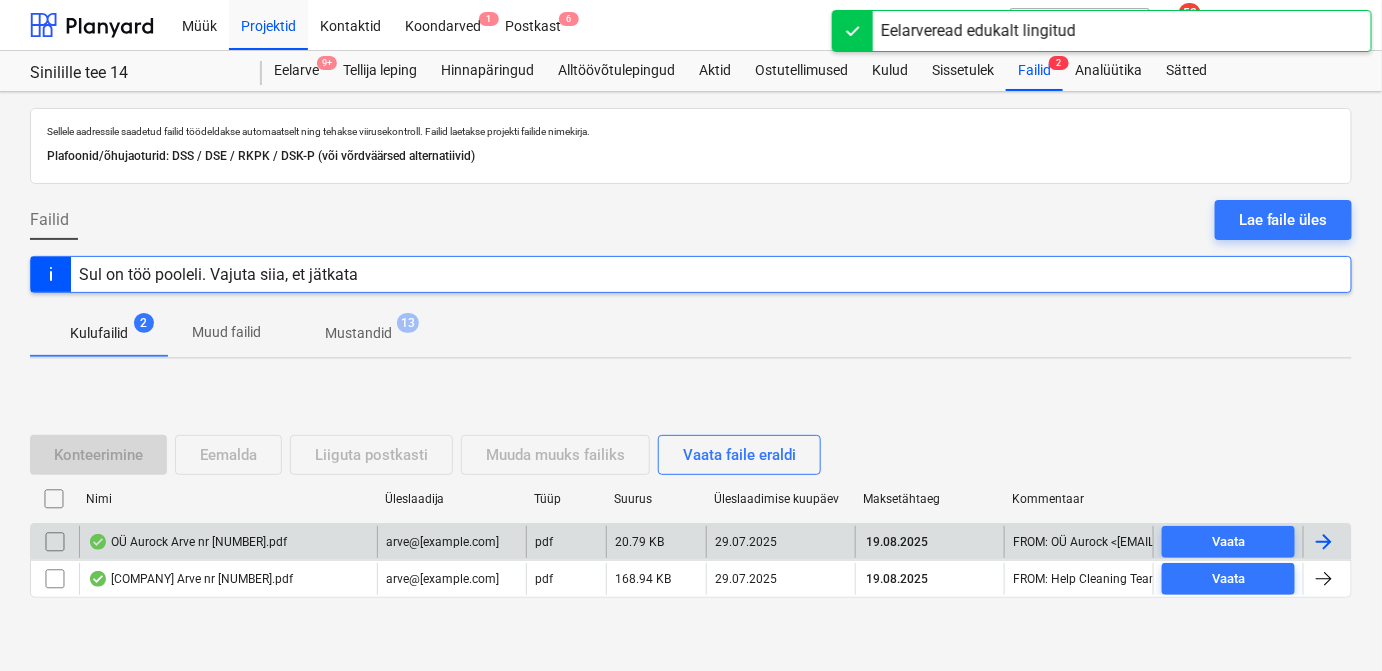 click at bounding box center [1324, 542] 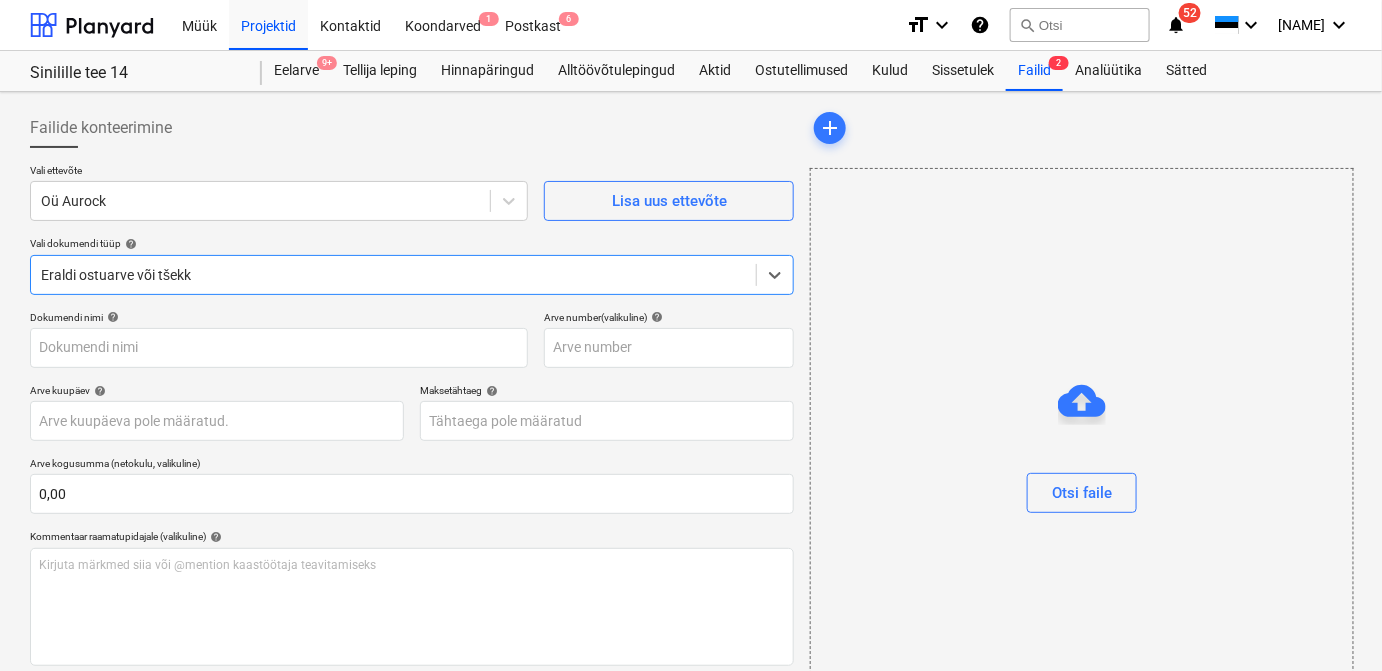 type on "285" 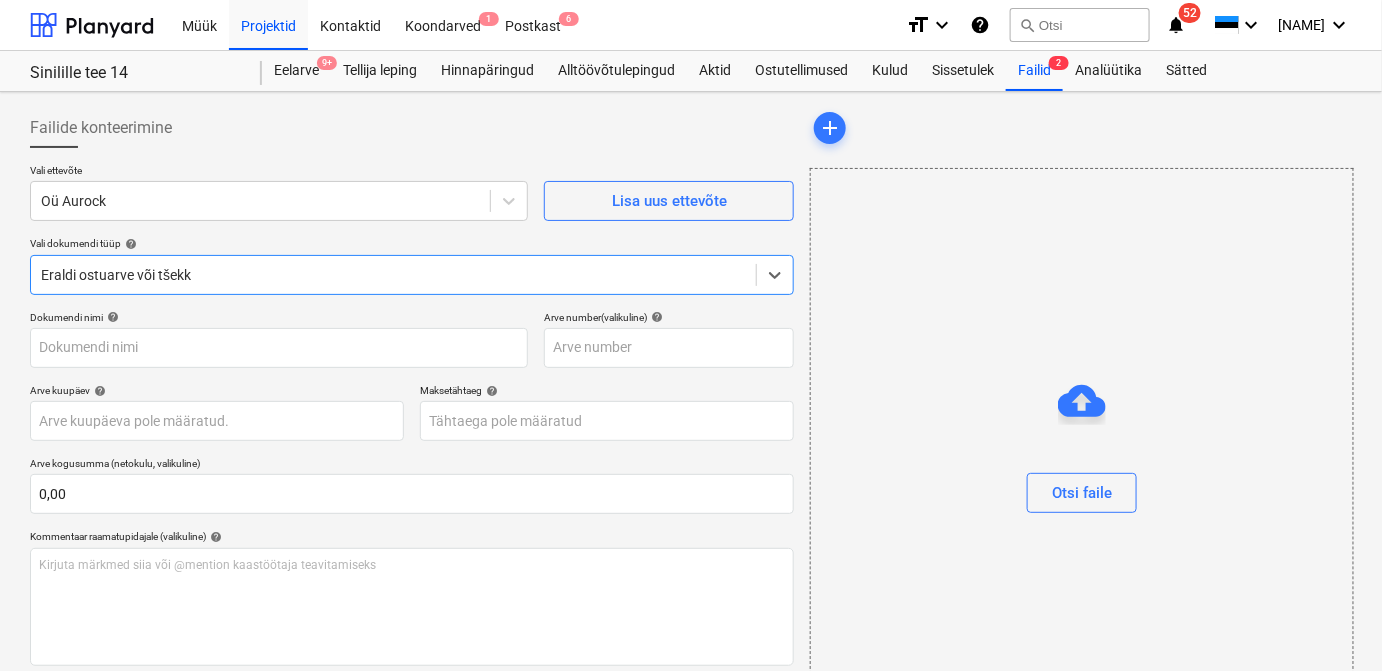 type on "285" 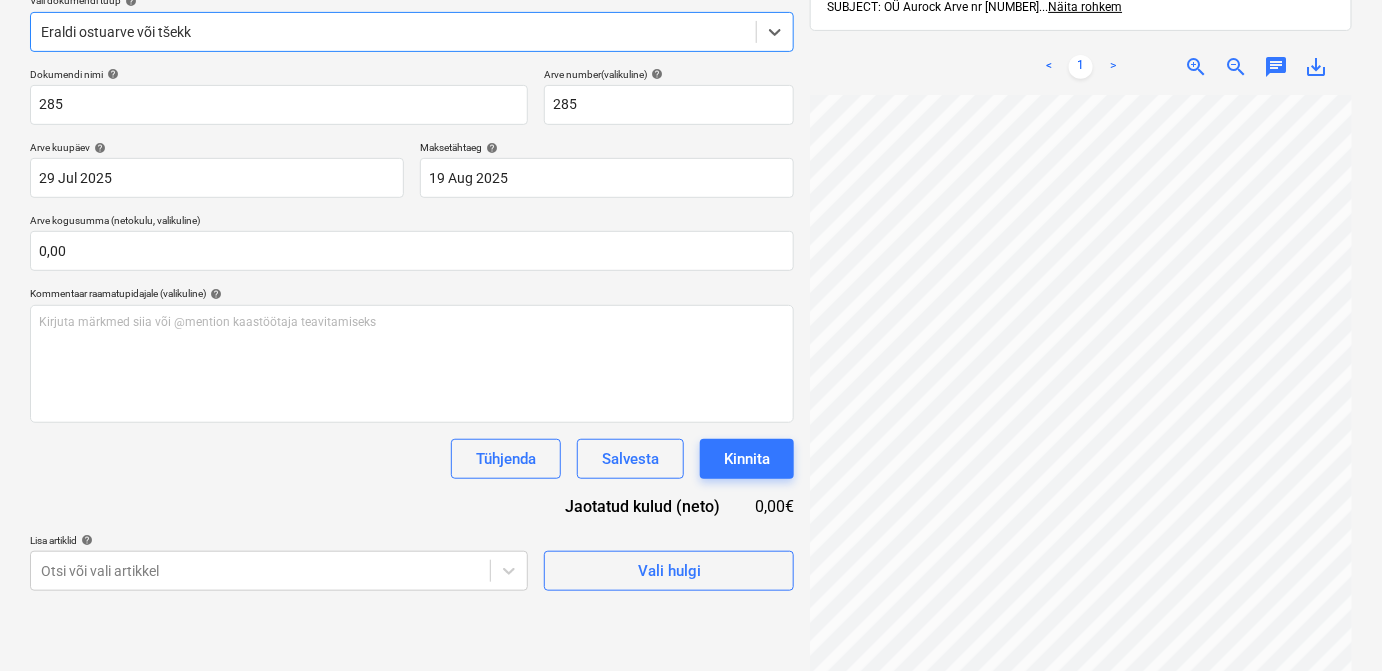 scroll, scrollTop: 249, scrollLeft: 0, axis: vertical 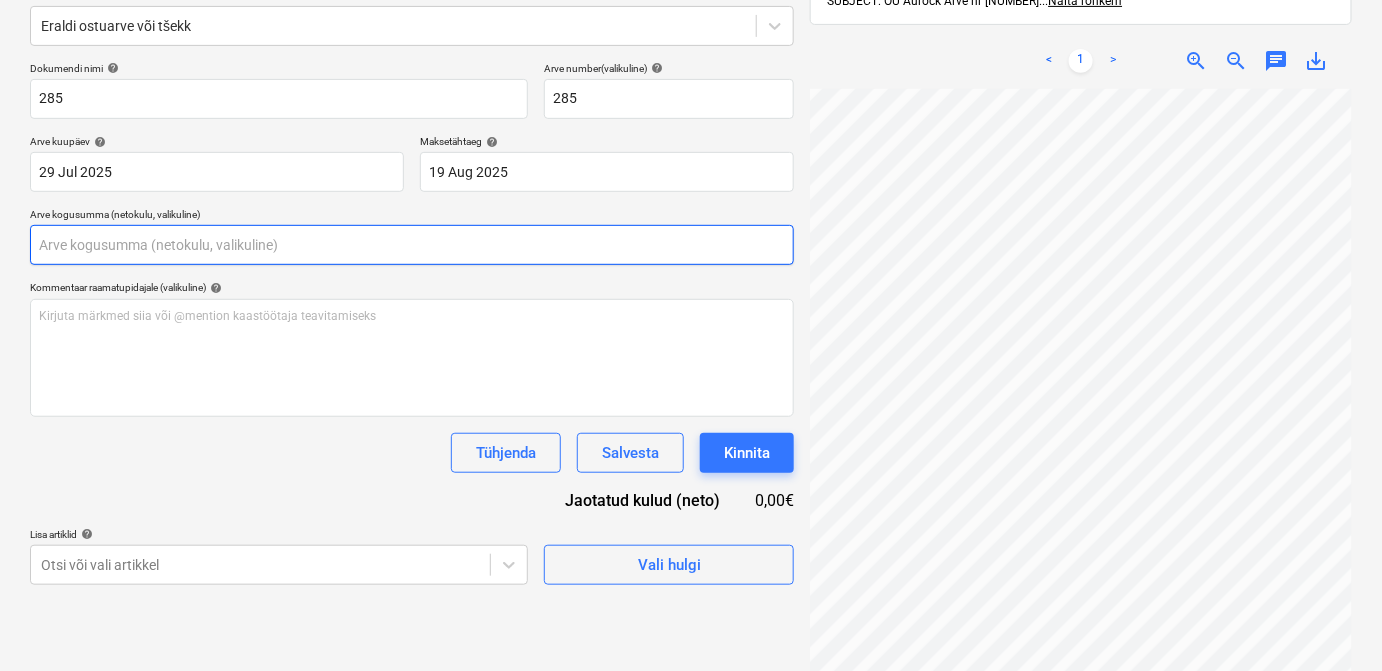 click at bounding box center [412, 245] 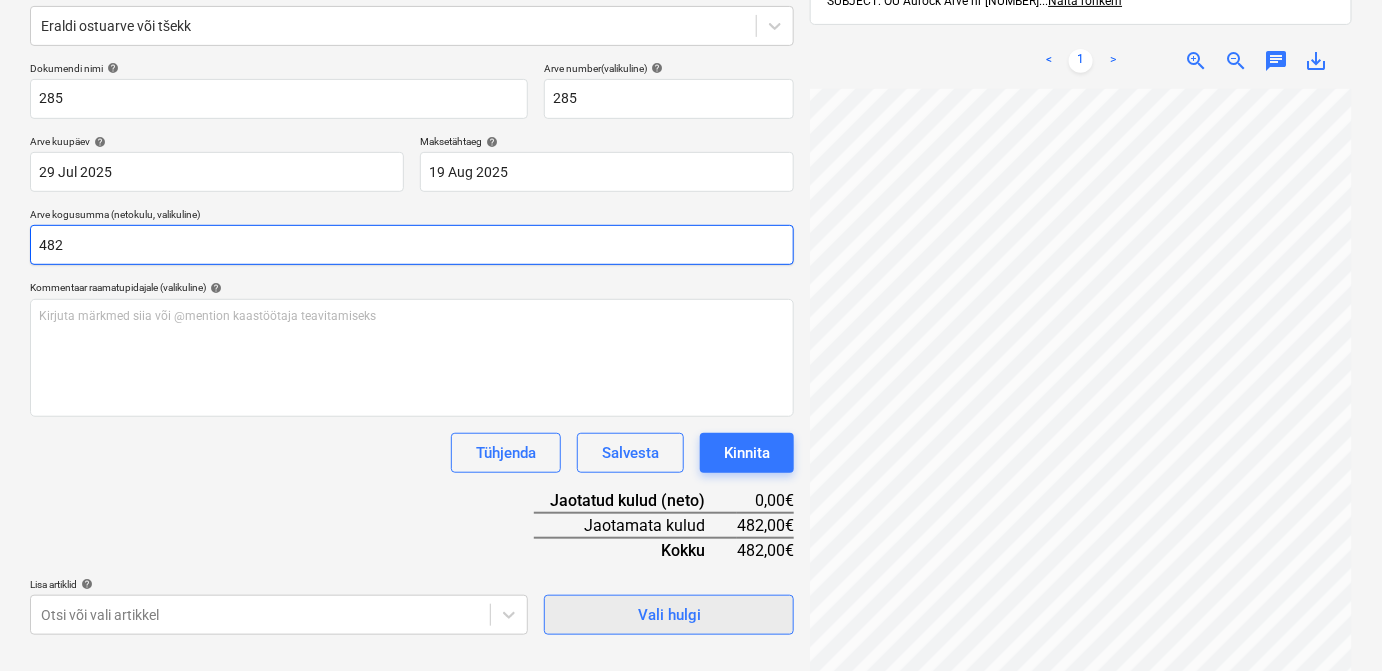 type on "482" 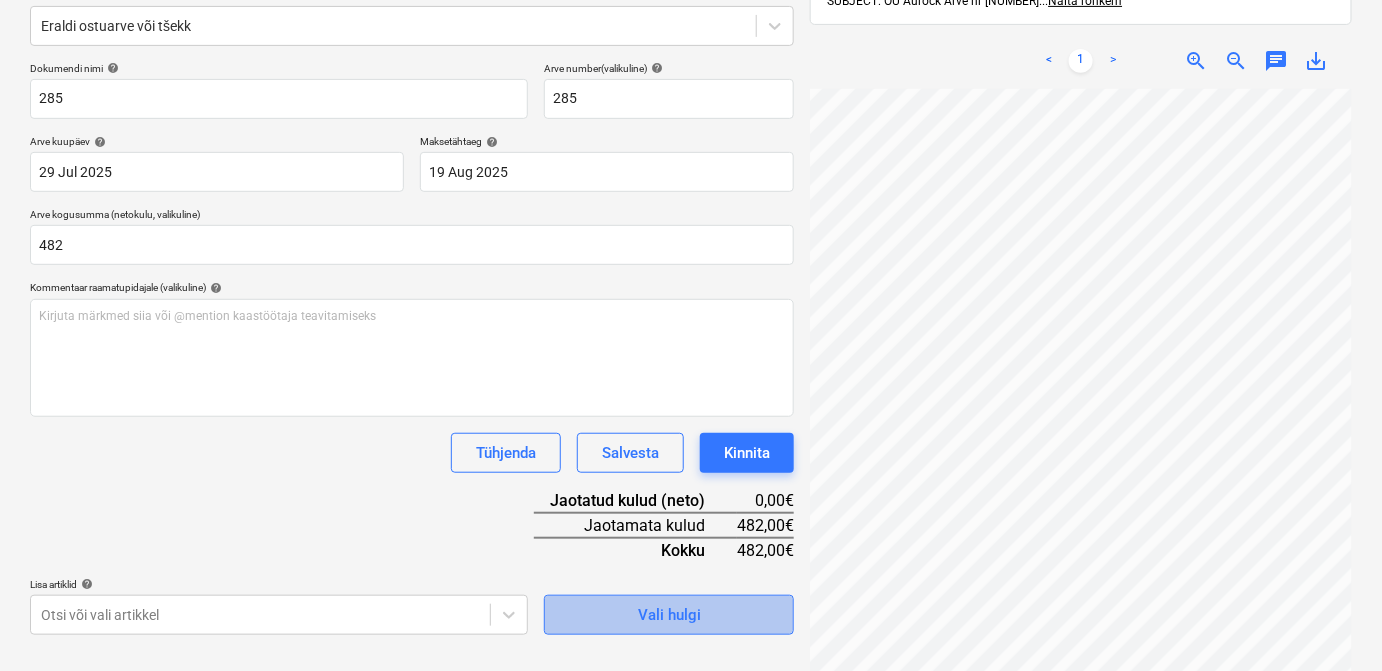click on "Vali hulgi" at bounding box center [669, 615] 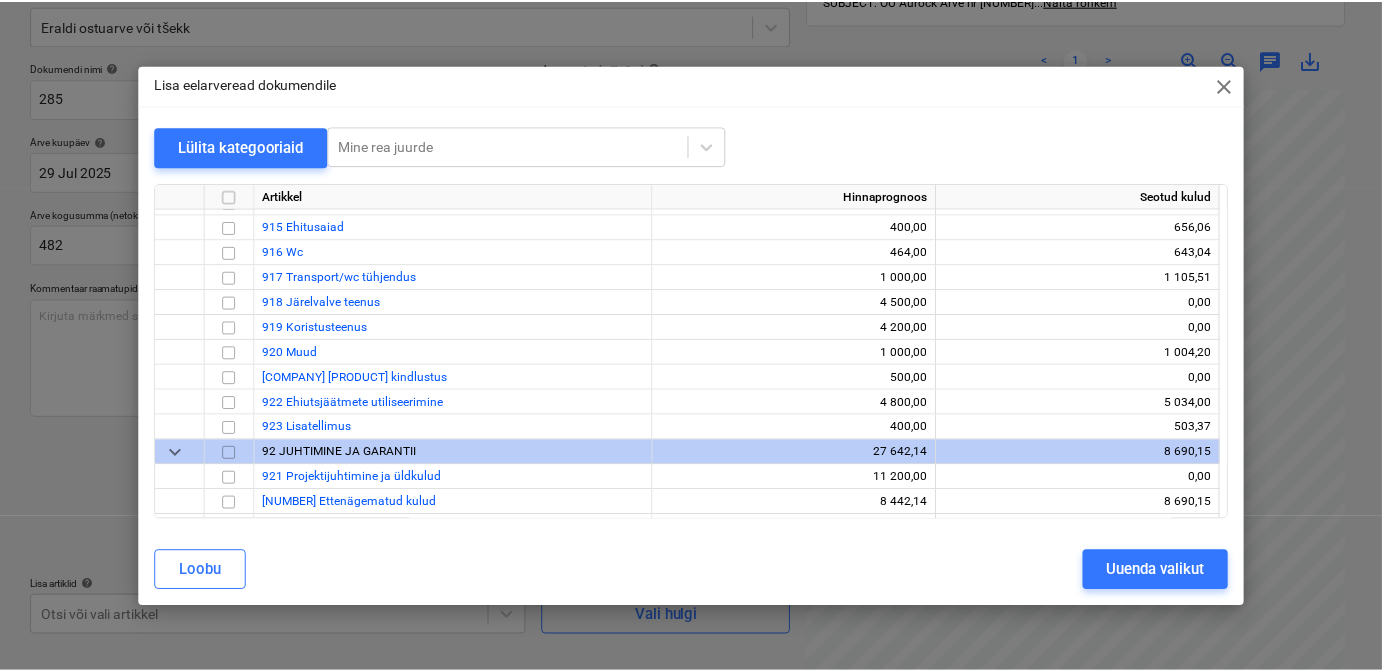 scroll, scrollTop: 10593, scrollLeft: 0, axis: vertical 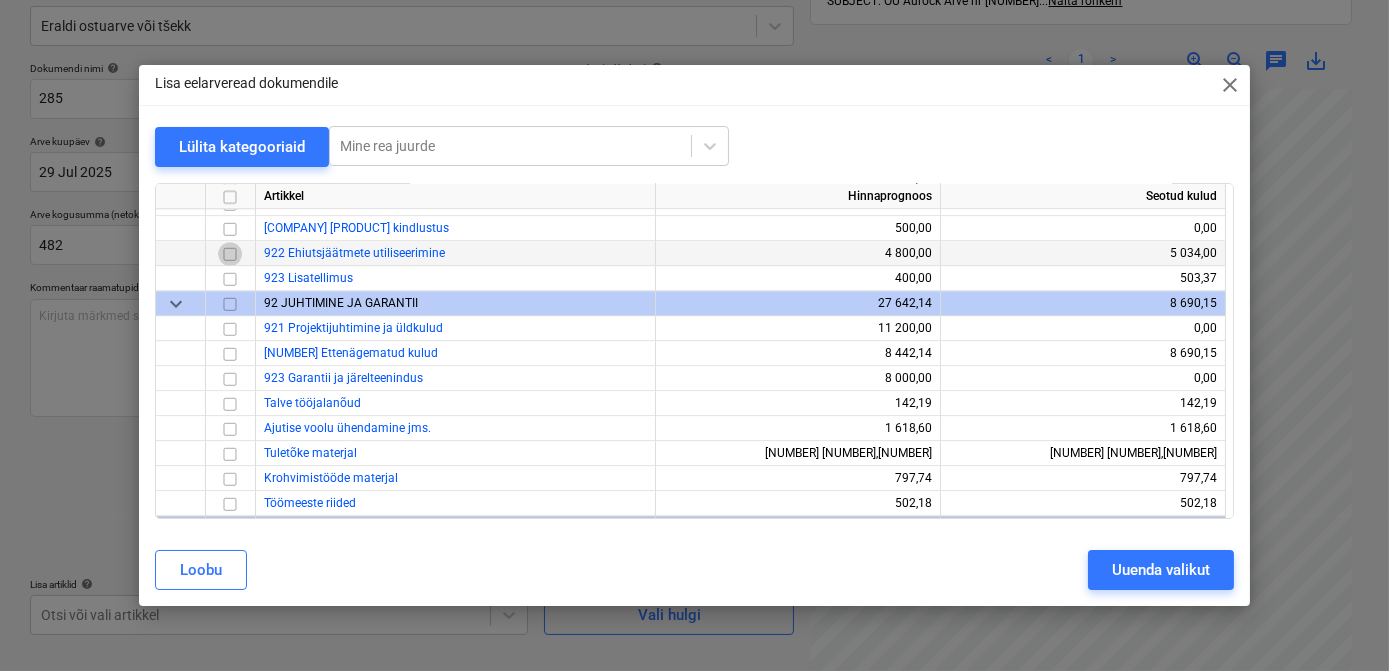 click at bounding box center (230, 253) 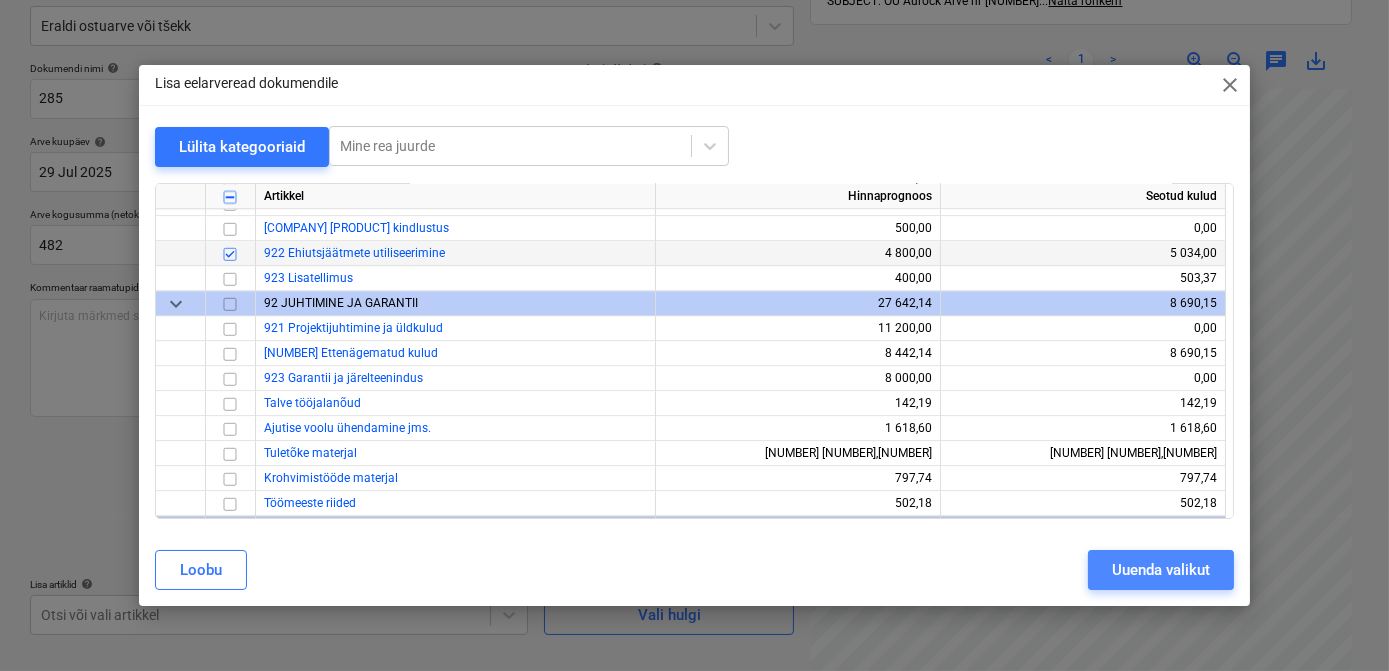 click on "Uuenda valikut" at bounding box center [1161, 570] 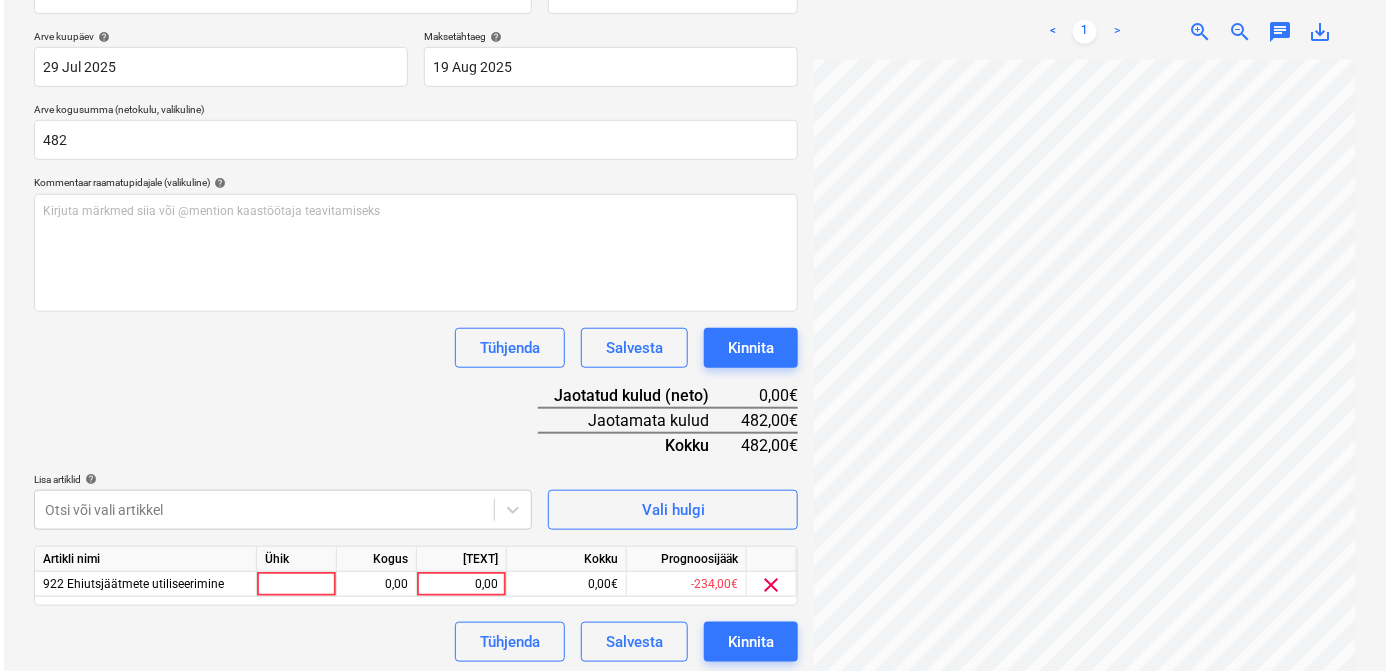 scroll, scrollTop: 360, scrollLeft: 0, axis: vertical 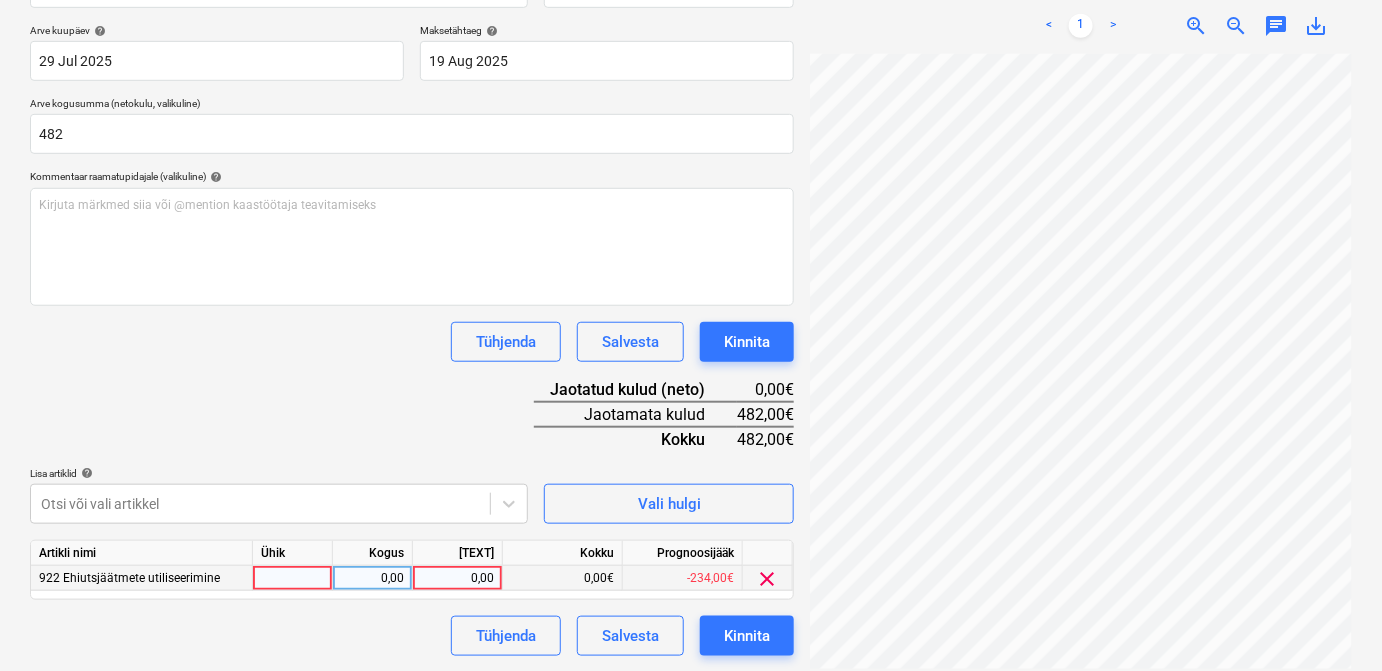 click at bounding box center [293, 578] 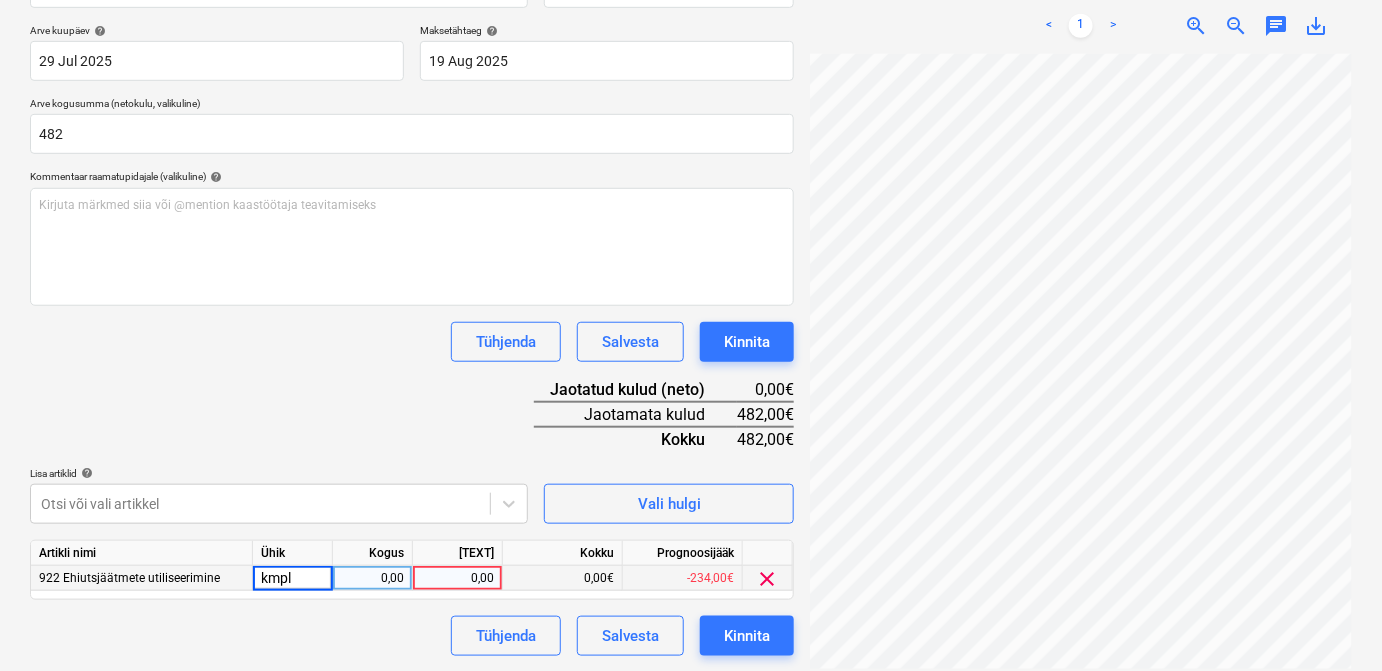 type on "kmpl." 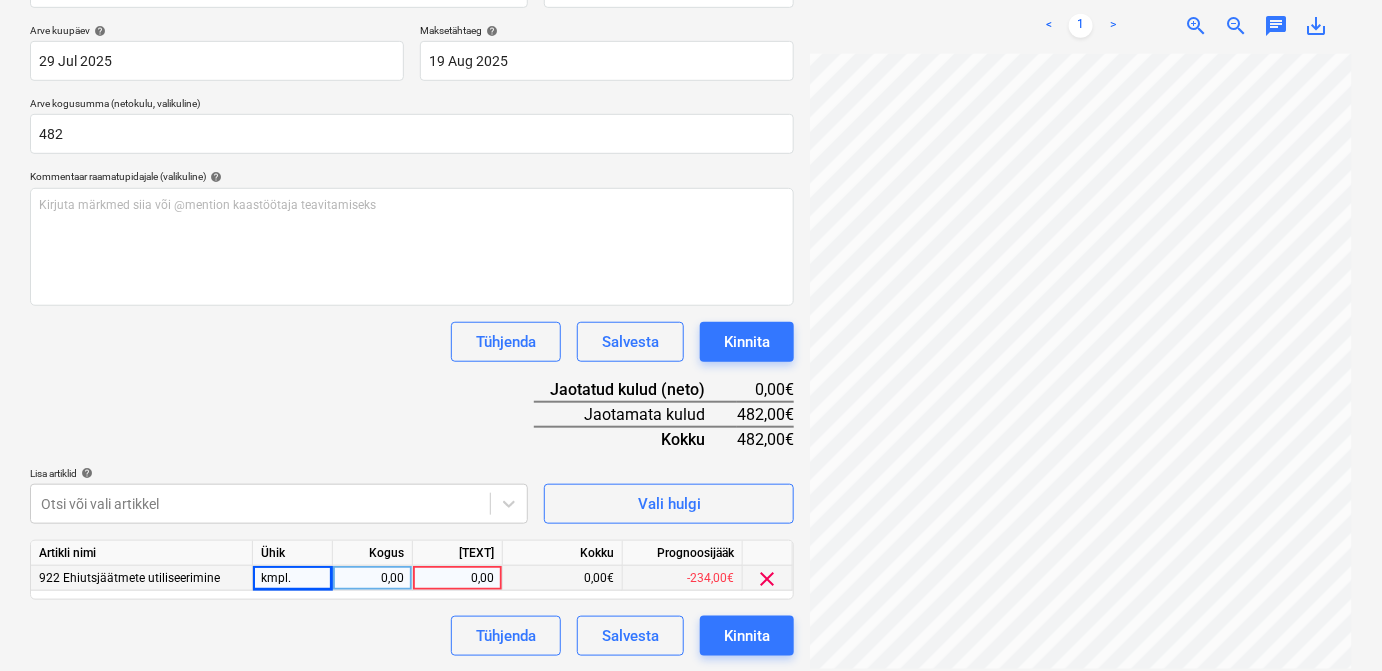 click on "0,00" at bounding box center (372, 578) 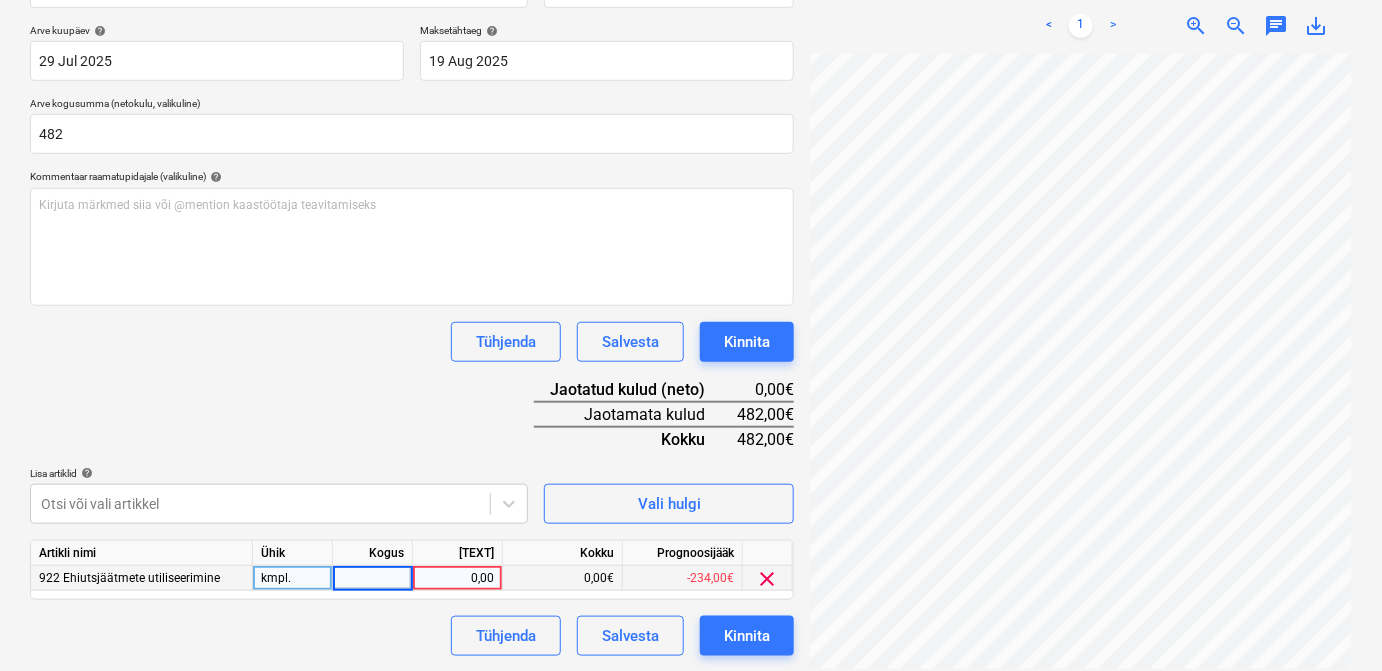 type on "1" 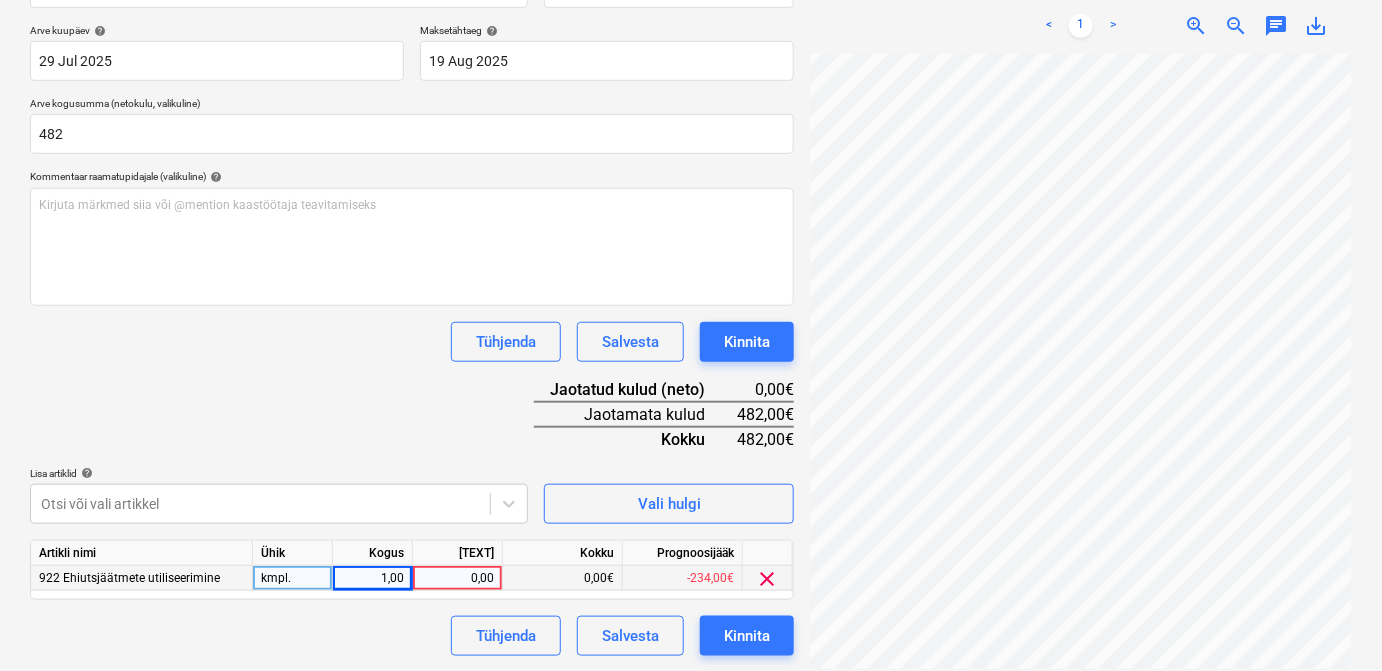 click on "0,00" at bounding box center [457, 578] 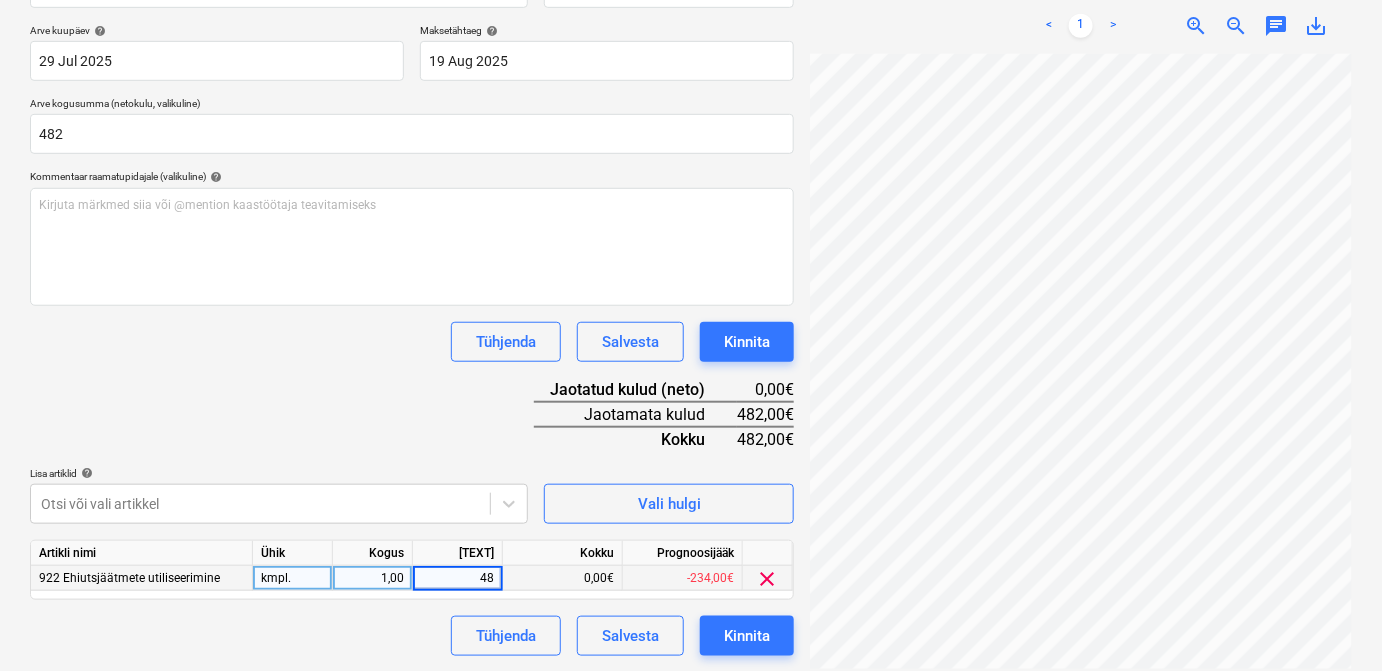 type on "482" 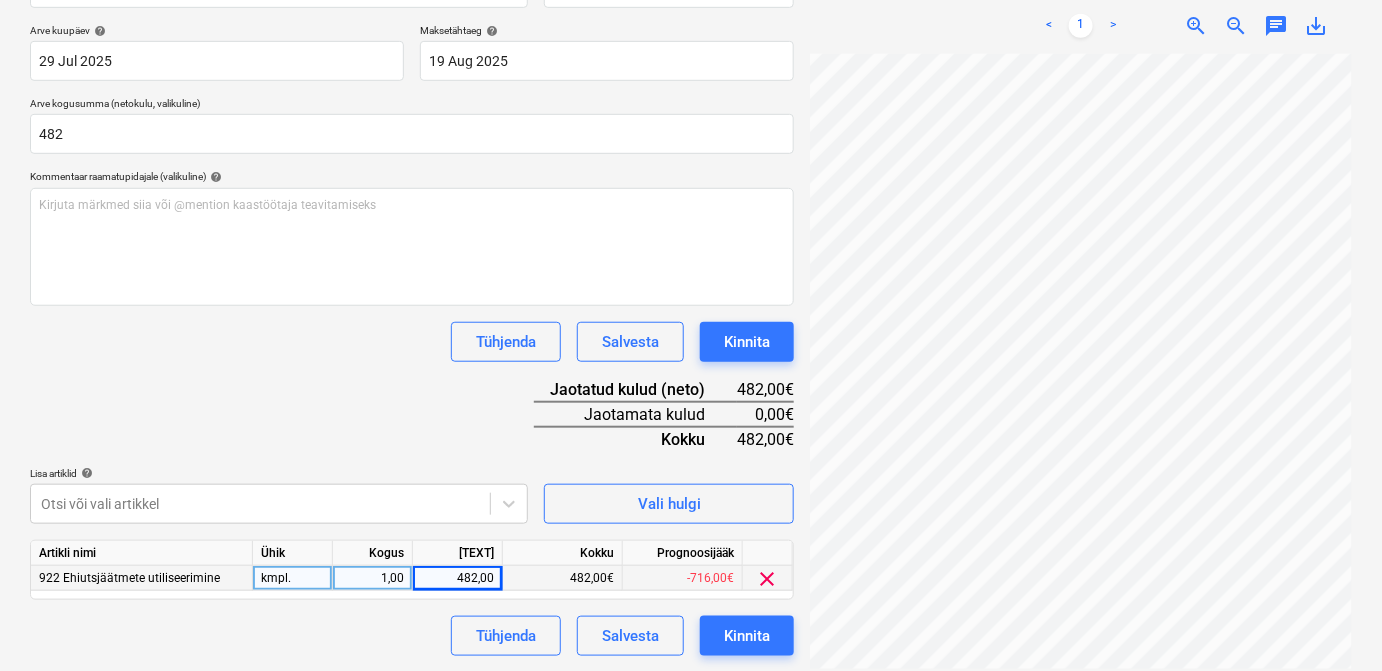 click on "Dokumendi nimi help 285 Arve number  (valikuline) help 285 Arve kuupäev help 29 Jul 2025 29.07.2025 Press the down arrow key to interact with the calendar and
select a date. Press the question mark key to get the keyboard shortcuts for changing dates. Maksetähtaeg help 19 Aug 2025 19.08.2025 Press the down arrow key to interact with the calendar and
select a date. Press the question mark key to get the keyboard shortcuts for changing dates. Arve kogusumma (netokulu, valikuline) 482 Kommentaar raamatupidajale (valikuline) help Kirjuta märkmed siia või @mention kaastöötaja teavitamiseks ﻿ Tühjenda Salvesta Kinnita Jaotatud kulud (neto) 482,00€ Jaotamata kulud 0,00€ Kokku 482,00€ Lisa artiklid help Otsi või vali artikkel Vali hulgi Artikli nimi Ühik Kogus Ühiku hind Kokku Prognoosijääk 922 Ehiutsjäätmete utiliseerimine kmpl. 1,00 482,00 482,00€ -716,00€ clear Tühjenda Salvesta Kinnita" at bounding box center (412, 303) 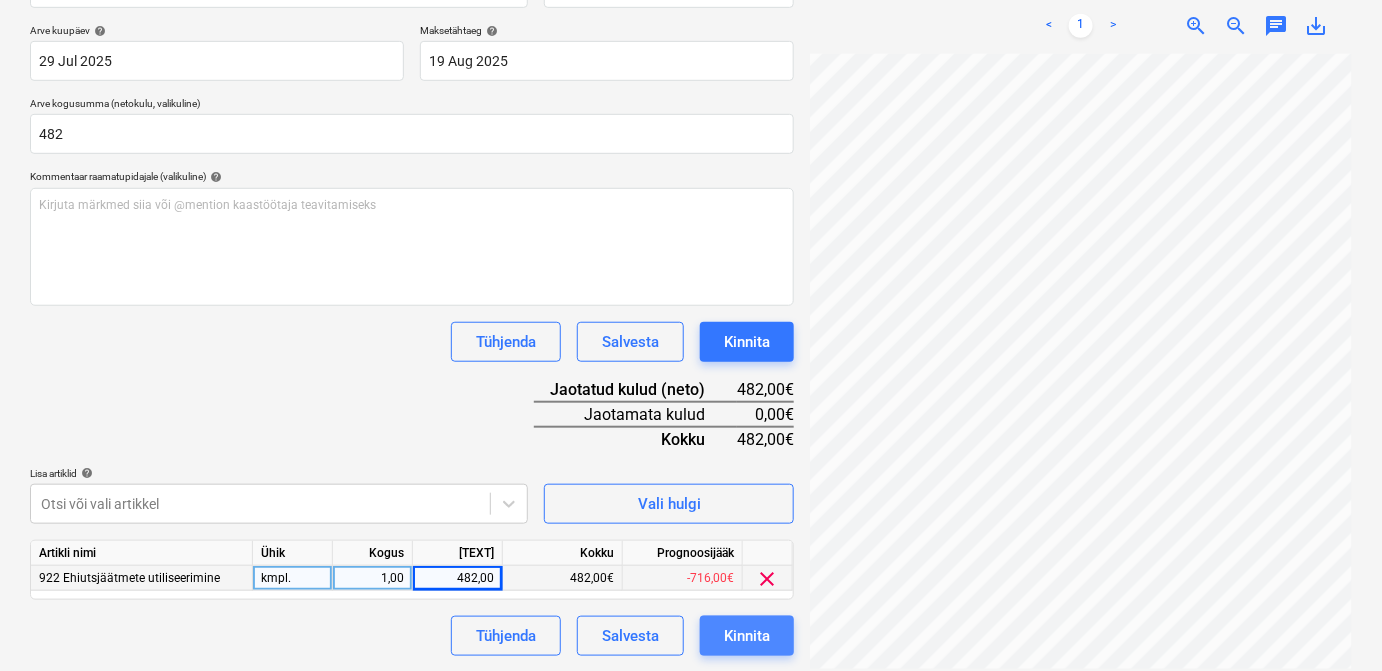 click on "Kinnita" at bounding box center (747, 636) 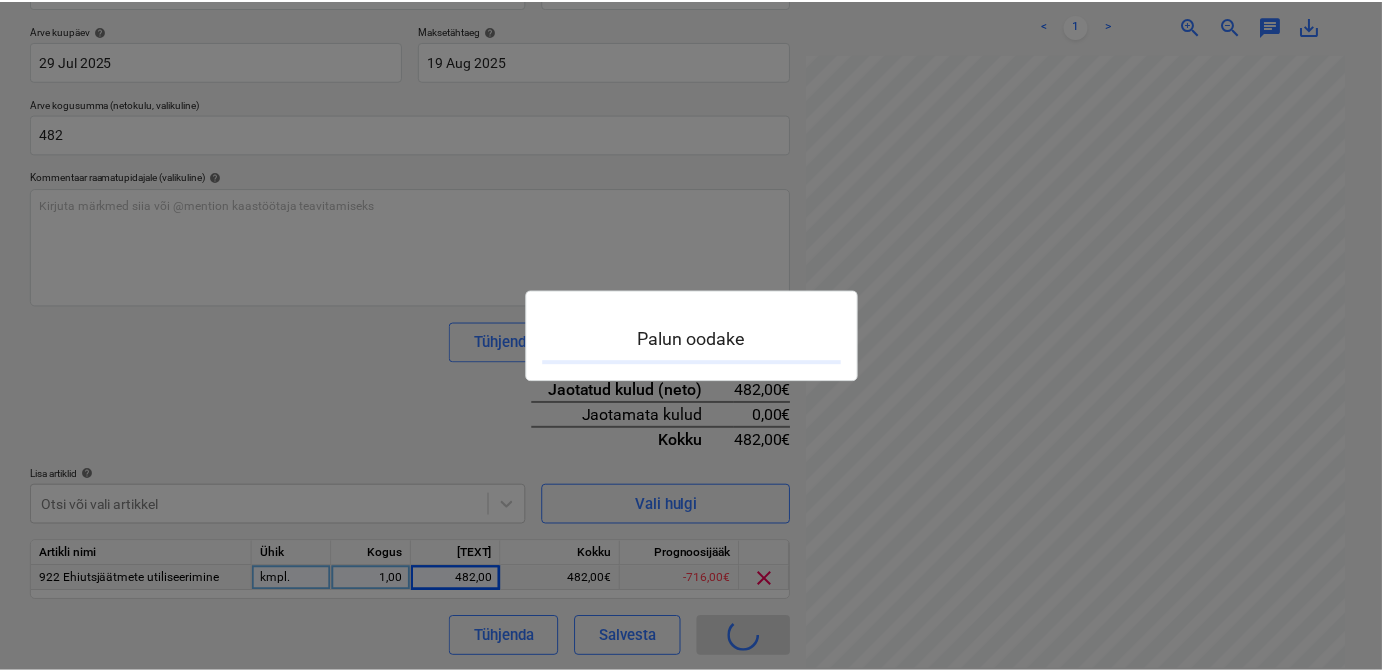 scroll, scrollTop: 0, scrollLeft: 0, axis: both 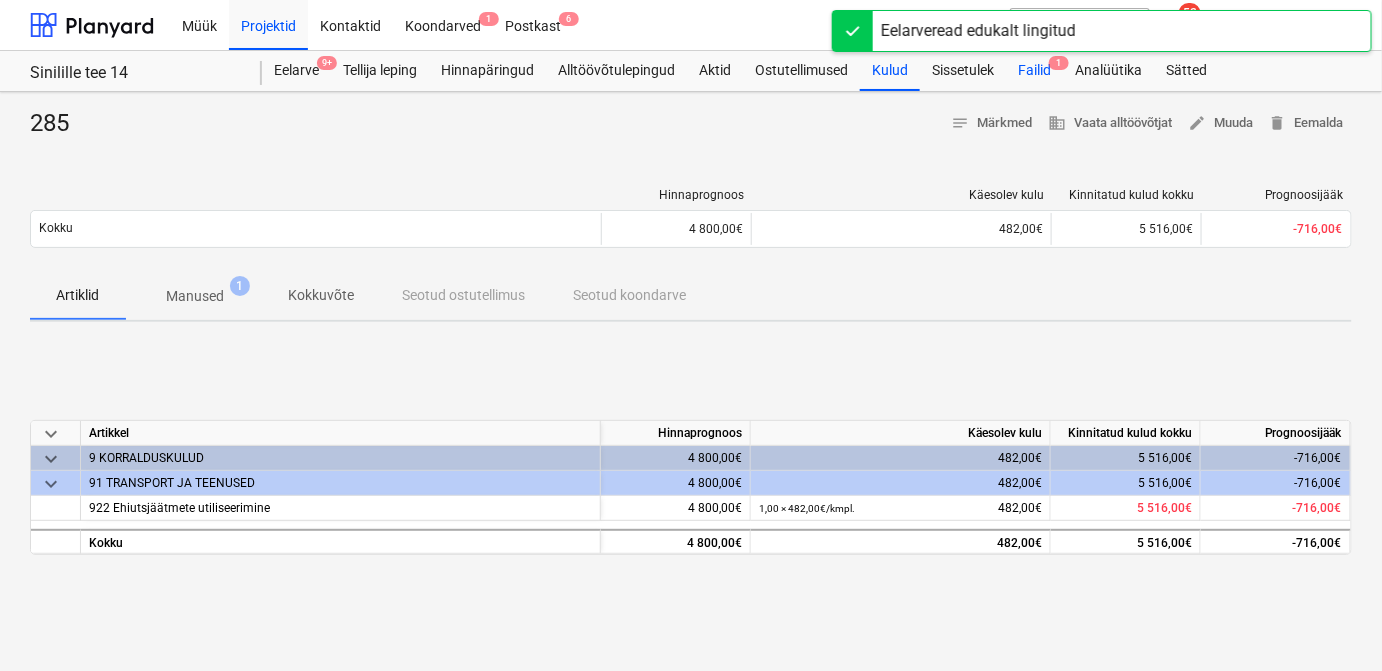 click on "Failid 1" at bounding box center [1034, 71] 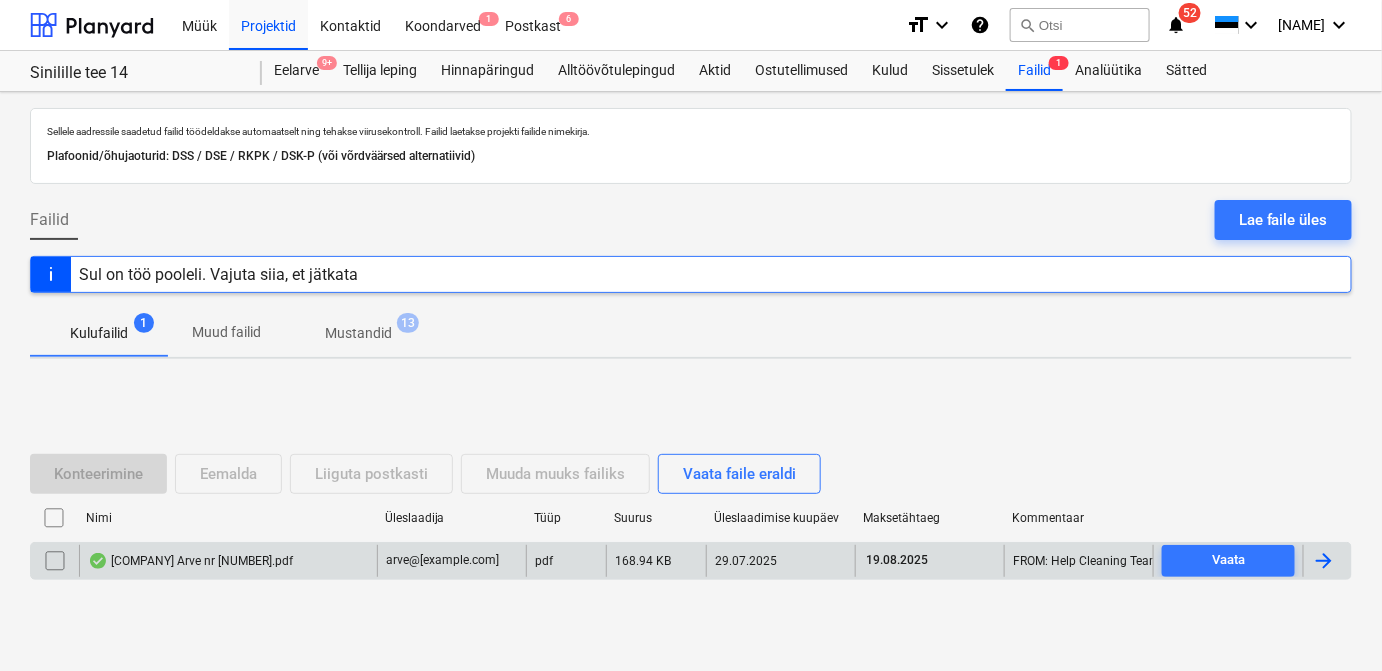 click at bounding box center (1324, 561) 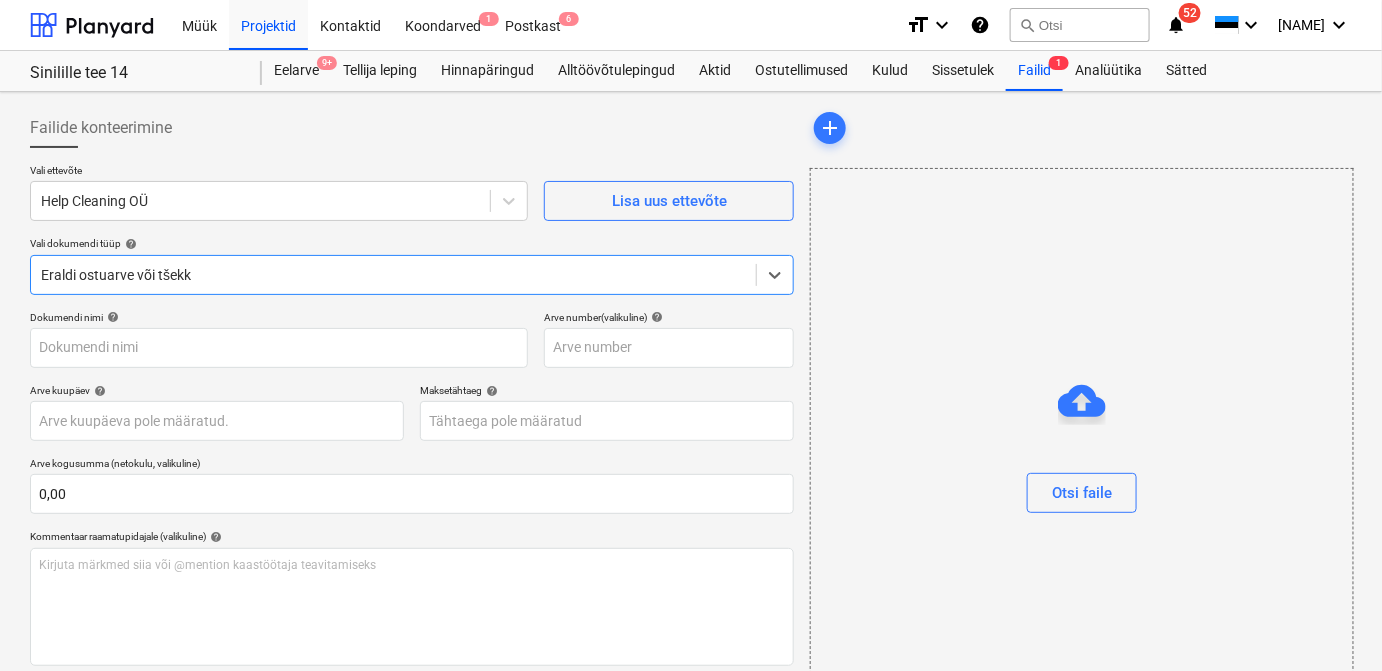 type on "2025/35" 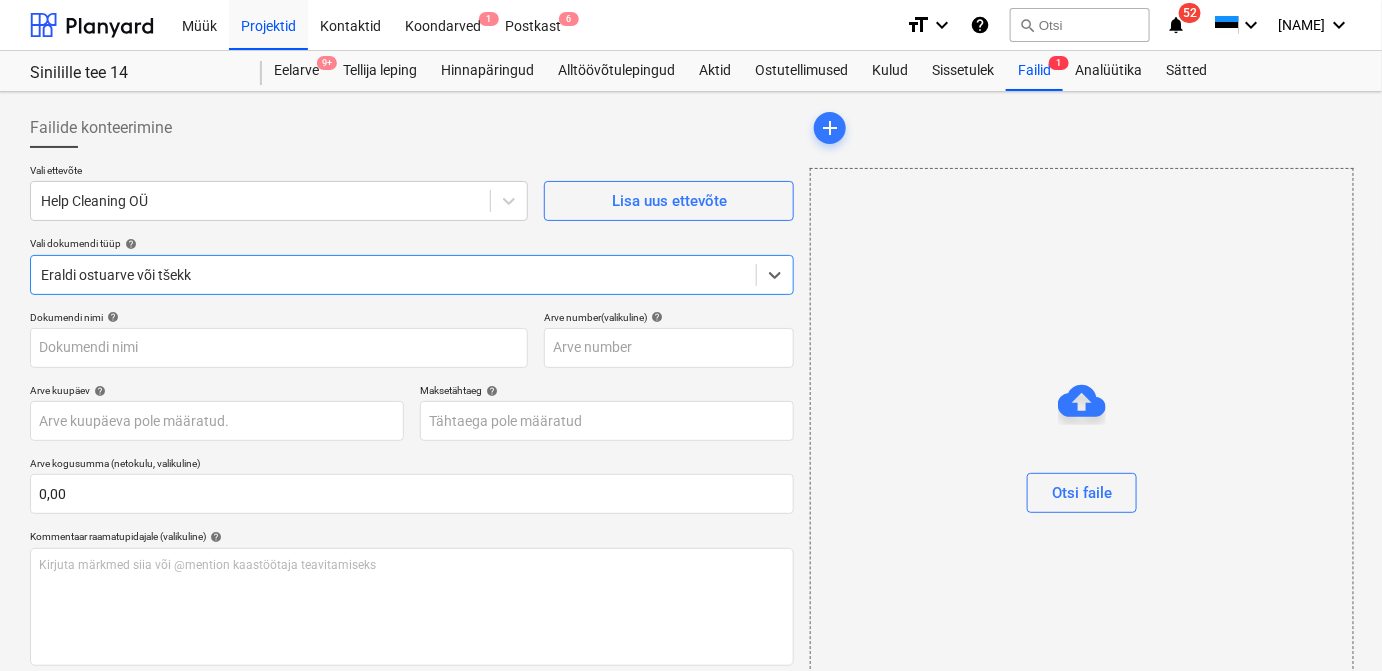 type on "2025/35" 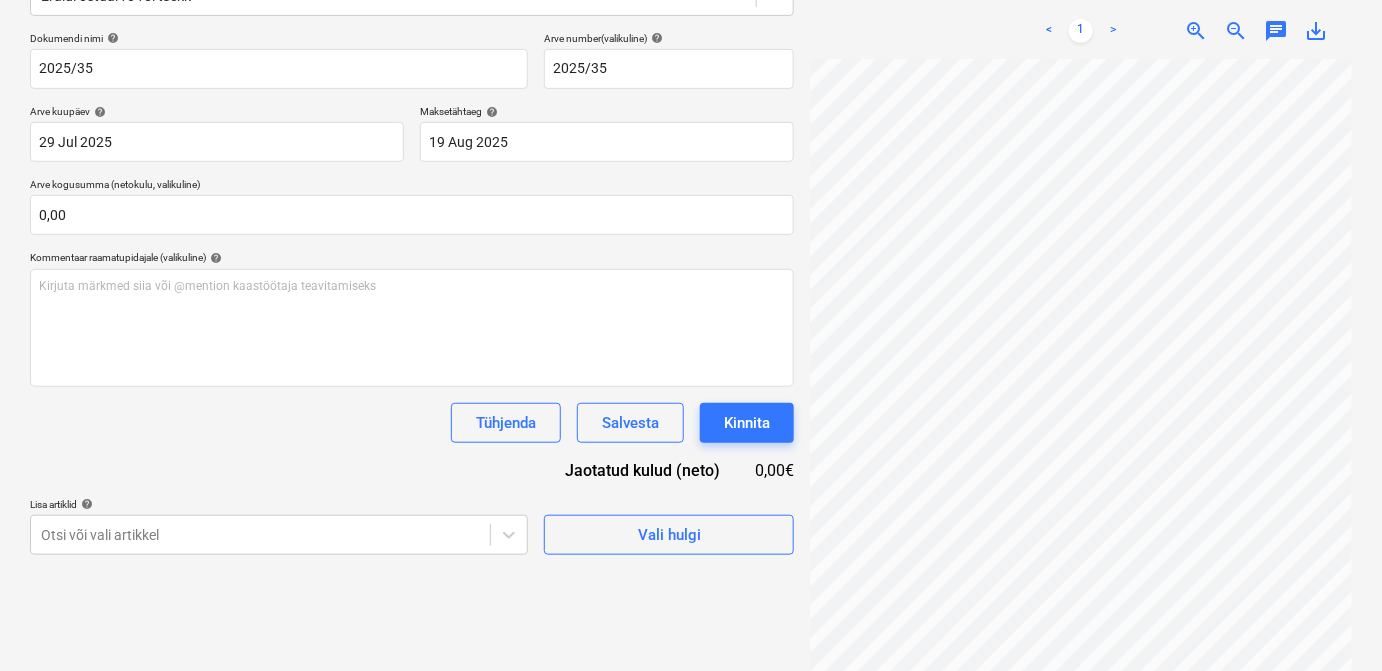 scroll, scrollTop: 284, scrollLeft: 0, axis: vertical 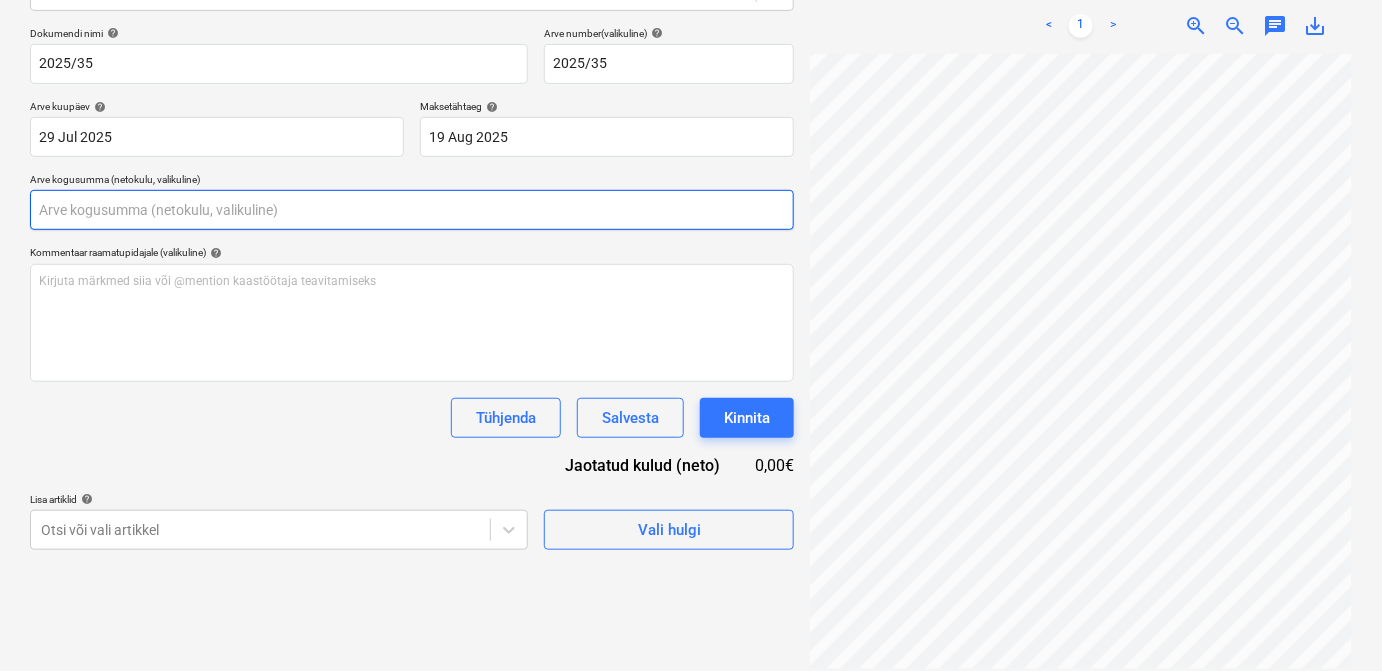 click at bounding box center [412, 210] 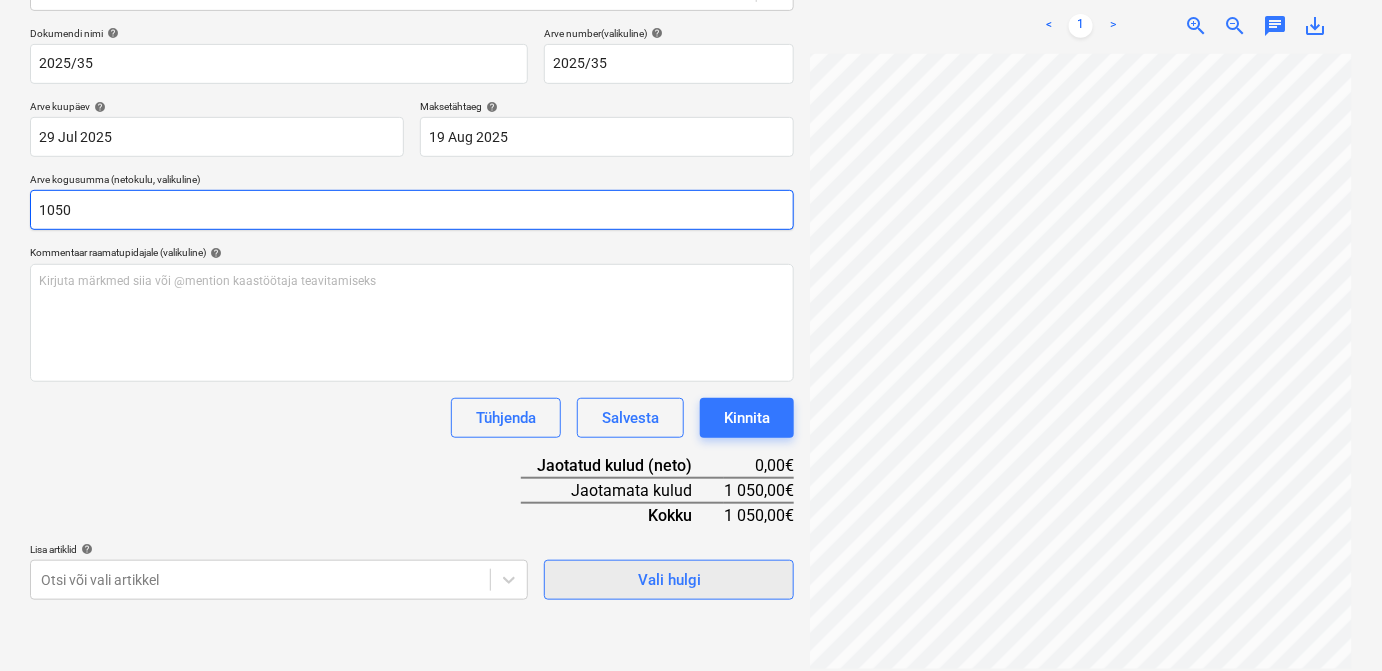 type on "1050" 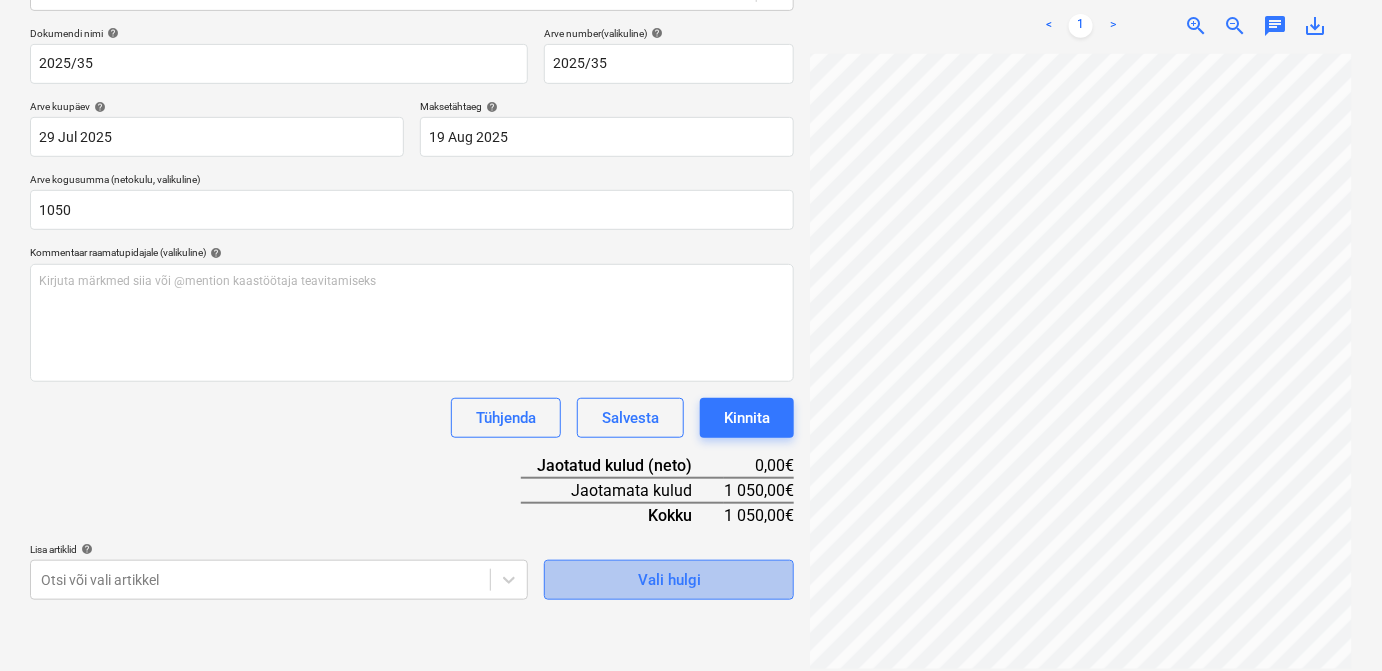 click on "Vali hulgi" at bounding box center [669, 580] 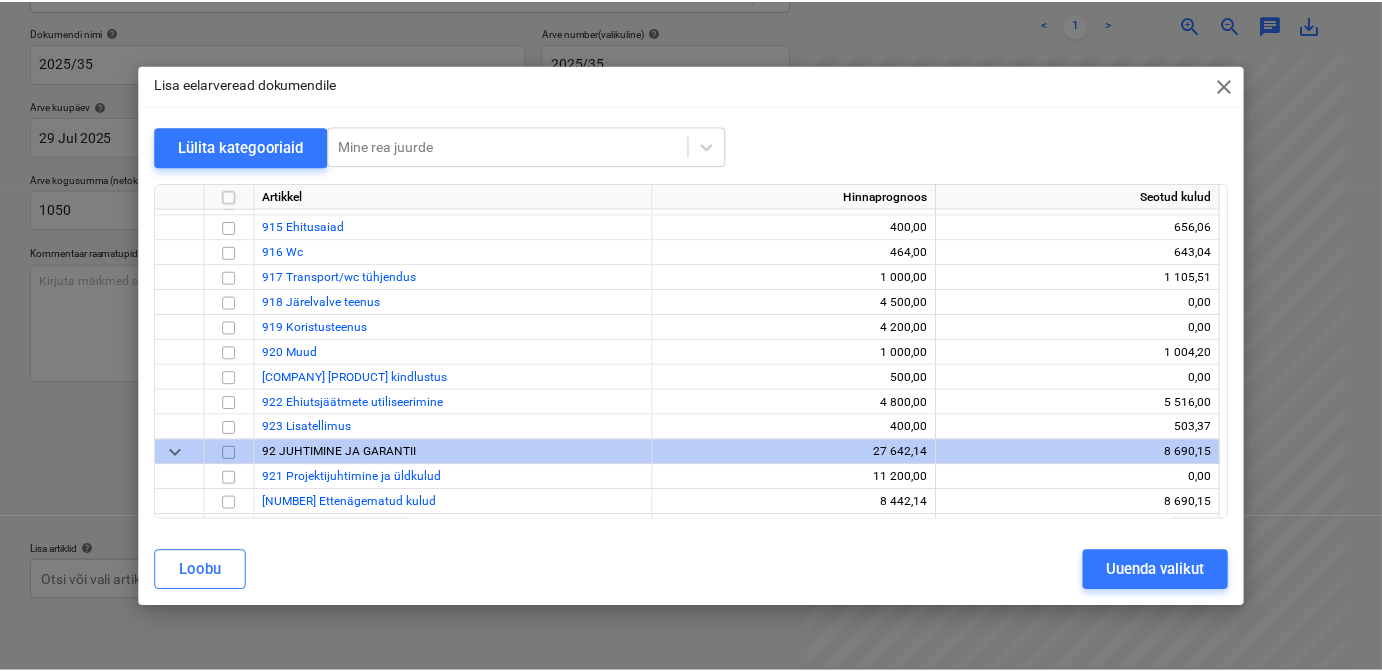 scroll, scrollTop: 10419, scrollLeft: 0, axis: vertical 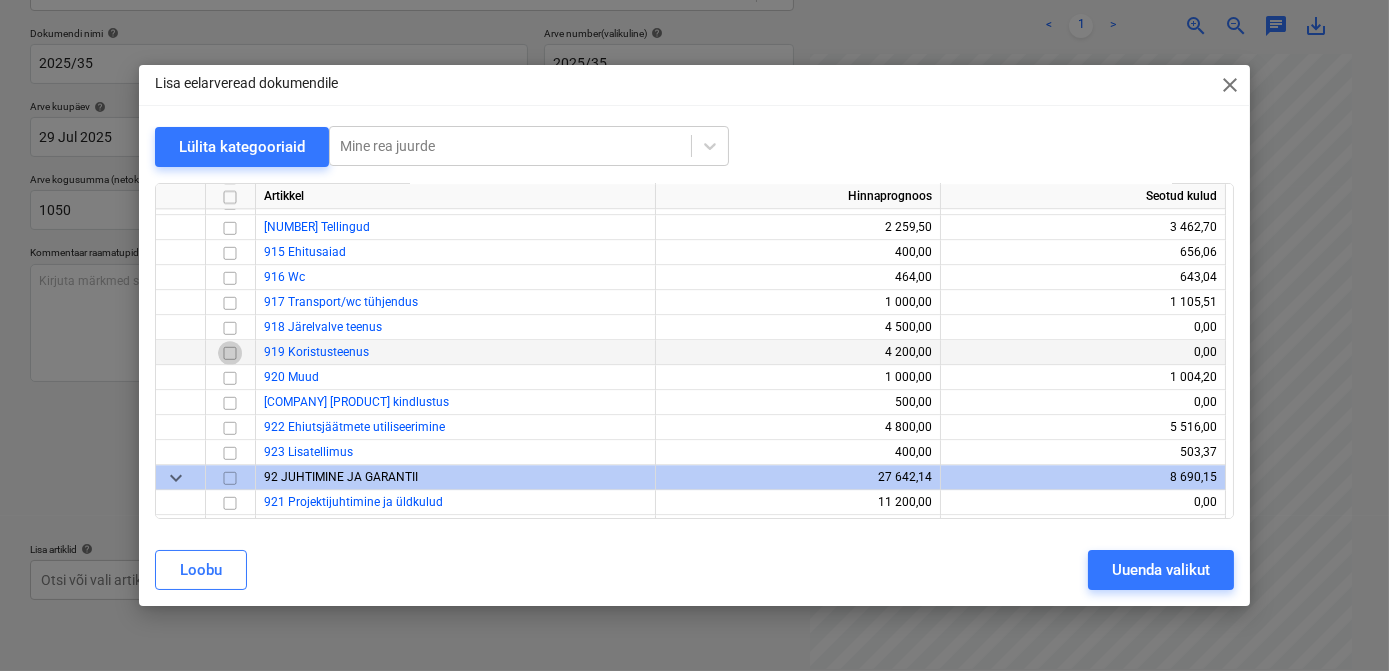 click at bounding box center [230, 352] 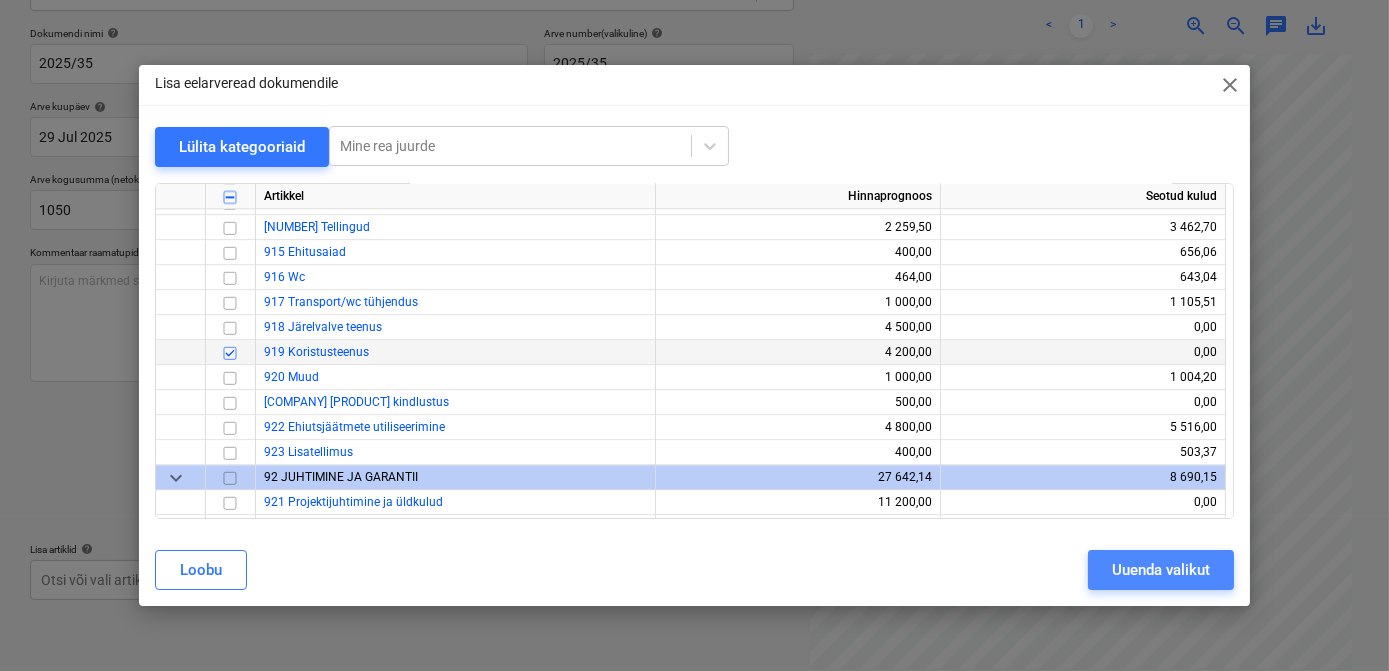 click on "Uuenda valikut" at bounding box center (1161, 570) 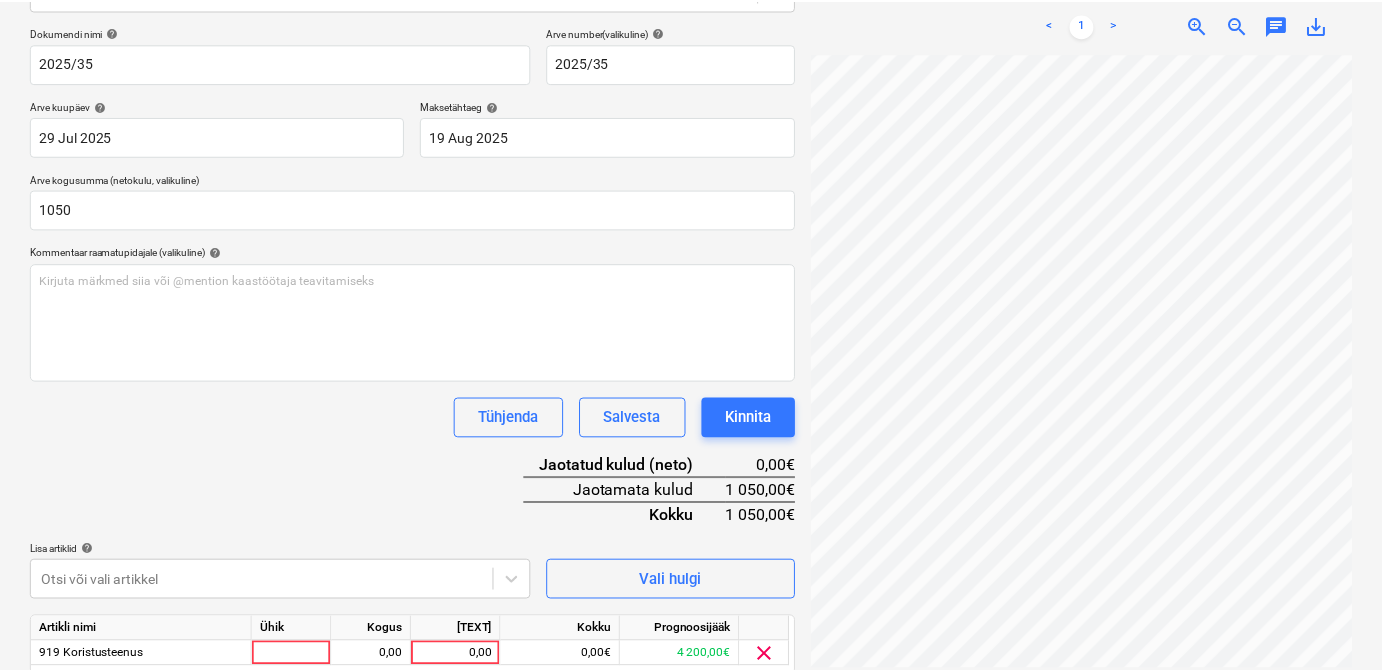 scroll, scrollTop: 77, scrollLeft: 210, axis: both 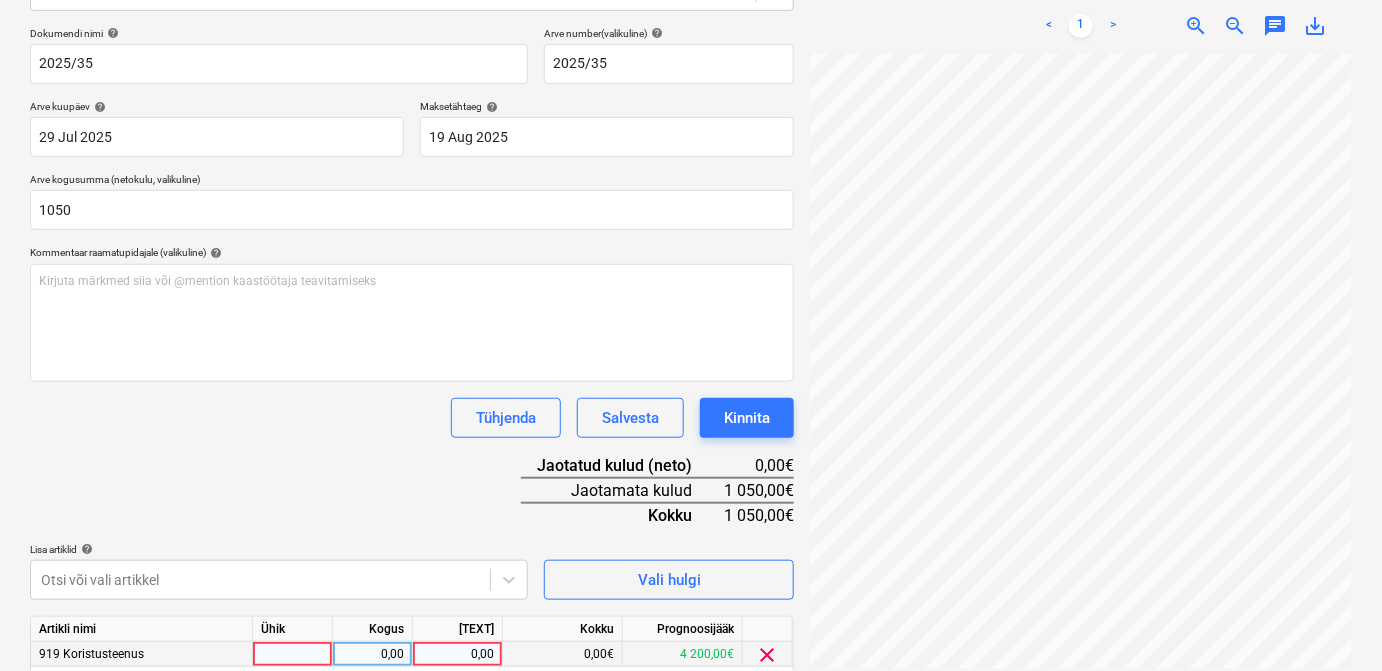 click at bounding box center [293, 654] 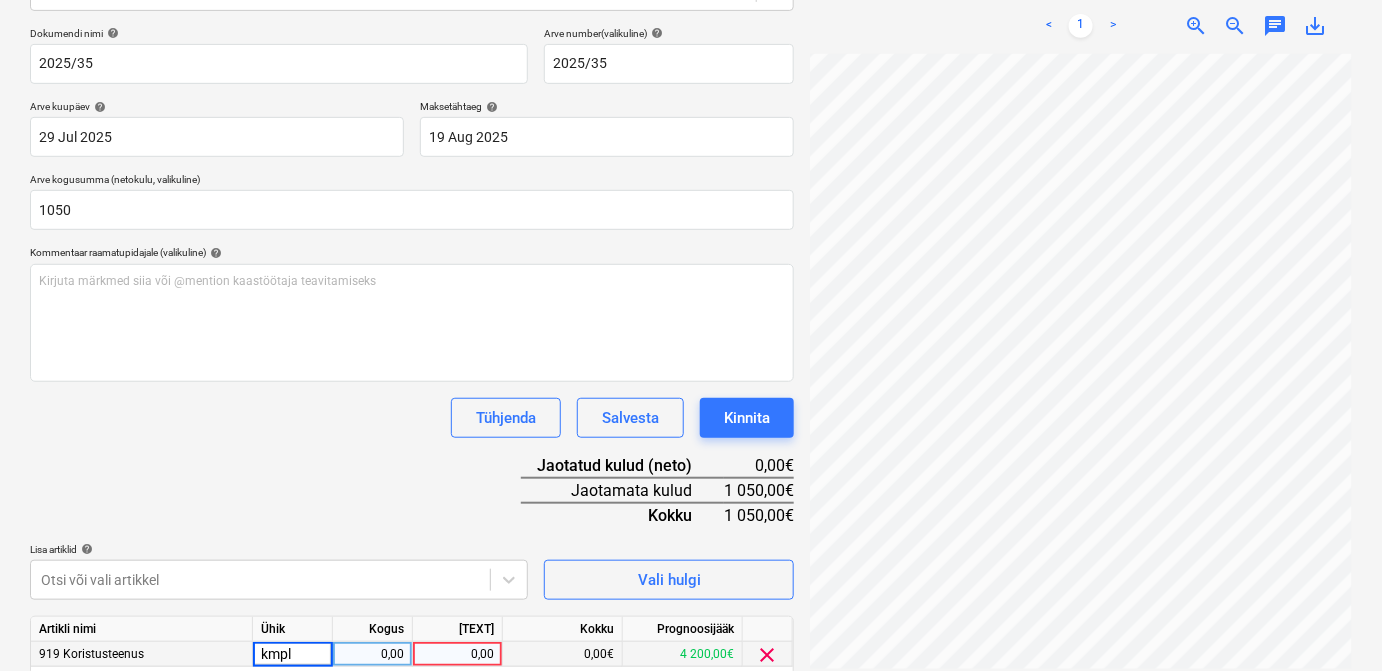 type on "kmpl." 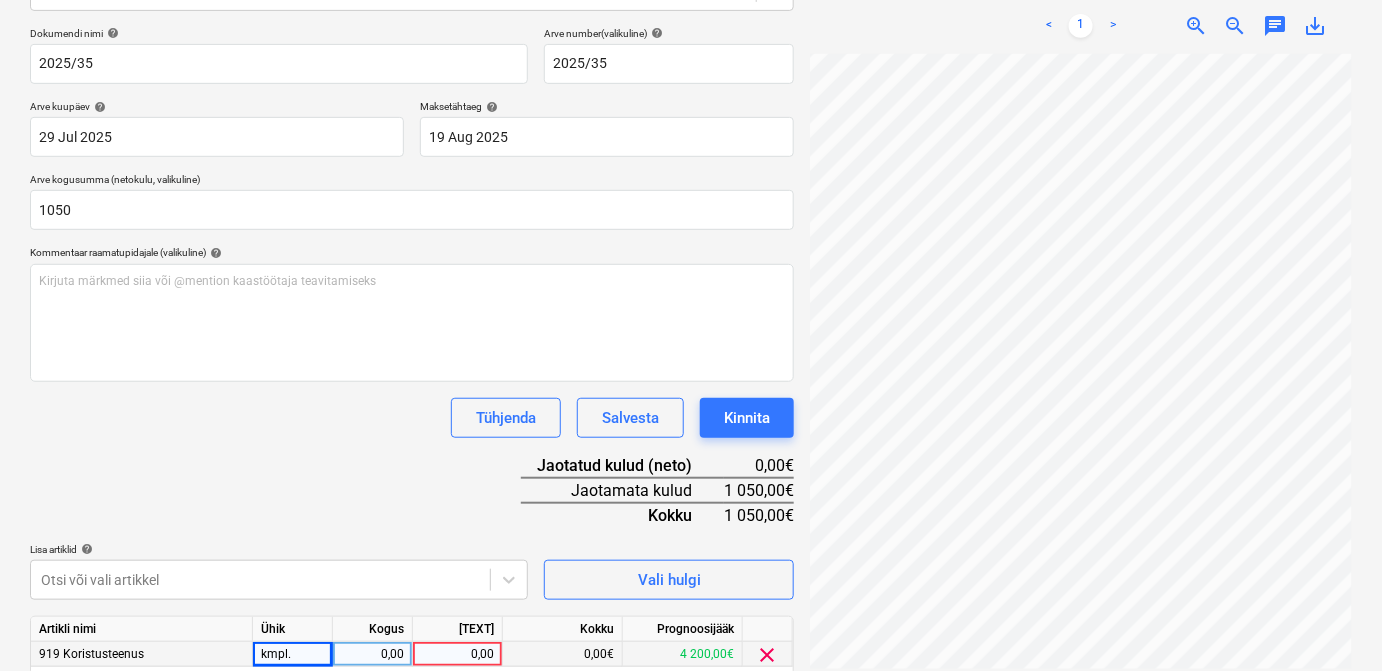 click on "0,00" at bounding box center (372, 654) 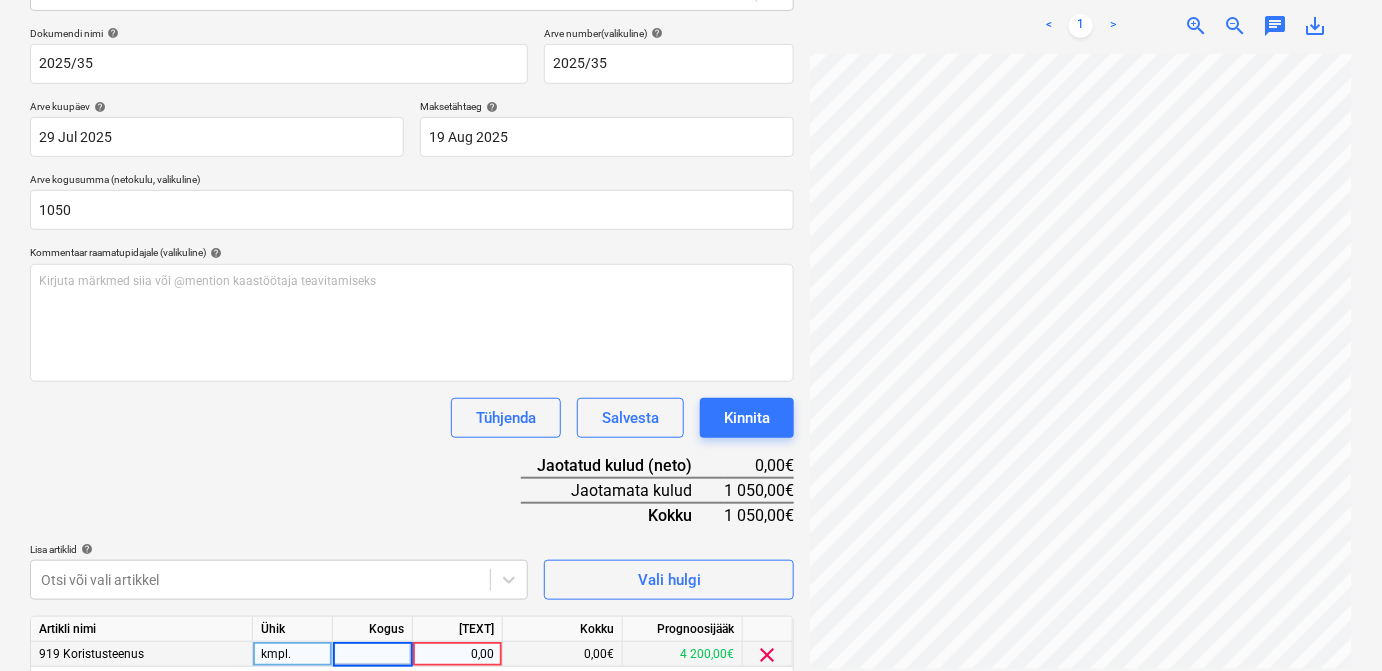 type on "1" 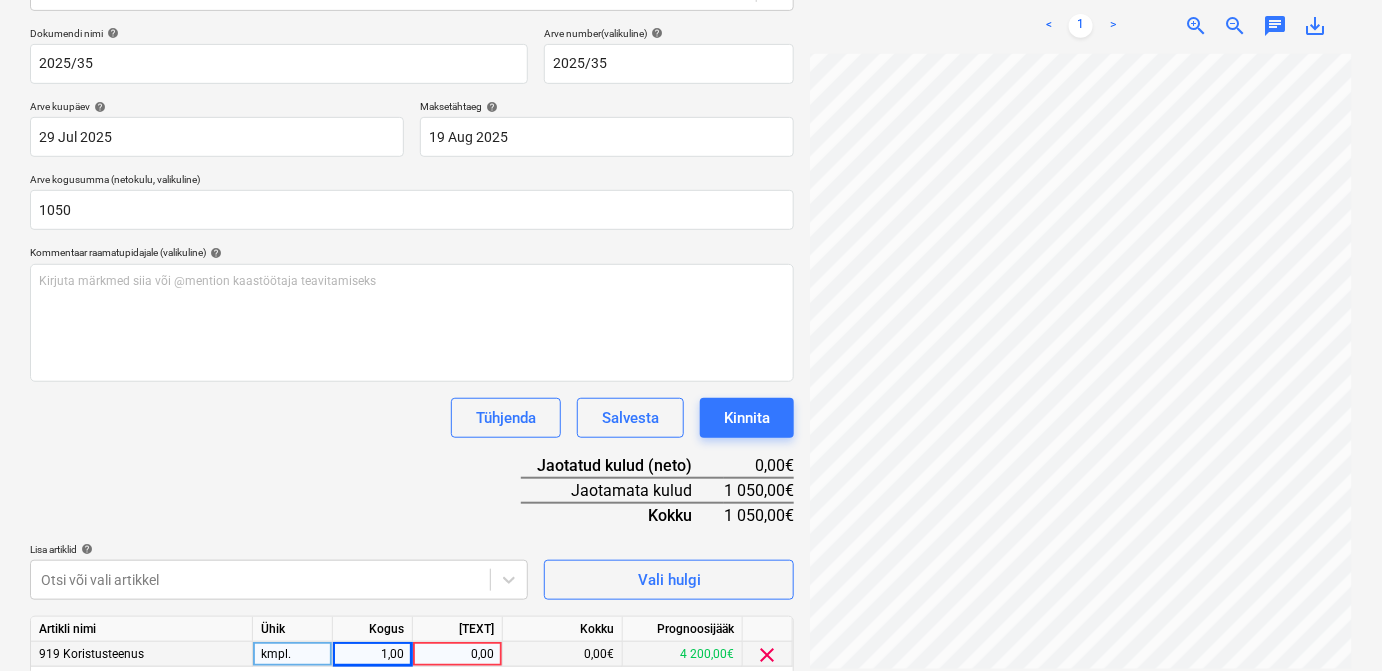 click on "0,00" at bounding box center (457, 654) 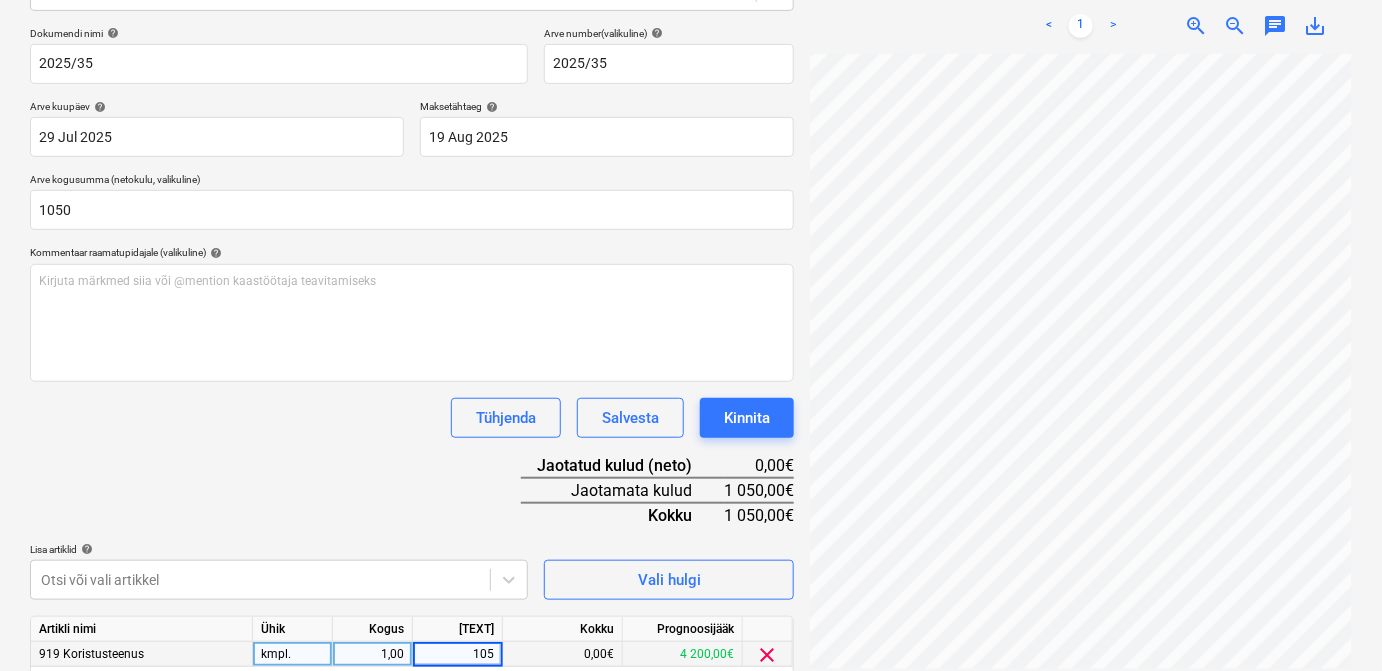 type on "1050" 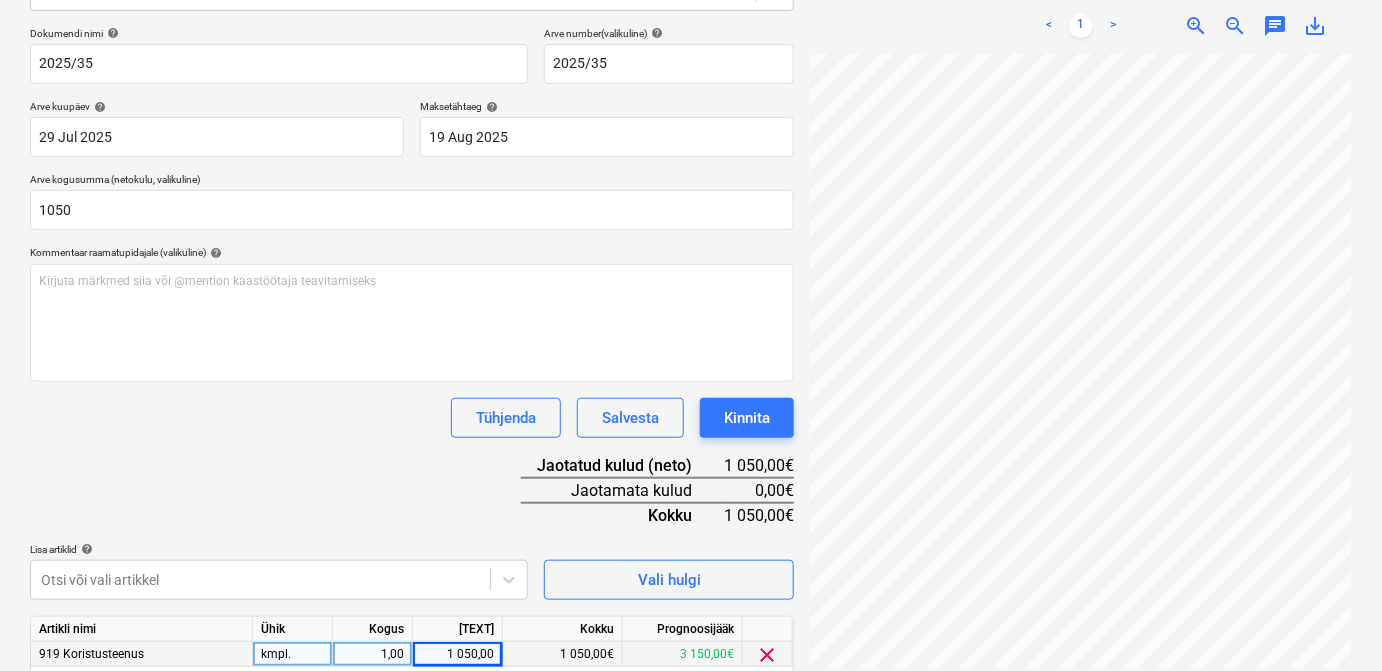 click on "Dokumendi nimi help [YEAR]/[NUMBER] Arve number  (valikuline) help [YEAR]/[NUMBER] Arve kuupäev help [DAY] [MONTH] [YEAR] [DAY].[MONTH].[YEAR] Press the down arrow key to interact with the calendar and
select a date. Press the question mark key to get the keyboard shortcuts for changing dates. Maksetähtaeg help [DAY] [MONTH] [YEAR] [DAY].[MONTH].[YEAR] Press the down arrow key to interact with the calendar and
select a date. Press the question mark key to get the keyboard shortcuts for changing dates. Arve kogusumma (netokulu, valikuline) Kommentaar raamatupidajale (valikuline) help Kirjuta märkmed siia või @mention kaastöötaja teavitamiseks ﻿ Tühjenda Salvesta Kinnita Jaotatud kulud (neto) [AMOUNT] Jaotamata kulud [AMOUNT] Kokku [AMOUNT] Lisa artiklid help Otsi või vali artikkel Vali hulgi Artikli nimi Ühik Kogus Ühiku hind Kokku Prognoosijääk [NUMBER] Koristusteenus kmpl. [AMOUNT] [AMOUNT] [AMOUNT] [AMOUNT] clear Tühjenda Salvesta Kinnita" at bounding box center (412, 379) 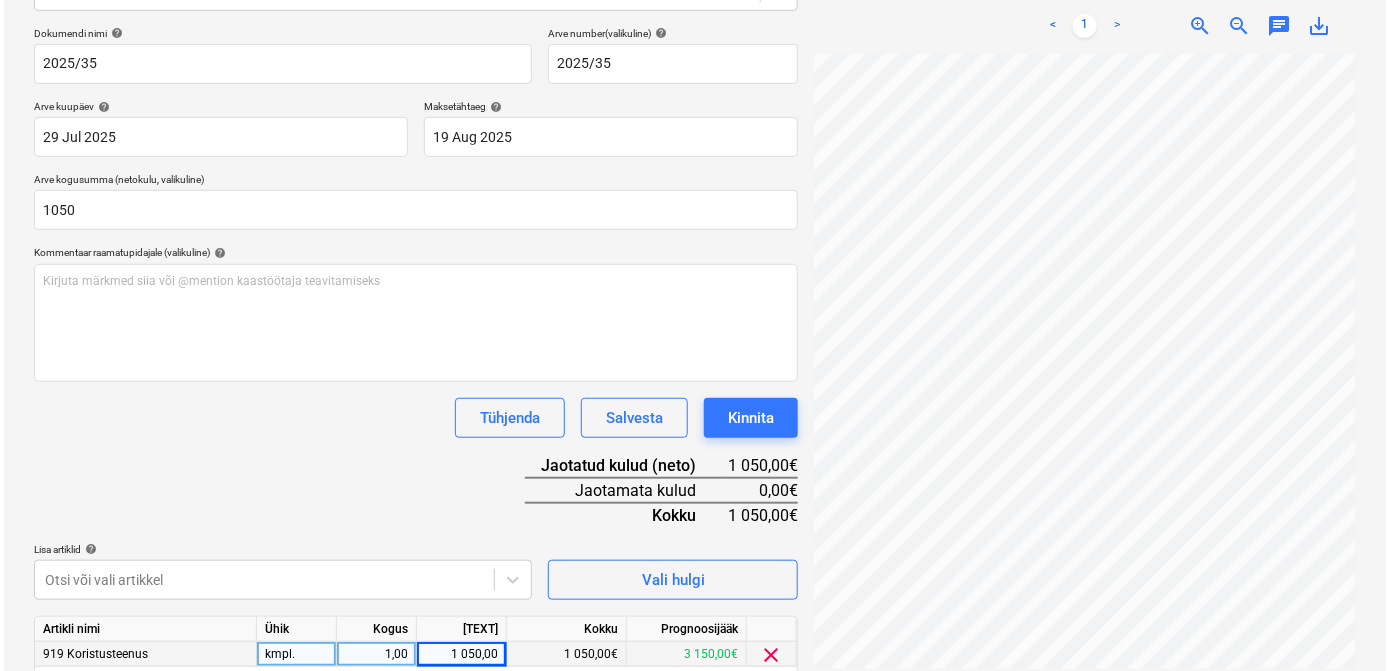 scroll, scrollTop: 360, scrollLeft: 0, axis: vertical 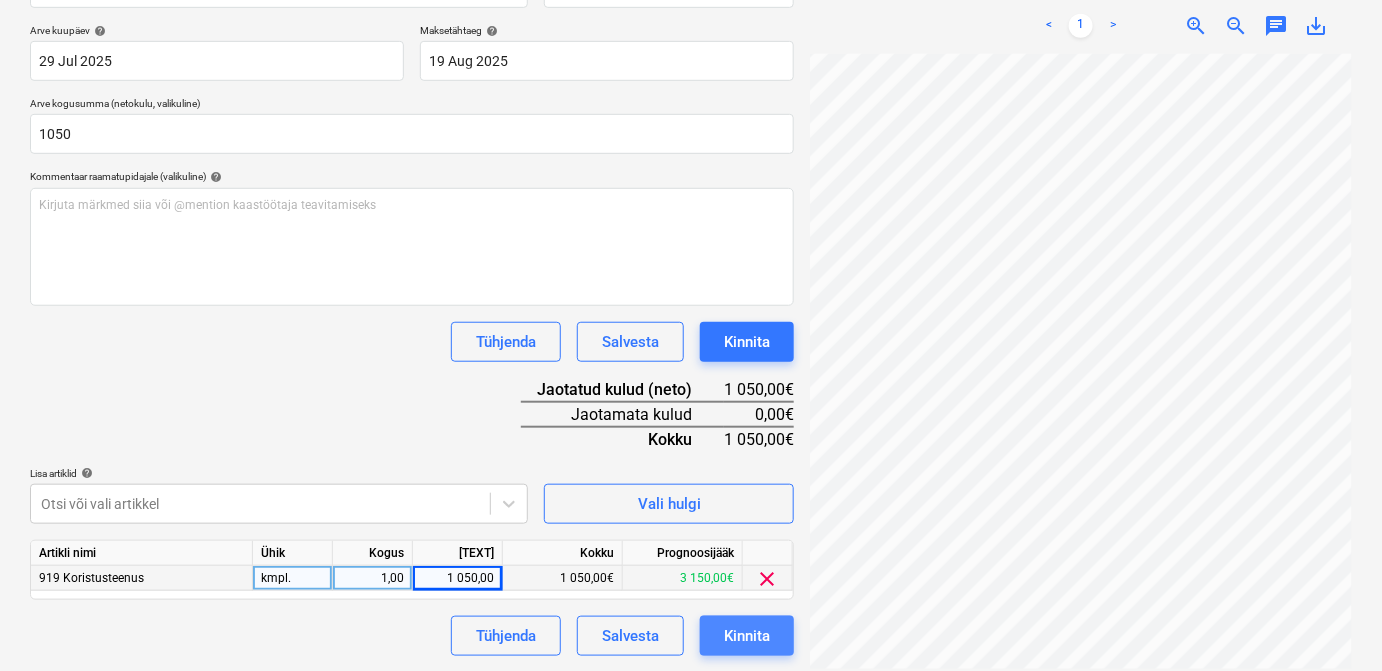 click on "Kinnita" at bounding box center (747, 636) 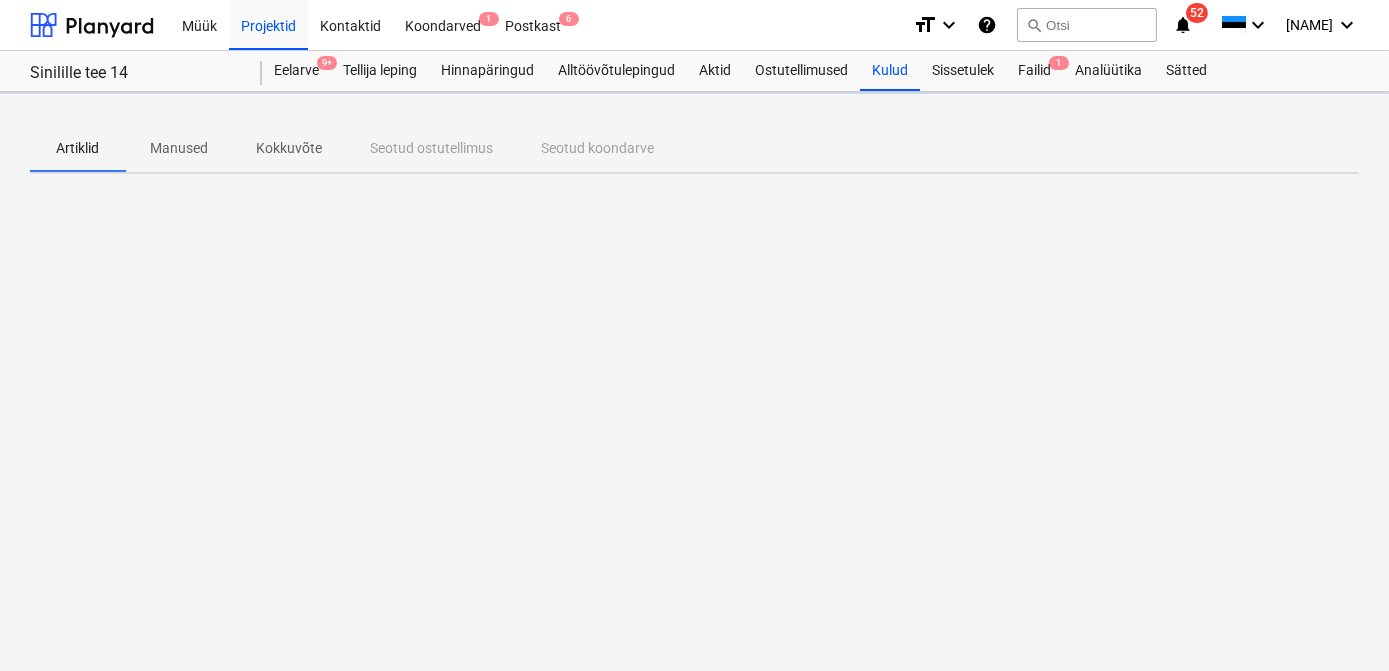 scroll, scrollTop: 0, scrollLeft: 0, axis: both 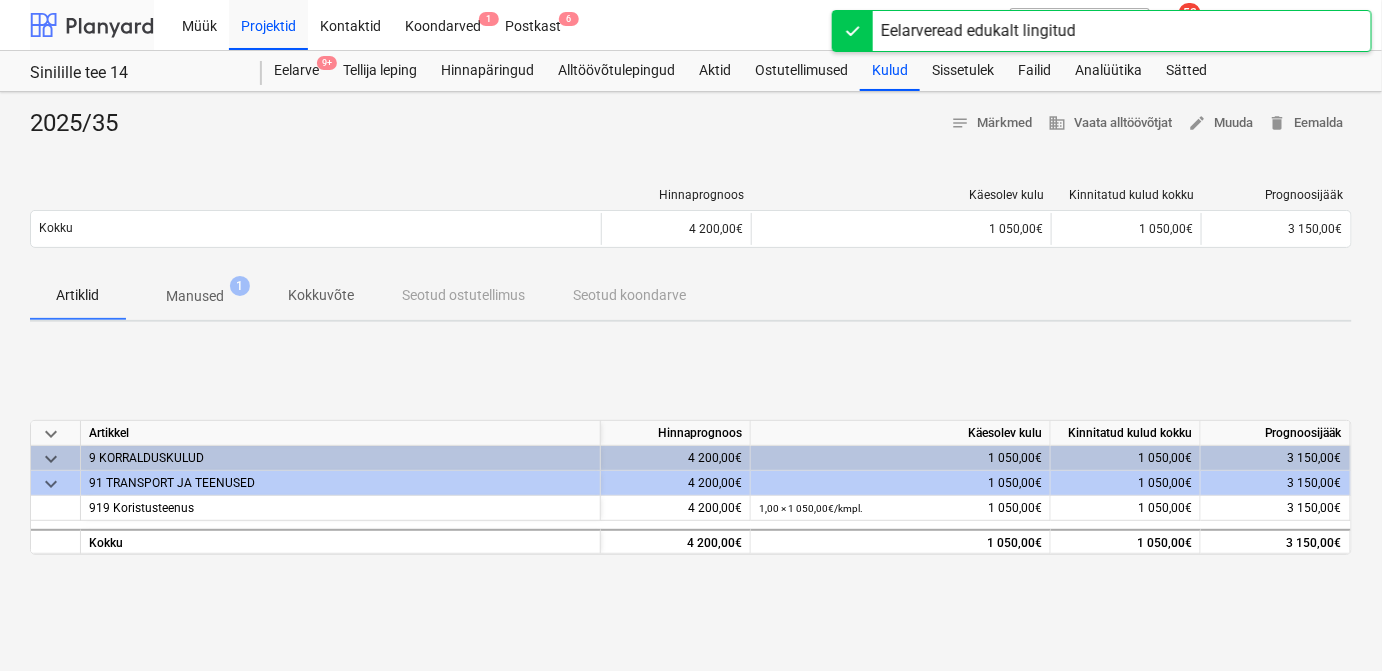 click at bounding box center [92, 25] 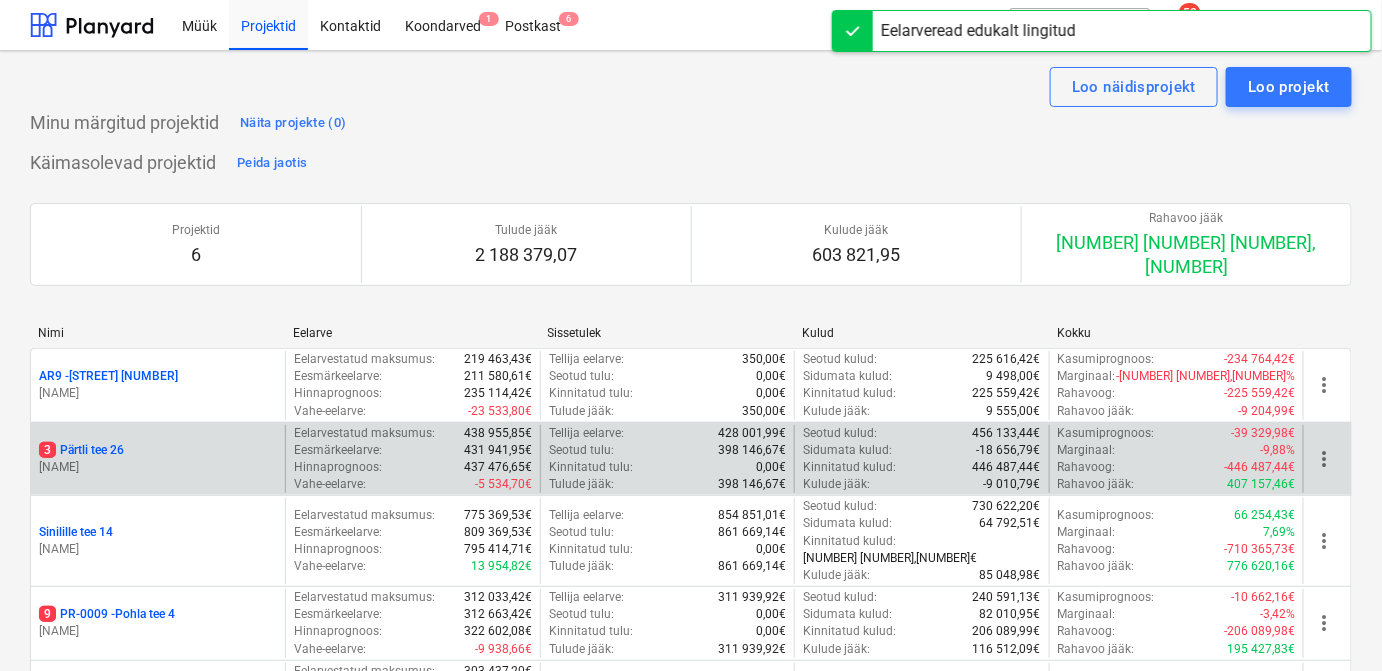 click on "[STREET_NAME] 1 [HOUSE_NUMBER]" at bounding box center (81, 450) 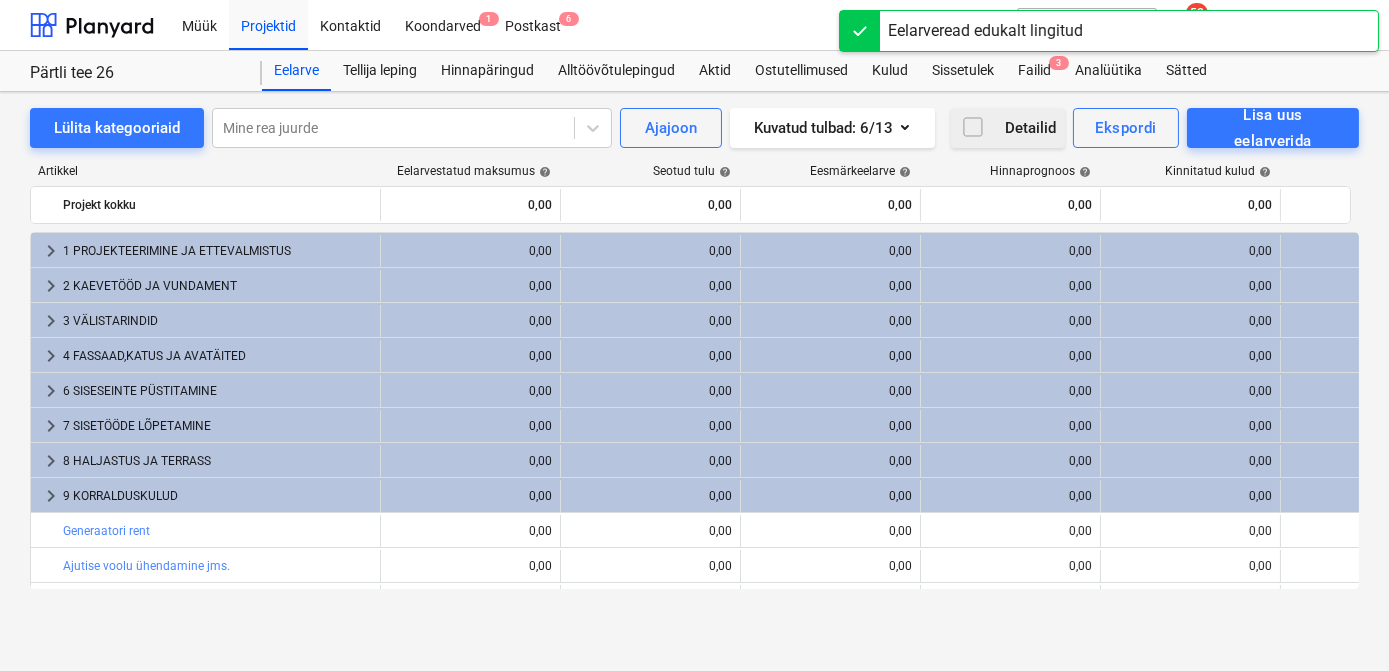 scroll, scrollTop: 29, scrollLeft: 0, axis: vertical 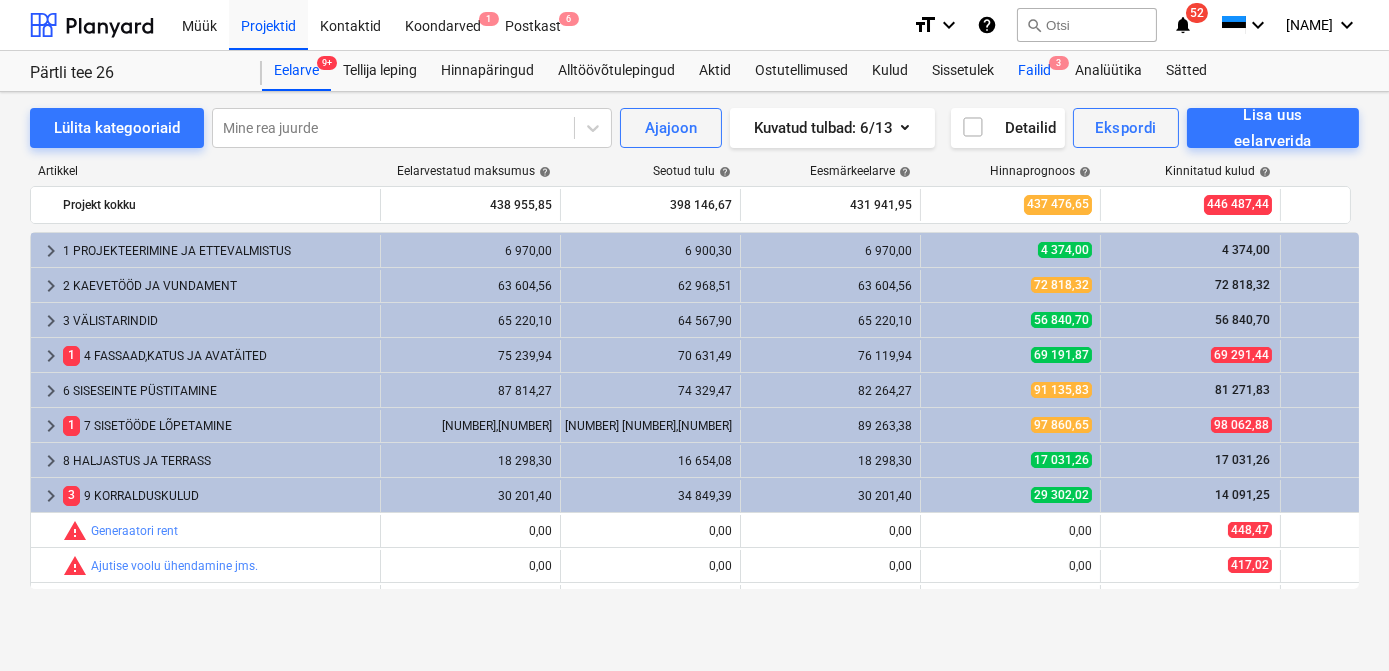 click on "Failid 3" at bounding box center (1034, 71) 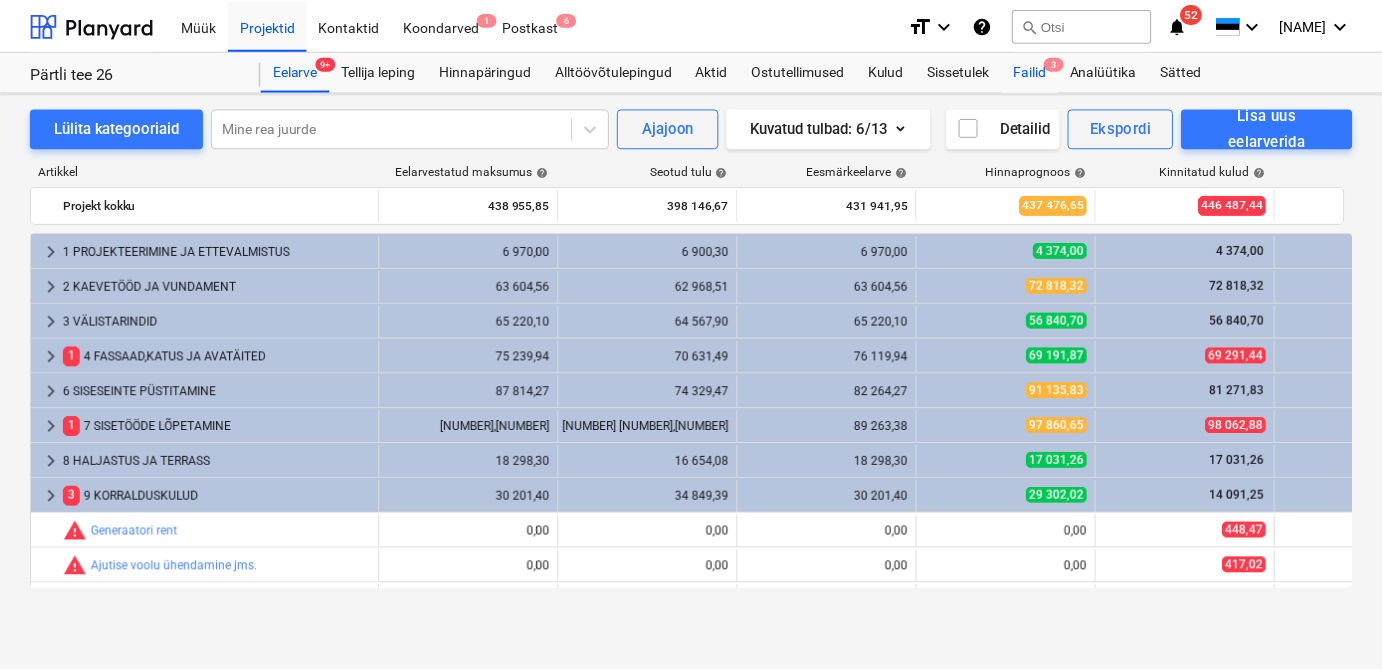 scroll, scrollTop: 0, scrollLeft: 0, axis: both 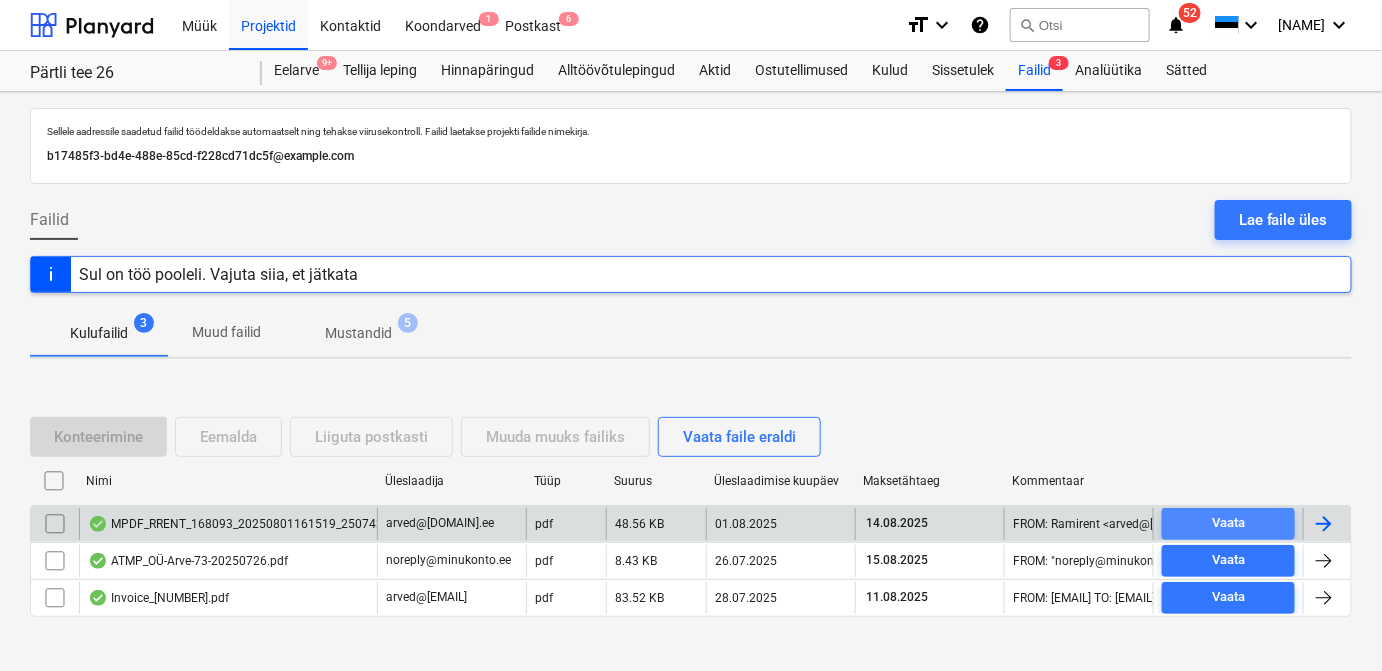 click on "Vaata" at bounding box center (1228, 523) 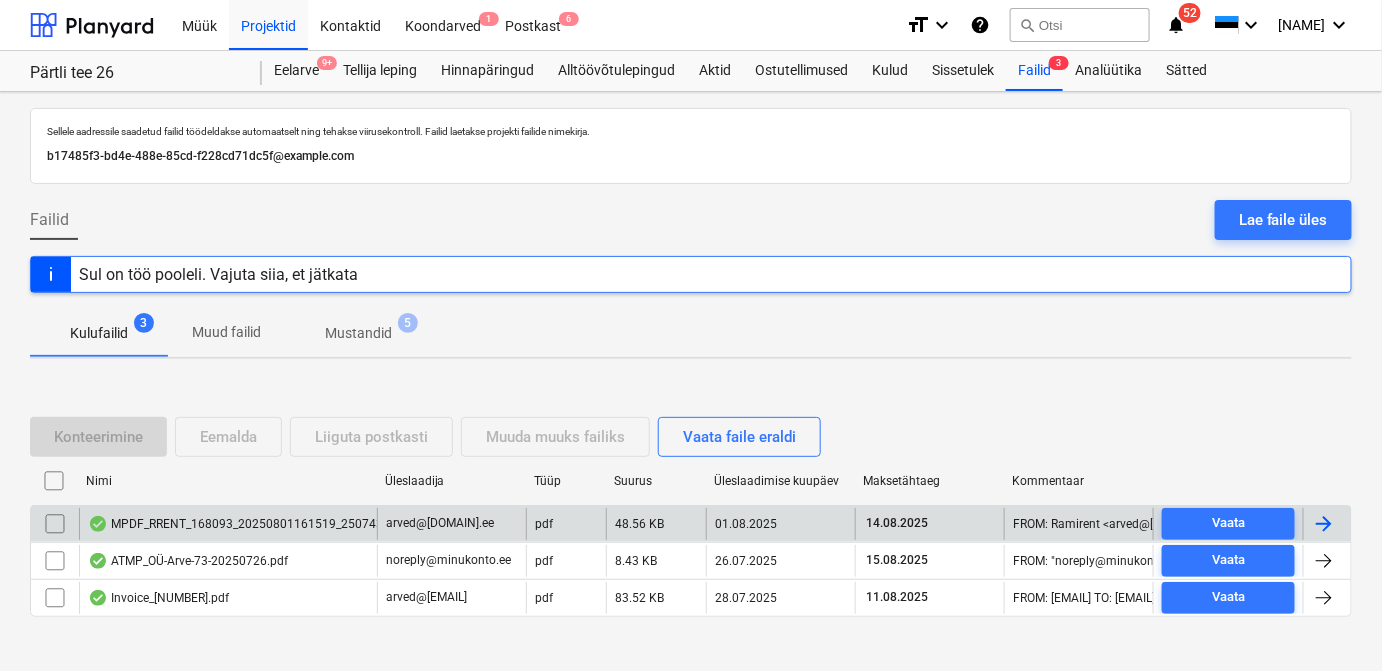 click at bounding box center (1327, 524) 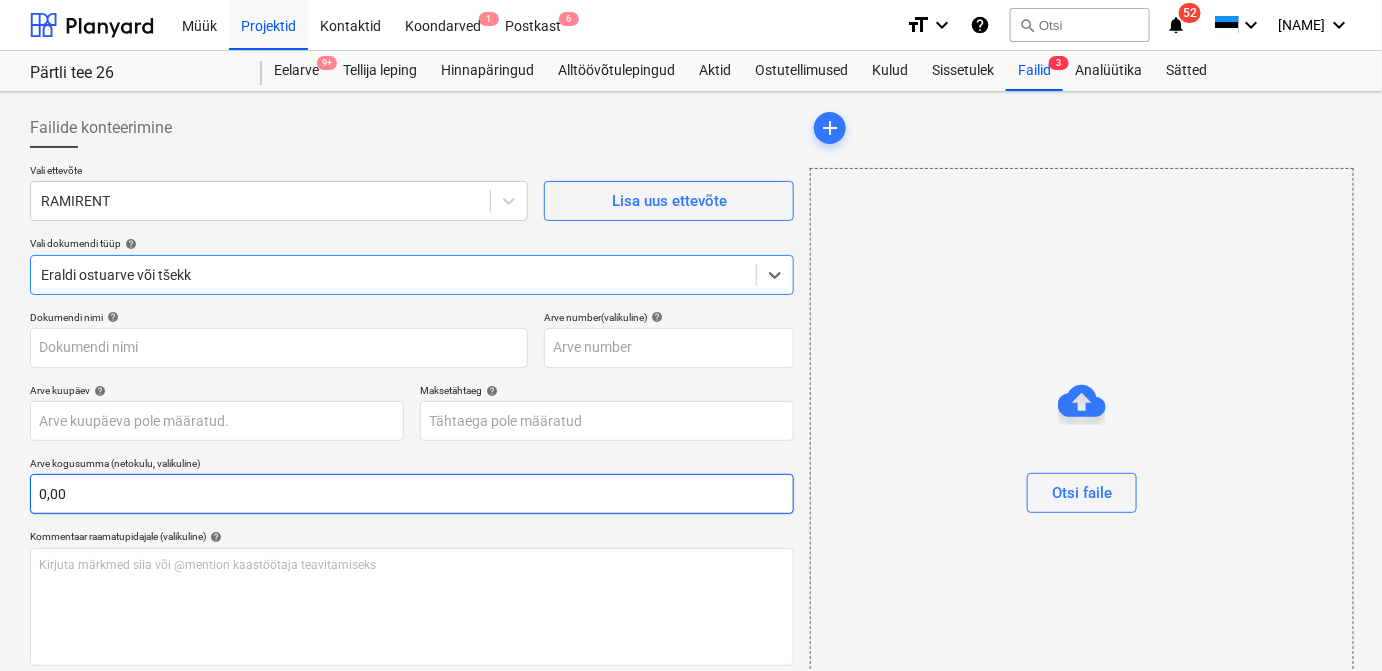 type on "25074351" 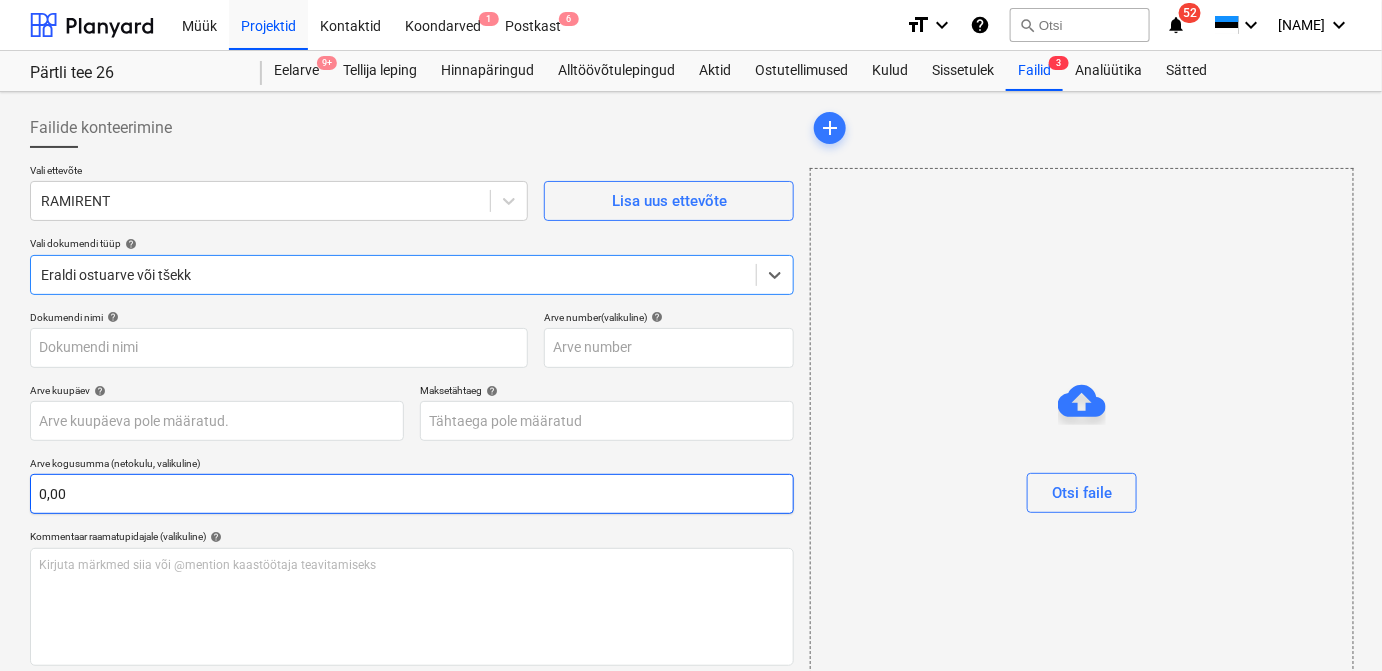 type on "25074351" 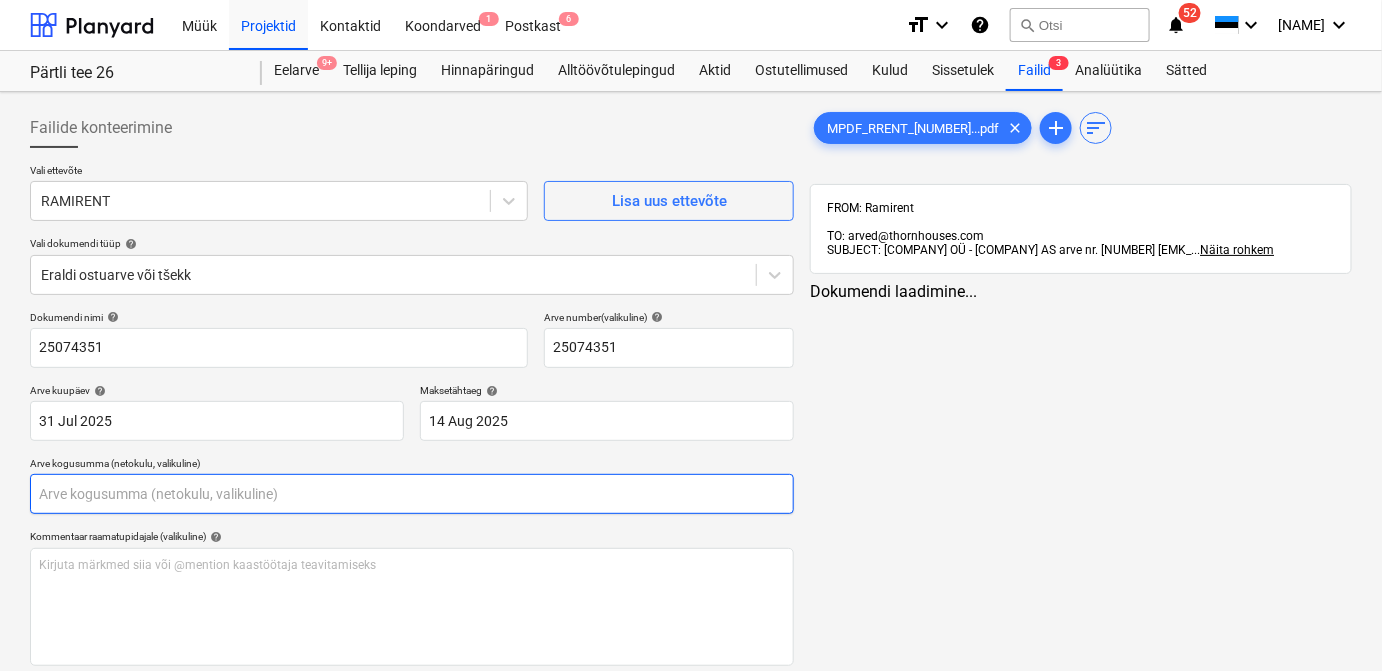 click at bounding box center (412, 494) 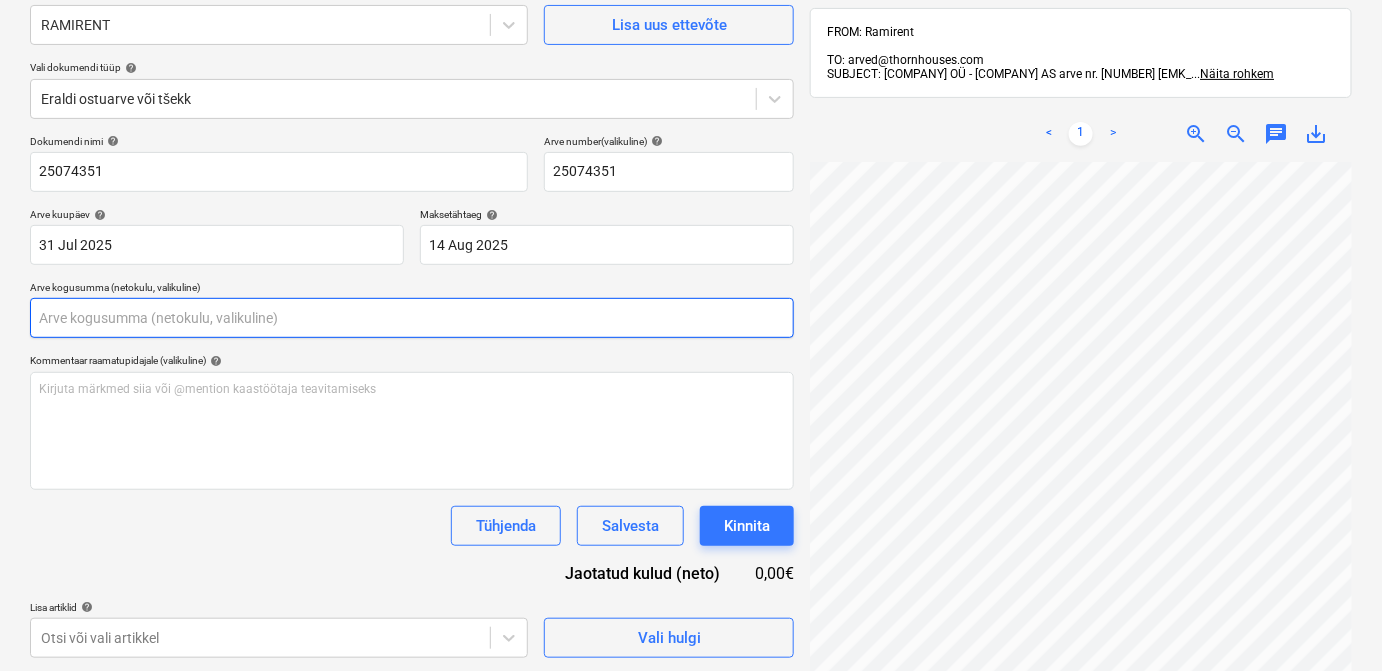 scroll, scrollTop: 186, scrollLeft: 0, axis: vertical 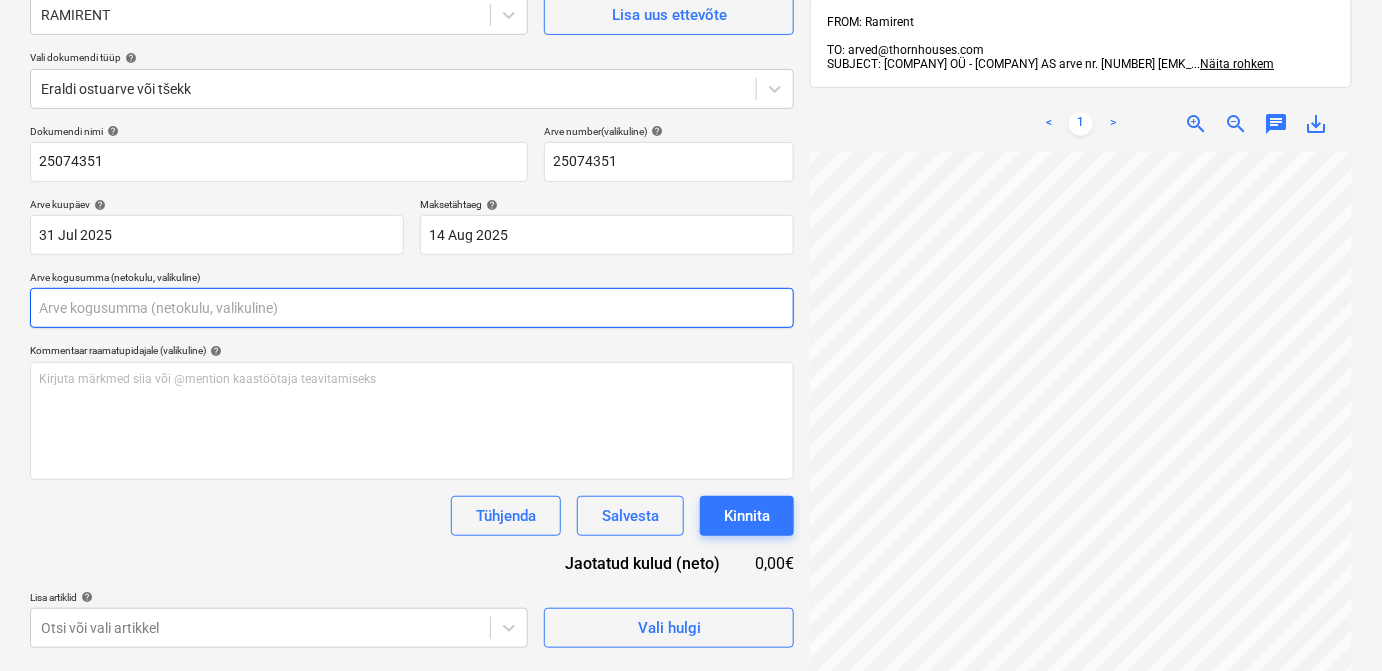 click at bounding box center [412, 308] 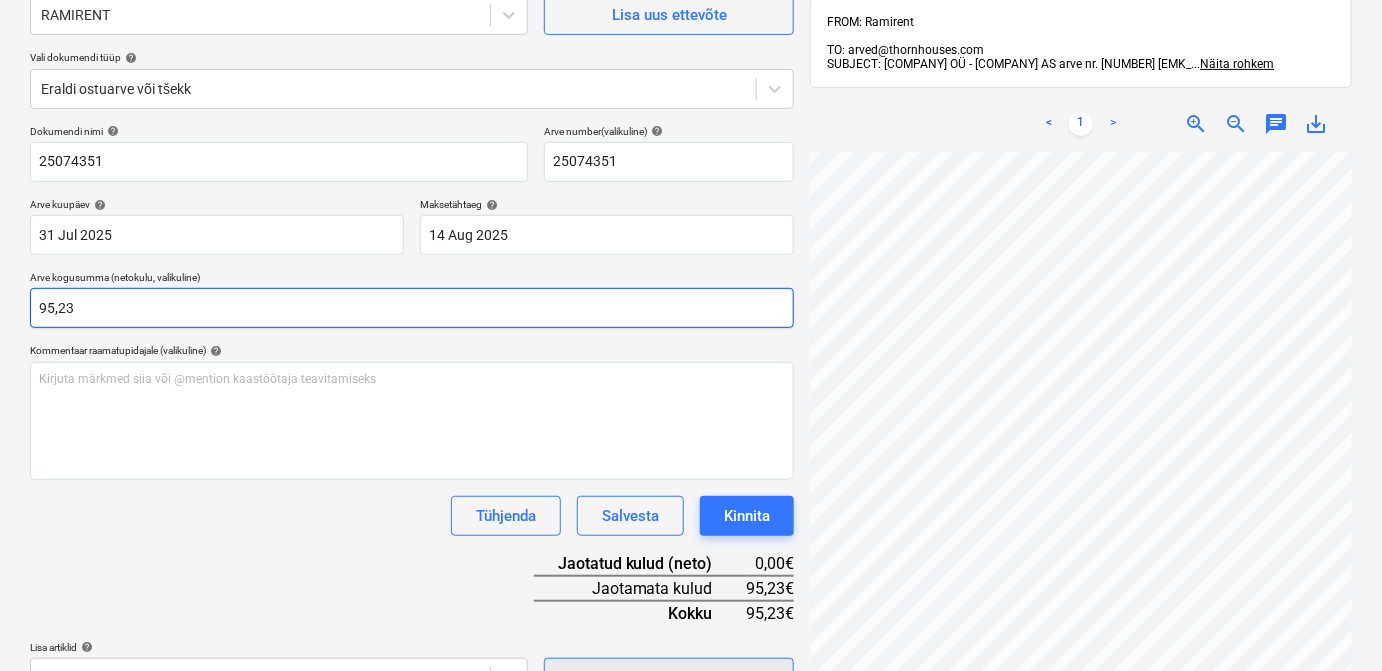 type on "95,23" 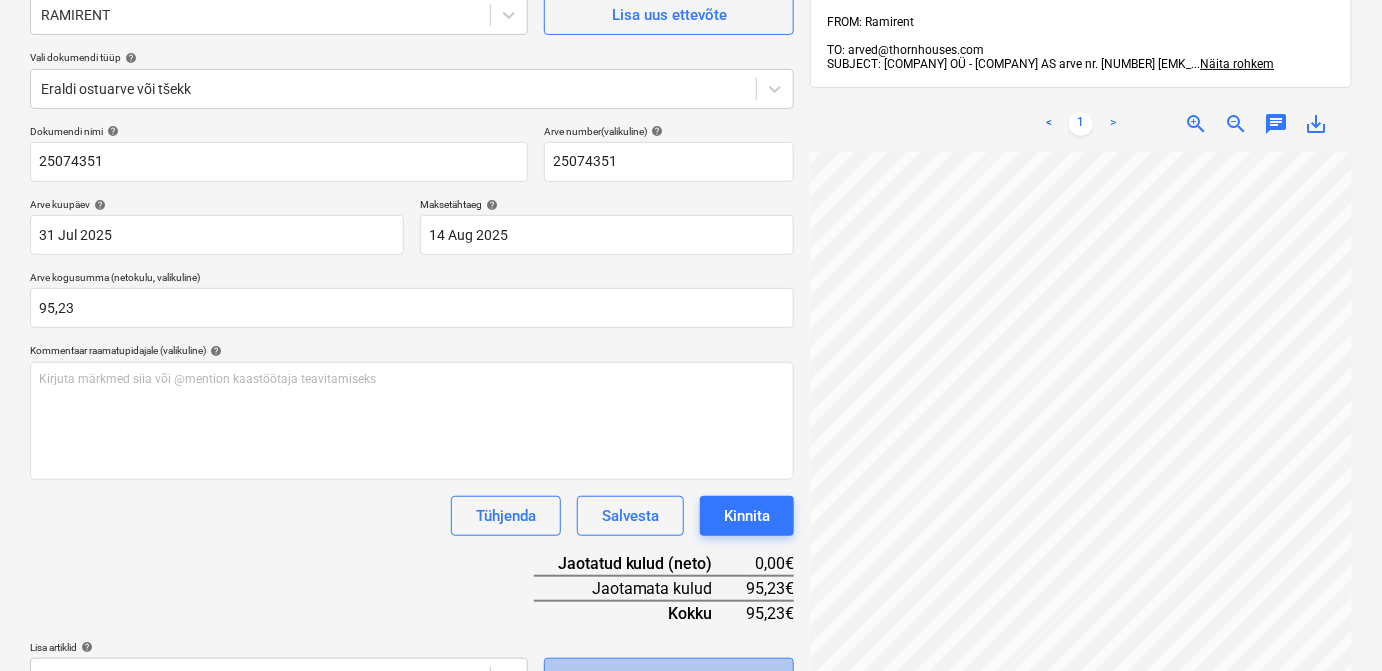 click on "Vali hulgi" at bounding box center (669, 678) 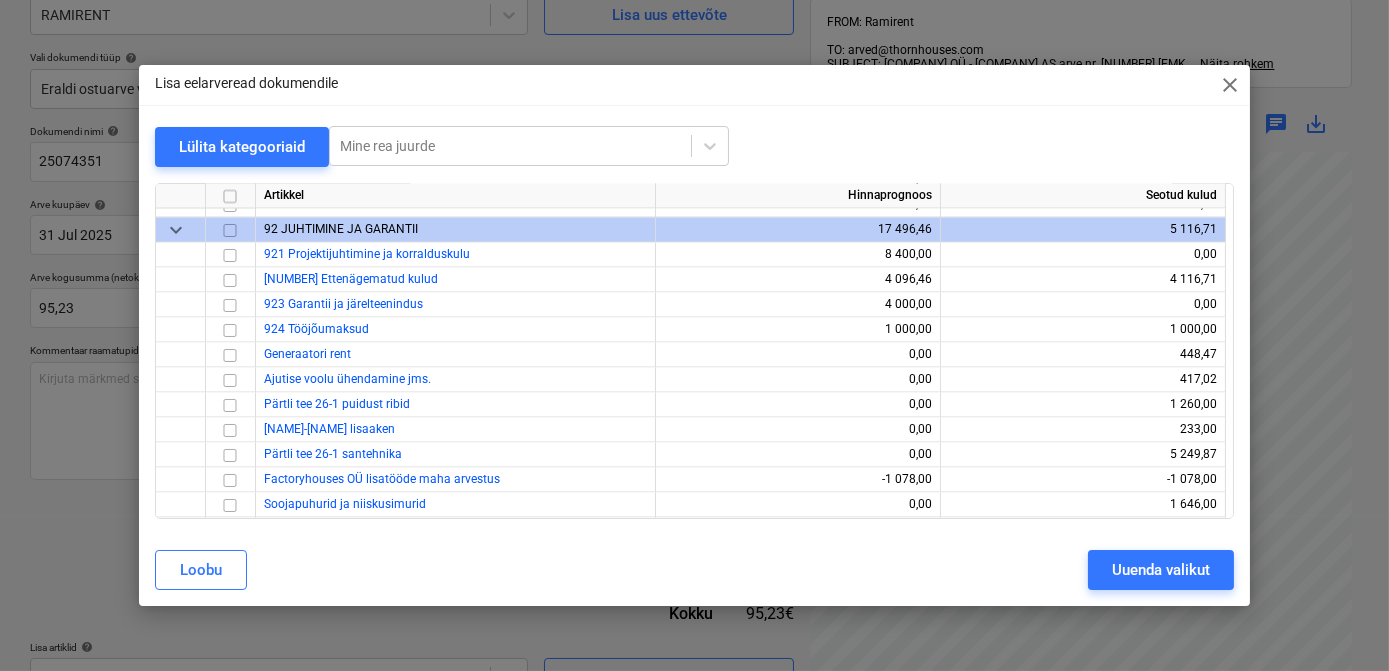 scroll, scrollTop: 7773, scrollLeft: 0, axis: vertical 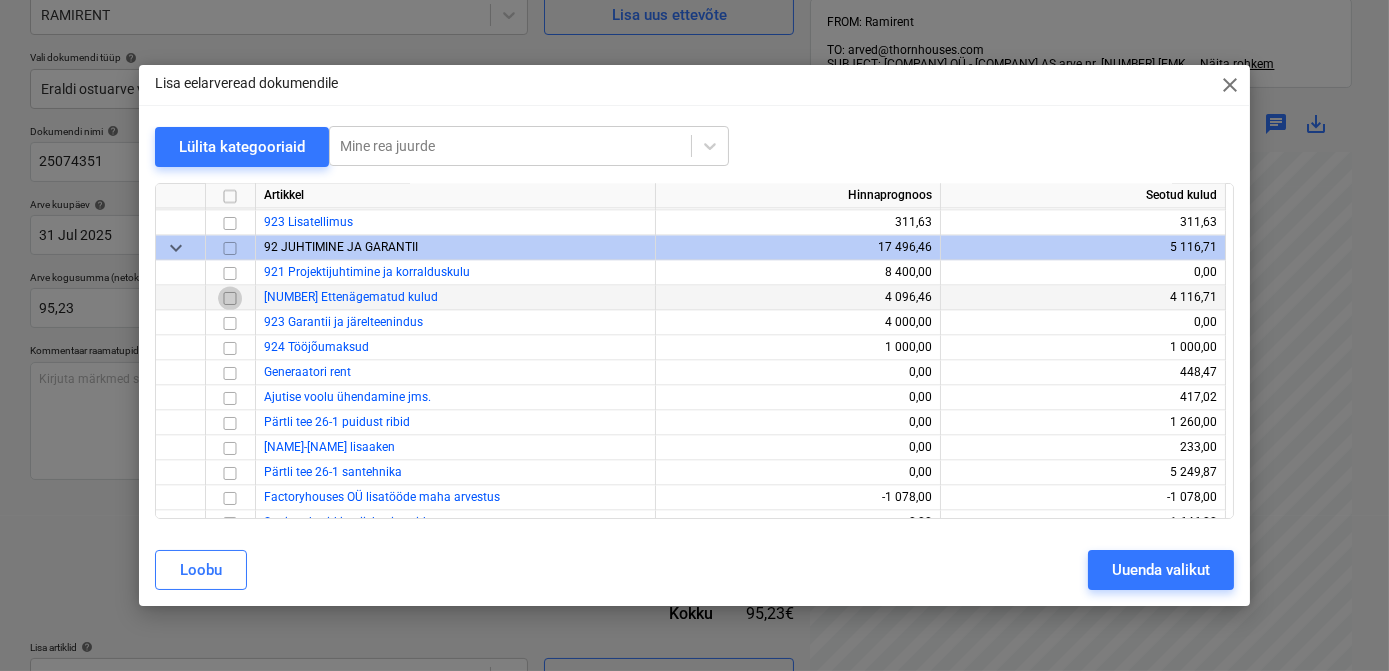 click at bounding box center [230, 298] 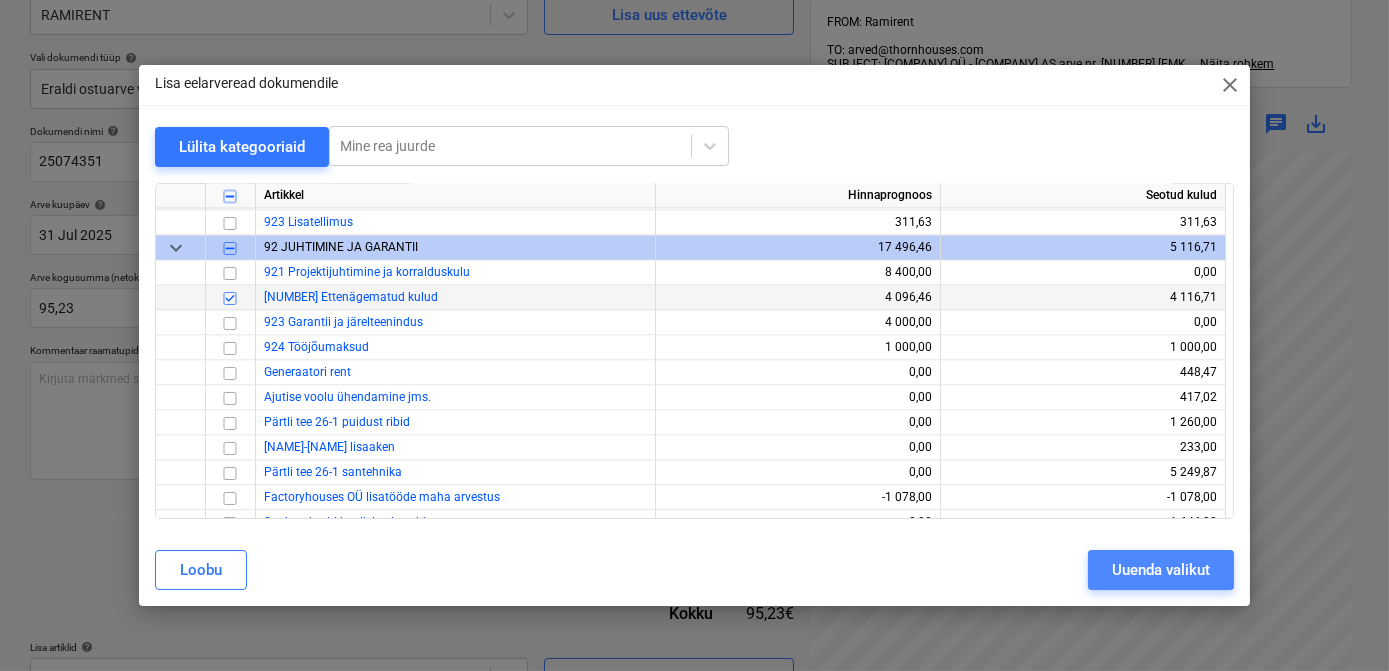 click on "Uuenda valikut" at bounding box center [1161, 570] 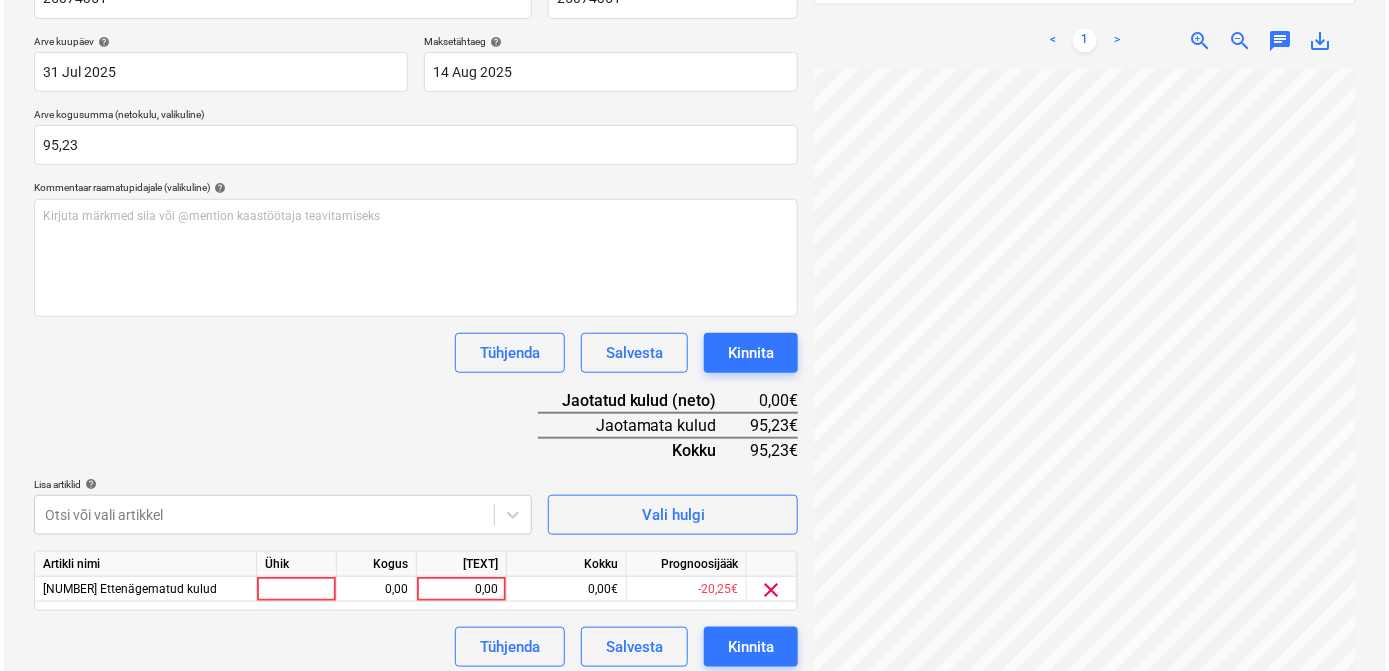 scroll, scrollTop: 350, scrollLeft: 0, axis: vertical 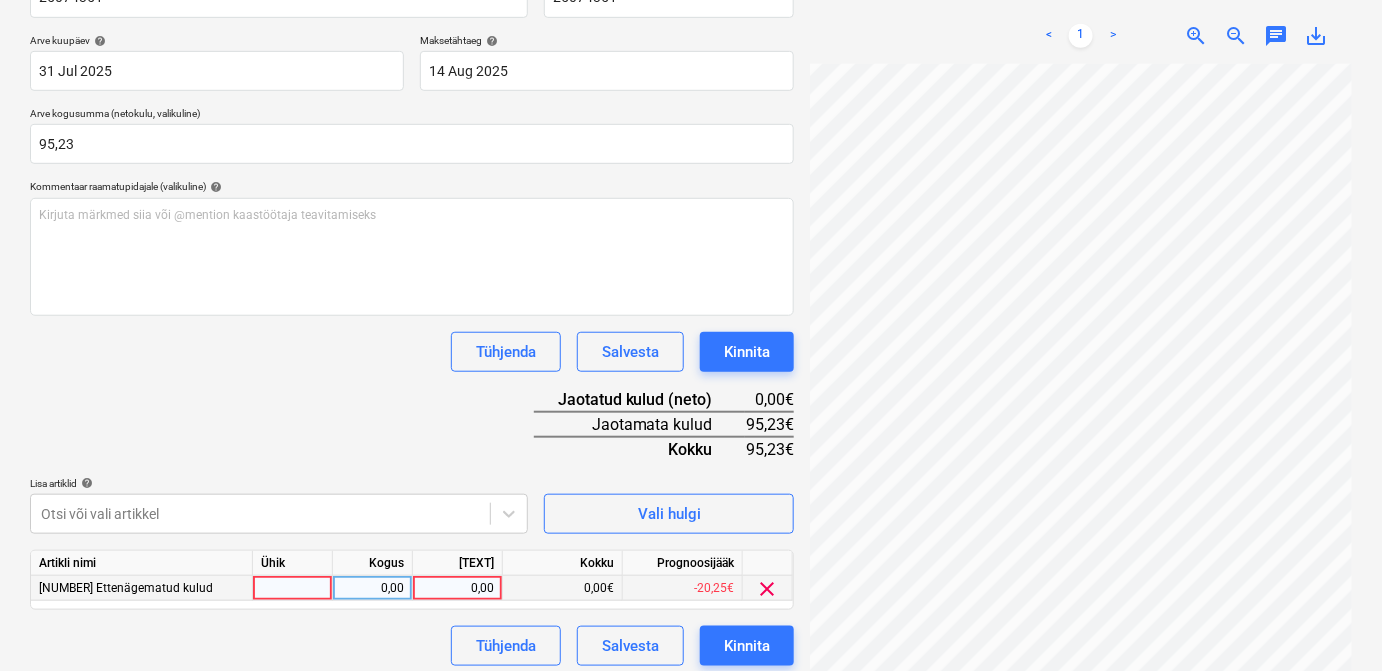 click at bounding box center (293, 588) 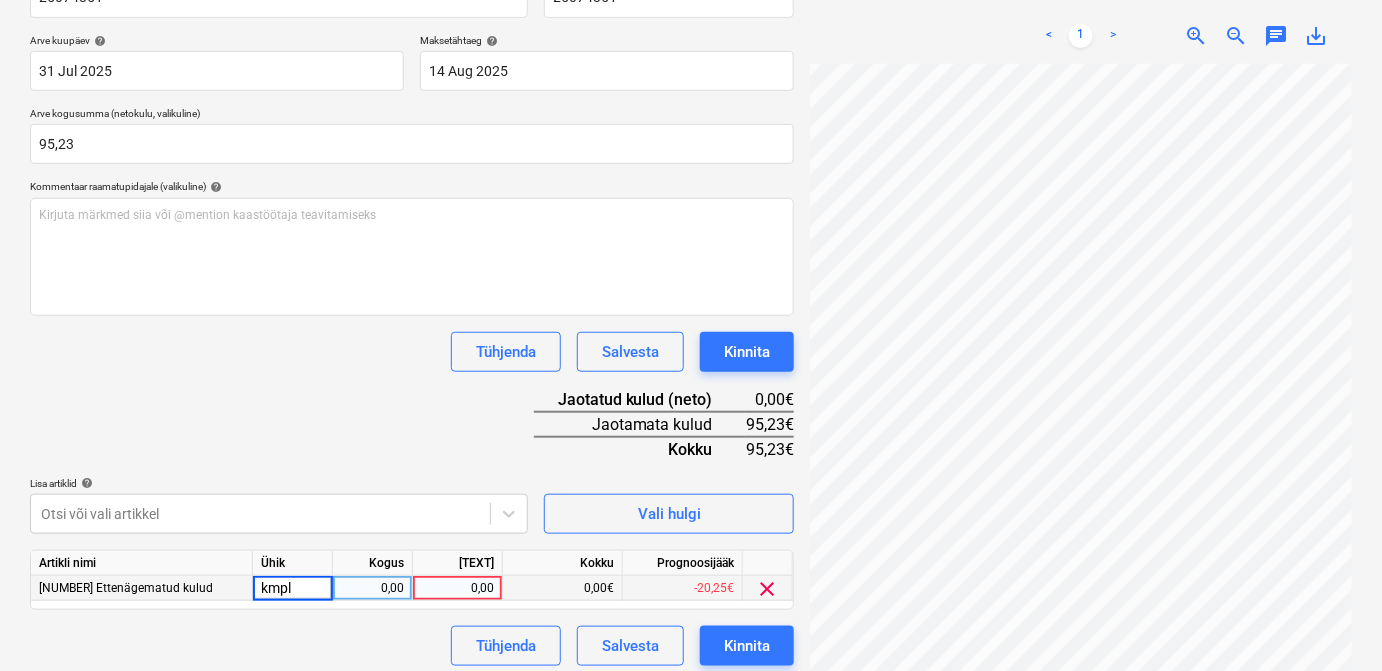 type on "kmpl." 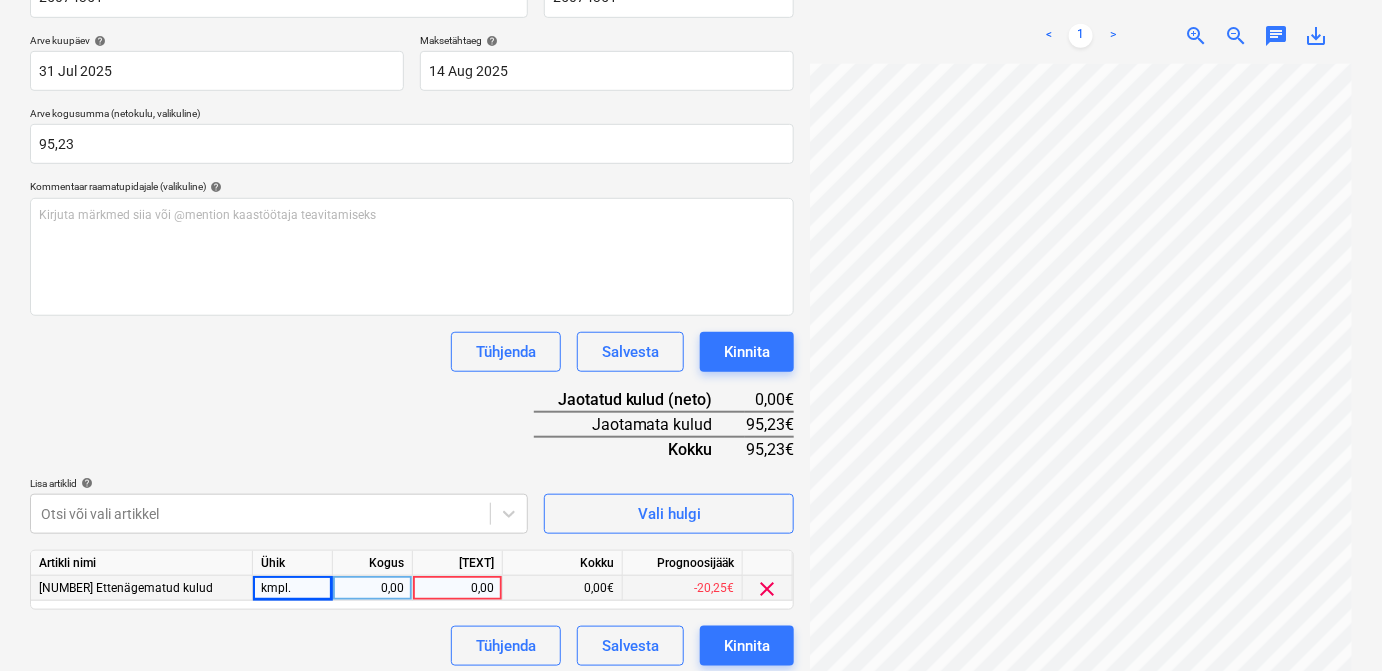 click on "0,00" at bounding box center (372, 588) 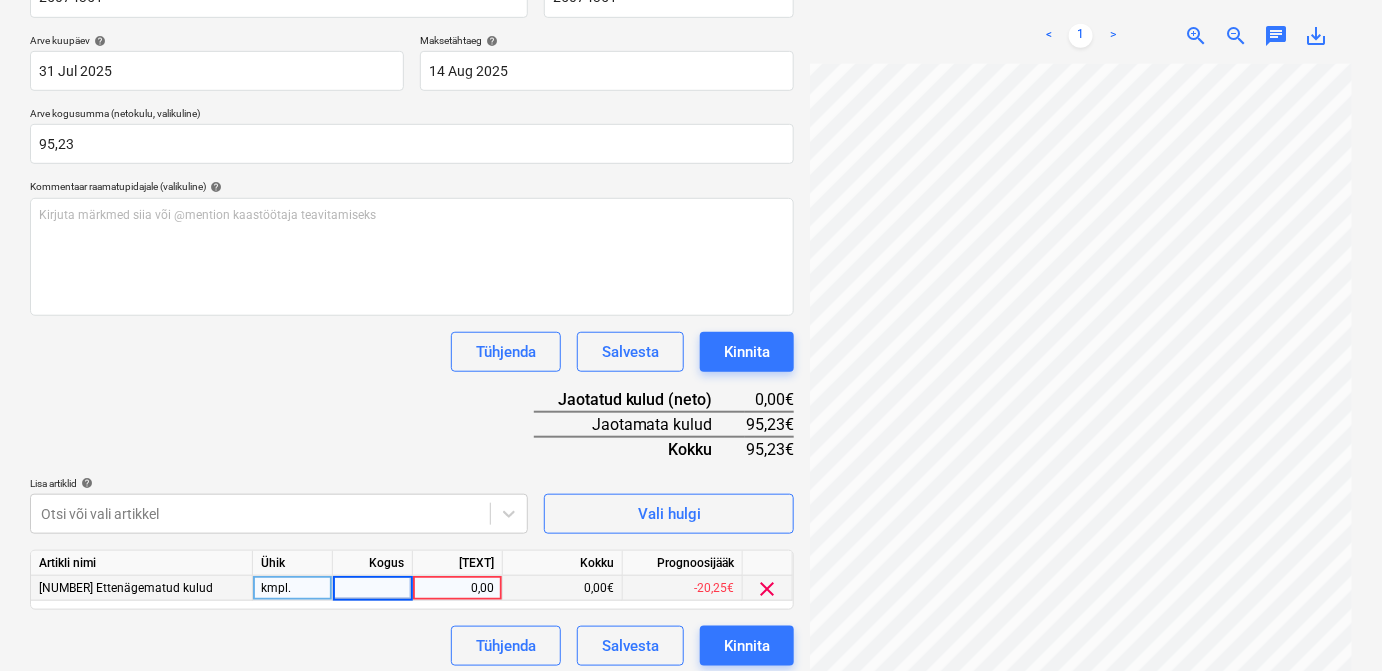 type on "1" 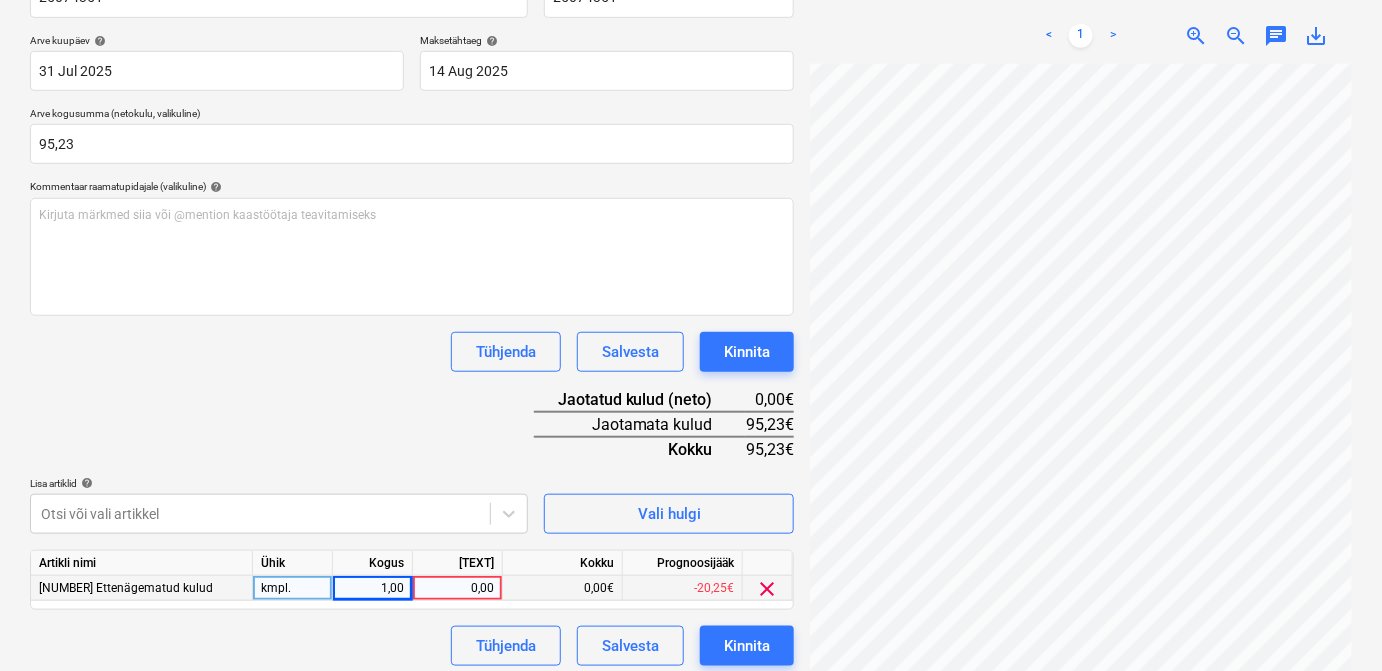 click on "0,00" at bounding box center (457, 588) 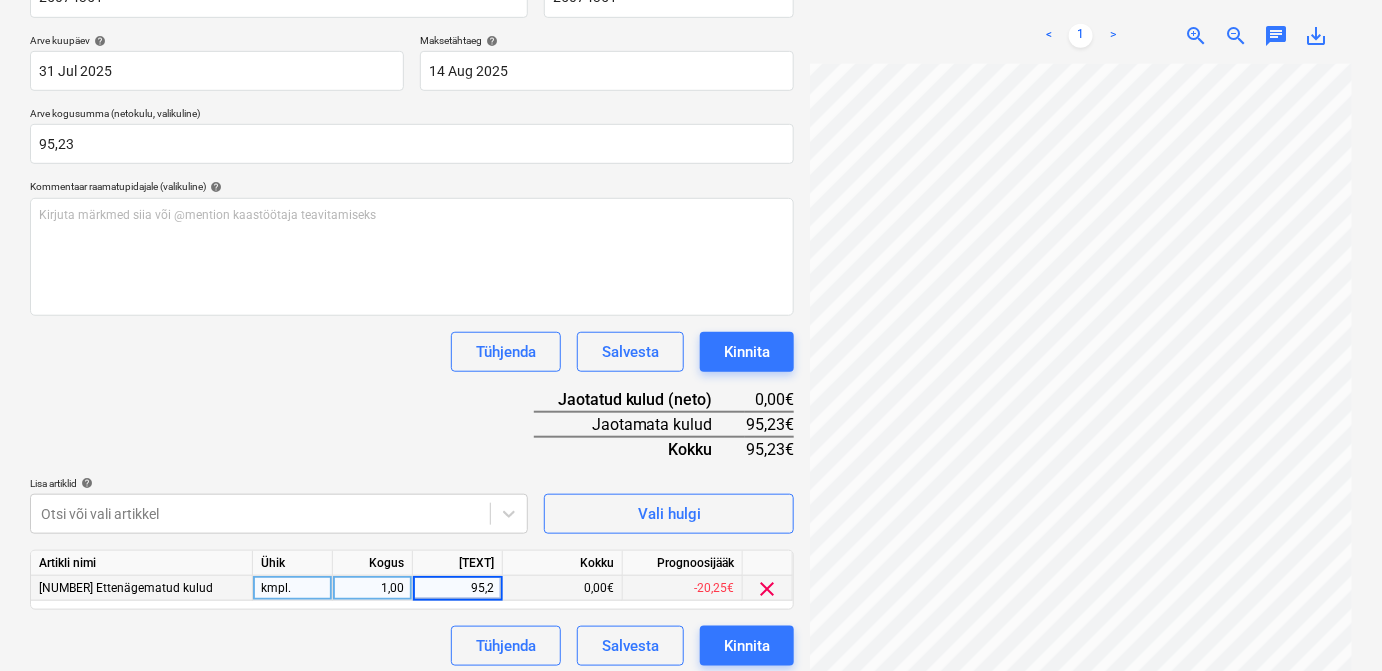 type on "95,23" 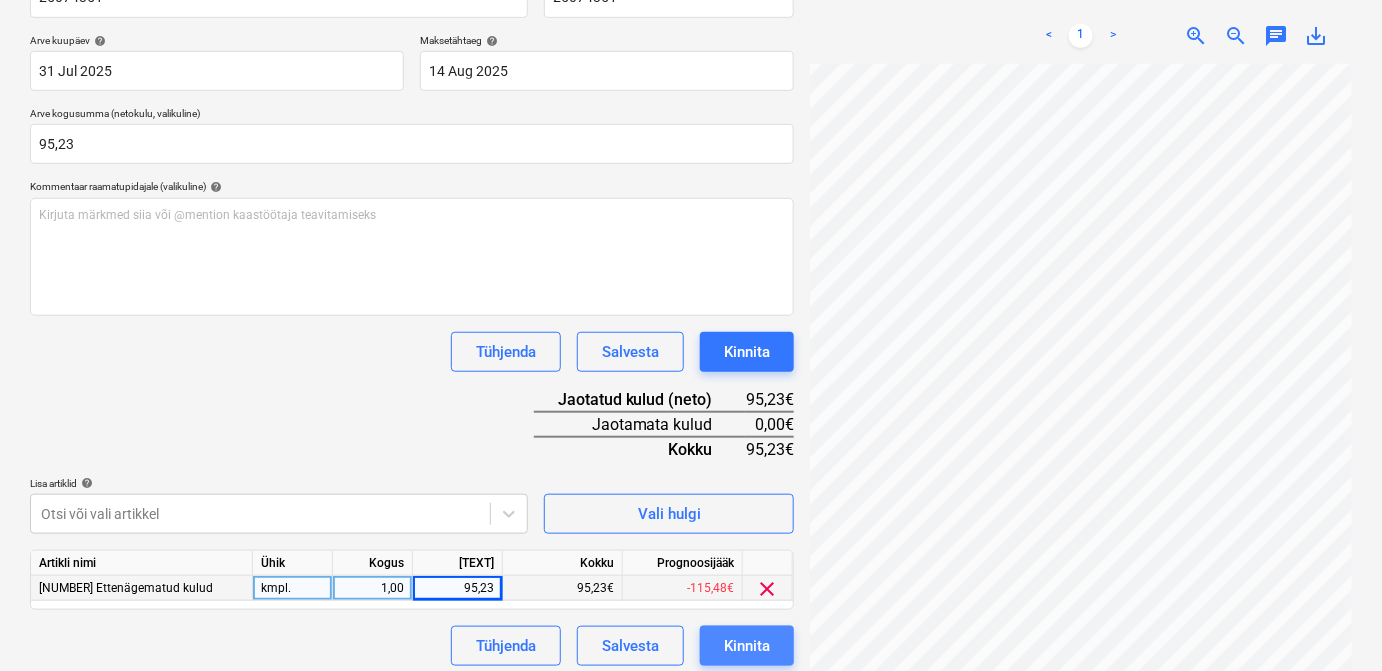 click on "Kinnita" at bounding box center (747, 646) 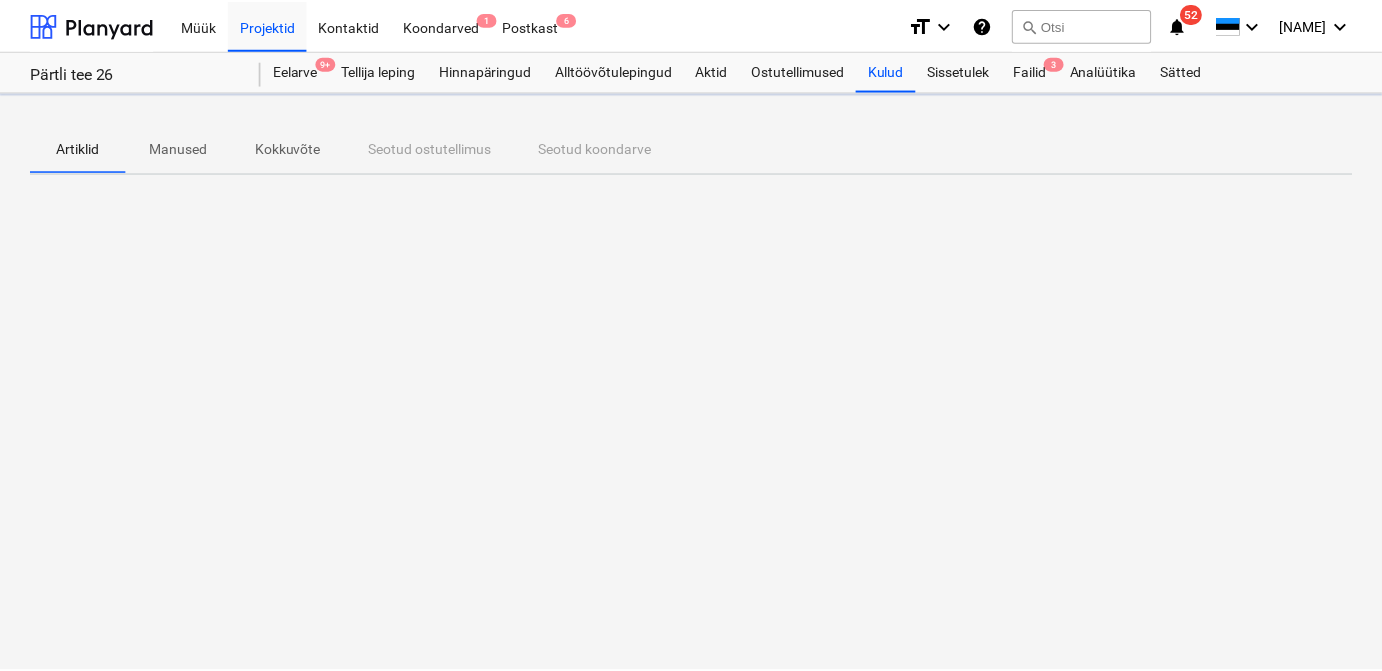 scroll, scrollTop: 0, scrollLeft: 0, axis: both 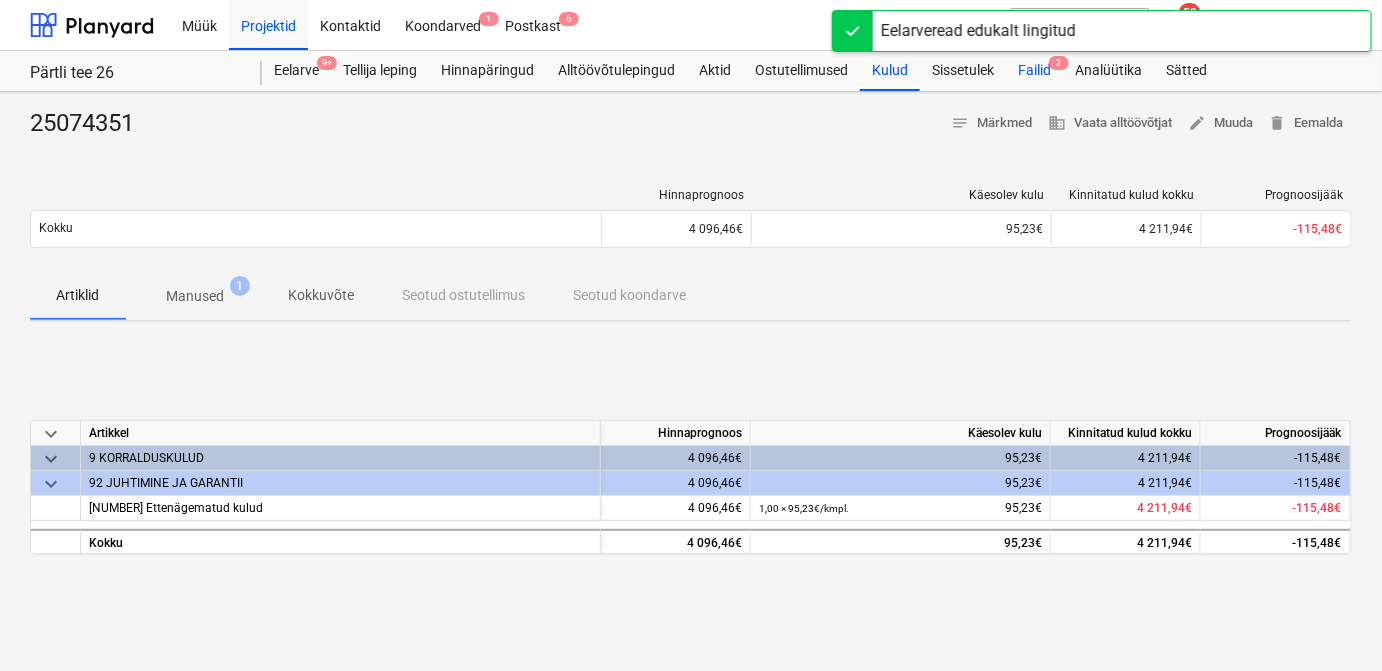 click on "Failid 2" at bounding box center [1034, 71] 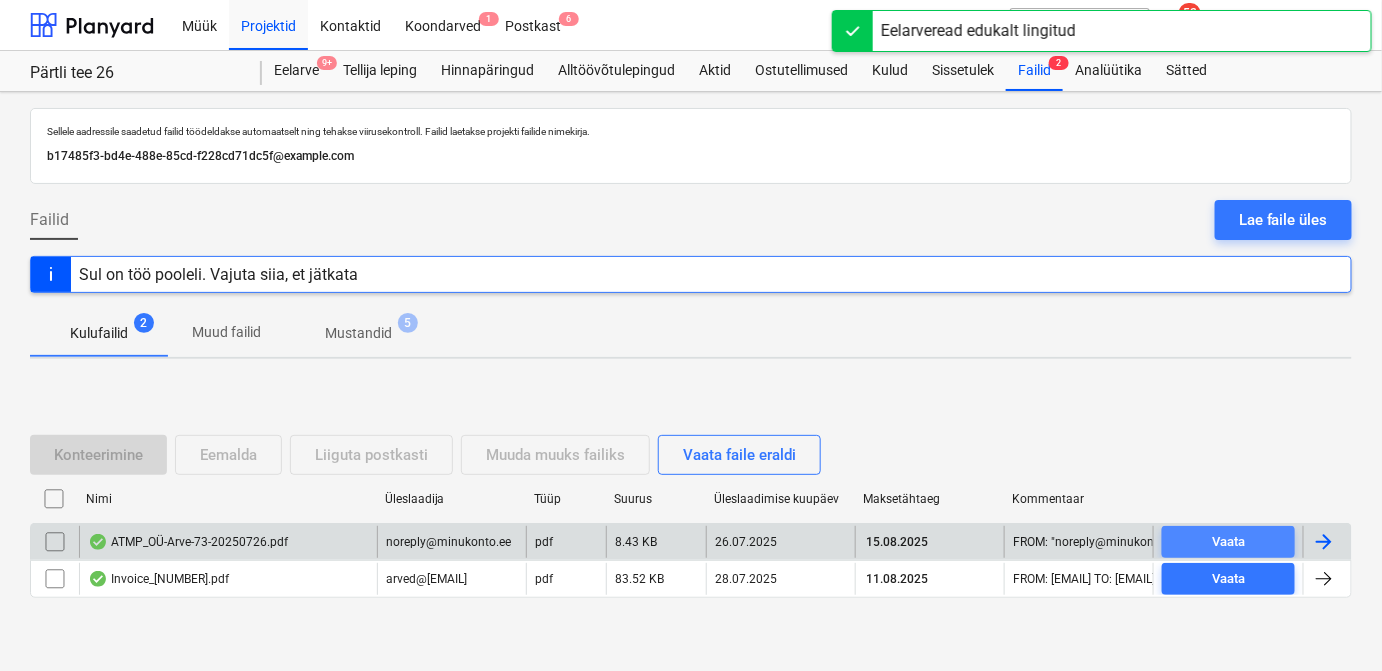 click on "Vaata" at bounding box center [1228, 542] 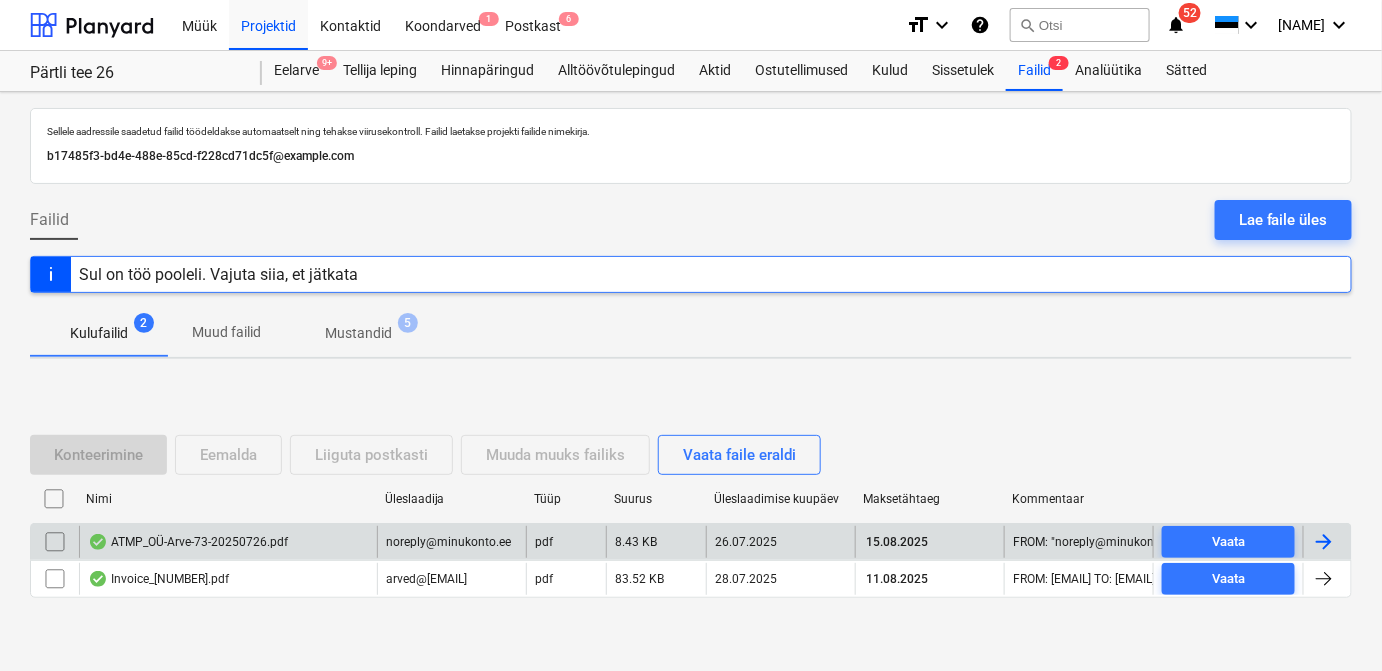click at bounding box center [1324, 542] 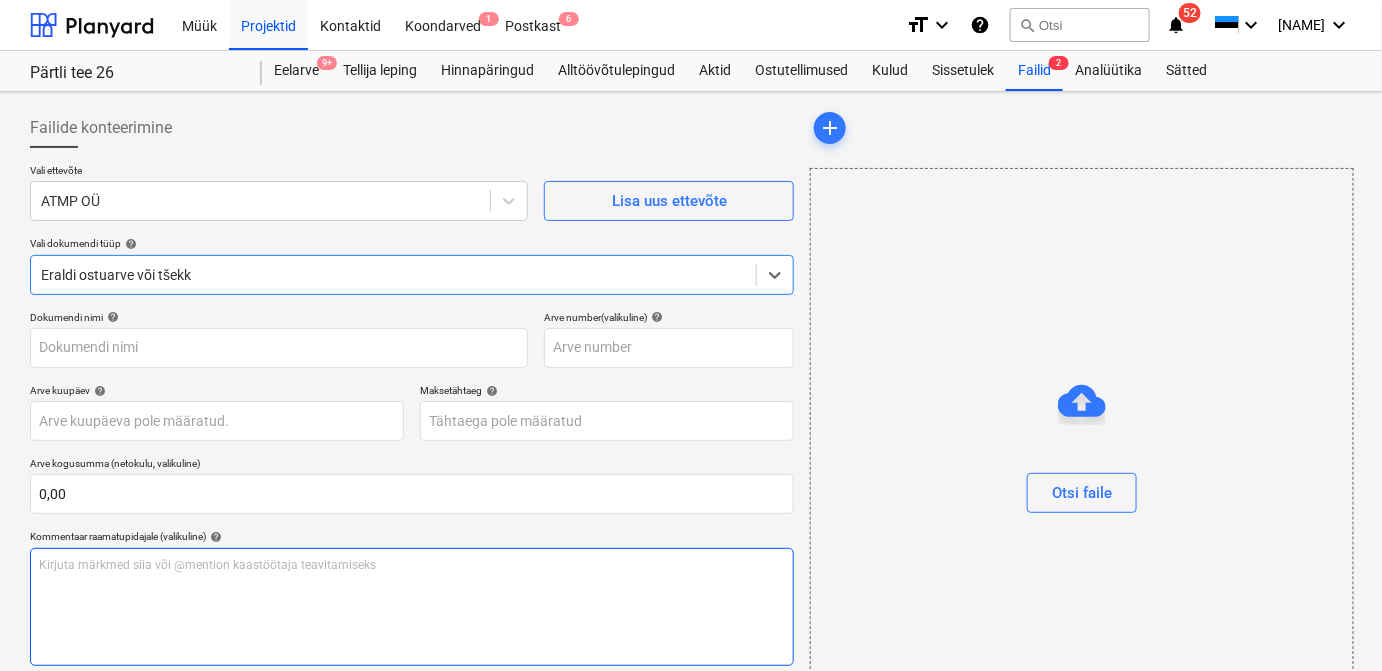 type on "73" 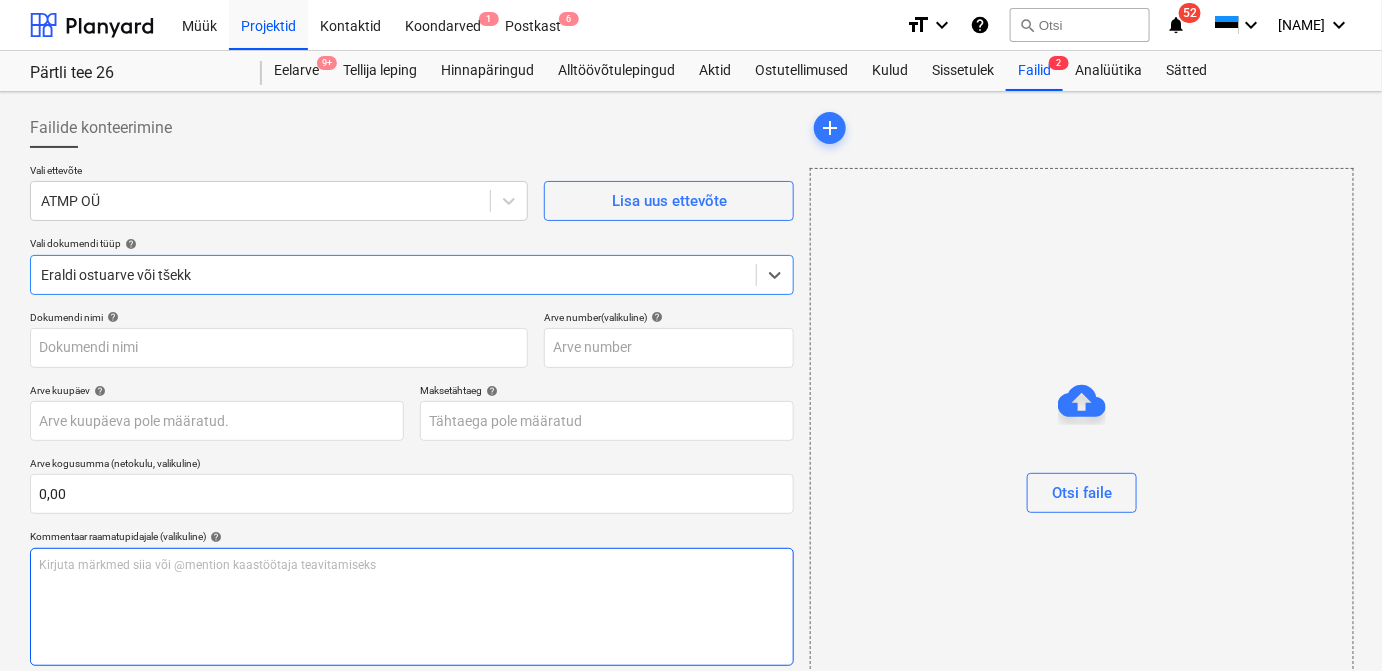 type on "73" 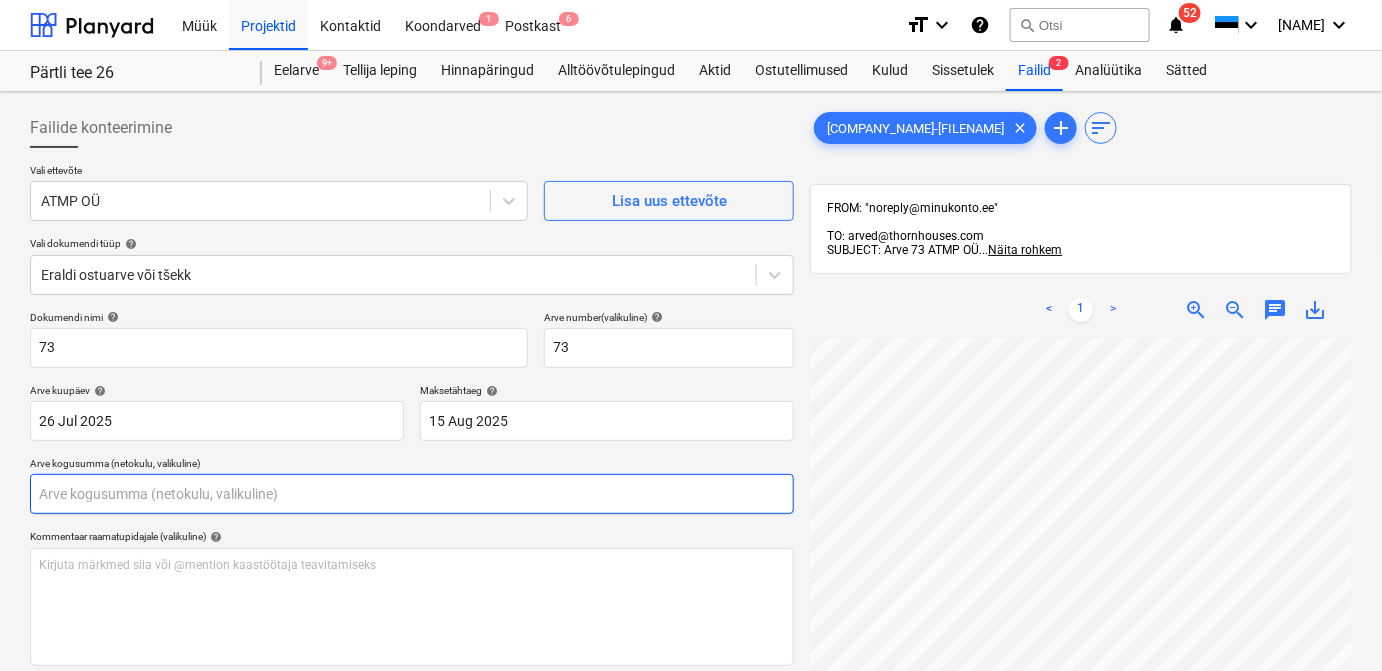 click at bounding box center (412, 494) 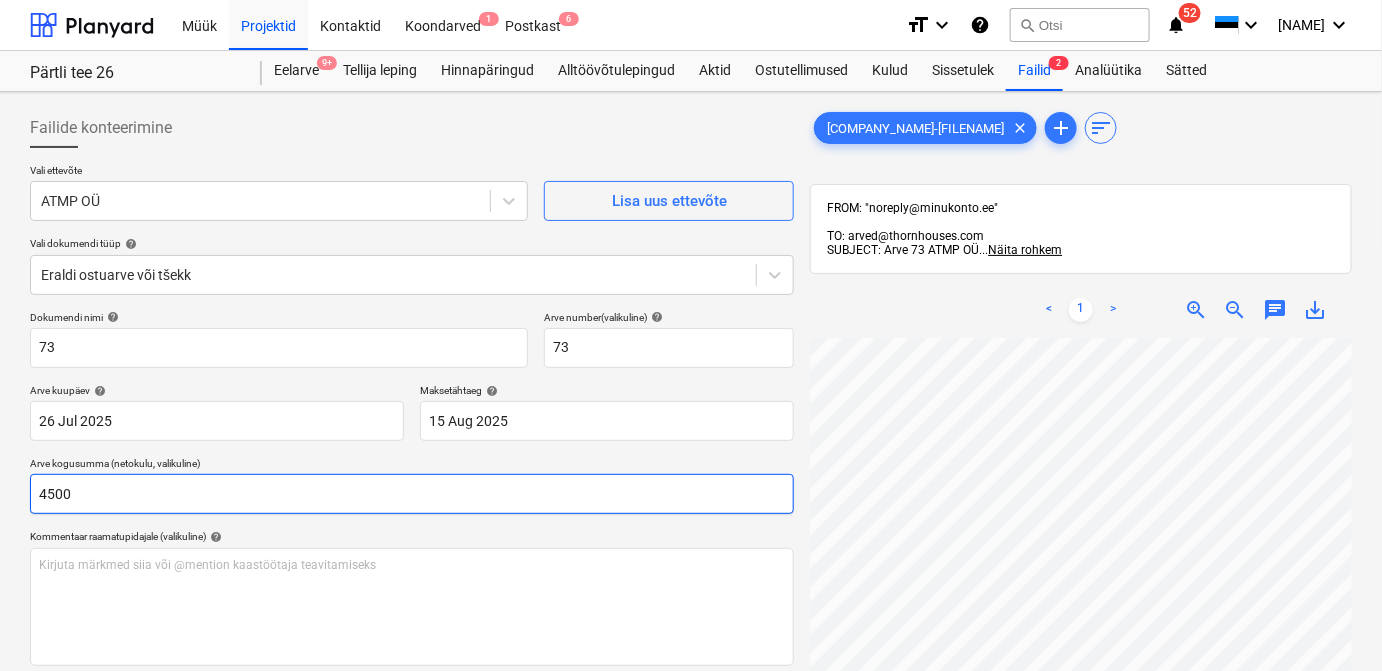 type on "4500" 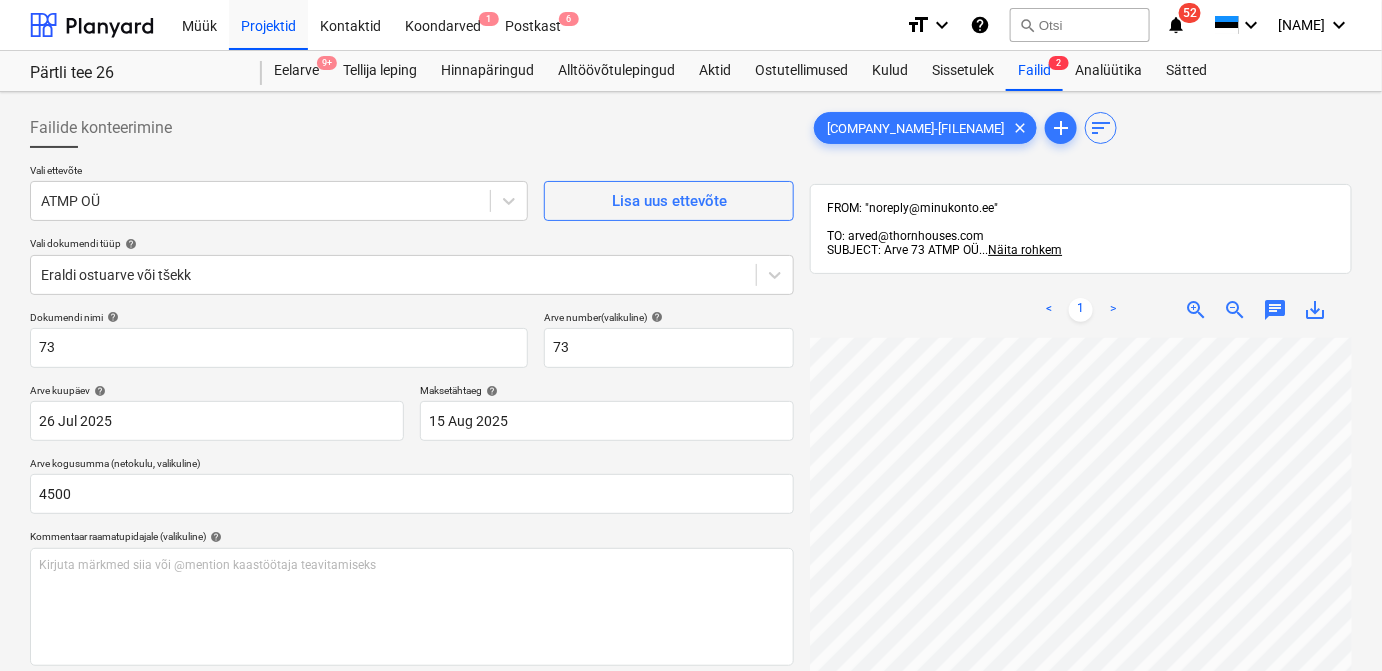 scroll, scrollTop: 200, scrollLeft: 154, axis: both 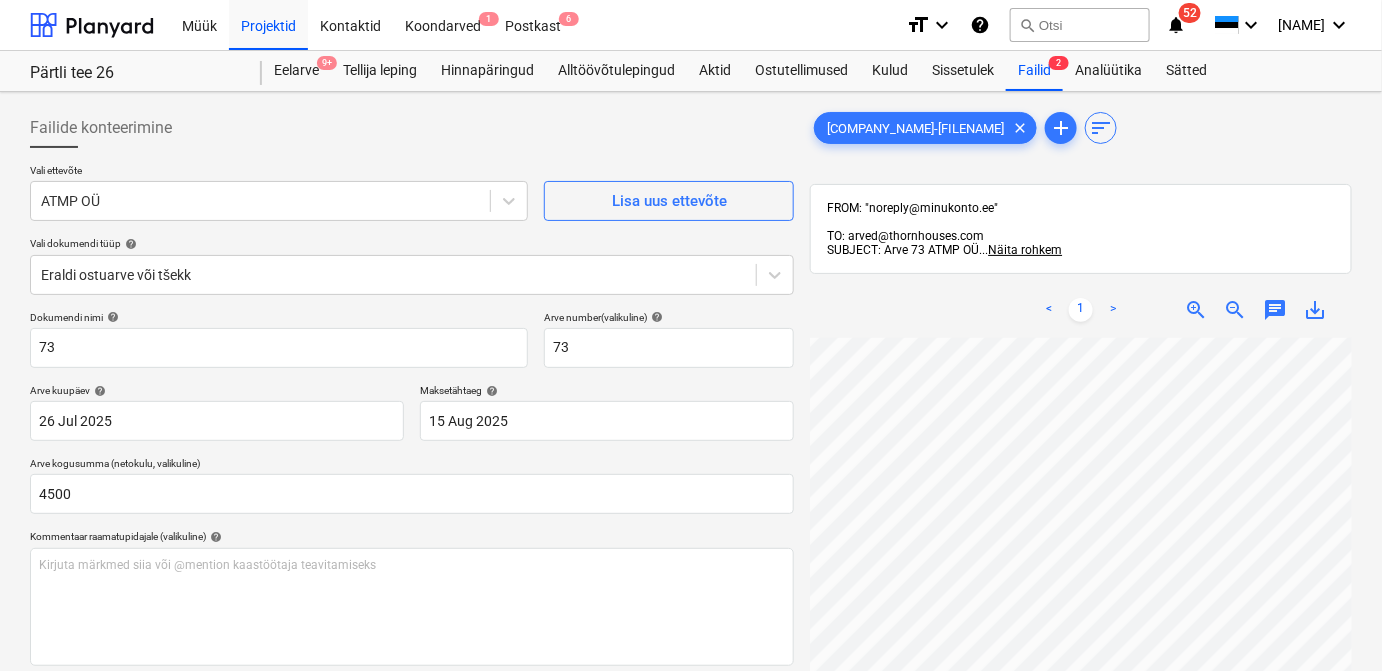 click on "ATMP_OÜ-Arve-7...pdf clear add sort FROM: "noreply@minukonto.ee"  TO: arved@thornhouses.com SUBJECT: Arve 73 ATMP OÜ ...  Näita rohkem ...  Näita rohkem < 1 > zoom_in zoom_out chat 0 save_alt" at bounding box center [1081, 530] 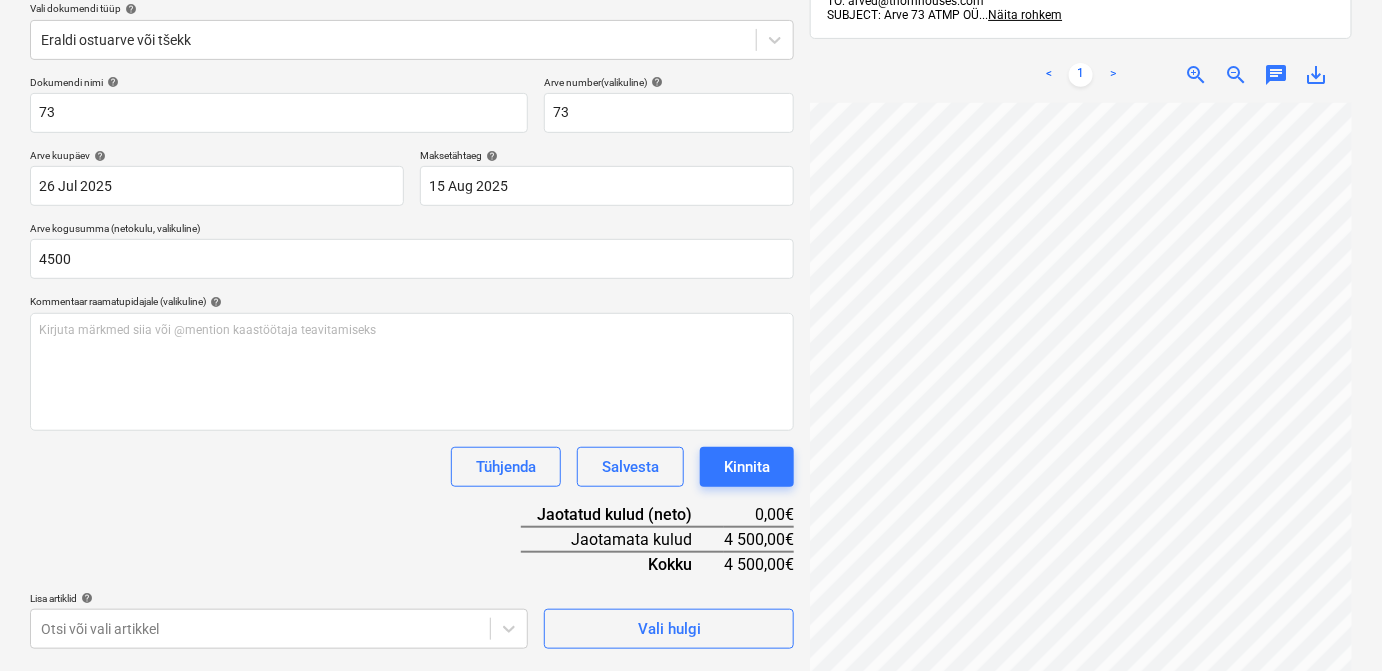 scroll, scrollTop: 250, scrollLeft: 0, axis: vertical 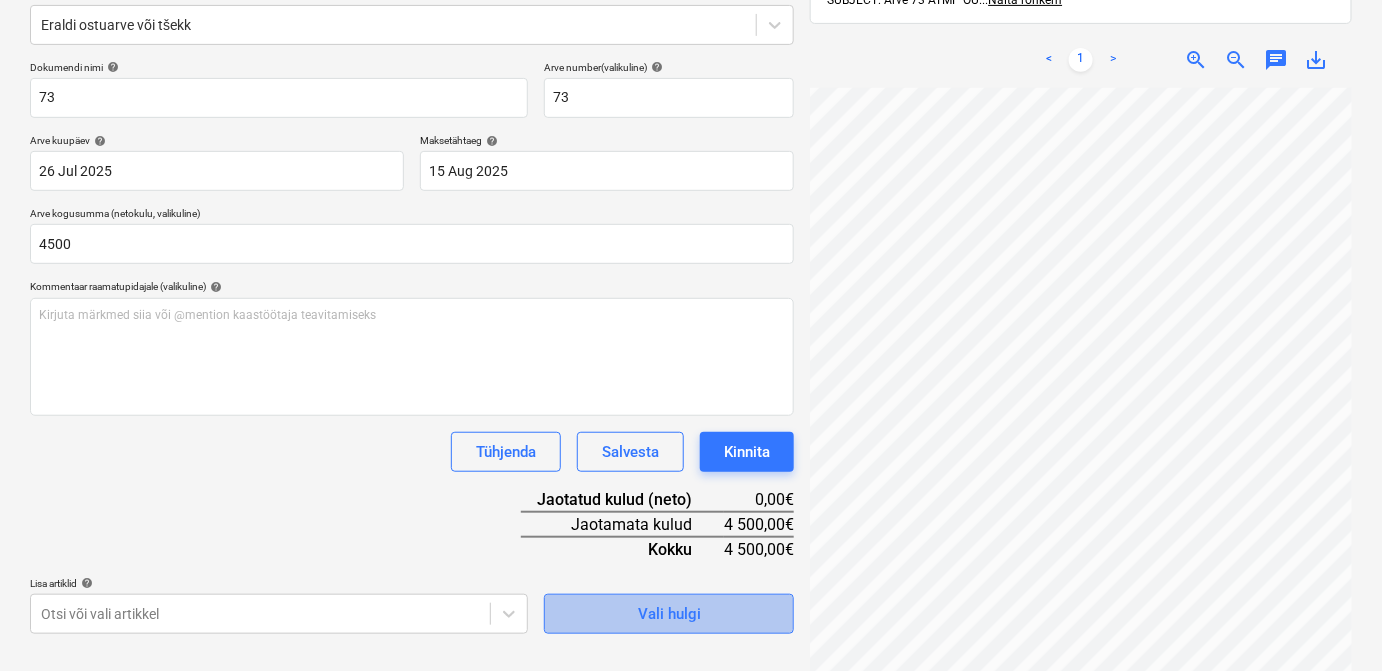 click on "Vali hulgi" at bounding box center [669, 614] 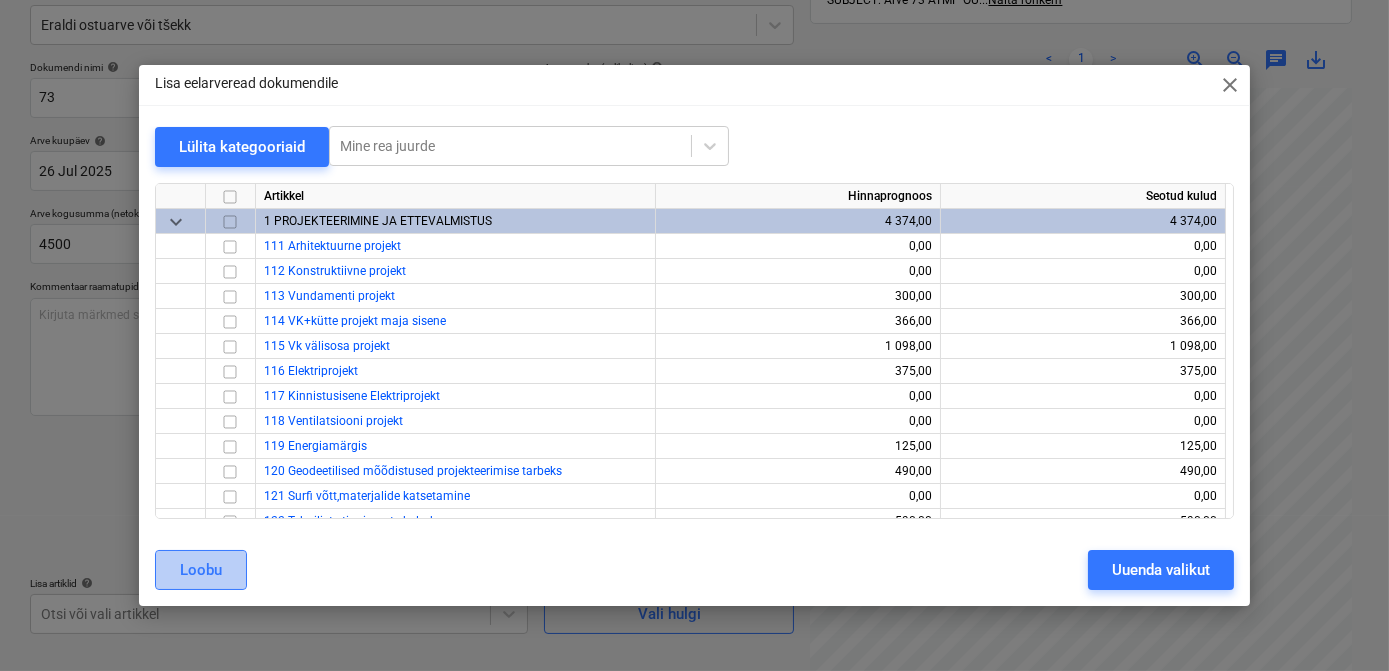 click on "Loobu" at bounding box center [201, 570] 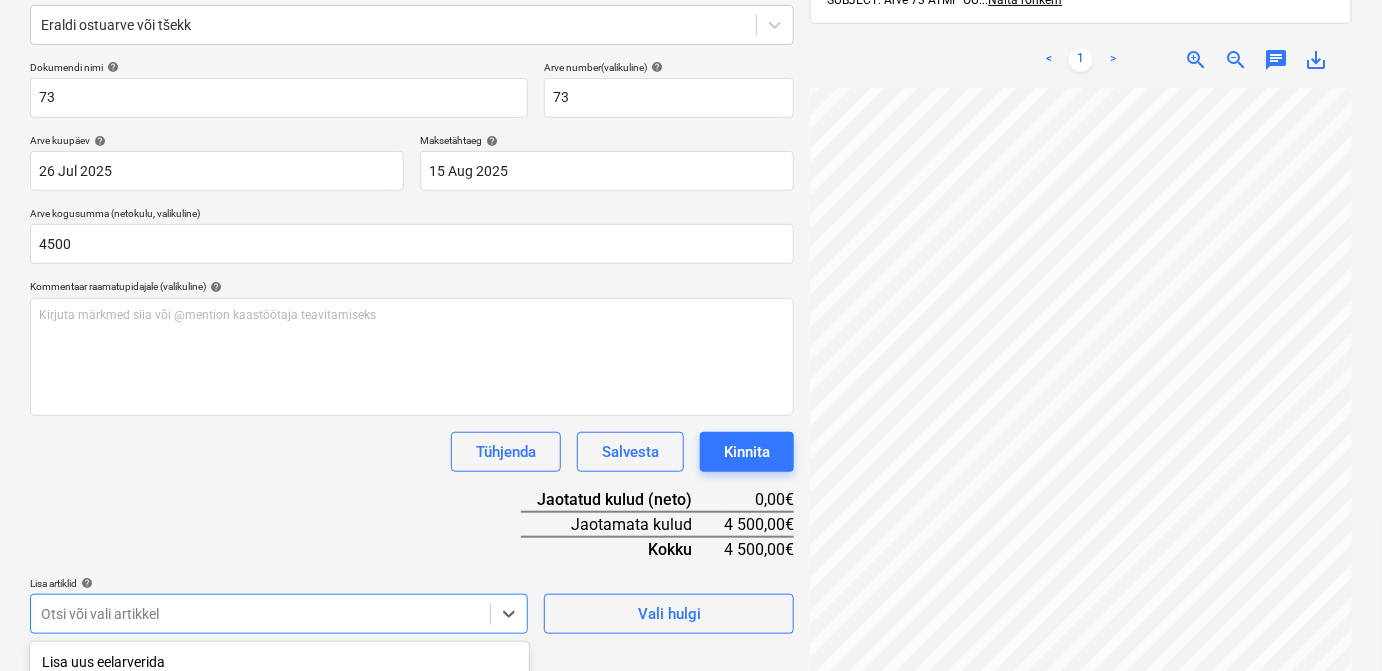 scroll, scrollTop: 524, scrollLeft: 0, axis: vertical 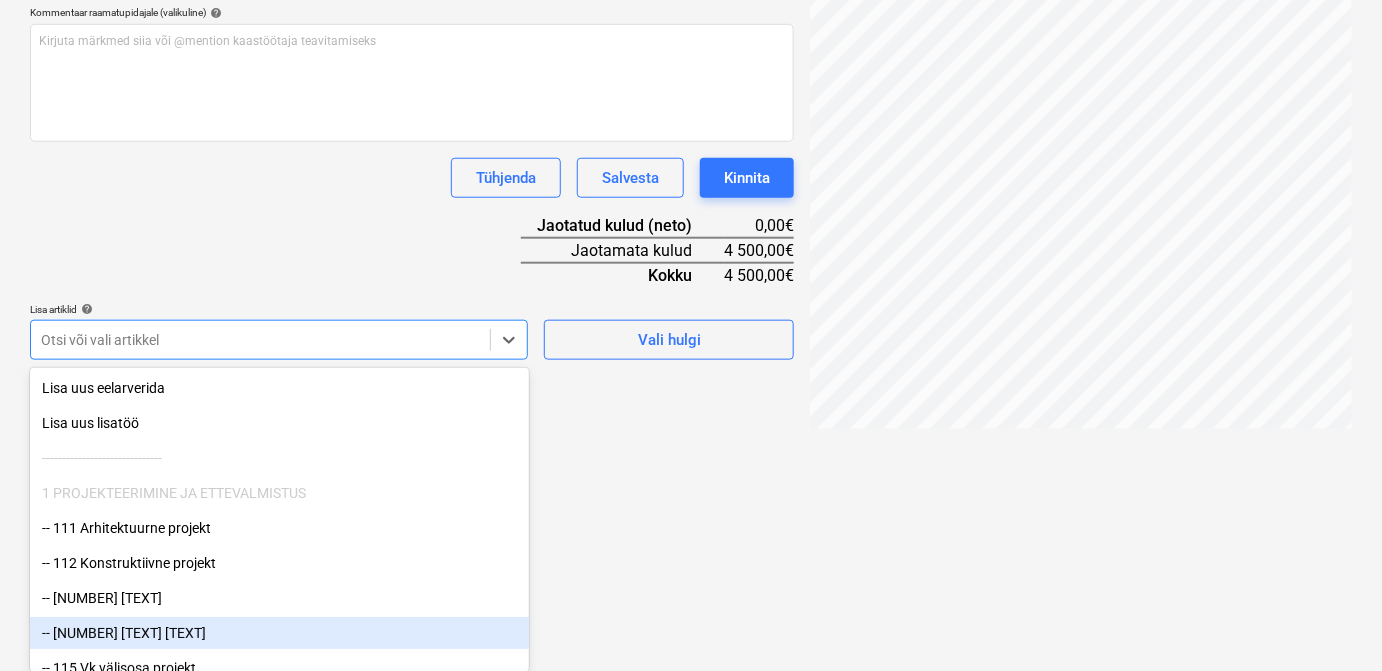 click on "Müük Projektid Kontaktid Koondarved 1 Postkast 6 format_size keyboard_arrow_down help search Otsi notifications 52 keyboard_arrow_down S. [LAST] keyboard_arrow_down [STREET] [NUMBER] Eelarve 9+ Tellija leping Hinnapäringud Alltöövõtulepingud Aktid Ostutellimused Kulud Sissetulek Failid 2 Analüütika Sätted Failide konteerimine Vali ettevõte ATMP OÜ   Lisa uus ettevõte Vali dokumendi tüüp help Eraldi ostuarve või tšekk Dokumendi nimi help 73 Arve number  (valikuline) help 73 Arve kuupäev help 26 Jul 2025 26.07.2025 Press the down arrow key to interact with the calendar and
select a date. Press the question mark key to get the keyboard shortcuts for changing dates. Maksetähtaeg help 15 Aug 2025 15.08.2025 Press the down arrow key to interact with the calendar and
select a date. Press the question mark key to get the keyboard shortcuts for changing dates. Arve kogusumma (netokulu, valikuline) 4500 Kommentaar raamatupidajale (valikuline) help ﻿ Tühjenda Salvesta Kinnita 0,00€ Kokku add" at bounding box center [691, -189] 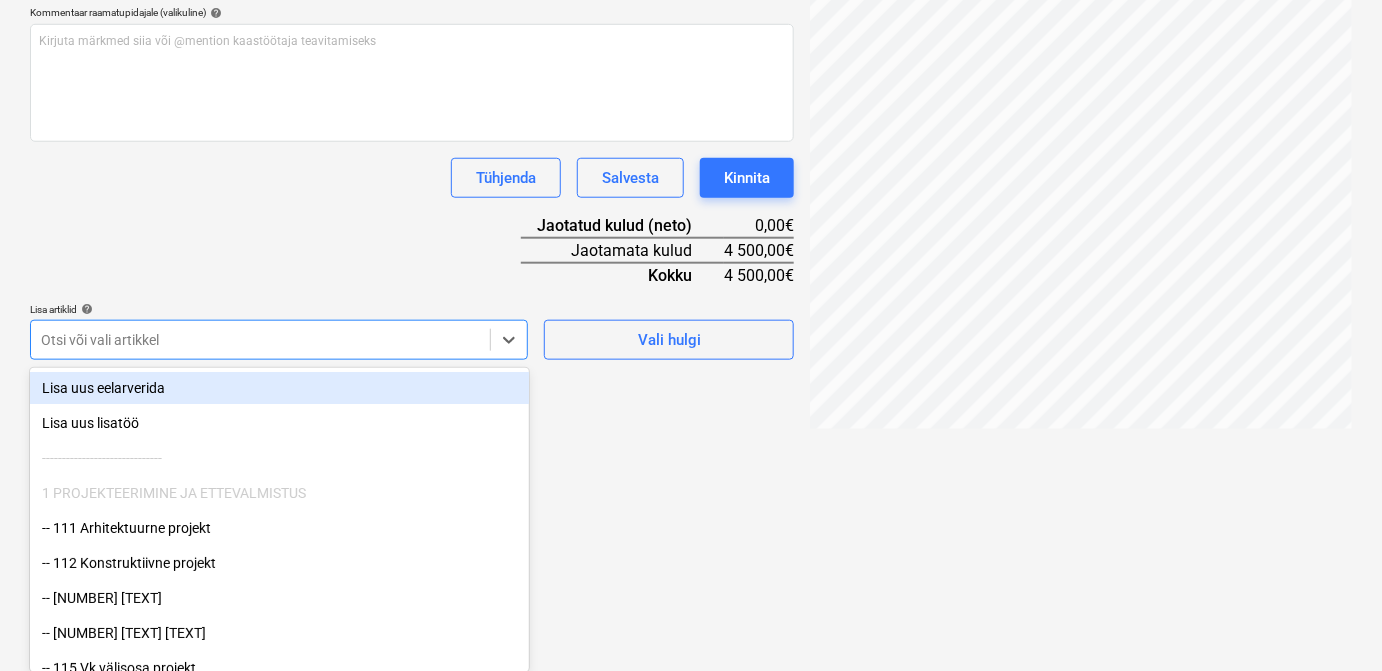 click on "Lisa uus eelarverida" at bounding box center (279, 388) 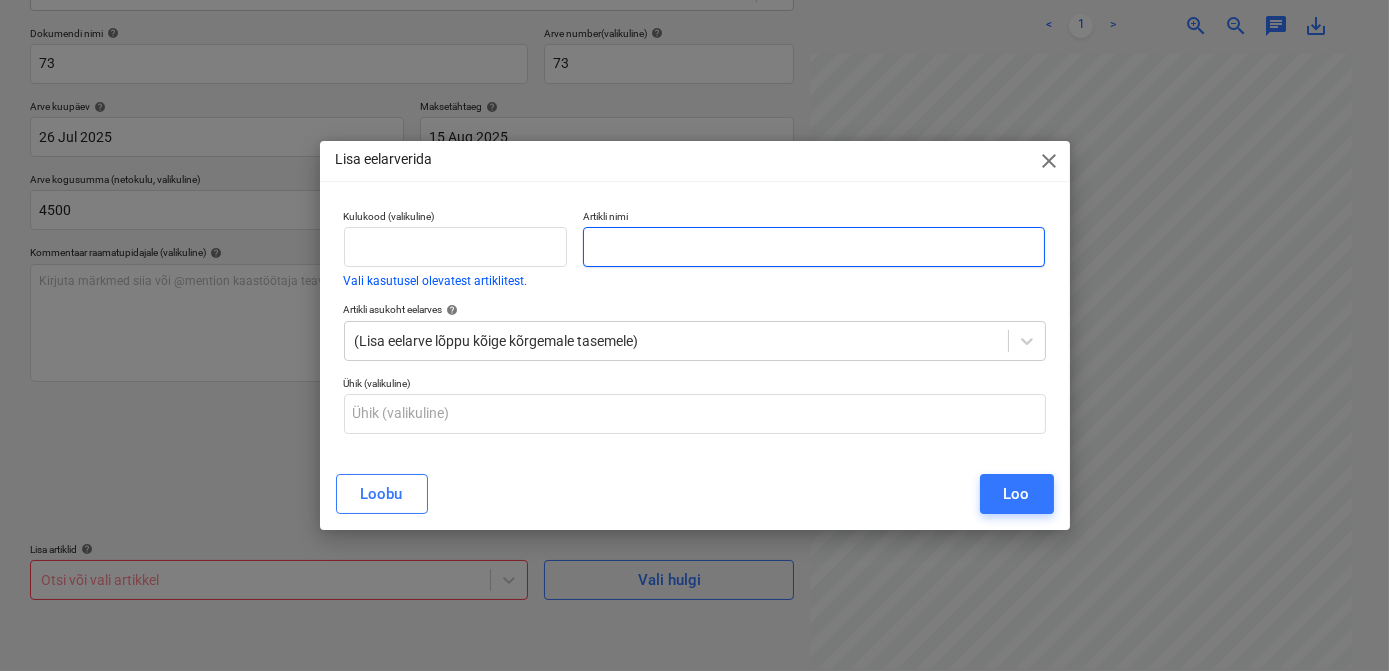 click at bounding box center (814, 247) 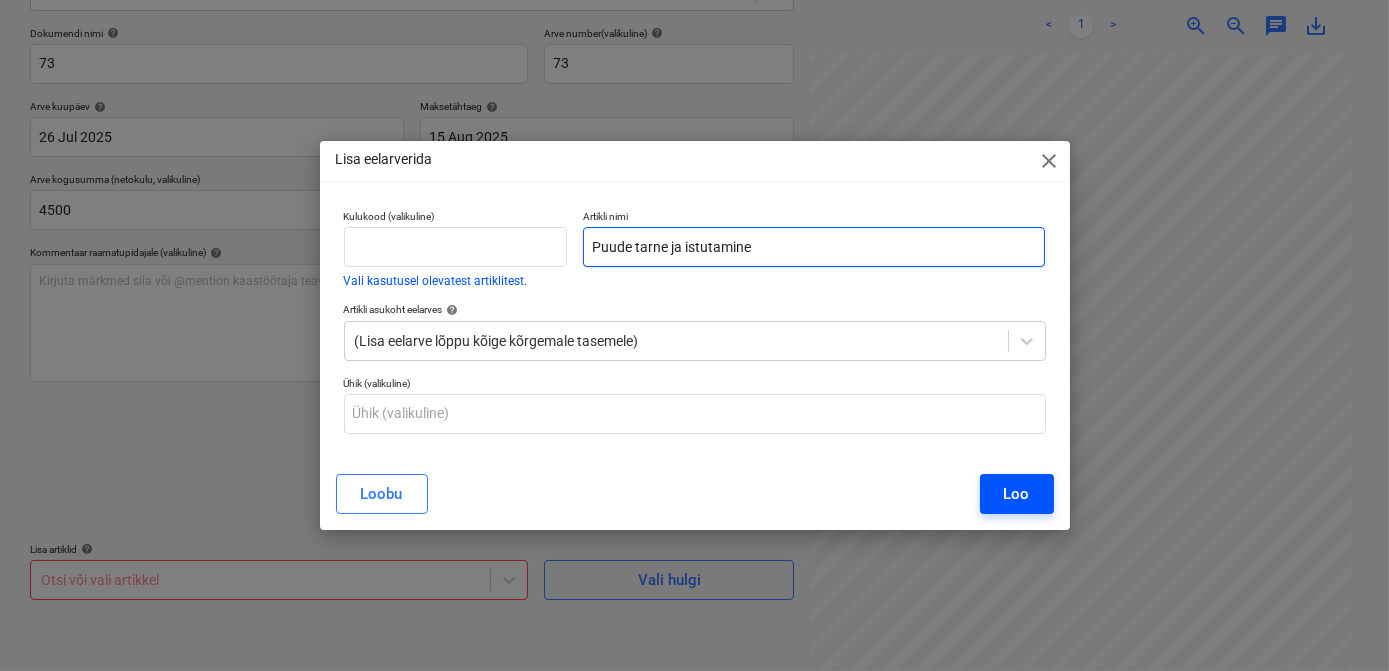 type on "Puude tarne ja istutamine" 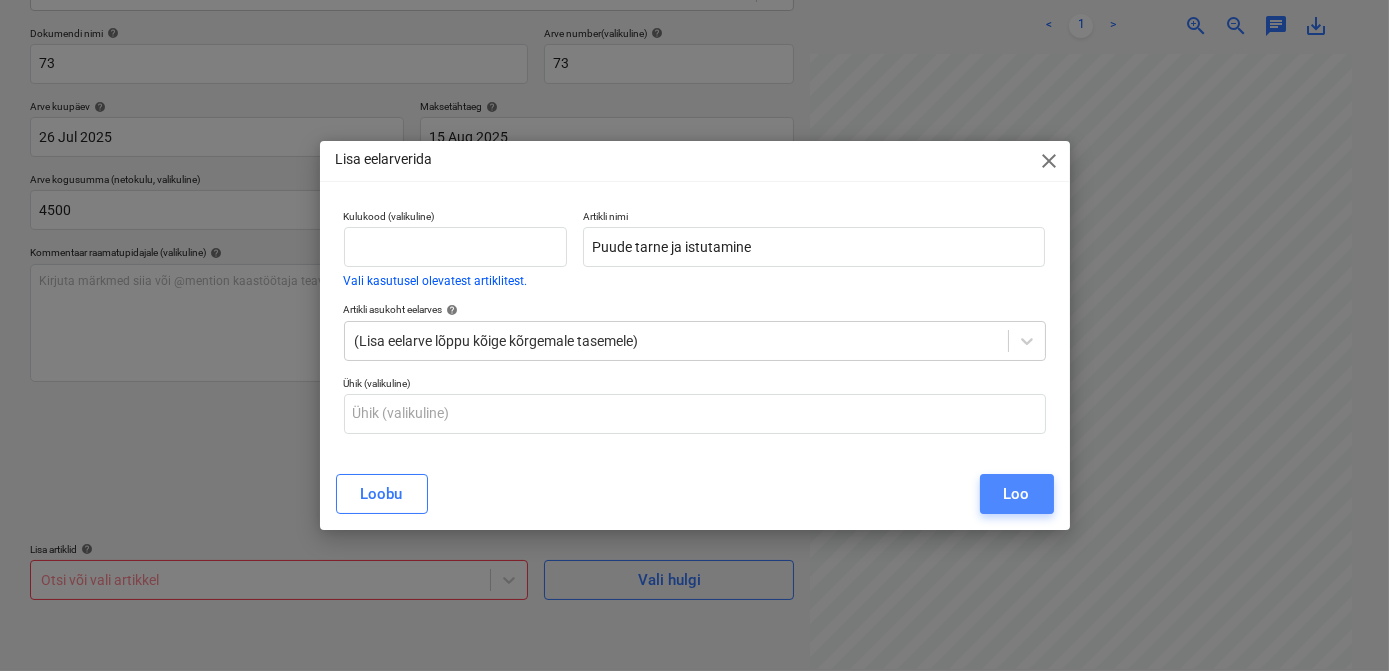 click on "Loo" at bounding box center (1017, 494) 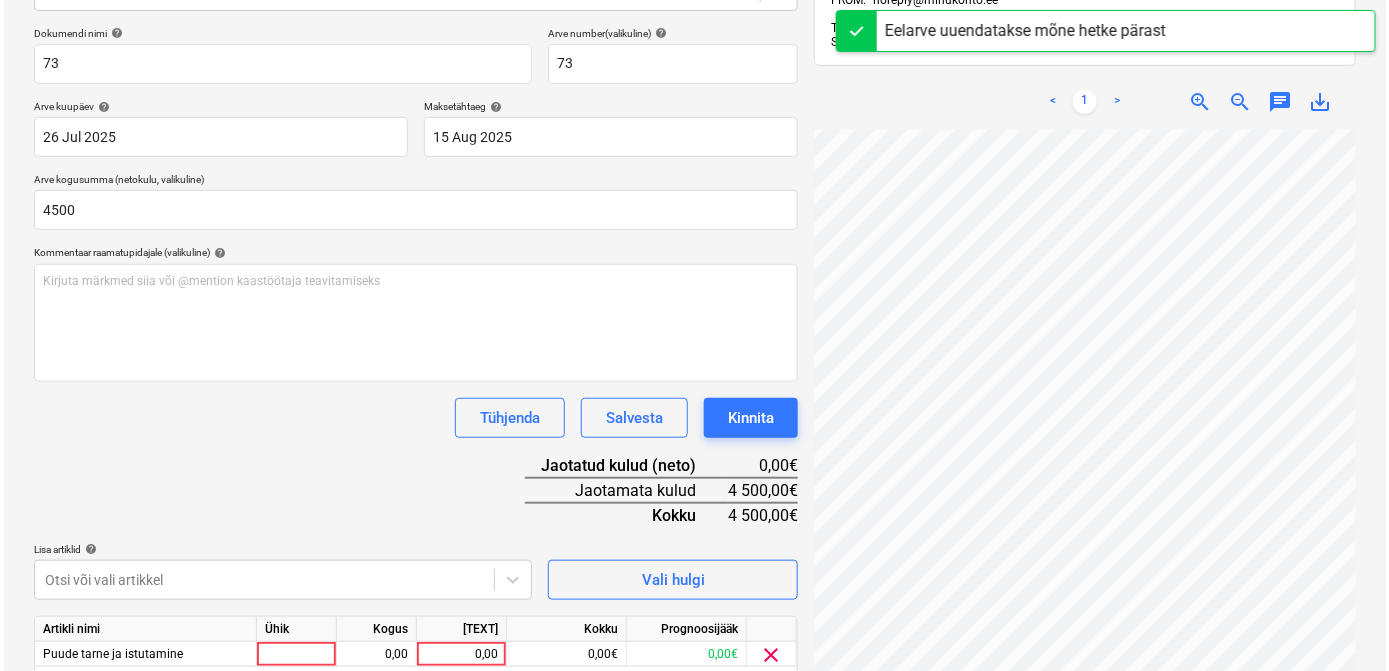 scroll, scrollTop: 360, scrollLeft: 0, axis: vertical 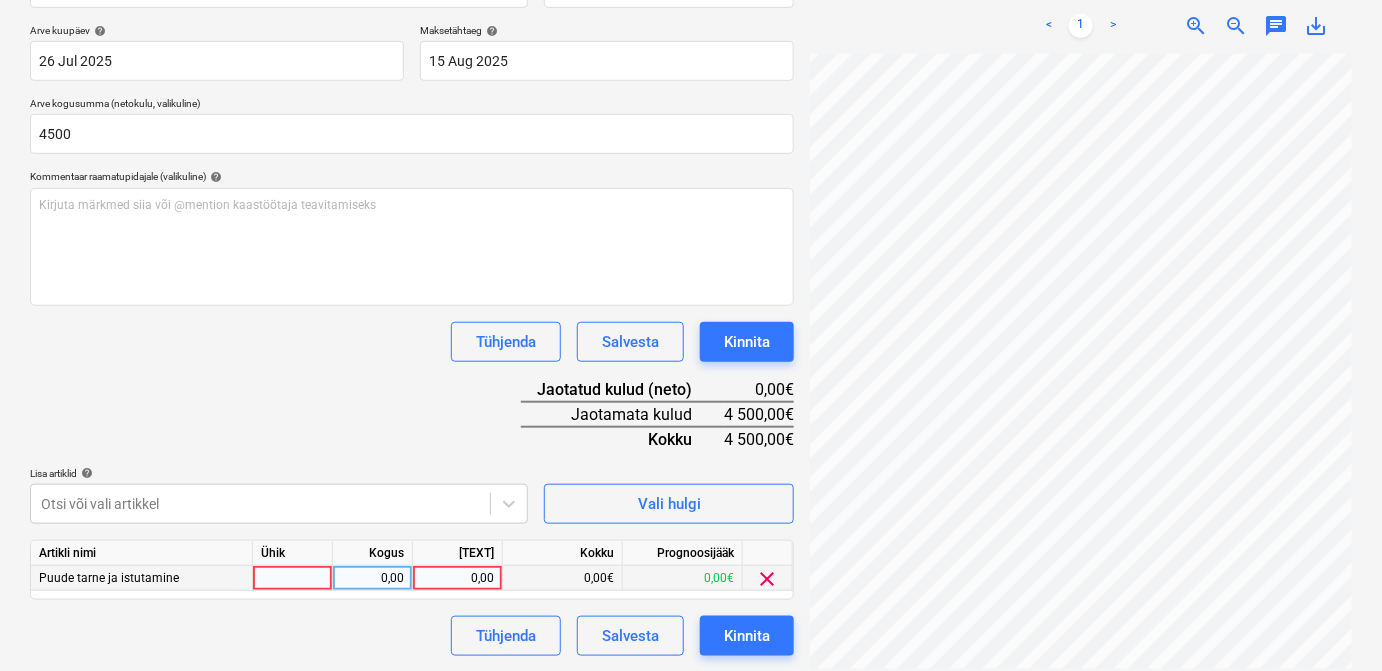 click at bounding box center (293, 578) 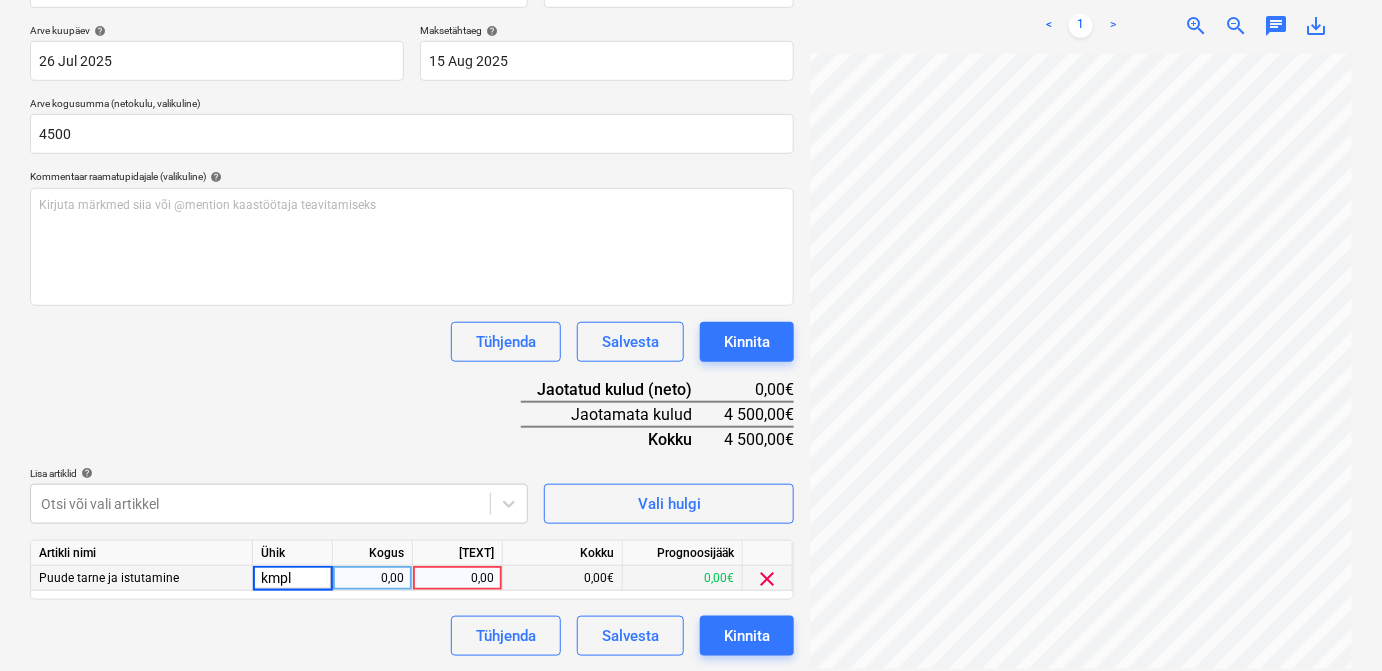 type on "kmpl." 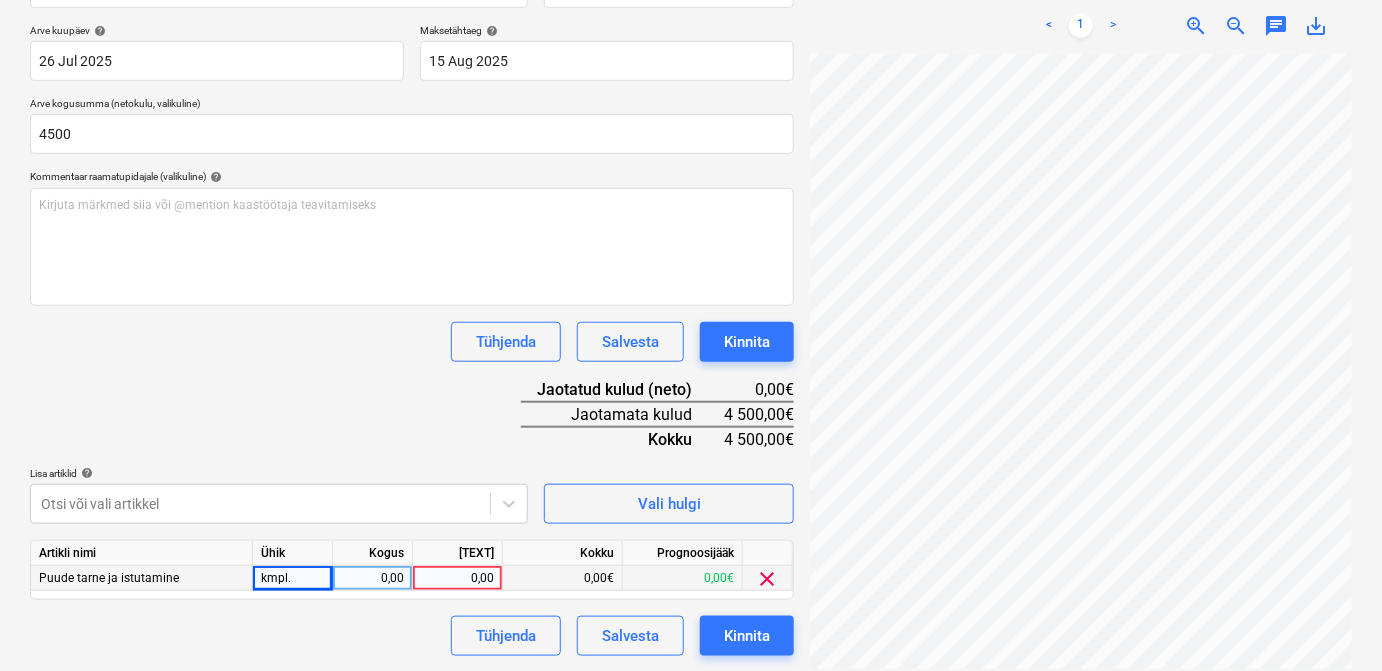 click on "0,00" at bounding box center [372, 578] 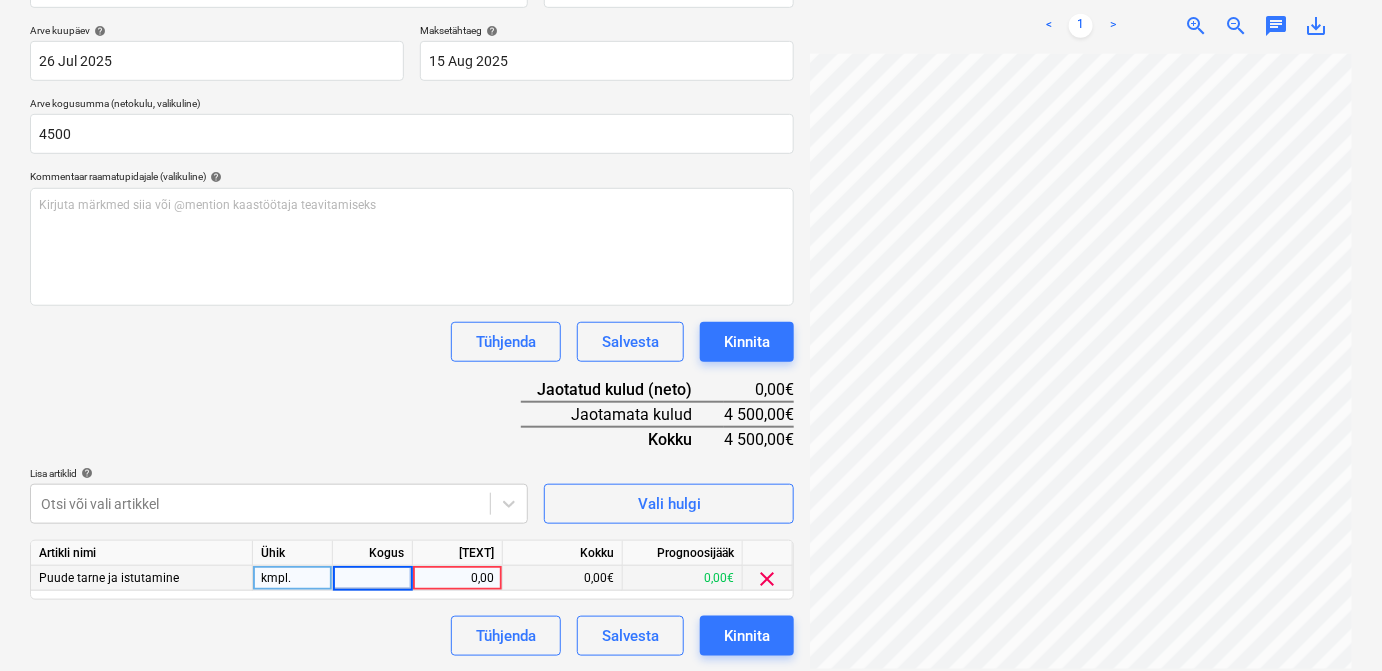 type on "1" 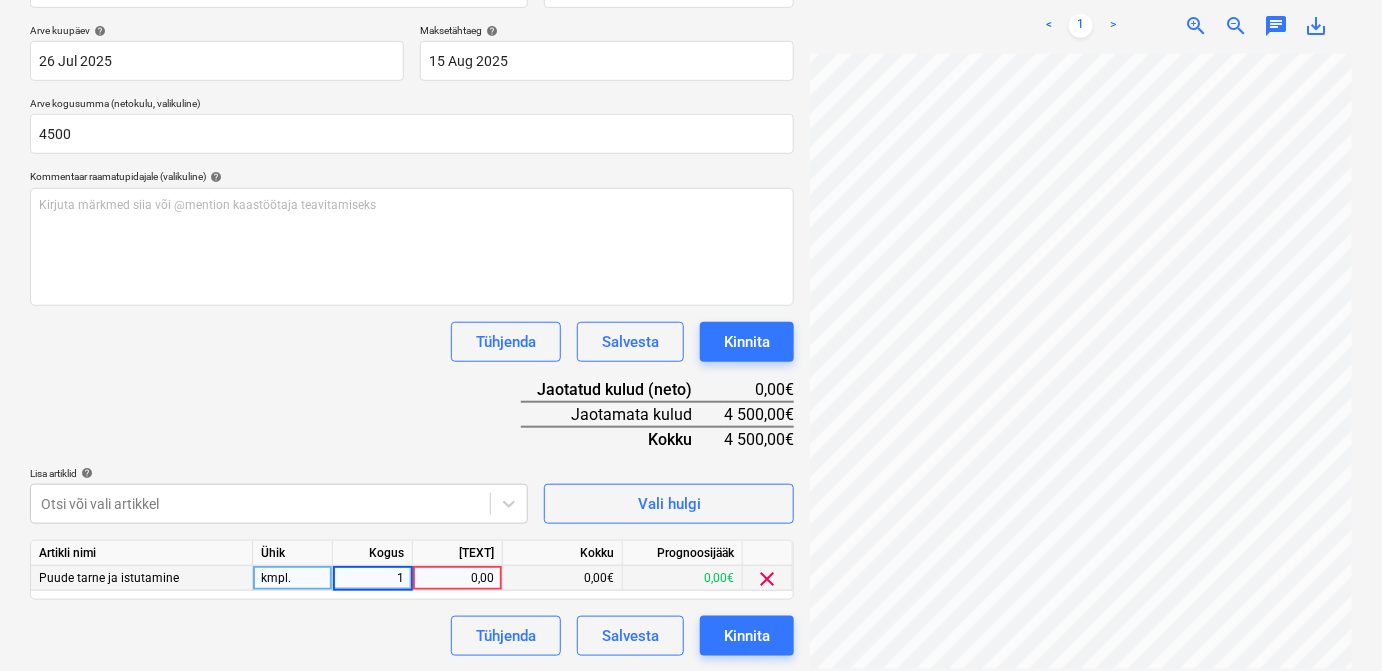 click on "0,00" at bounding box center (457, 578) 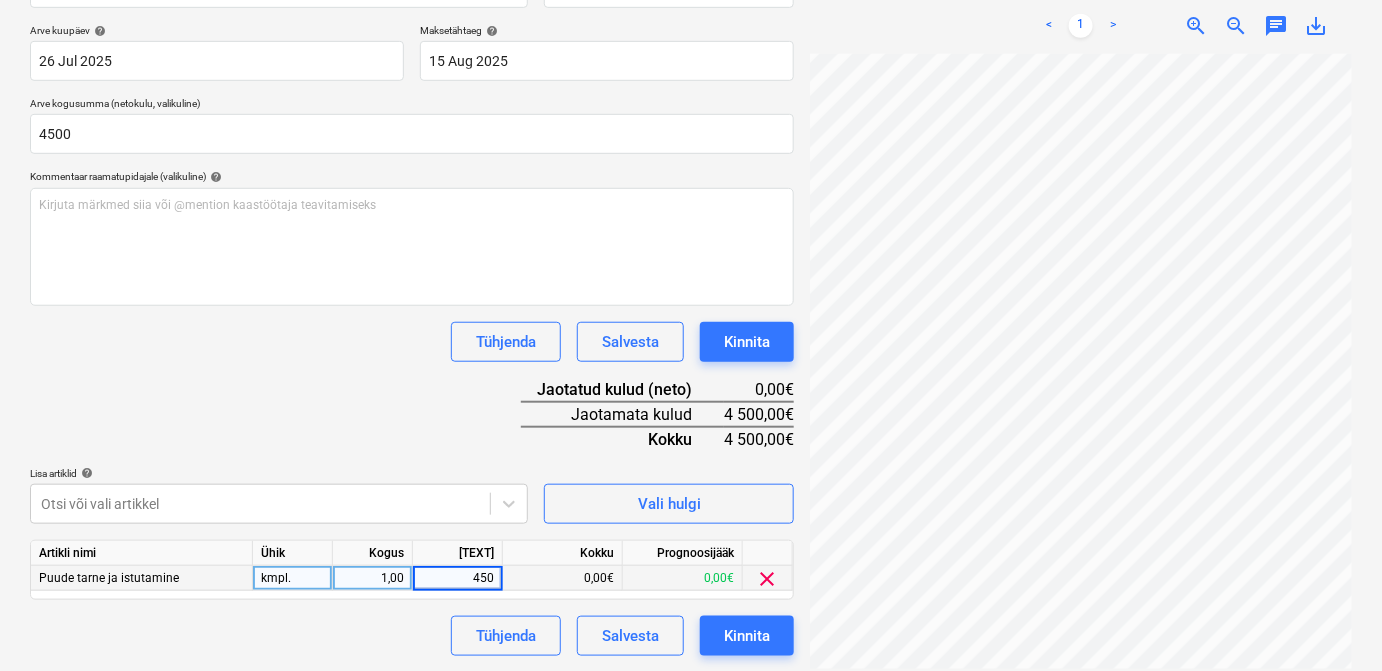 type on "4500" 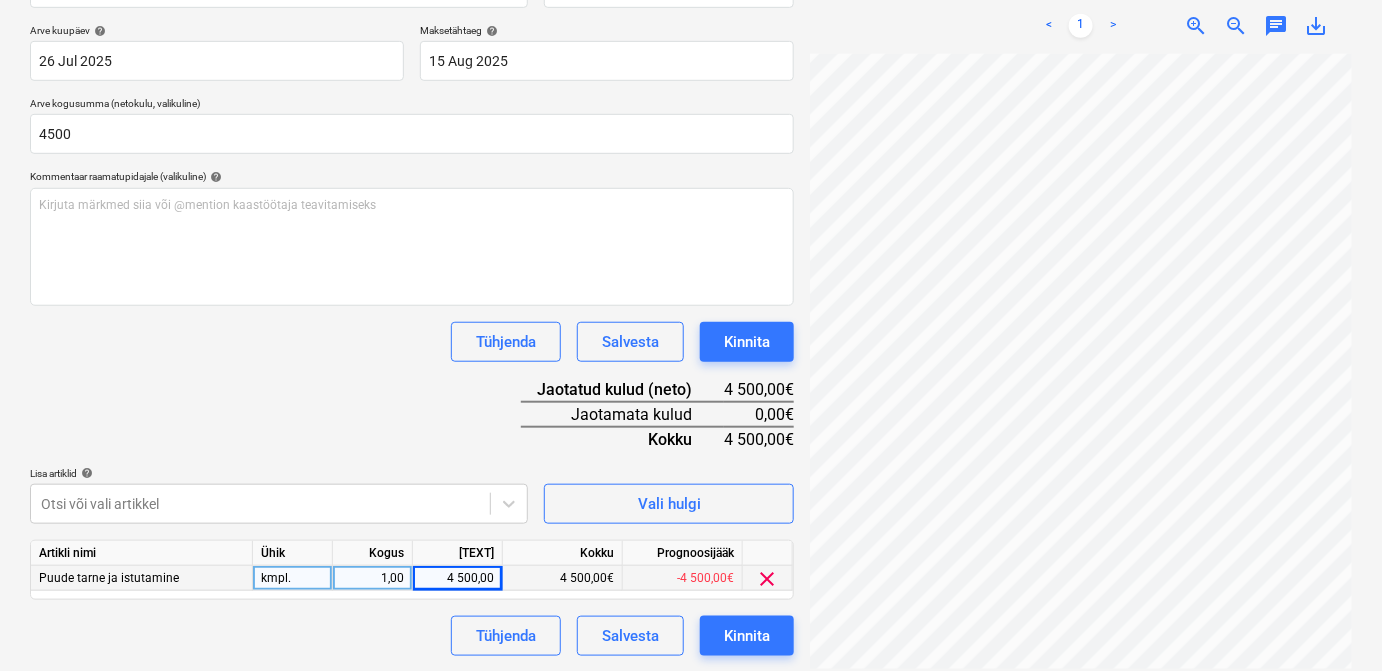 click on "Tühjenda Salvesta Kinnita" at bounding box center [412, 636] 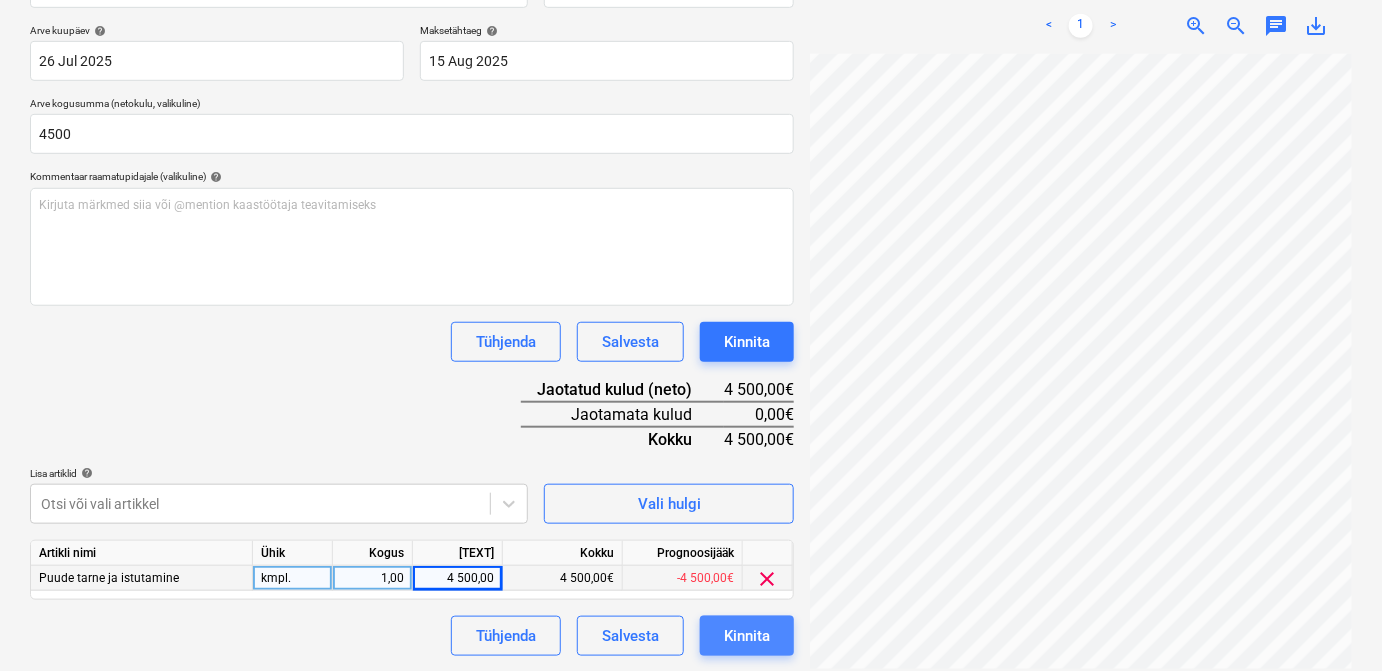 click on "Kinnita" at bounding box center [747, 636] 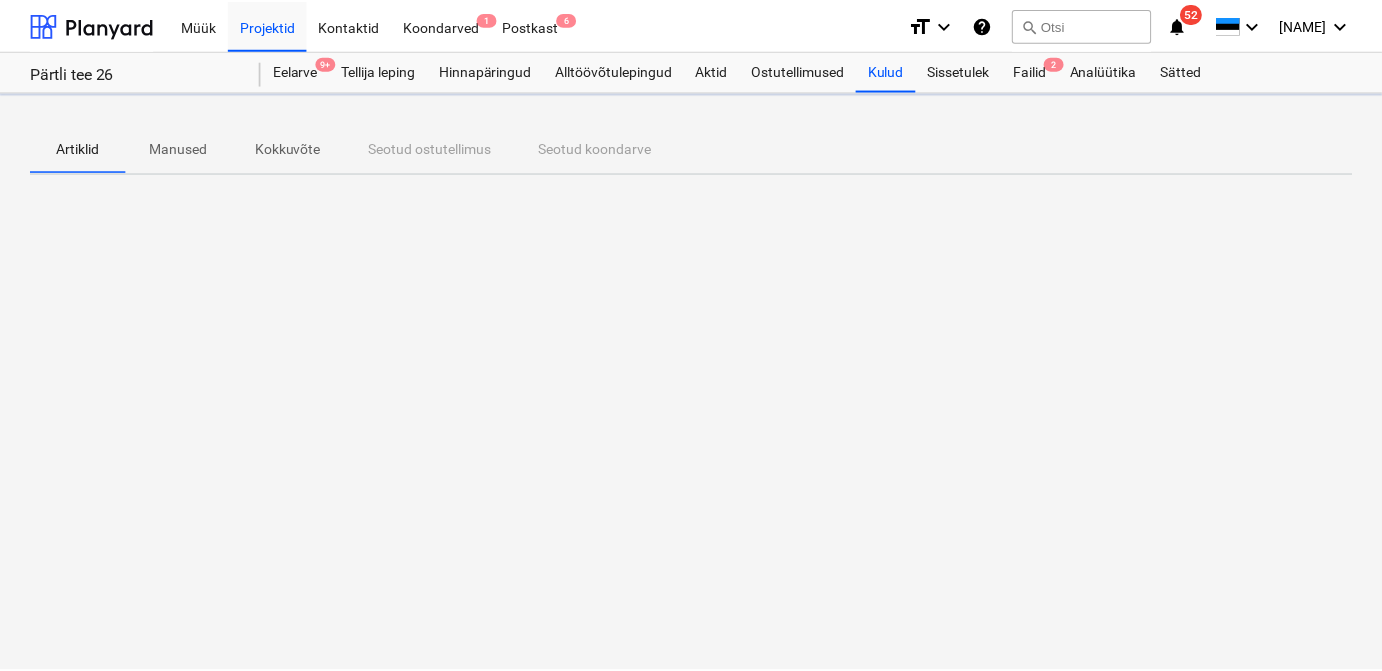 scroll, scrollTop: 0, scrollLeft: 0, axis: both 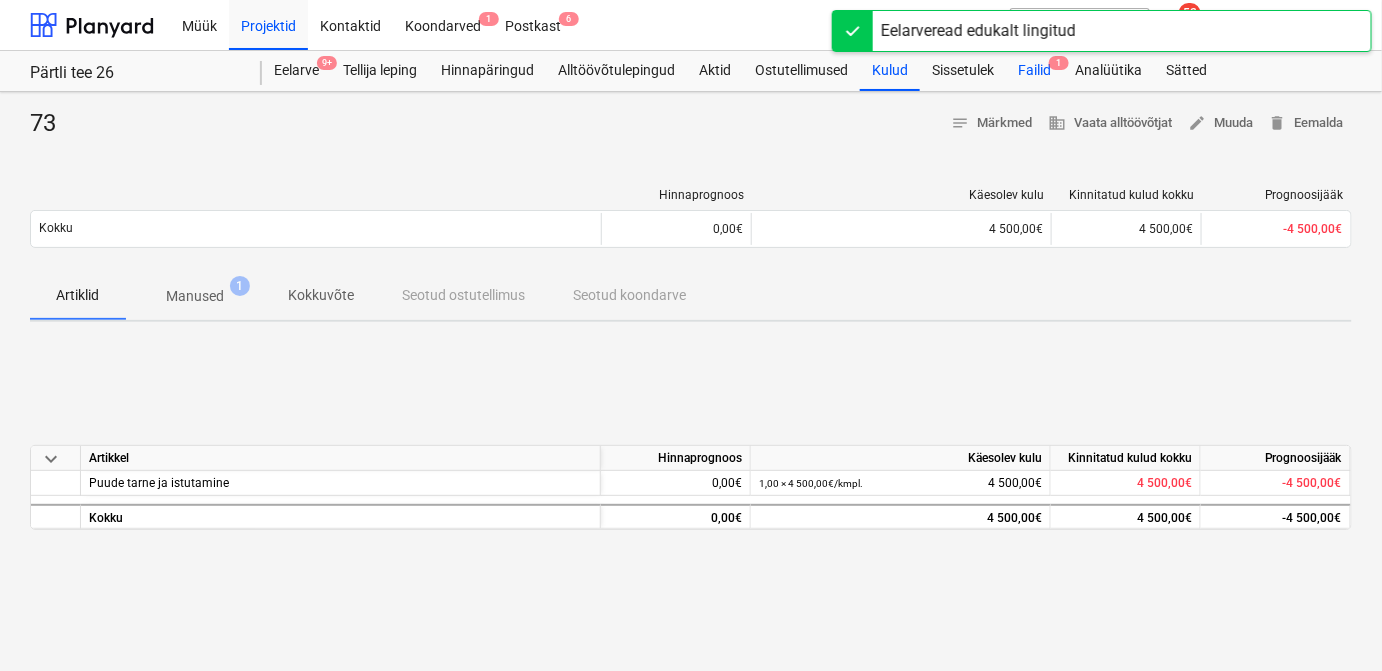 click on "Failid 1" at bounding box center [1034, 71] 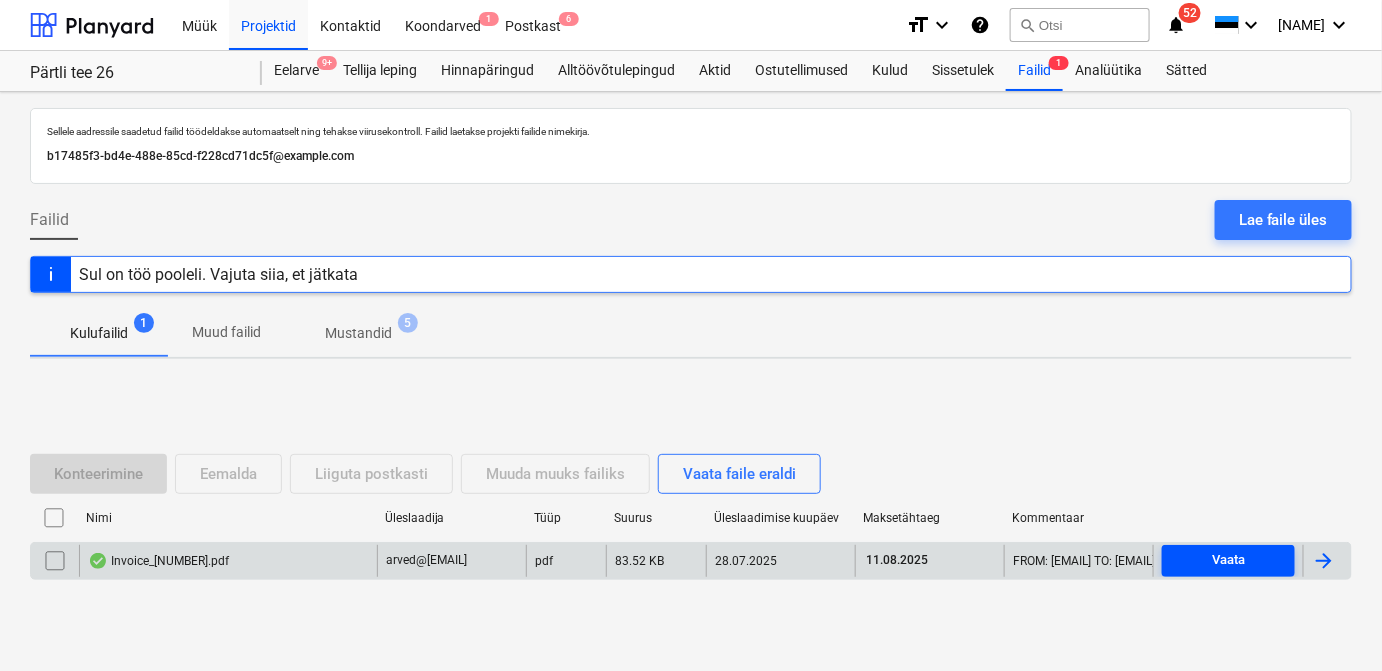 click on "Vaata" at bounding box center (1228, 560) 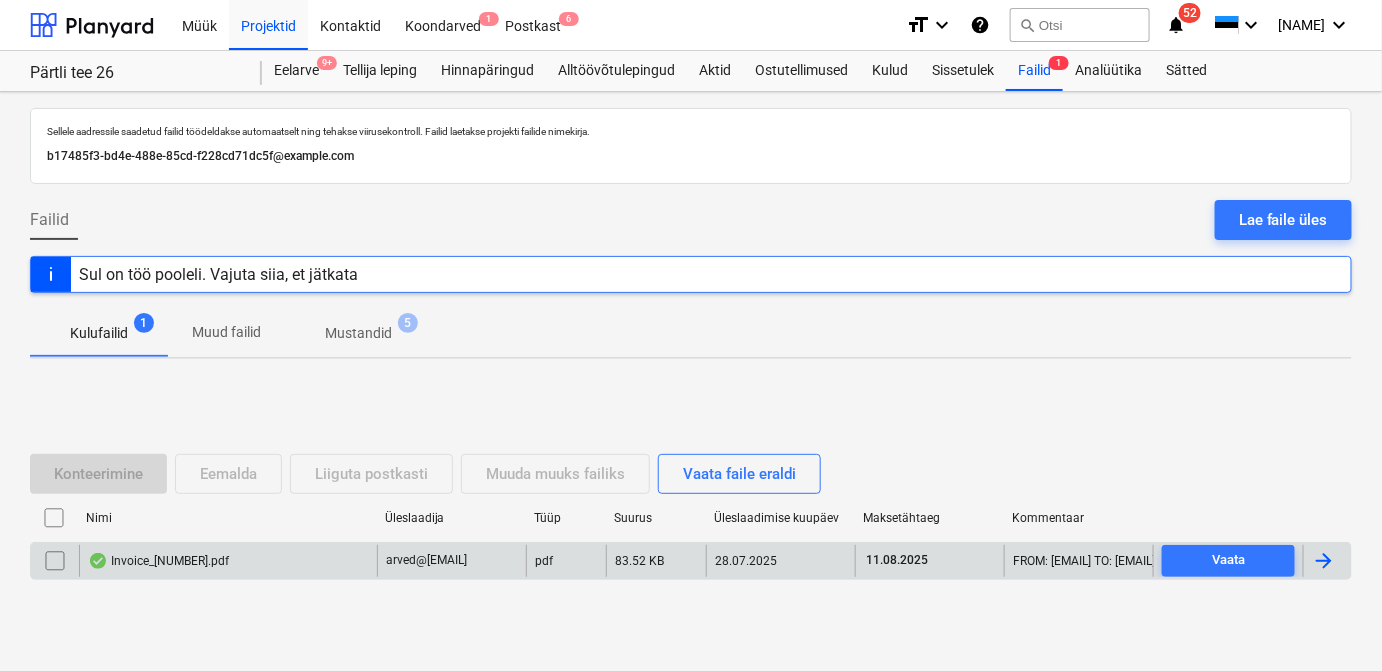 click at bounding box center (1324, 561) 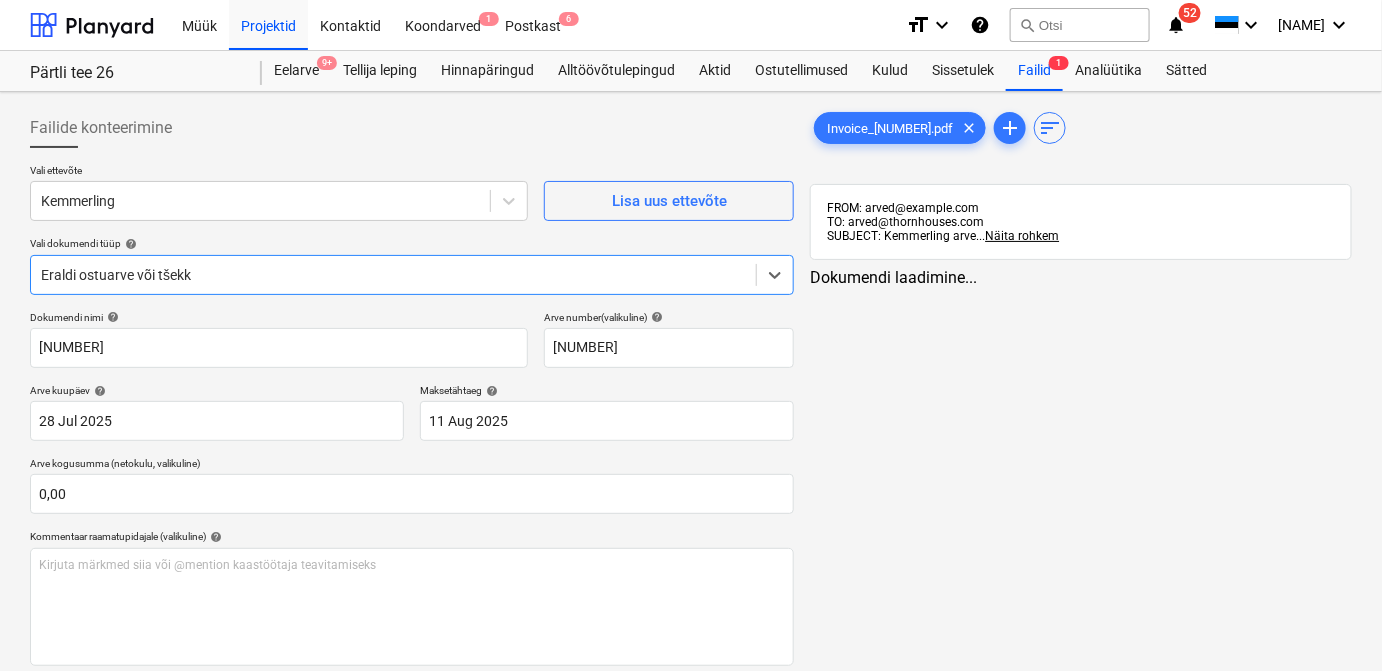 type on "[NUMBER]" 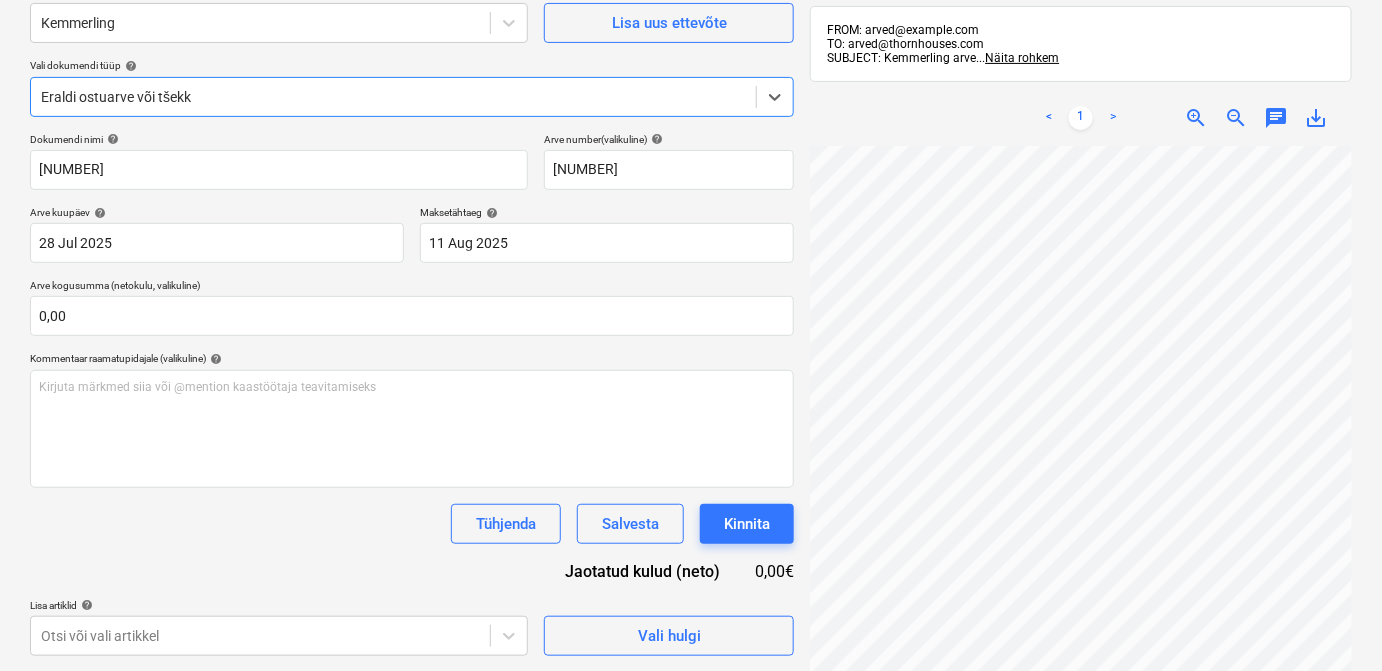 scroll, scrollTop: 220, scrollLeft: 0, axis: vertical 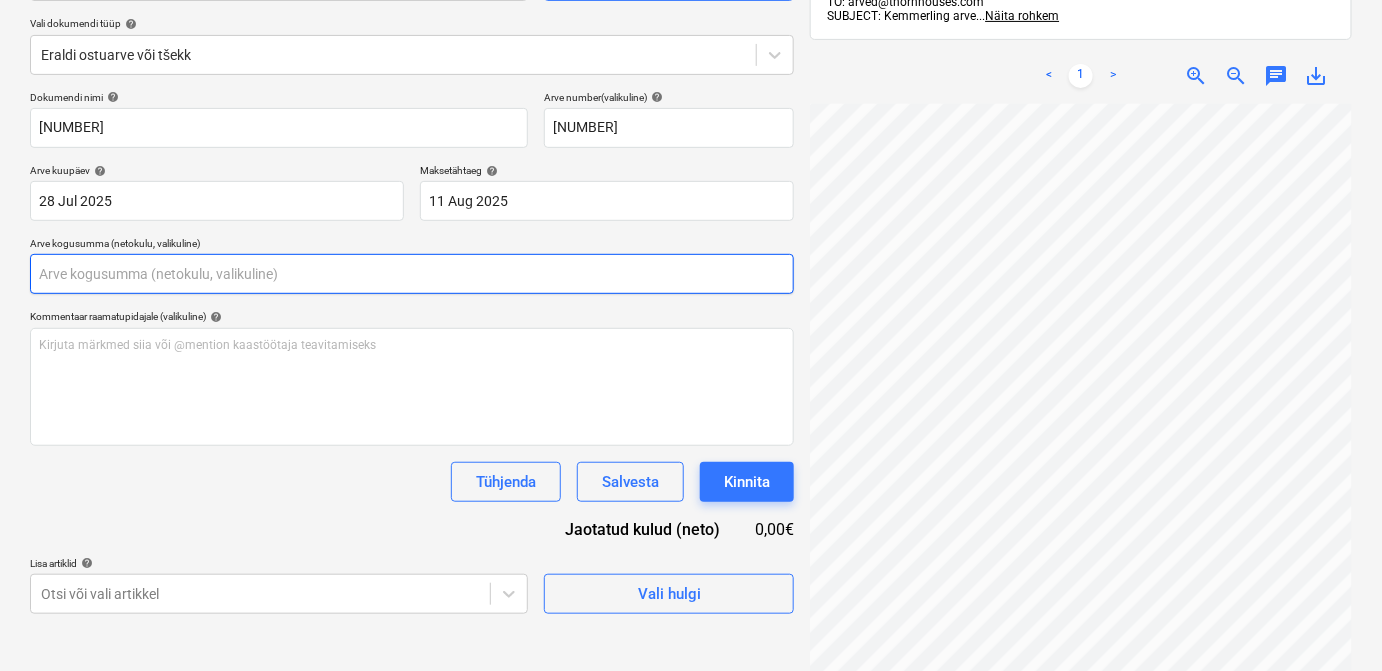 click at bounding box center (412, 274) 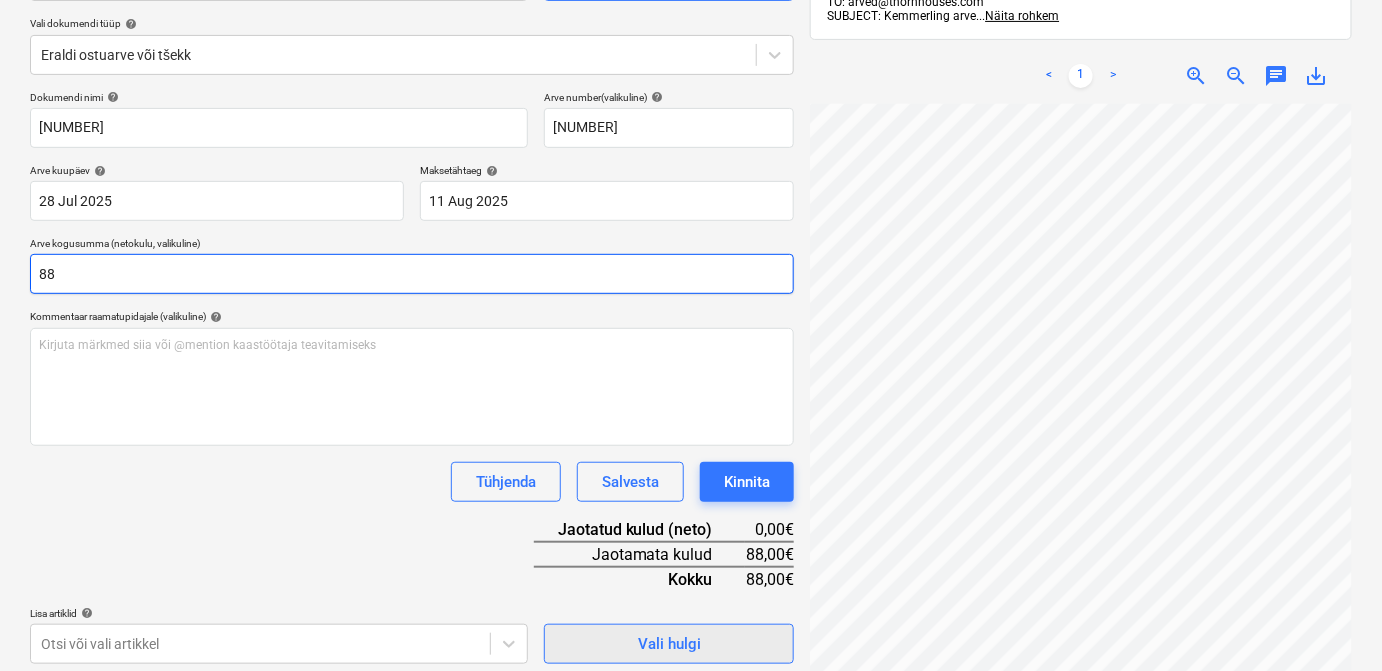 type on "88" 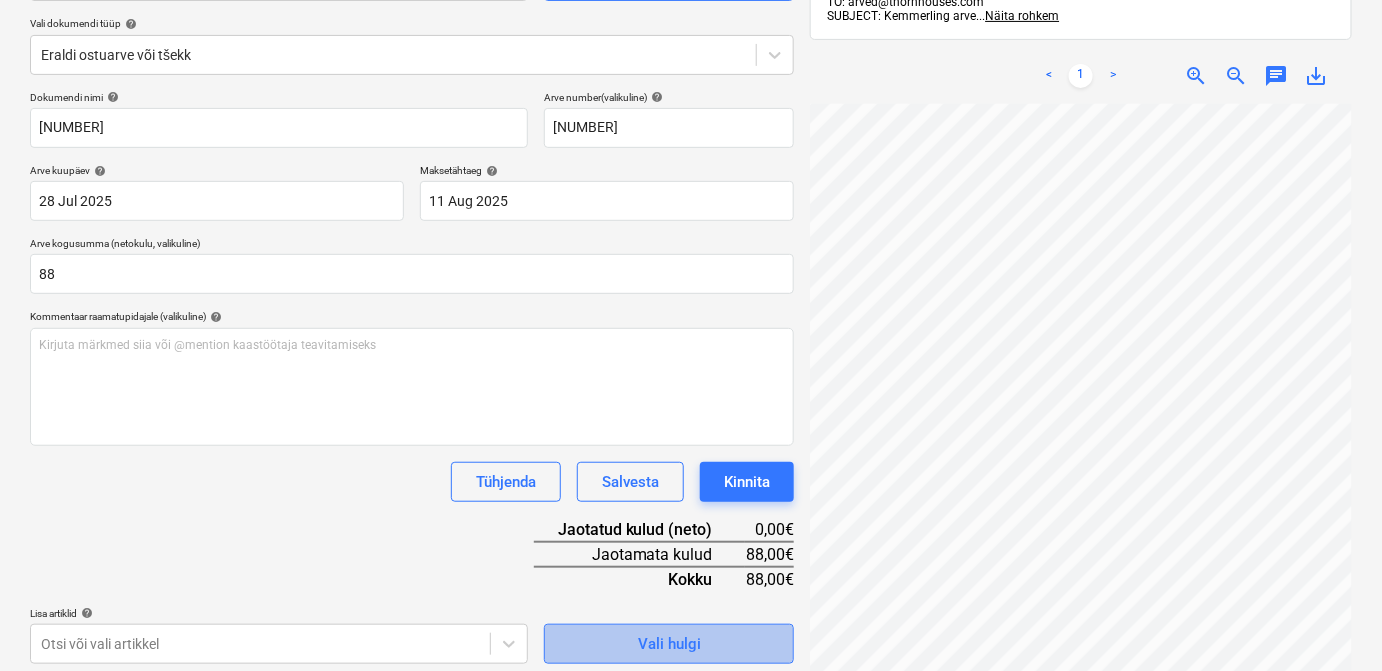 click on "Vali hulgi" at bounding box center (669, 644) 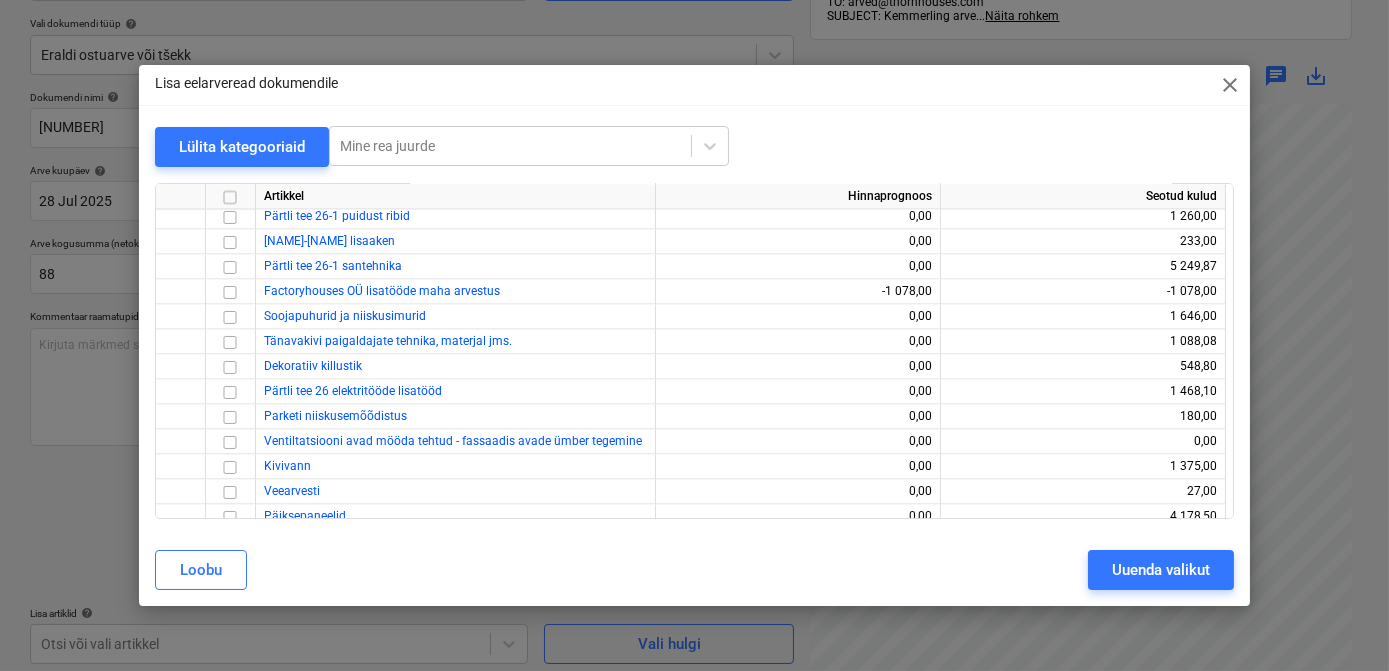 scroll, scrollTop: 8090, scrollLeft: 0, axis: vertical 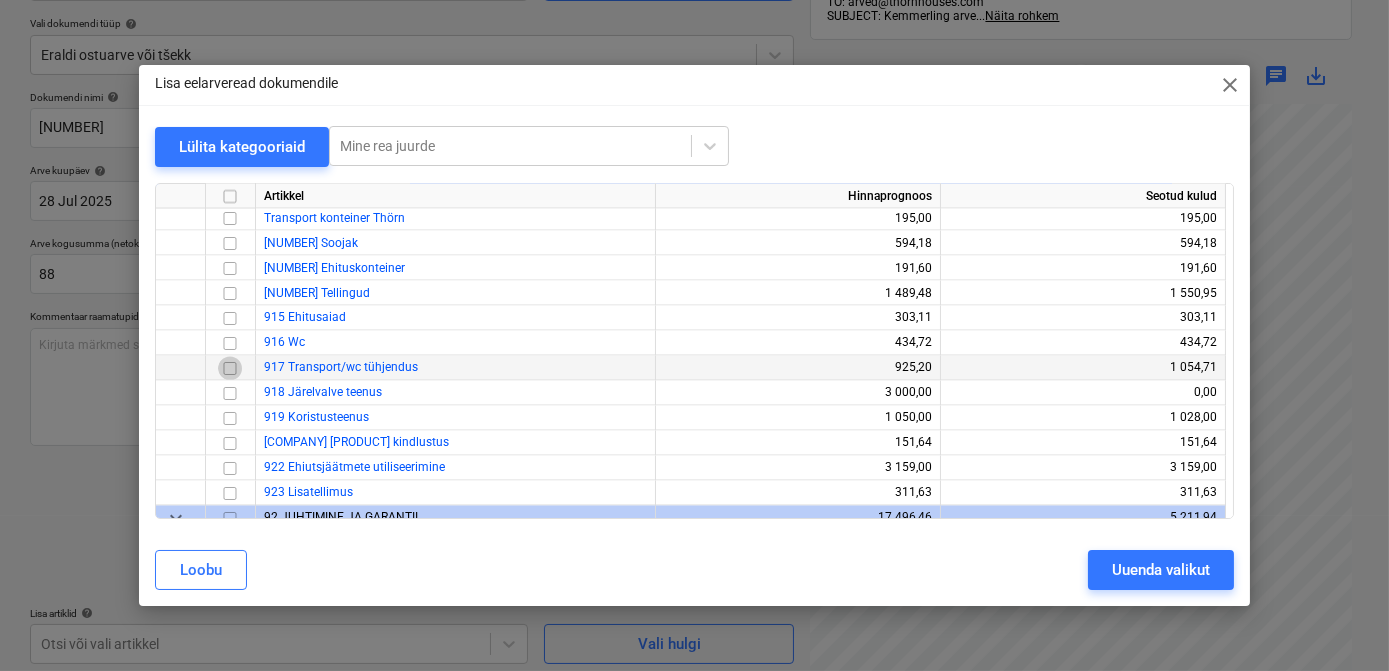 click at bounding box center [230, 368] 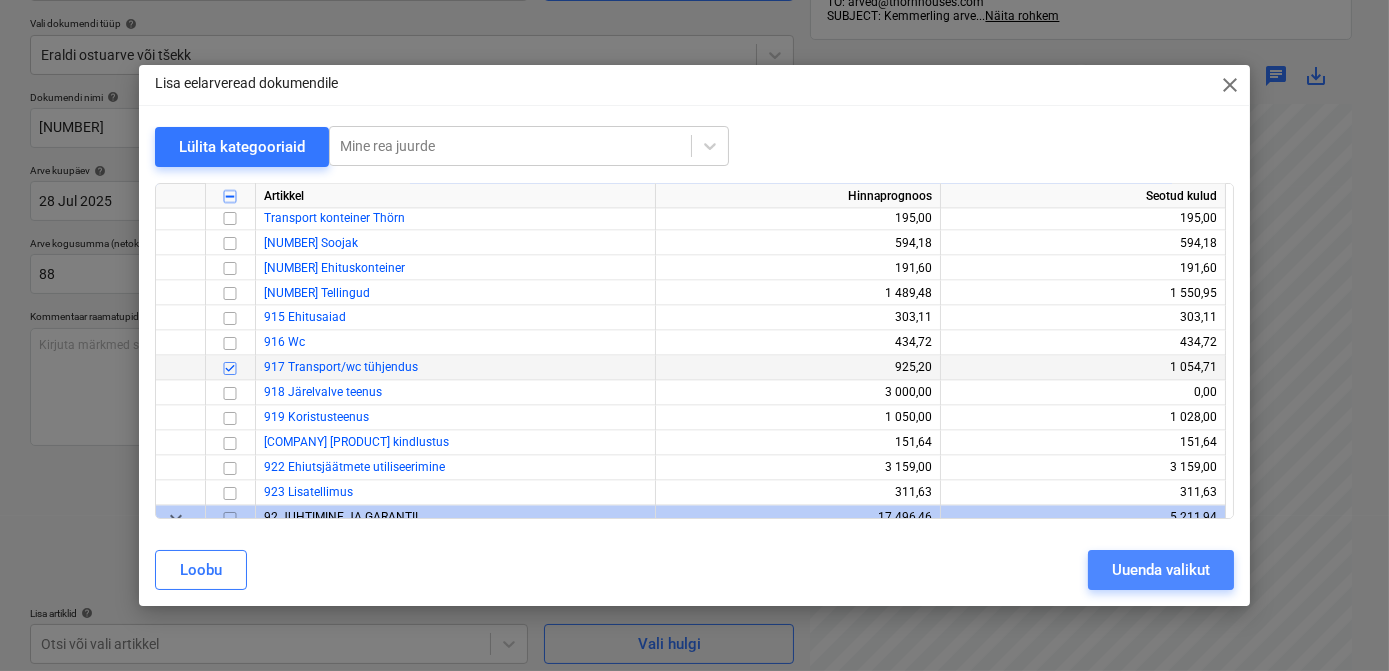 click on "Uuenda valikut" at bounding box center [1161, 570] 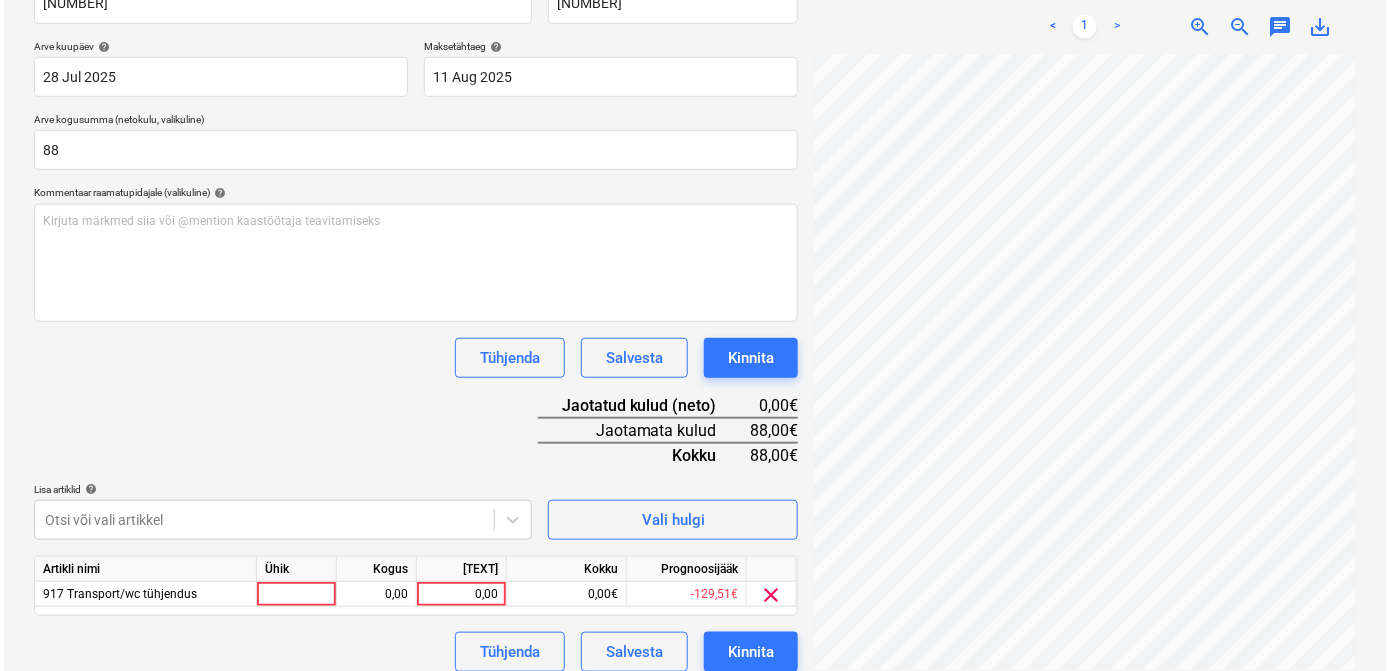 scroll, scrollTop: 360, scrollLeft: 0, axis: vertical 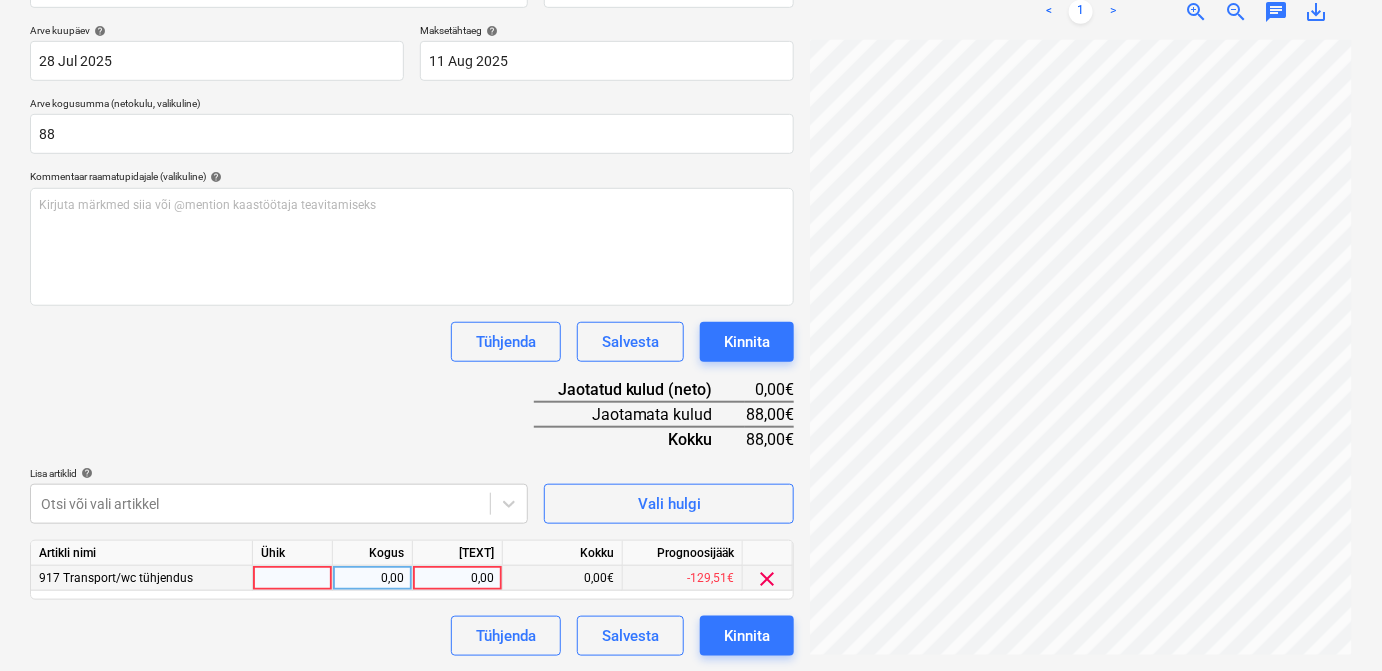 click at bounding box center [293, 578] 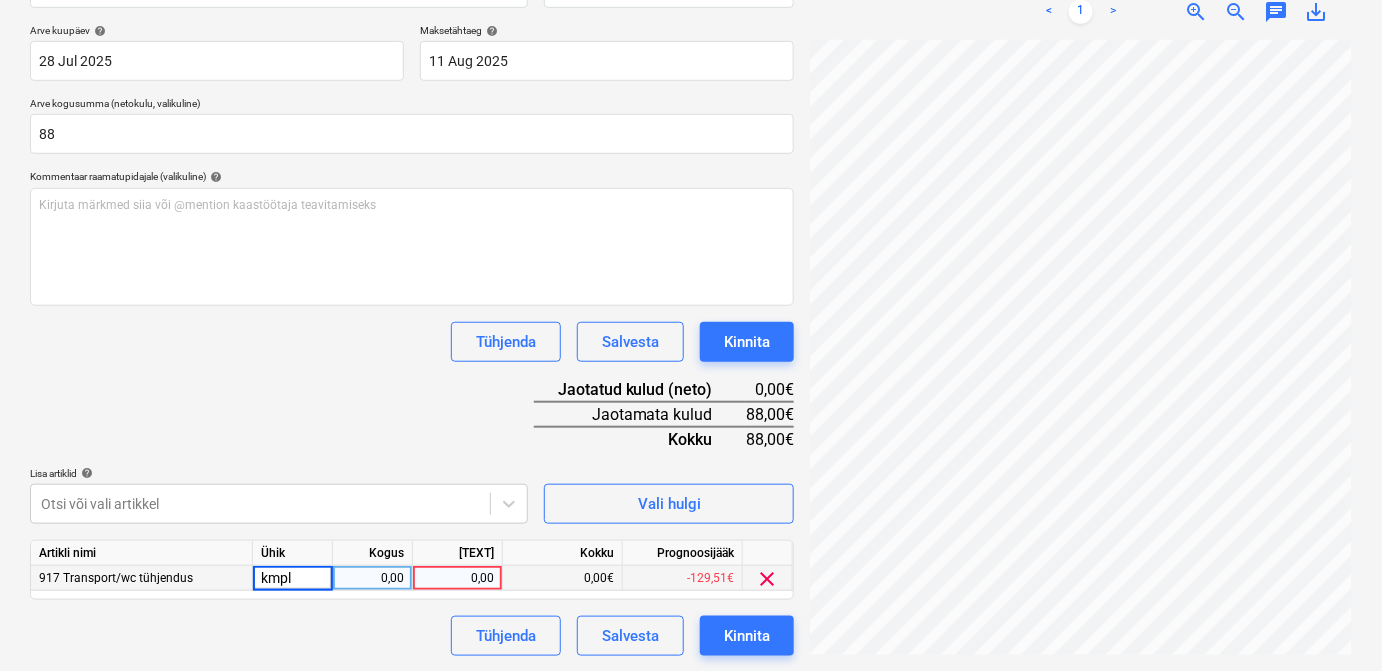 type on "kmpl." 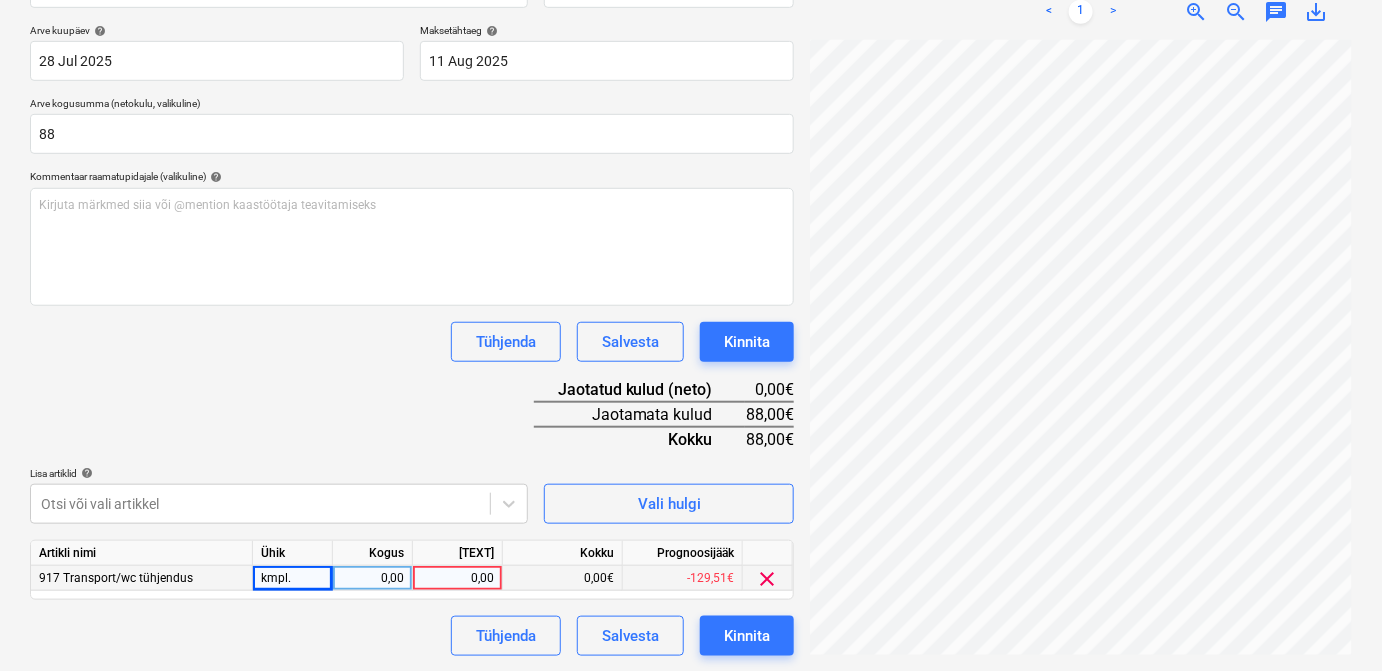 click on "0,00" at bounding box center (372, 578) 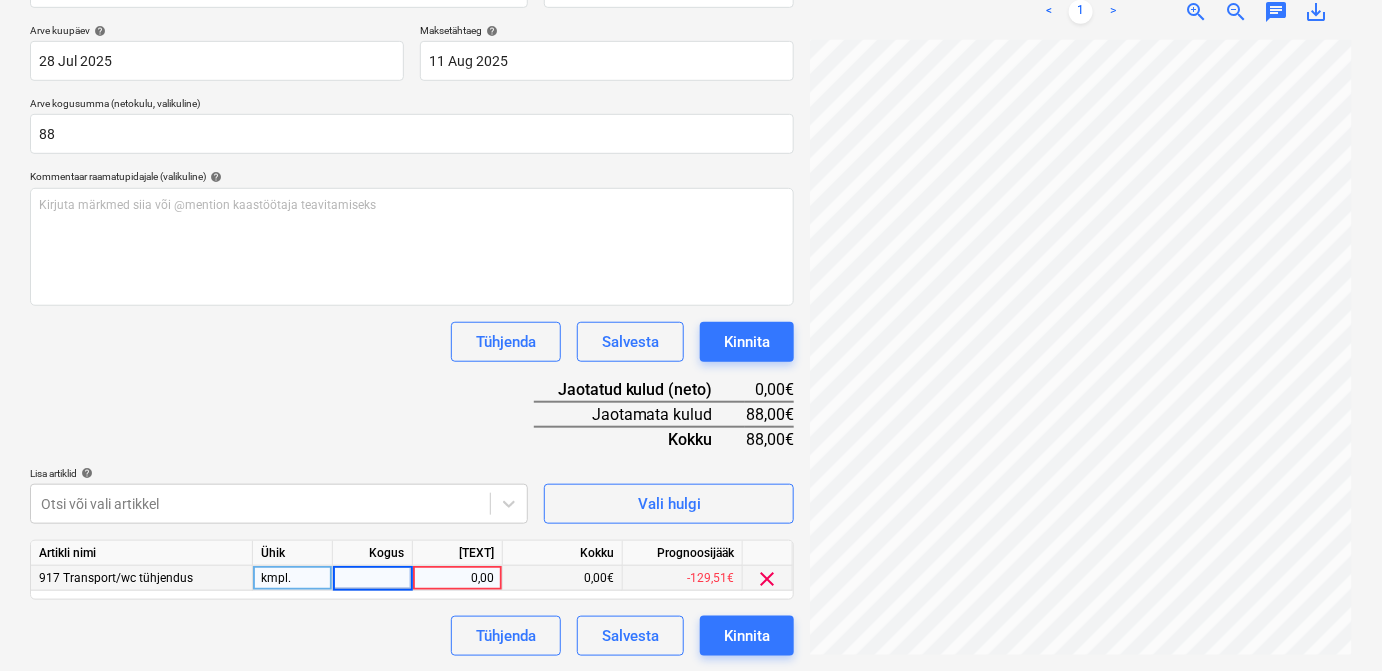 type on "1" 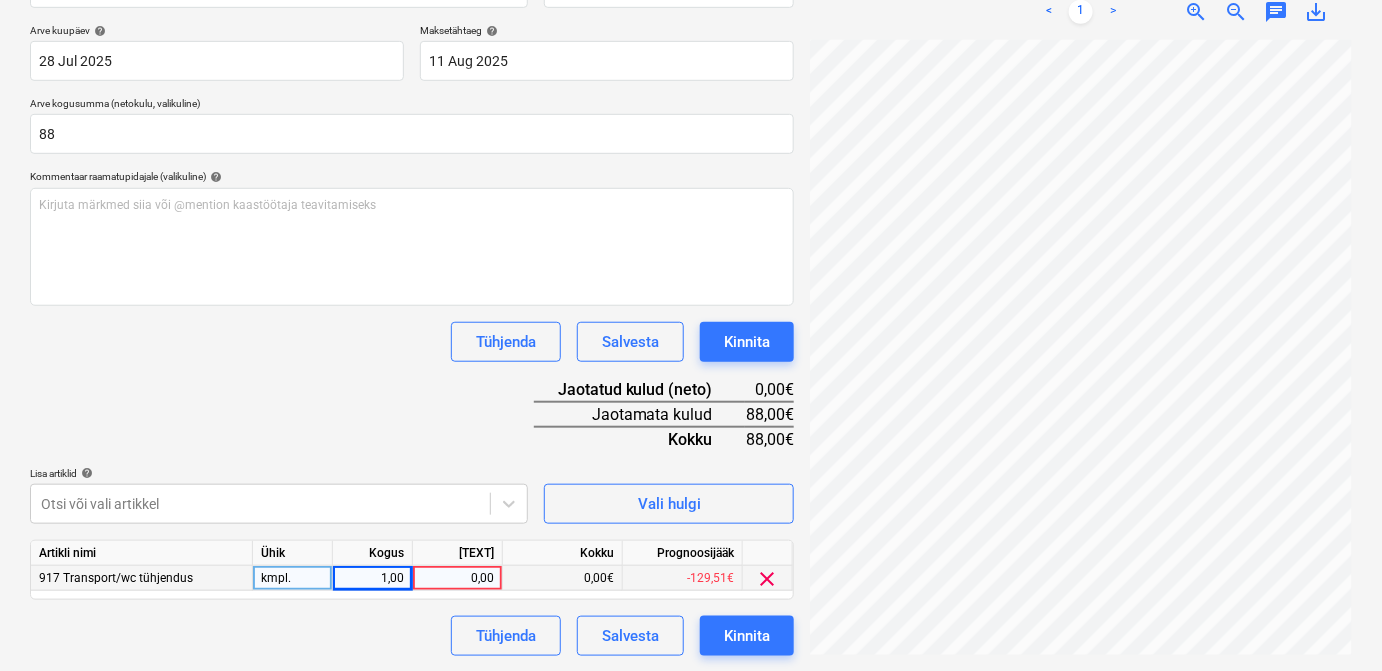 click on "0,00" at bounding box center [457, 578] 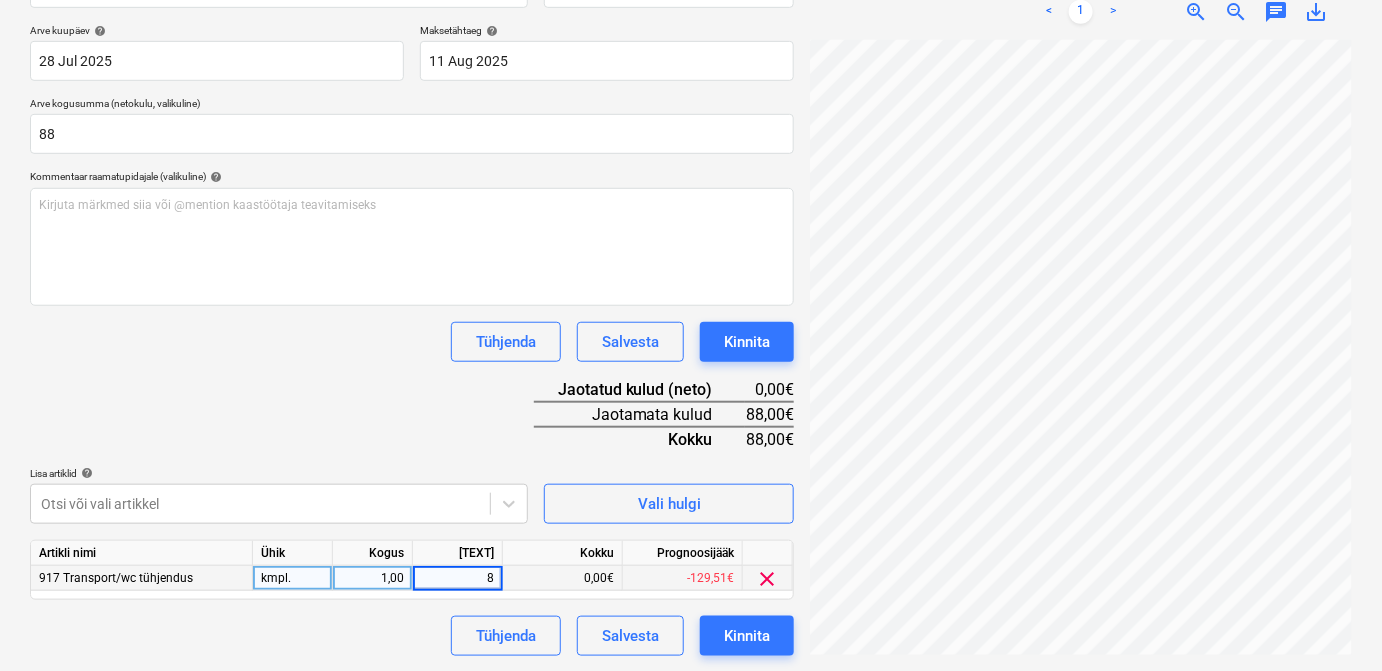 type on "88" 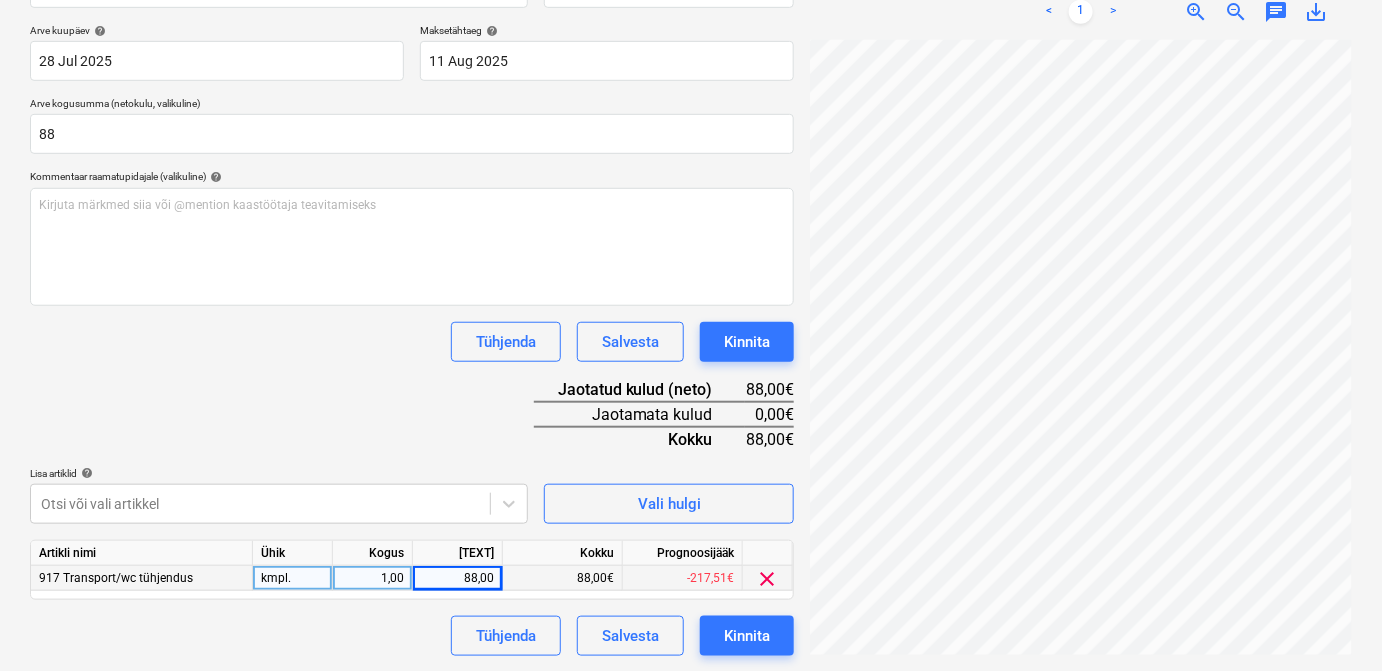 click on "Dokumendi nimi help 203158 Arve number (valikuline) help 203158 Arve kuupäev help 28 Jul 2025 28.07.2025 Press the down arrow key to interact with the calendar and
select a date. Press the question mark key to get the keyboard shortcuts for changing dates. Maksetähtaeg help 11 Aug 2025 11.08.2025 Press the down arrow key to interact with the calendar and
select a date. Press the question mark key to get the keyboard shortcuts for changing dates. Arve kogusumma (netokulu, valikuline) 88 Kommentaar raamatupidajale (valikuline) help Kirjuta märkmed siia või @mention kaastöötaja teavitamiseks ﻿ Tühjenda Salvesta Kinnita Jaotatud kulud (neto) 88,00€ Jaotamata kulud 0,00€ Kokku 88,00€ Lisa artiklid help Otsi või vali artikkel Vali hulgi Artikli nimi Ühik Kogus Ühiku hind Kokku Prognoosijääk 917 Transport/wc tühjendus kmpl. 1,00 88,00 88,00€ -217,51€ clear Tühjenda Salvesta Kinnita" at bounding box center (412, 303) 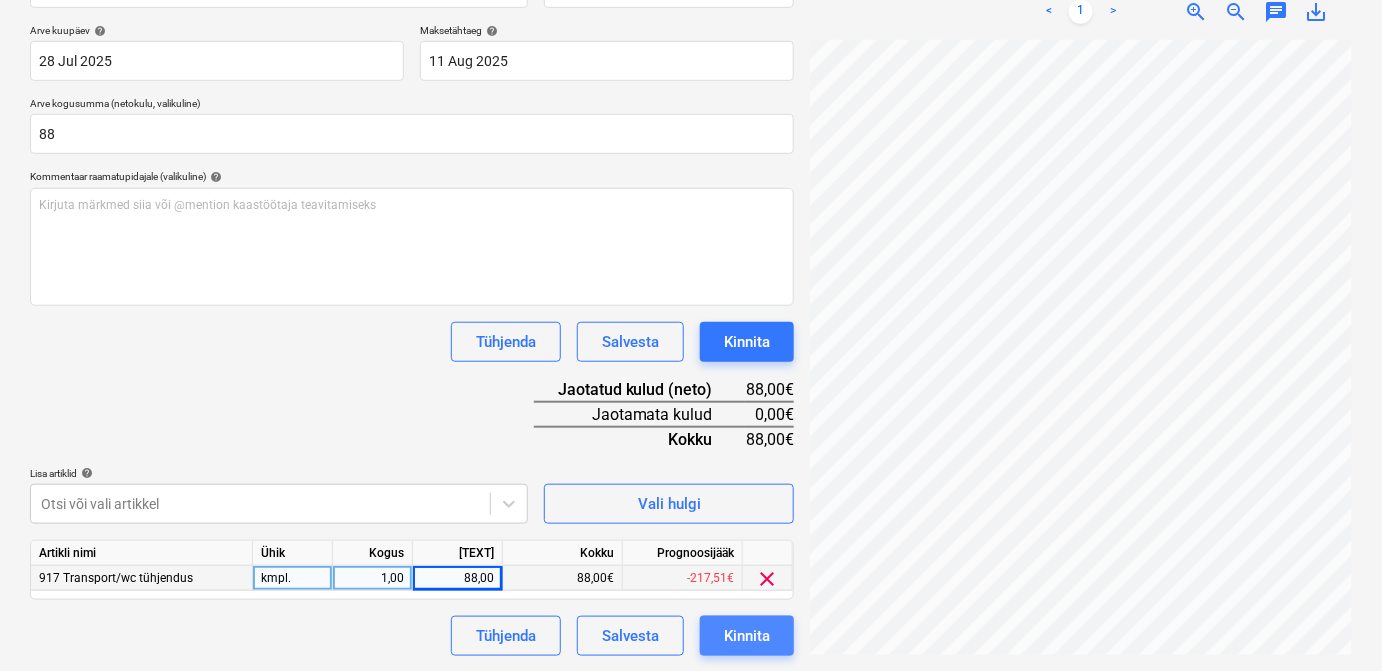 click on "Kinnita" at bounding box center (747, 636) 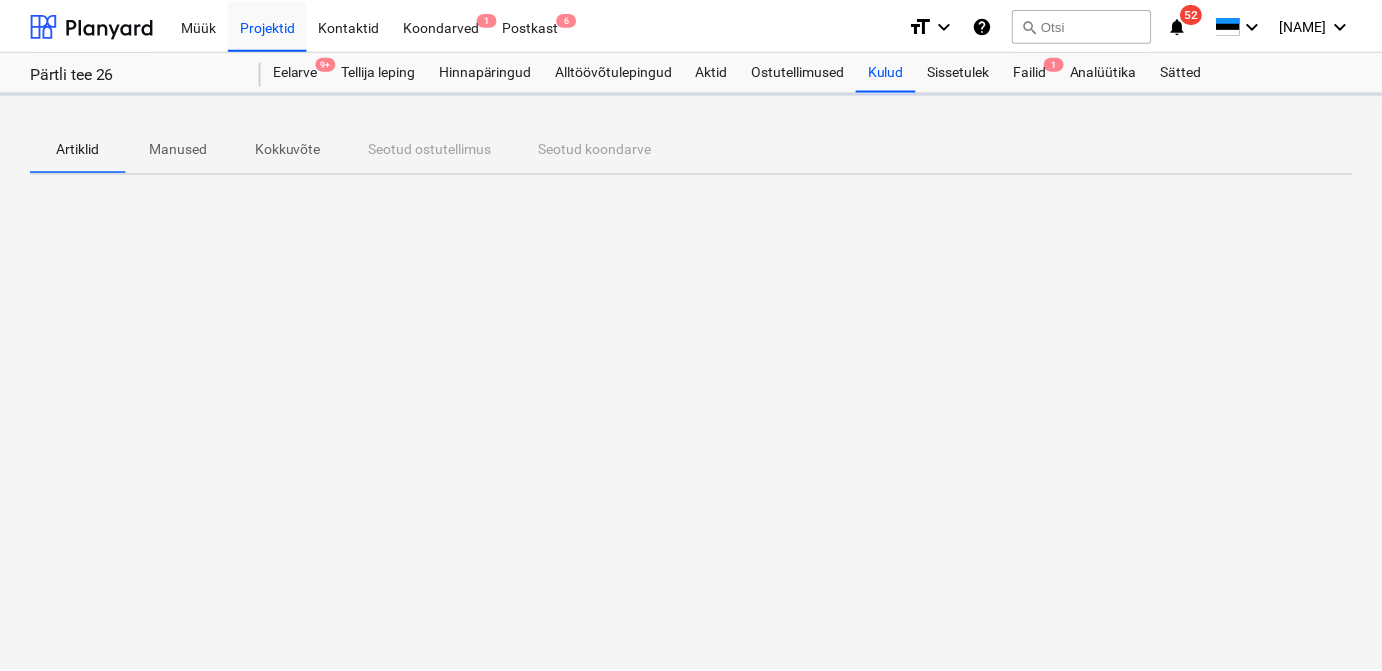 scroll, scrollTop: 0, scrollLeft: 0, axis: both 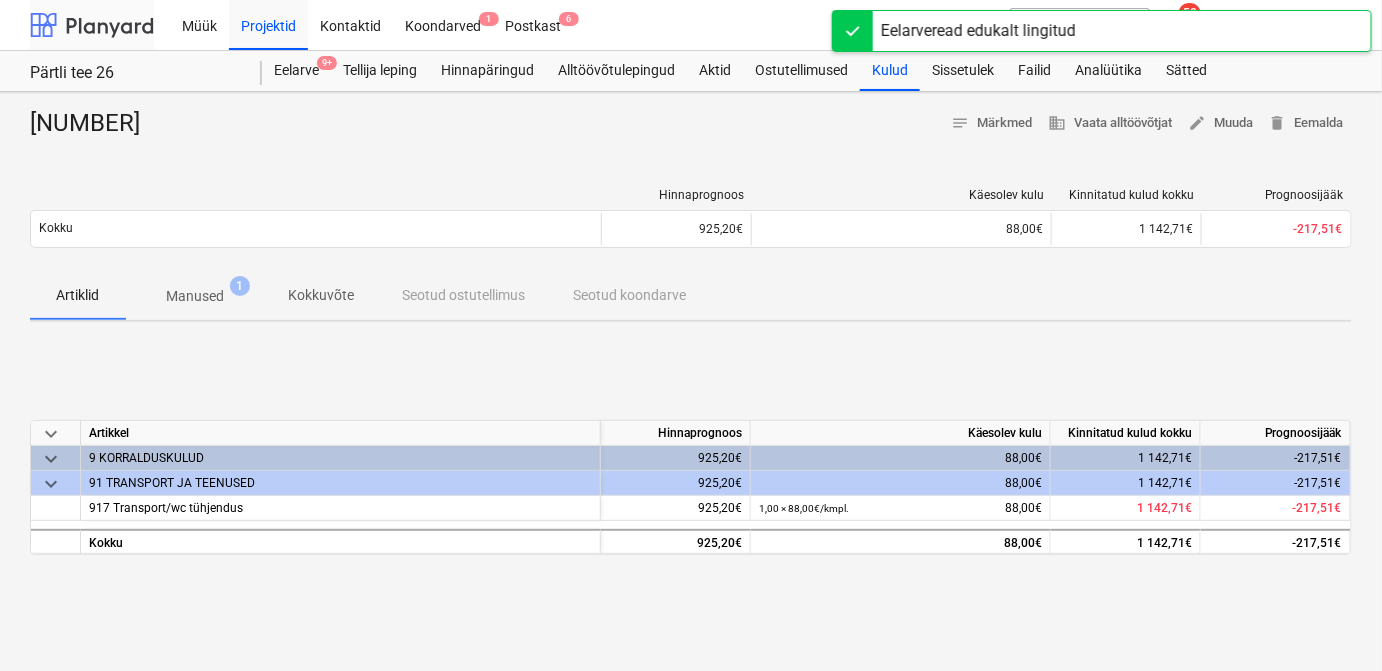 click at bounding box center [92, 25] 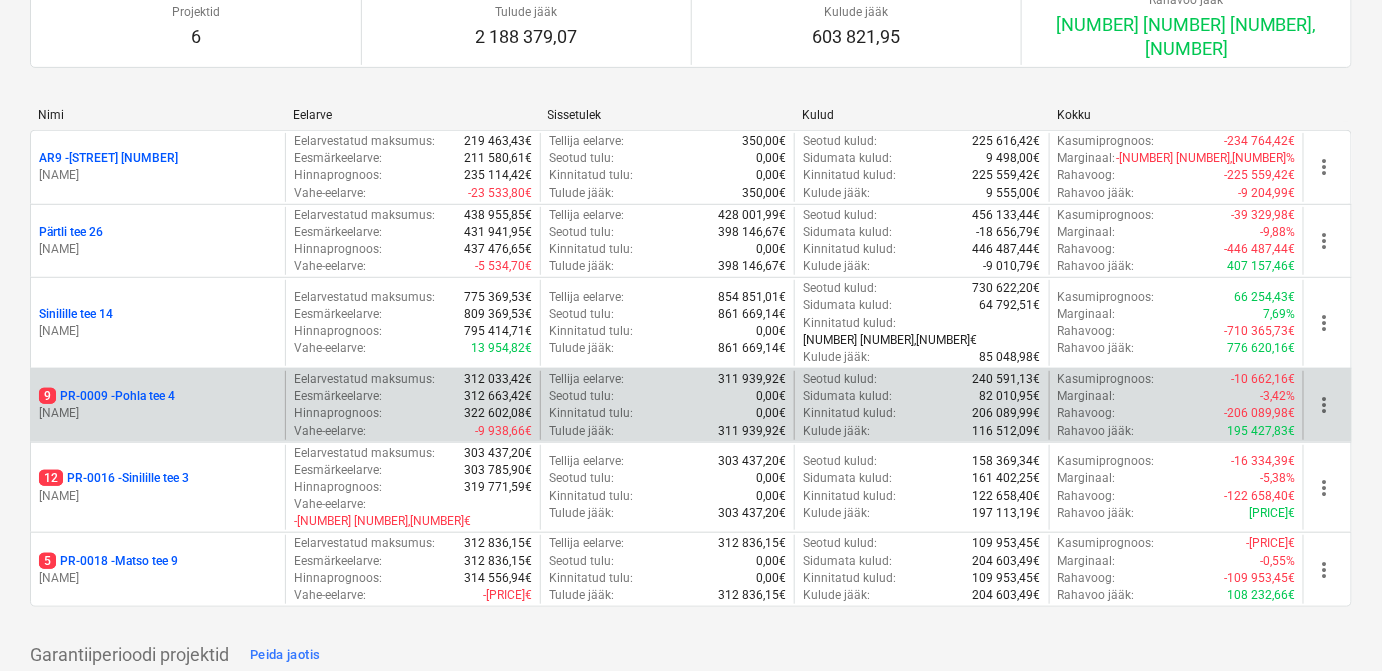 scroll, scrollTop: 223, scrollLeft: 0, axis: vertical 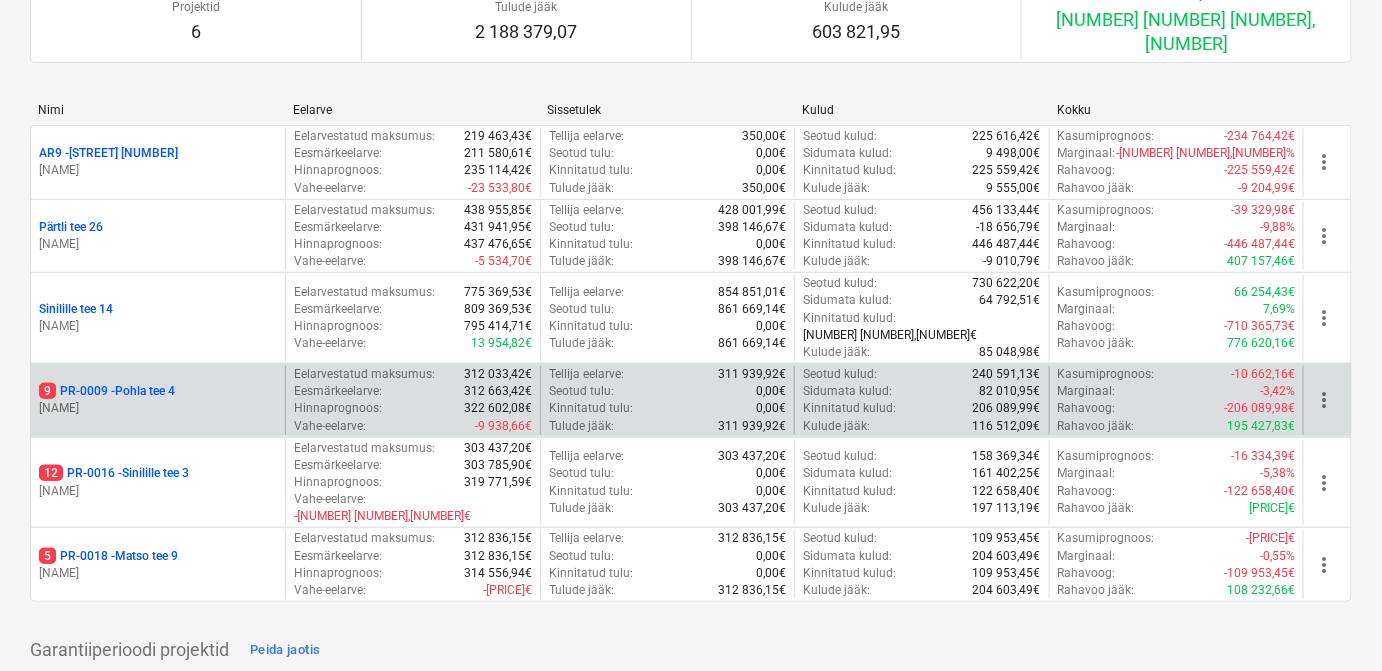 click on "Eesmärkeelarve : 312 663,42€" at bounding box center (412, 391) 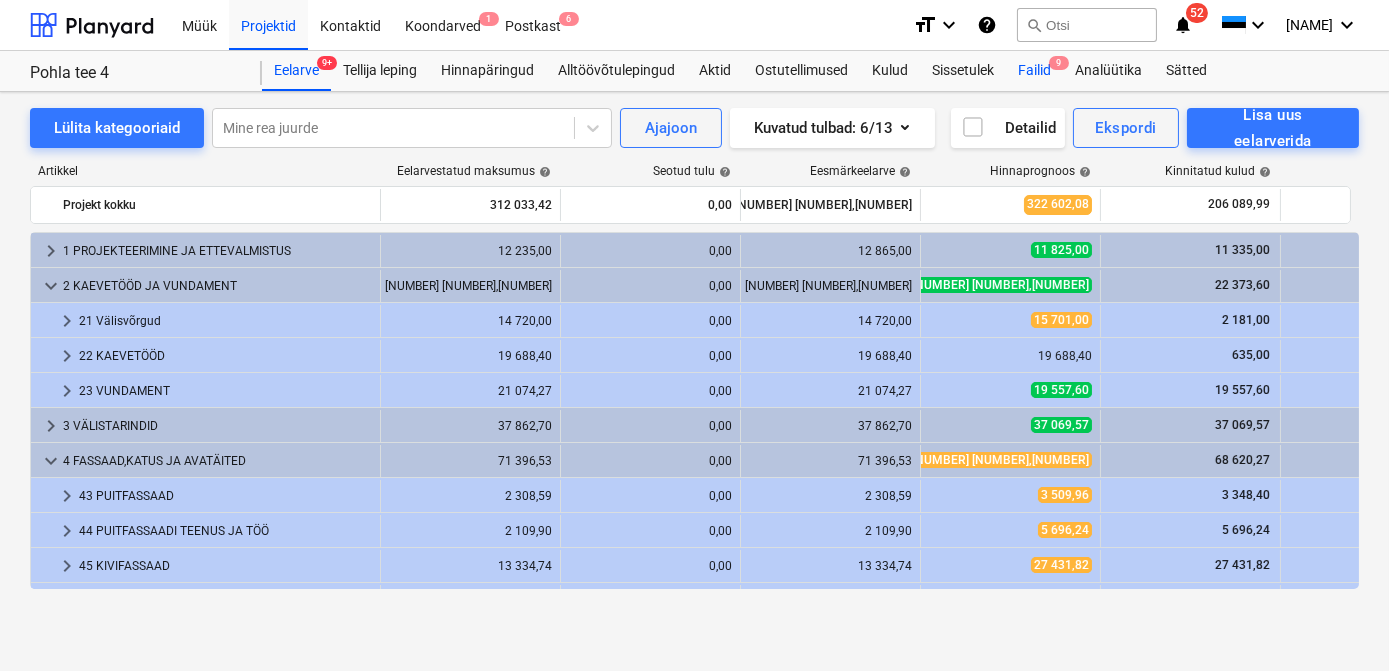 click on "Failid 9" at bounding box center [1034, 71] 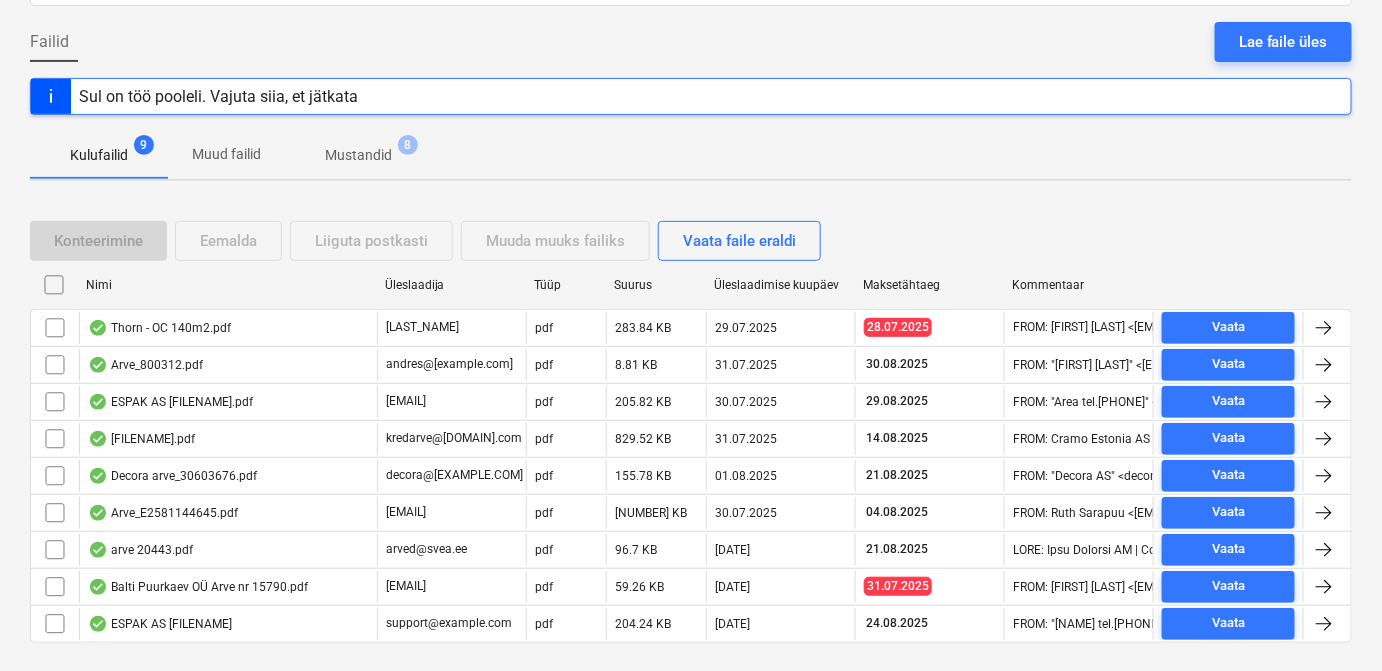 scroll, scrollTop: 217, scrollLeft: 0, axis: vertical 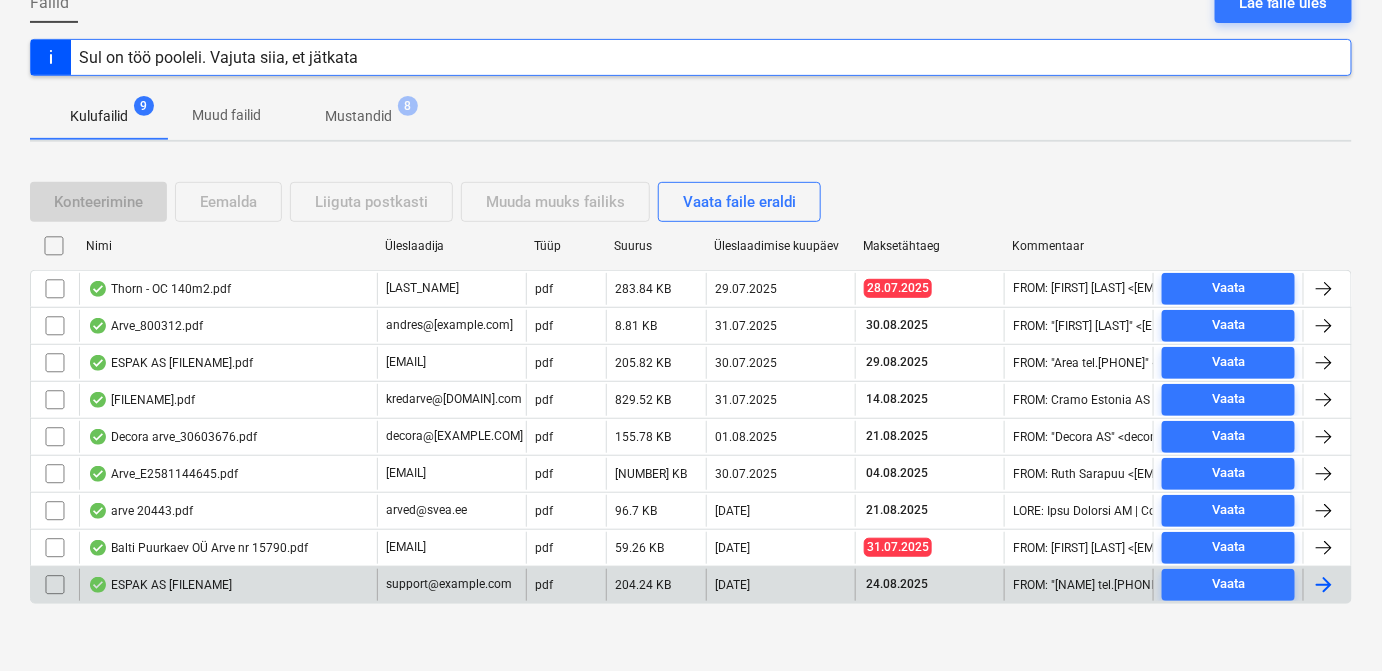click at bounding box center (1324, 585) 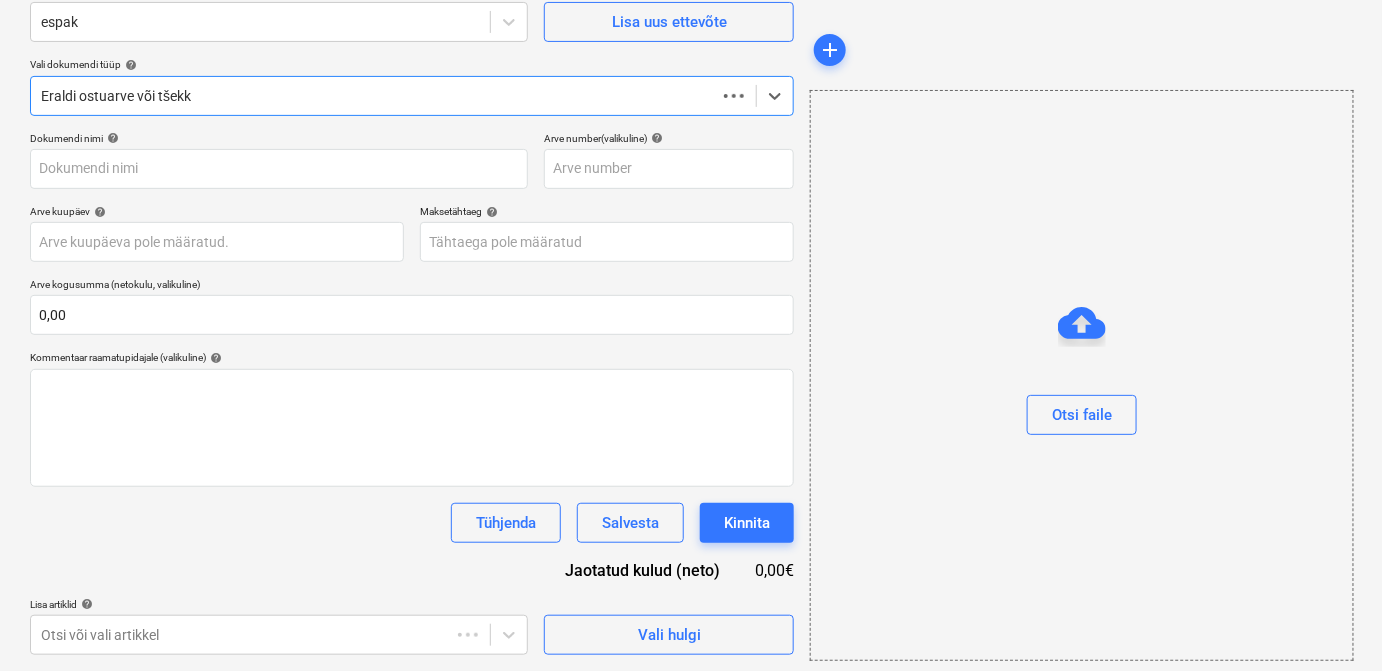 scroll, scrollTop: 178, scrollLeft: 0, axis: vertical 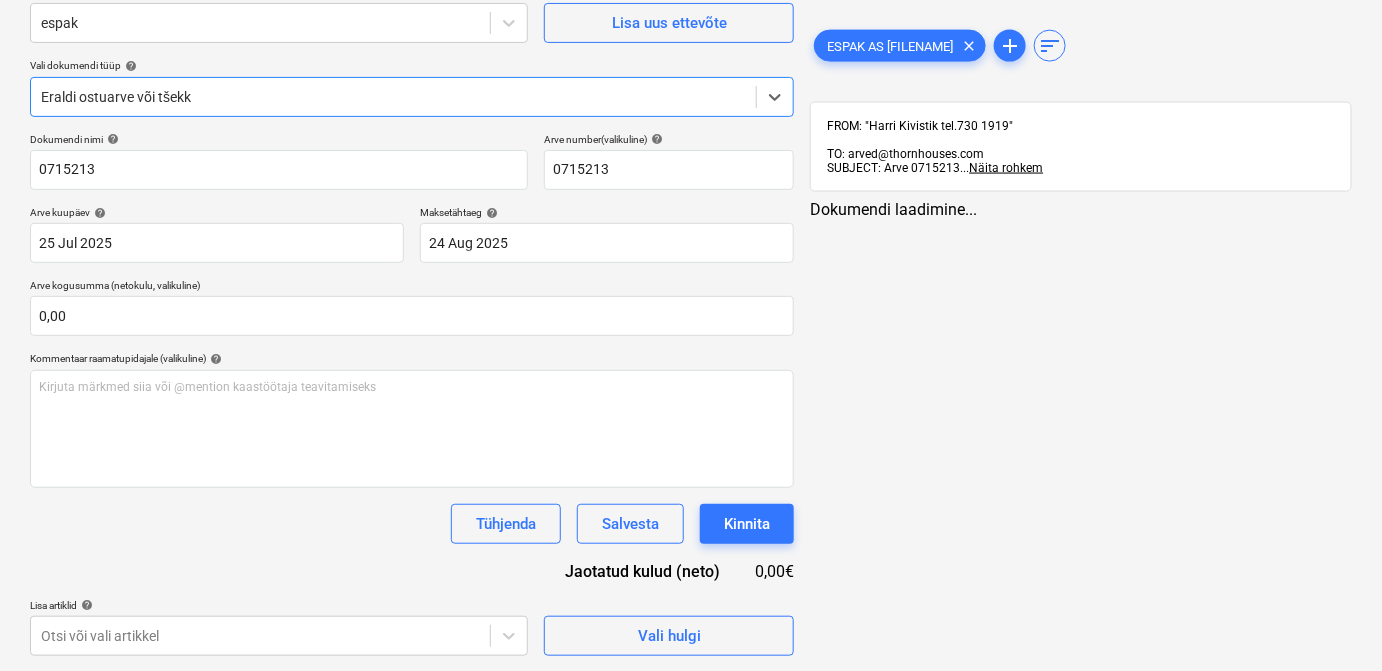 type on "0715213" 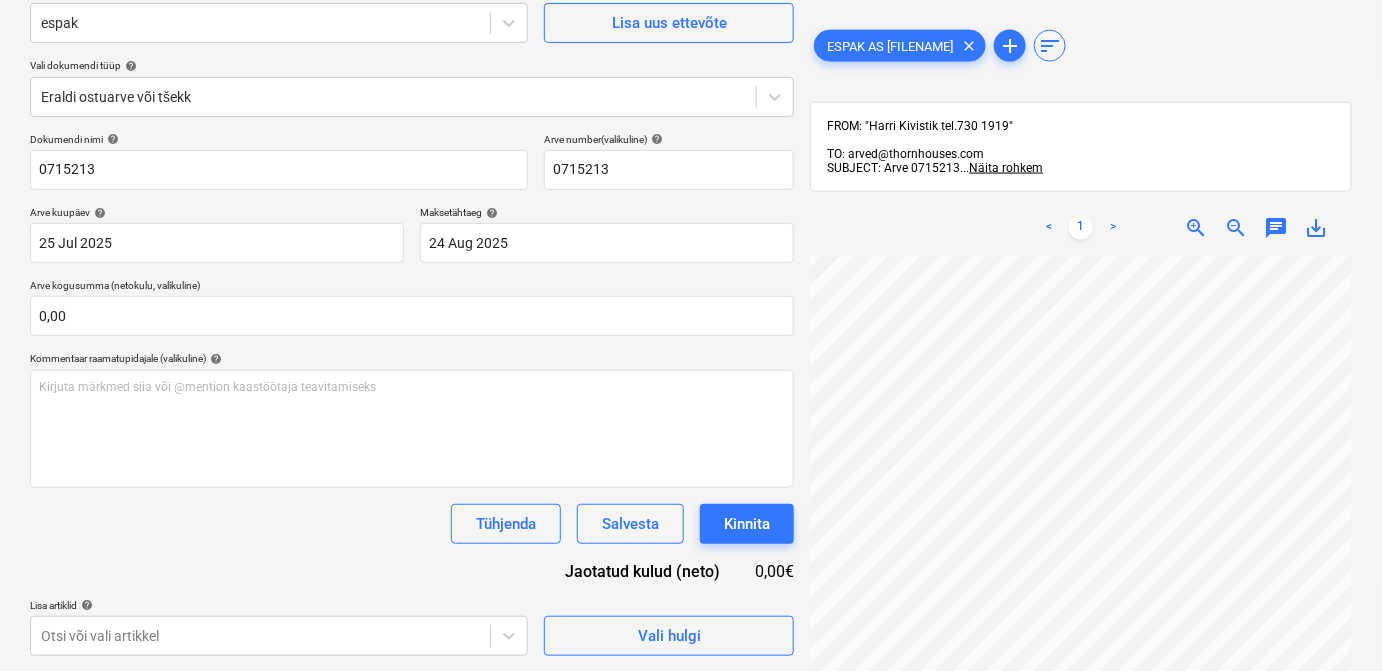 scroll, scrollTop: 119, scrollLeft: 213, axis: both 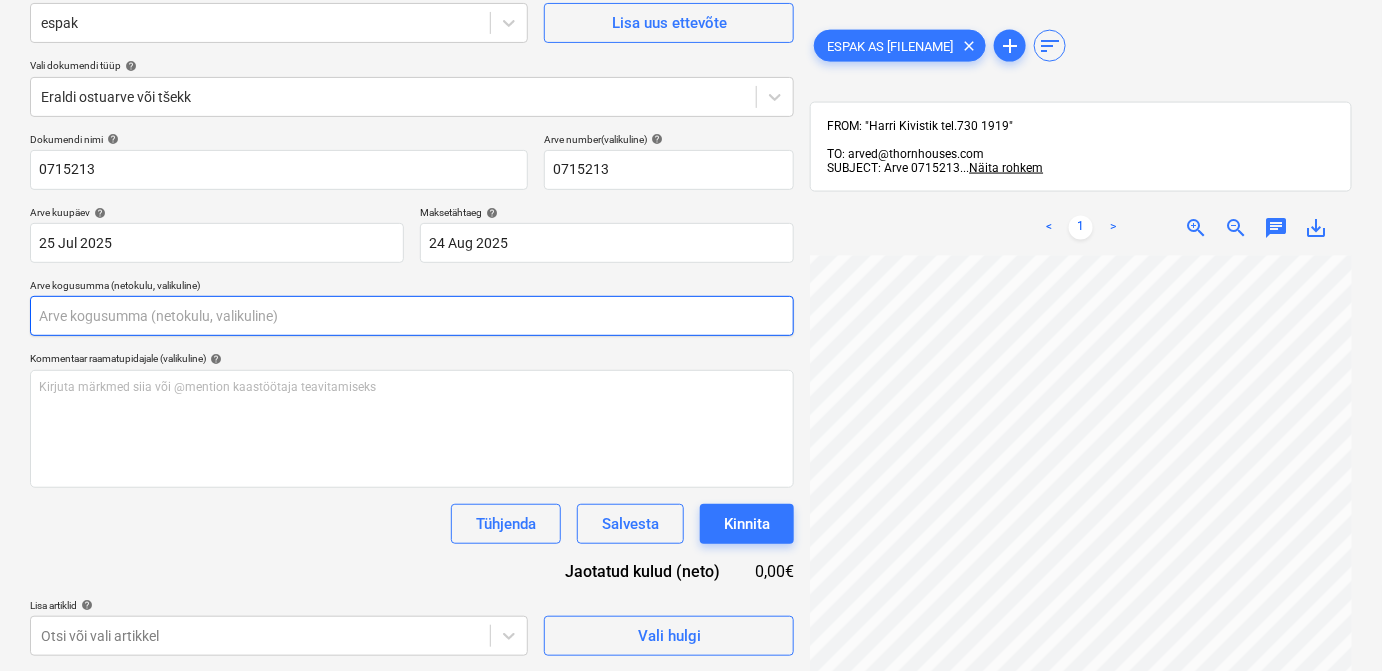 click at bounding box center [412, 316] 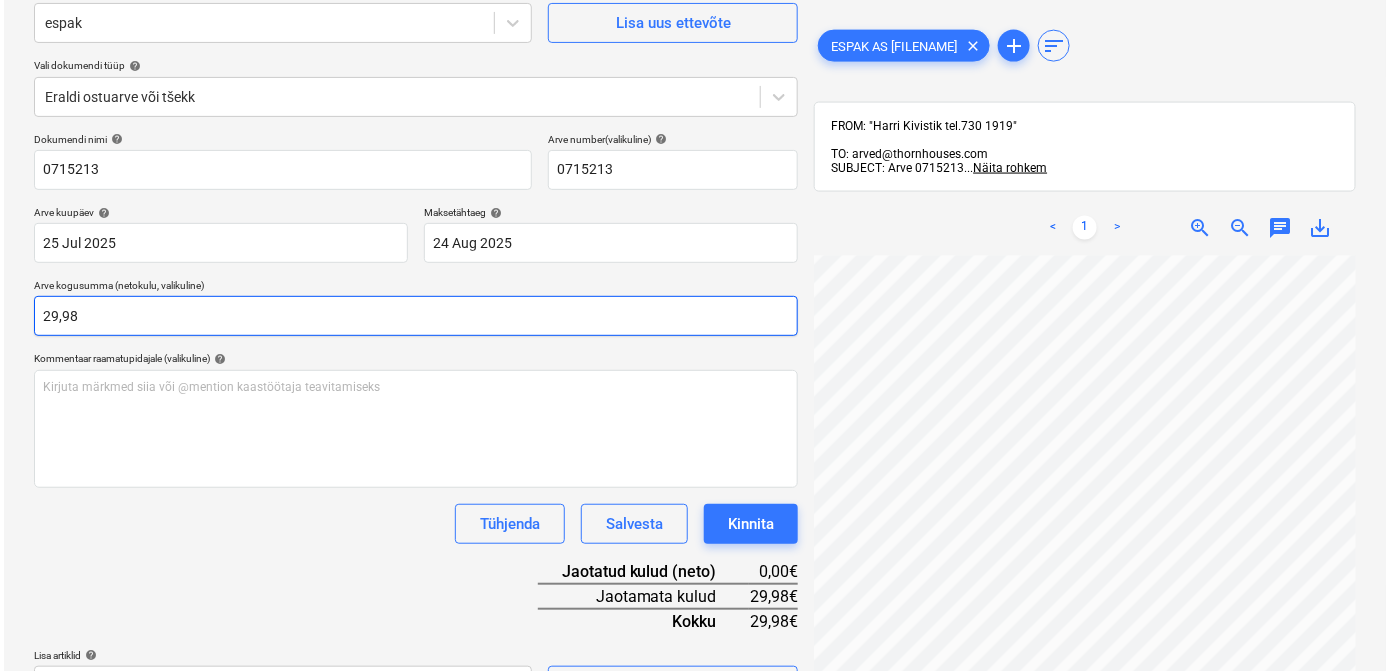 scroll, scrollTop: 284, scrollLeft: 0, axis: vertical 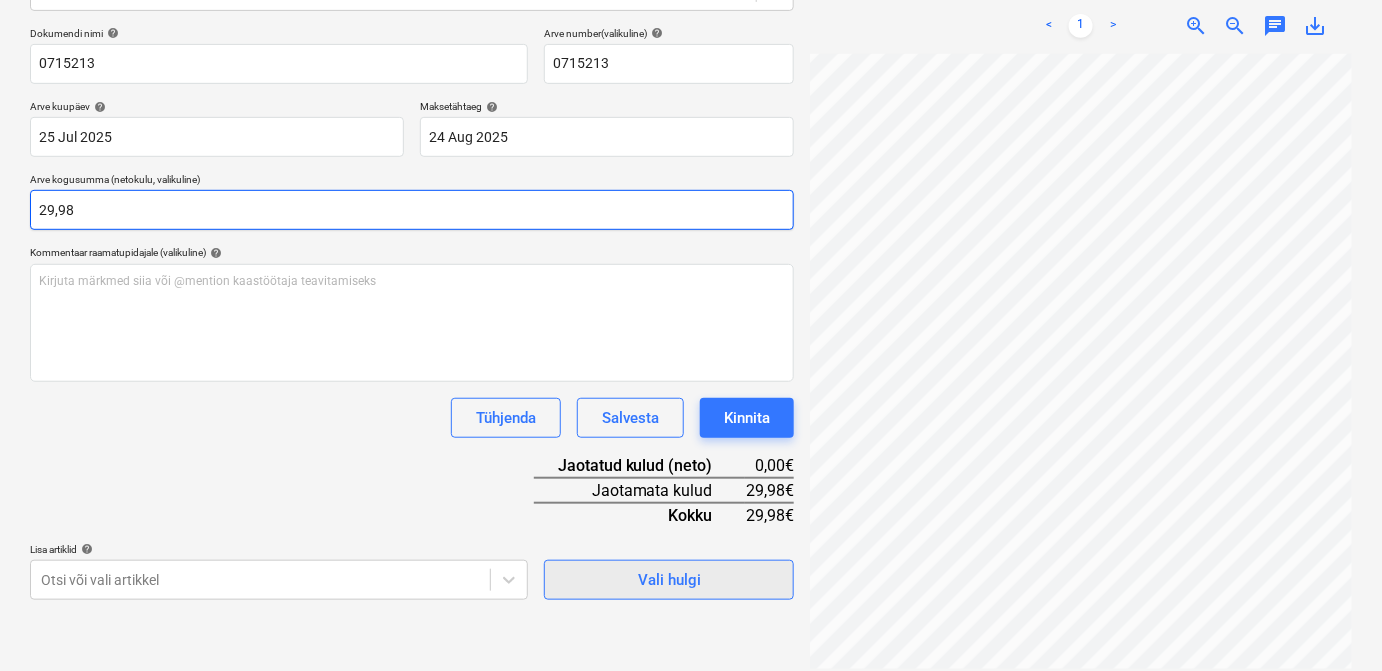 type on "29,98" 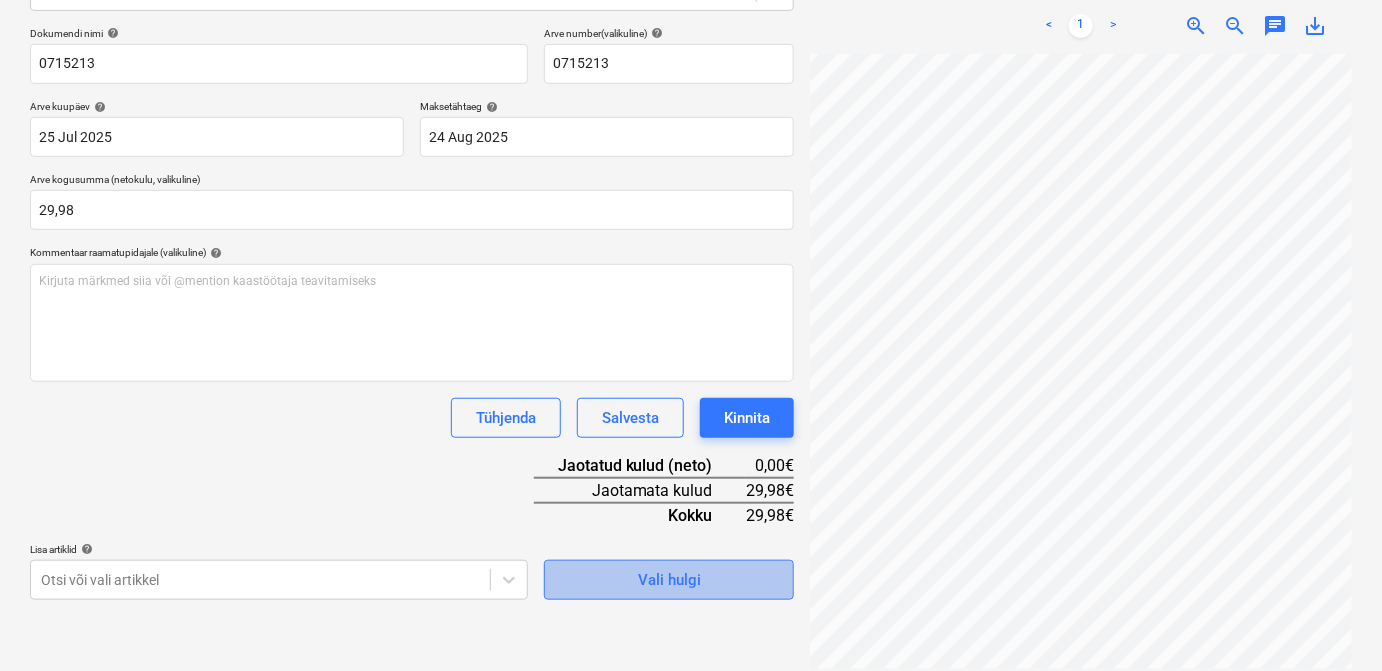 click on "Vali hulgi" at bounding box center (669, 580) 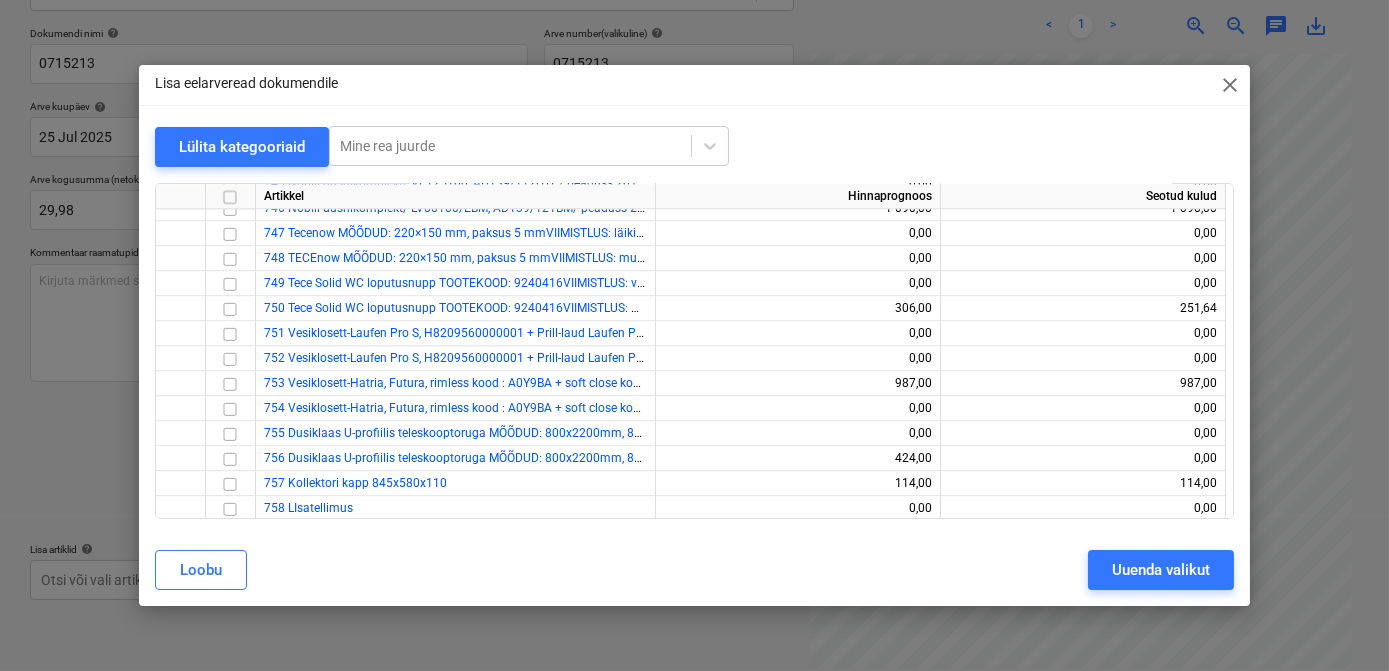scroll, scrollTop: 9768, scrollLeft: 0, axis: vertical 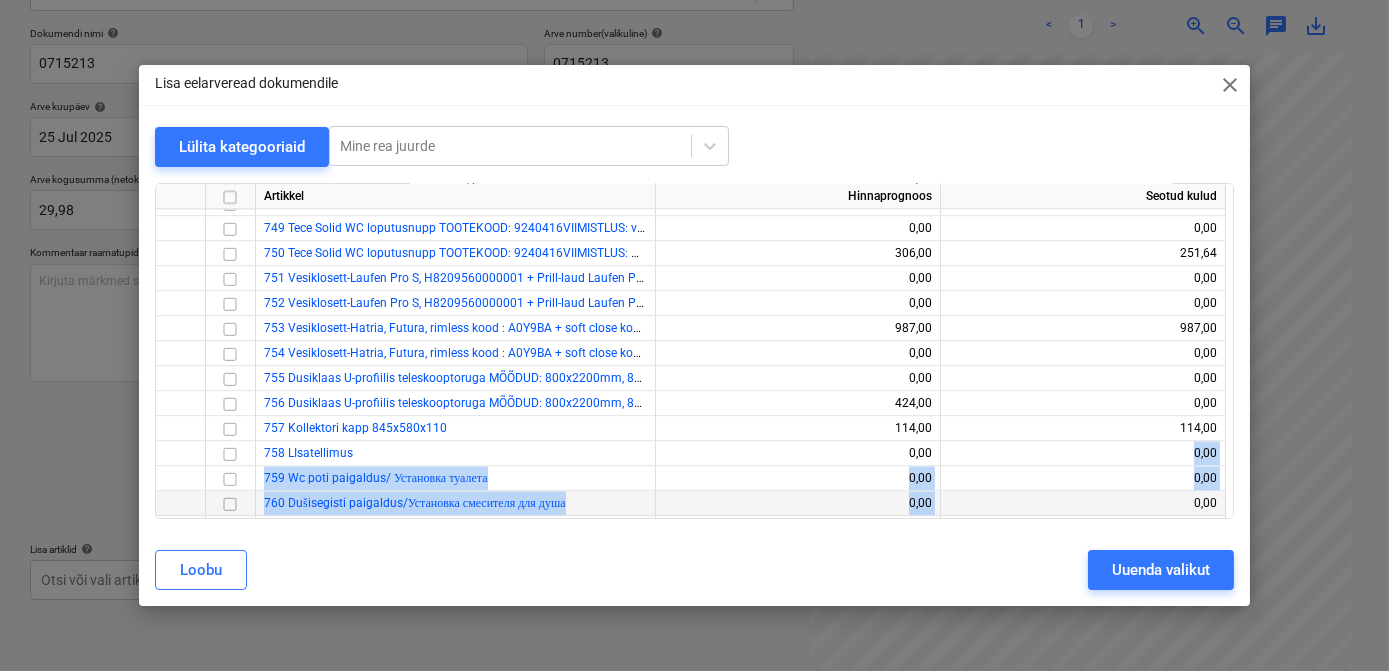 drag, startPoint x: 1175, startPoint y: 449, endPoint x: 1194, endPoint y: 491, distance: 46.09772 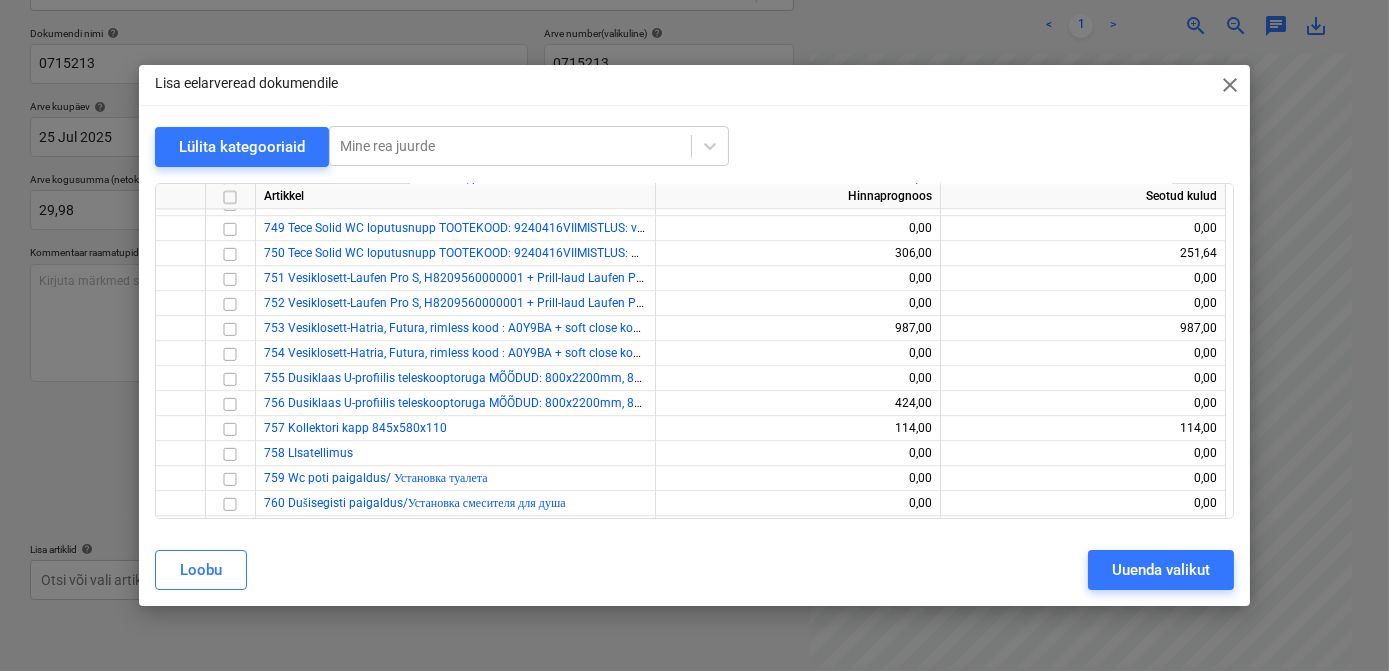 drag, startPoint x: 1194, startPoint y: 491, endPoint x: 1176, endPoint y: 521, distance: 34.98571 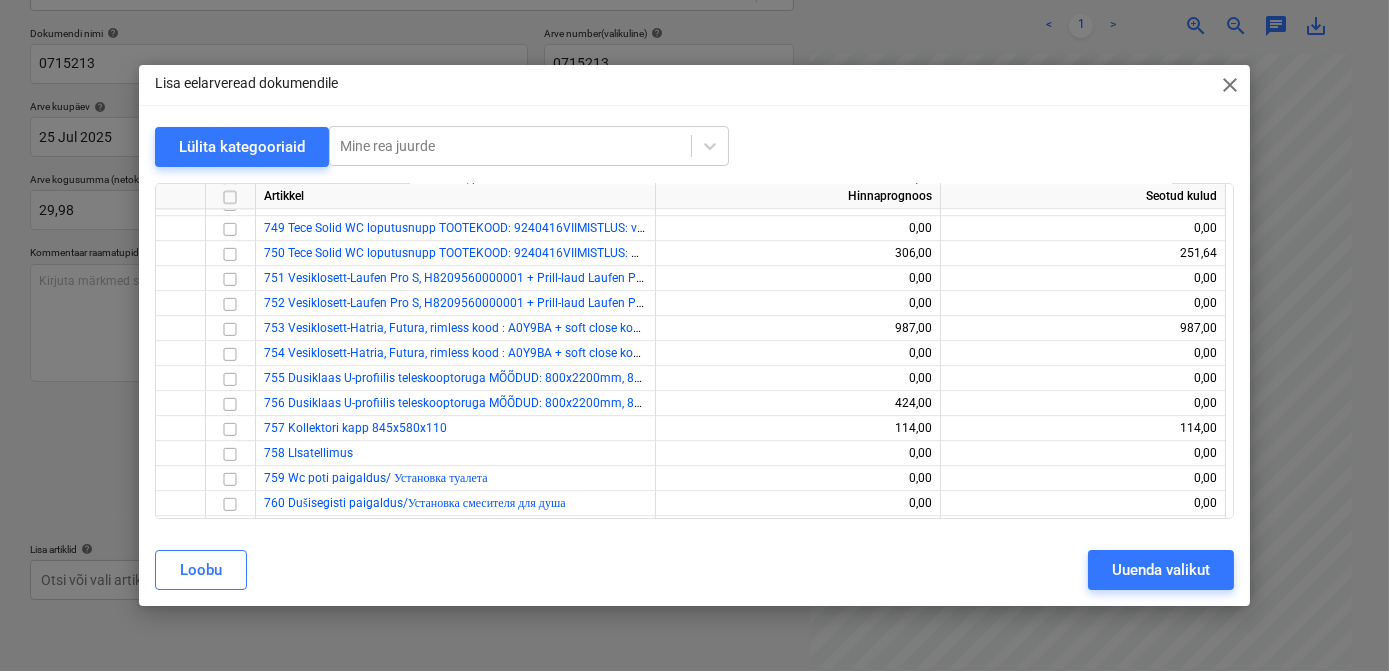click on "Artikkel Hinnaprognoos Seotud kulud [NUMBER] TRES, termostaadiga dushikomplekt. Kood: [NUMBER]VIIMISTLUS: must matt [NUMBER] [NUMBER] [NUMBER] Nobili dushikomplekt/ [PRODUCT_CODE], [PRODUCT_CODE]/ peaduss [NUMBER] cm, [PRODUCT_CODE] VIIMISTLUS: Warm honey PVD [NUMBER] [NUMBER] [NUMBER] Nobili dushikomplekt/ [PRODUCT_CODE]/[PRODUCT_CODE]/ peaduss [NUMBER] cm, [PRODUCT_CODE] VIIMISTLUS:  Velvet Black [NUMBER] [NUMBER] [NUMBER] Tecenow MÕÕDUD: [NUMBER]×[NUMBER] mm, paksus [NUMBER] mmVIIMISTLUS: läikiv kroom [NUMBER] [NUMBER] [NUMBER] TECEnow  MÕÕDUD: [NUMBER]×[NUMBER] mm, paksus [NUMBER] mmVIIMISTLUS: must matt [NUMBER] [NUMBER] [NUMBER] Tece Solid WC loputusnupp  TOOTEKOOD: [NUMBER]VIIMISTLUS: valge matt [NUMBER] [NUMBER] [NUMBER] Tece Solid WC loputusnupp  TOOTEKOOD: [NUMBER]VIIMISTLUS: must matt [NUMBER] [NUMBER] [NUMBER] Vesiklosett-Laufen Pro S, [PRODUCT_CODE] + Prill-laud Laufen Pro softclose [NUMBER] [NUMBER] [NUMBER] Vesiklosett-Laufen Pro S, [PRODUCT_CODE] + Prill-laud Laufen Pro softclose [NUMBER] [NUMBER] [NUMBER] Vesiklosett-Hatria, Futura, rimless kood : [PRODUCT_CODE] + soft close kood: [PRODUCT_CODE]MÕÕDUD:  [NUMBER]×[NUMBER] mmVIIMISTLUS: valge matt [NUMBER] [NUMBER] [NUMBER] [NUMBER] [NUMBER] [NUMBER]" at bounding box center [694, 351] 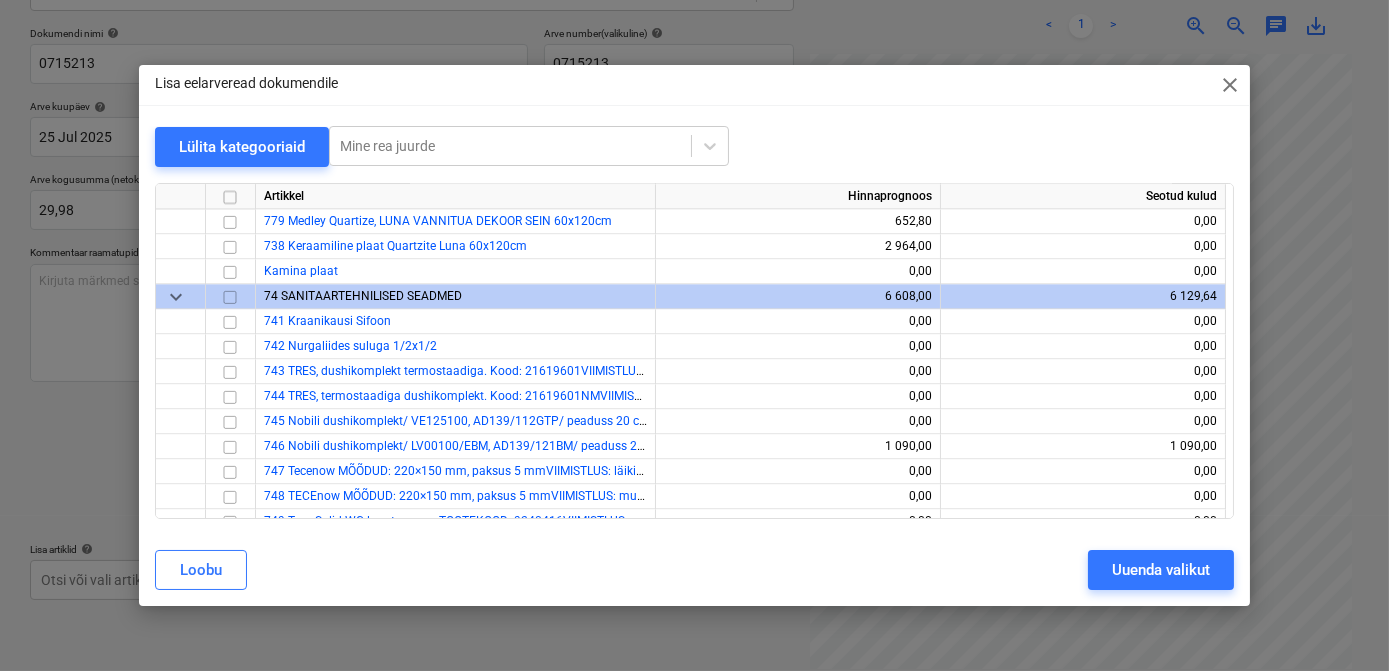 scroll, scrollTop: 8890, scrollLeft: 0, axis: vertical 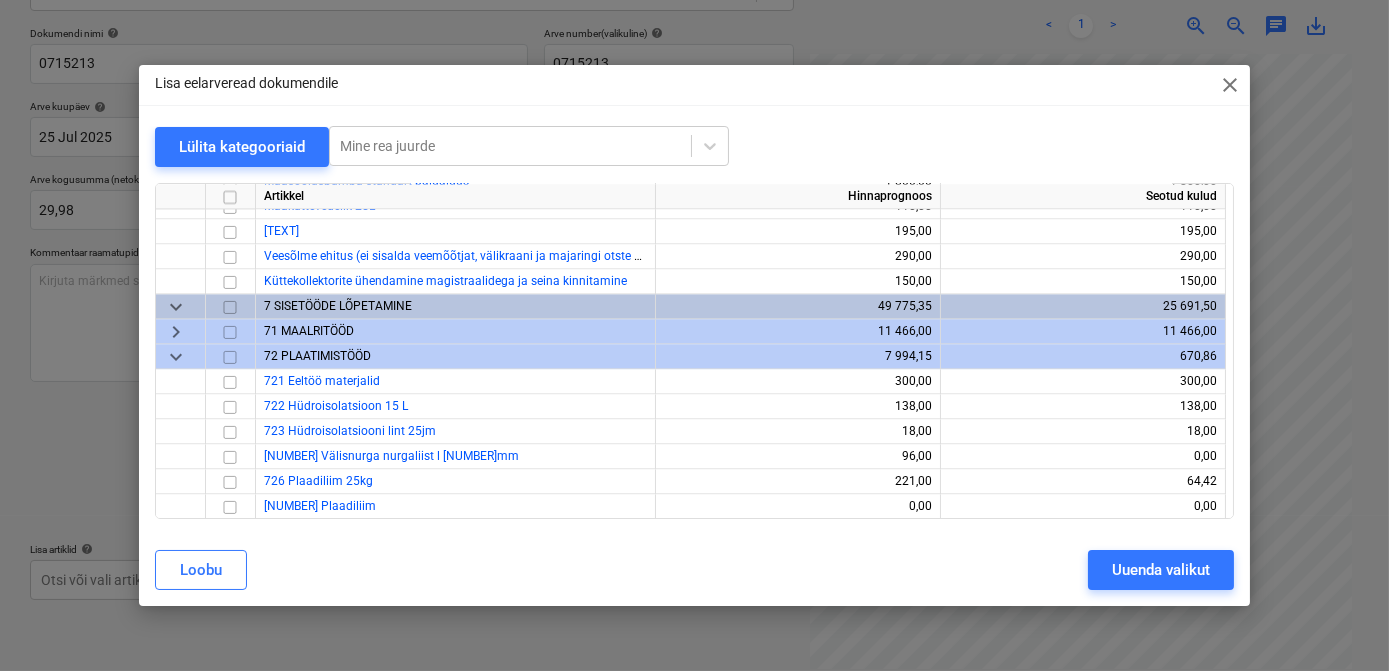 drag, startPoint x: 1233, startPoint y: 430, endPoint x: 1228, endPoint y: 443, distance: 13.928389 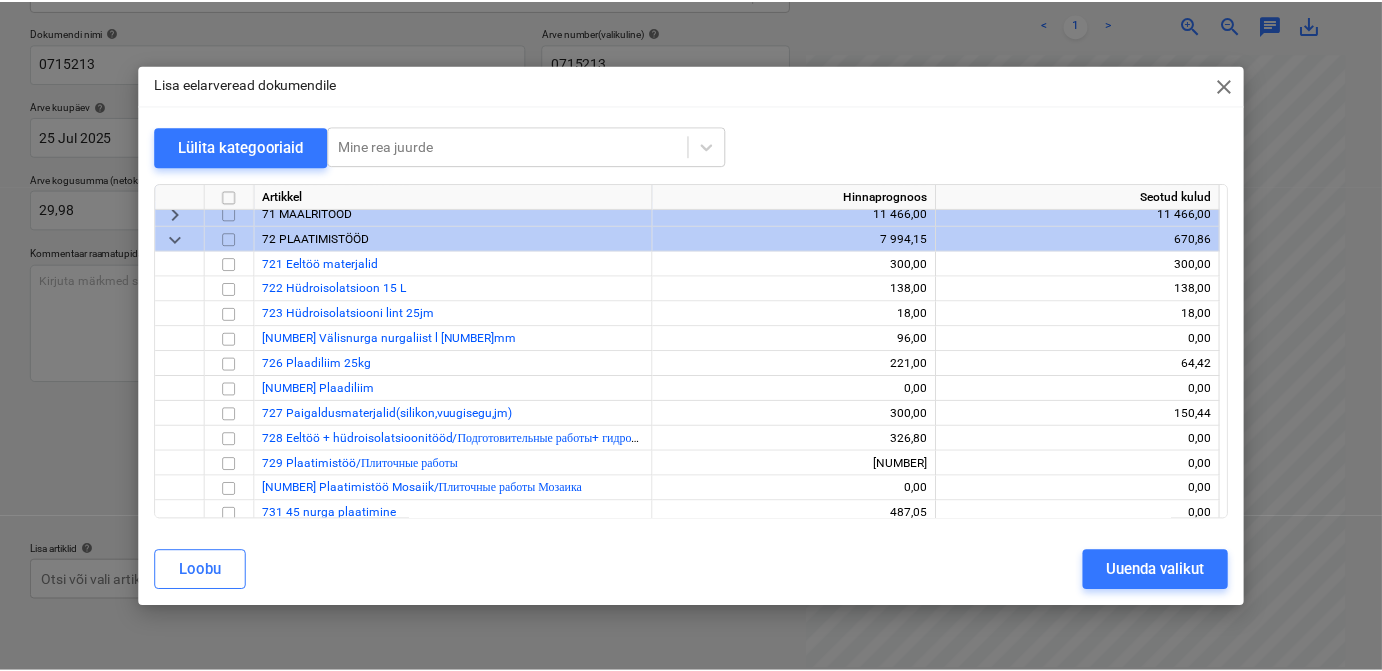 scroll, scrollTop: 8954, scrollLeft: 0, axis: vertical 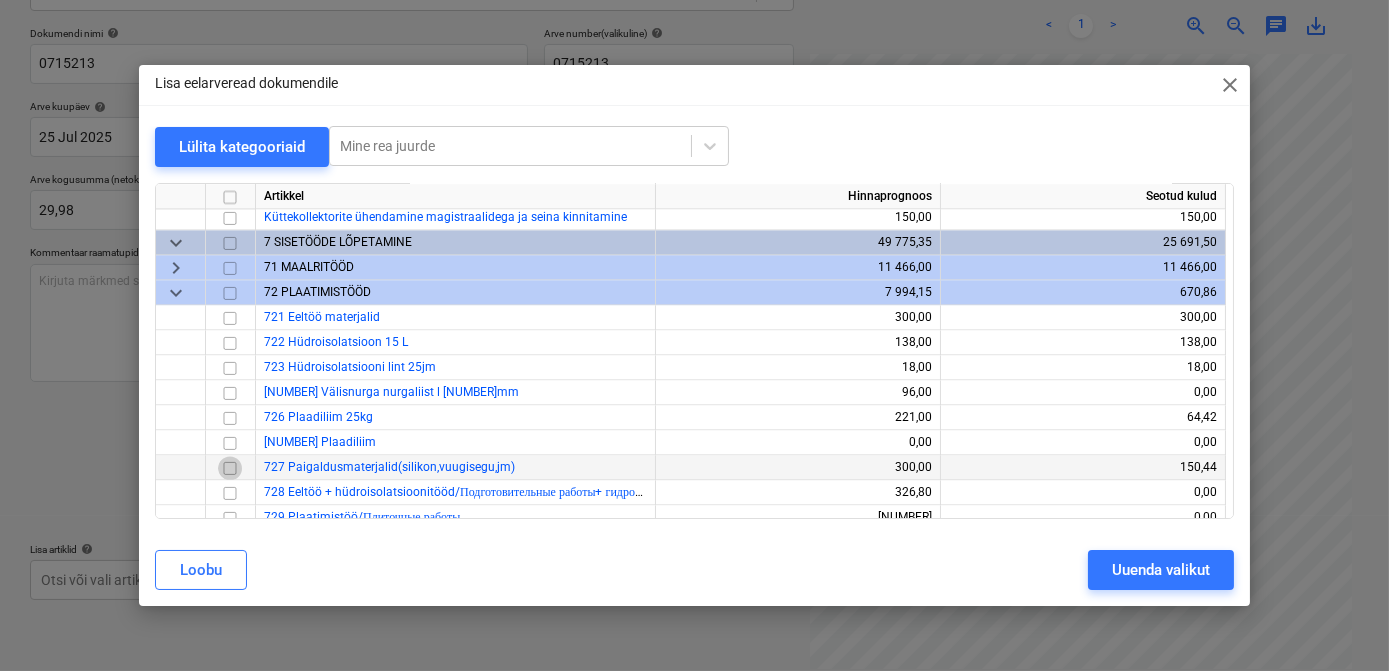 click at bounding box center (230, 467) 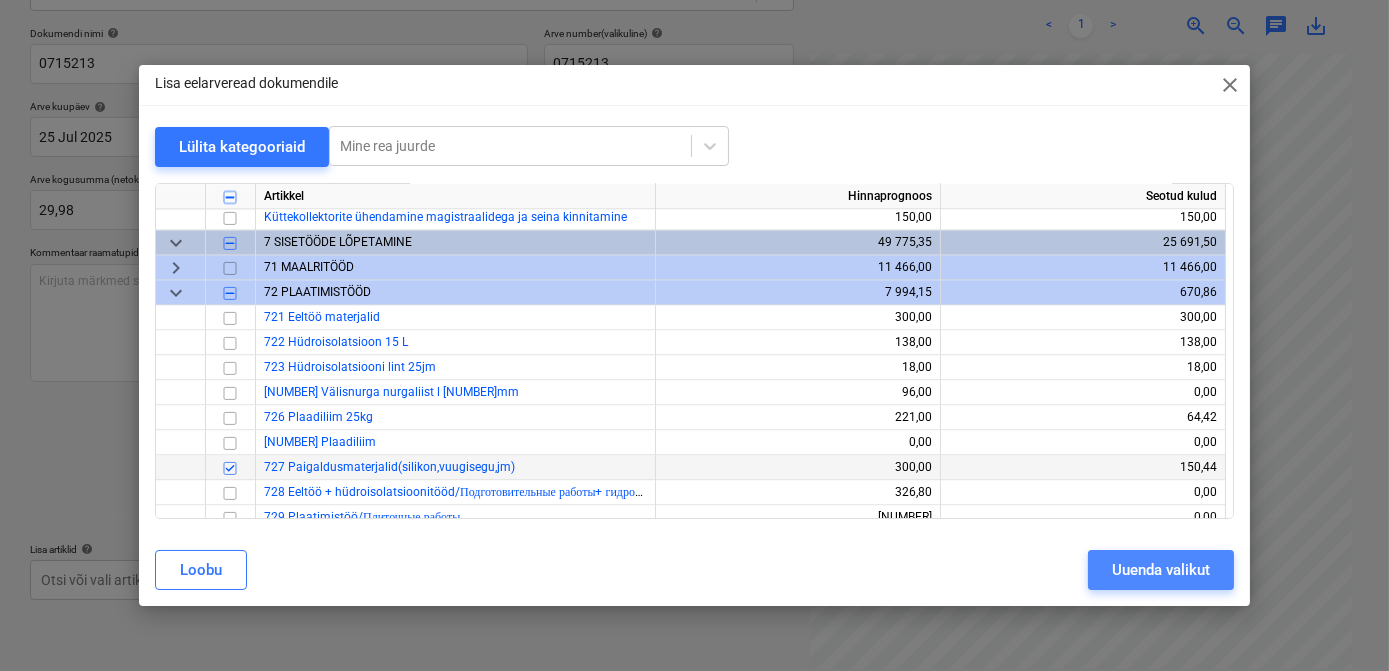click on "Uuenda valikut" at bounding box center (1161, 570) 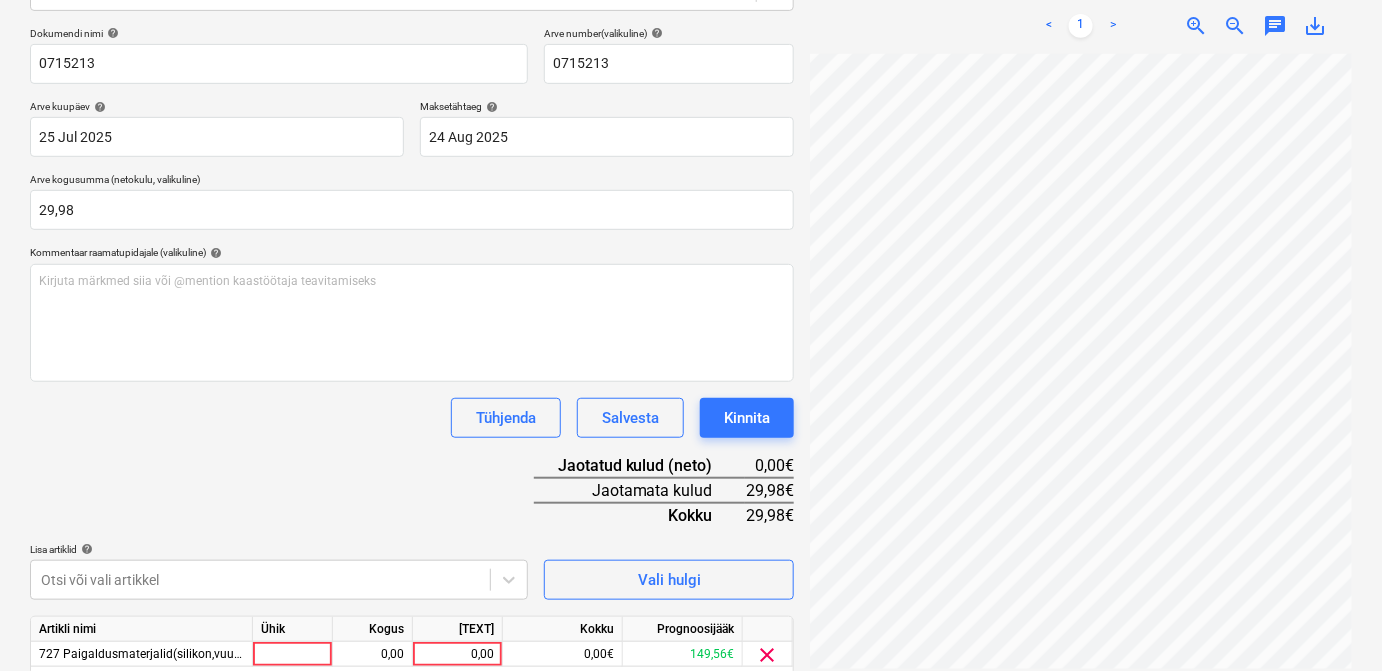 scroll, scrollTop: 119, scrollLeft: 210, axis: both 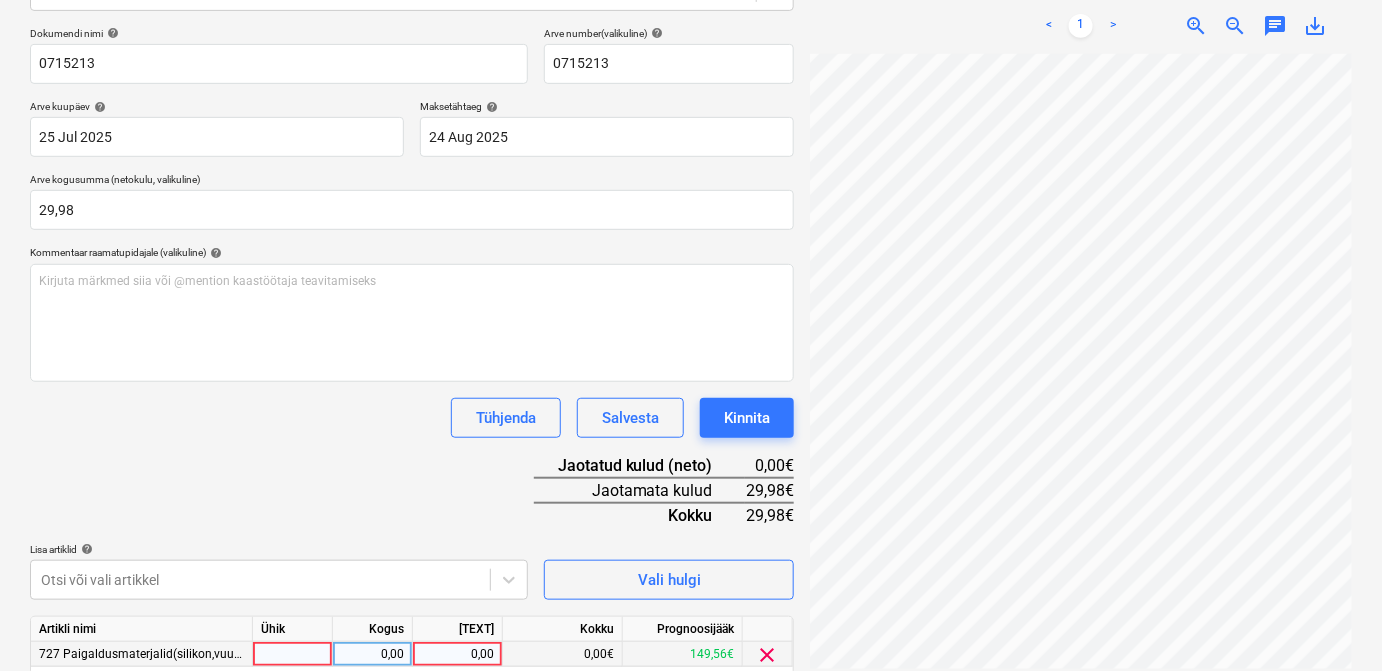 click at bounding box center [293, 654] 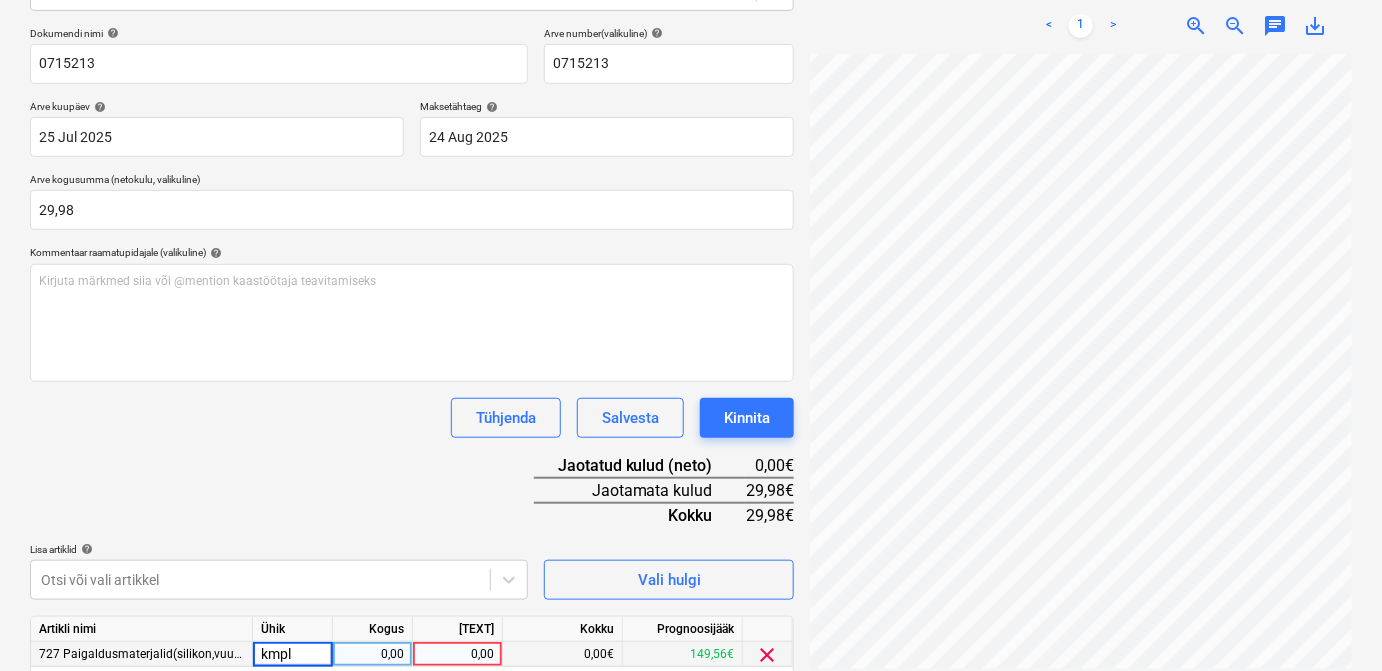 type on "kmpl." 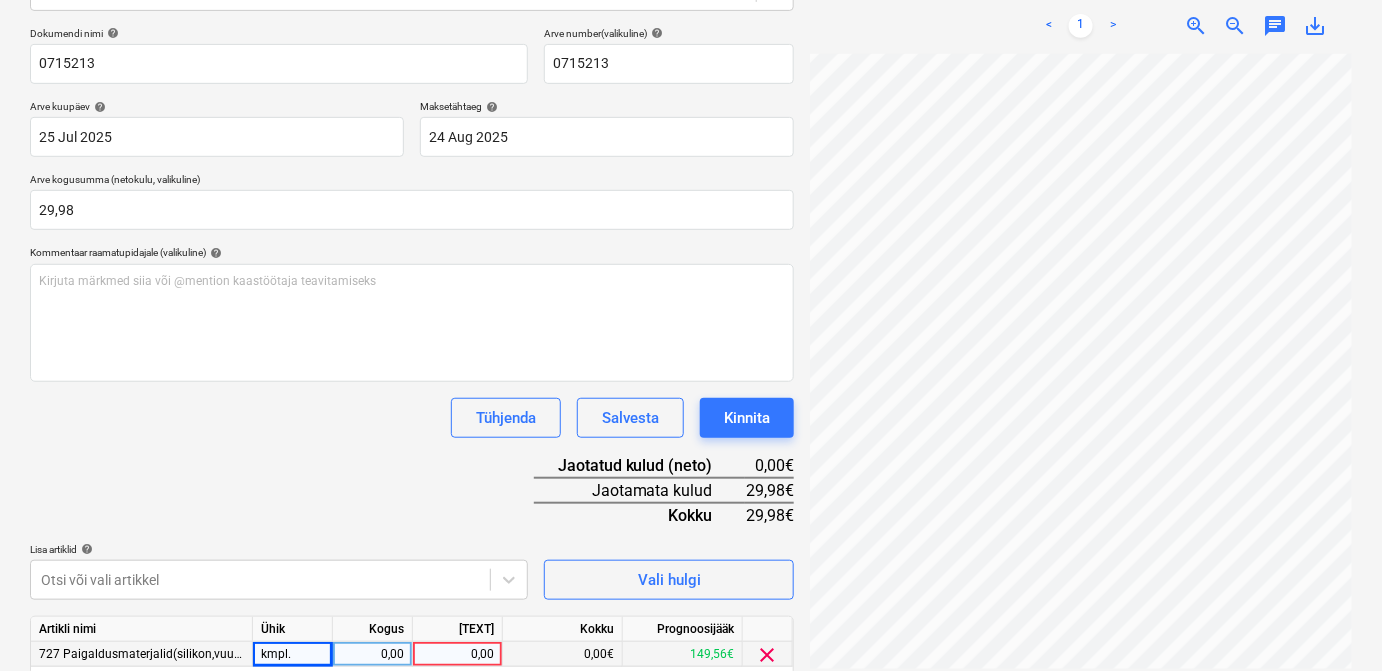 click on "0,00" at bounding box center [372, 654] 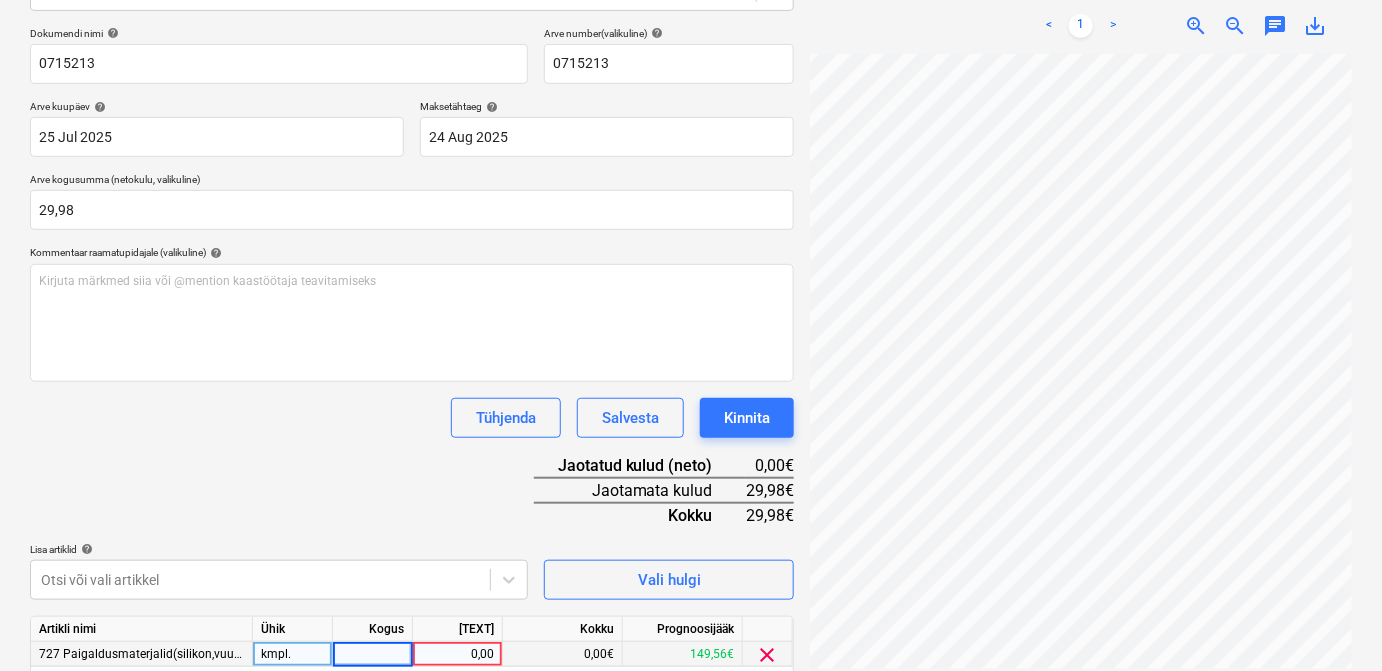 type on "1" 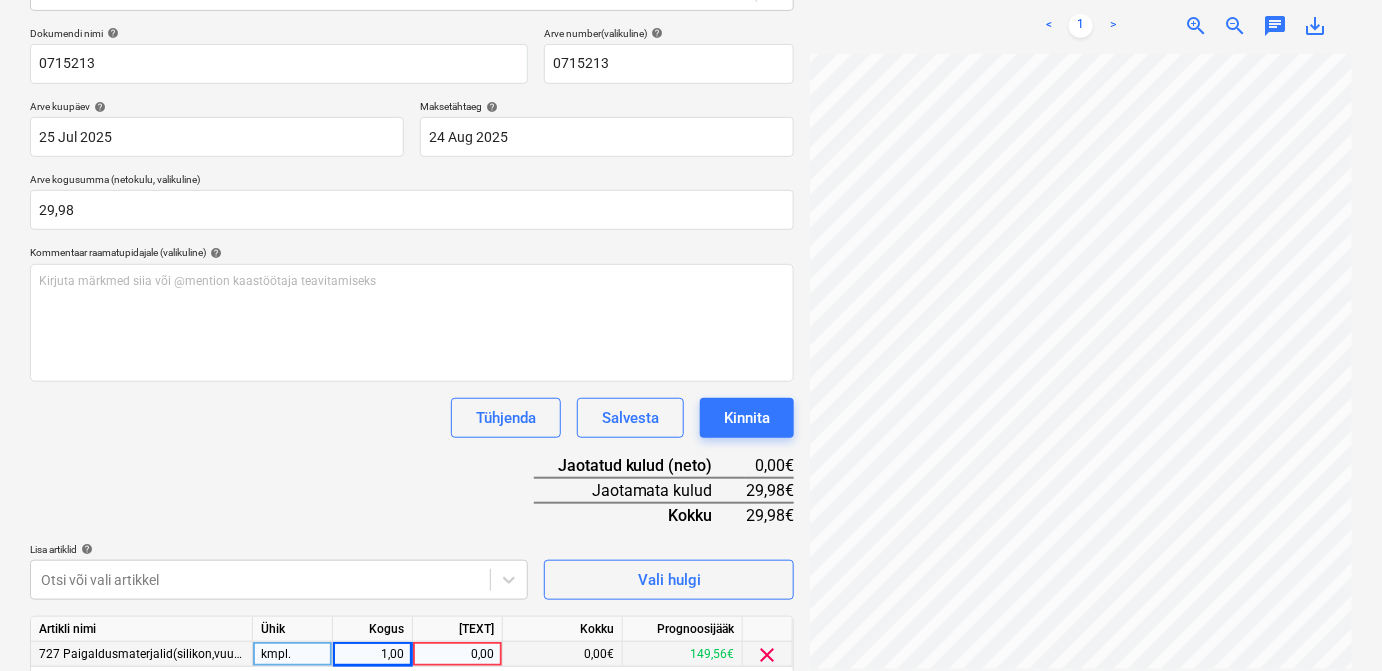 click on "0,00" at bounding box center (457, 654) 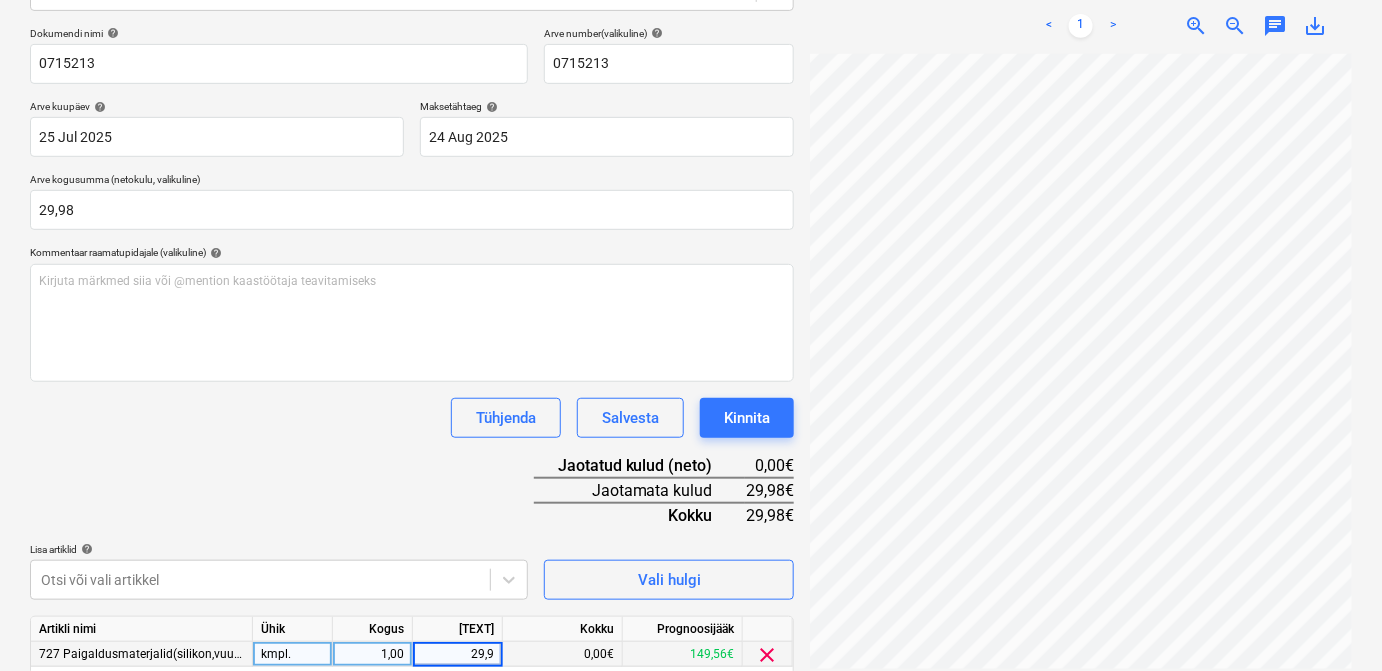 type on "29,98" 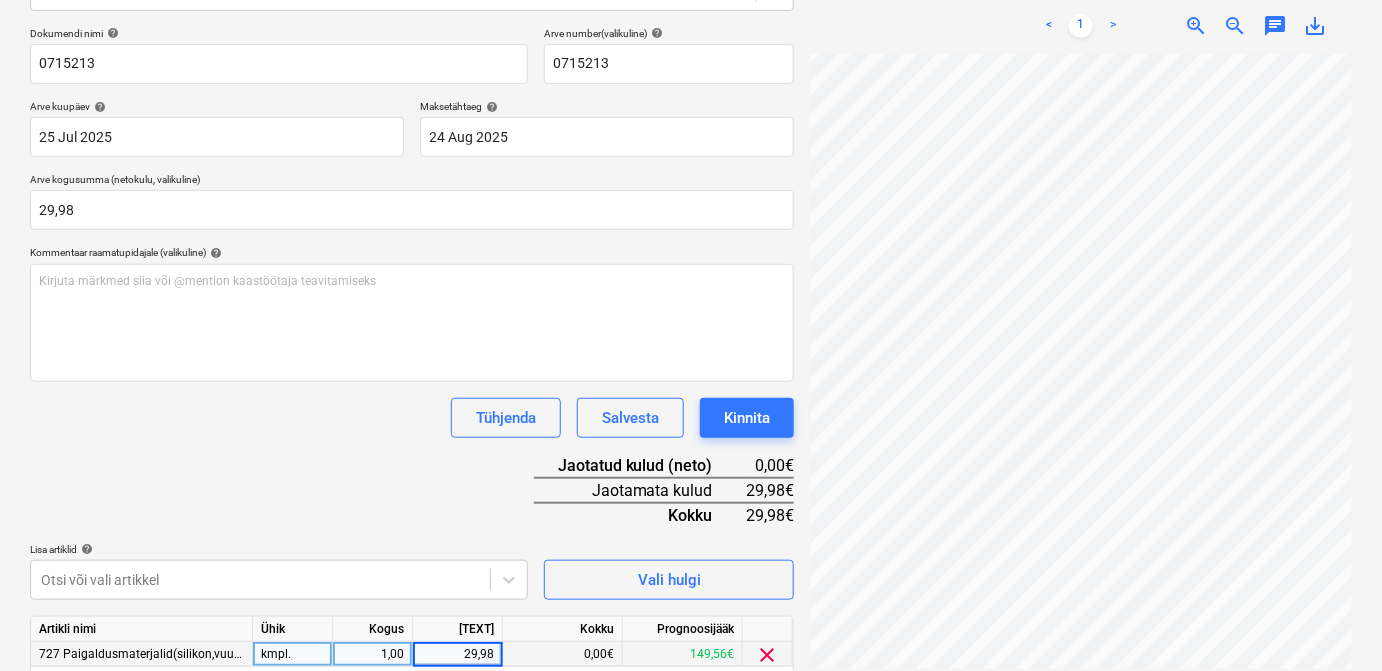 click on "Dokumendi nimi help [NUMBER] Arve number  (valikuline) help [NUMBER] Arve kuupäev help [DATE] [DATE] Press the down arrow key to interact with the calendar and
select a date. Press the question mark key to get the keyboard shortcuts for changing dates. Maksetähtaeg help [DATE] [DATE] Press the down arrow key to interact with the calendar and
select a date. Press the question mark key to get the keyboard shortcuts for changing dates. Arve kogusumma (netokulu, valikuline) [NUMBER] Kommentaar raamatupidajale (valikuline) help Kirjuta märkmed siia või @mention kaastöötaja teavitamiseks ﻿ Tühjenda Salvesta Kinnita Jaotatud kulud (neto) [NUMBER]€ Jaotamata kulud [NUMBER]€ Kokku [NUMBER]€ Lisa artiklid help Otsi või vali artikkel Vali hulgi Artikli nimi Ühik Kogus Ühiku hind Kokku Prognoosijääk [NUMBER] Paigaldusmaterjalid(silikon,vuugisegu,jm) kmpl. [NUMBER] [NUMBER] [NUMBER]€ [NUMBER]€ clear Tühjenda Salvesta Kinnita" at bounding box center (412, 379) 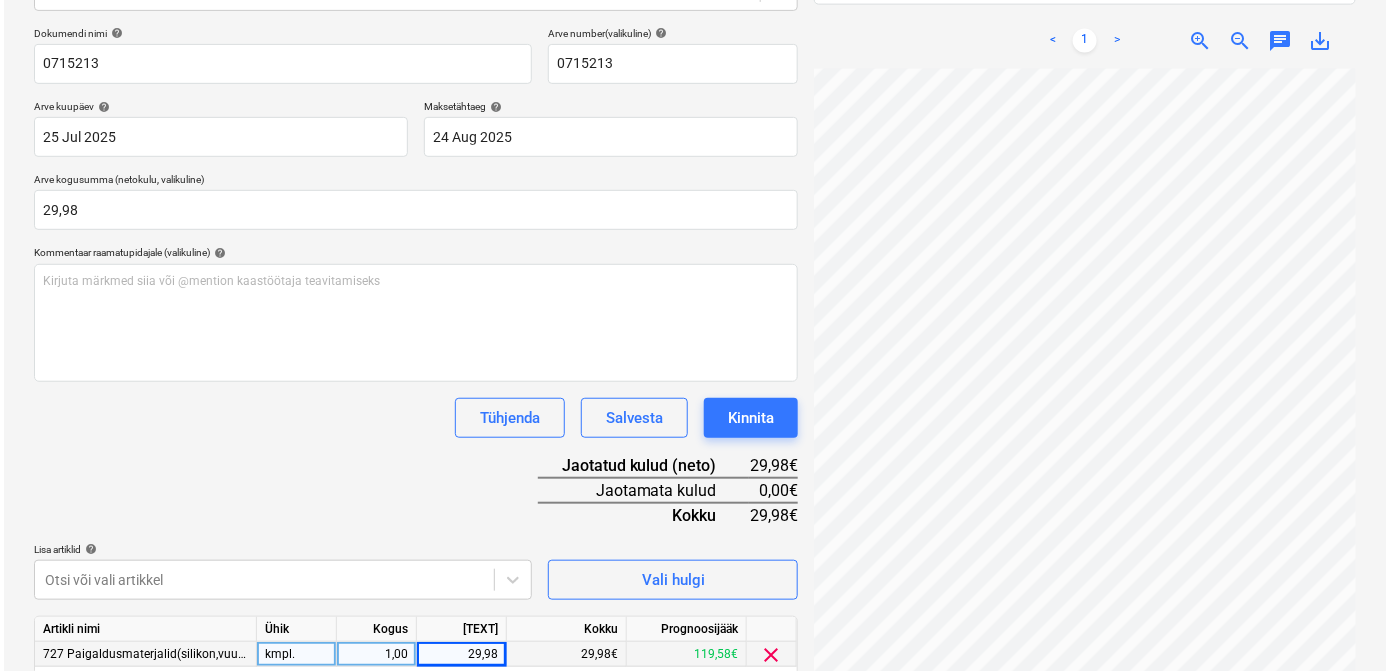 scroll, scrollTop: 360, scrollLeft: 0, axis: vertical 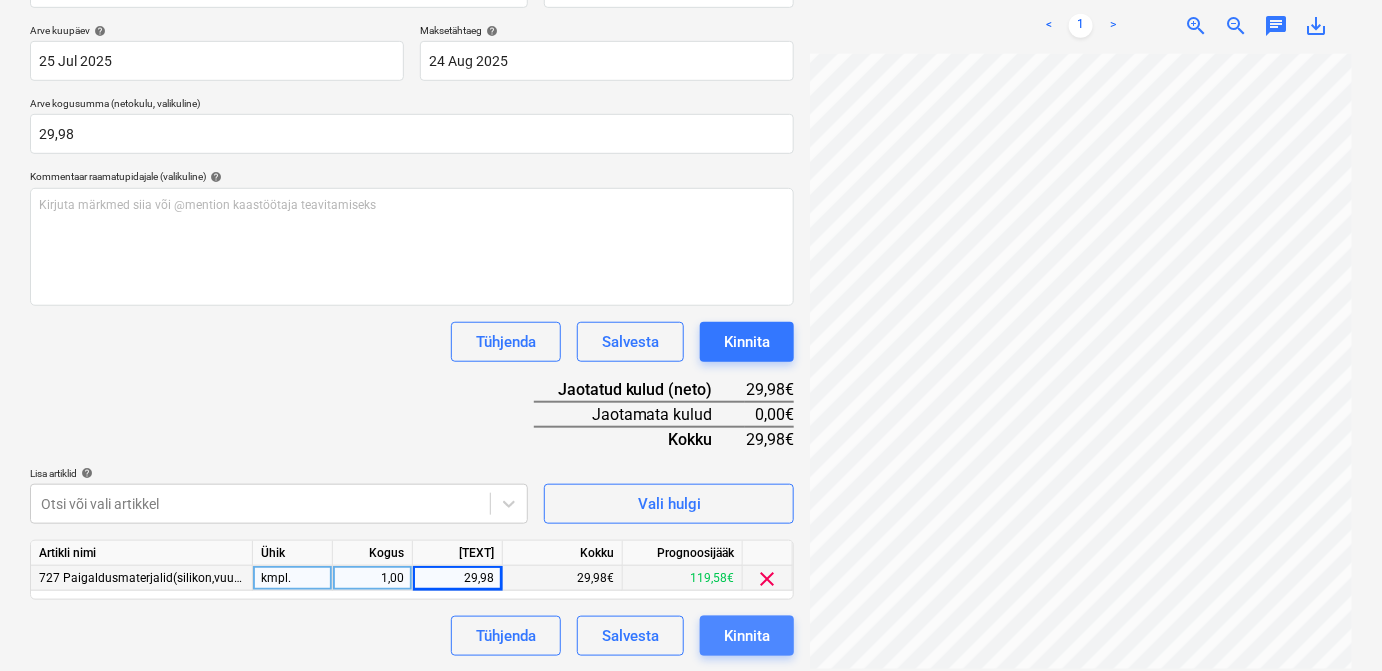 click on "Kinnita" at bounding box center (747, 636) 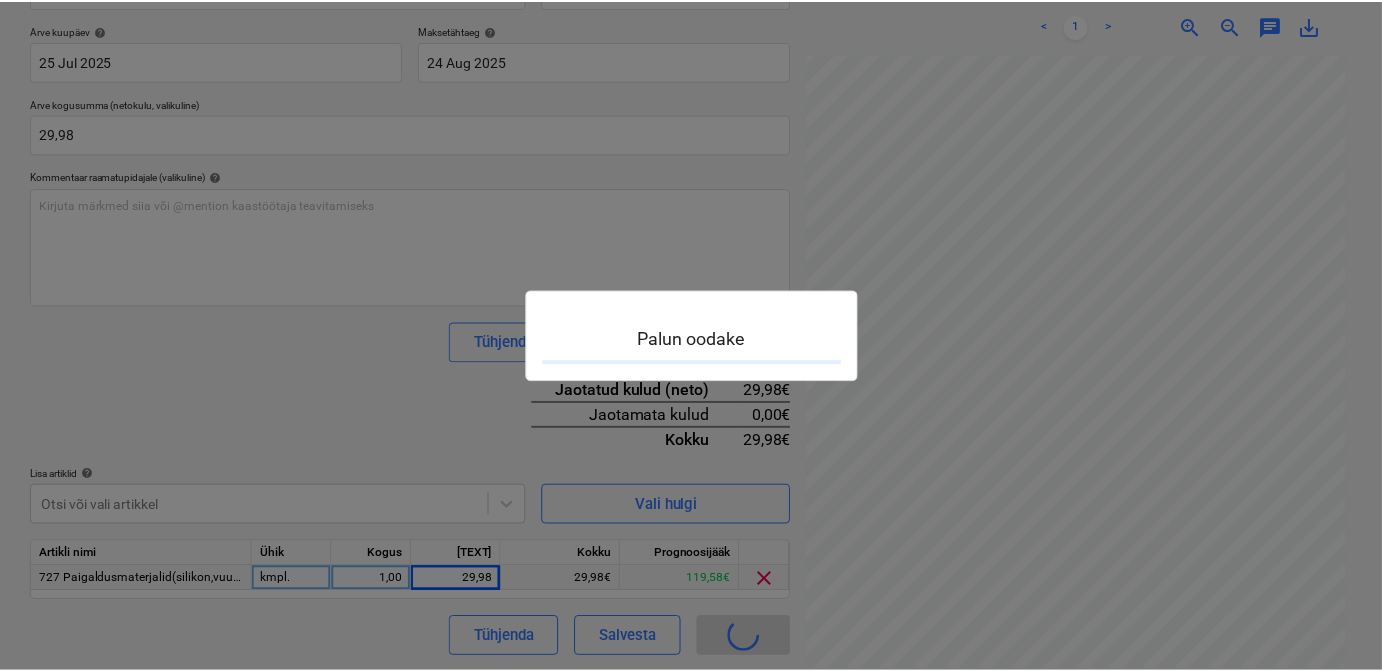scroll, scrollTop: 0, scrollLeft: 0, axis: both 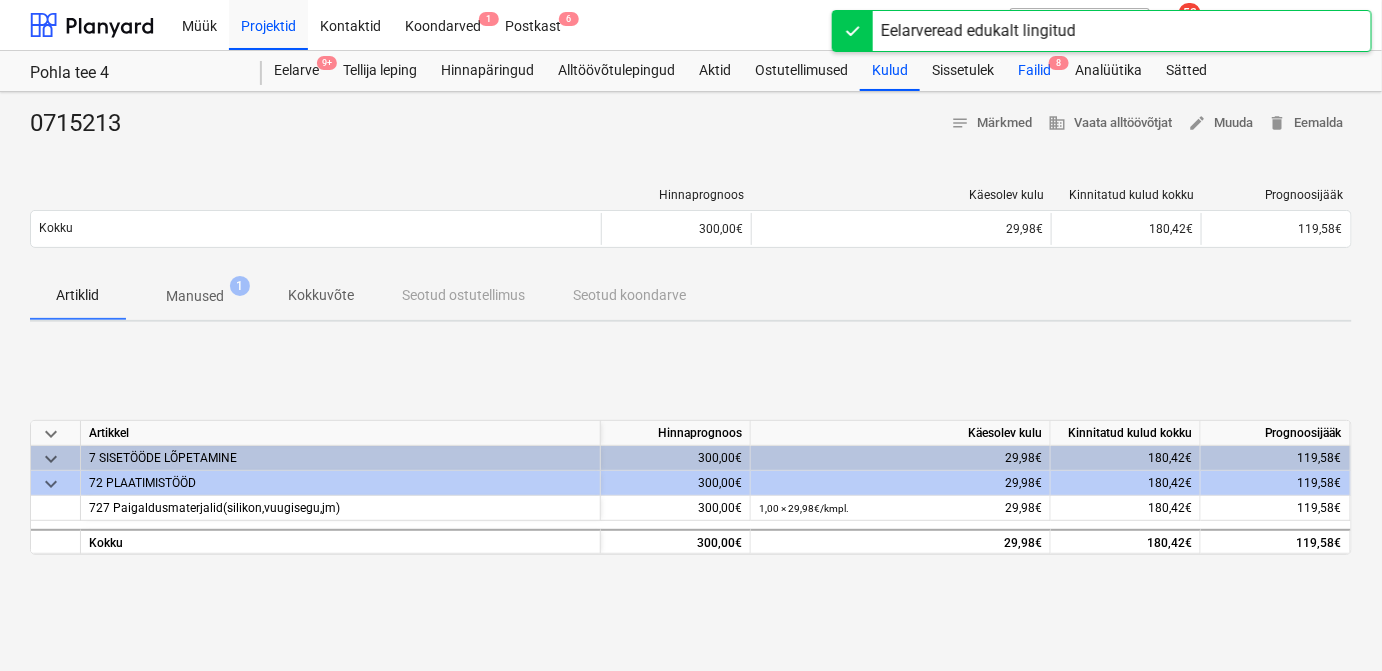 click on "Failid 8" at bounding box center (1034, 71) 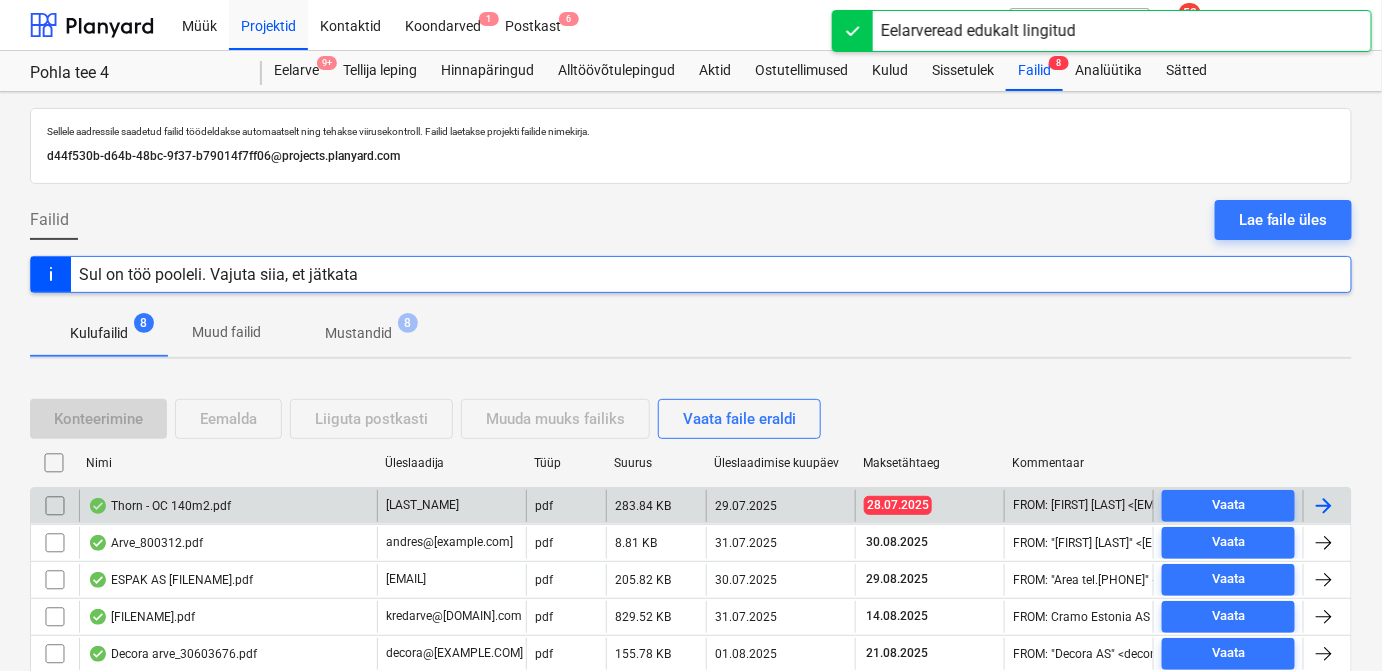 click at bounding box center (1324, 506) 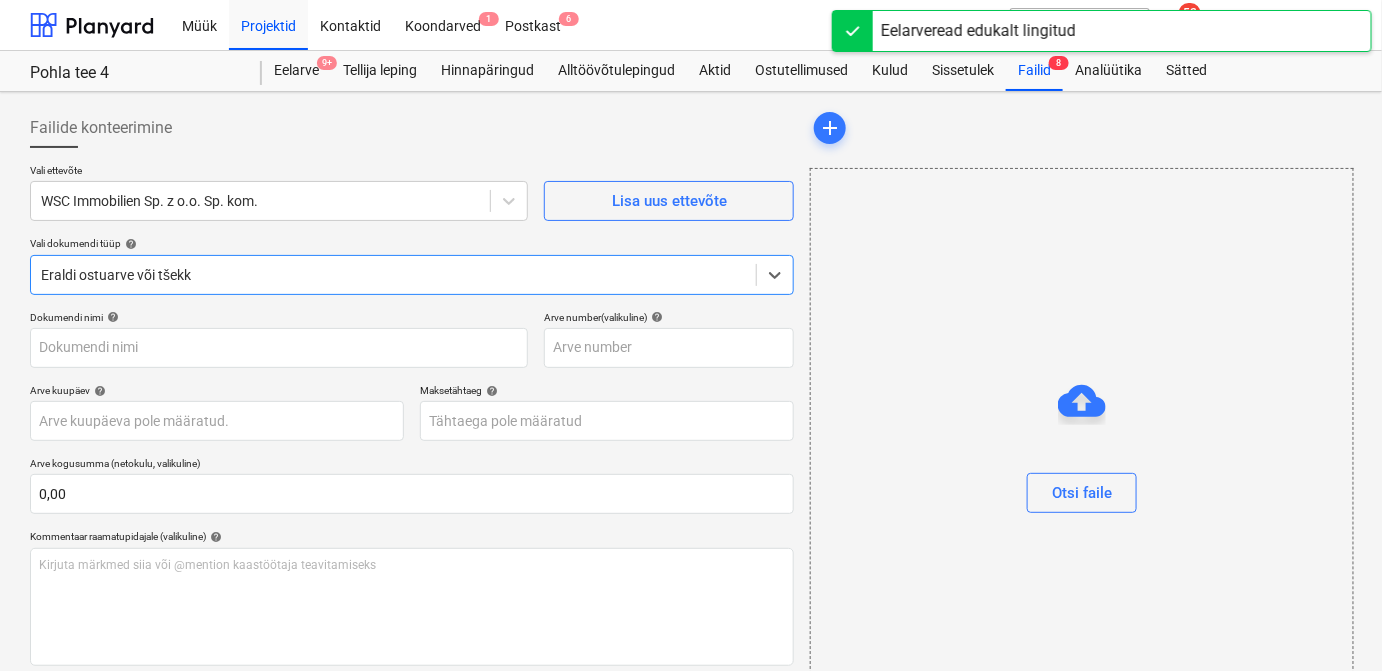 type on "[NUMBER]/PWG/[NUMBER]" 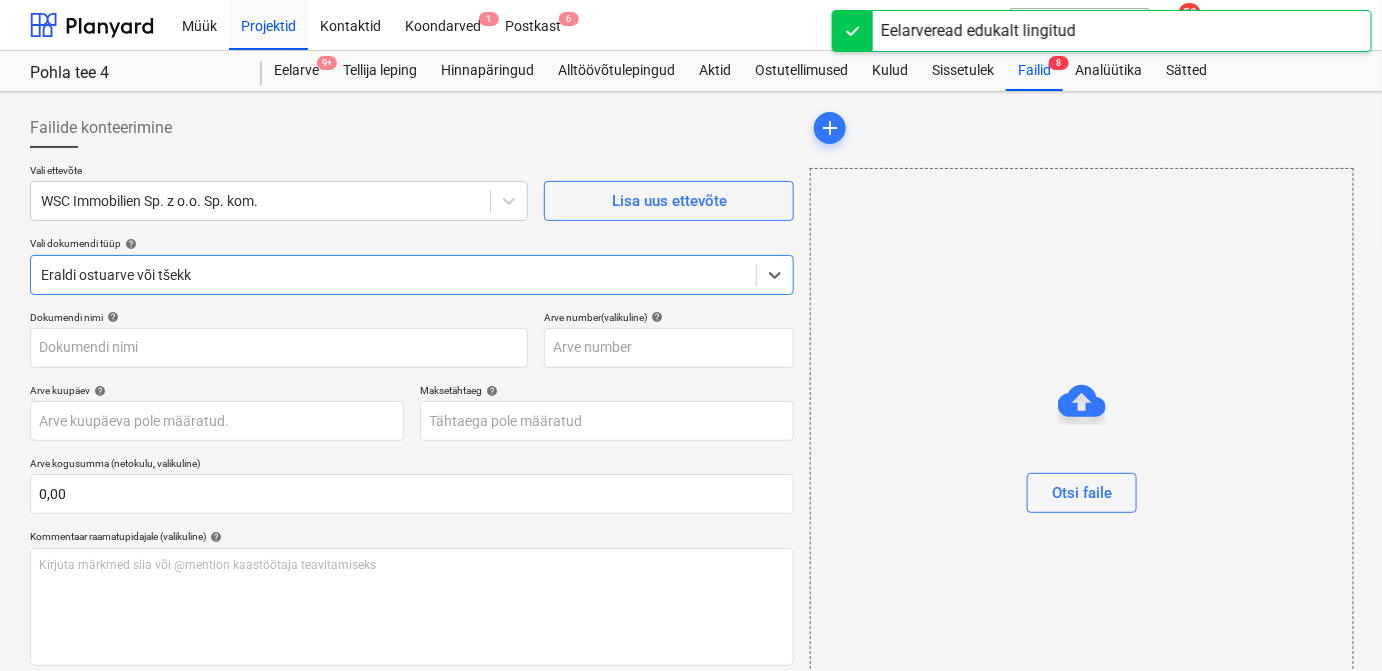 type on "[NUMBER]/PWG/[NUMBER]" 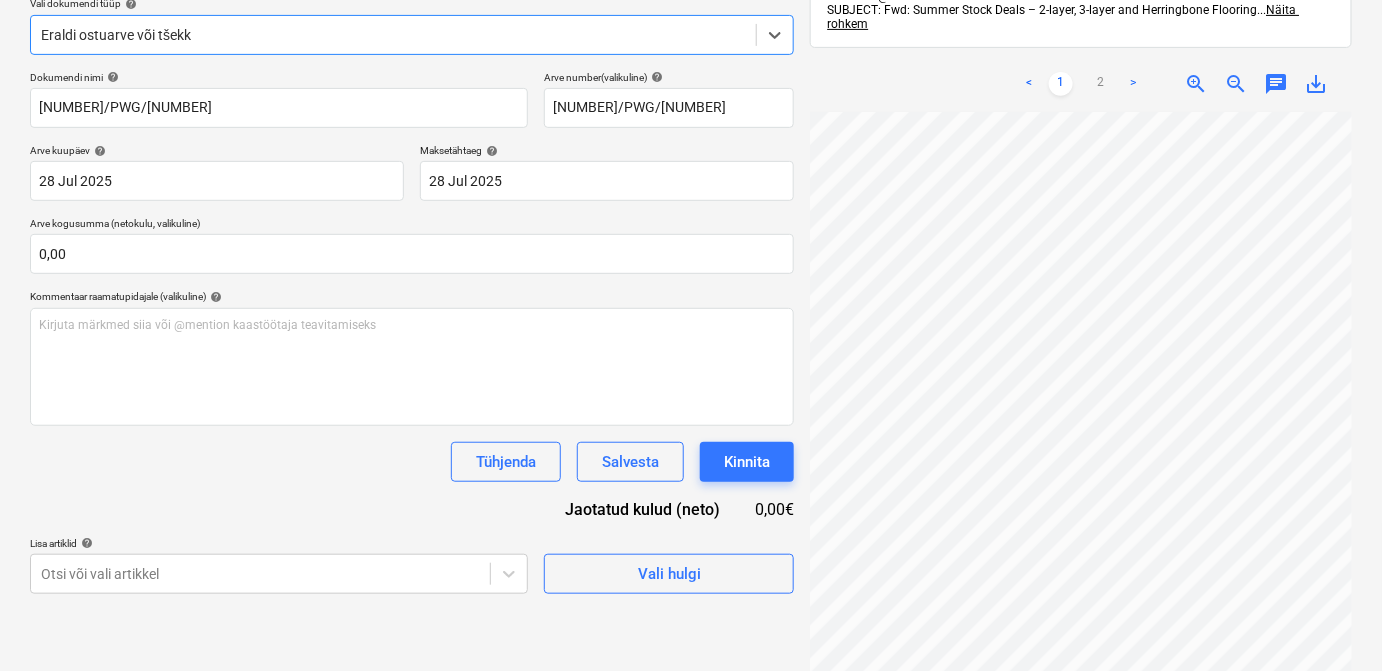 scroll, scrollTop: 259, scrollLeft: 0, axis: vertical 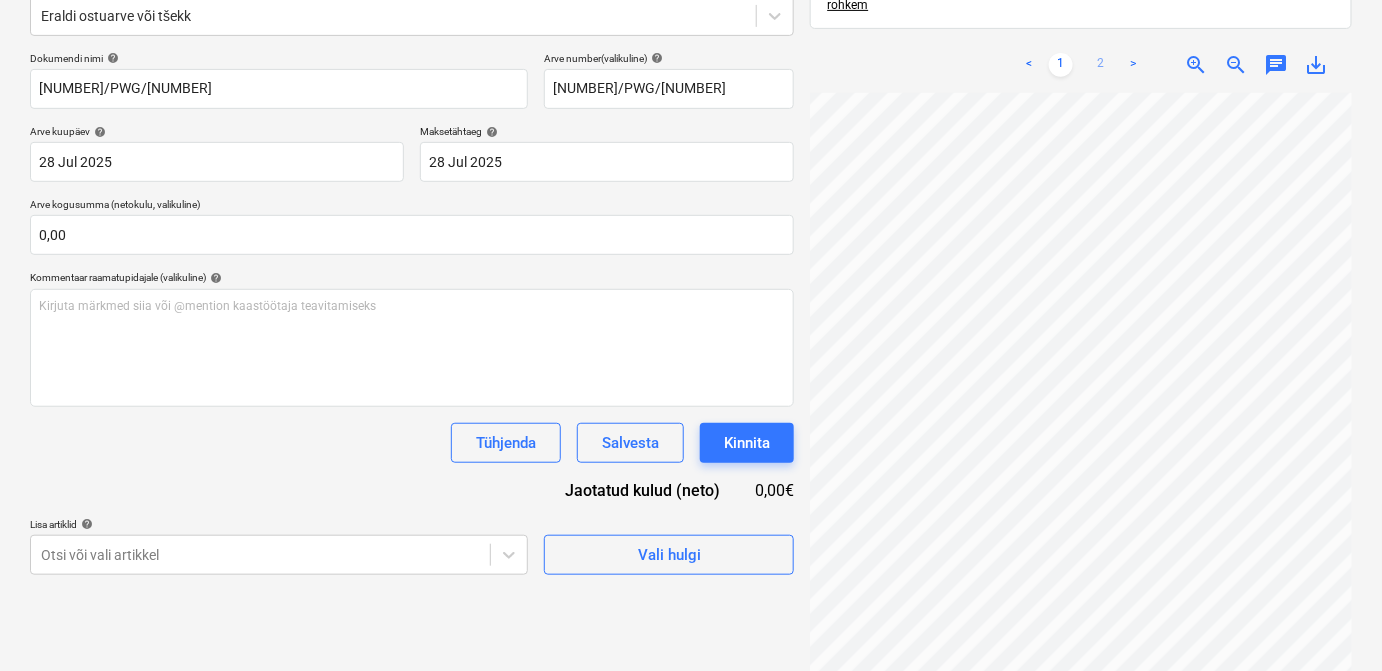 click on "2" at bounding box center (1101, 65) 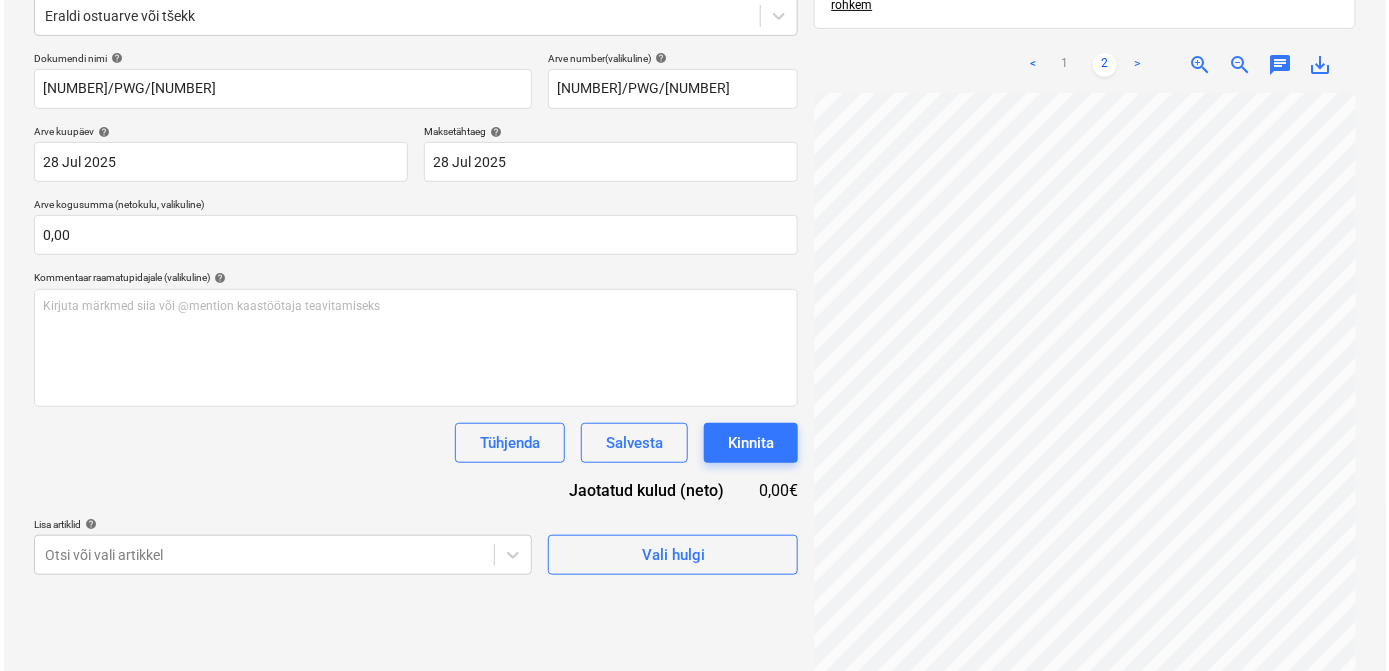 scroll, scrollTop: 0, scrollLeft: 21, axis: horizontal 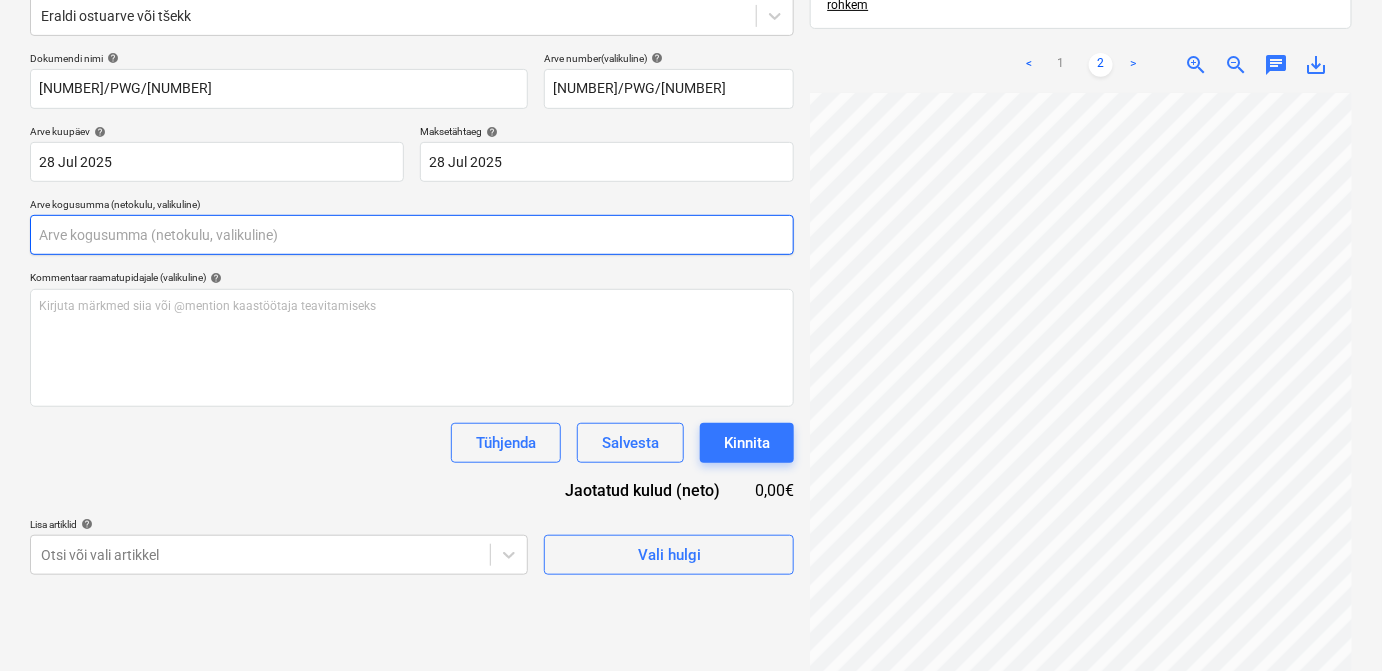 click at bounding box center (412, 235) 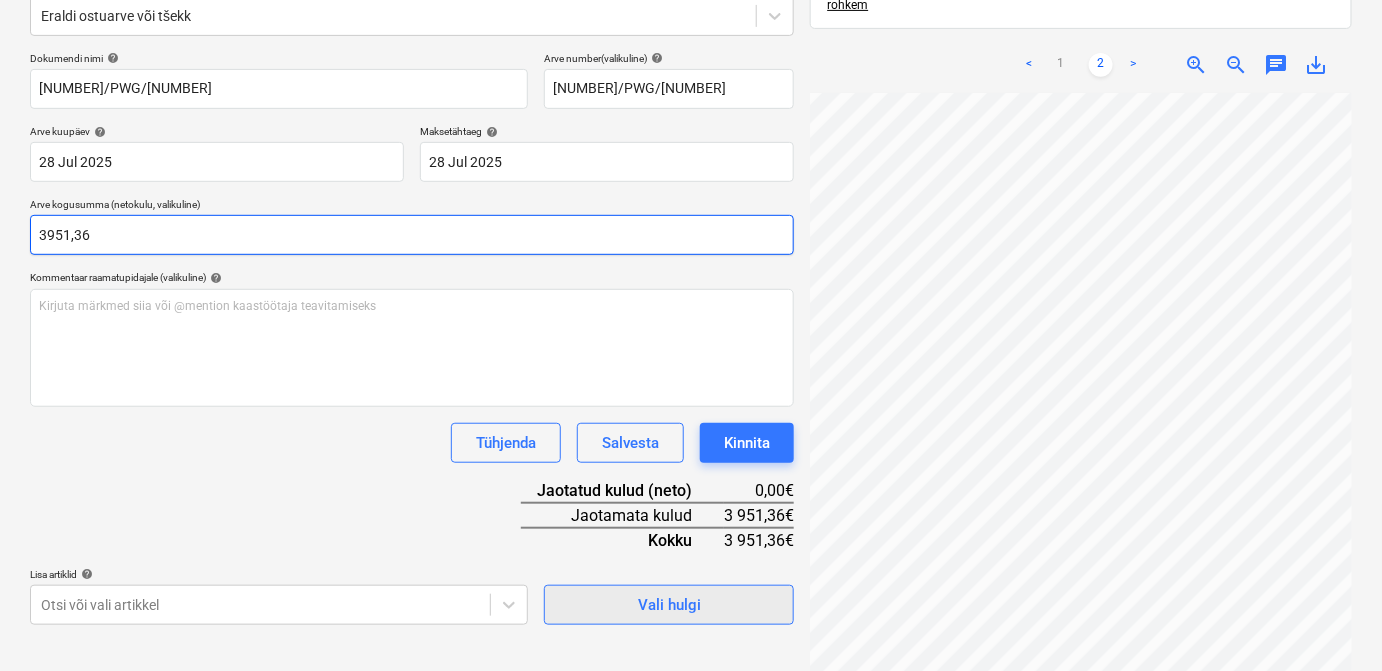 type on "3951,36" 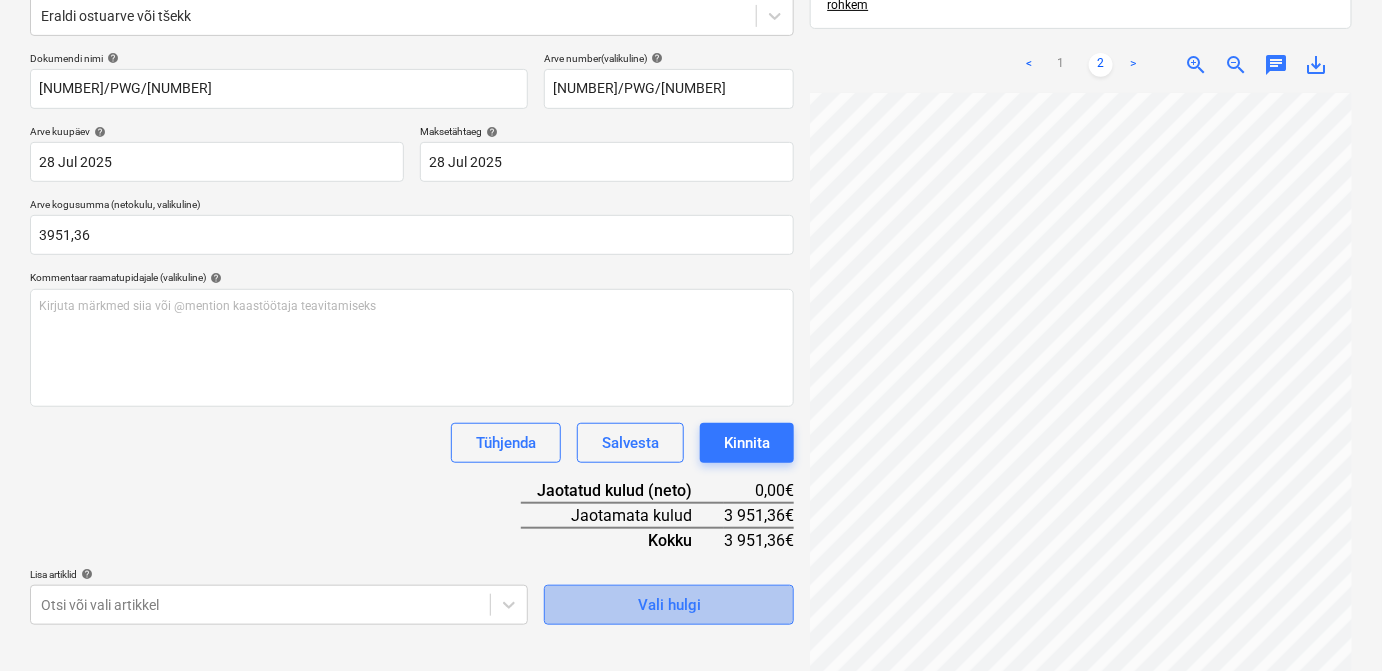 click on "Vali hulgi" at bounding box center [669, 605] 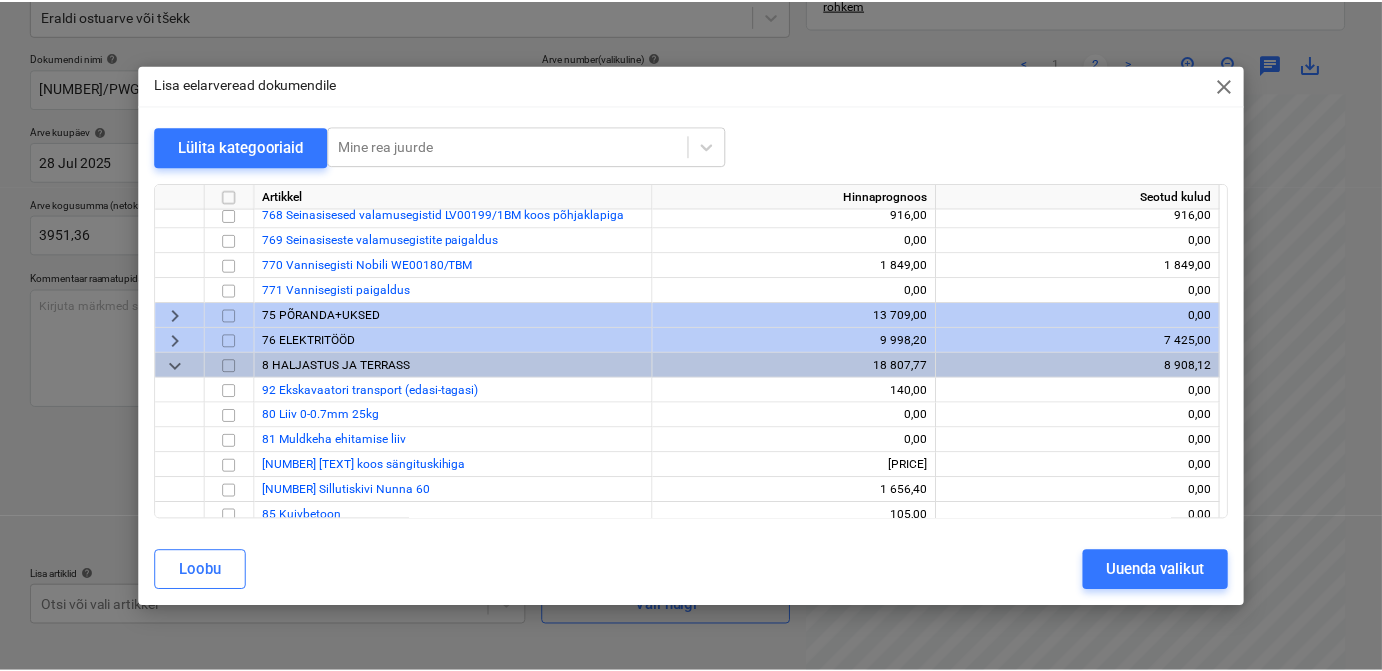 scroll, scrollTop: 10175, scrollLeft: 0, axis: vertical 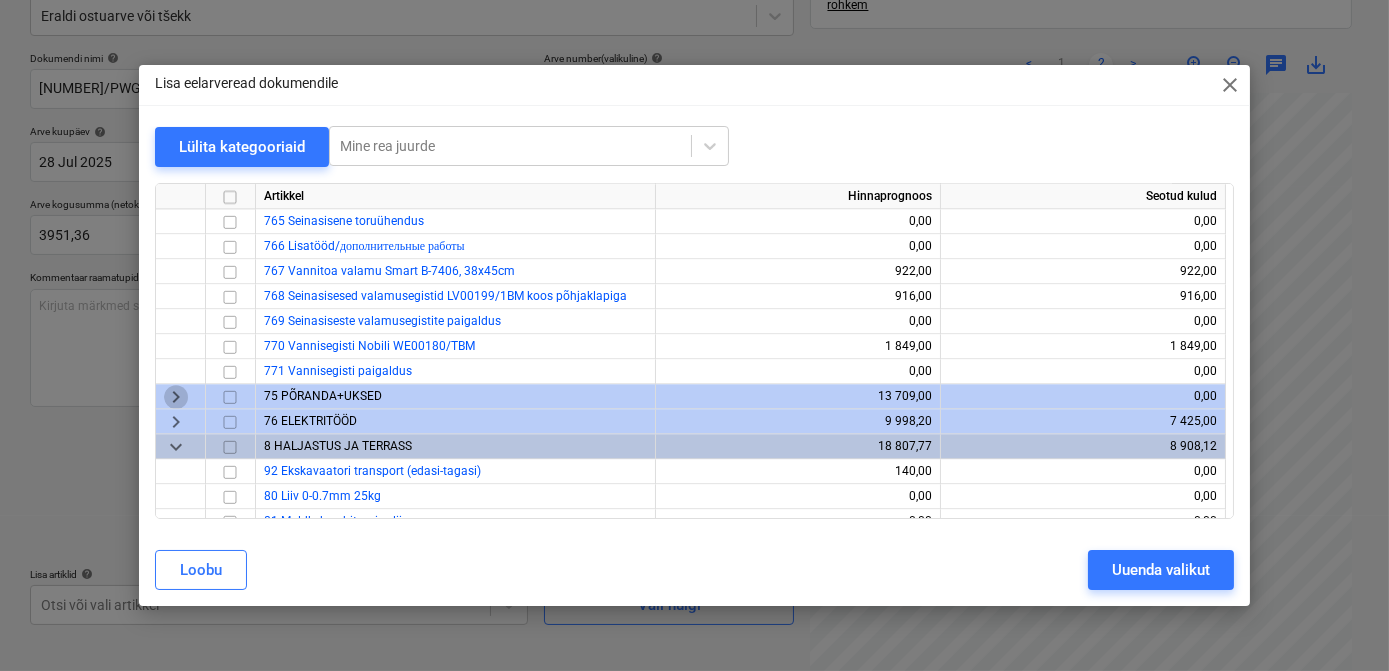 click on "keyboard_arrow_right" at bounding box center [176, 396] 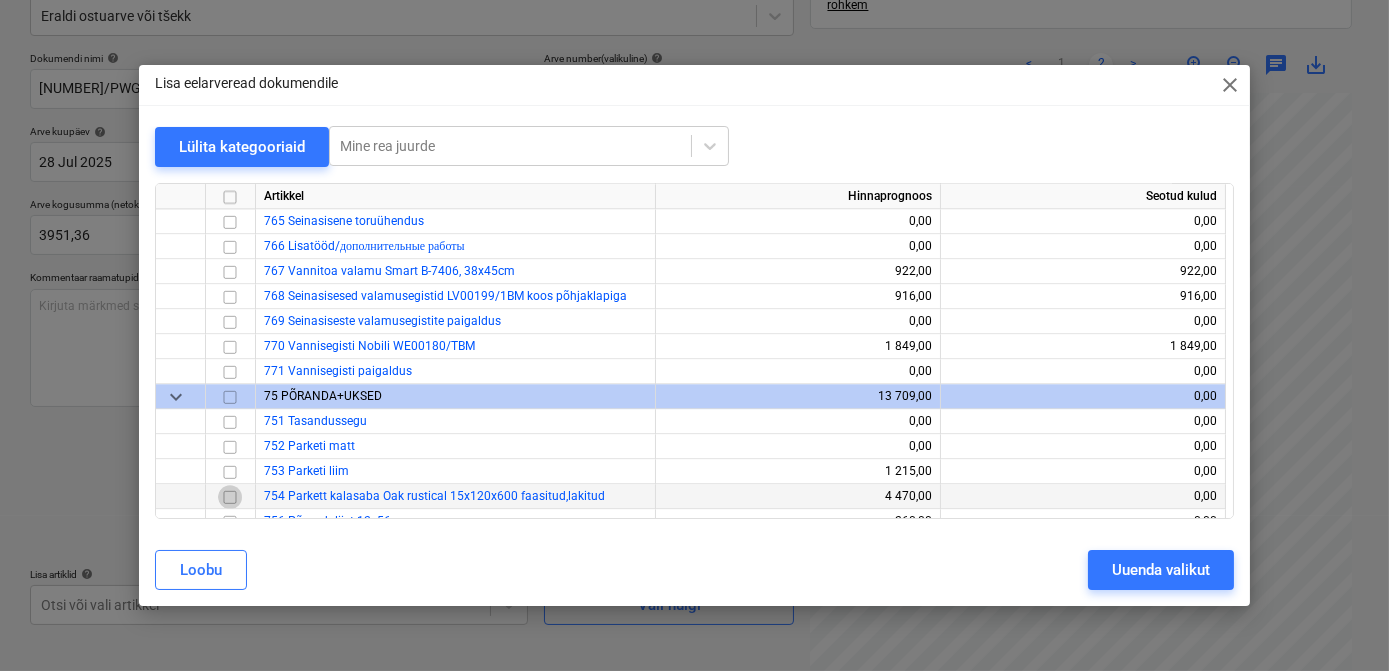 click at bounding box center (230, 496) 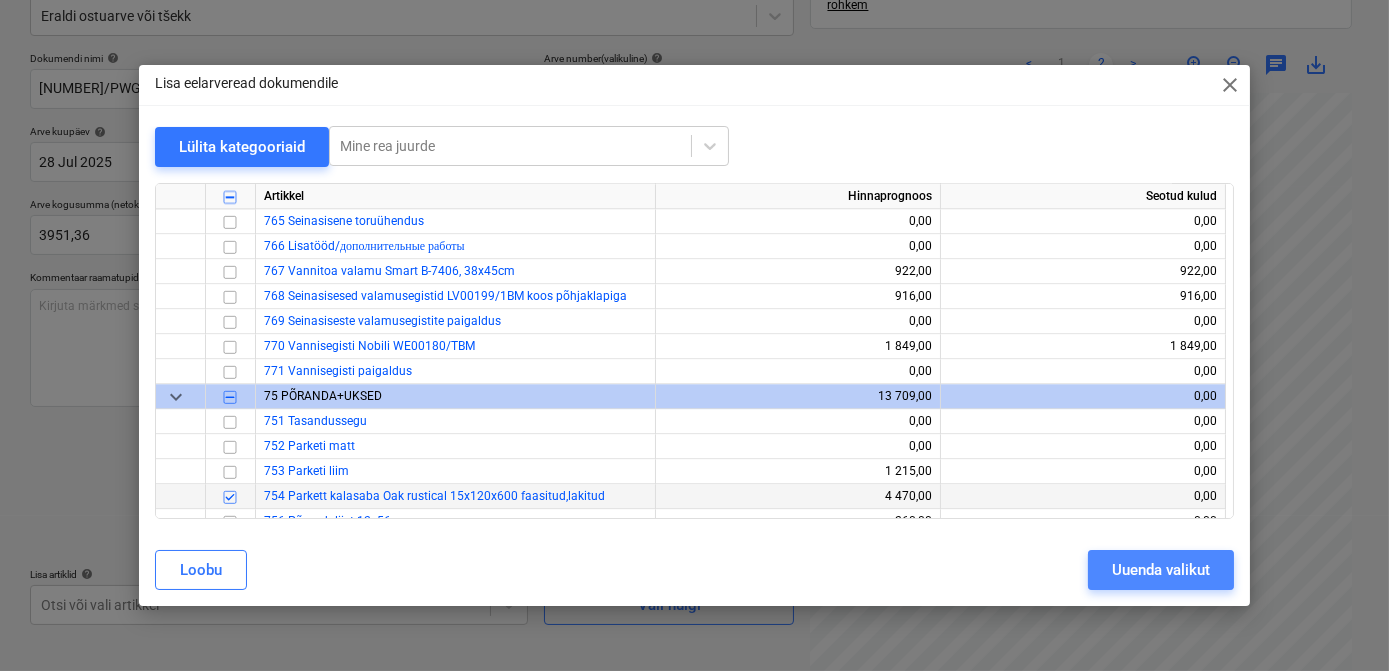 click on "Uuenda valikut" at bounding box center (1161, 570) 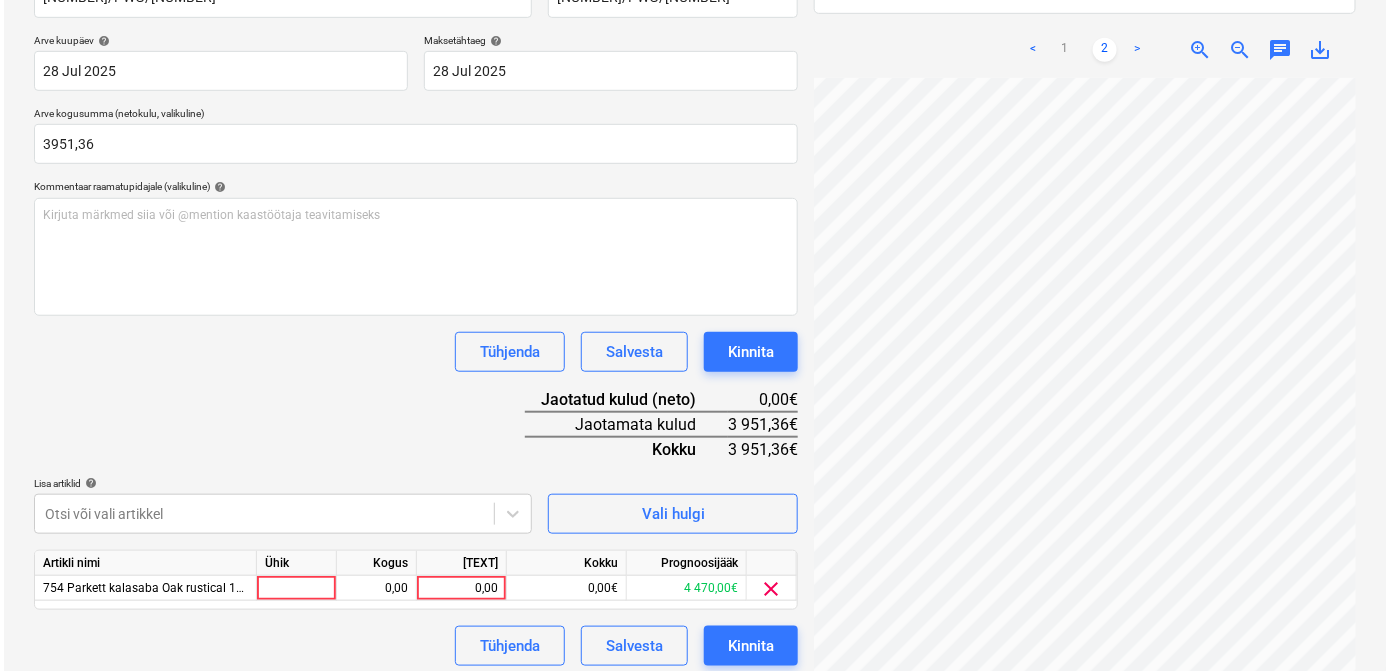 scroll, scrollTop: 360, scrollLeft: 0, axis: vertical 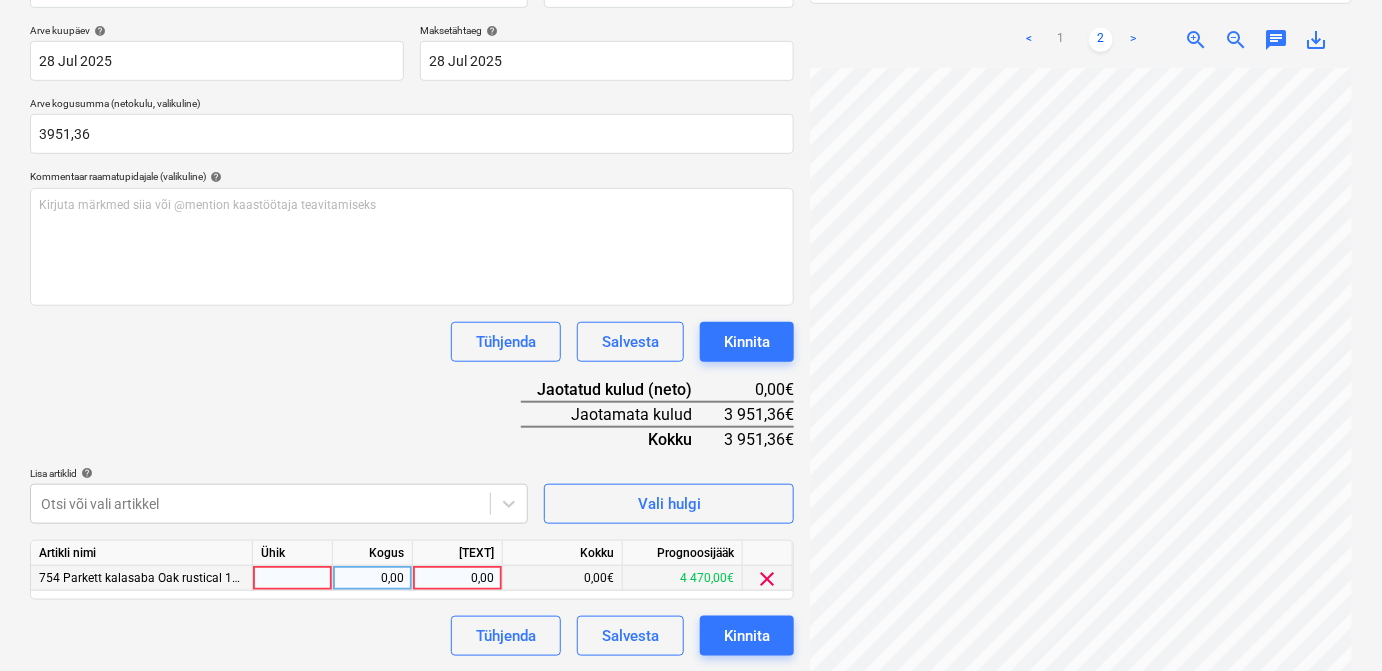 click at bounding box center [293, 578] 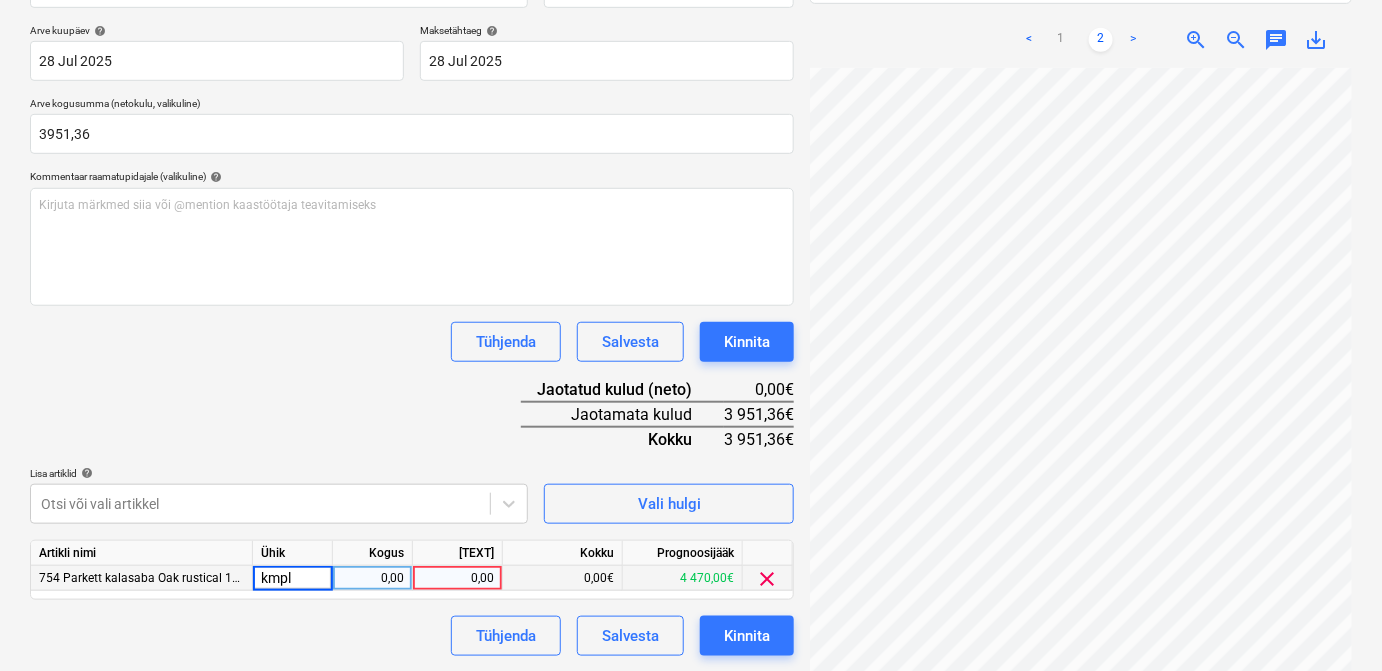 type on "kmpl." 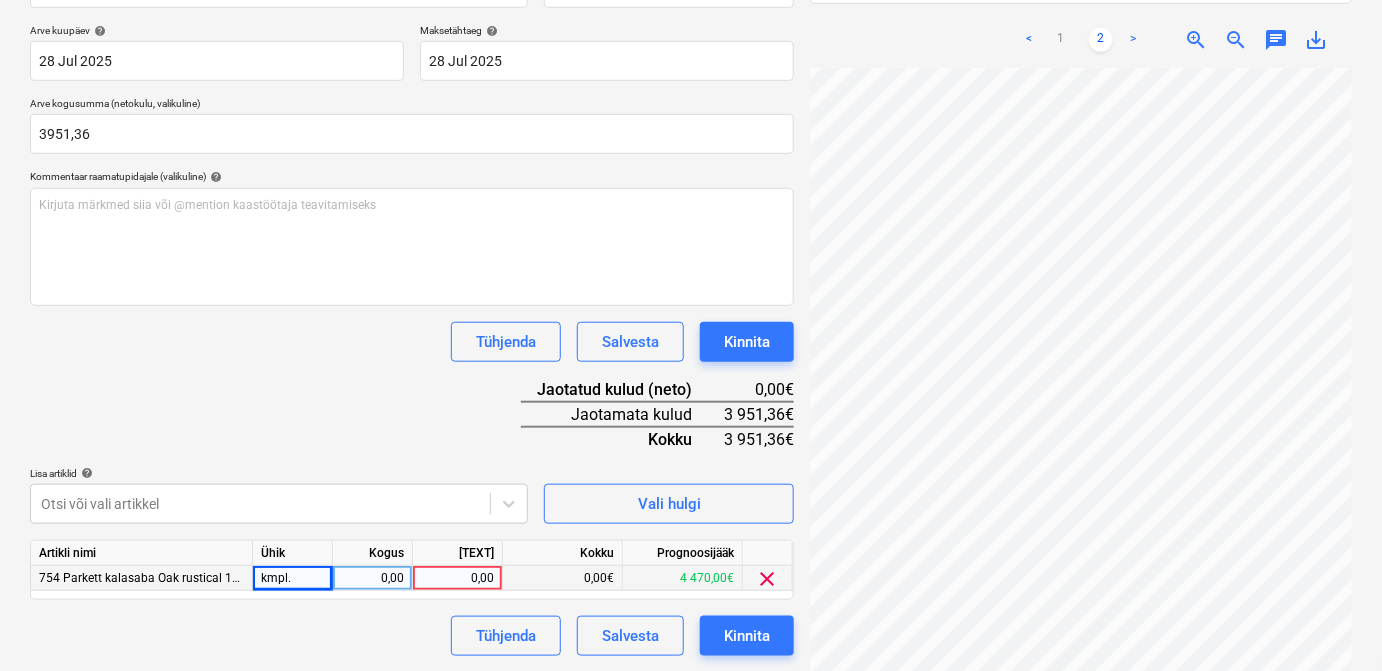 click on "0,00" at bounding box center (372, 578) 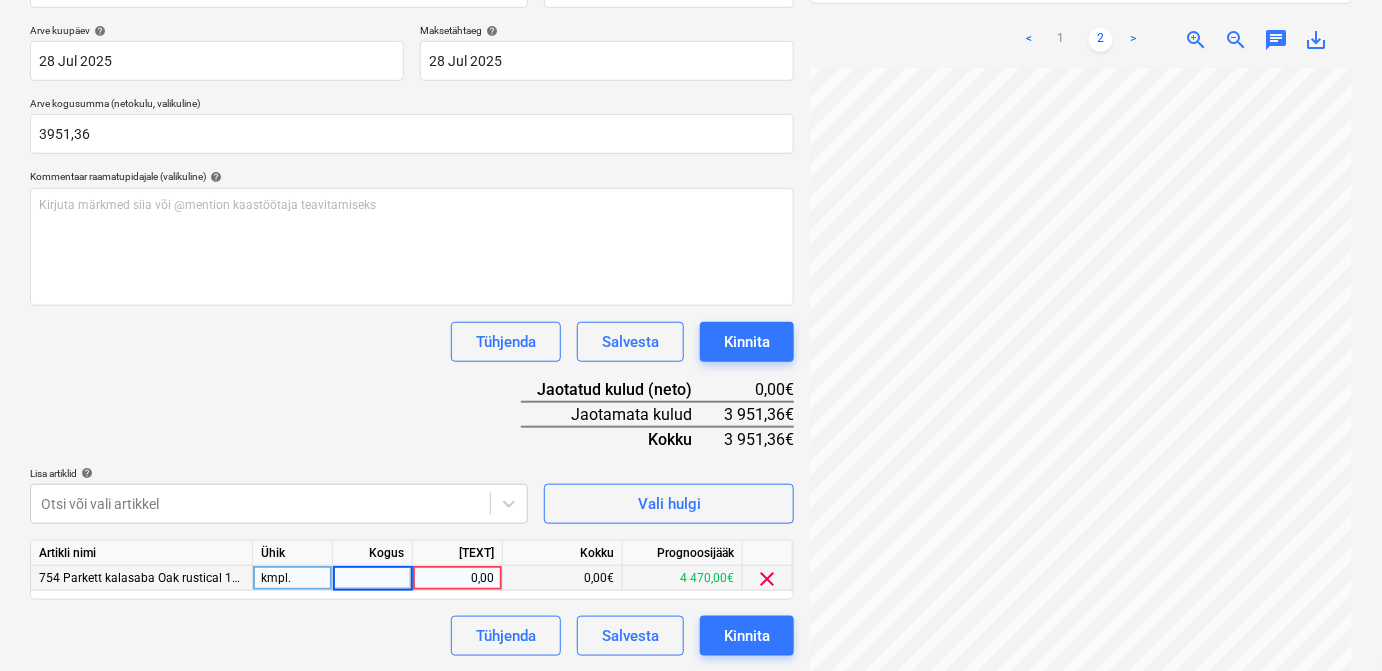 type on "1" 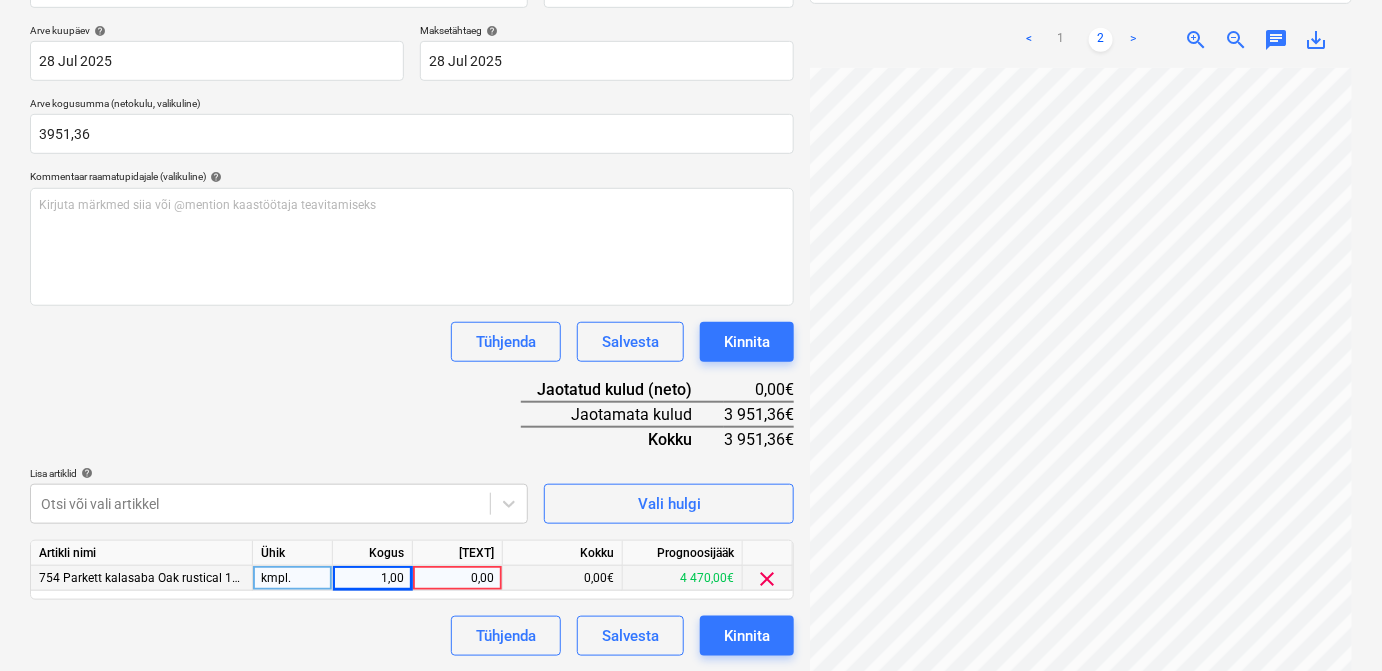 click on "0,00" at bounding box center [457, 578] 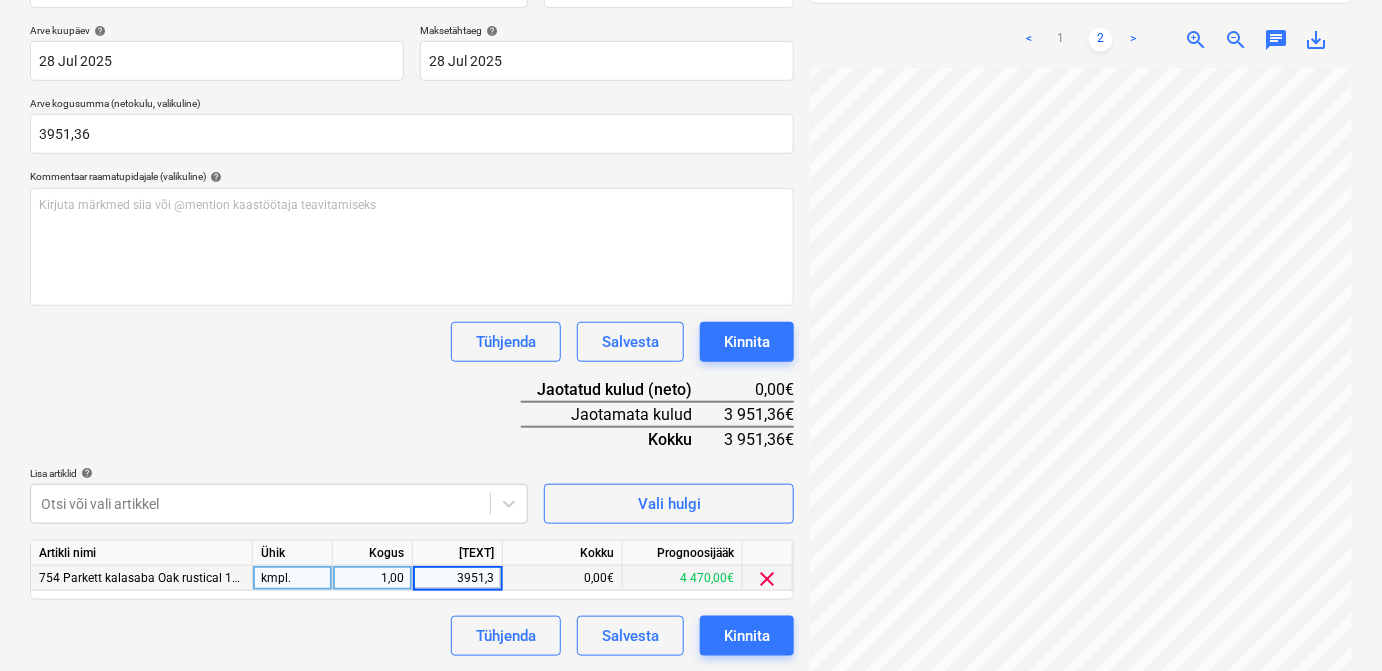 type on "3951,36" 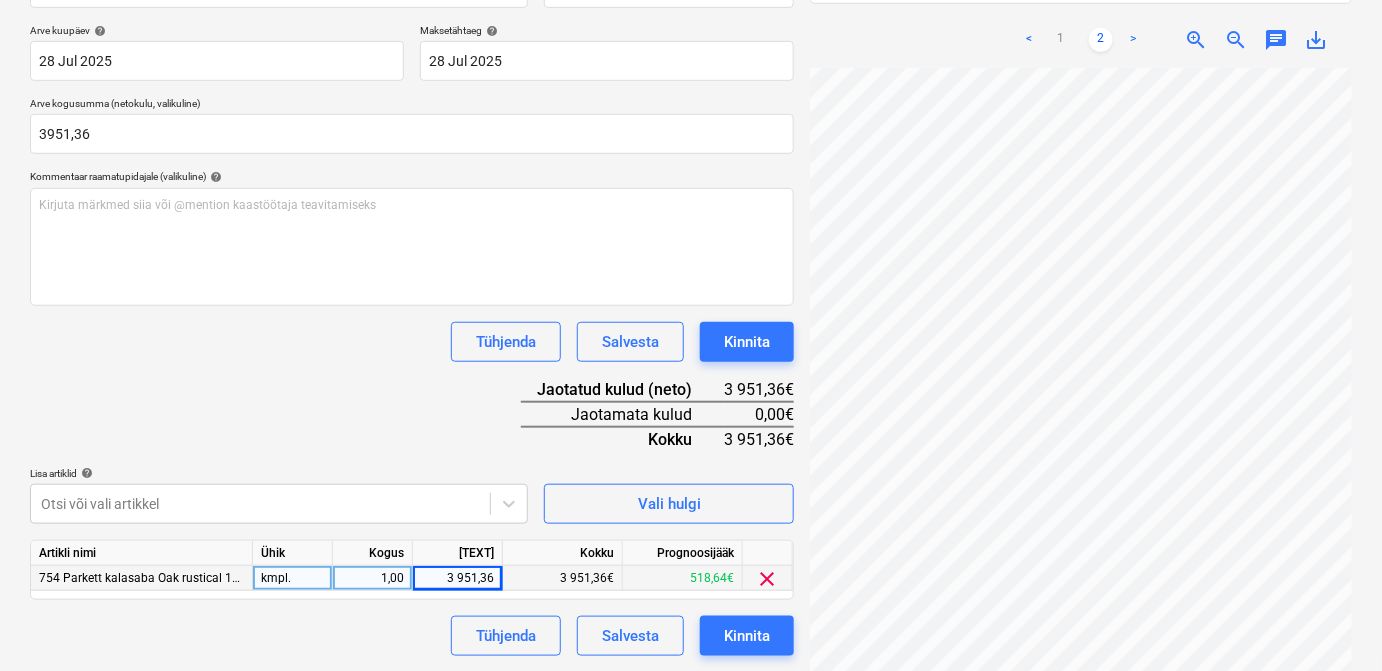 click on "Dokumendi nimi help 420/PWG/07/2025 Arve number (valikuline) help 420/PWG/07/2025 Arve kuupäev help 28 Jul 2025 28.07.2025 Press the down arrow key to interact with the calendar and
select a date. Press the question mark key to get the keyboard shortcuts for changing dates. Maksetähtaeg help 28 Jul 2025 28.07.2025 Press the down arrow key to interact with the calendar and
select a date. Press the question mark key to get the keyboard shortcuts for changing dates. Arve kogusumma (netokulu, valikuline) 3951,36 Kommentaar raamatupidajale (valikuline) help Kirjuta märkmed siia või @mention kaastöötaja teavitamiseks ﻿ Tühjenda Salvesta Kinnita Jaotatud kulud (neto) 3 951,36€ Jaotamata kulud 0,00€ Kokku 3 951,36€ Lisa artiklid help Otsi või vali artikkel Vali hulgi Artikli nimi Ühik Kogus Ühiku hind Kokku Prognoosijääk 754 Parkett kalasaba Oak rustical 15x120x600 faasitud,lakitud kmpl. 1,00 3 951,36 3 951,36€ 518,64€ clear Tühjenda Salvesta Kinnita" at bounding box center (412, 303) 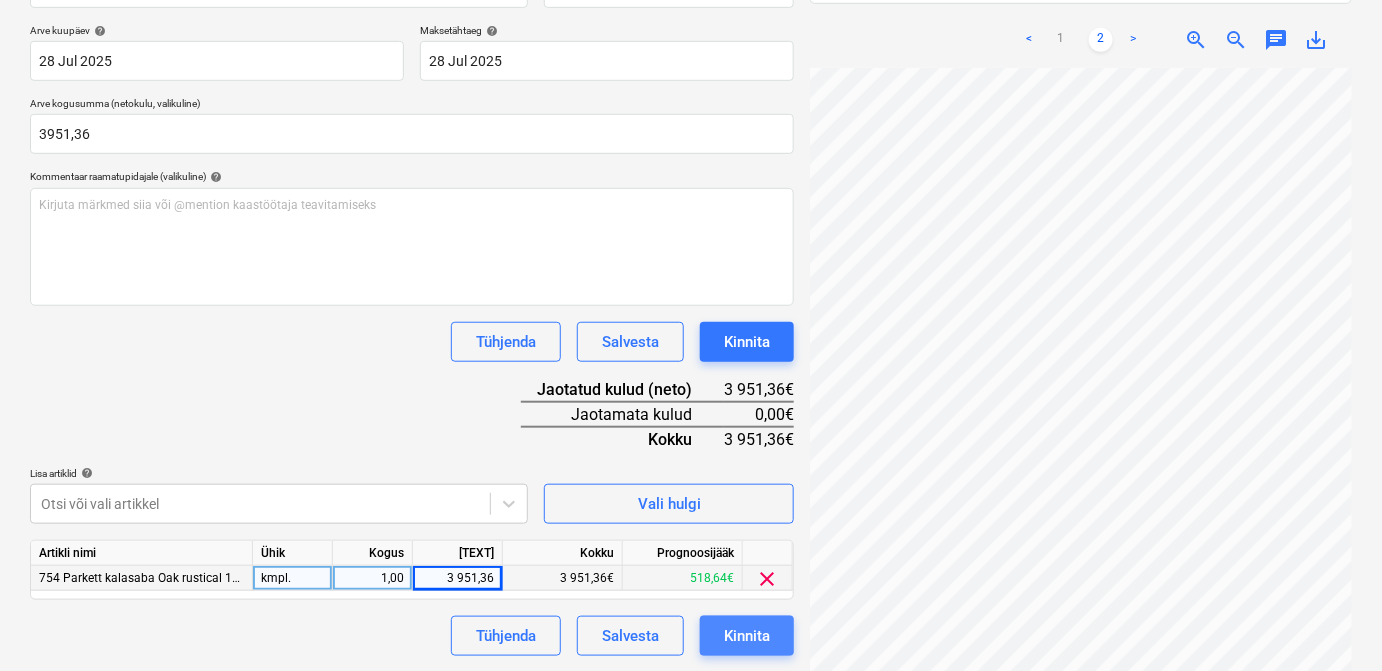 click on "Kinnita" at bounding box center (747, 636) 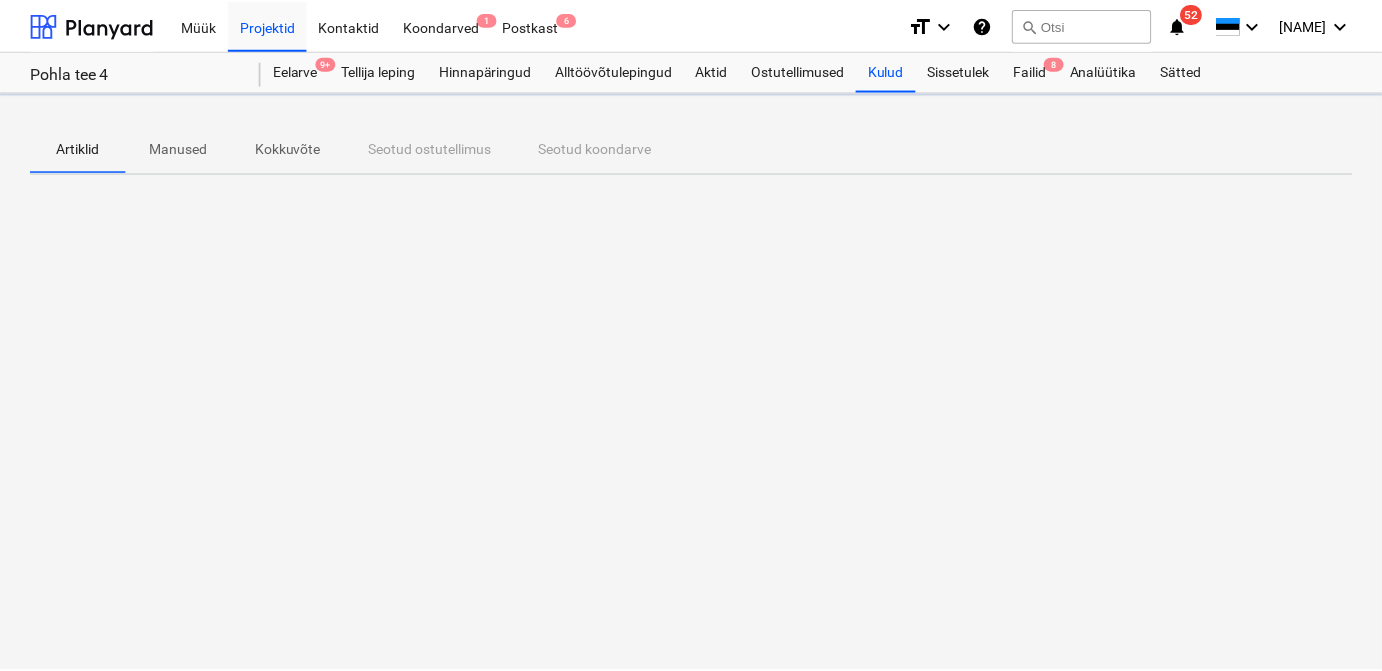 scroll, scrollTop: 0, scrollLeft: 0, axis: both 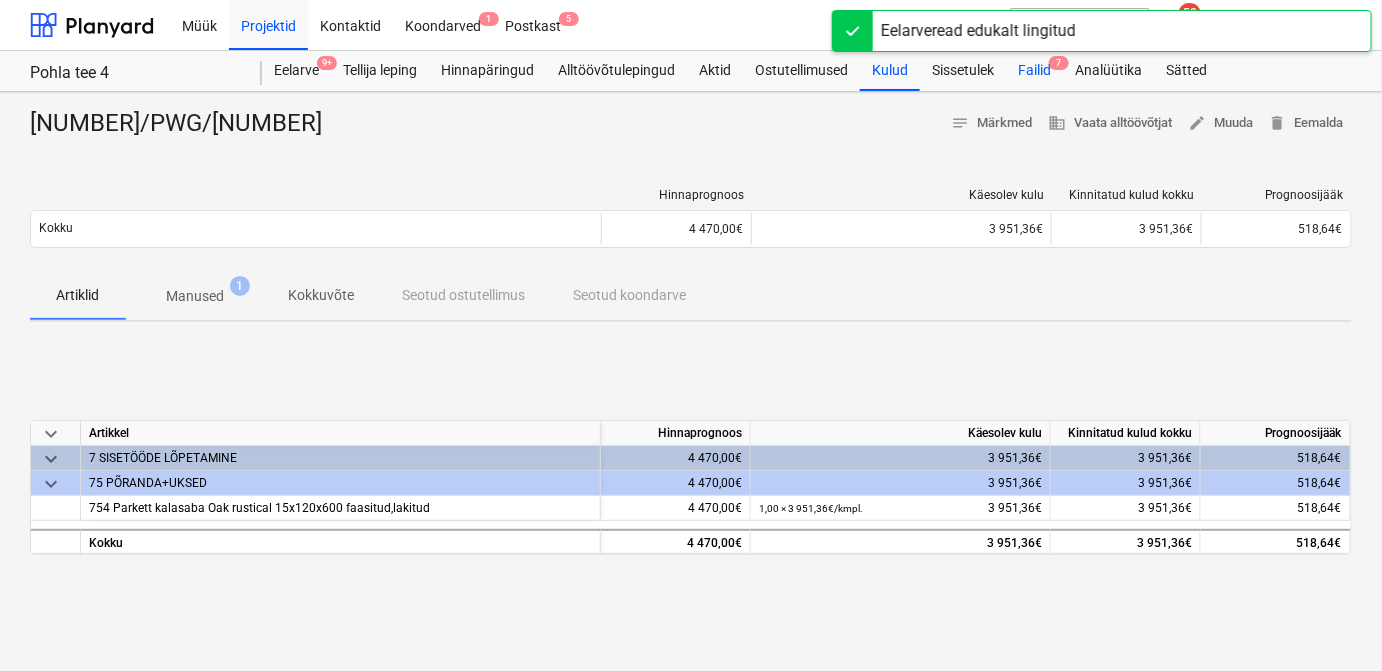 click on "Failid 7" at bounding box center [1034, 71] 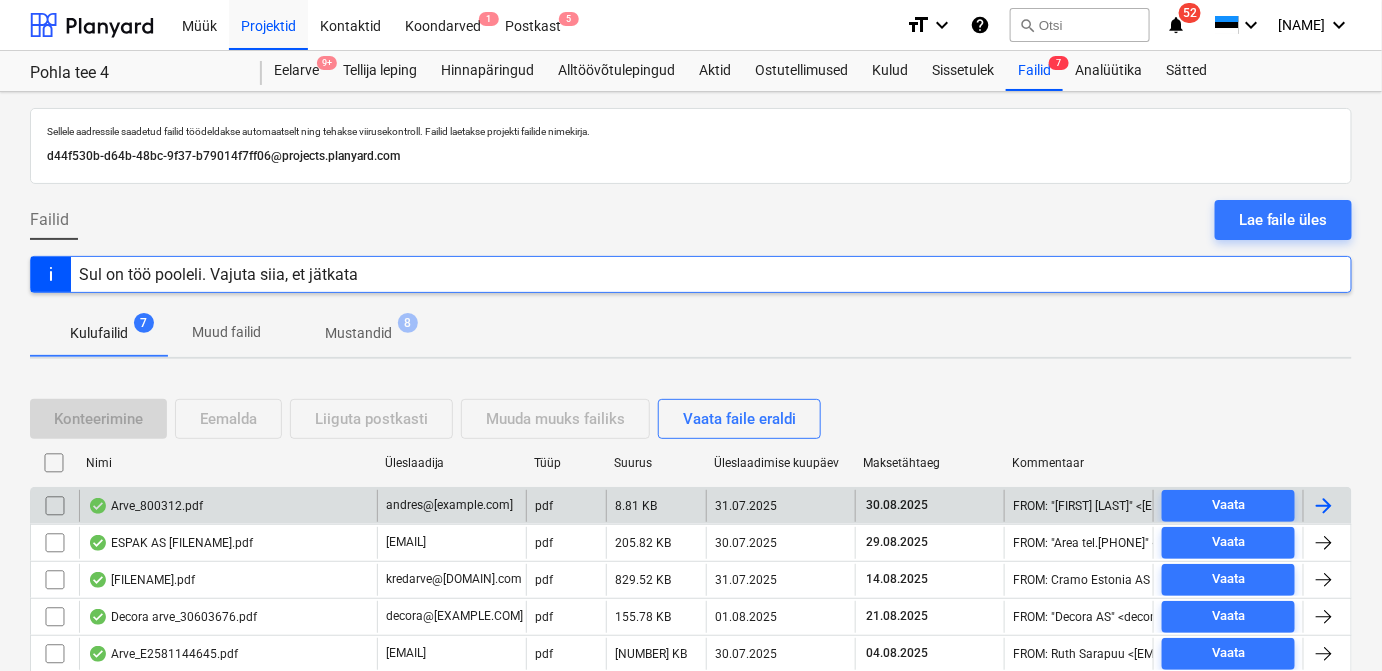 click at bounding box center [1324, 506] 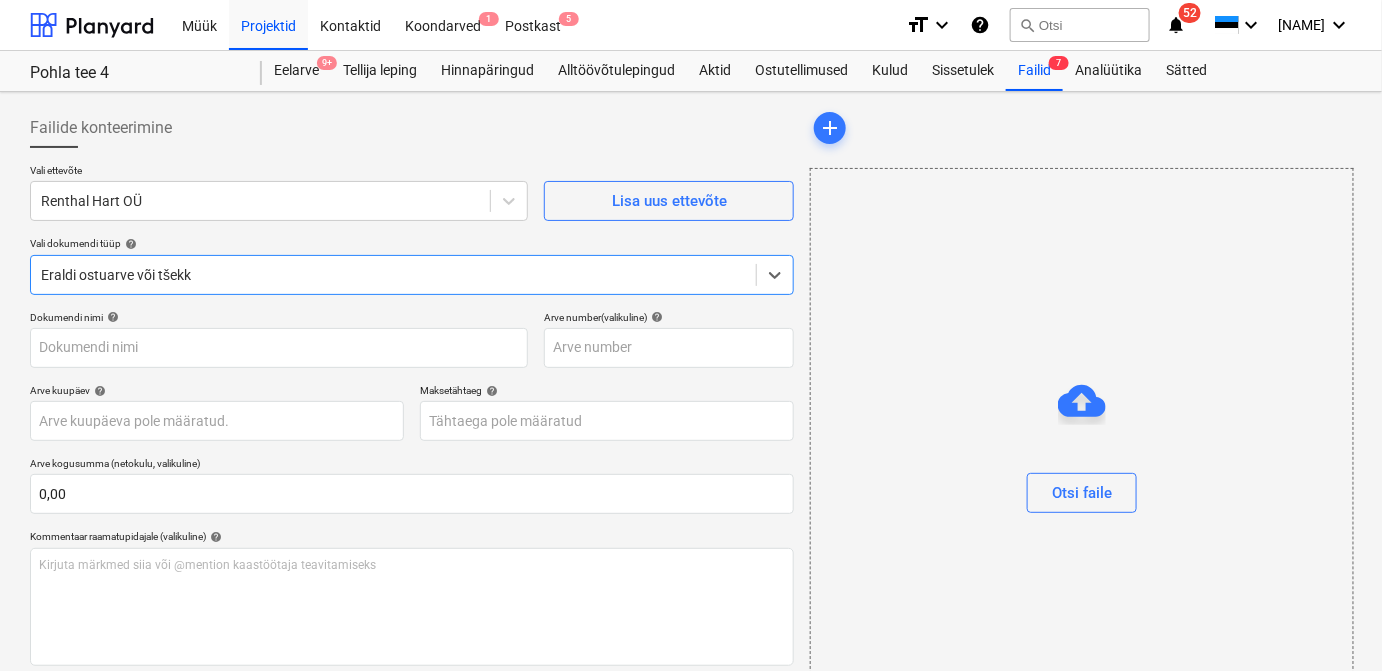 type on "800312" 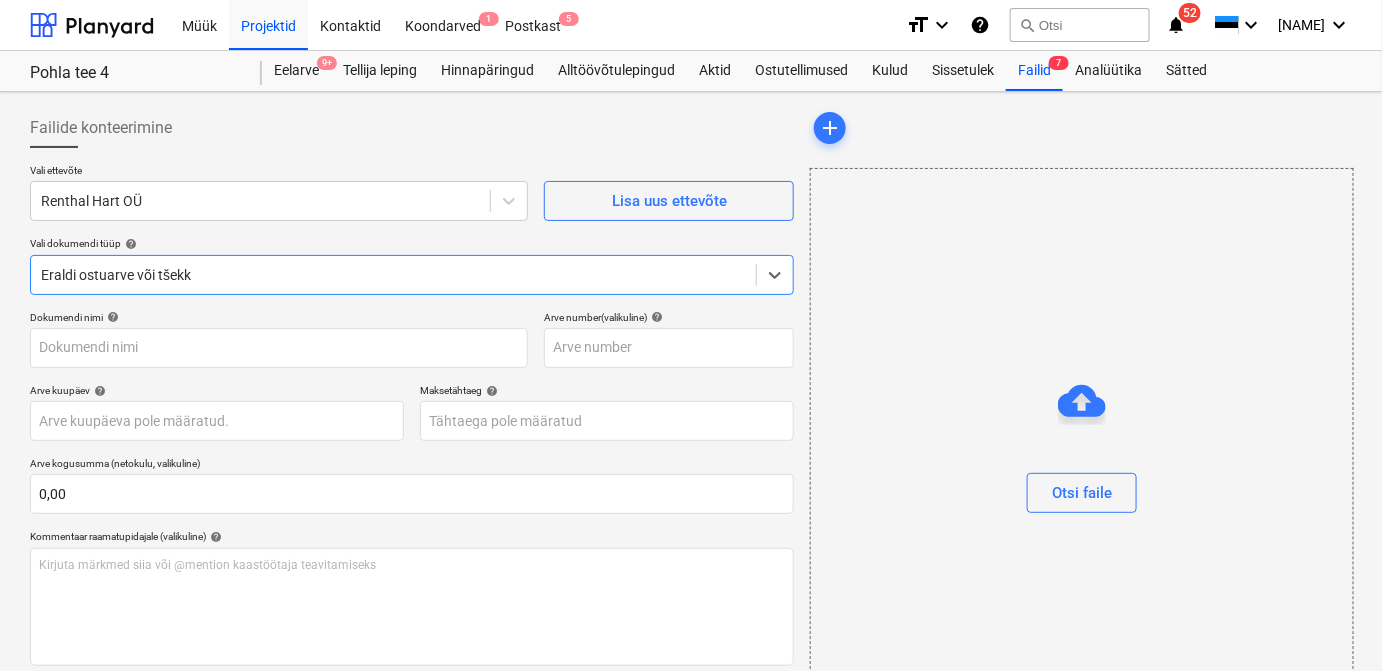 type on "800312" 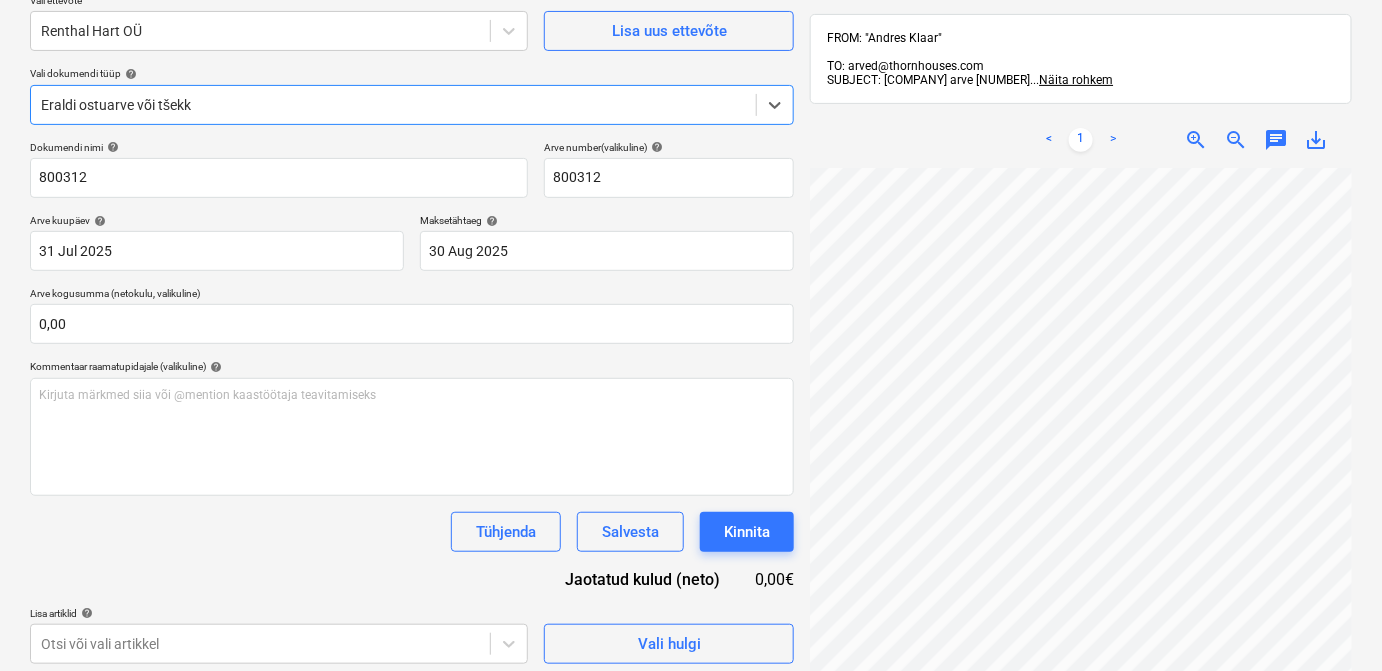 scroll, scrollTop: 171, scrollLeft: 0, axis: vertical 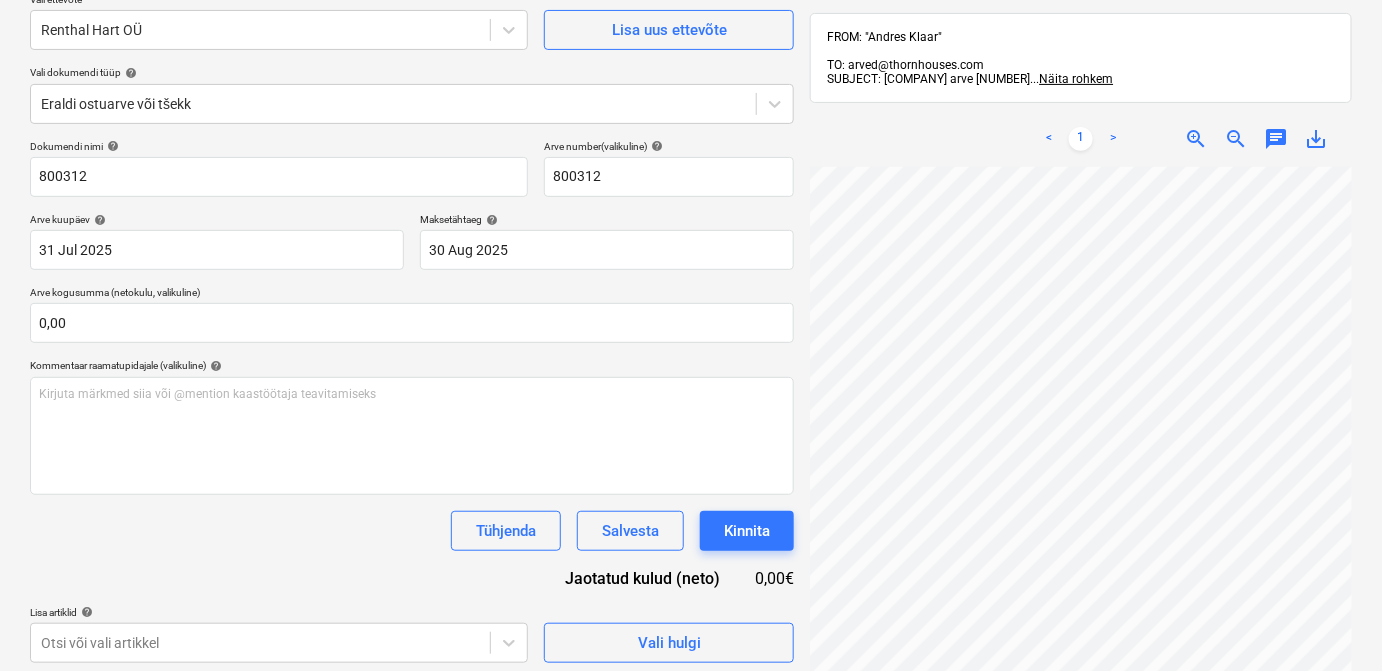 click on "Arve_[NUMBER].pdf clear add sort FROM: "[FIRST] [LAST]"  TO: arved@thornhouses.com SUBJECT: Renthal Hart OÜ arve [NUMBER] ...  Näita rohkem ...  Näita rohkem < 1 > zoom_in zoom_out chat 0 save_alt" at bounding box center [1081, 359] 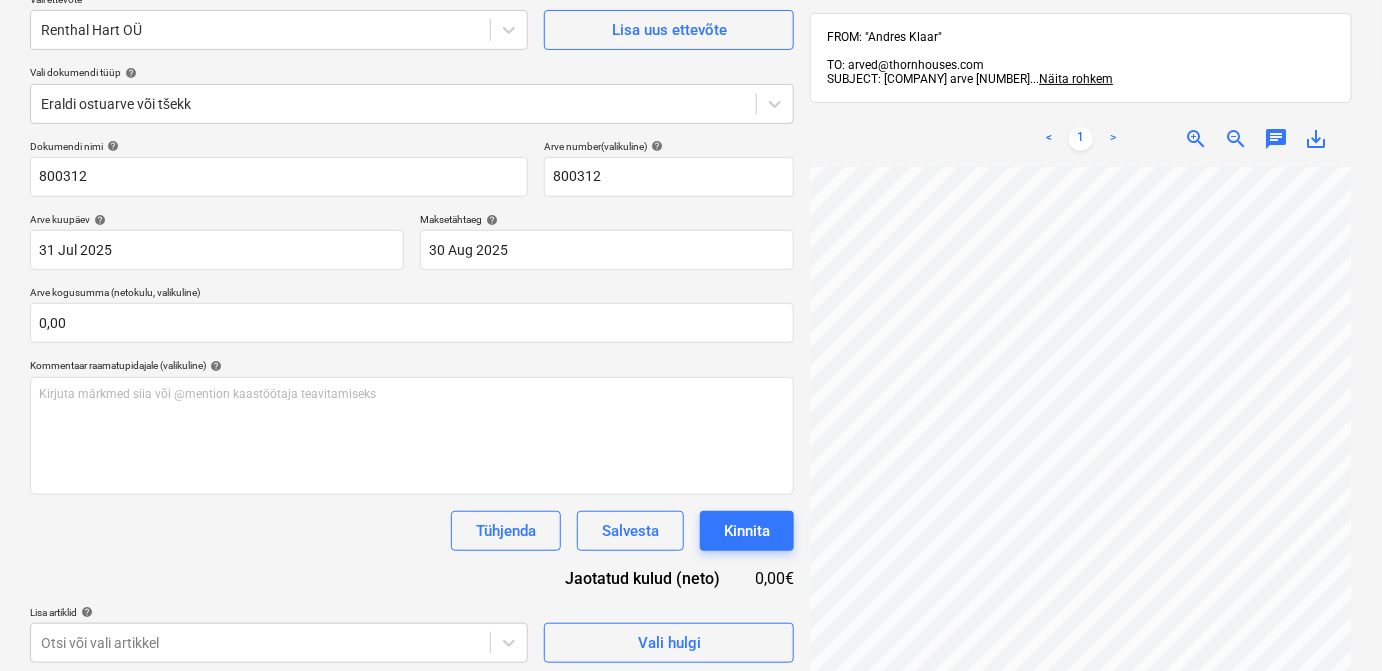 scroll, scrollTop: 452, scrollLeft: 213, axis: both 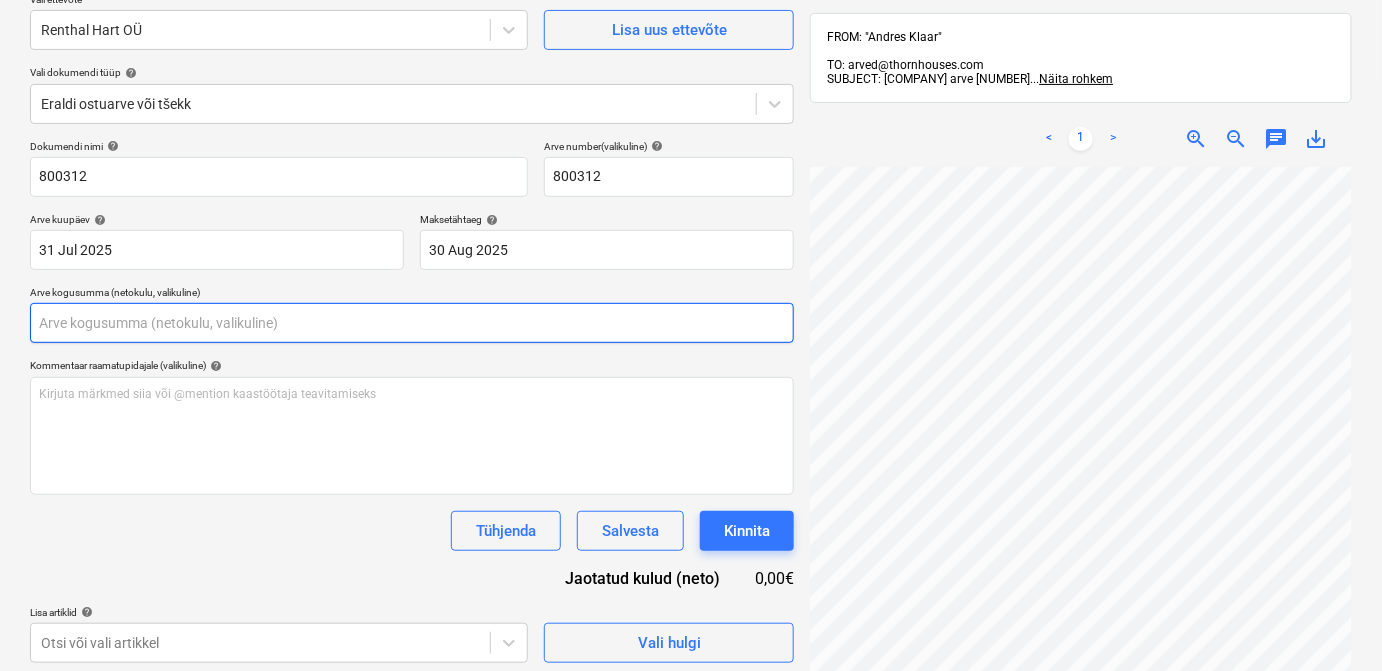 click at bounding box center (412, 323) 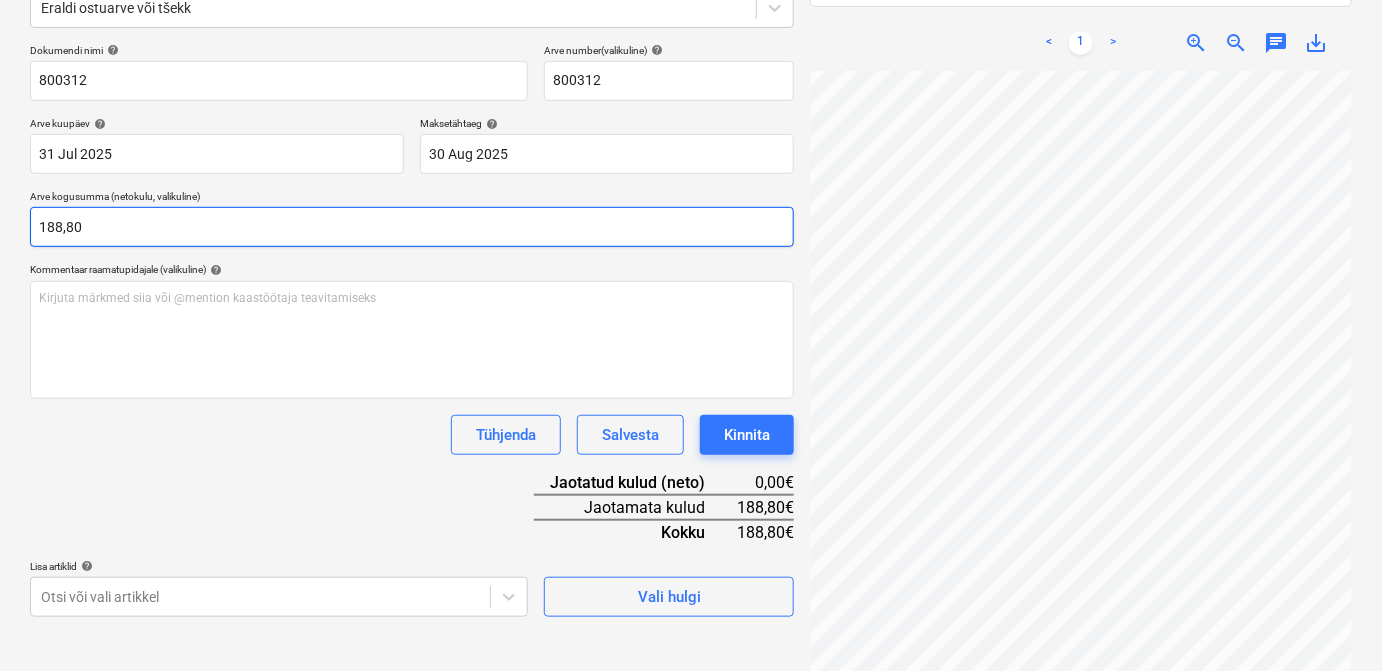 scroll, scrollTop: 284, scrollLeft: 0, axis: vertical 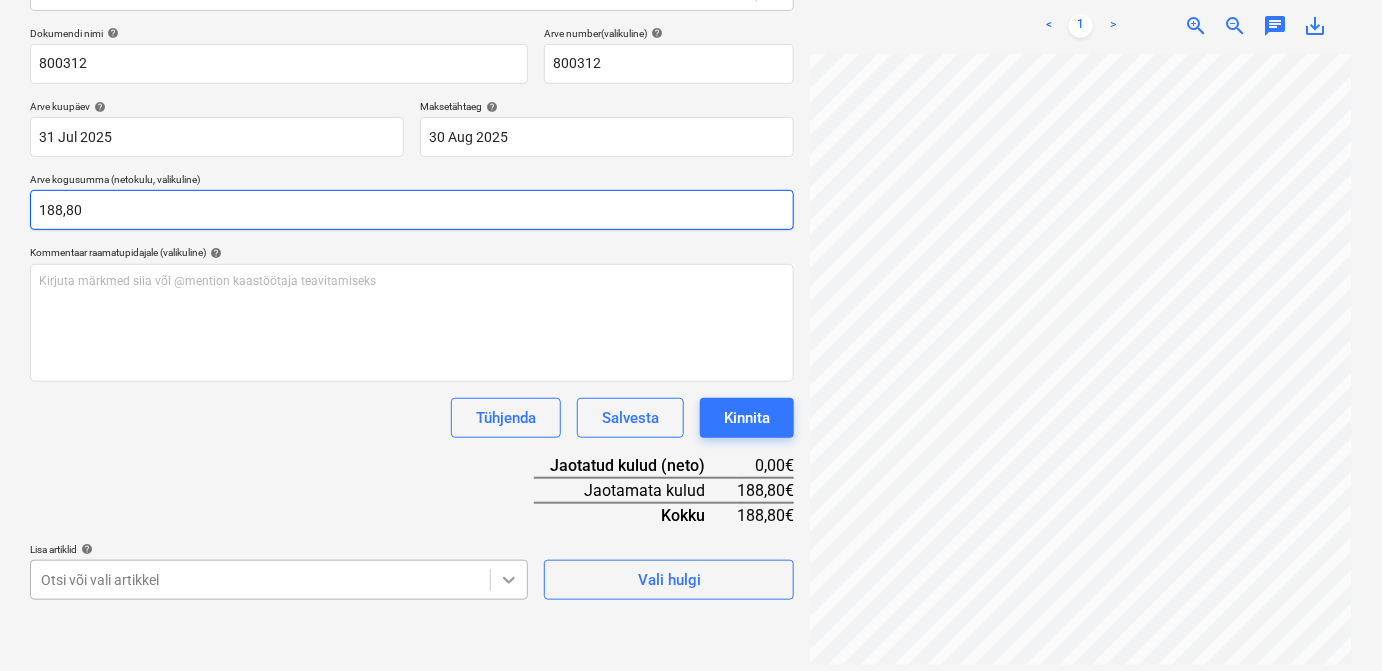 type on "188,80" 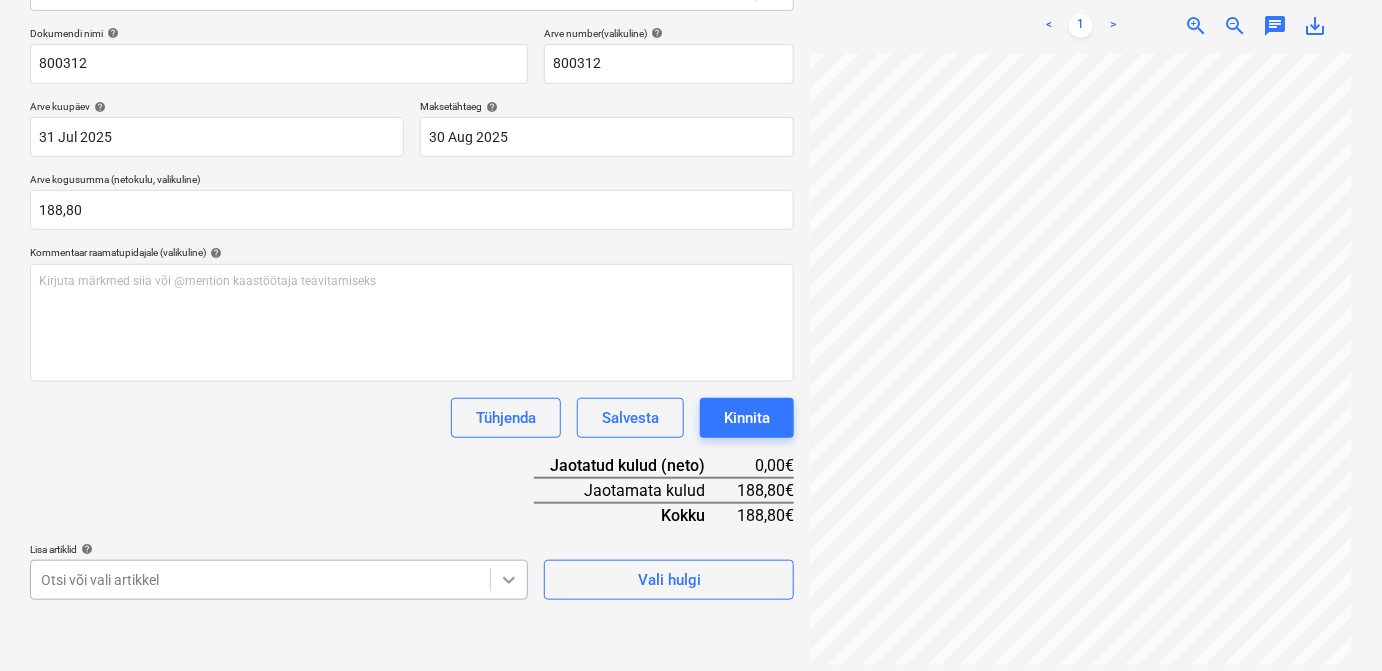 scroll, scrollTop: 524, scrollLeft: 0, axis: vertical 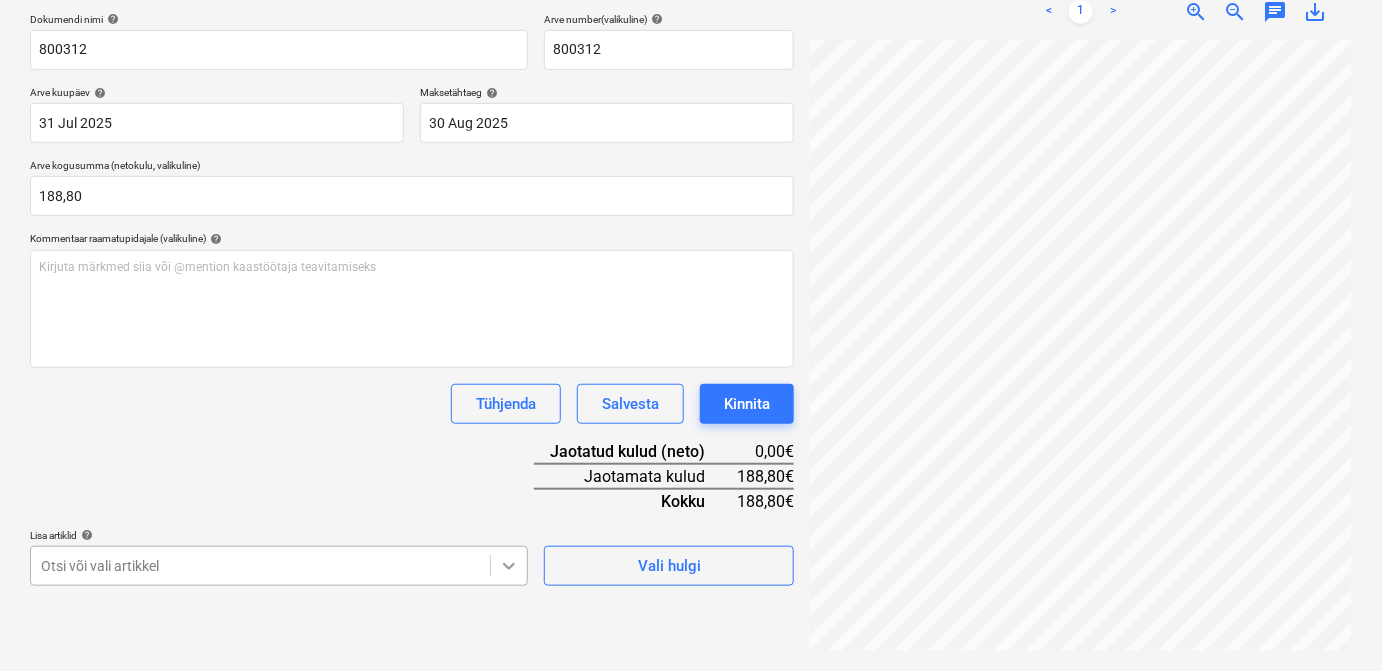 click on "S. Savin keyboard_arrow_down Pohla tee 4 Eelarve 9+ Tellija leping Hinnapäringud Alltöövõtulepingud Aktid Ostutellimused Kulud Sissetulek Failid 7 Analüütika Sätted Failide konteerimine Vali ettevõte Renthal Hart OÜ   Lisa uus ettevõte Vali dokumendi tüüp help Eraldi ostuarve või tšekk Dokumendi nimi help 800312 Arve number  (valikuline) help 800312 Arve kuupäev help 31 Jul 2025 31.07.2025 Press the down arrow key to interact with the calendar and
select a date. Press the question mark key to get the keyboard shortcuts for changing dates. Maksetähtaeg help 30 Aug 2025 30.08.2025 Press the down arrow key to interact with the calendar and
select a date. Press the question mark key to get the keyboard shortcuts for changing dates. Arve kogusumma (netokulu, valikuline) 188,80 Kommentaar raamatupidajale (valikuline) help ﻿ Tühjenda Salvesta Kinnita <" at bounding box center (691, 37) 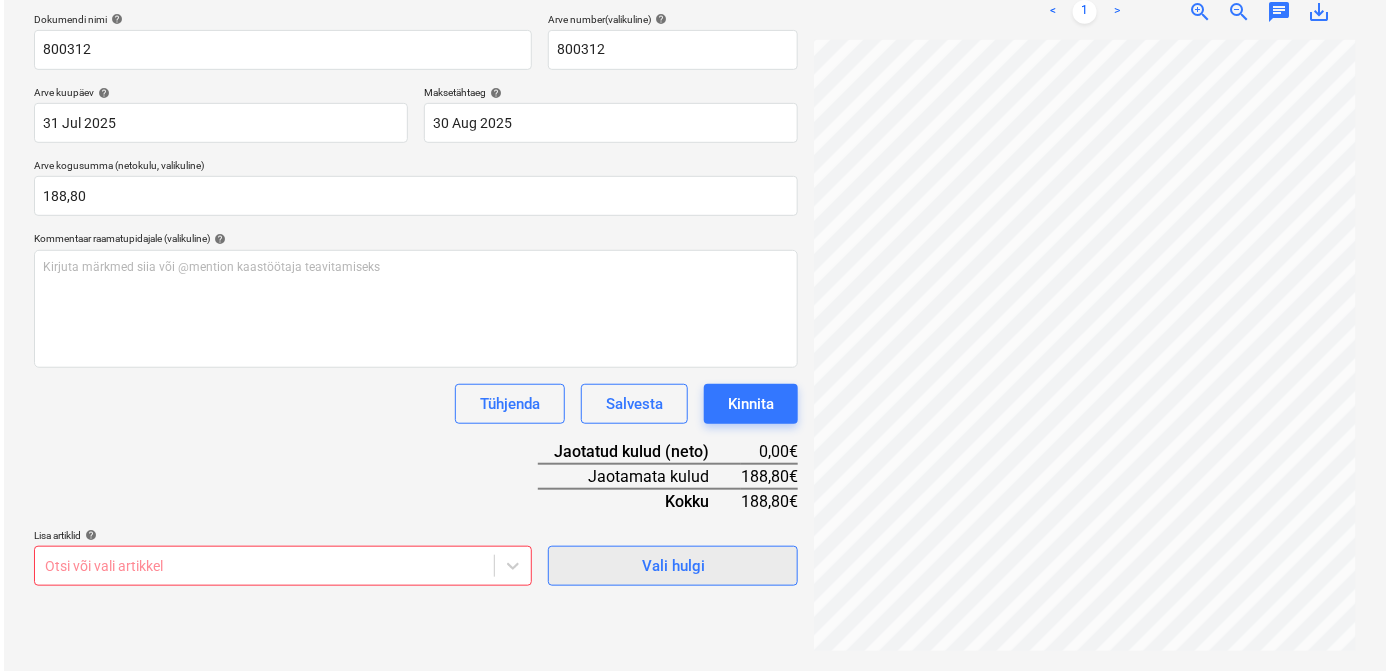 scroll, scrollTop: 284, scrollLeft: 0, axis: vertical 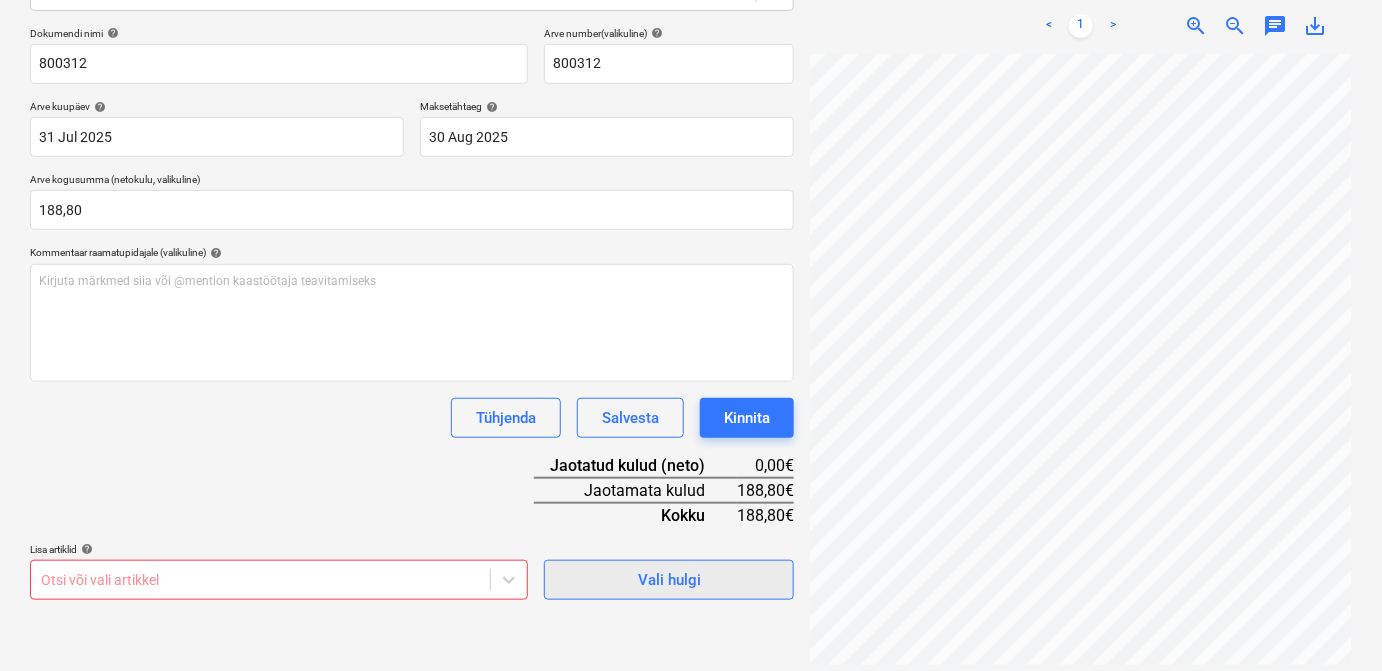 click on "Dokumendi nimi help [NUMBER] Arve number (valikuline) help [NUMBER] Arve kuupäev help 31 Jul 2025 31.07.2025 Press the down arrow key to interact with the calendar and
select a date. Press the question mark key to get the keyboard shortcuts for changing dates. Maksetähtaeg help 30 Aug 2025 30.08.2025 Press the down arrow key to interact with the calendar and
select a date. Press the question mark key to get the keyboard shortcuts for changing dates. Arve kogusumma (netokulu, valikuline) [NUMBER],[NUMBER] Kommentaar raamatupidajale (valikuline) help Kirjuta märkmed siia või @mention kaastöötaja teavitamiseks ﻿ Tühjenda Salvesta Kinnita Jaotatud kulud (neto) [NUMBER],[NUMBER]€ Jaotamata kulud [NUMBER],[NUMBER]€ Kokku [NUMBER],[NUMBER]€ Lisa artiklid help Otsi või vali artikkel Vali hulgi" at bounding box center [412, 313] 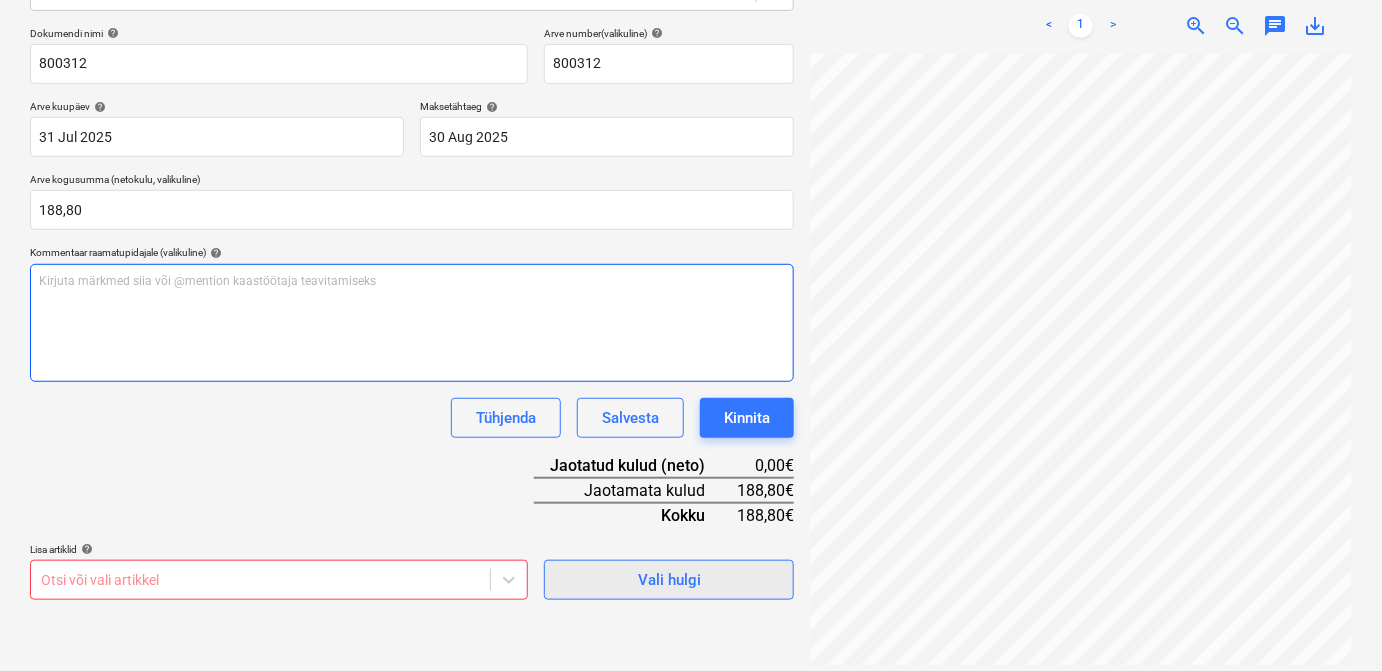 click on "Kirjuta märkmed siia või @mention kaastöötaja teavitamiseks ﻿" at bounding box center (412, 323) 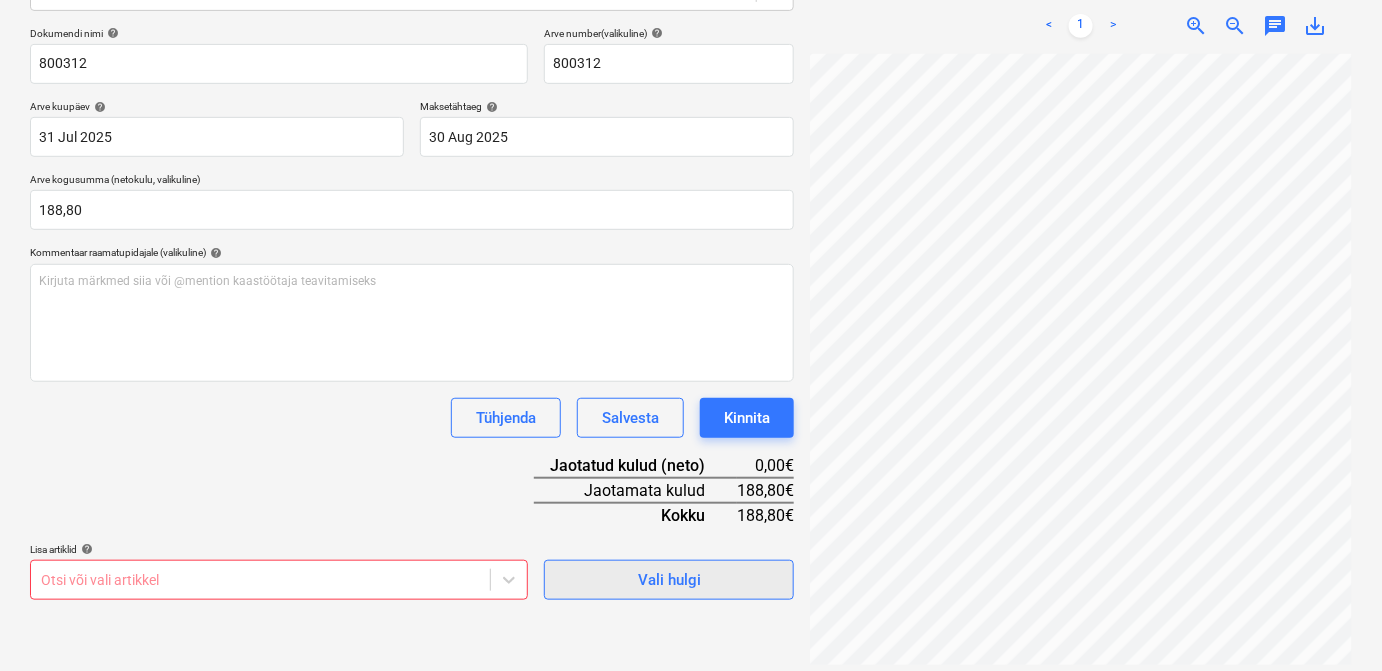 click on "Vali hulgi" at bounding box center (669, 580) 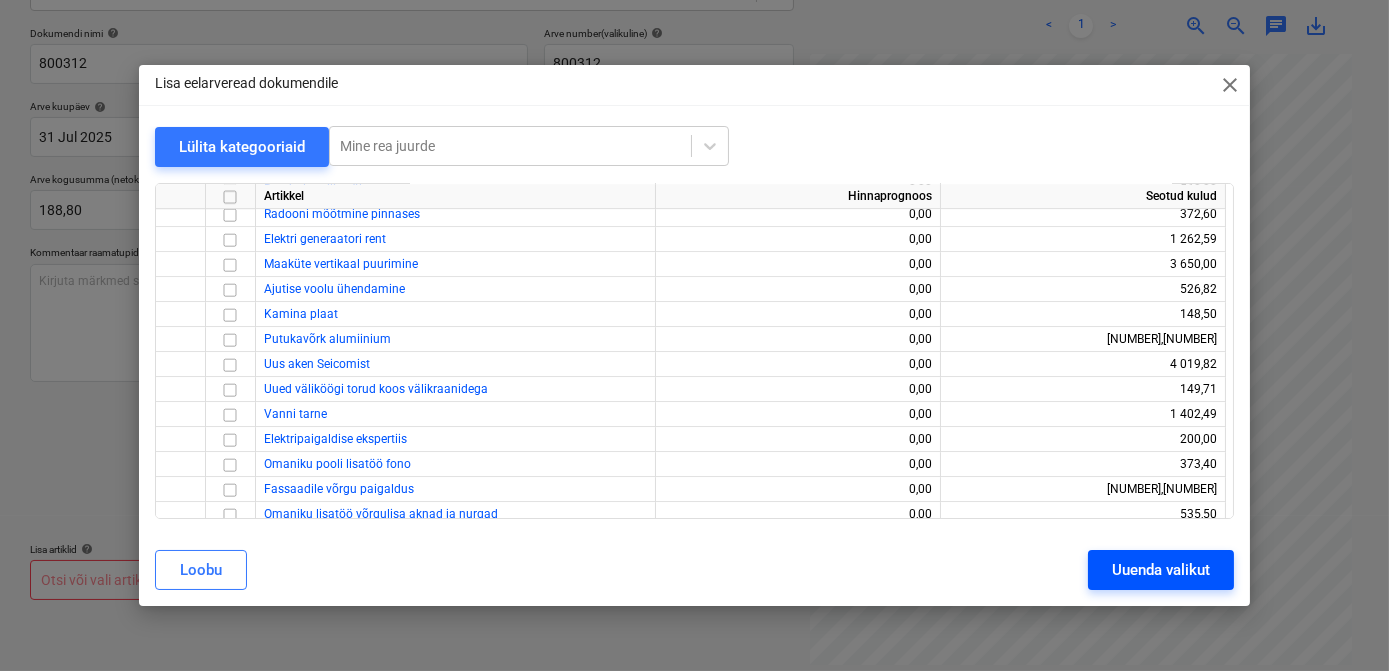 scroll, scrollTop: 12565, scrollLeft: 0, axis: vertical 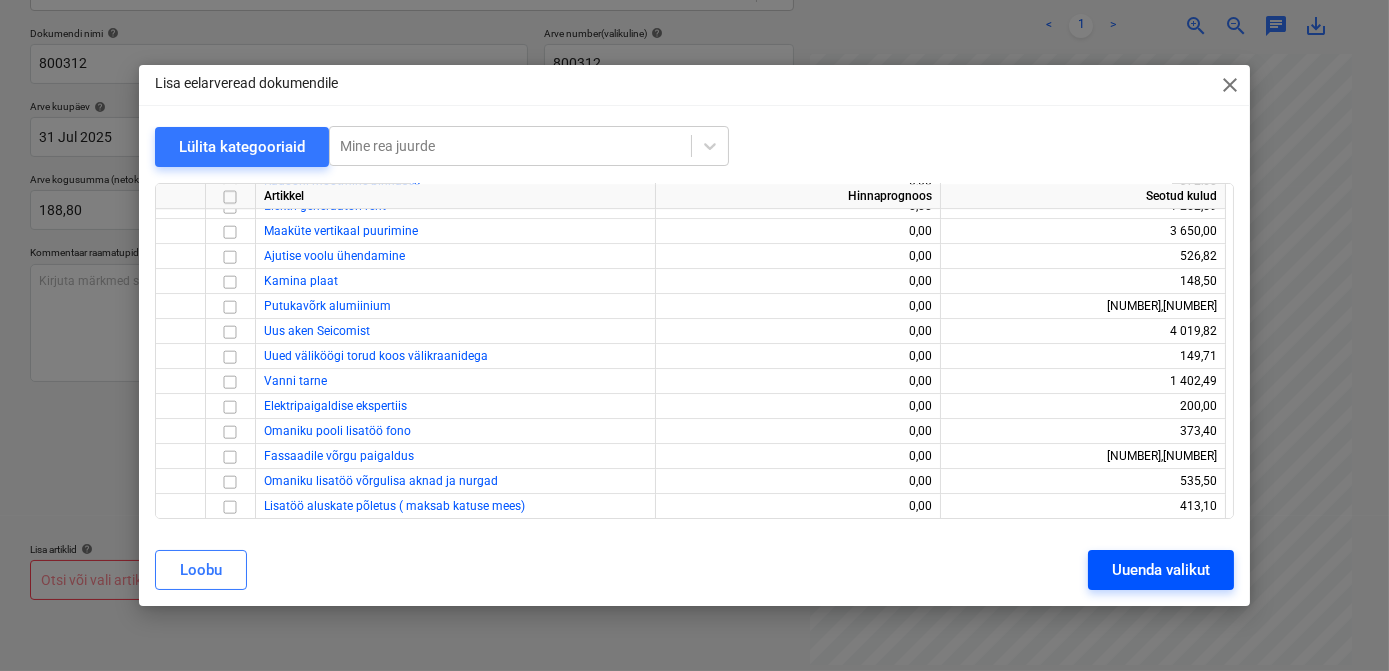 drag, startPoint x: 1225, startPoint y: 462, endPoint x: 1194, endPoint y: 574, distance: 116.21101 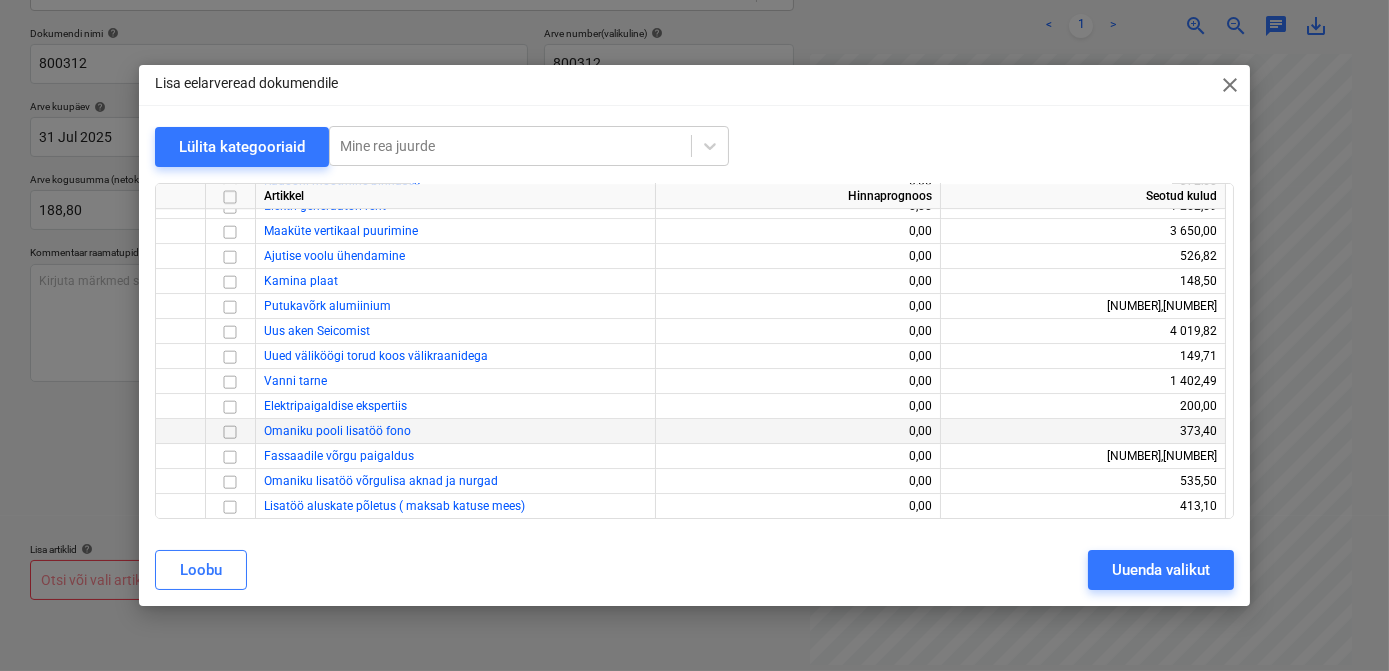 click on "0,00" at bounding box center (798, 431) 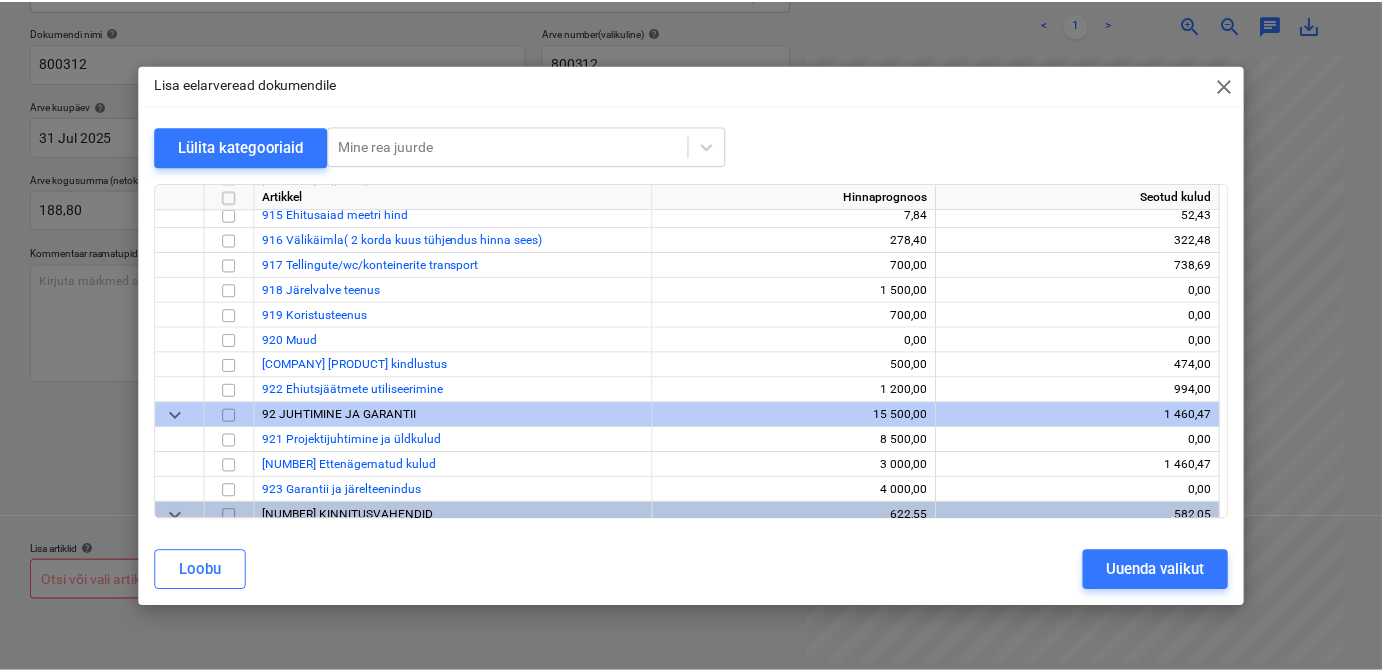 scroll, scrollTop: 11853, scrollLeft: 0, axis: vertical 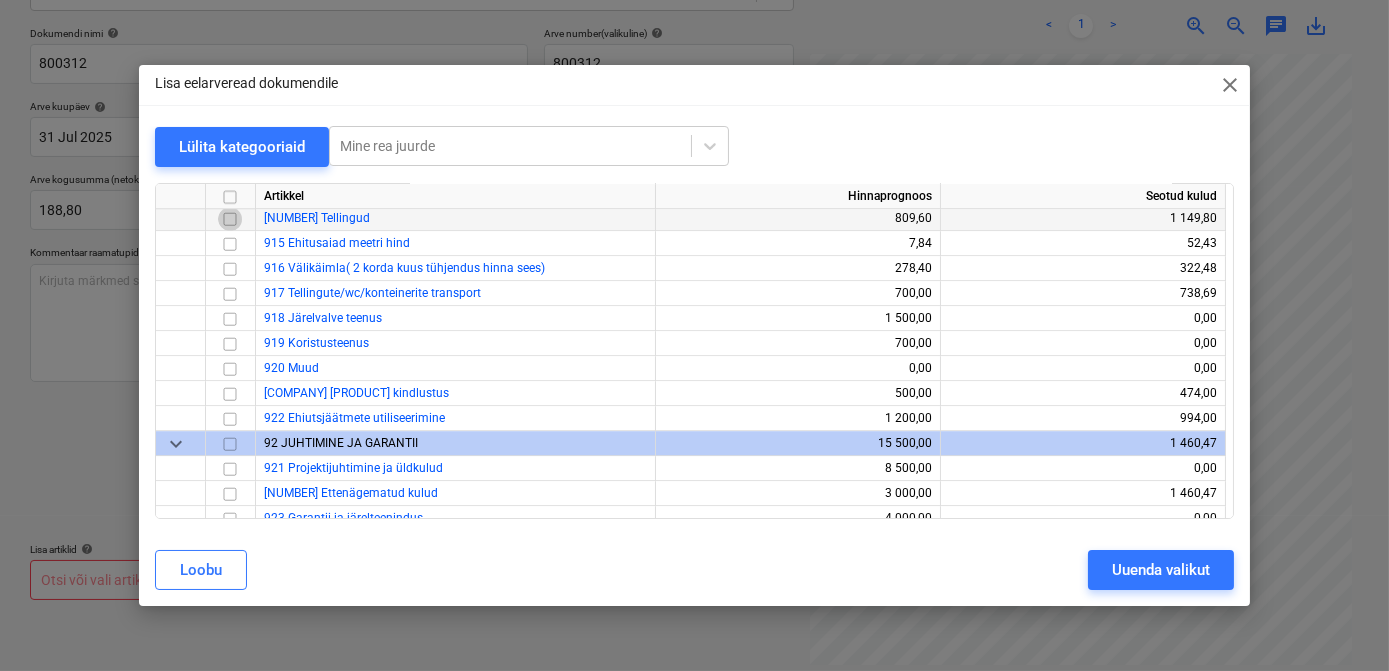 click at bounding box center [230, 218] 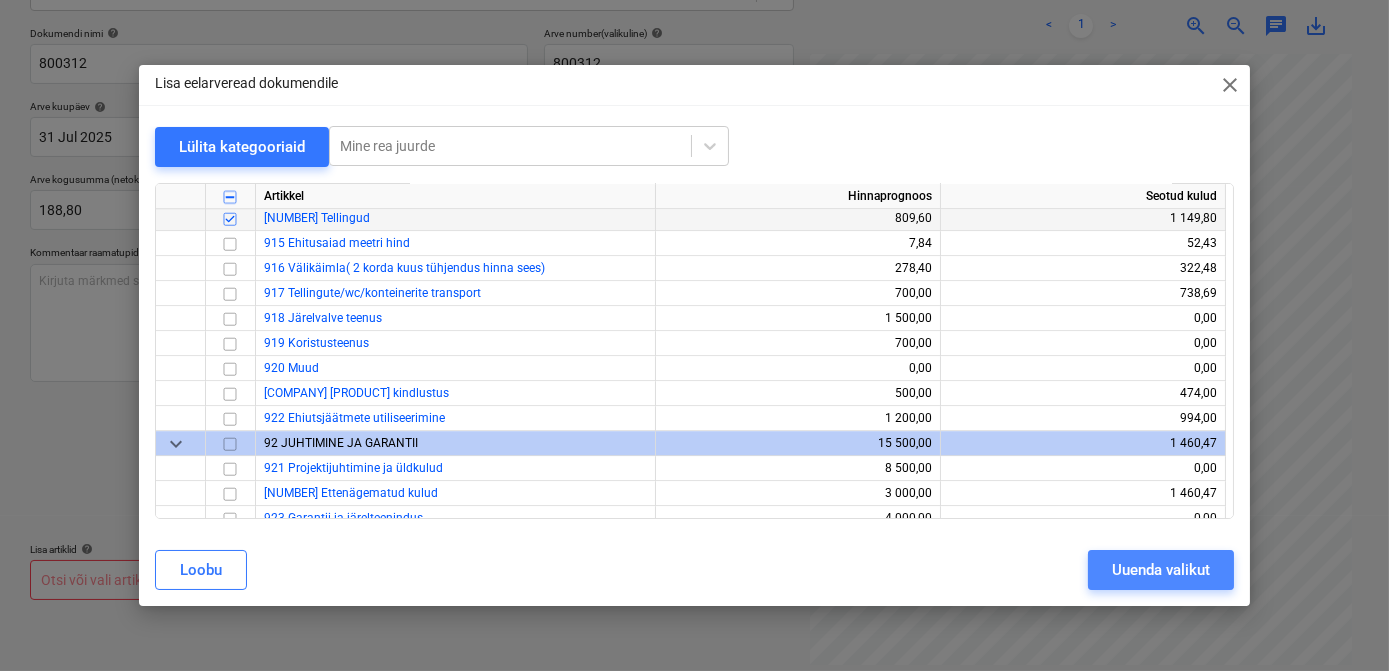 click on "Uuenda valikut" at bounding box center [1161, 570] 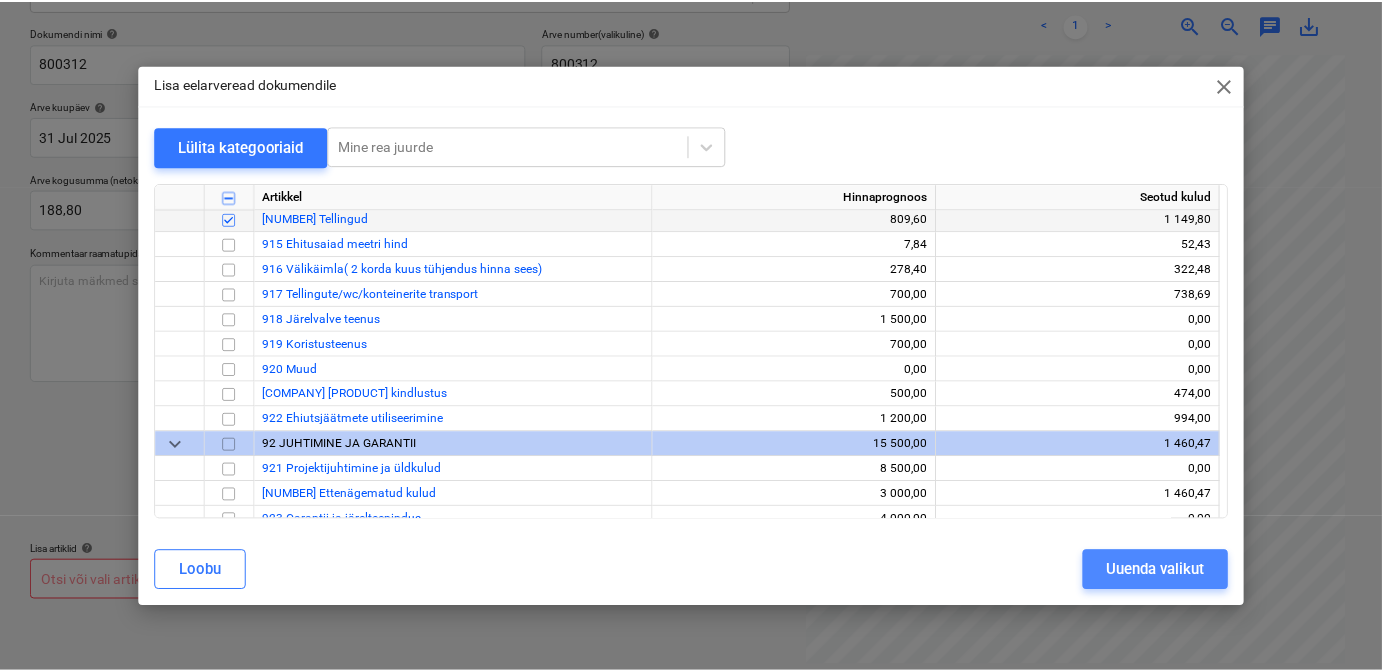 scroll, scrollTop: 452, scrollLeft: 210, axis: both 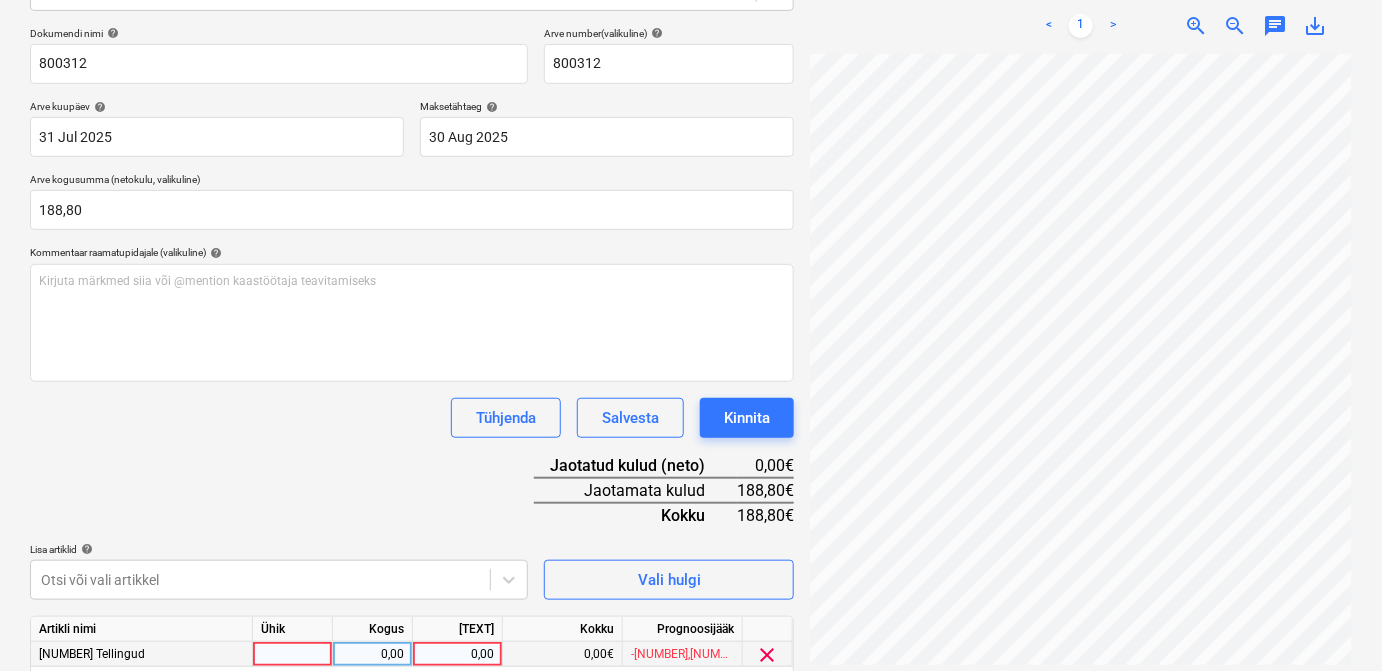 click at bounding box center (293, 654) 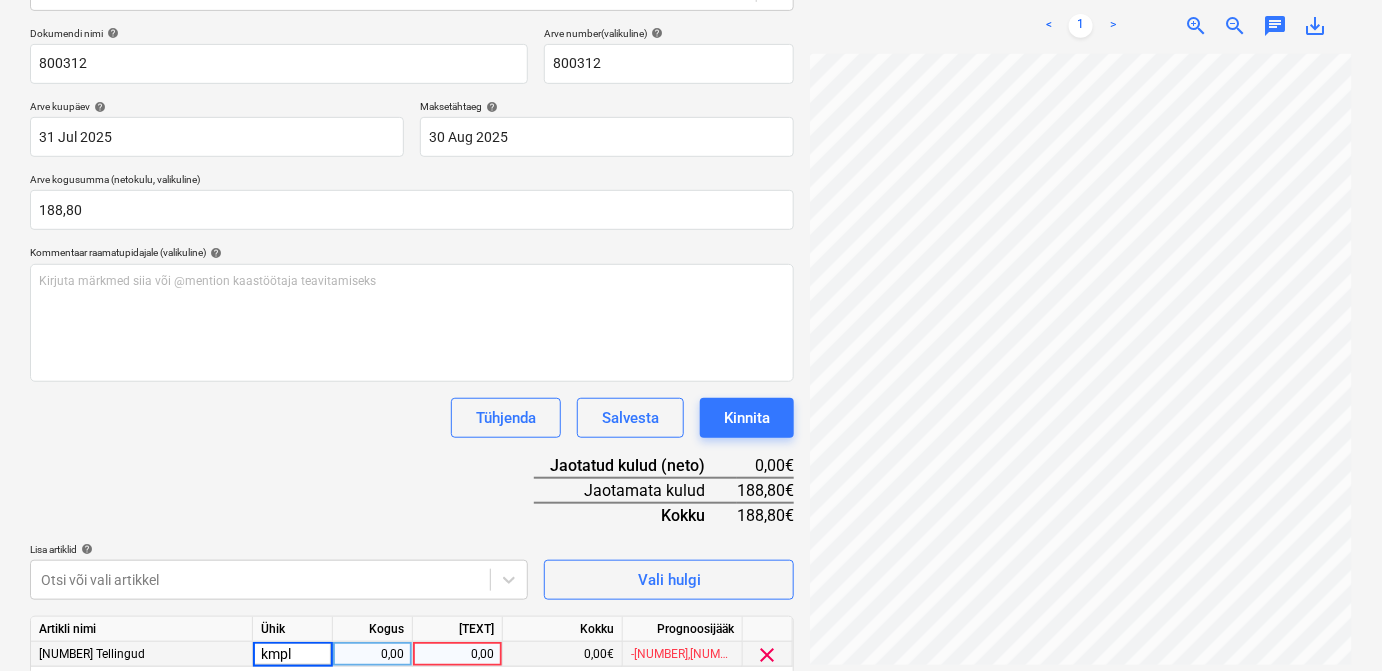 type on "kmpl." 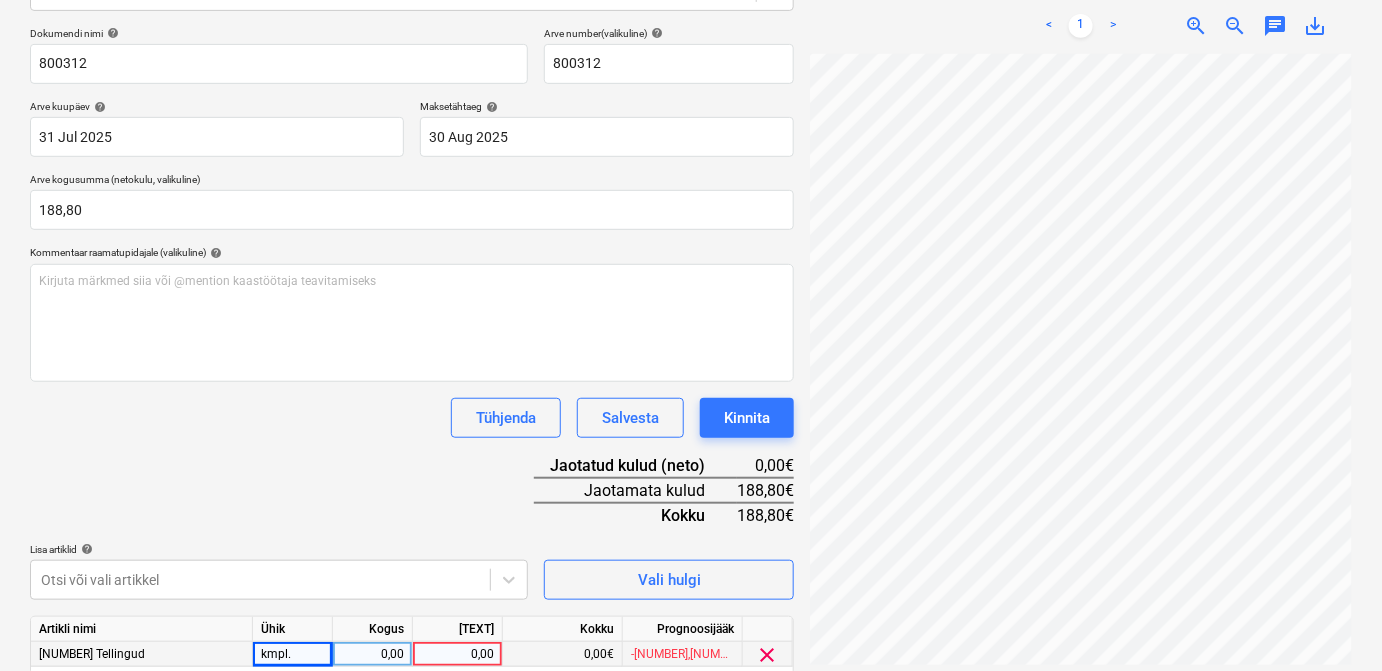 click on "0,00" at bounding box center (372, 654) 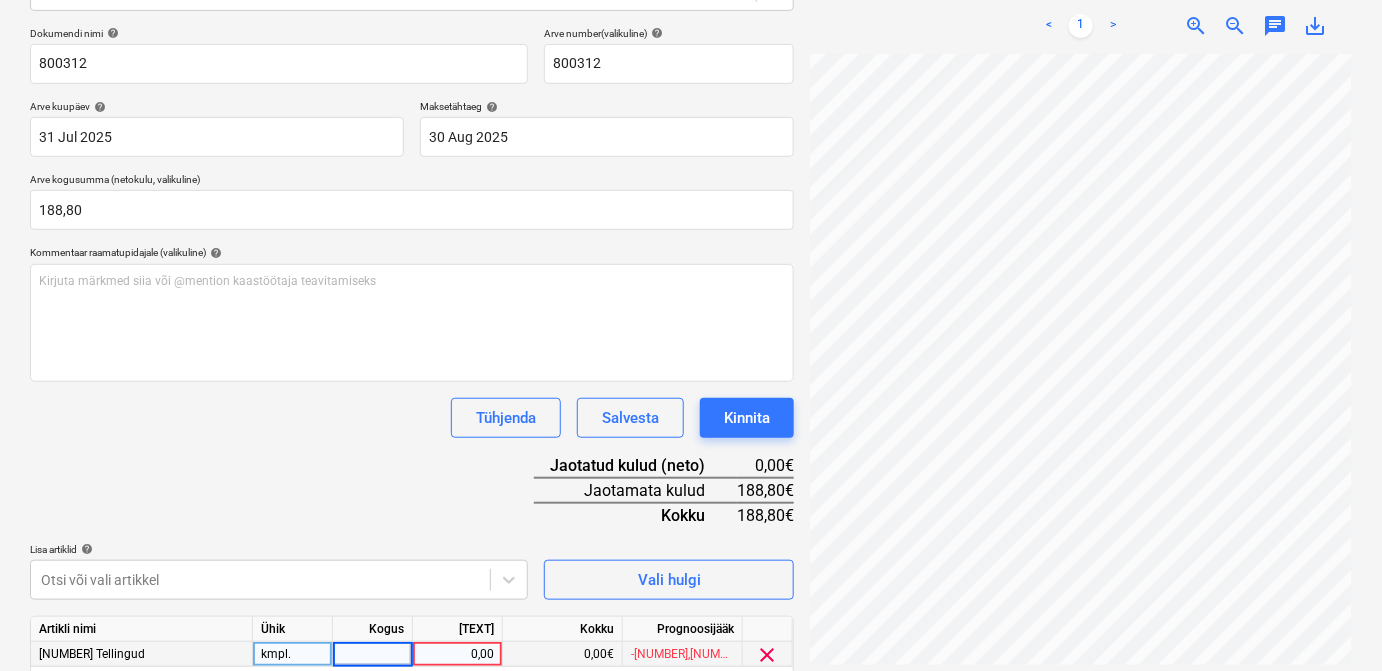 type on "1" 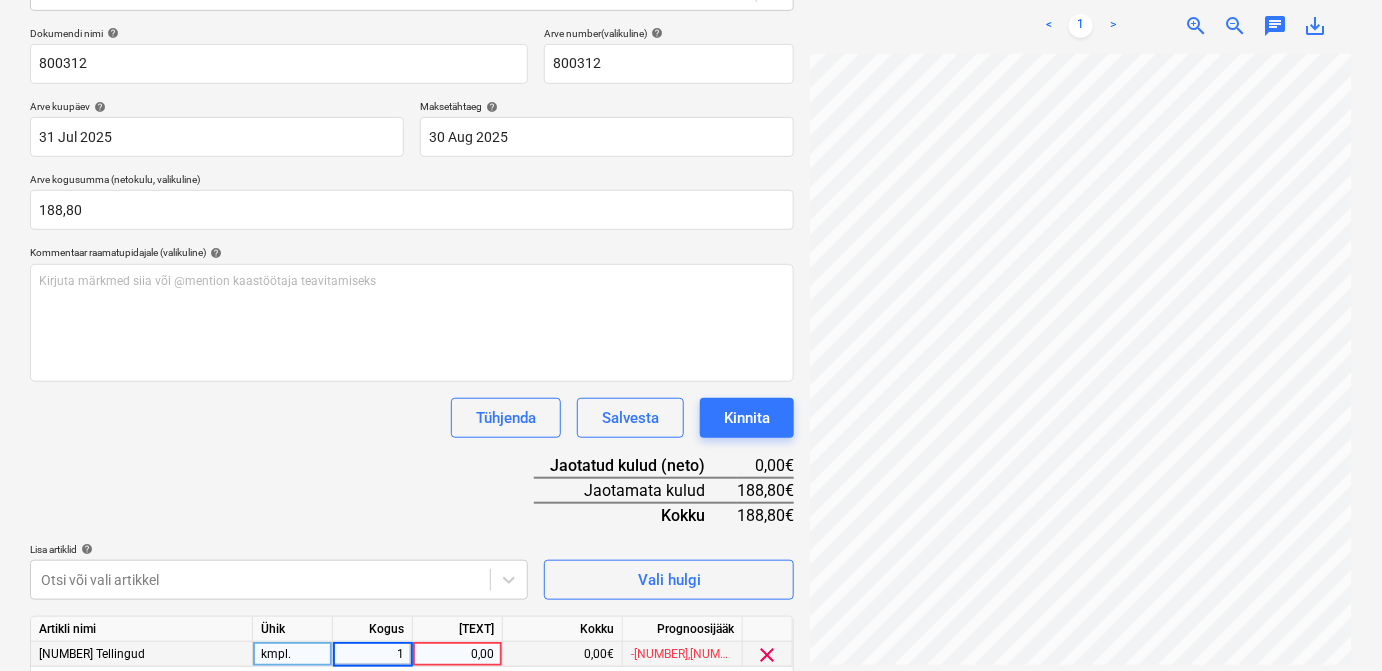 click on "0,00" at bounding box center [457, 654] 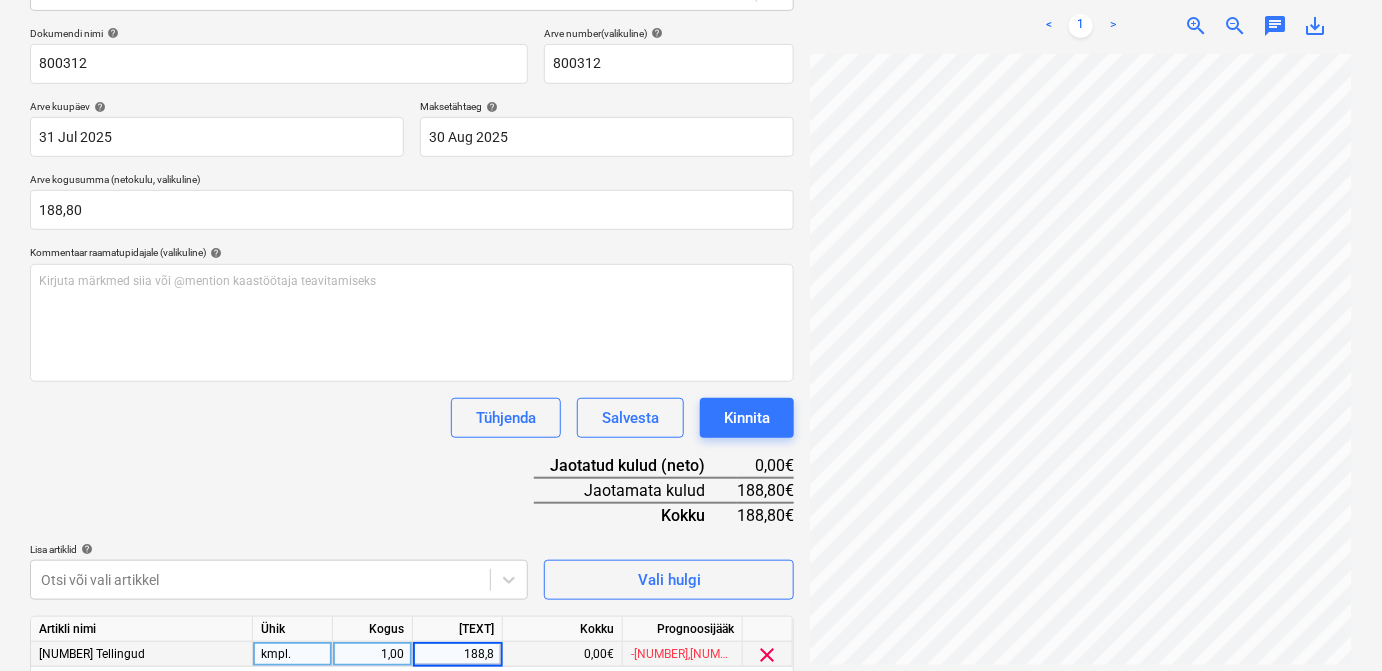 type on "188,80" 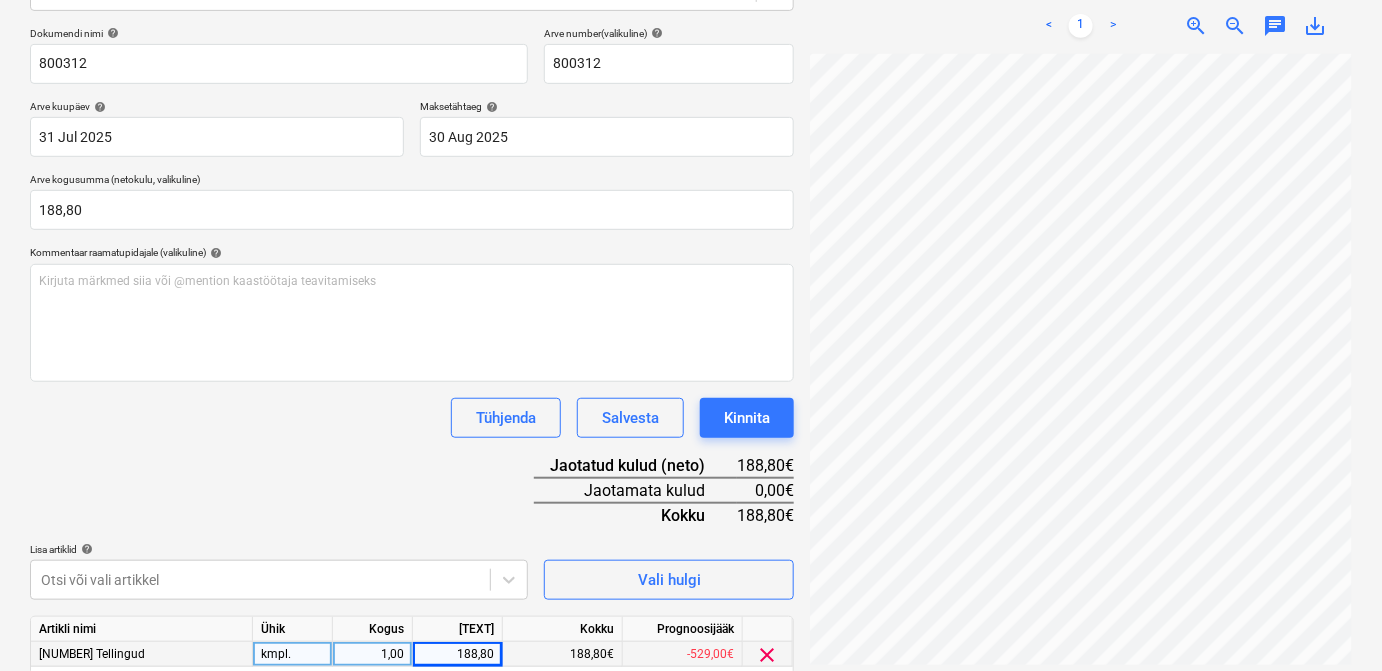 click on "Dokumendi nimi help 800312 Arve number  (valikuline) help 800312 Arve kuupäev help 31 Jul 2025 31.07.2025 Press the down arrow key to interact with the calendar and
select a date. Press the question mark key to get the keyboard shortcuts for changing dates. Maksetähtaeg help 30 Aug 2025 30.08.2025 Press the down arrow key to interact with the calendar and
select a date. Press the question mark key to get the keyboard shortcuts for changing dates. Arve kogusumma (netokulu, valikuline) 188,80 Kommentaar raamatupidajale (valikuline) help Kirjuta märkmed siia või @mention kaastöötaja teavitamiseks ﻿ Tühjenda Salvesta Kinnita Jaotatud kulud (neto) 188,80€ Jaotamata kulud 0,00€ Kokku 188,80€ Lisa artiklid help Otsi või vali artikkel Vali hulgi Artikli nimi Ühik Kogus Ühiku hind Kokku Prognoosijääk 914 Tellingud kmpl. 1,00 188,80 188,80€ -529,00€ clear Tühjenda Salvesta Kinnita" at bounding box center (412, 379) 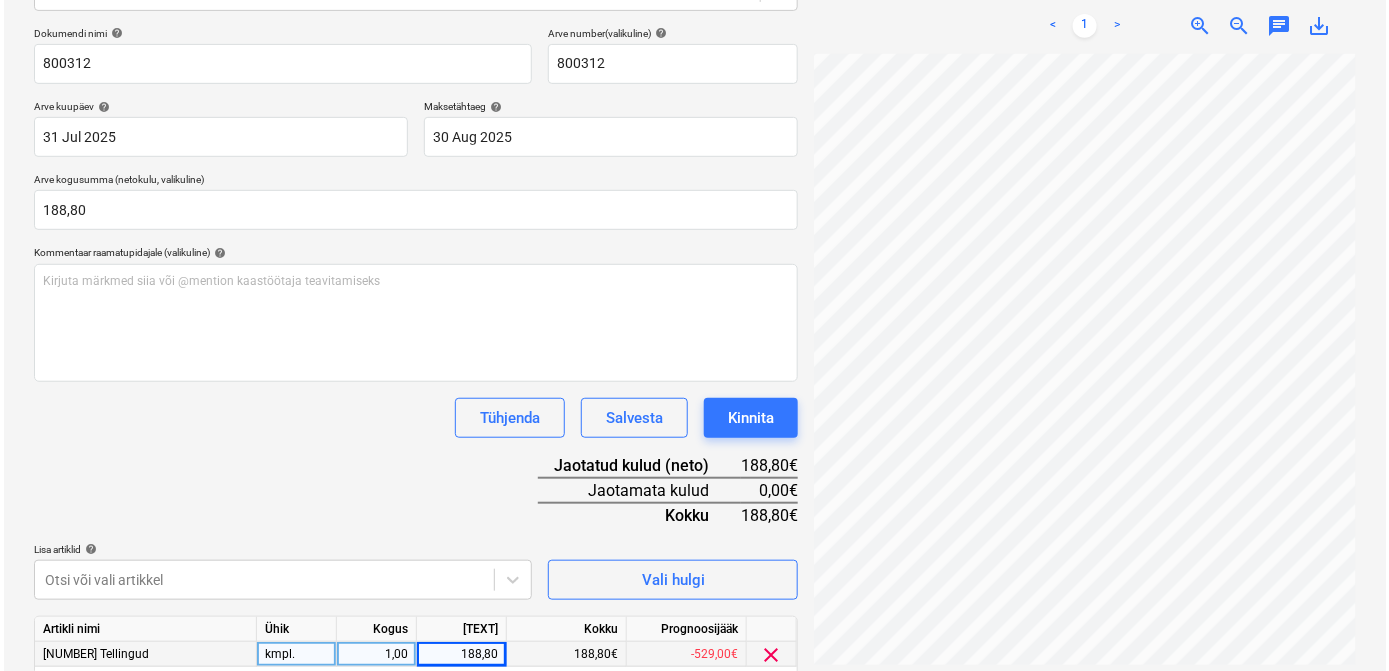 scroll, scrollTop: 360, scrollLeft: 0, axis: vertical 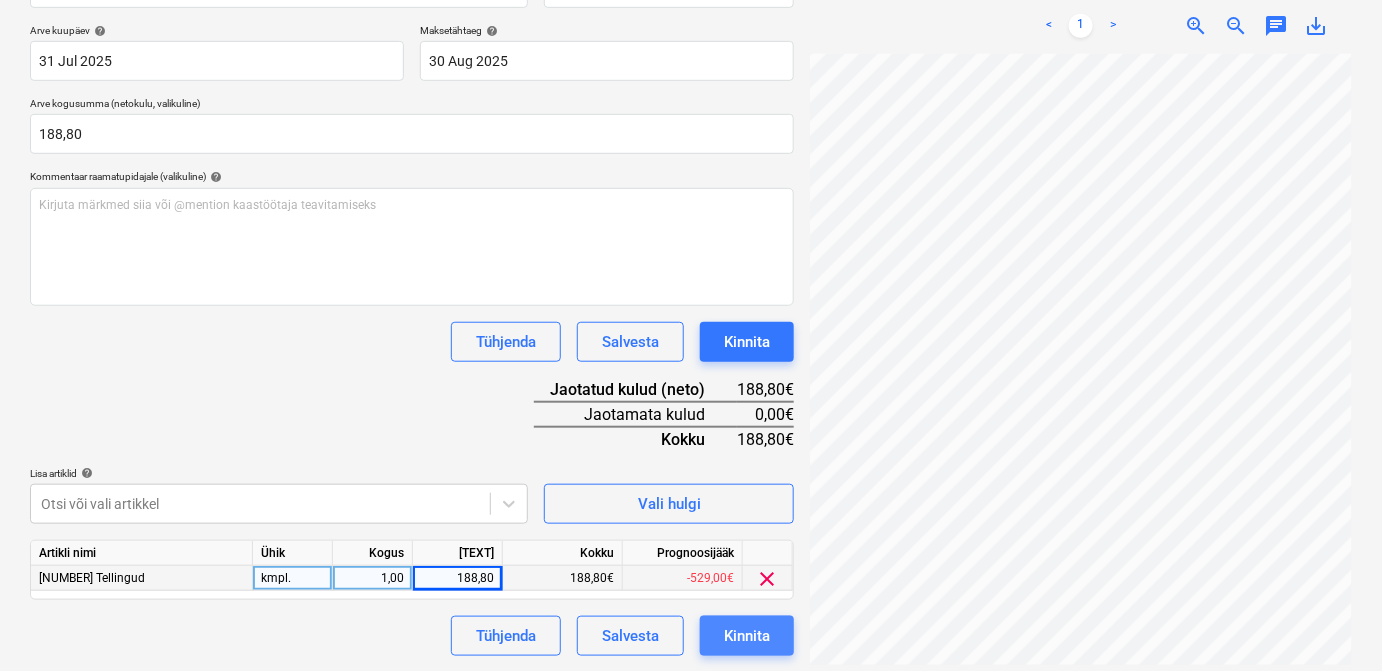 click on "Kinnita" at bounding box center (747, 636) 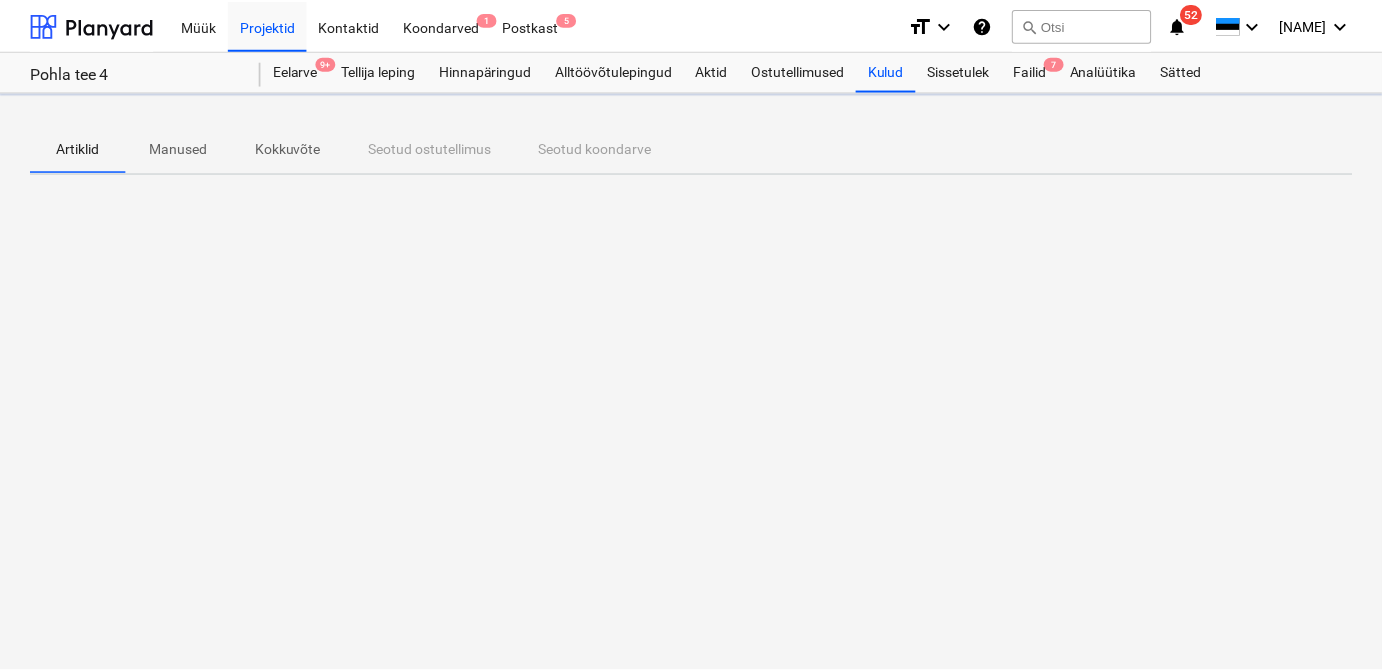 scroll, scrollTop: 0, scrollLeft: 0, axis: both 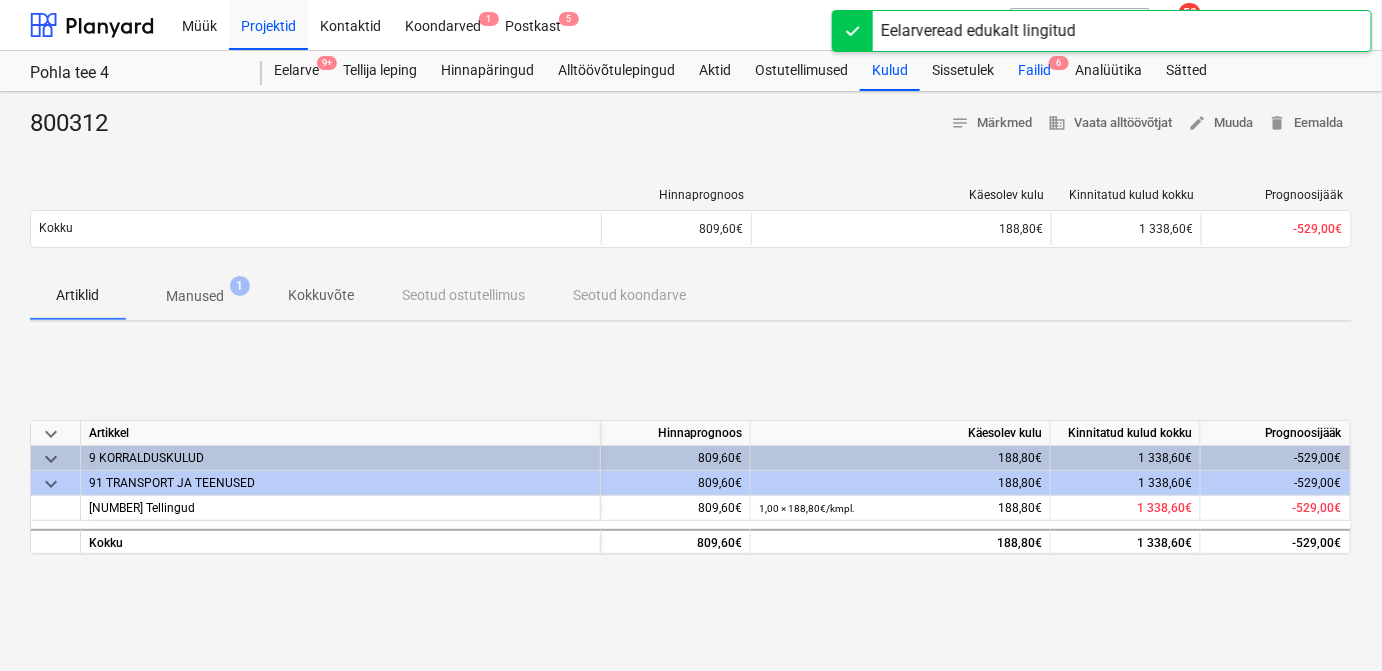 click on "Failid 6" at bounding box center (1034, 71) 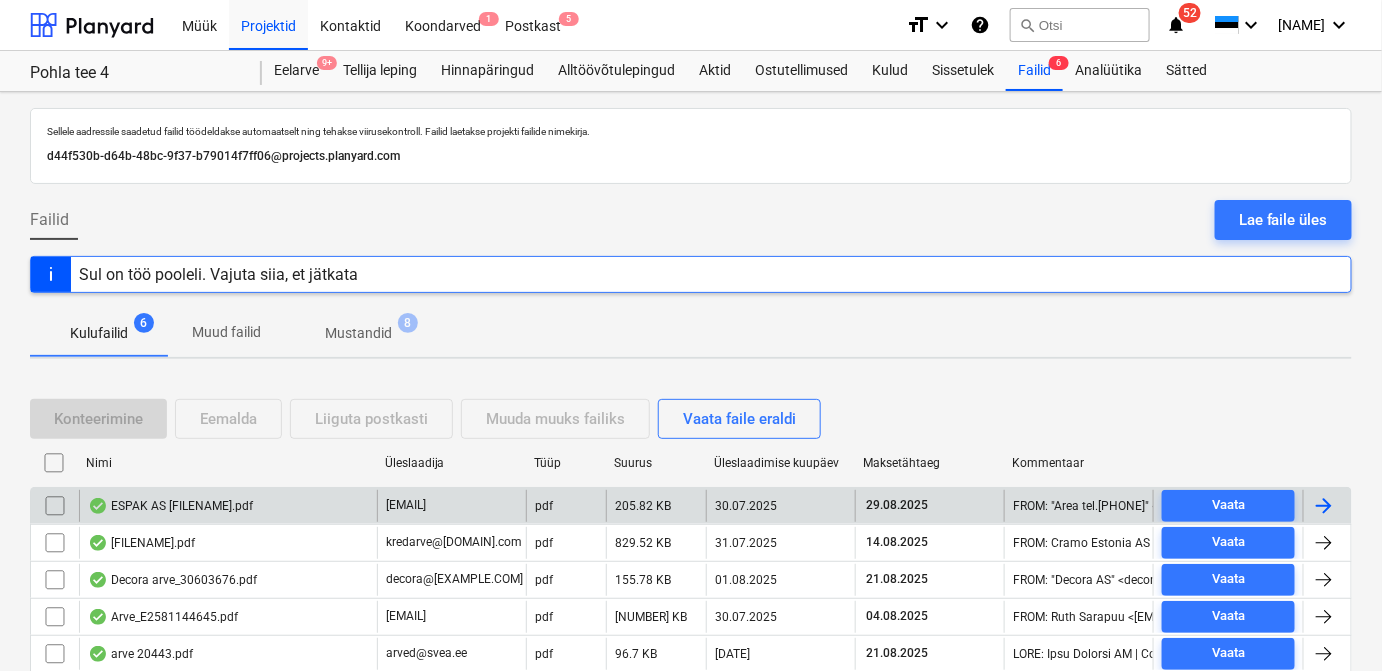 click at bounding box center (1327, 506) 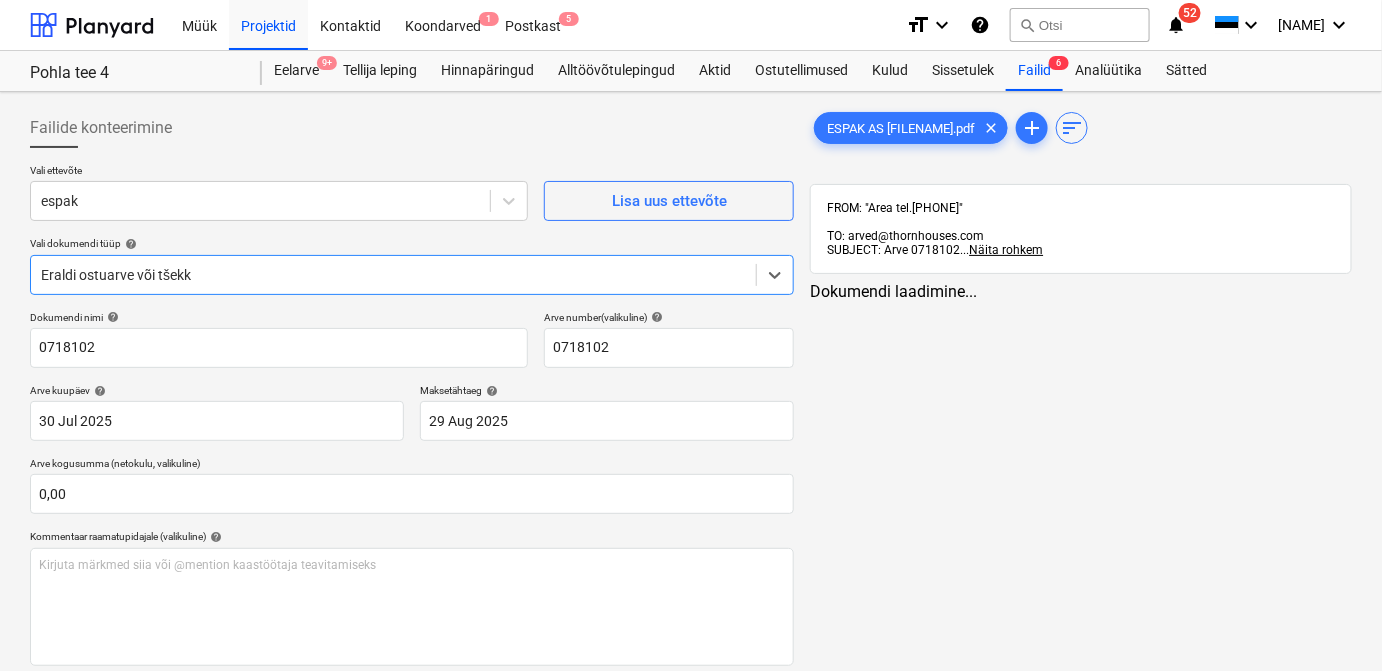 type on "0718102" 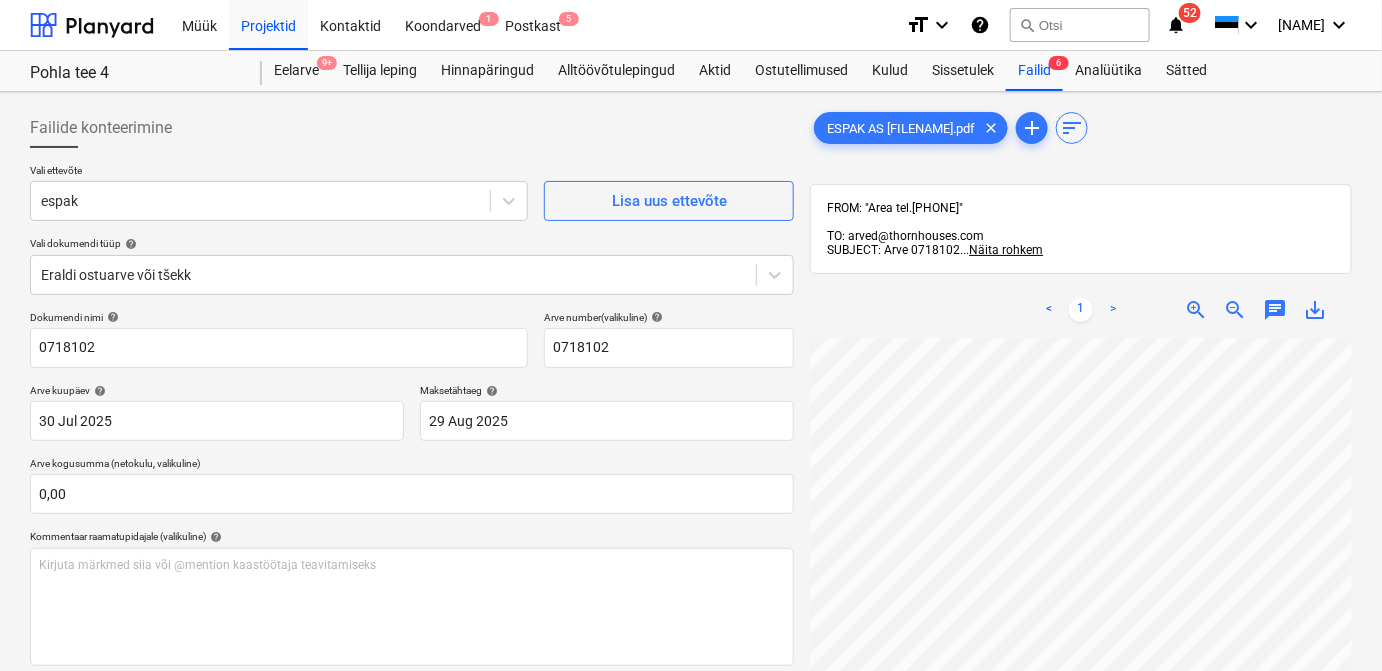scroll, scrollTop: 144, scrollLeft: 42, axis: both 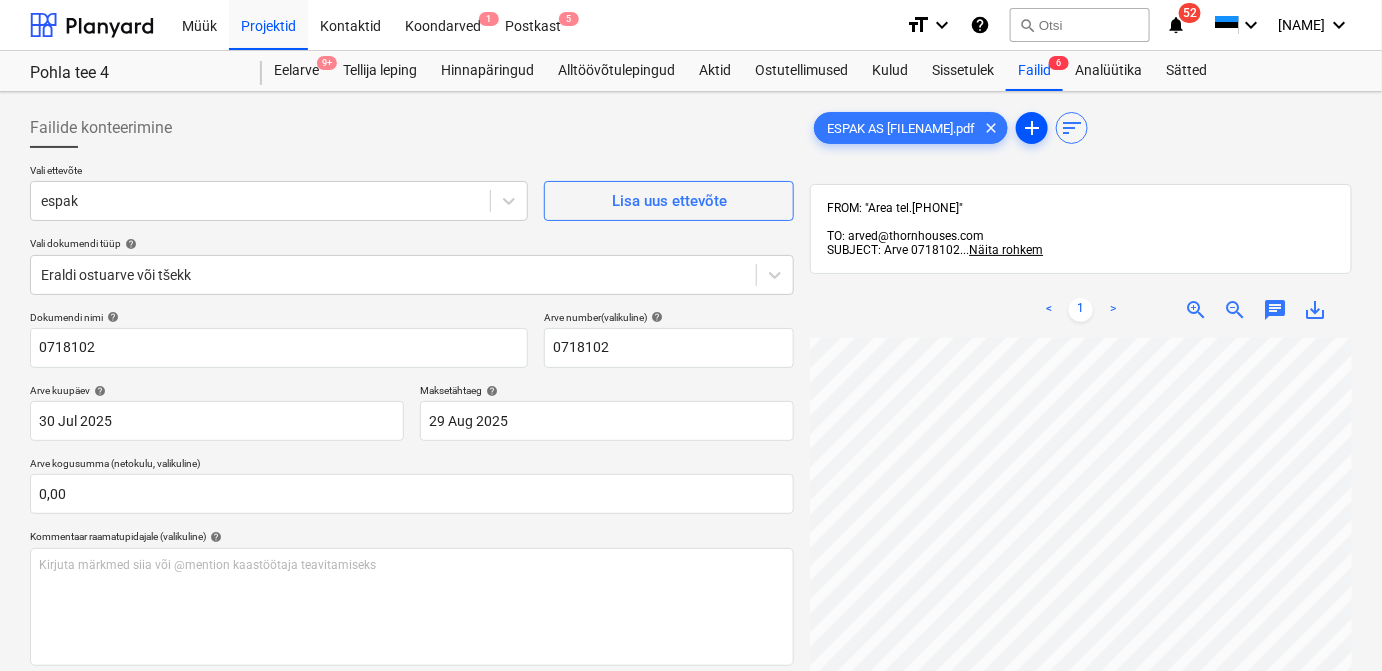 click on "ESPAK AS 0718102.pdf clear add sort FROM: "Area tel.7301919"  TO: arved@thornhouses.com SUBJECT: Arve 0718102 ...  Näita rohkem ...  Näita rohkem < 1 > zoom_in zoom_out chat 0 save_alt" at bounding box center [1081, 530] 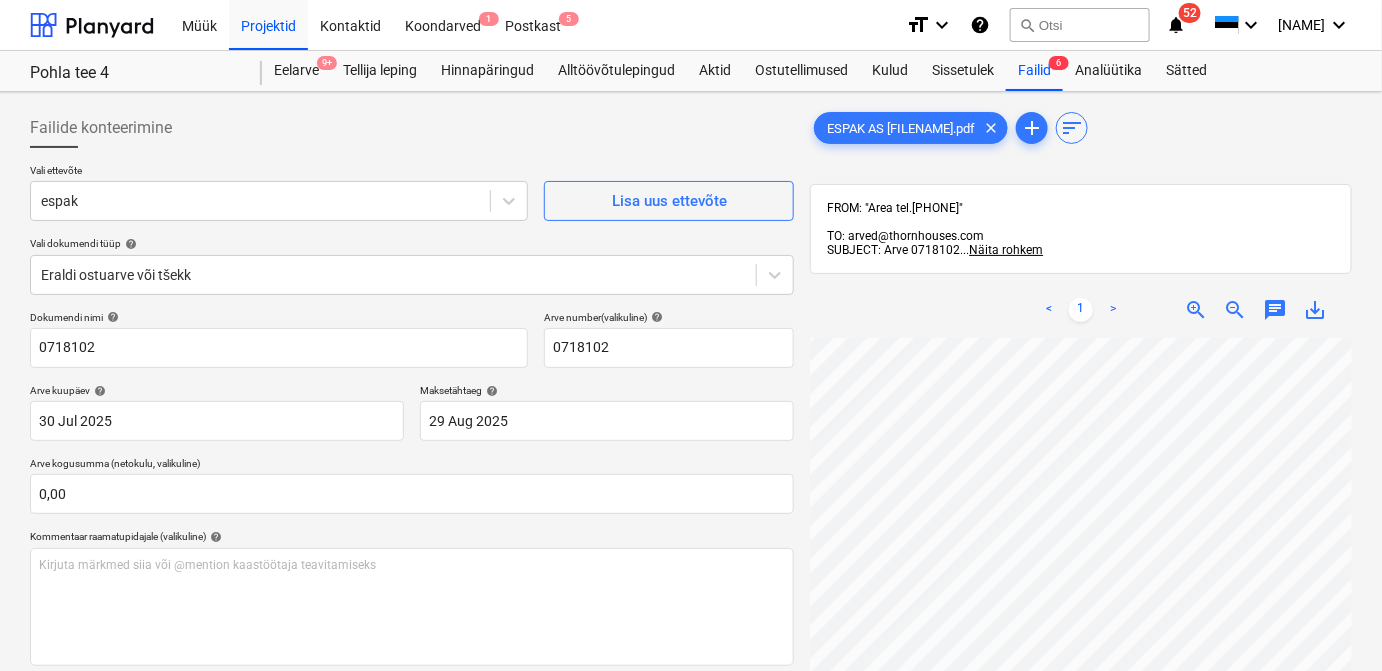 scroll, scrollTop: 189, scrollLeft: 213, axis: both 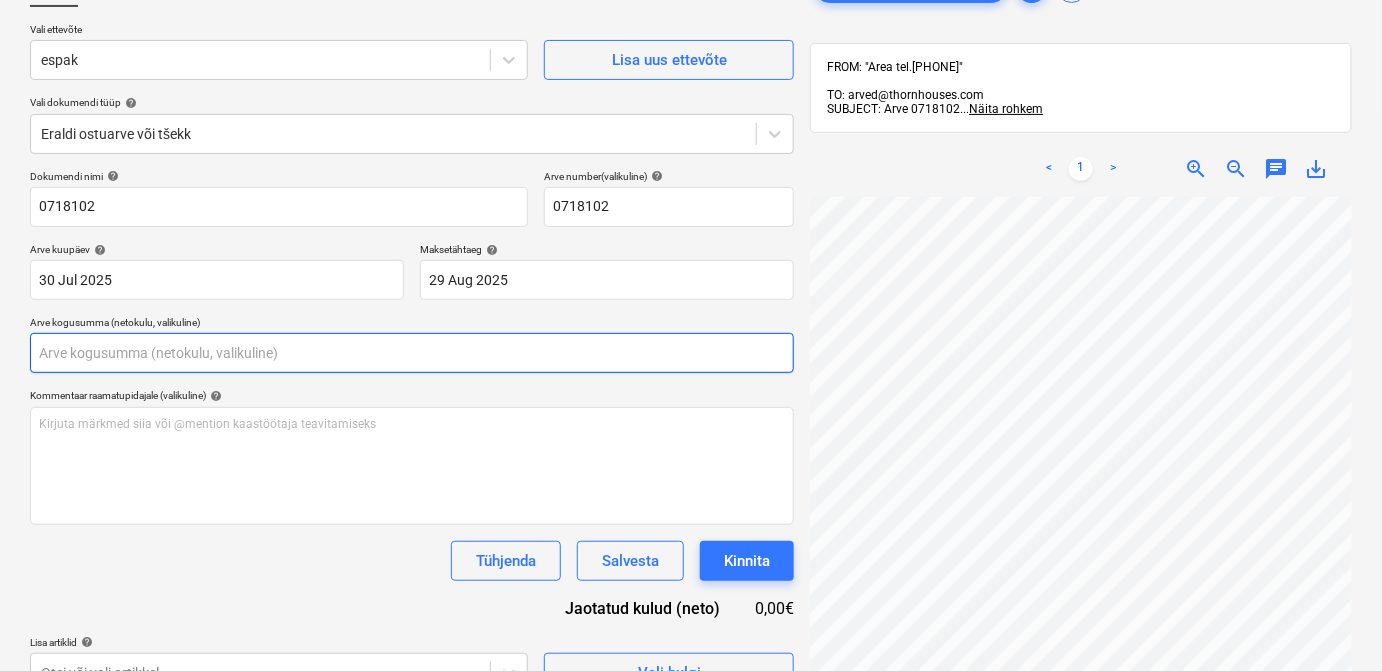 click at bounding box center (412, 353) 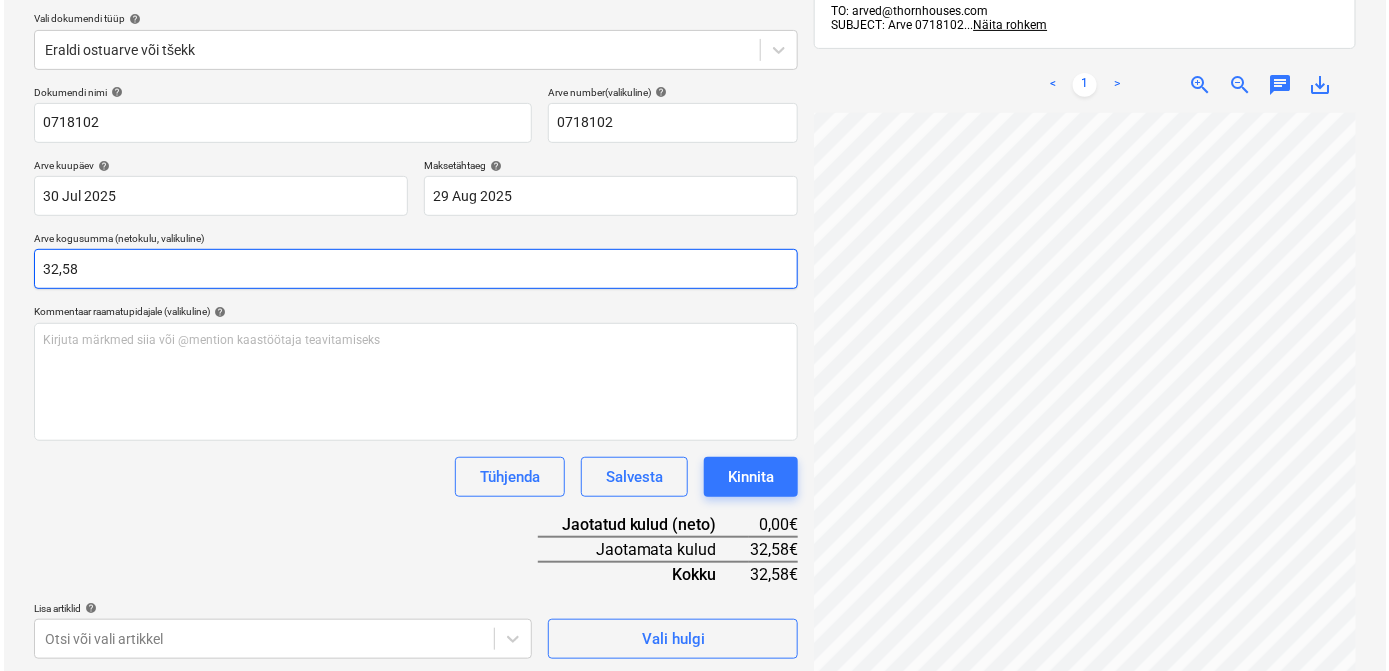 scroll, scrollTop: 284, scrollLeft: 0, axis: vertical 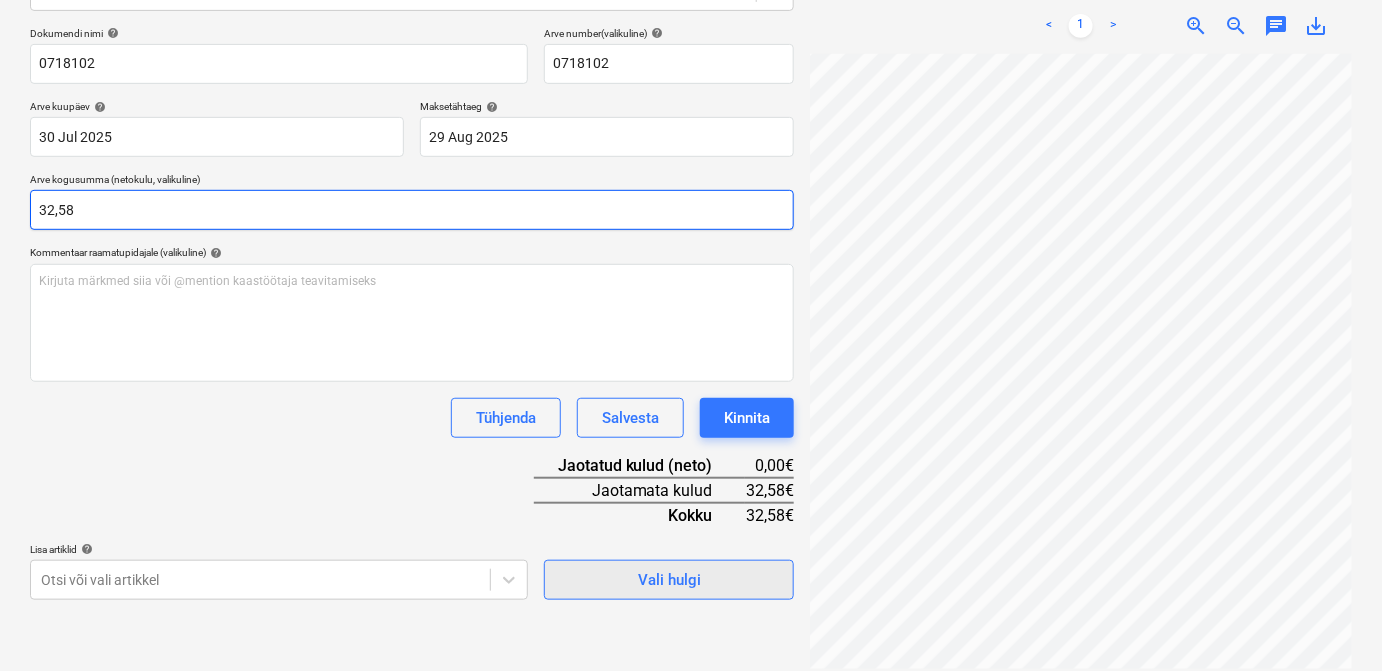 type on "32,58" 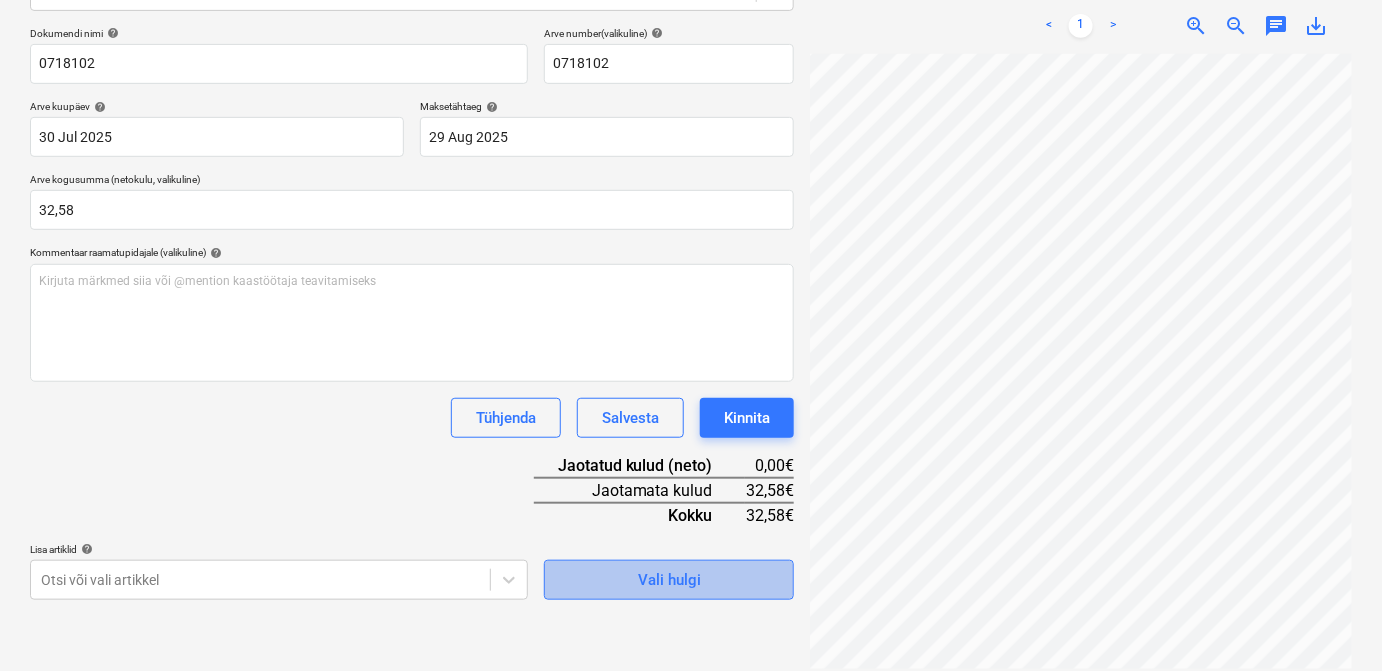 click on "Vali hulgi" at bounding box center [669, 580] 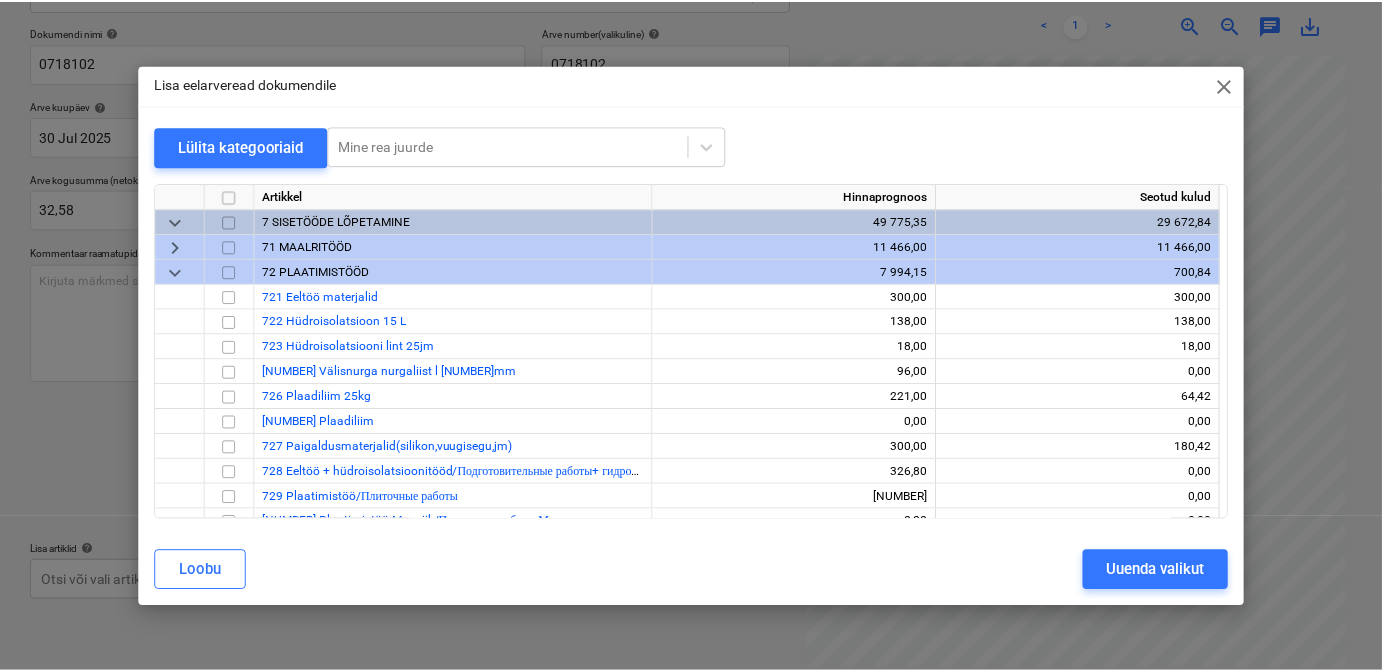 scroll, scrollTop: 9004, scrollLeft: 0, axis: vertical 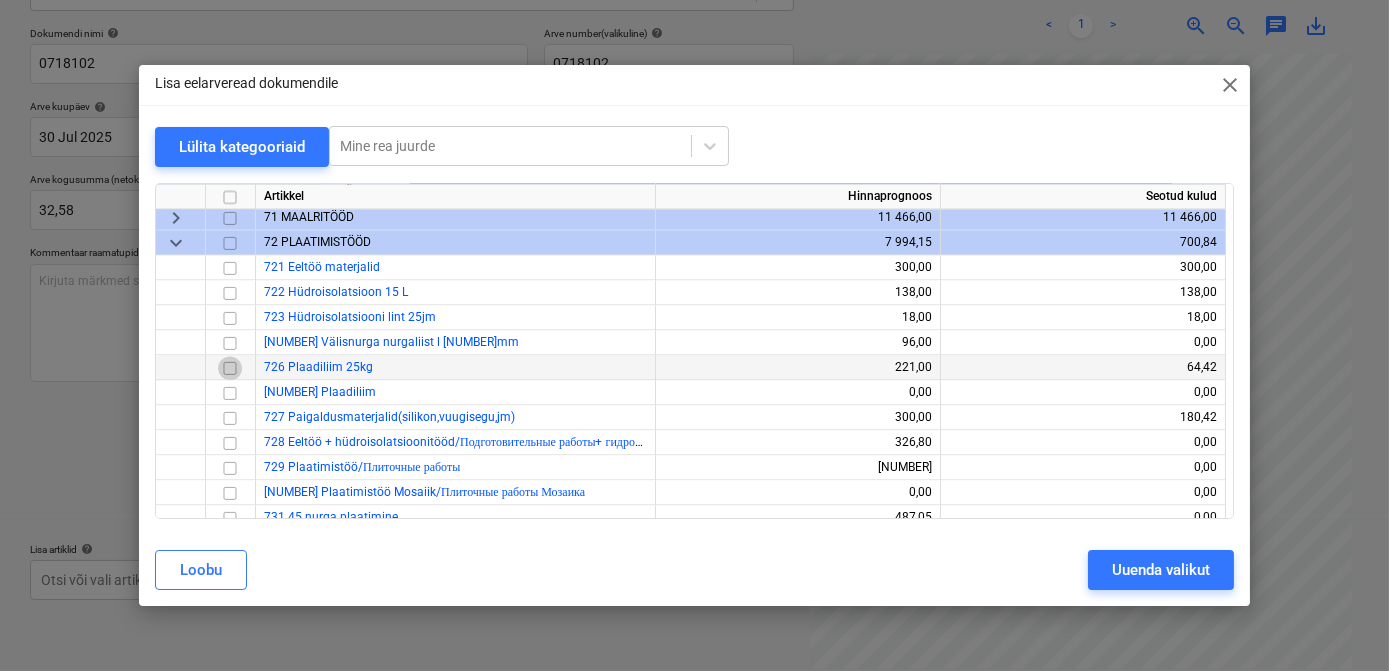 click at bounding box center (230, 367) 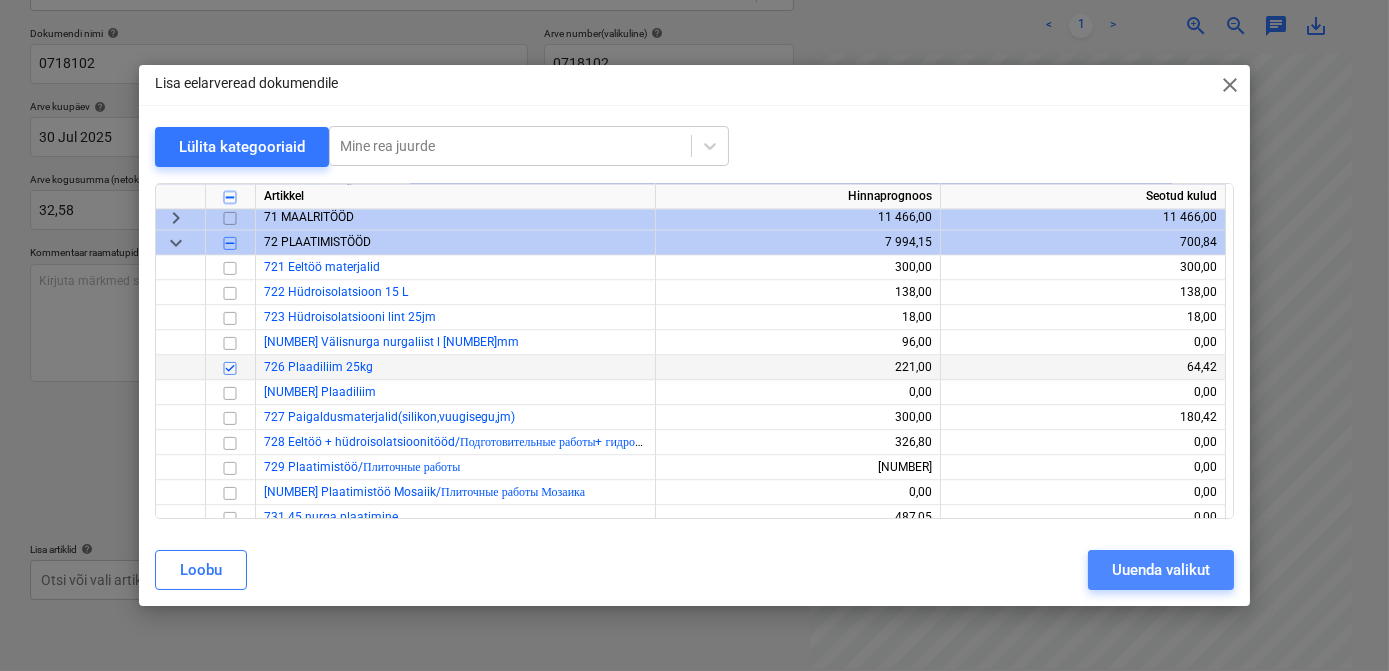 click on "Uuenda valikut" at bounding box center [1161, 570] 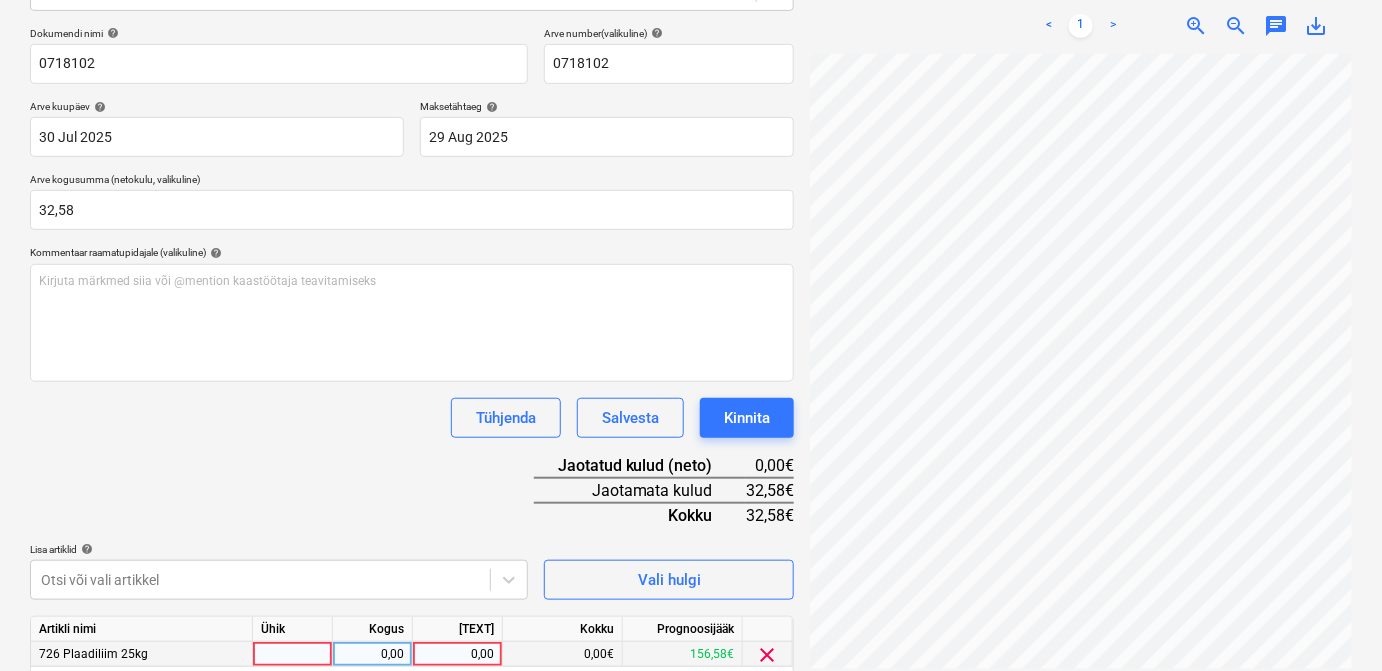 click at bounding box center (293, 654) 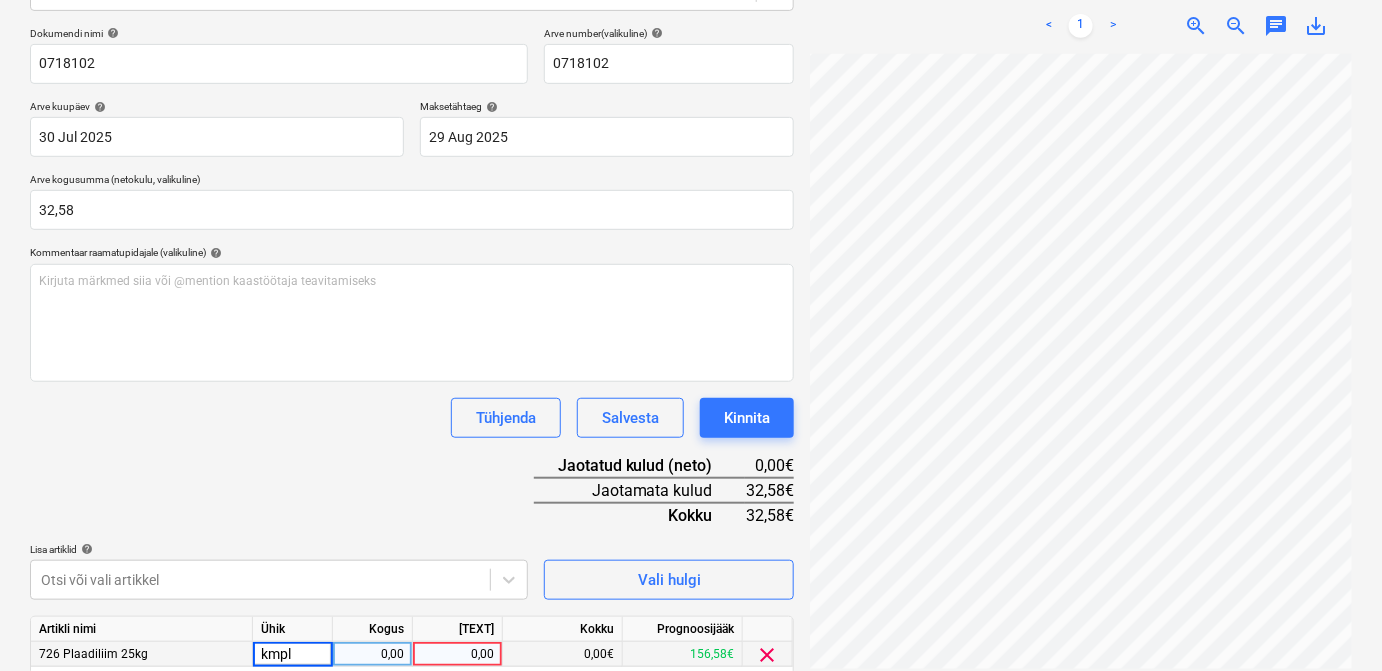 type on "kmpl." 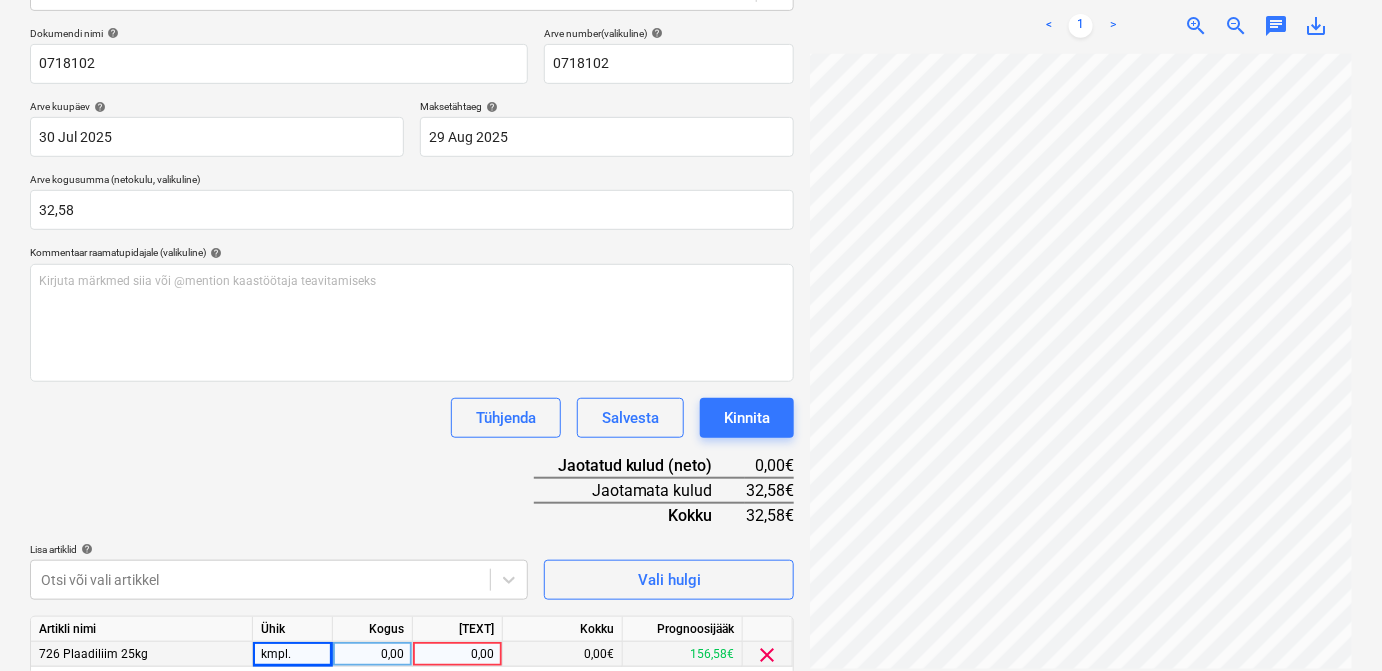 click on "0,00" at bounding box center (372, 654) 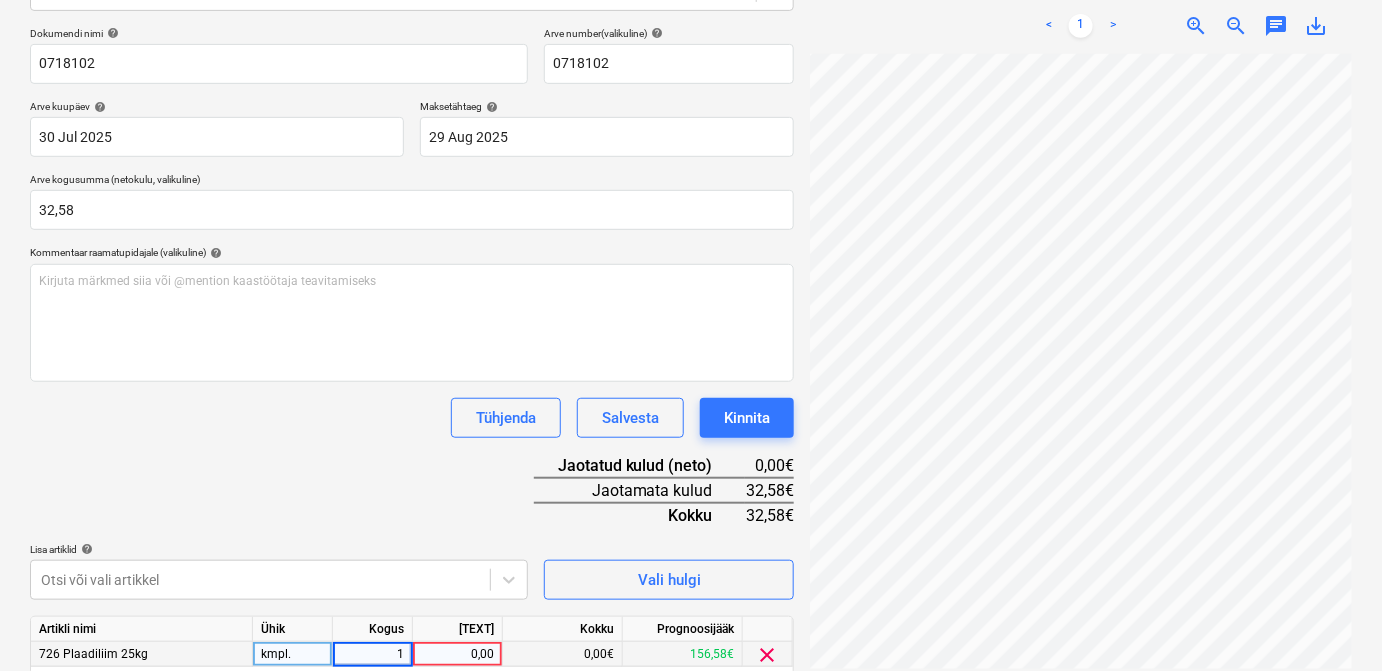 type on "1" 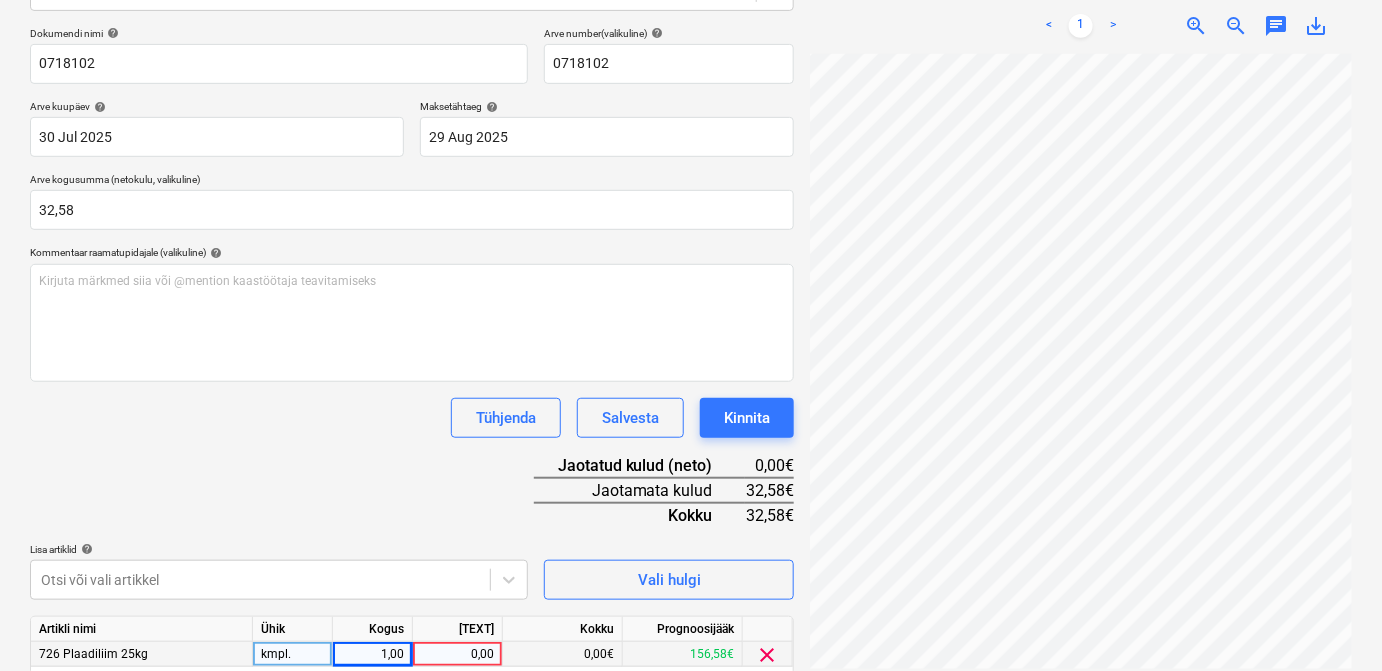 click on "0,00" at bounding box center (457, 654) 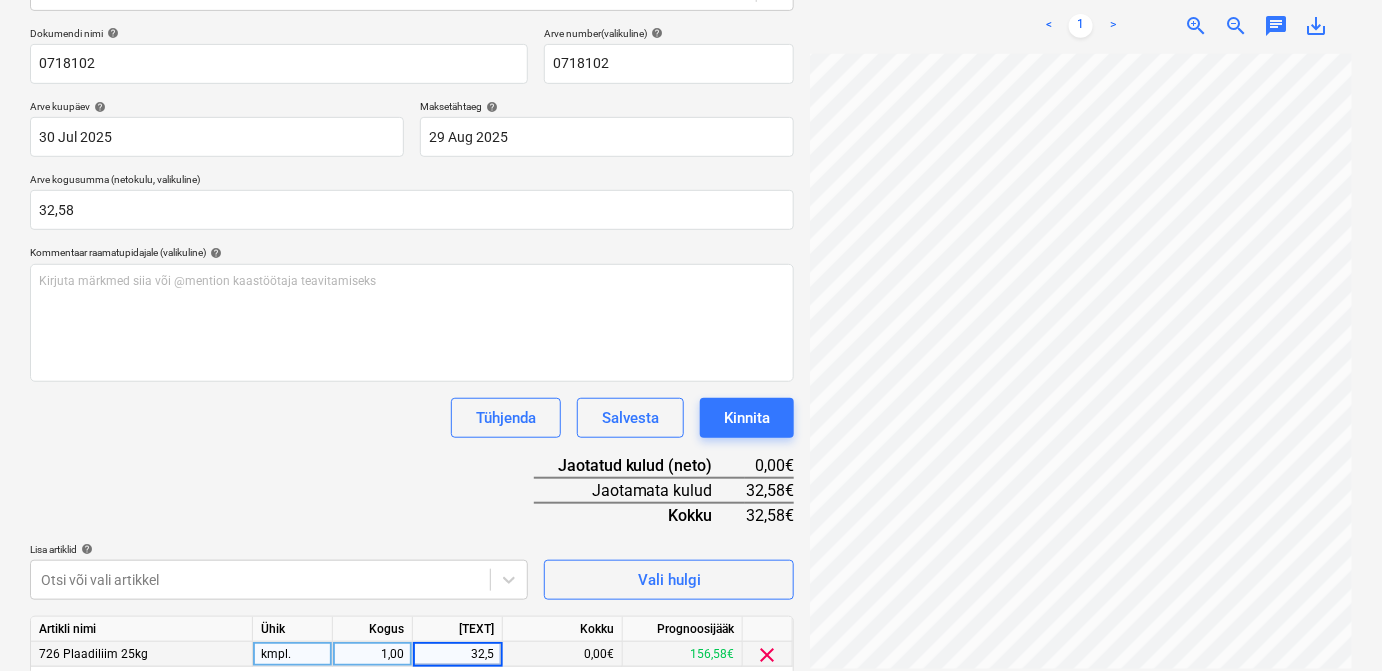 type on "32,58" 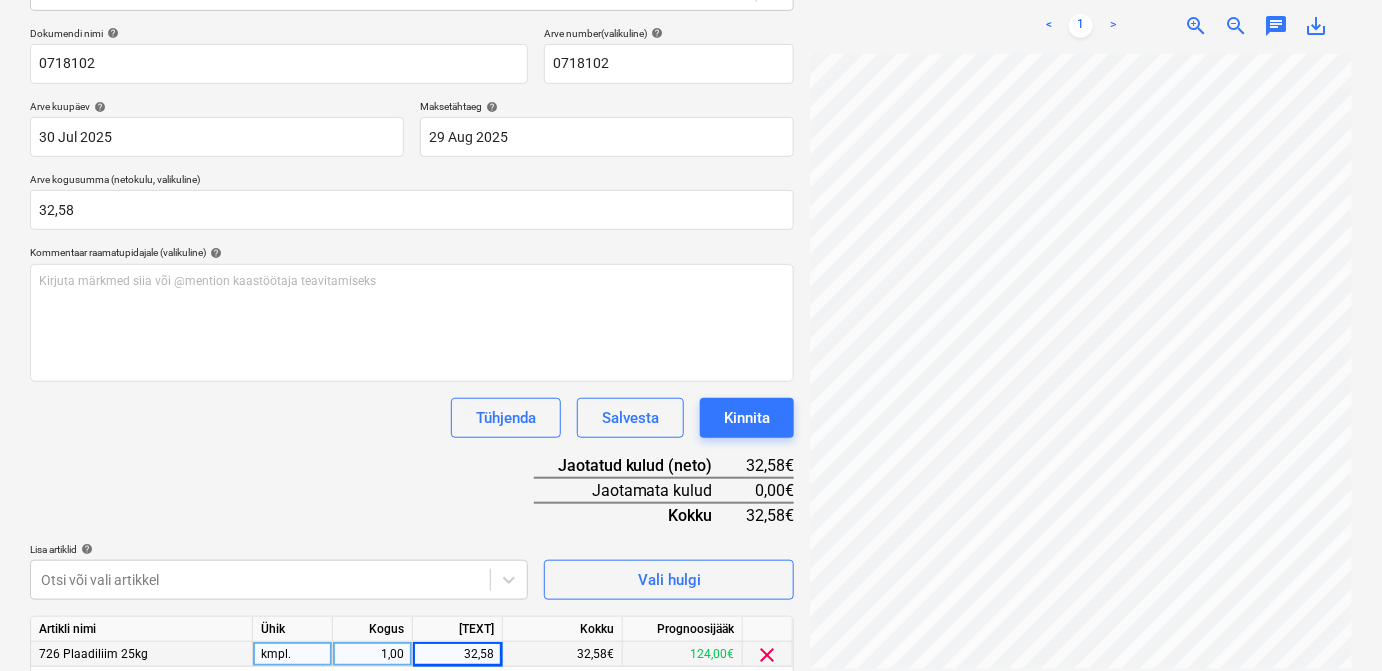click on "Dokumendi nimi help 0718102 Arve number  (valikuline) help 0718102 Arve kuupäev help 30 Jul 2025 30.07.2025 Press the down arrow key to interact with the calendar and
select a date. Press the question mark key to get the keyboard shortcuts for changing dates. Maksetähtaeg help 29 Aug 2025 29.08.2025 Press the down arrow key to interact with the calendar and
select a date. Press the question mark key to get the keyboard shortcuts for changing dates. Arve kogusumma (netokulu, valikuline) 32,58 Kommentaar raamatupidajale (valikuline) help Kirjuta märkmed siia või @mention kaastöötaja teavitamiseks ﻿ Tühjenda Salvesta Kinnita Jaotatud kulud (neto) 32,58€ Jaotamata kulud 0,00€ Kokku 32,58€ Lisa artiklid help Otsi või vali artikkel Vali hulgi Artikli nimi Ühik Kogus Ühiku hind Kokku Prognoosijääk 726 Plaadiliim 25kg kmpl. 1,00 32,58 32,58€ 124,00€ clear Tühjenda Salvesta Kinnita" at bounding box center (412, 379) 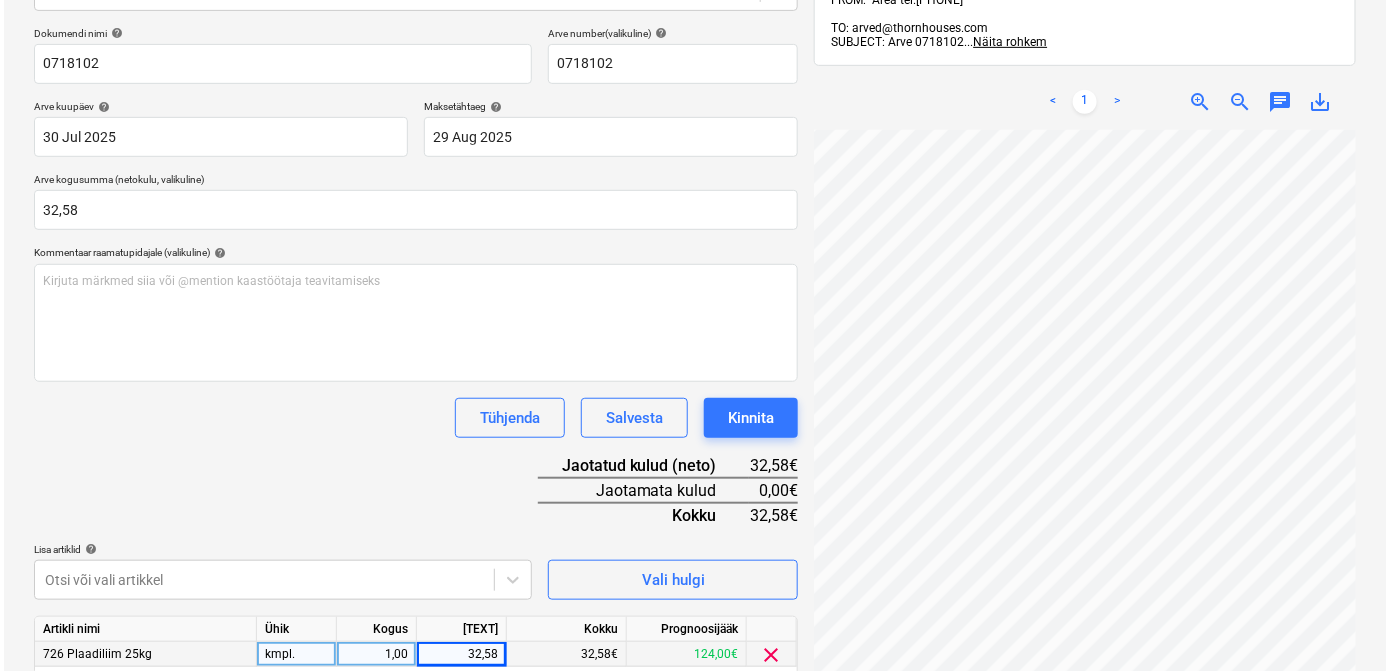scroll, scrollTop: 360, scrollLeft: 0, axis: vertical 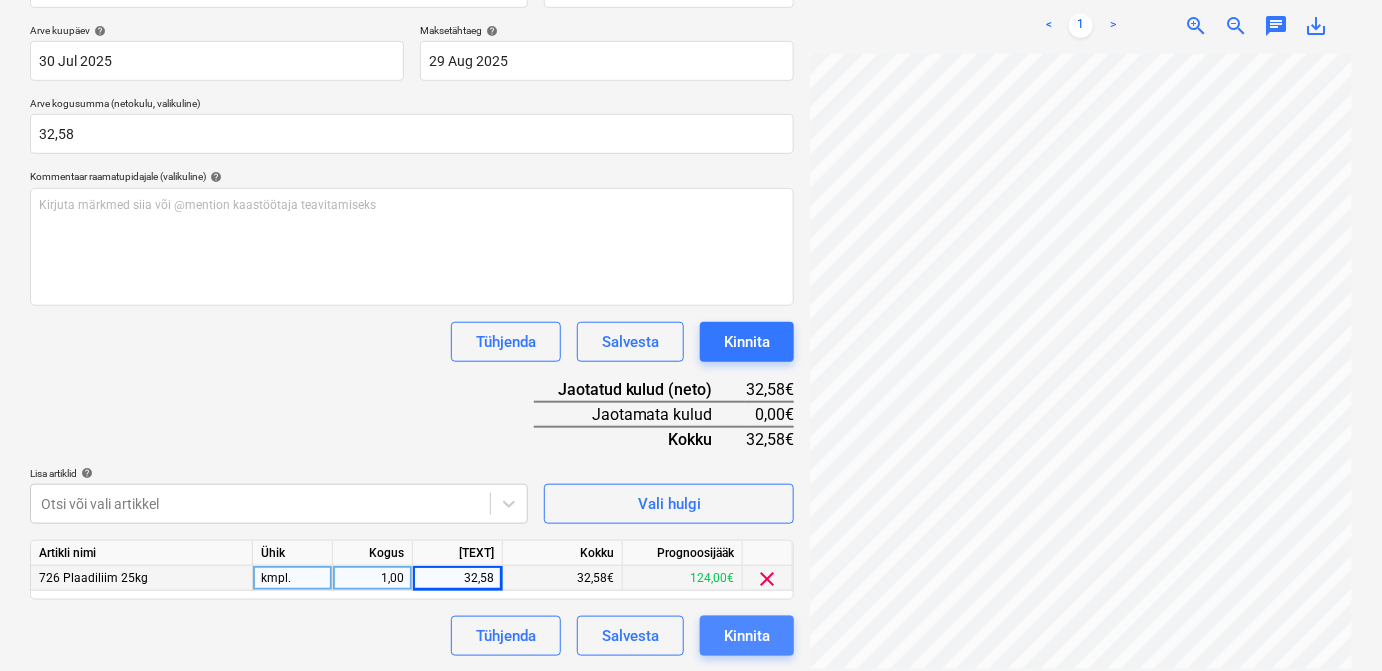 click on "Kinnita" at bounding box center [747, 636] 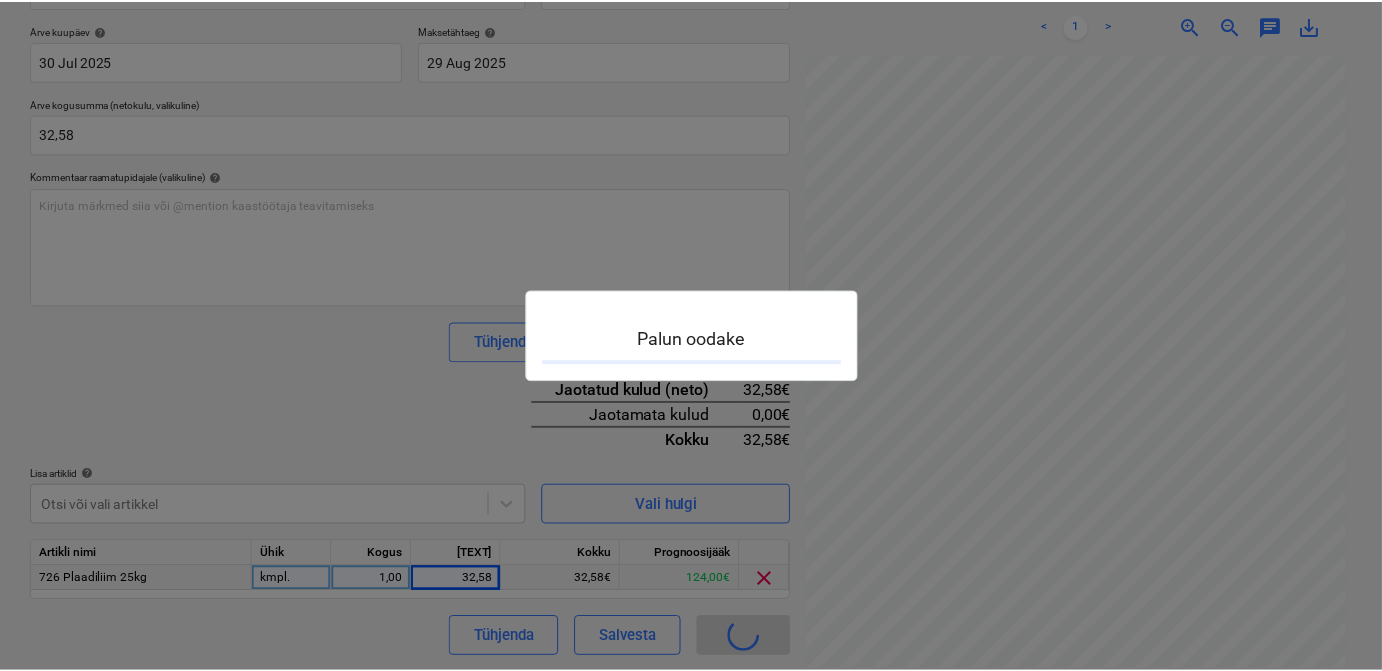 scroll, scrollTop: 0, scrollLeft: 0, axis: both 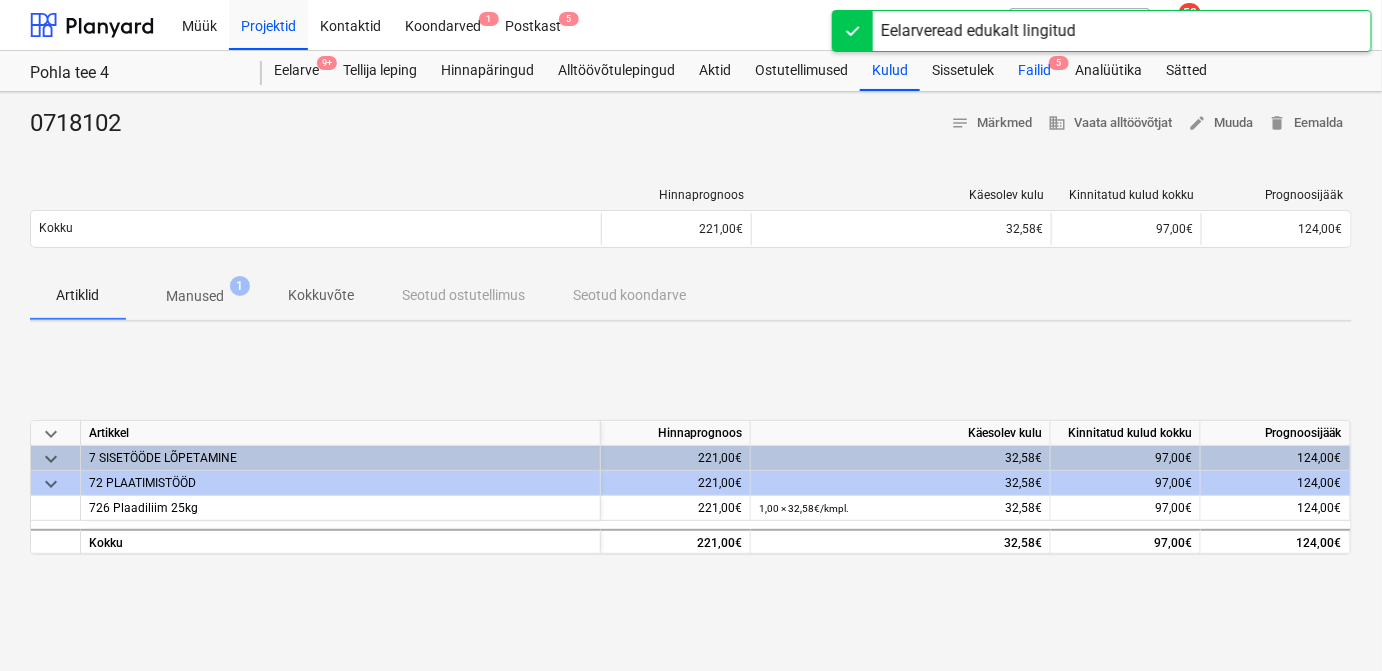 click on "Failid 5" at bounding box center (1034, 71) 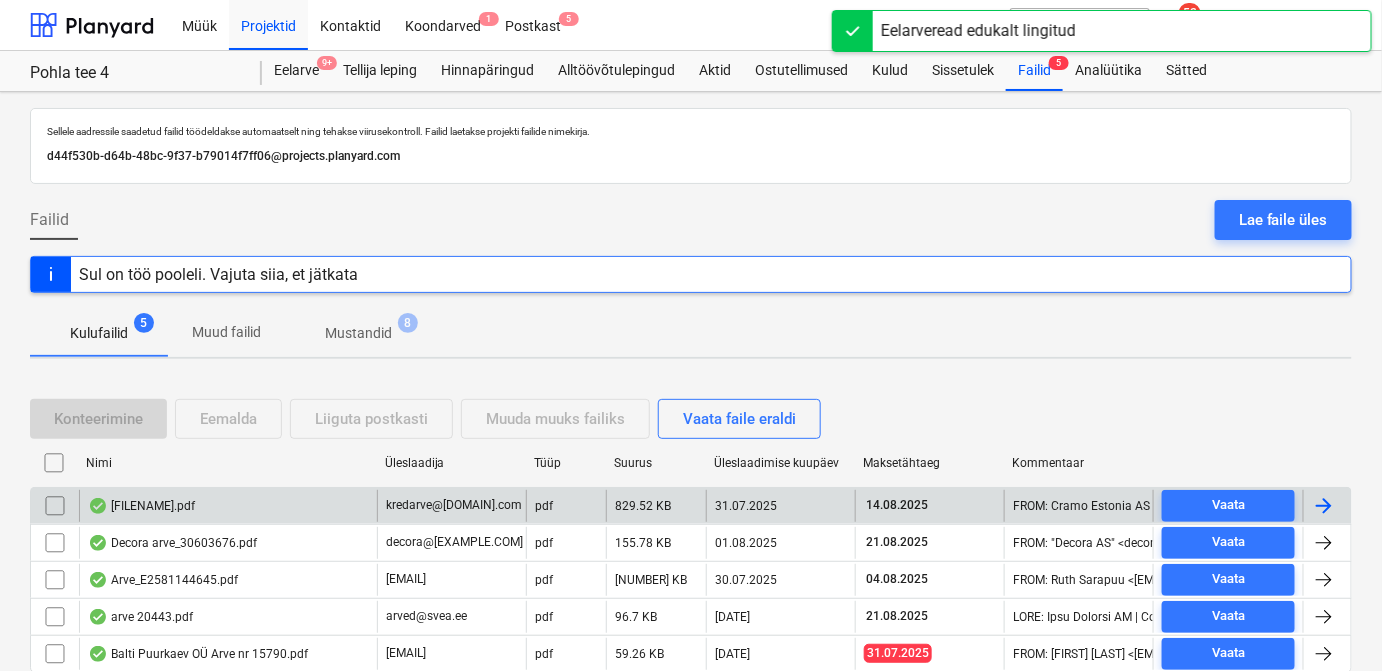click at bounding box center (1327, 506) 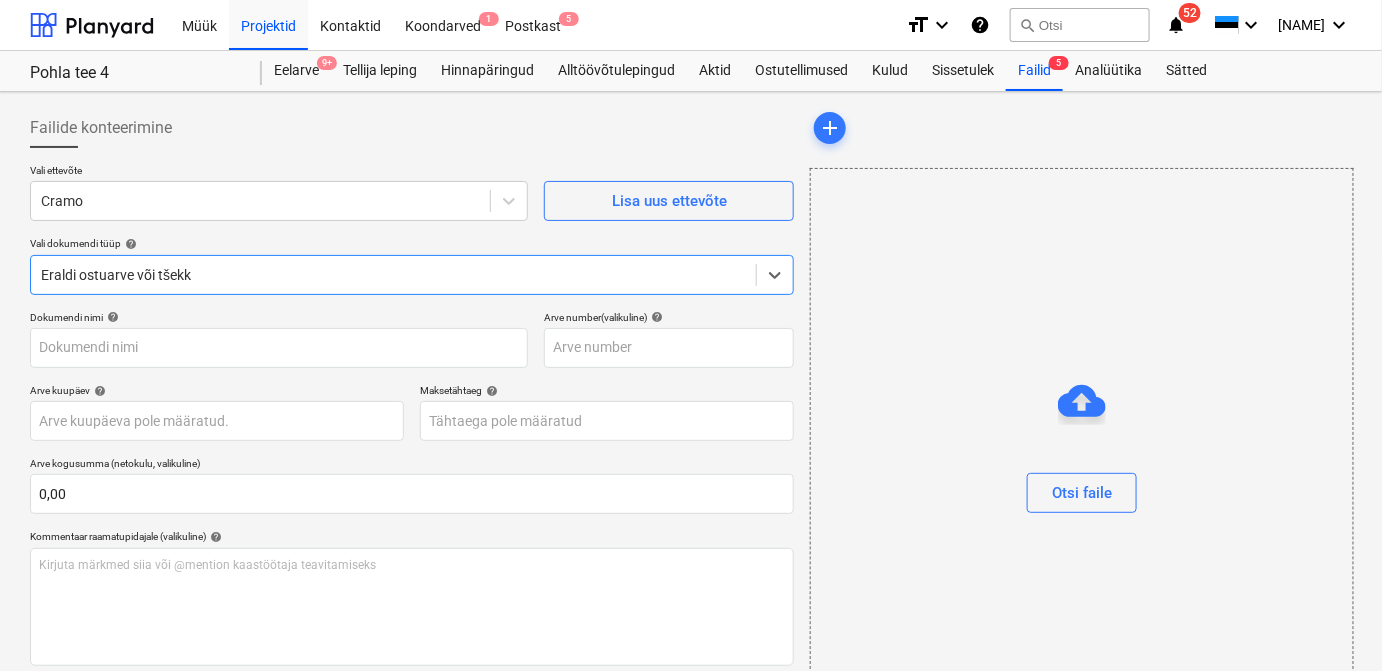 type on "11465926" 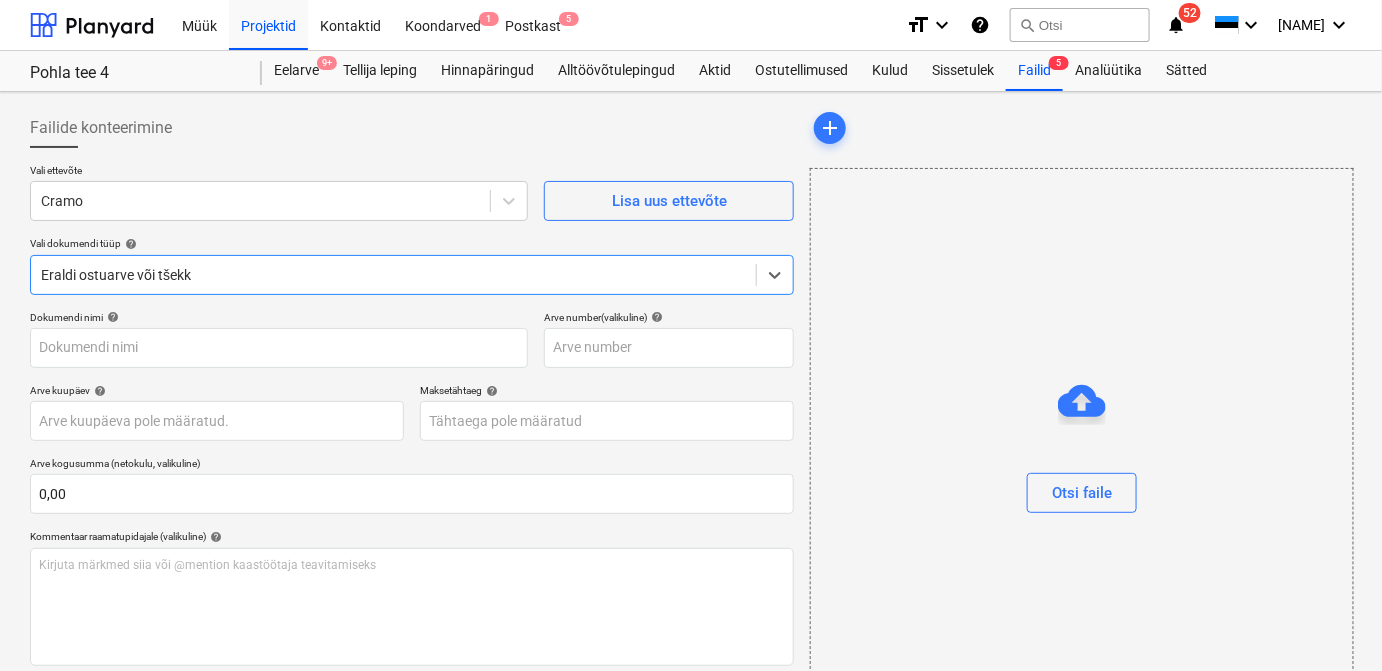 type on "11465926" 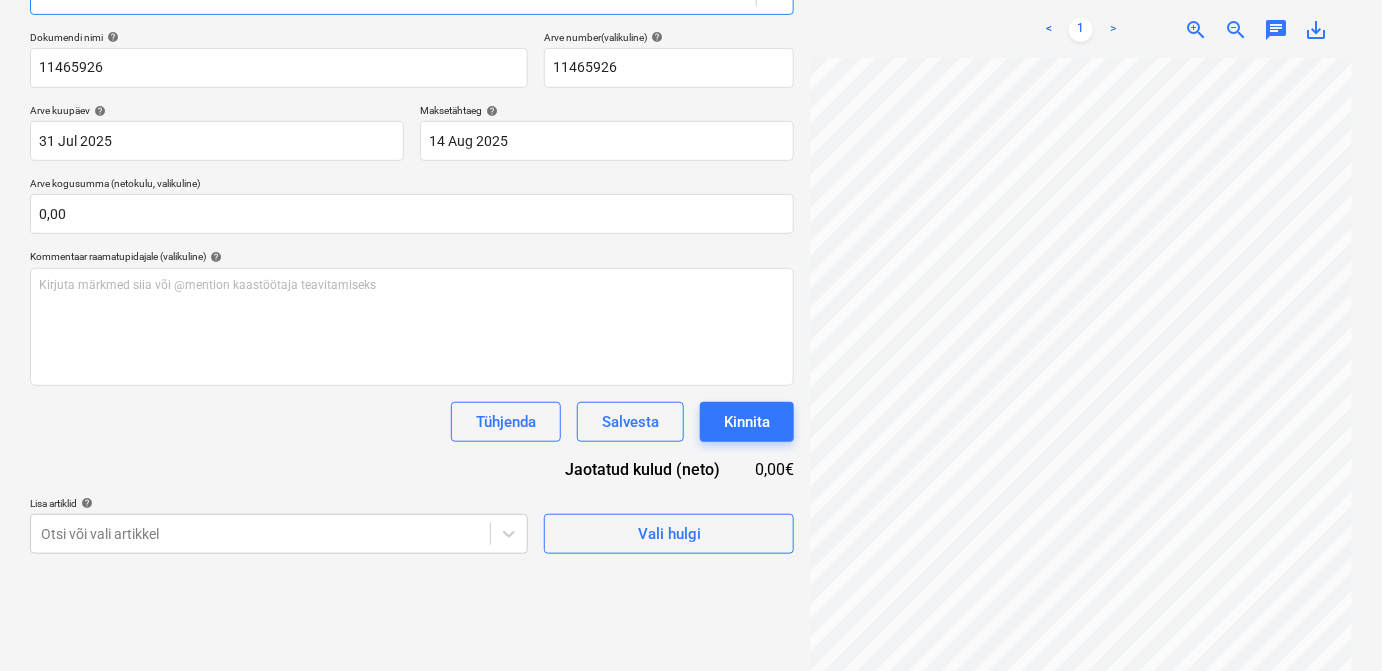 scroll, scrollTop: 282, scrollLeft: 0, axis: vertical 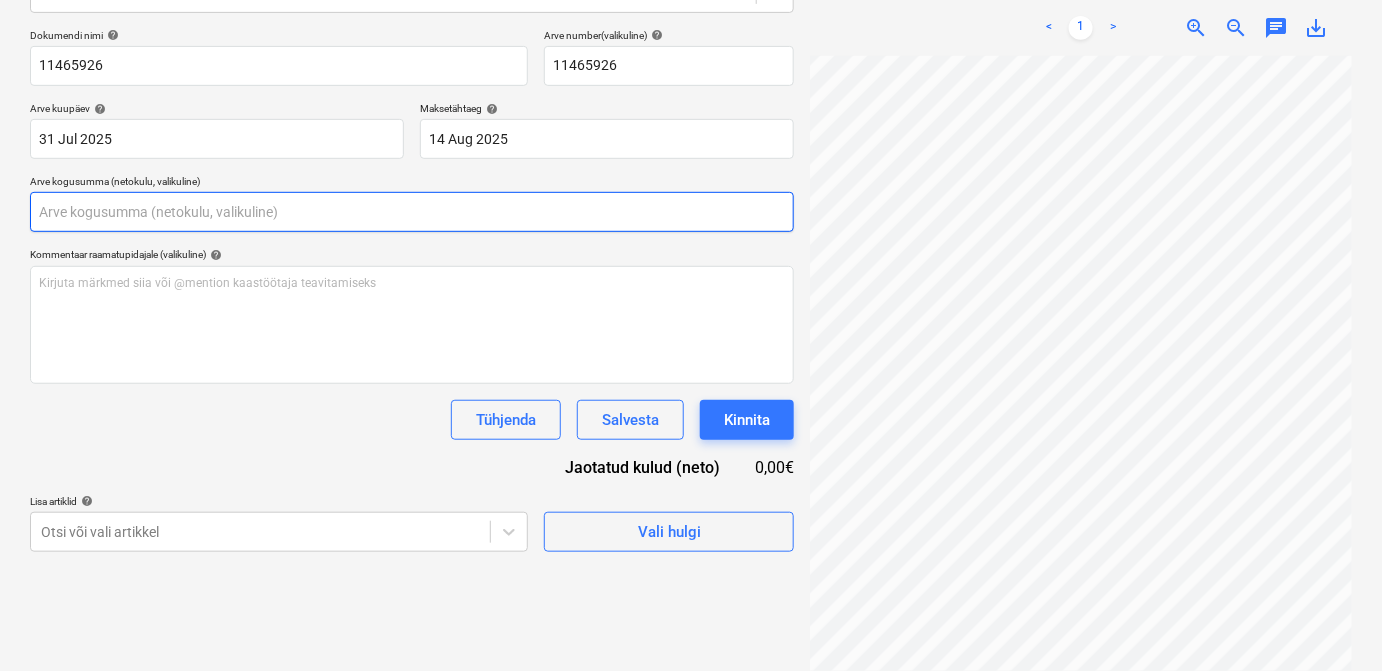 click at bounding box center [412, 212] 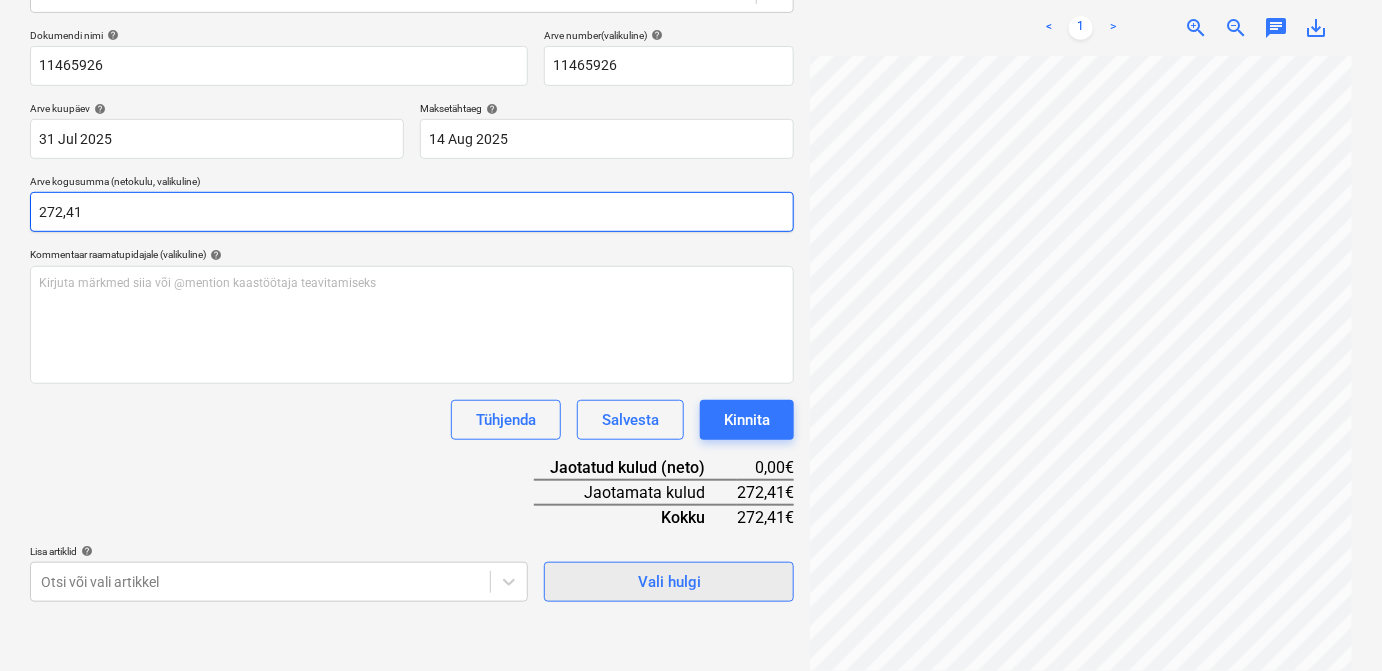 type on "272,41" 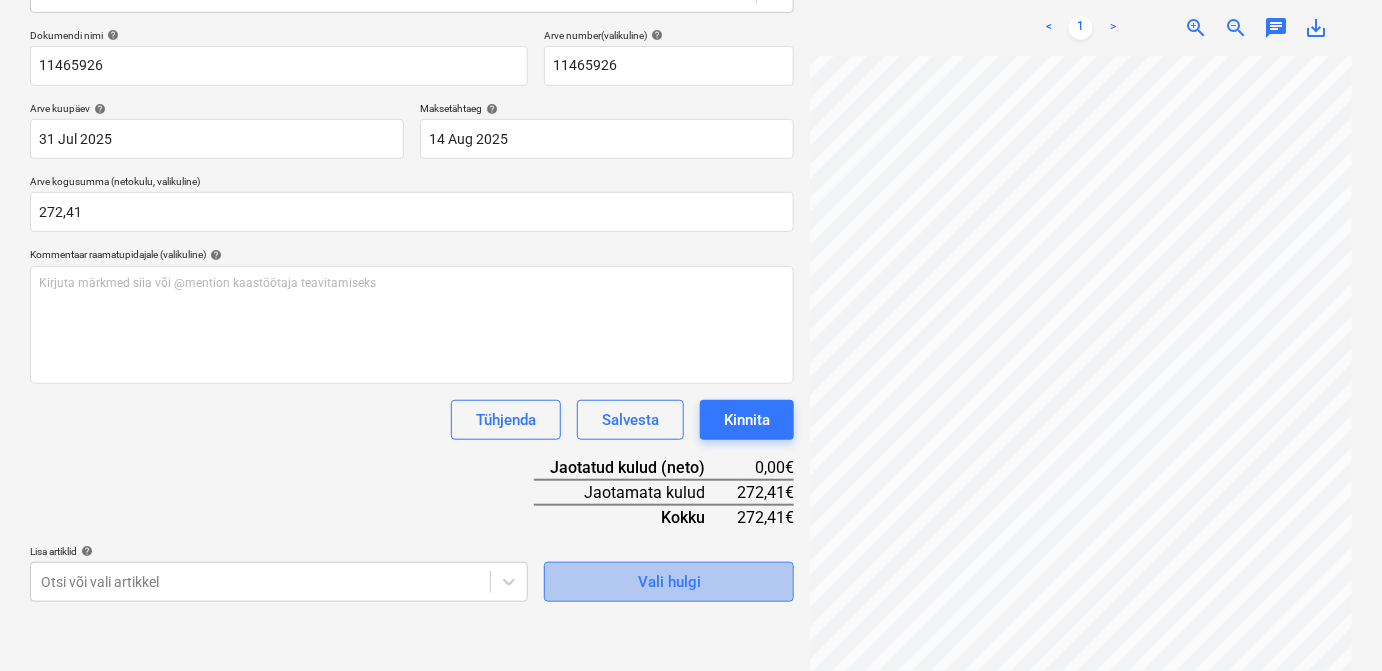 click on "Vali hulgi" at bounding box center [669, 582] 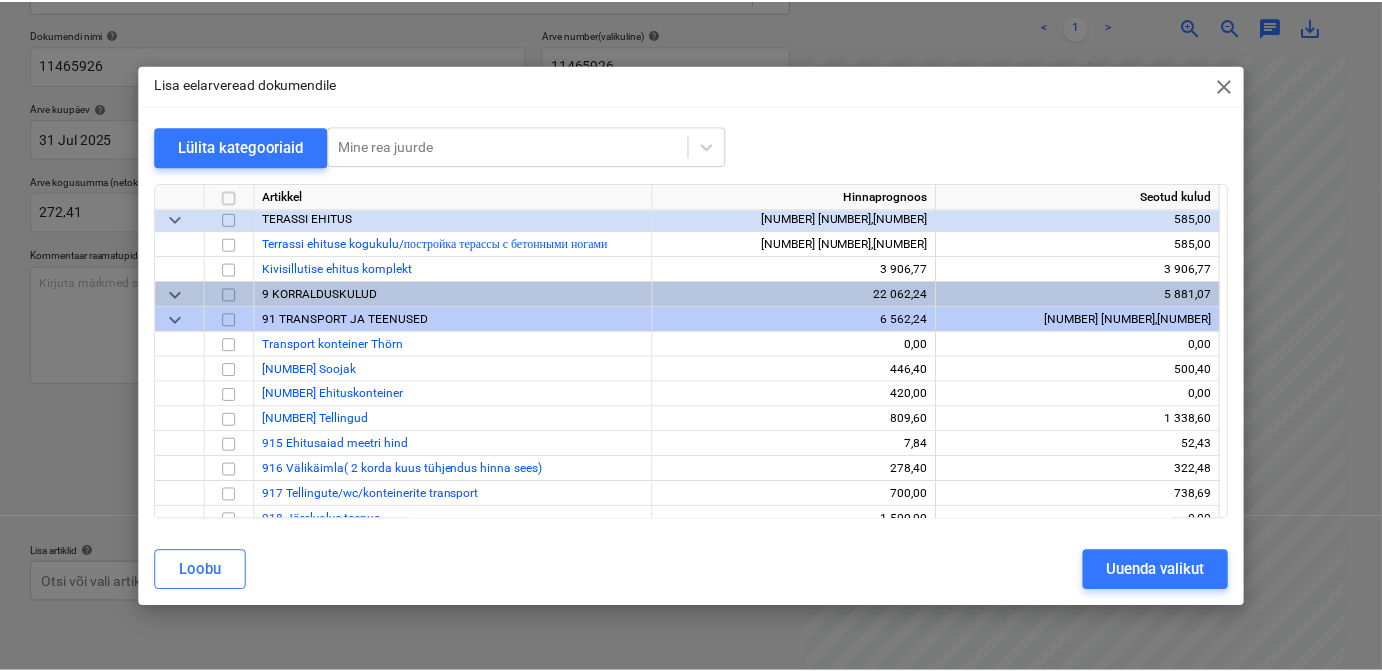 scroll, scrollTop: 11825, scrollLeft: 0, axis: vertical 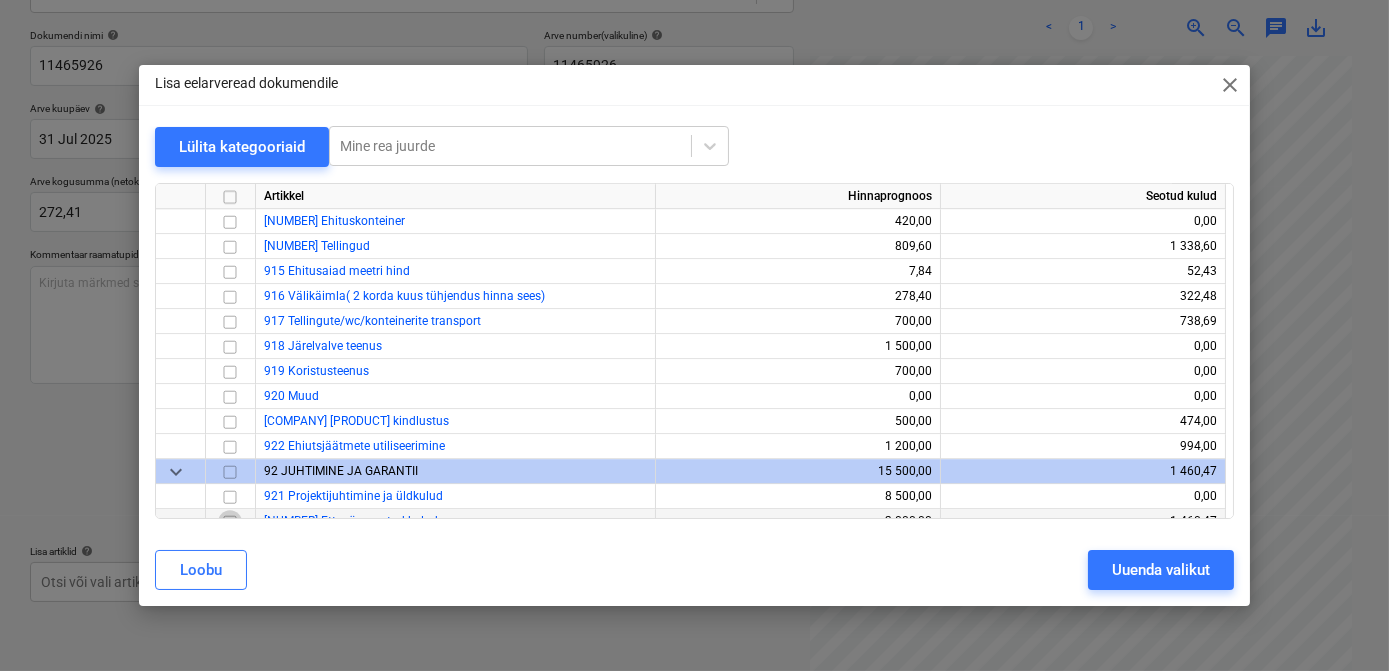 click at bounding box center (230, 521) 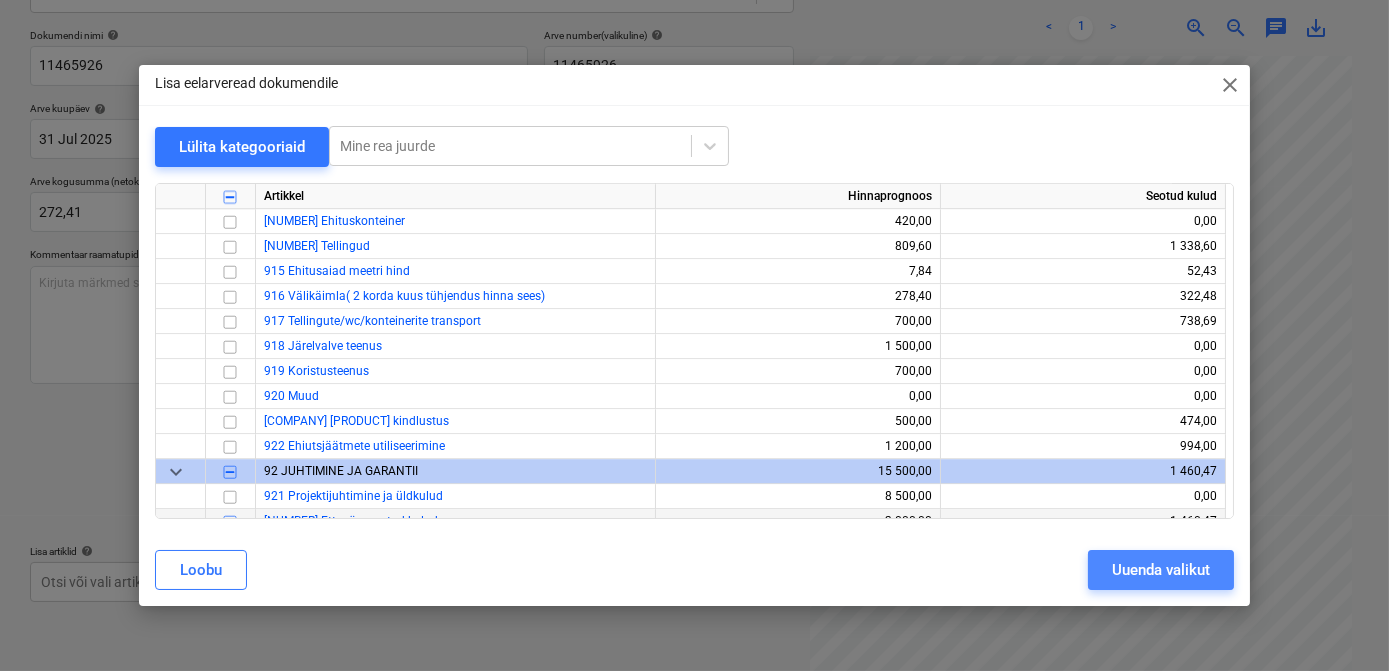 click on "Uuenda valikut" at bounding box center [1161, 570] 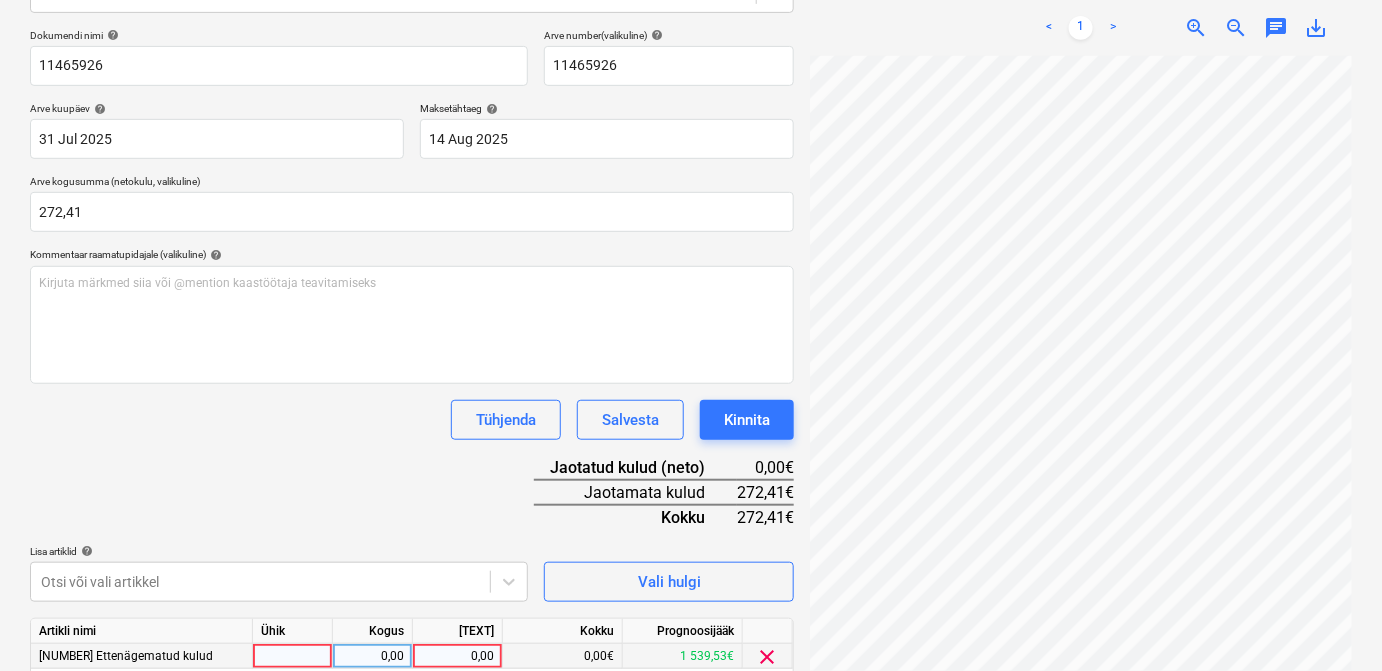 click at bounding box center [293, 656] 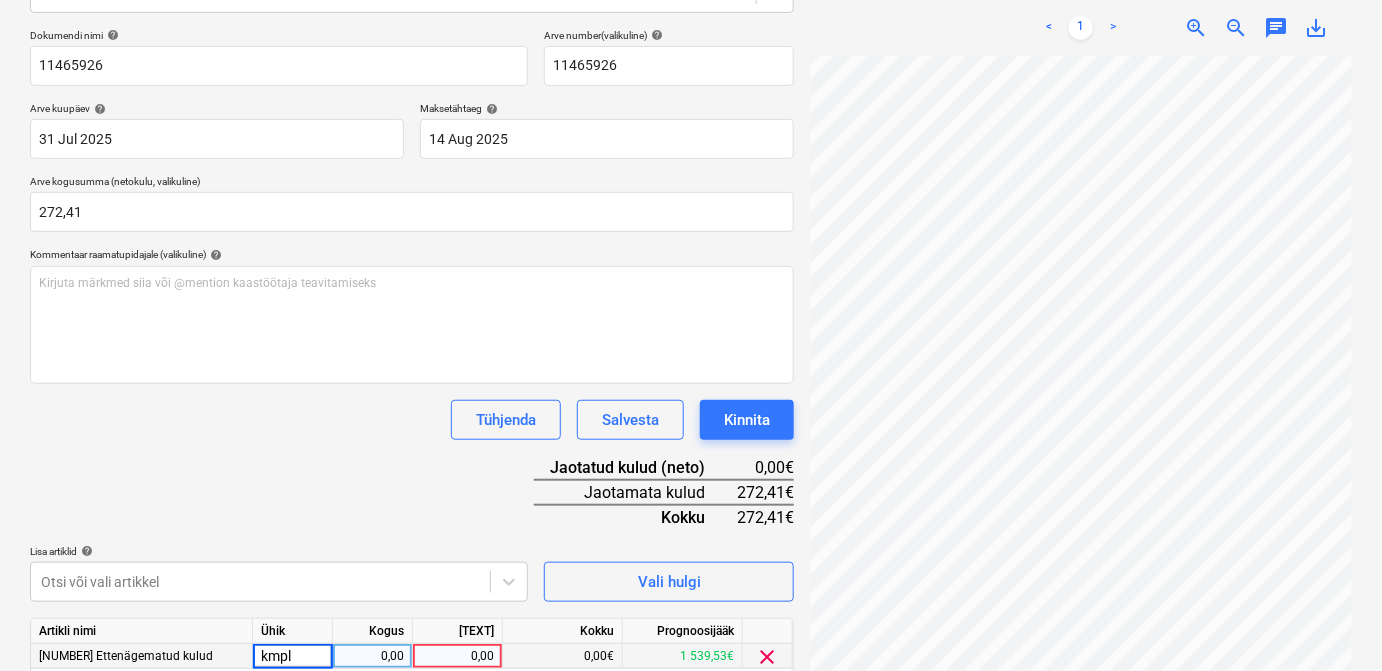 type on "kmpl." 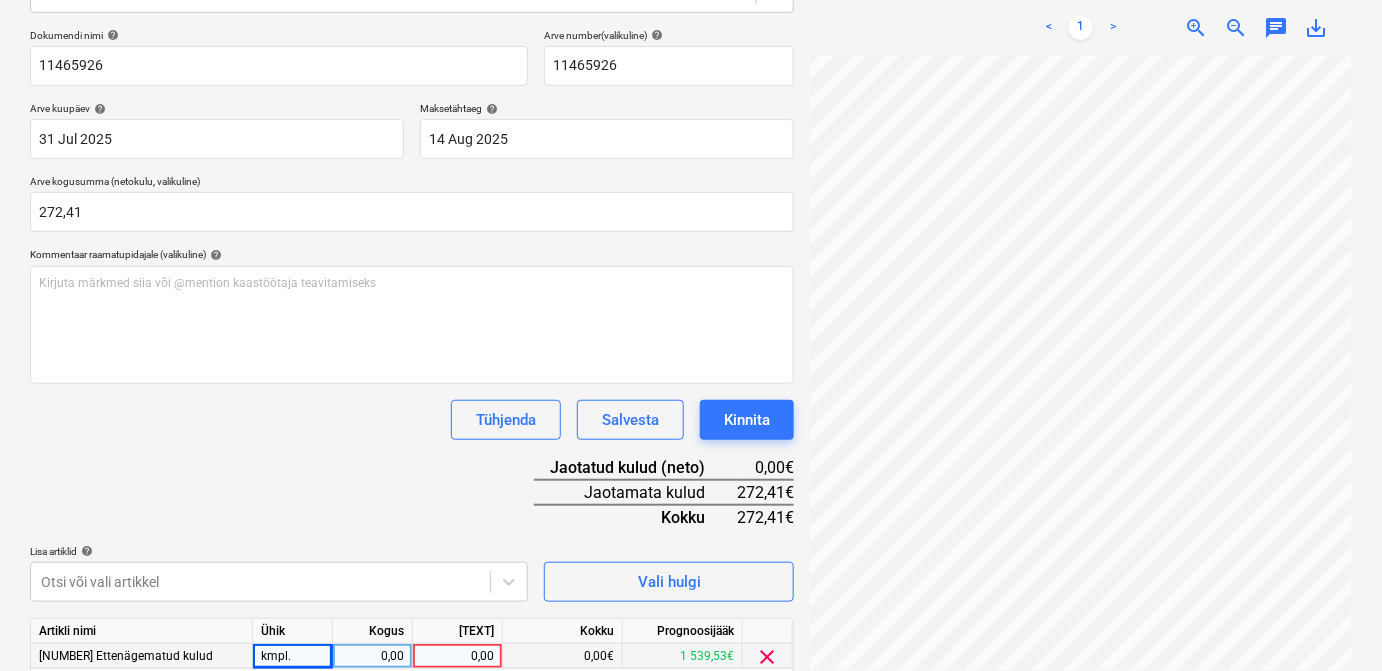 click on "0,00" at bounding box center (372, 656) 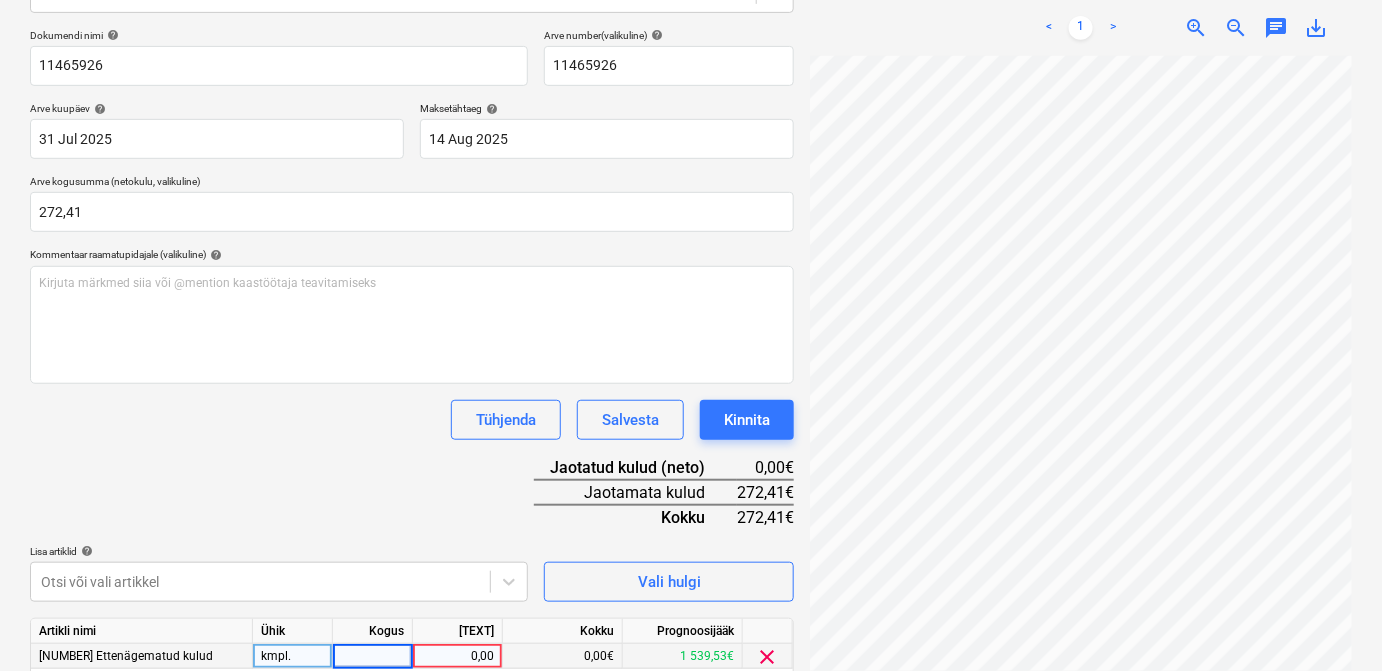 type on "1" 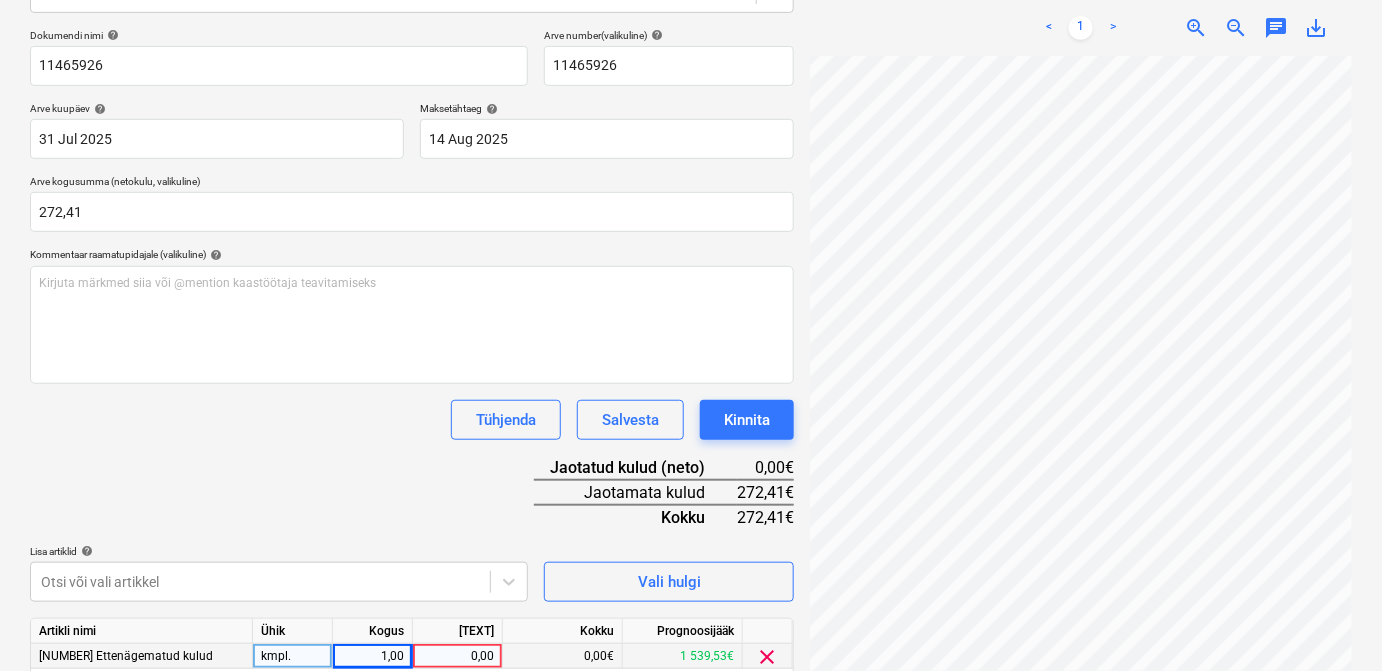 click on "0,00" at bounding box center (457, 656) 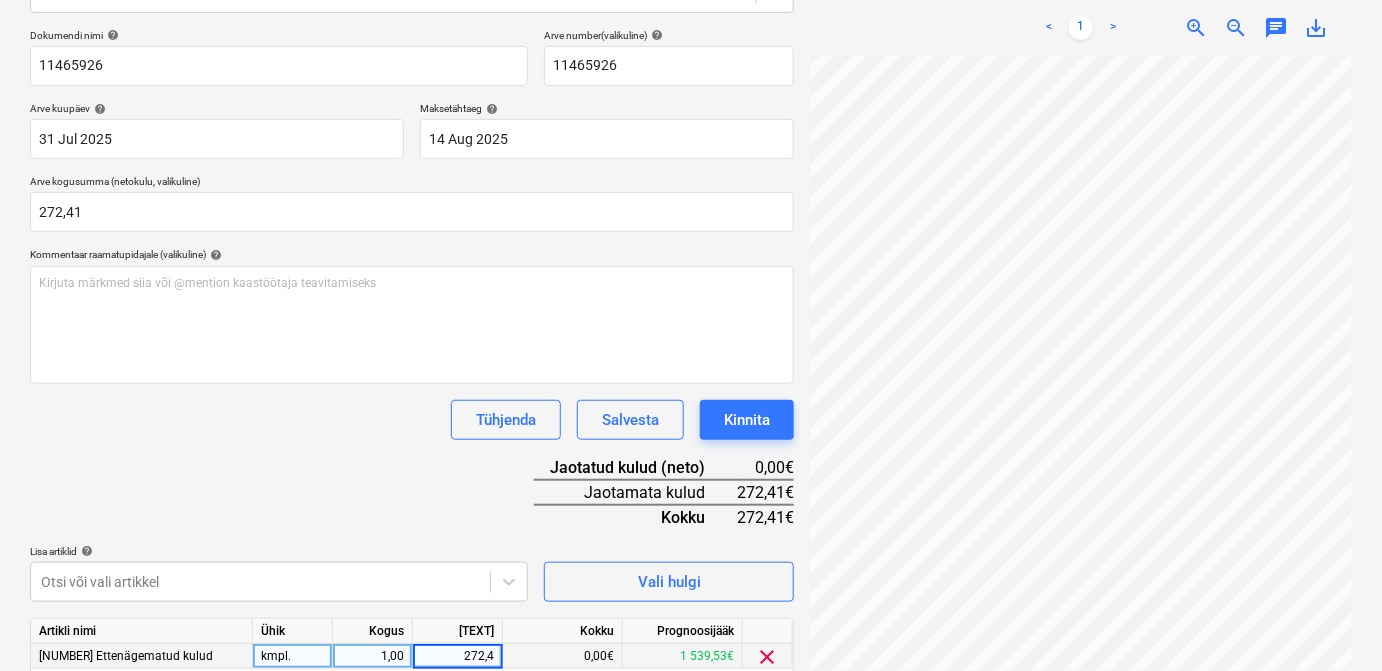 type on "272,41" 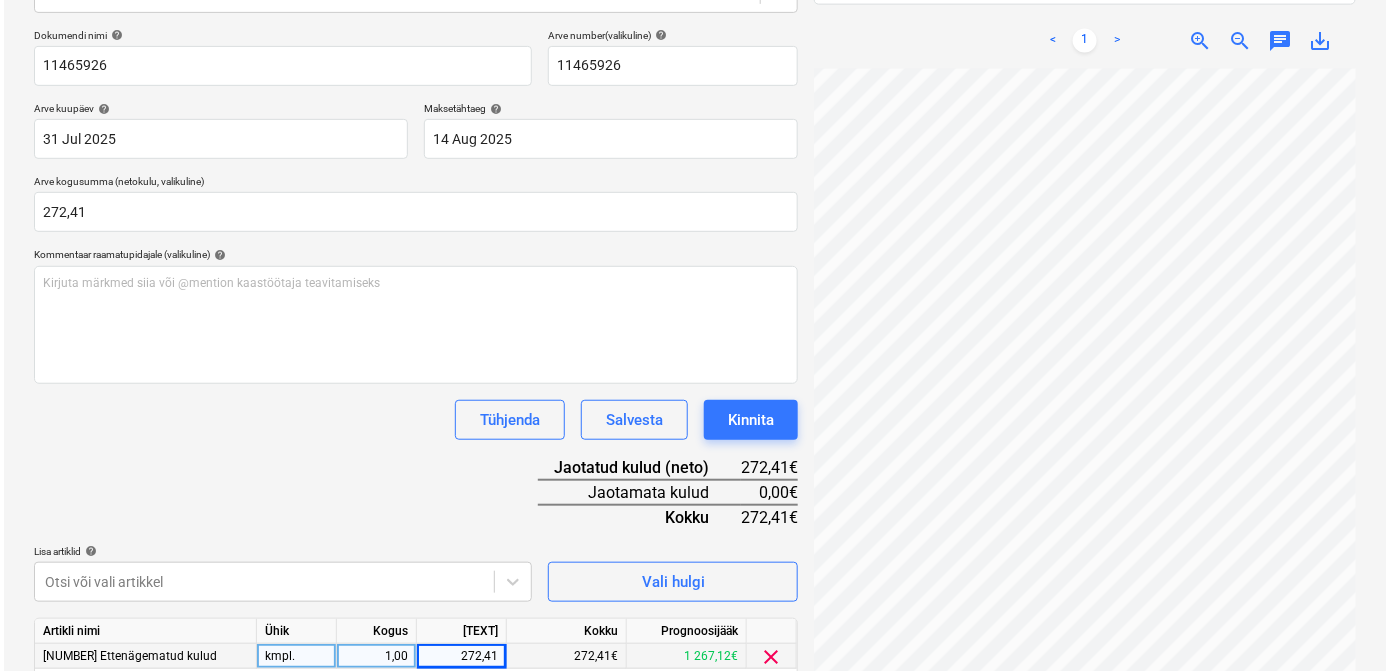 scroll, scrollTop: 360, scrollLeft: 0, axis: vertical 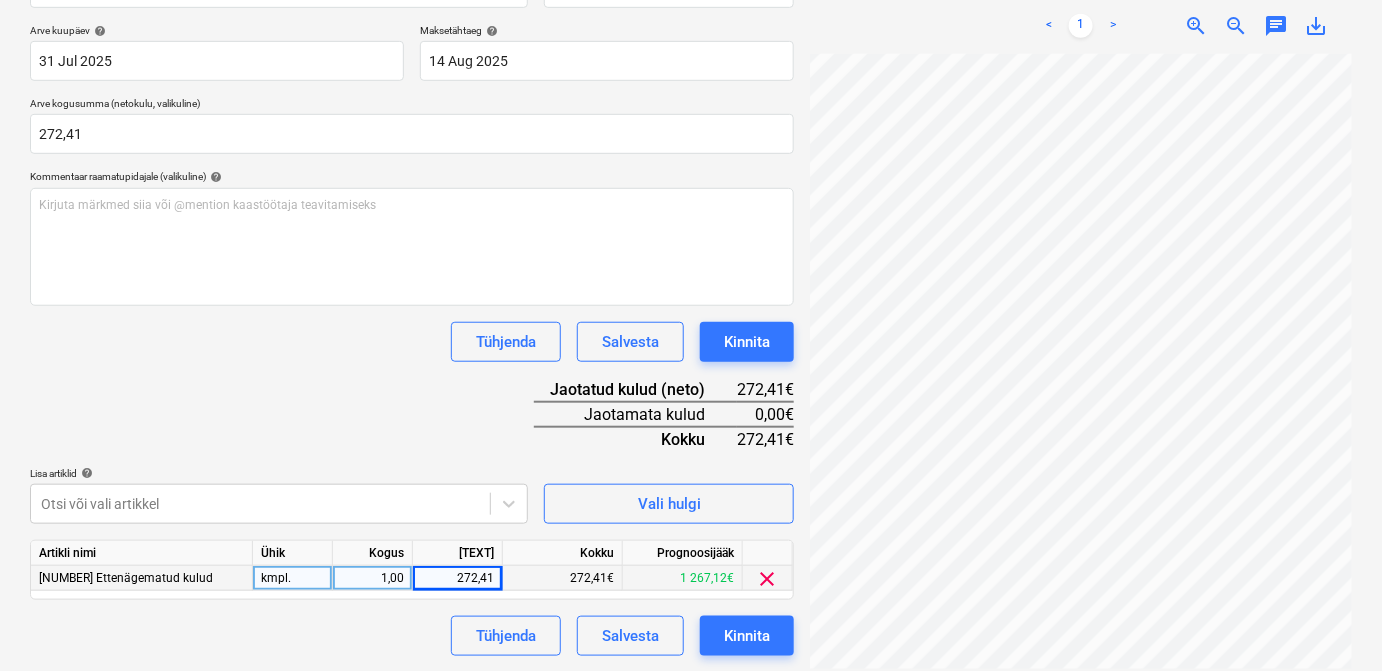 click on "Kokku" at bounding box center (635, 439) 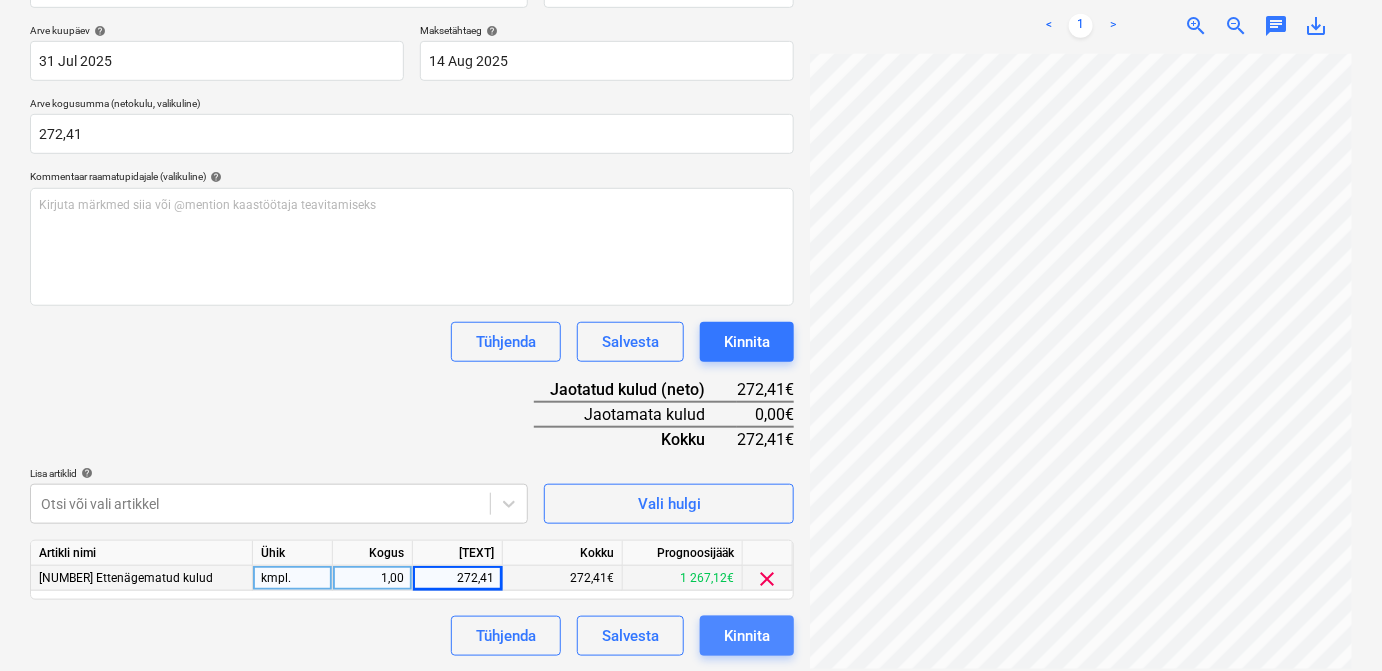 click on "Kinnita" at bounding box center (747, 636) 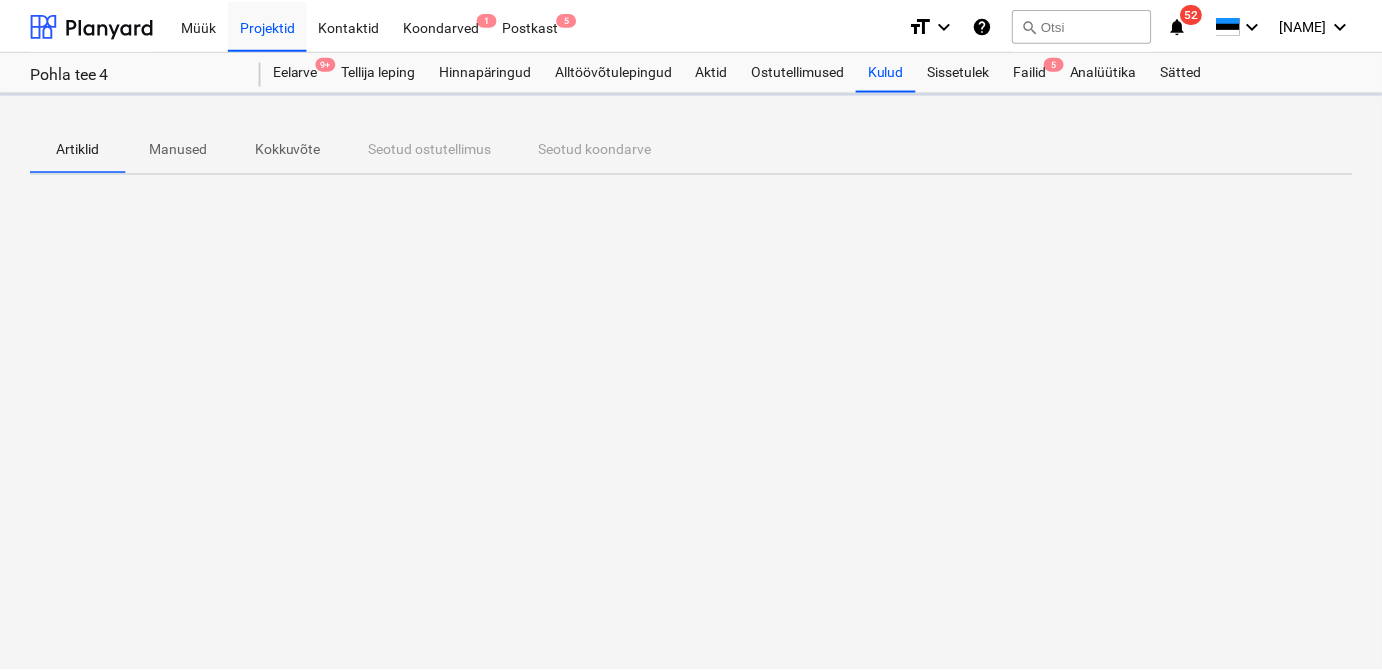 scroll, scrollTop: 0, scrollLeft: 0, axis: both 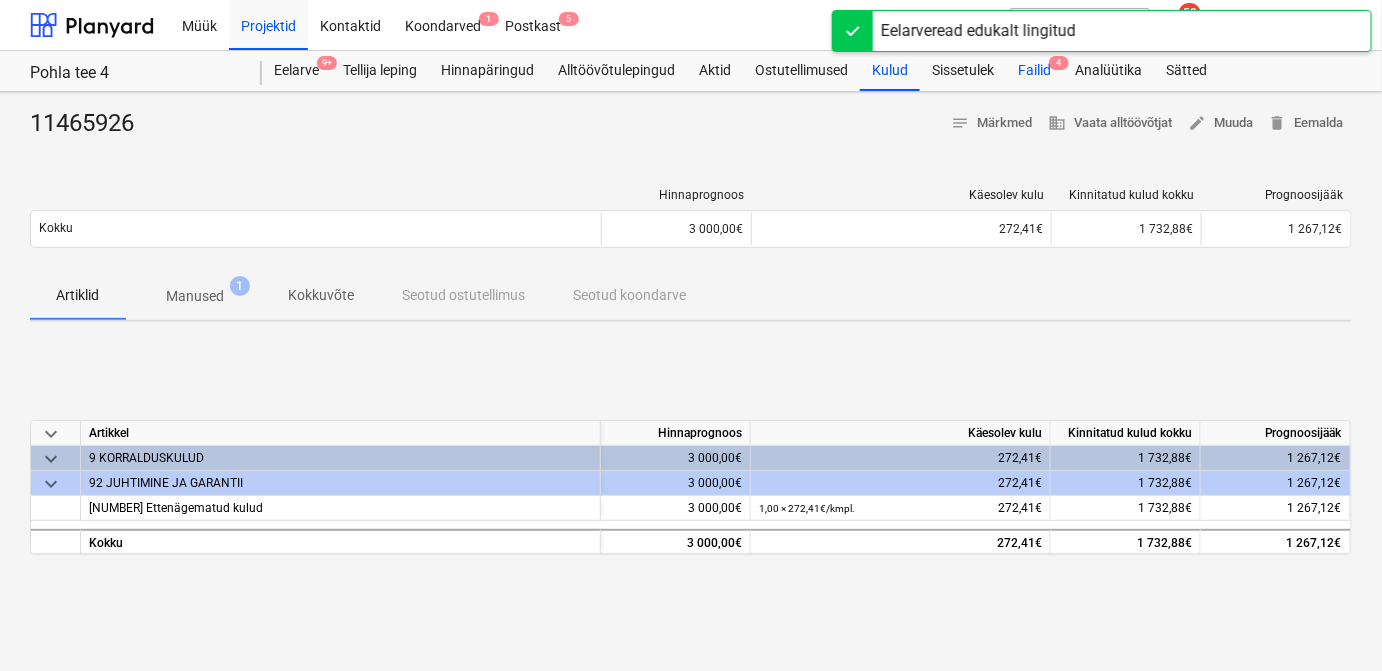click on "Failid 4" at bounding box center [1034, 71] 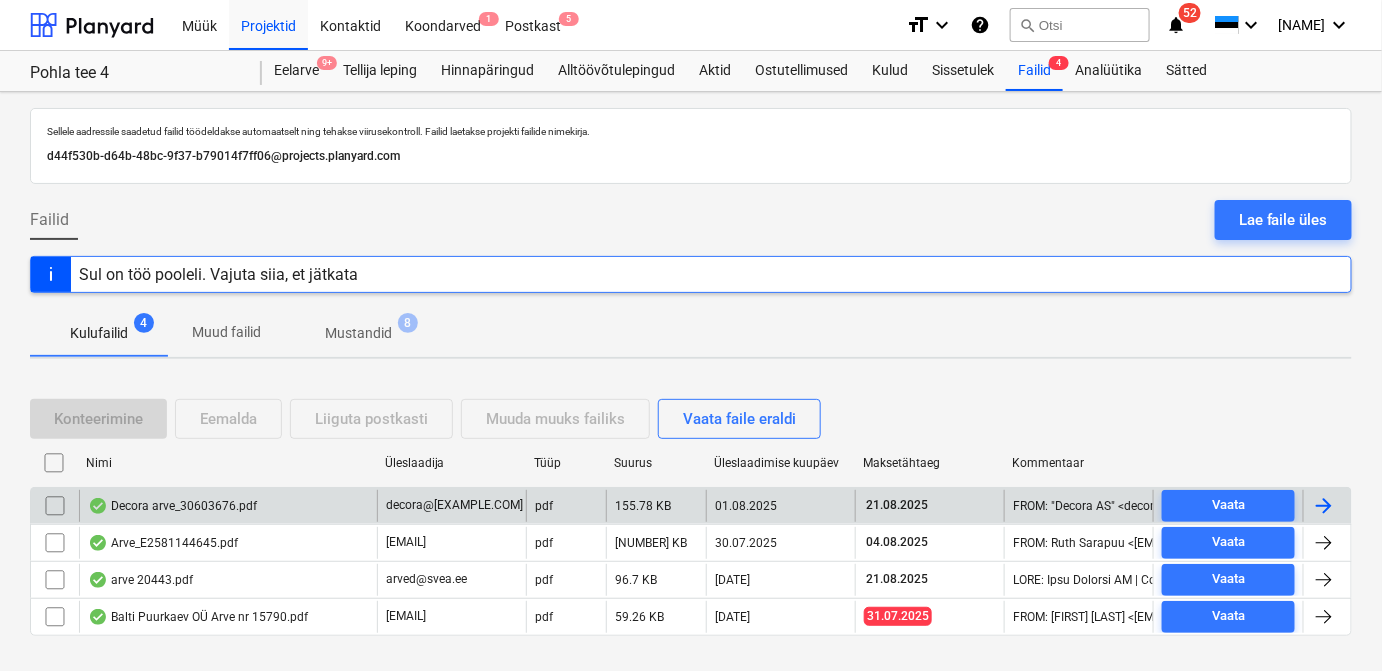 click at bounding box center (1324, 506) 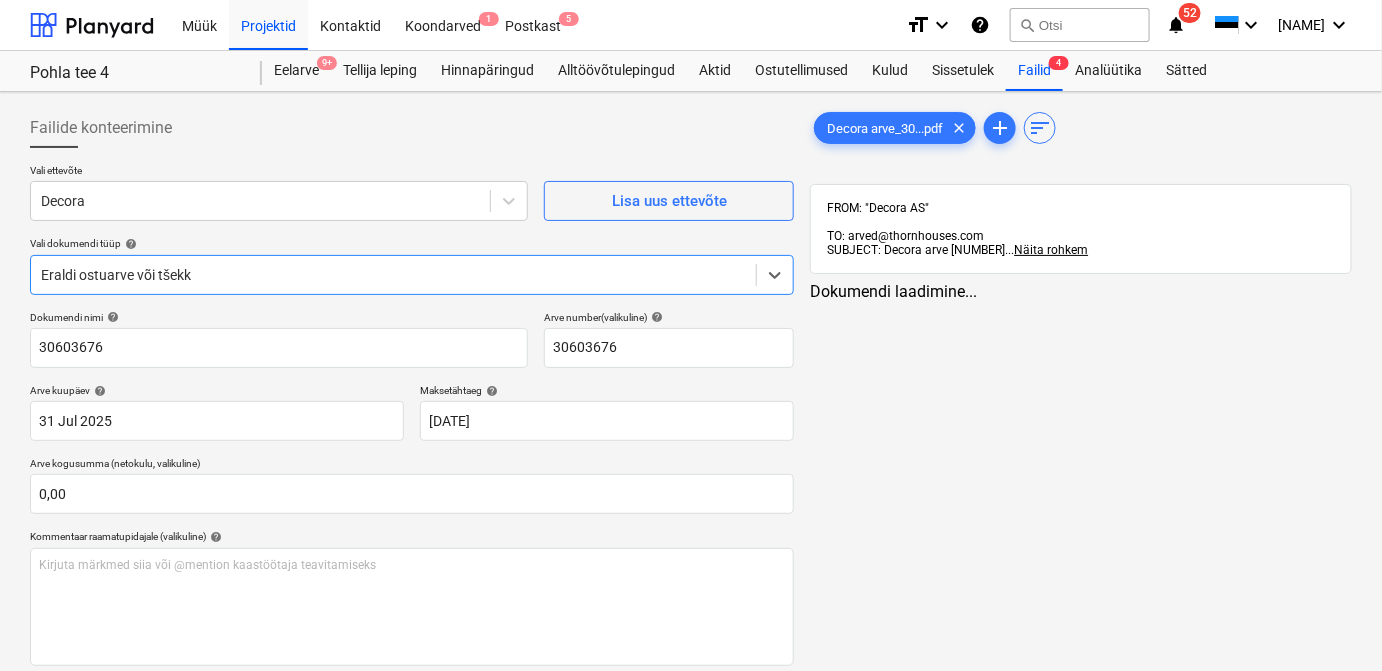type on "30603676" 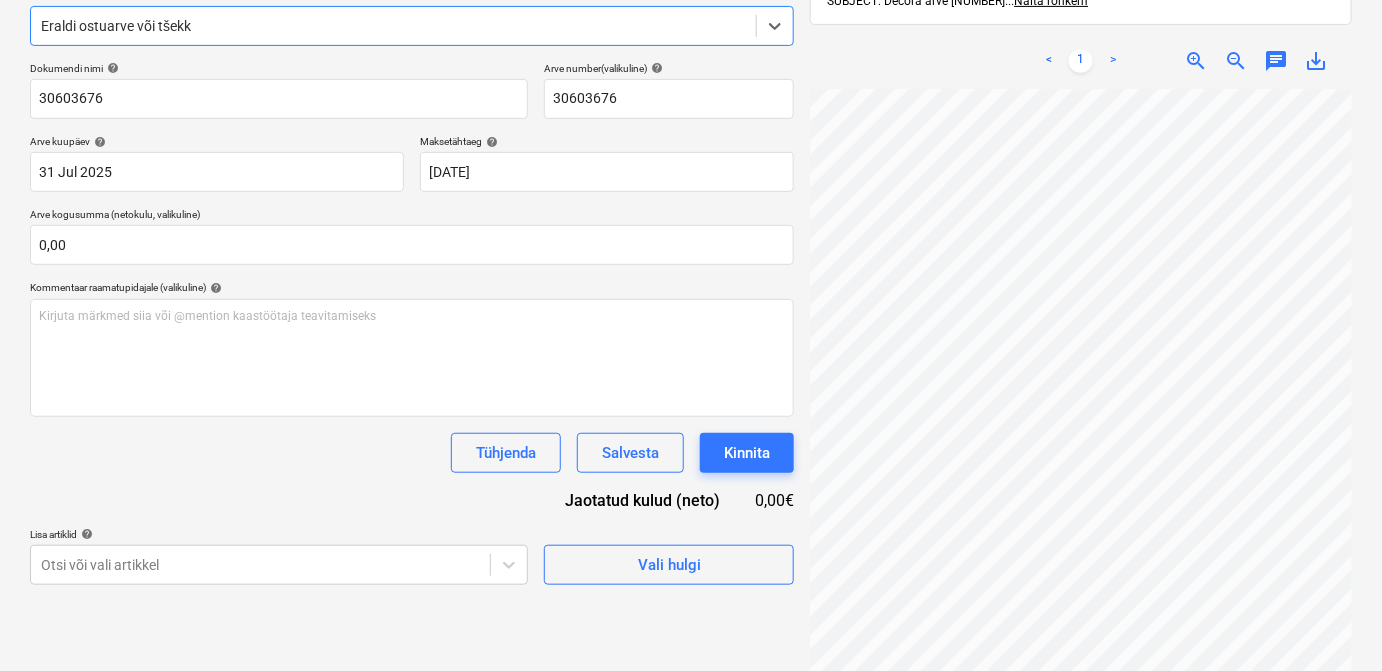 scroll, scrollTop: 256, scrollLeft: 0, axis: vertical 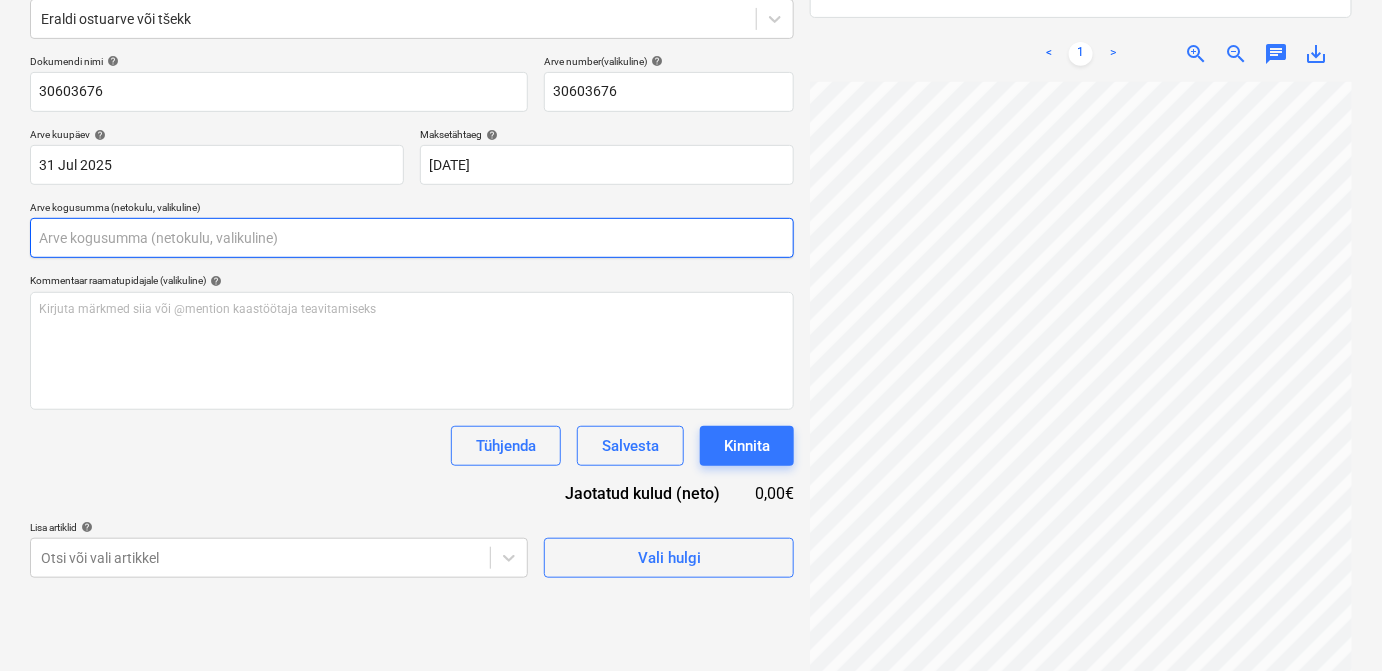 click at bounding box center (412, 238) 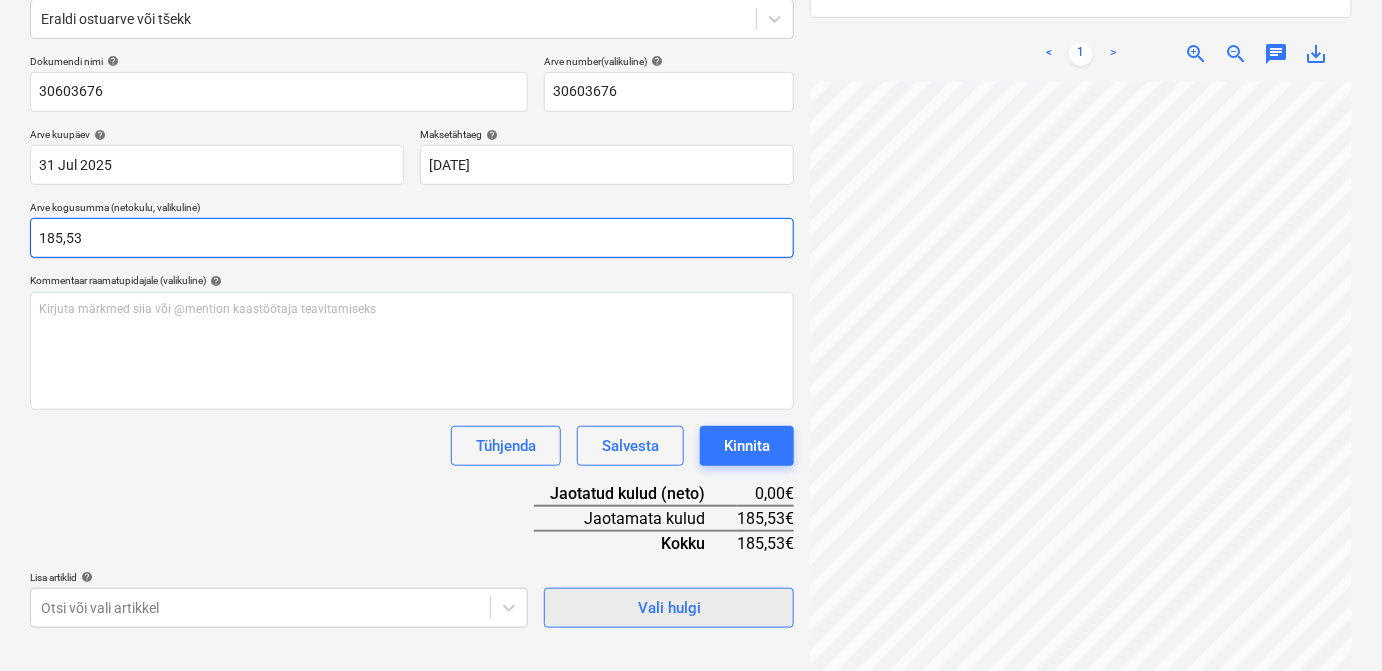 type on "185,53" 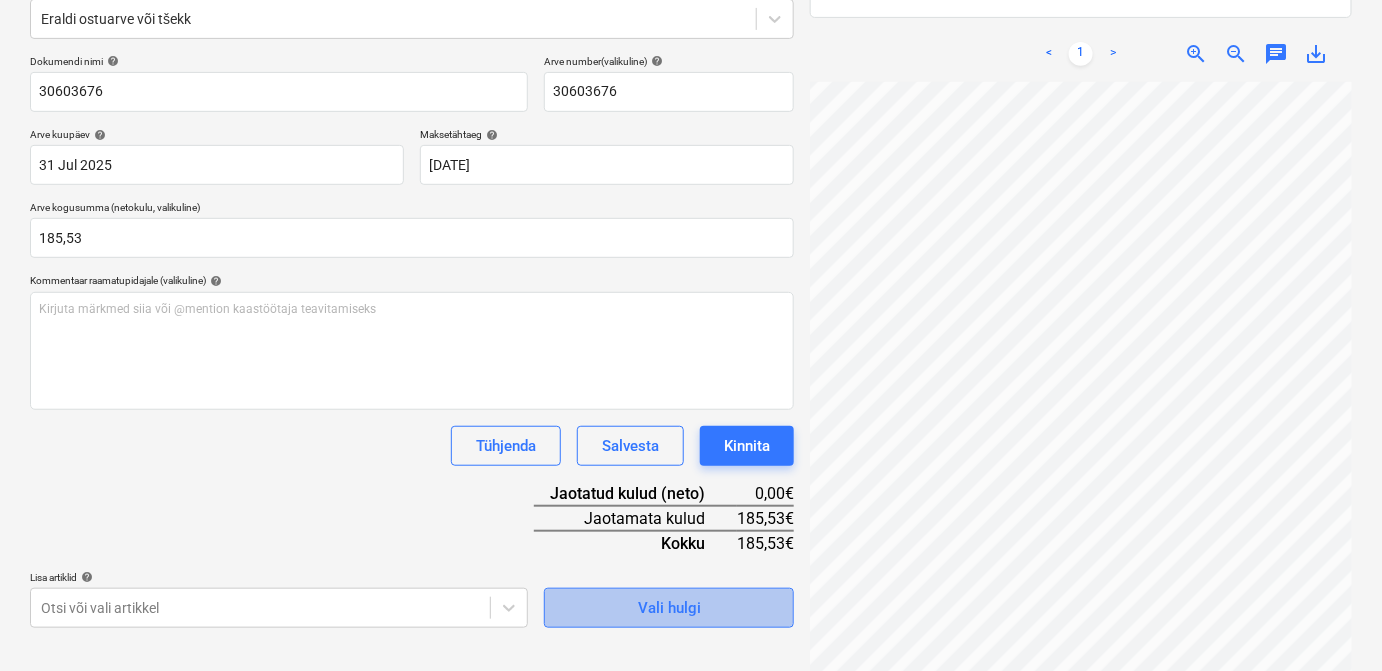 click on "Vali hulgi" at bounding box center (669, 608) 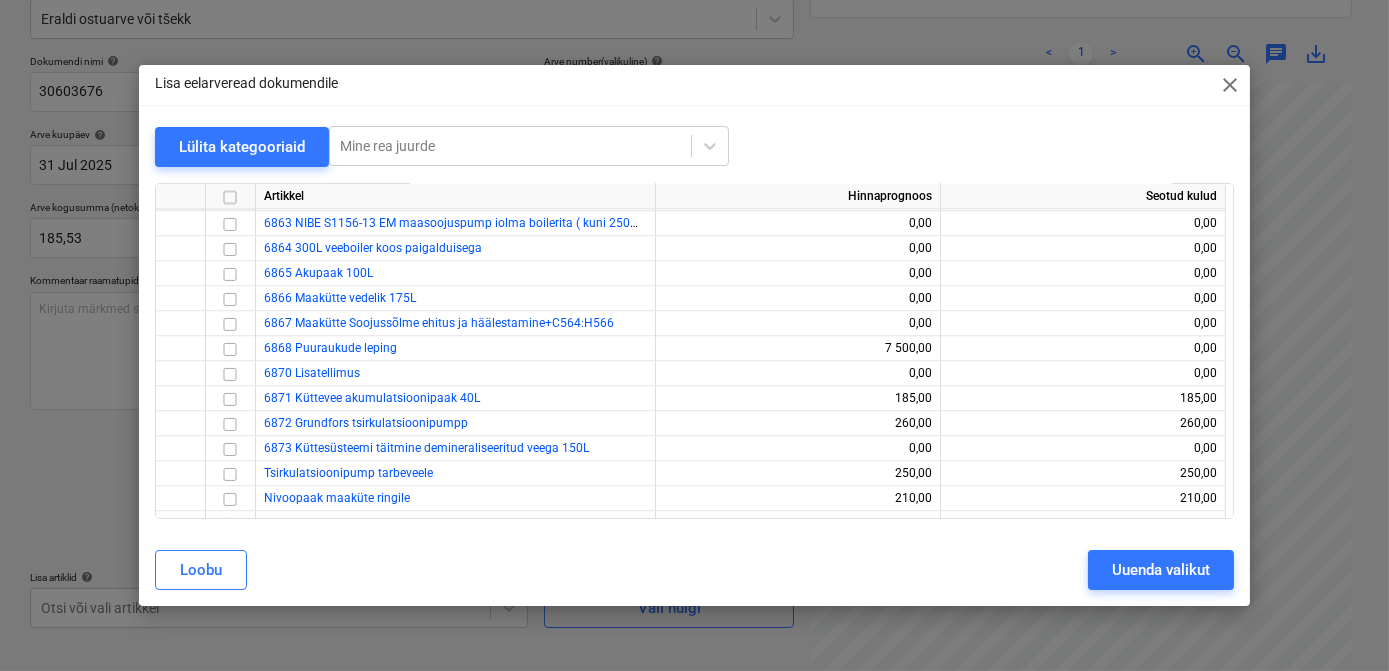 scroll, scrollTop: 8520, scrollLeft: 0, axis: vertical 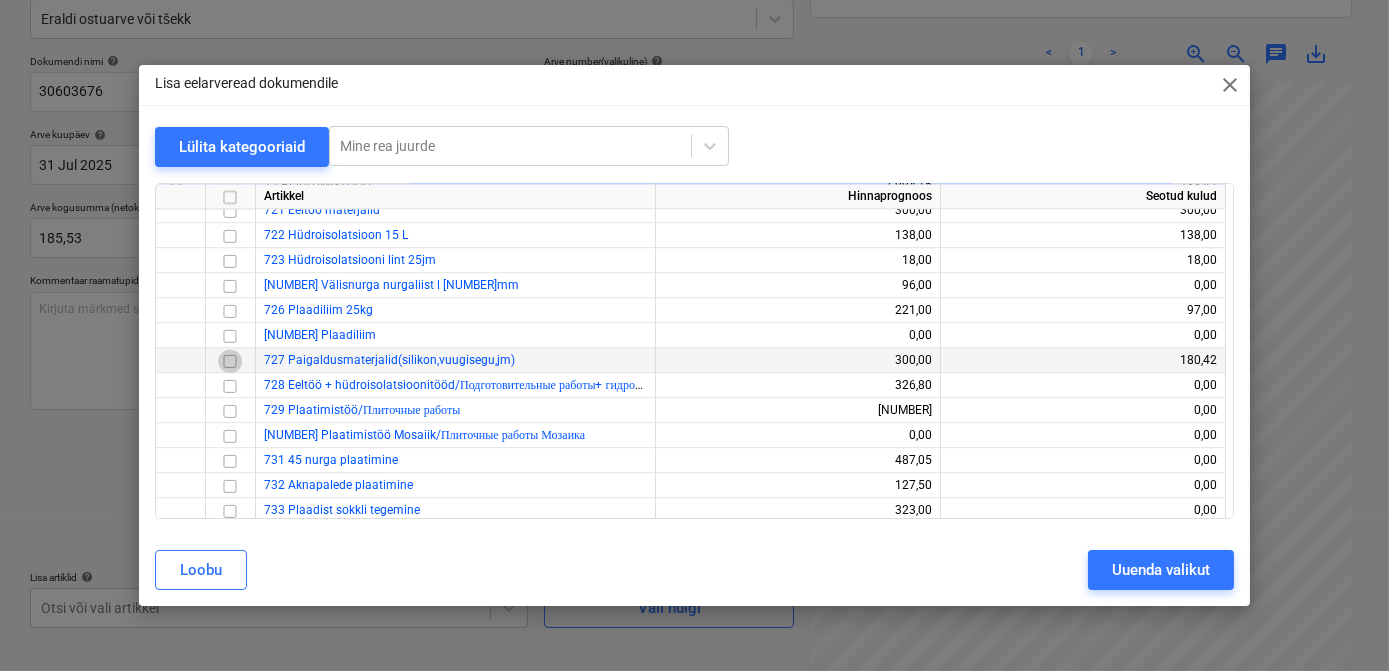 click at bounding box center (230, 360) 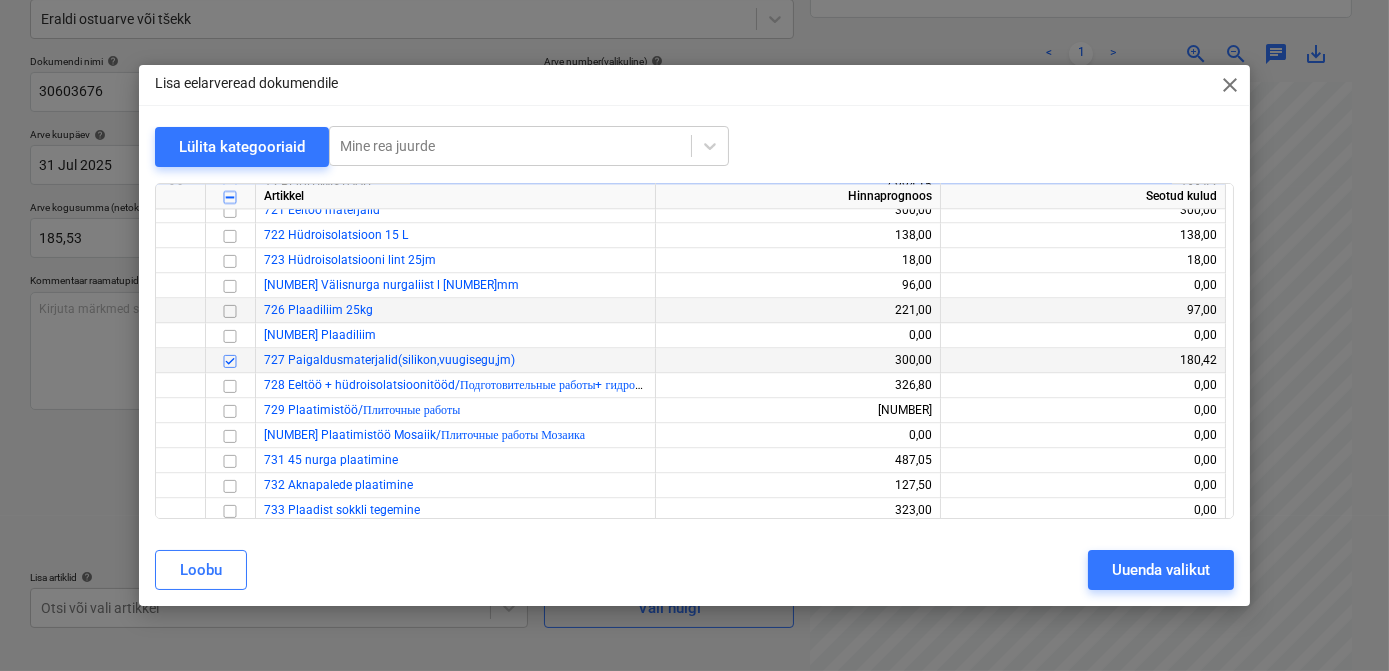 click at bounding box center (230, 310) 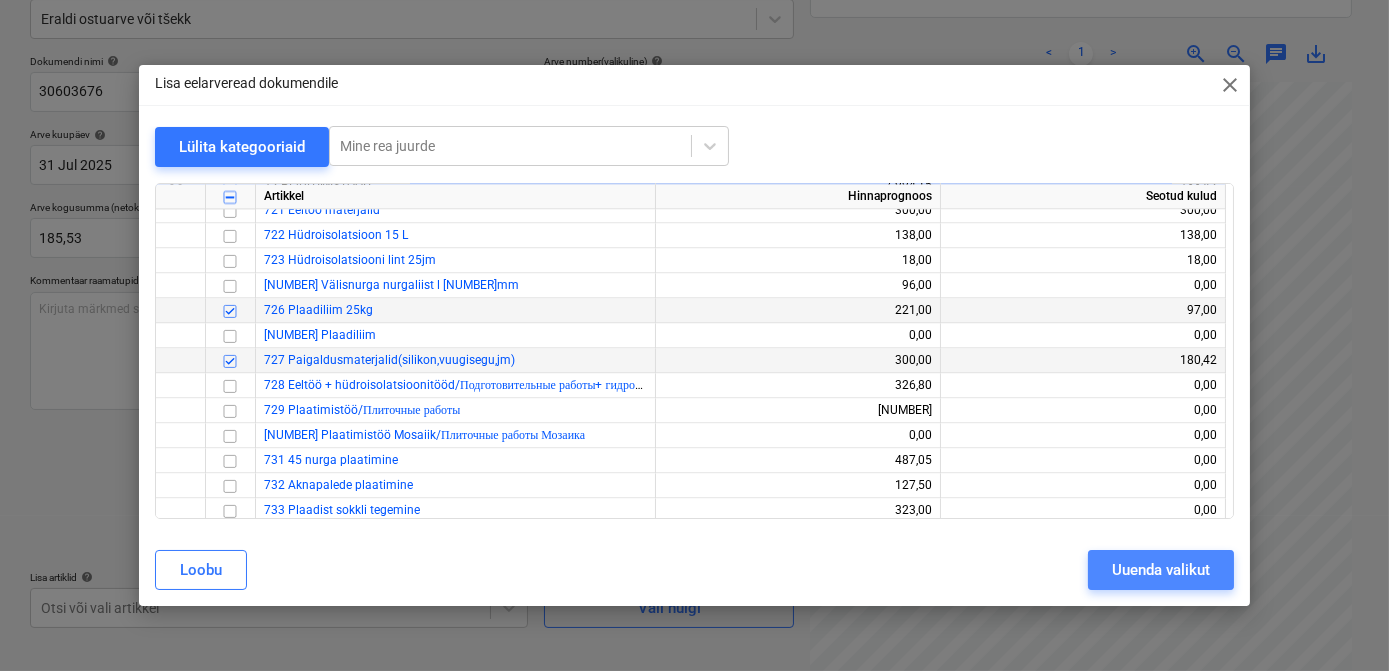 click on "Uuenda valikut" at bounding box center [1161, 570] 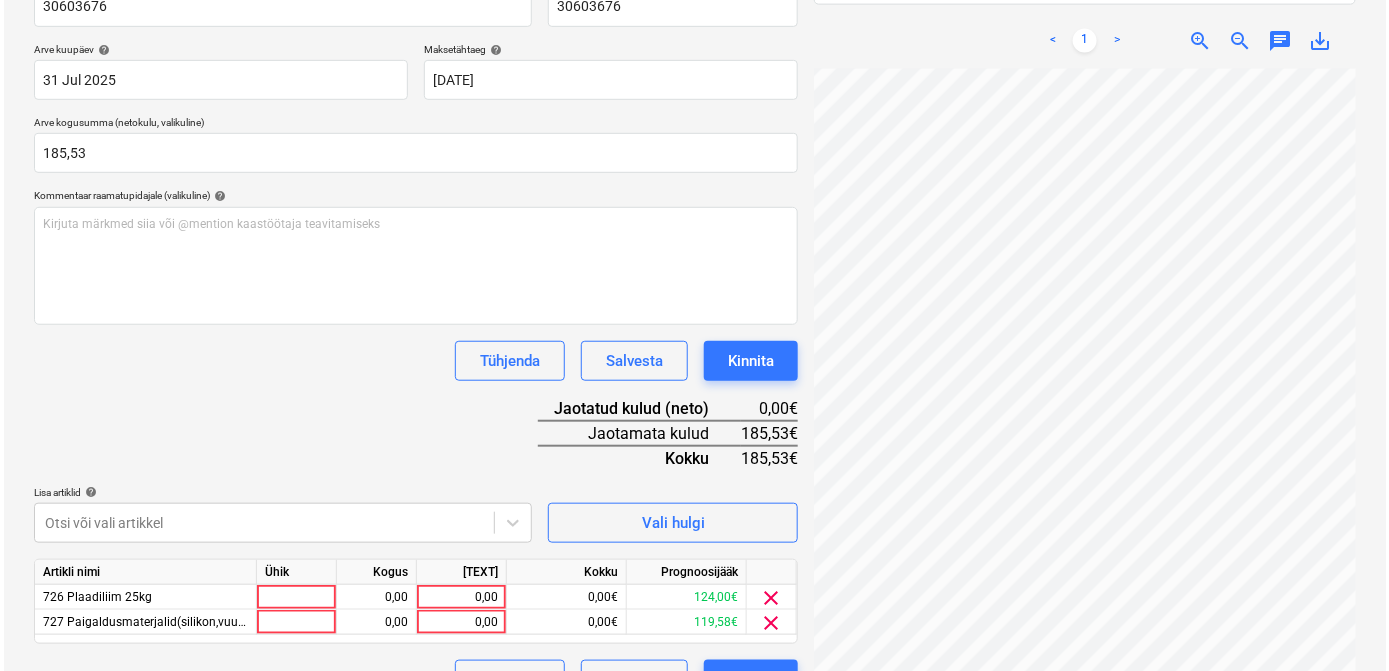 scroll, scrollTop: 378, scrollLeft: 0, axis: vertical 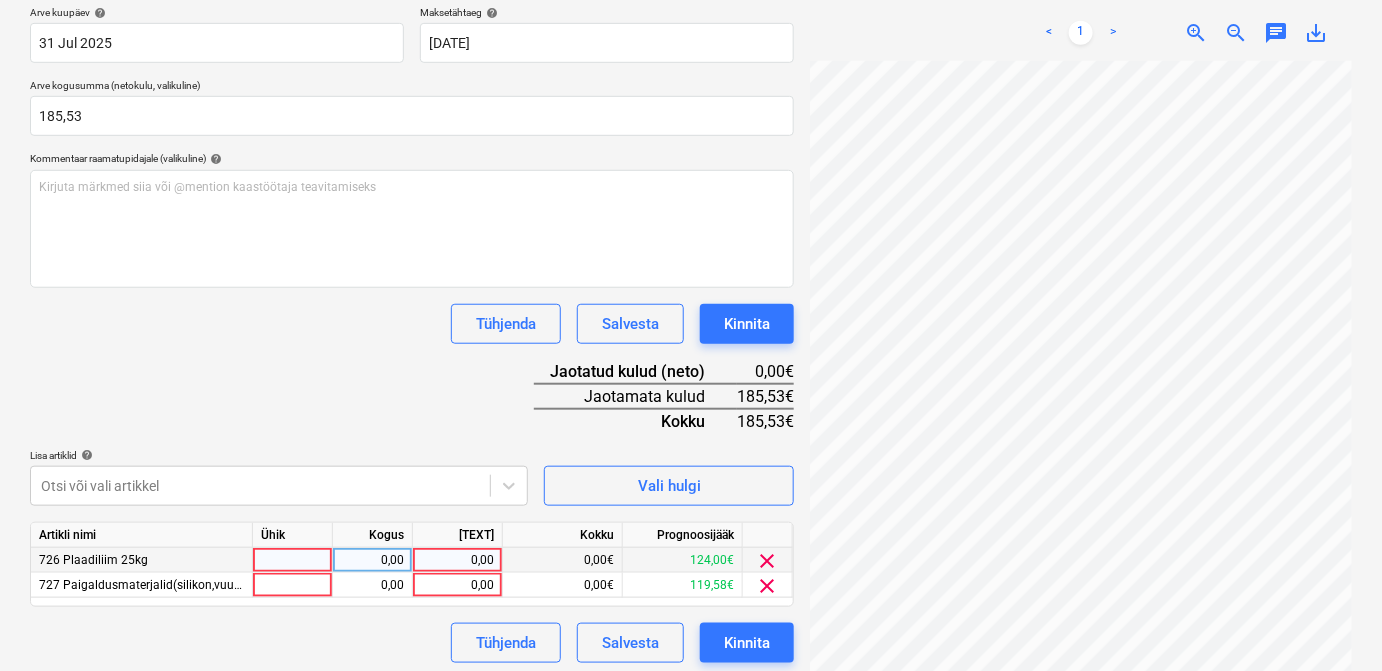 click at bounding box center [293, 560] 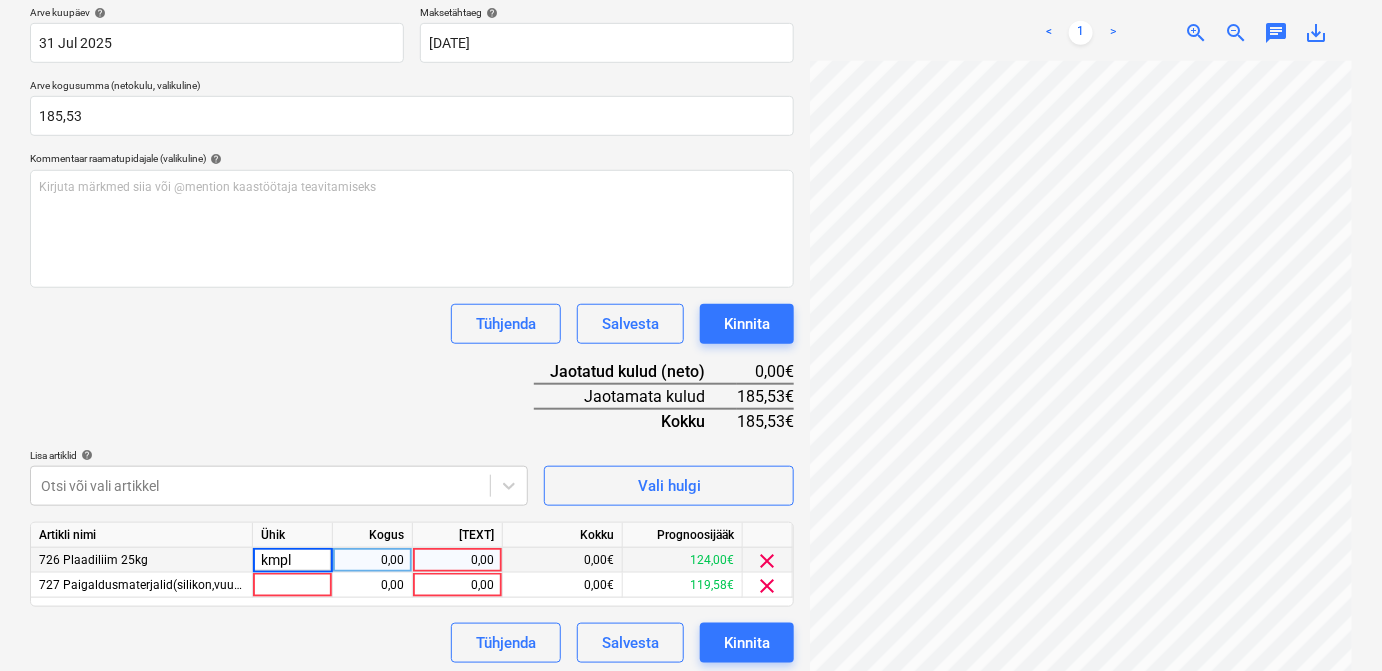 type on "kmpl." 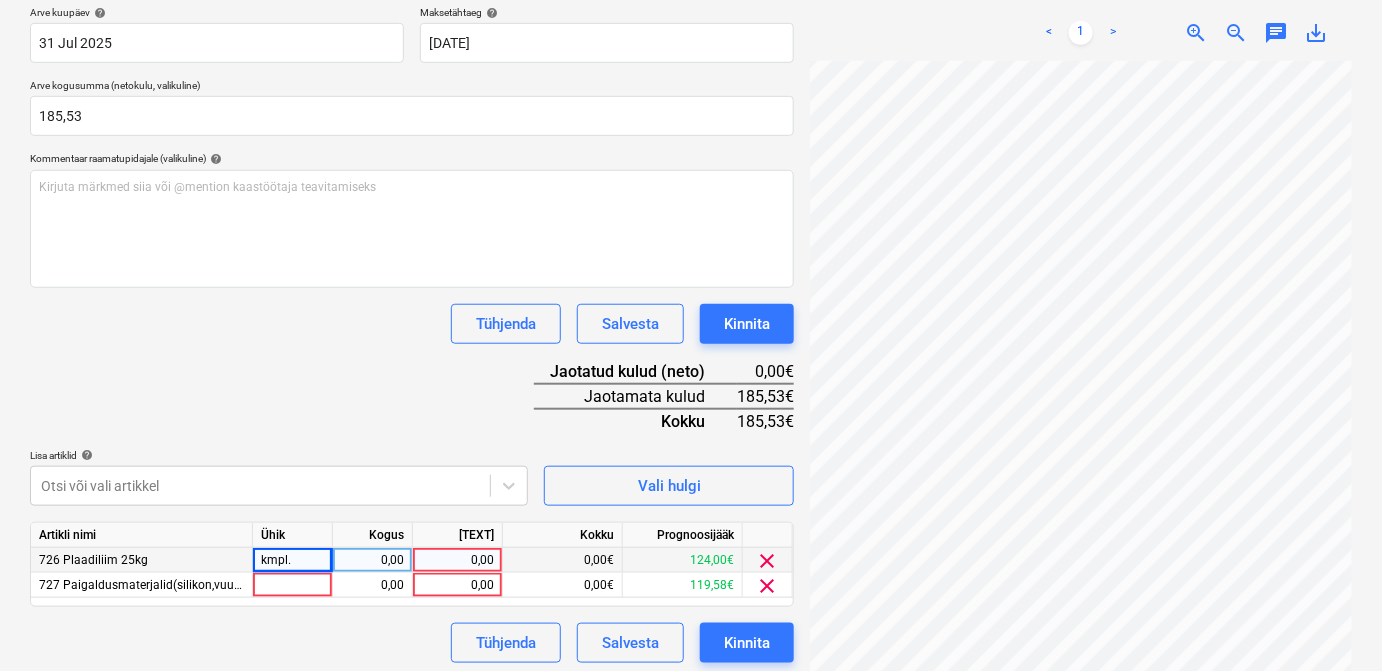 click on "0,00" at bounding box center (372, 560) 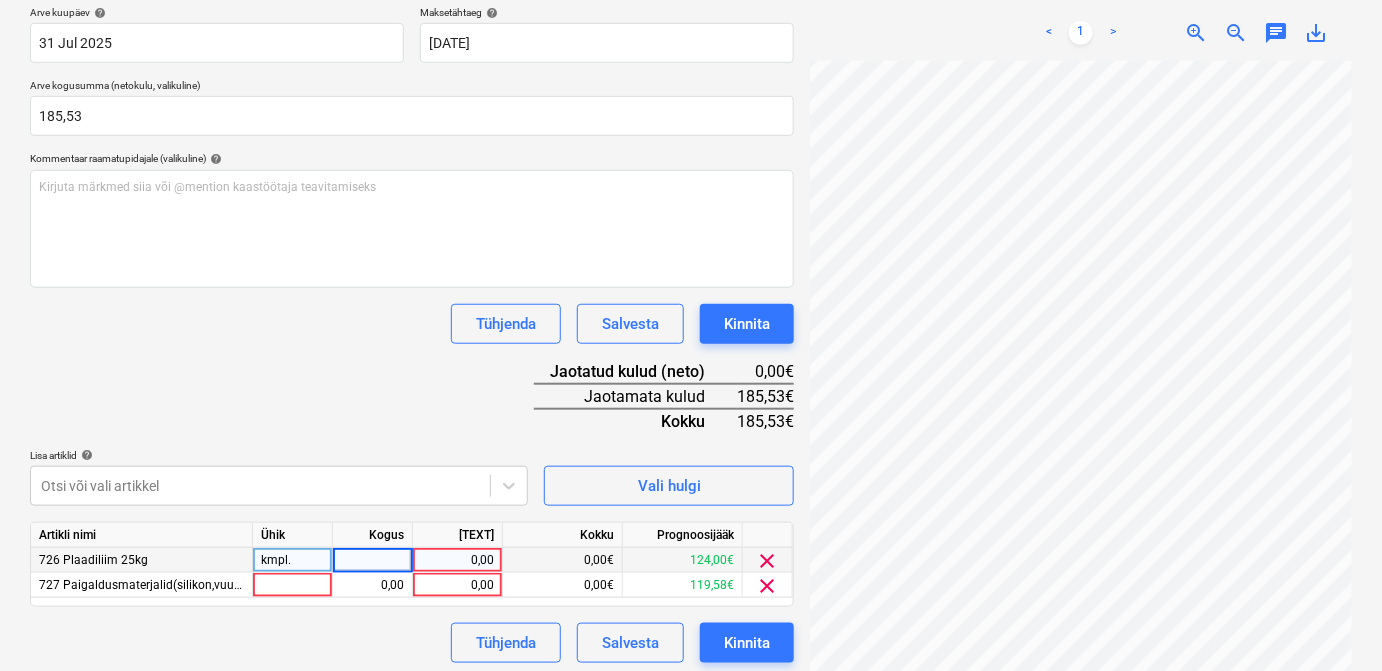 type on "1" 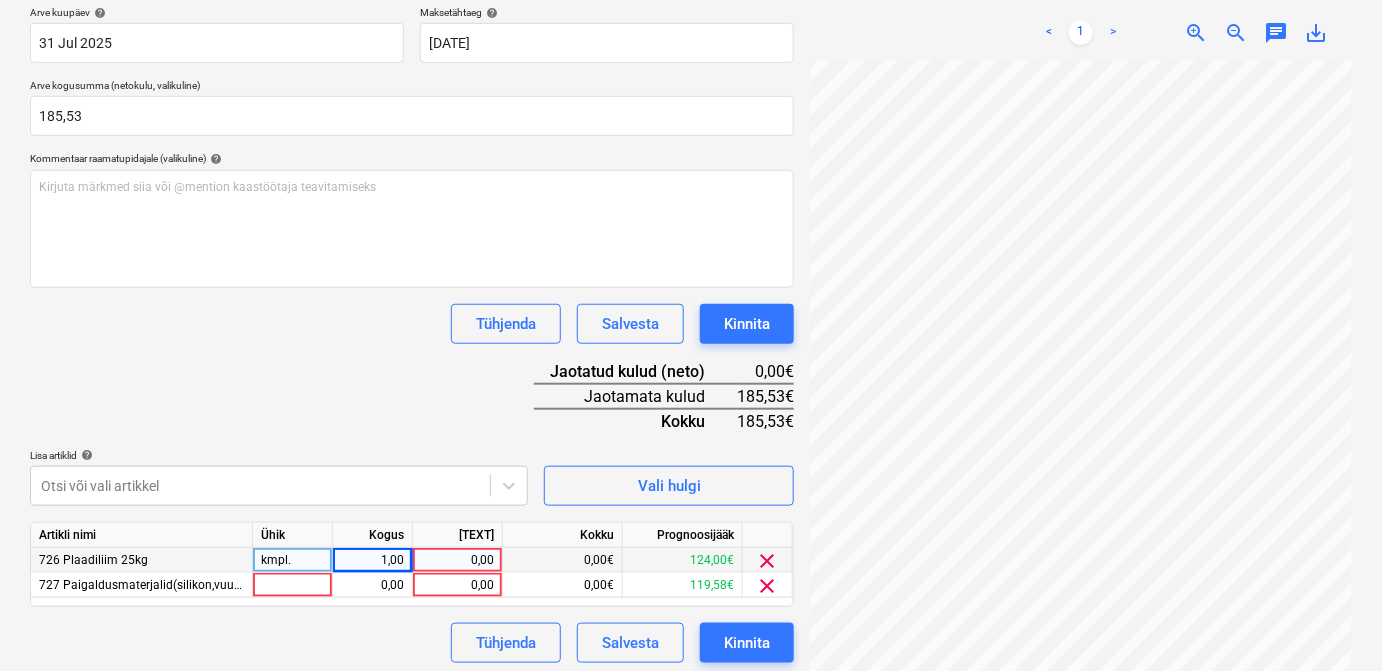 click on "0,00" at bounding box center (457, 560) 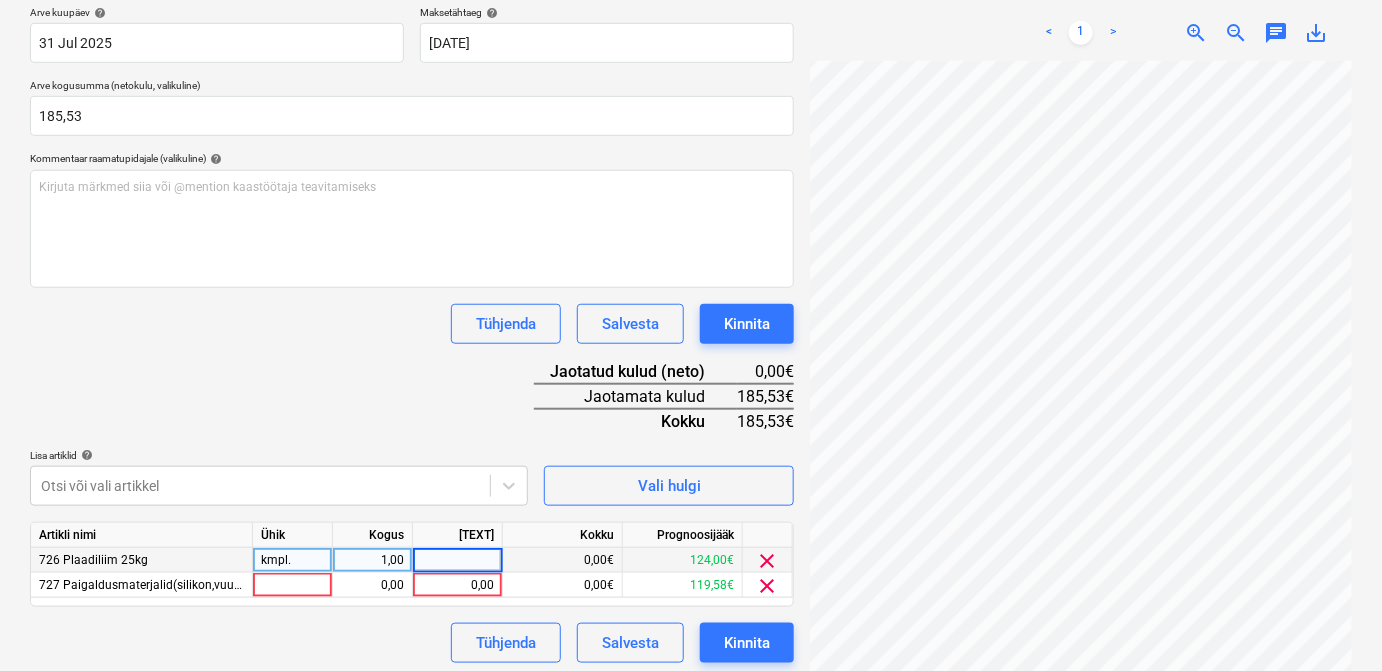 click at bounding box center (457, 560) 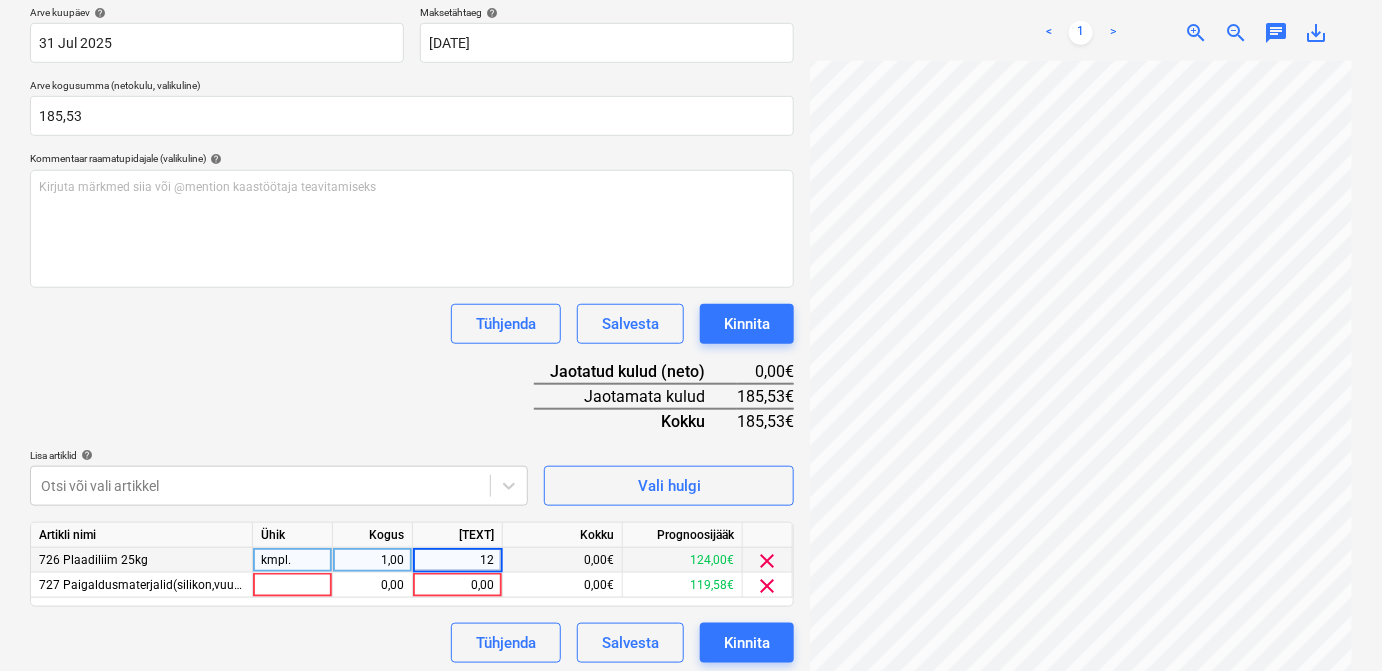 type on "124" 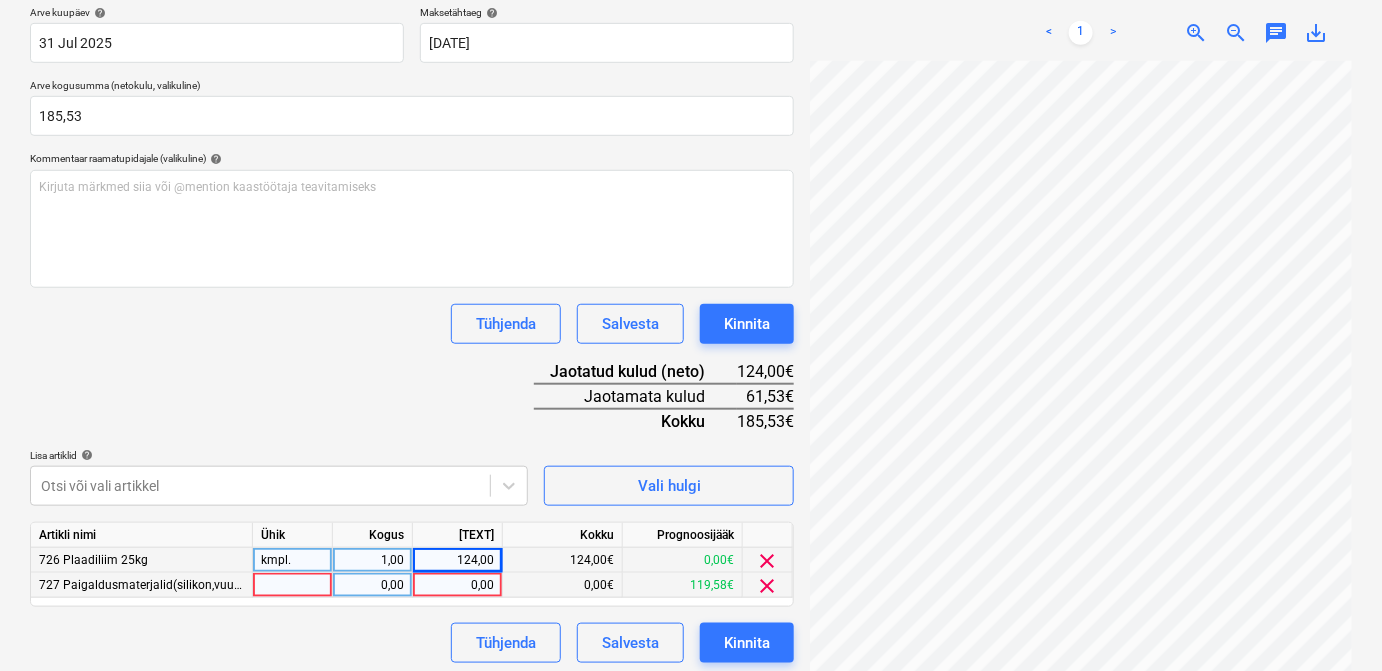 click at bounding box center [293, 585] 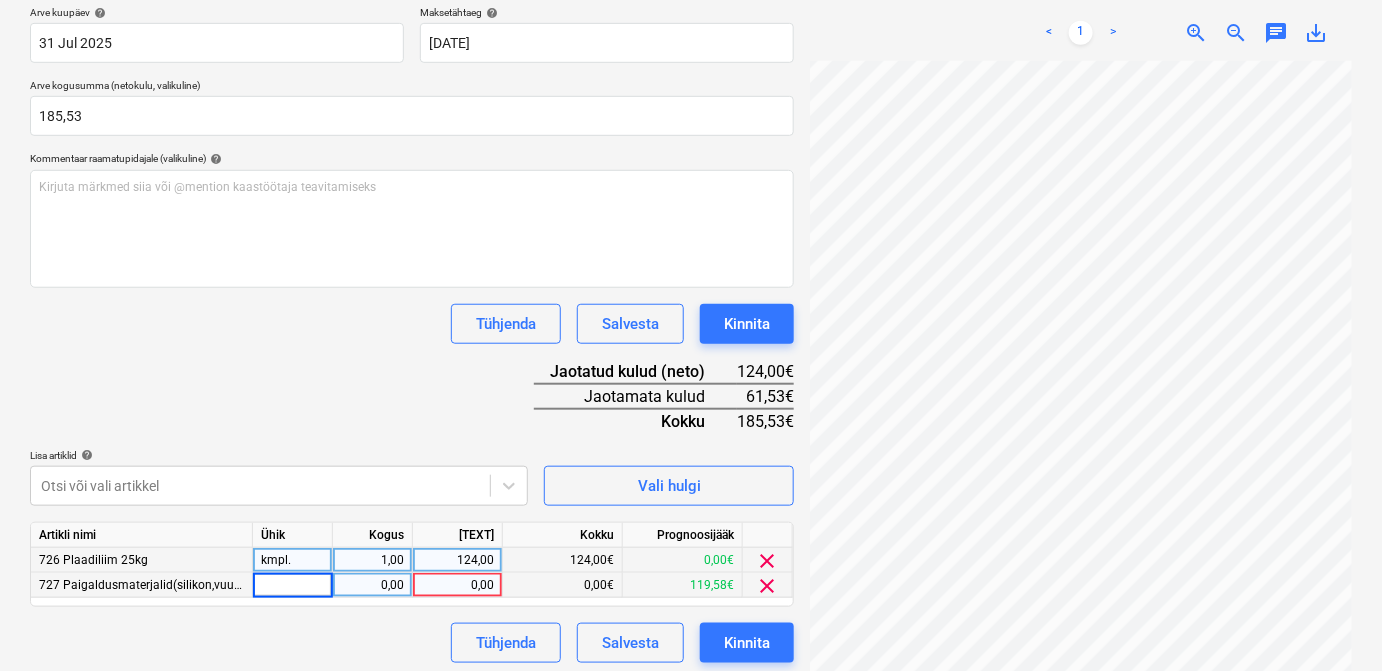 click at bounding box center [292, 585] 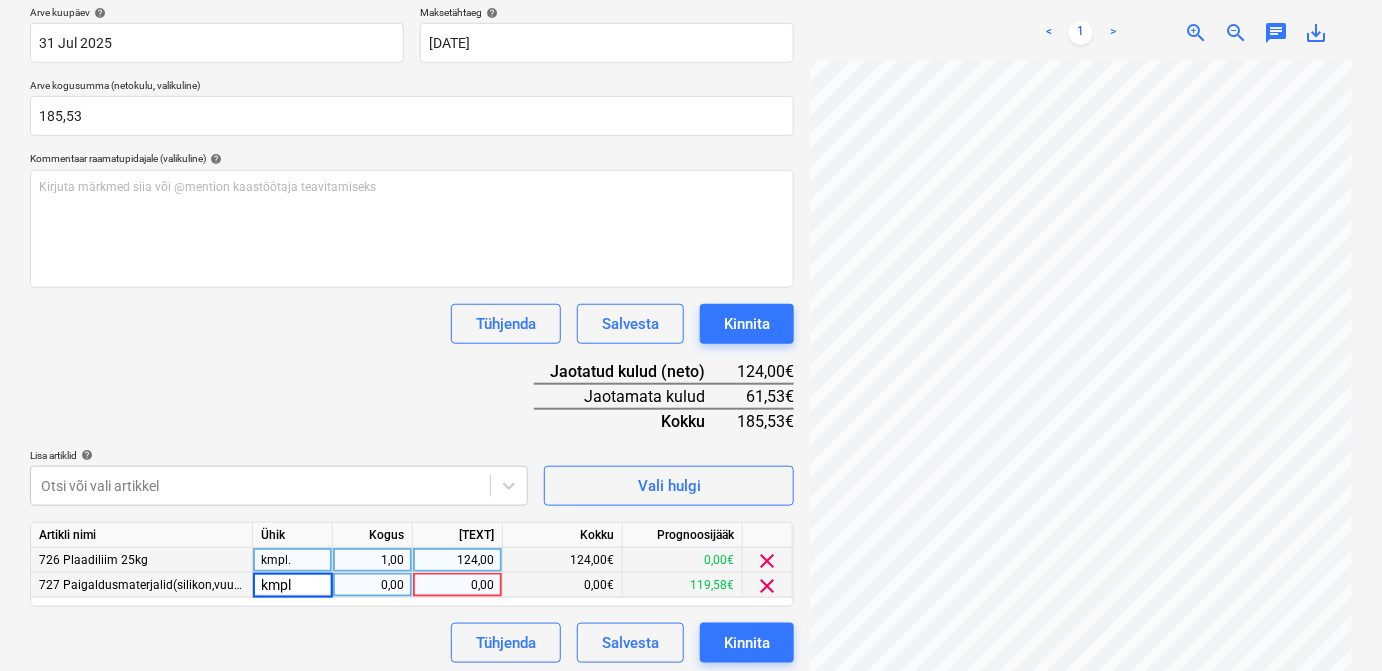 type on "kmpl." 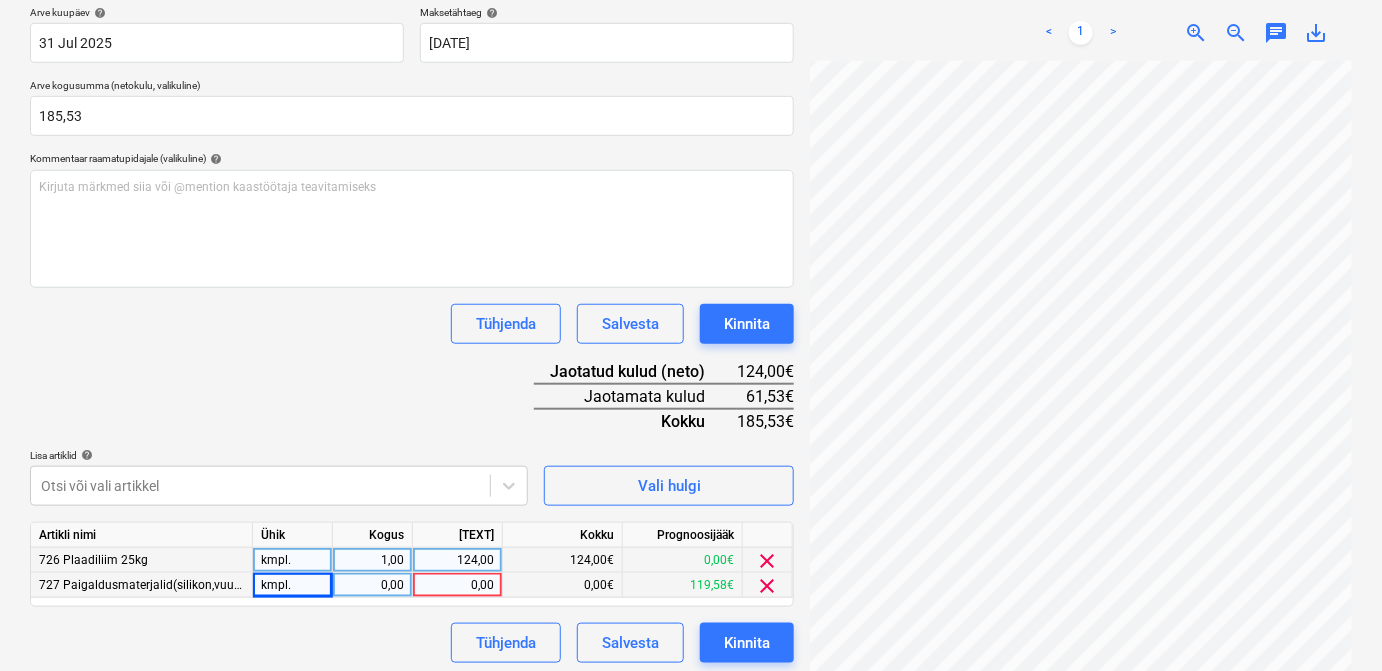 click on "0,00" at bounding box center (372, 585) 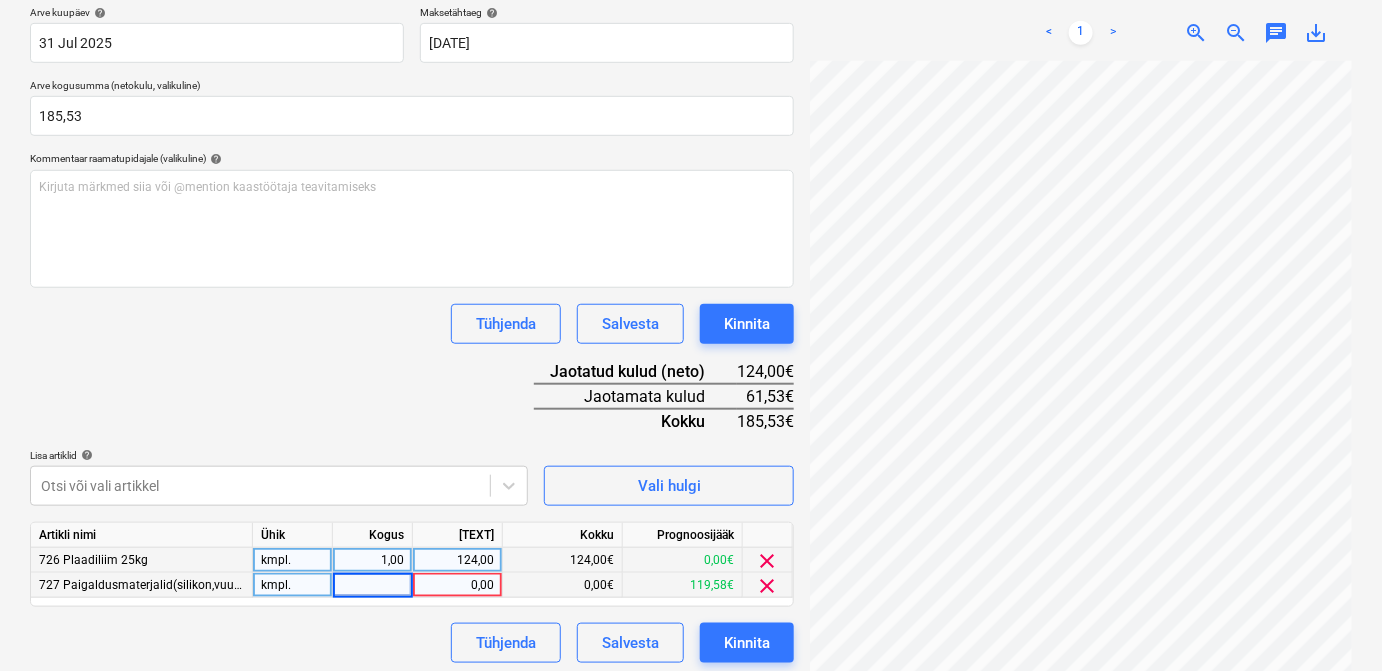 type on "1" 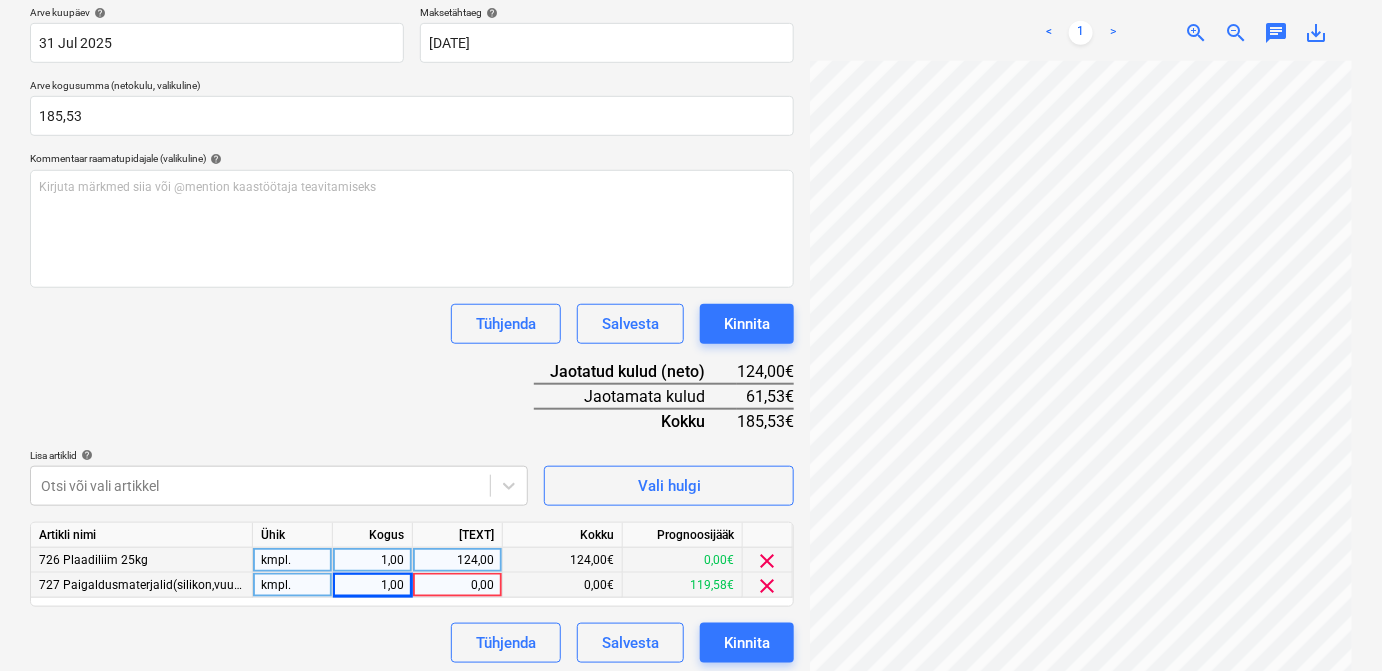 drag, startPoint x: 499, startPoint y: 593, endPoint x: 480, endPoint y: 583, distance: 21.470911 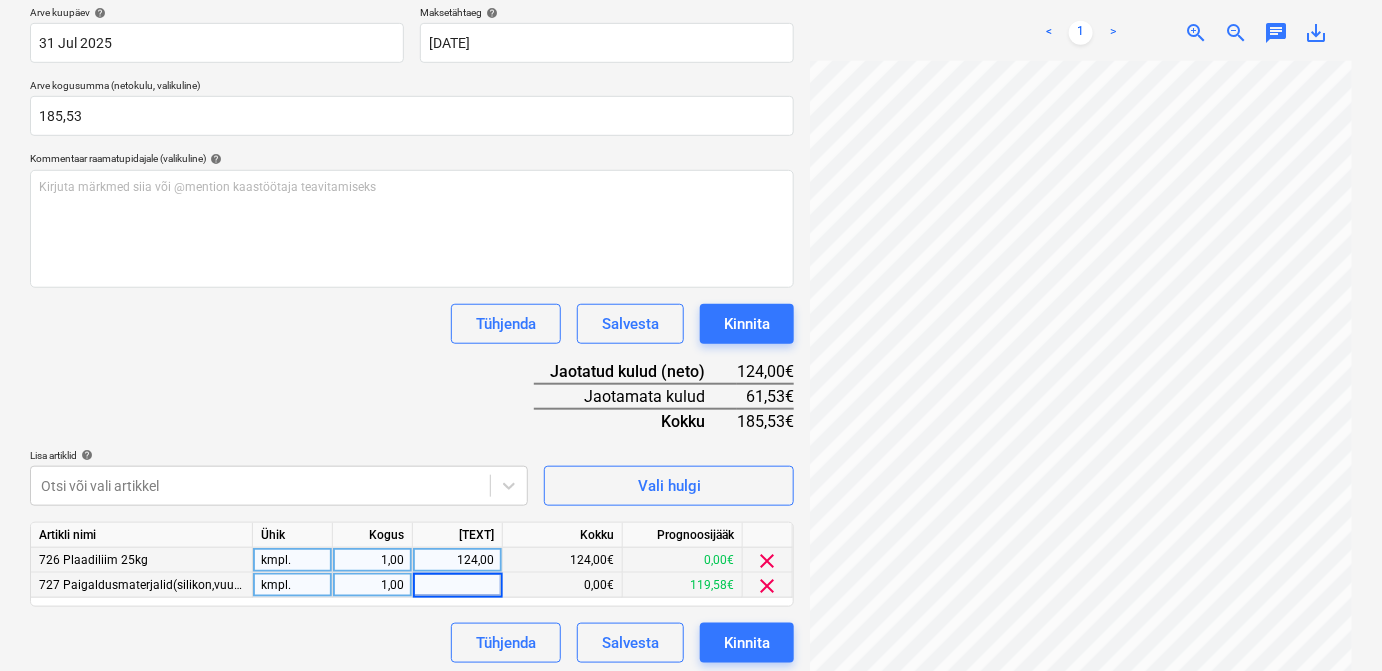 click at bounding box center (457, 585) 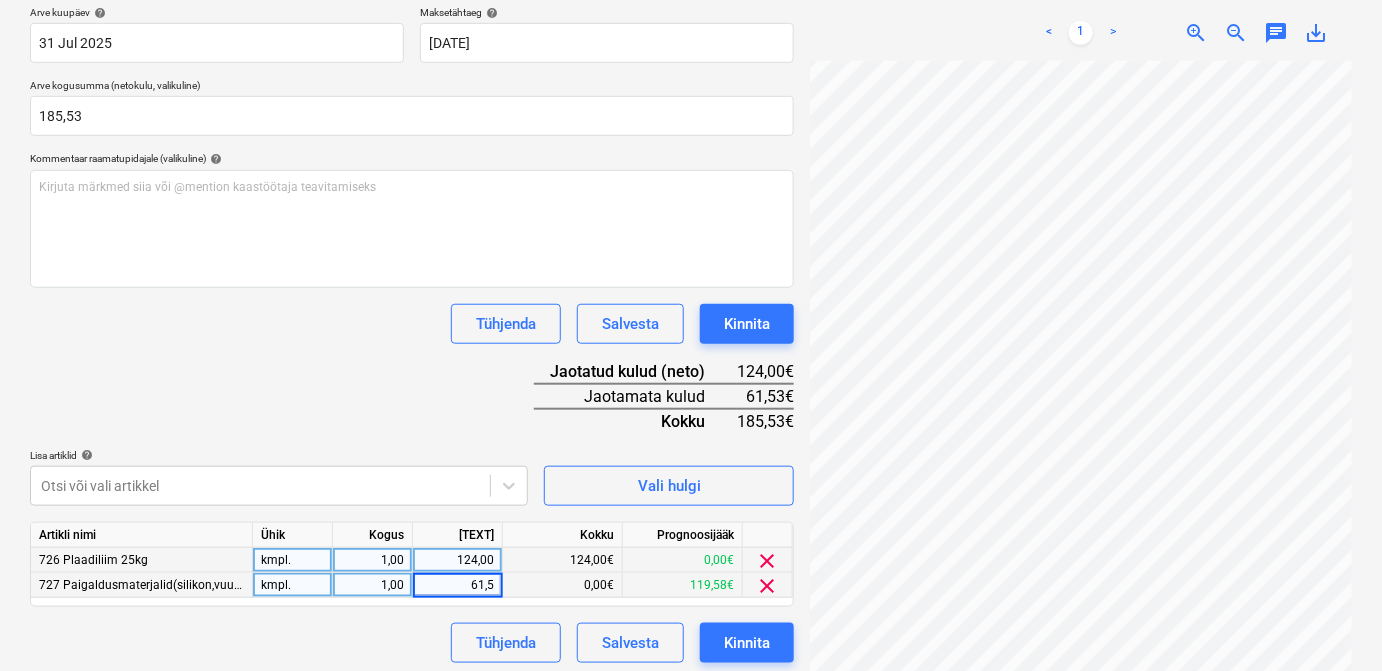 type on "[NUMBER],[NUMBER]" 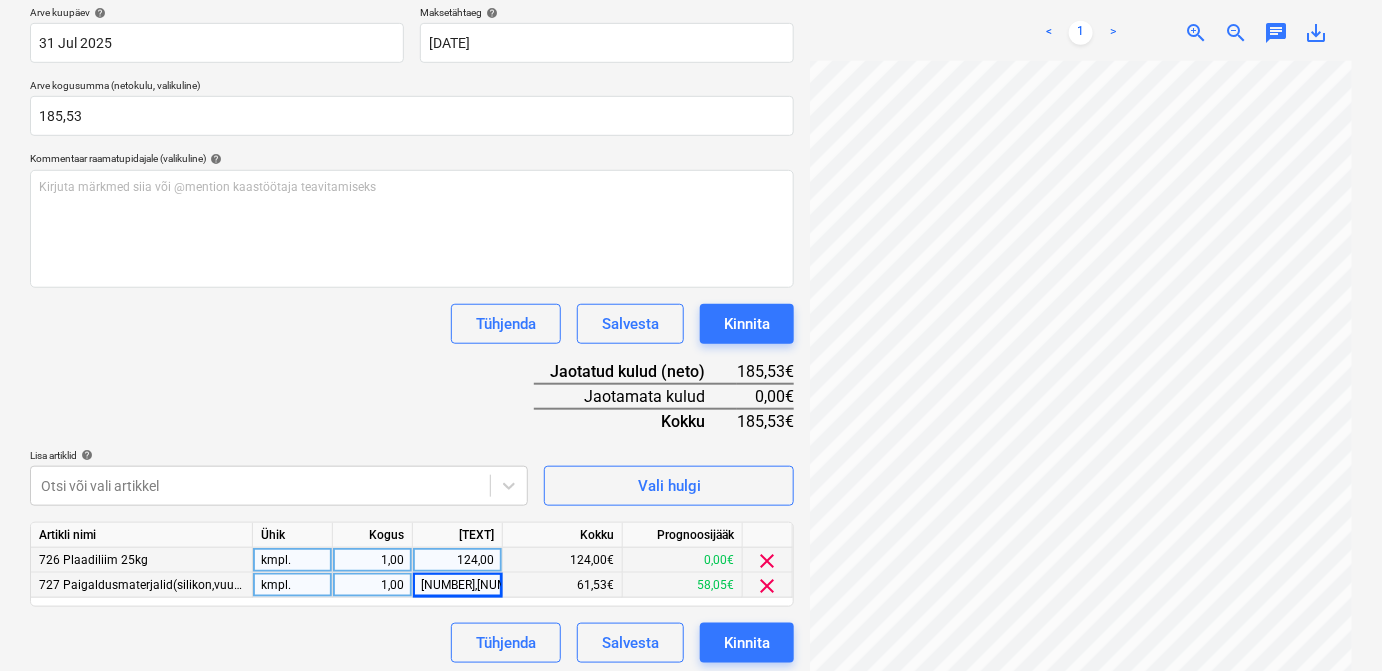 click on "Tühjenda Salvesta Kinnita" at bounding box center [412, 643] 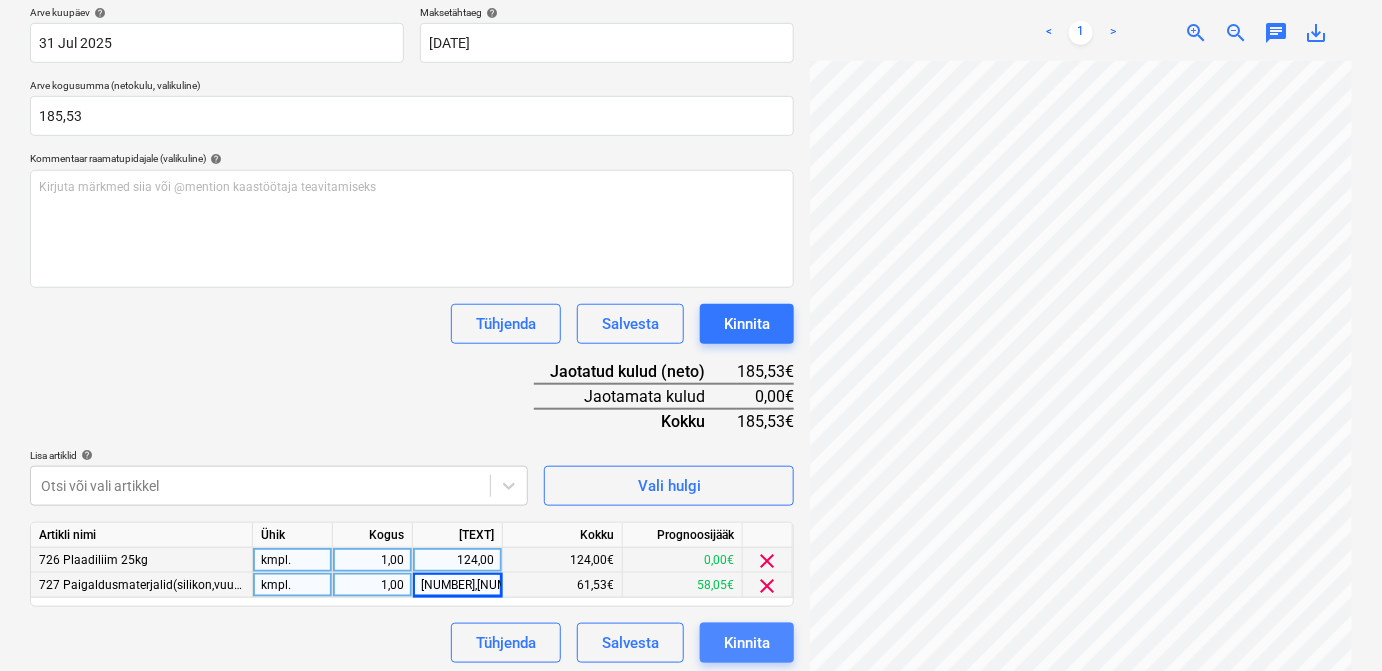 click on "Kinnita" at bounding box center (747, 643) 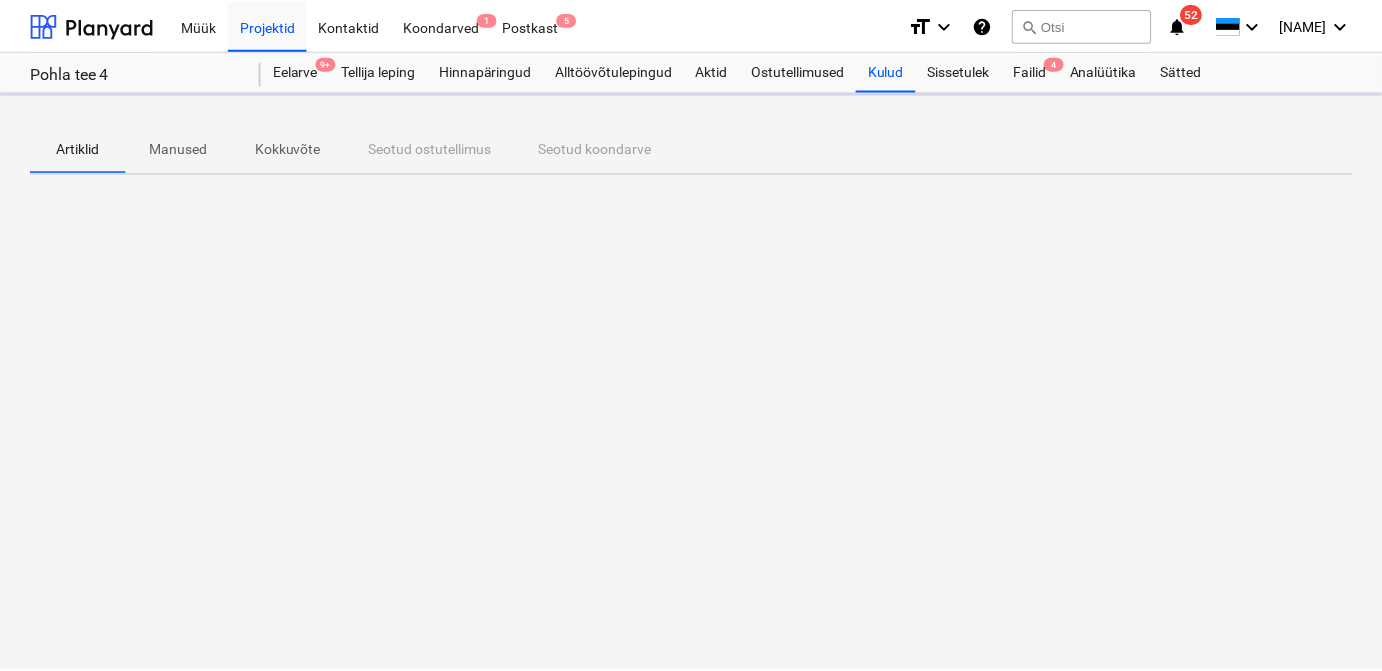 scroll, scrollTop: 0, scrollLeft: 0, axis: both 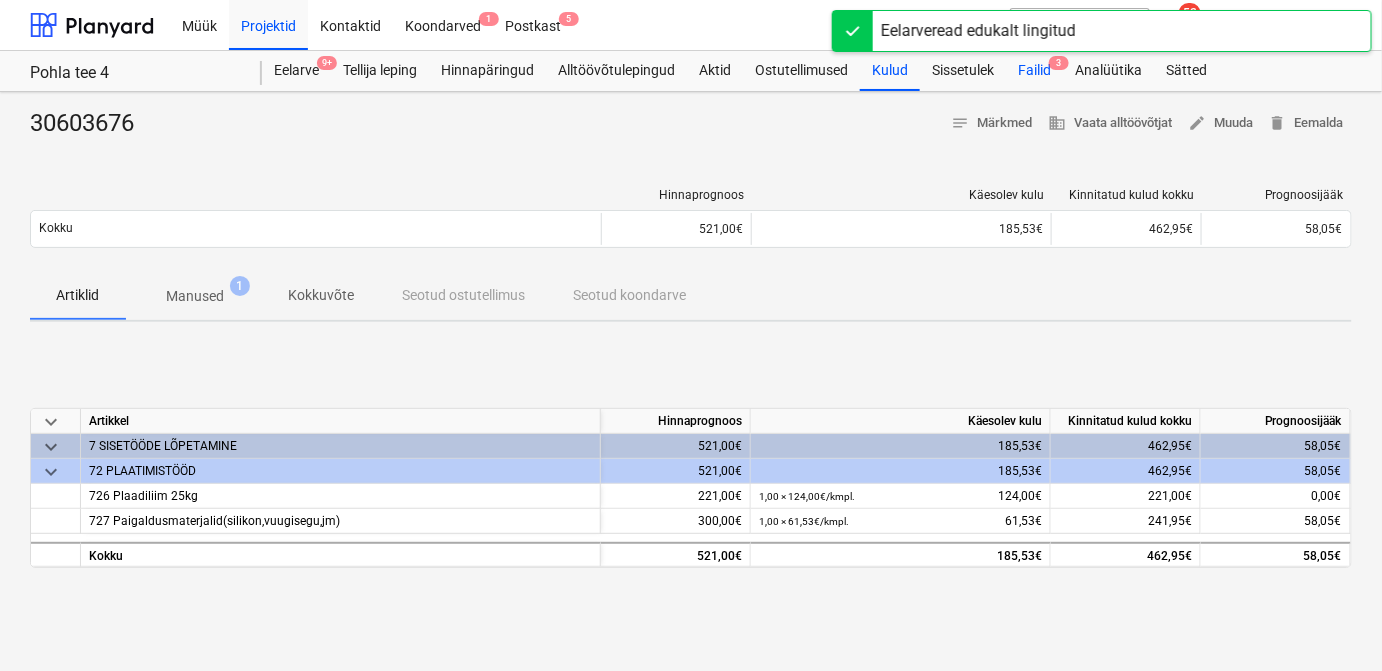 click on "Failid 3" at bounding box center (1034, 71) 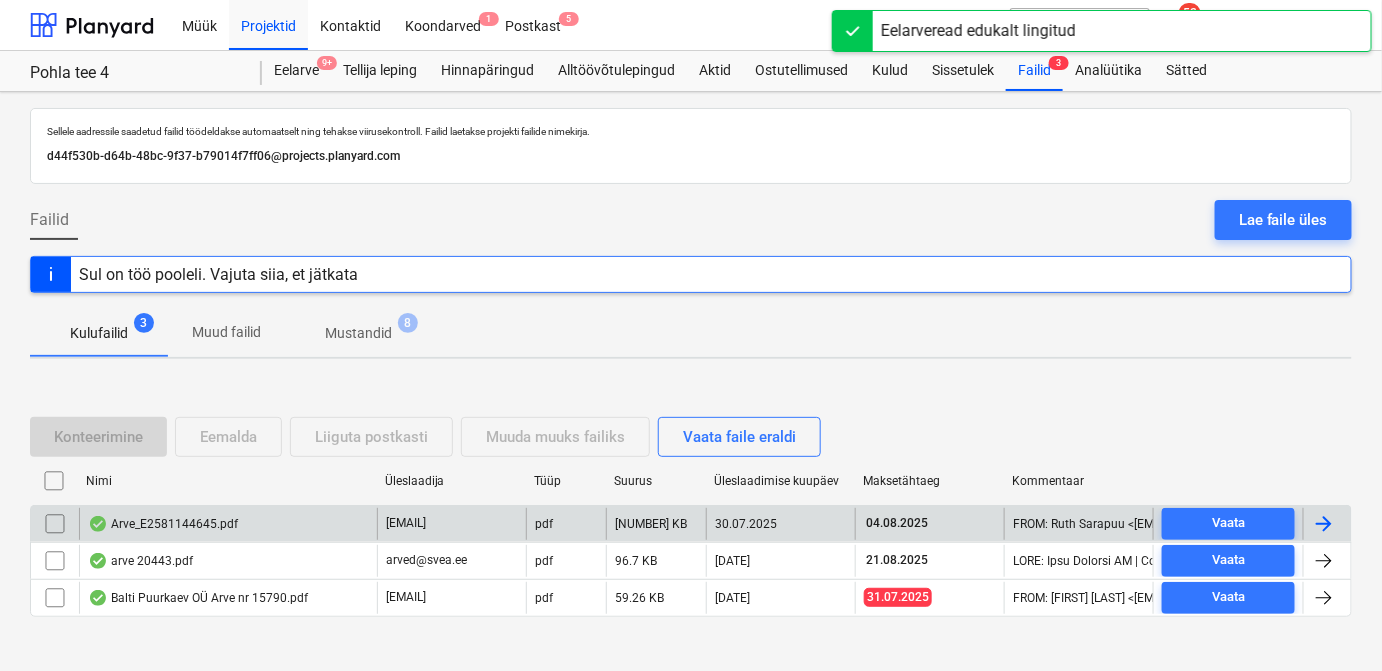 click at bounding box center [1324, 524] 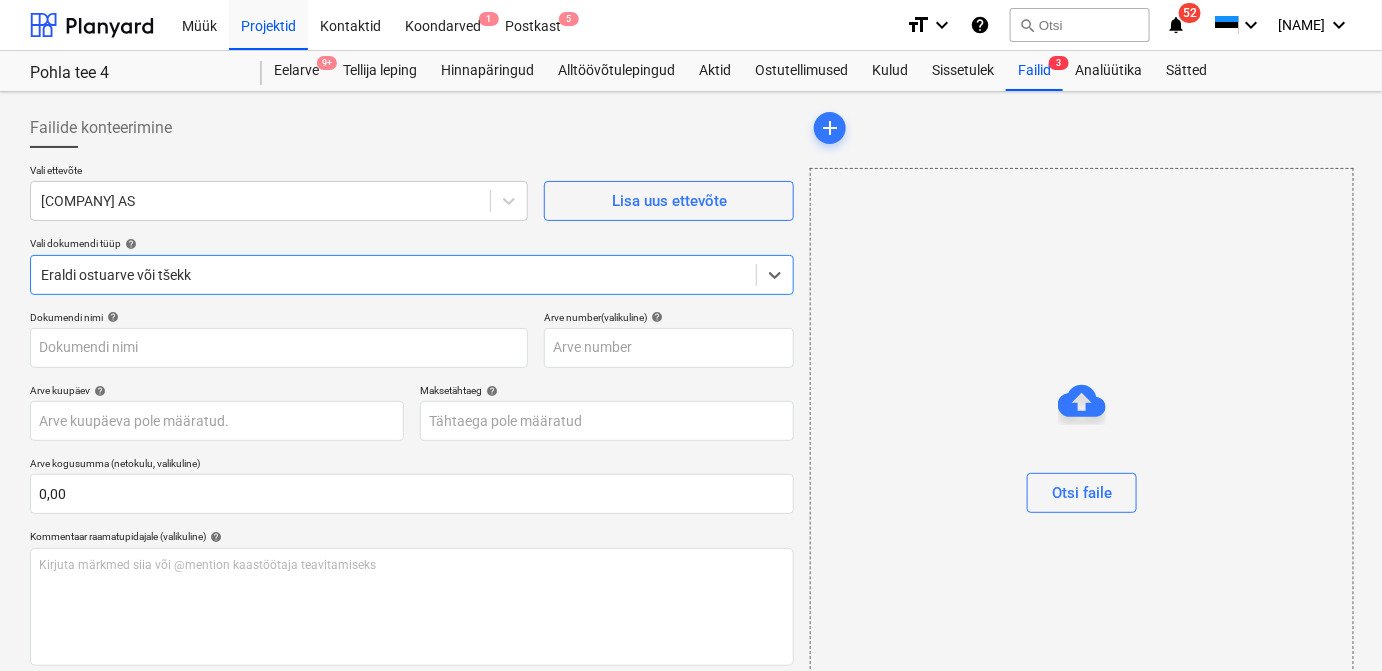 type on "[DOCUMENT_ID]" 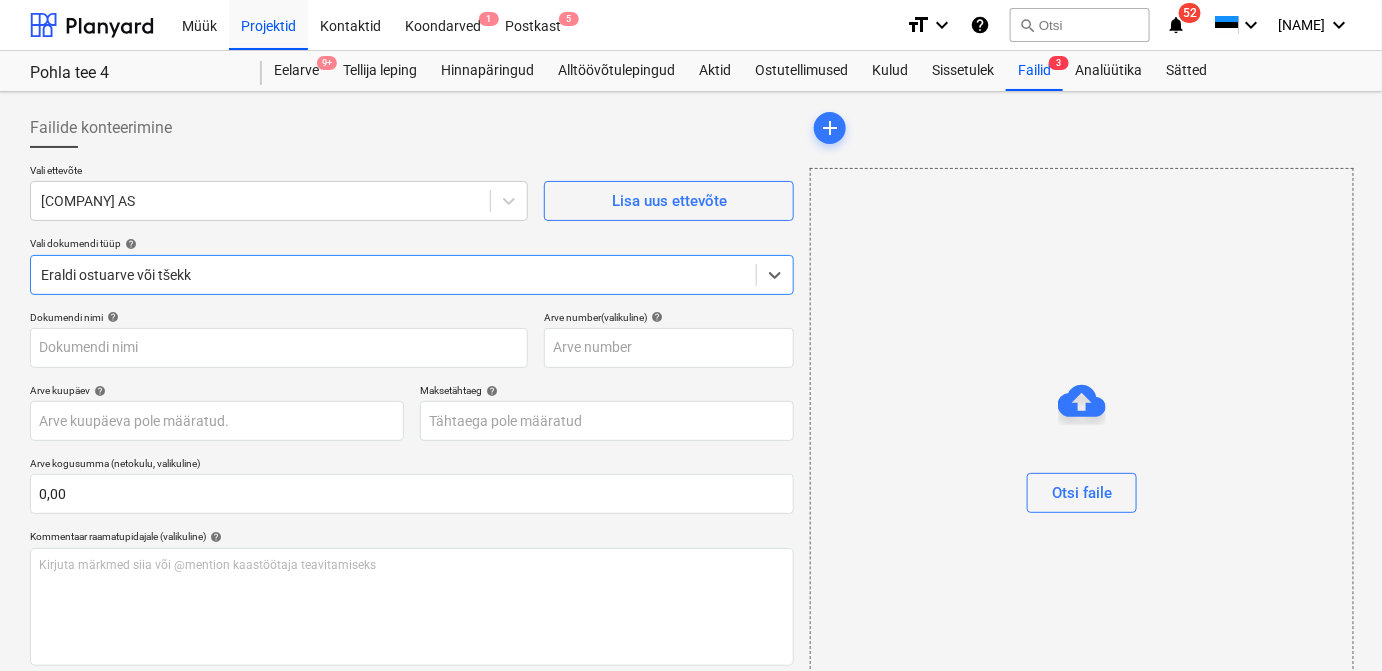 type on "[DOCUMENT_ID]" 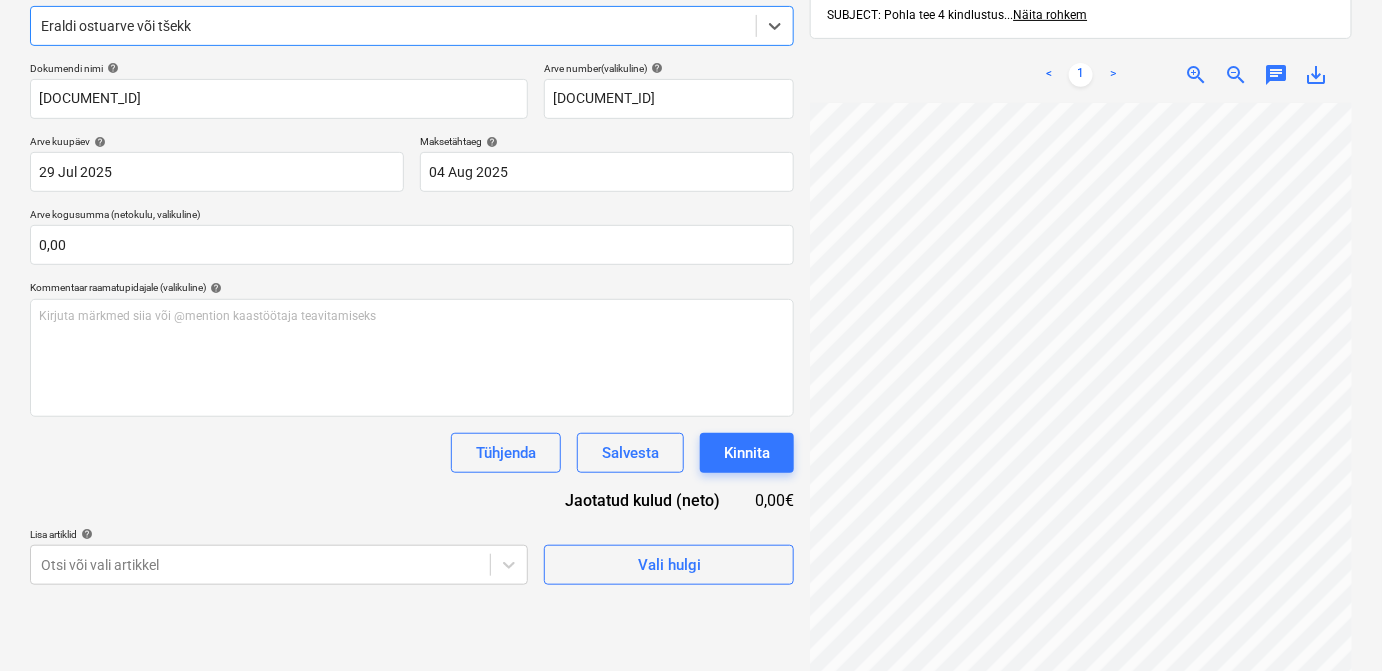 scroll, scrollTop: 279, scrollLeft: 0, axis: vertical 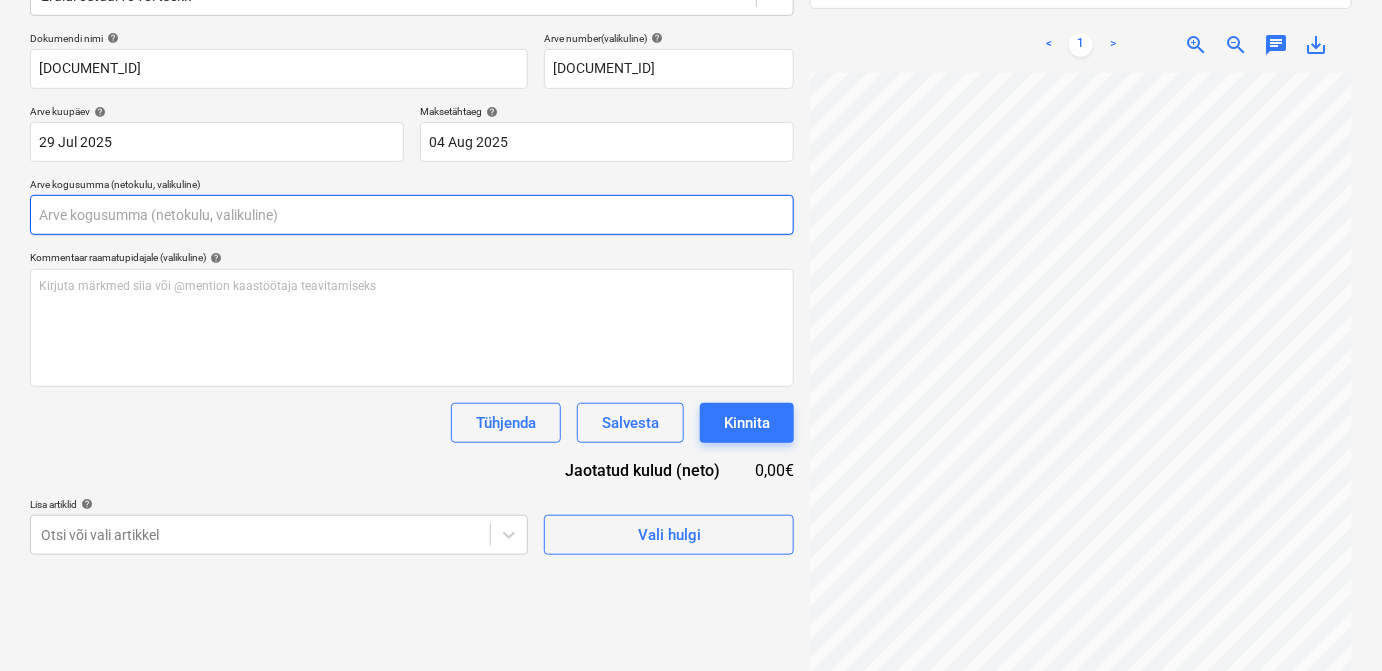 click at bounding box center [412, 215] 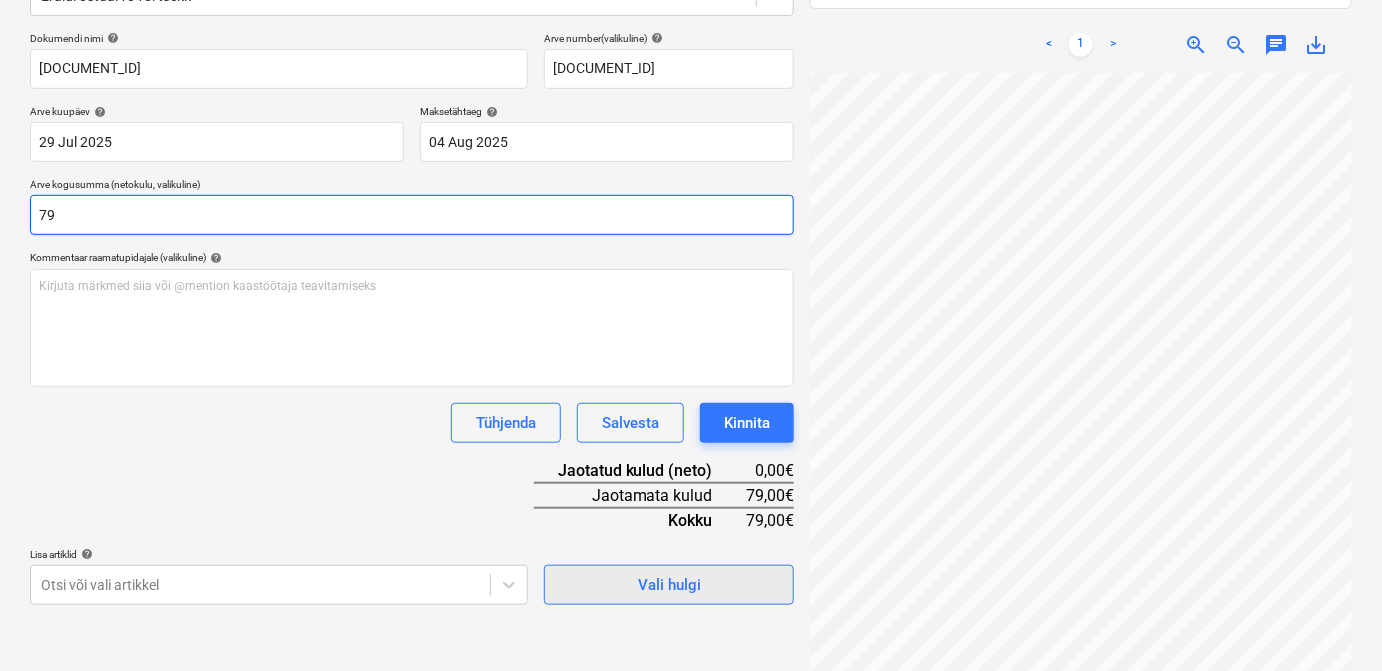 type on "79" 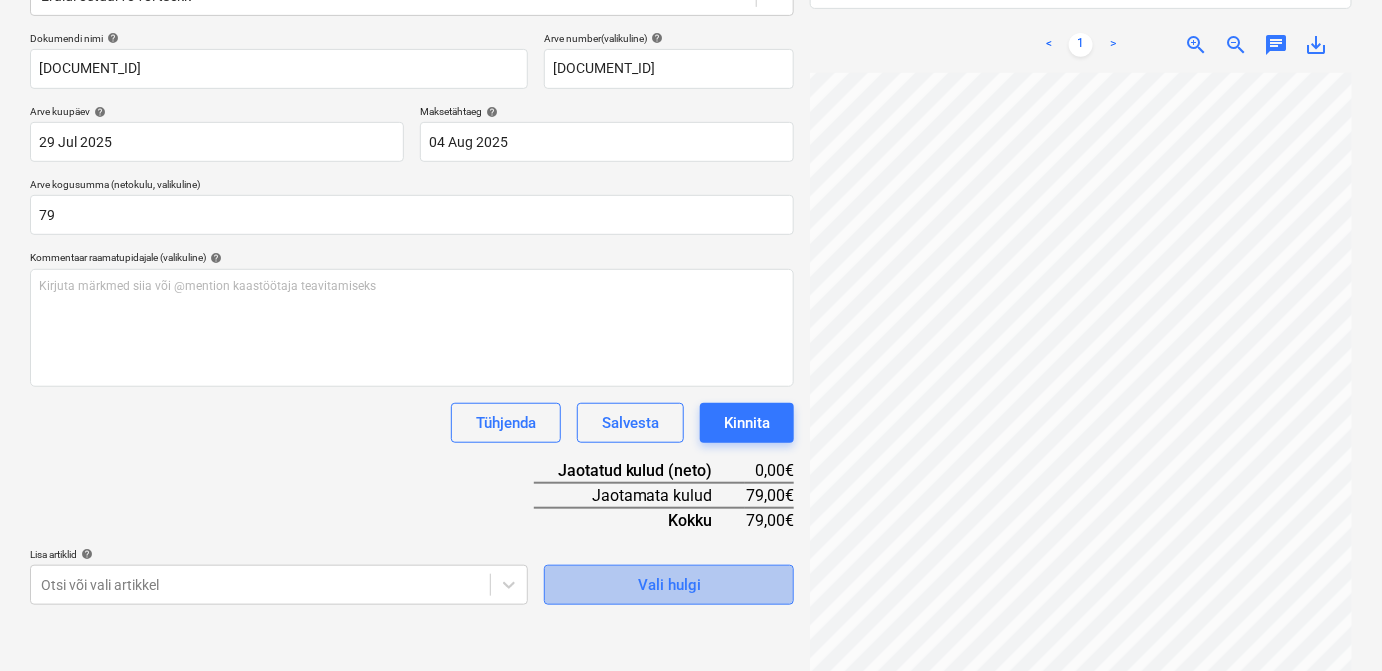 click on "Vali hulgi" at bounding box center [669, 585] 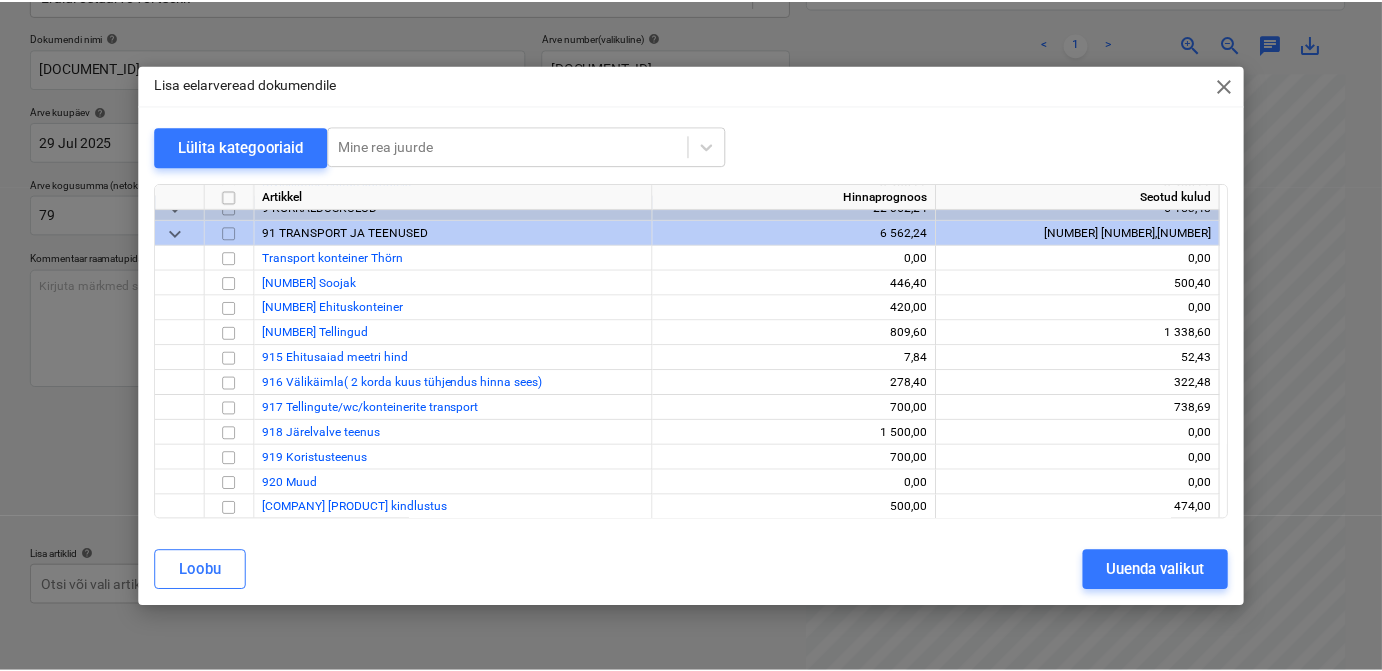 scroll, scrollTop: 11768, scrollLeft: 0, axis: vertical 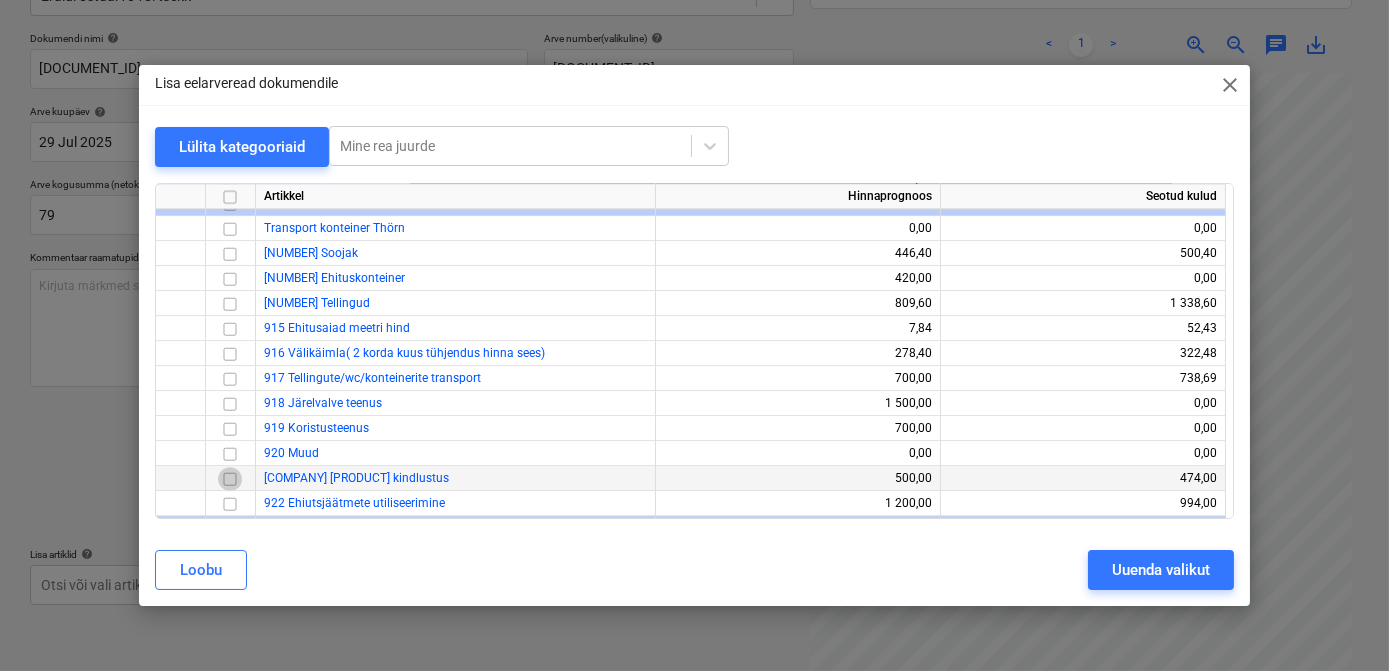 click at bounding box center (230, 478) 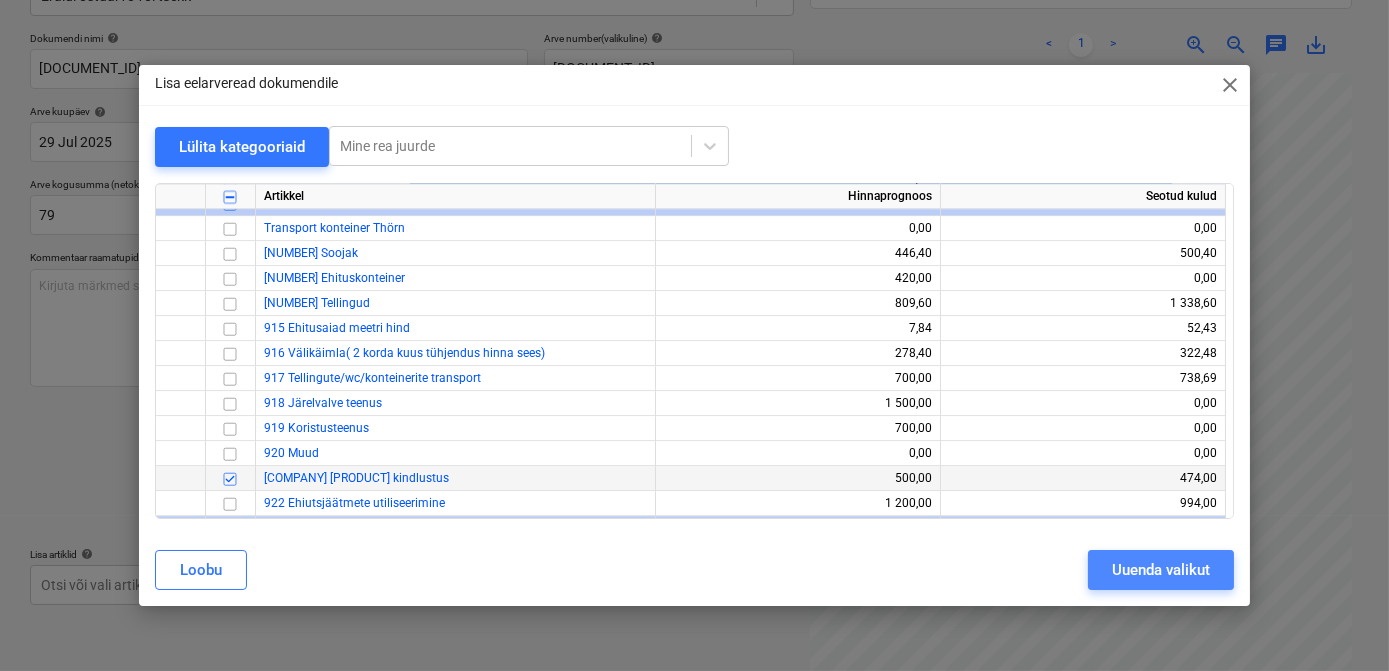 click on "Uuenda valikut" at bounding box center [1161, 570] 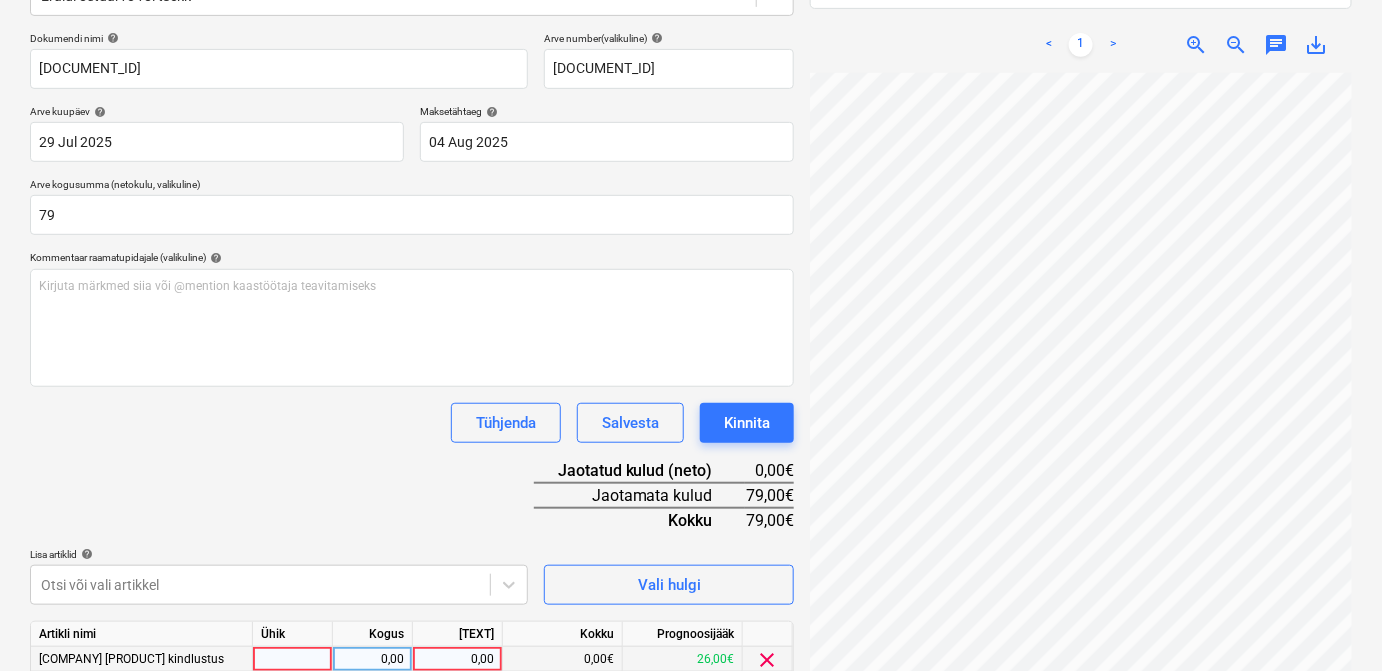 click at bounding box center [293, 659] 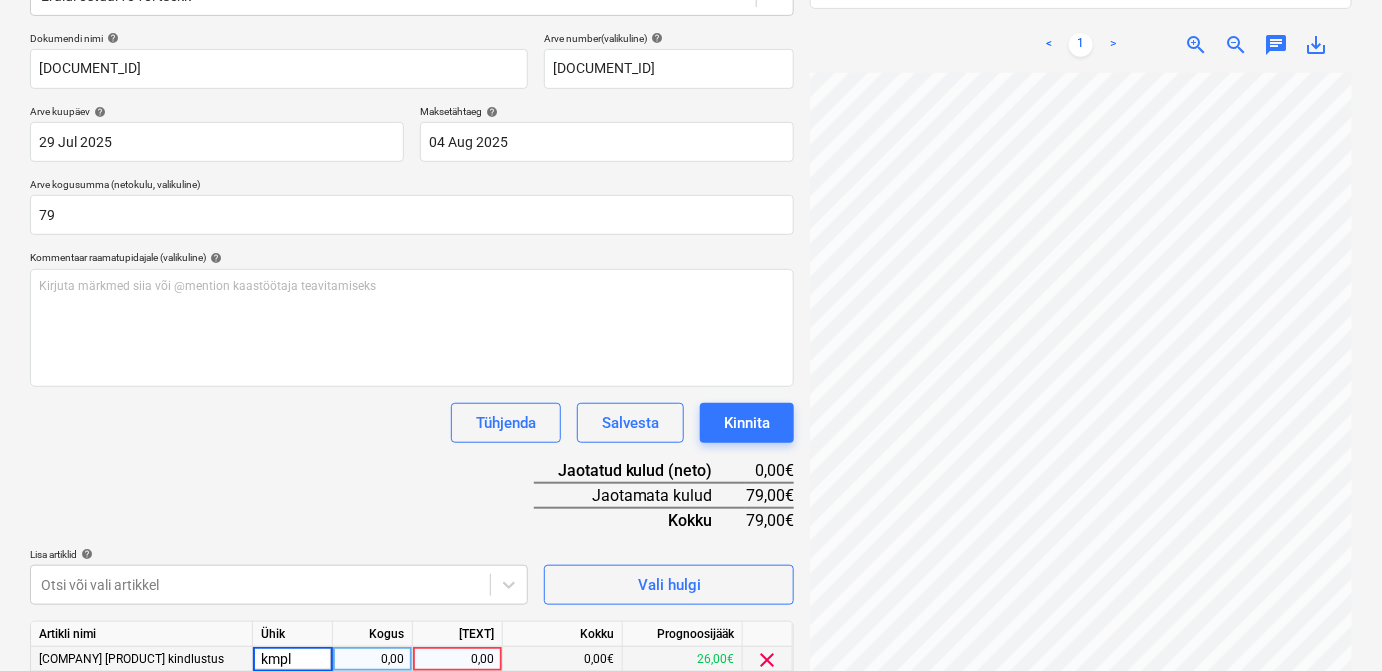 type on "kmpl." 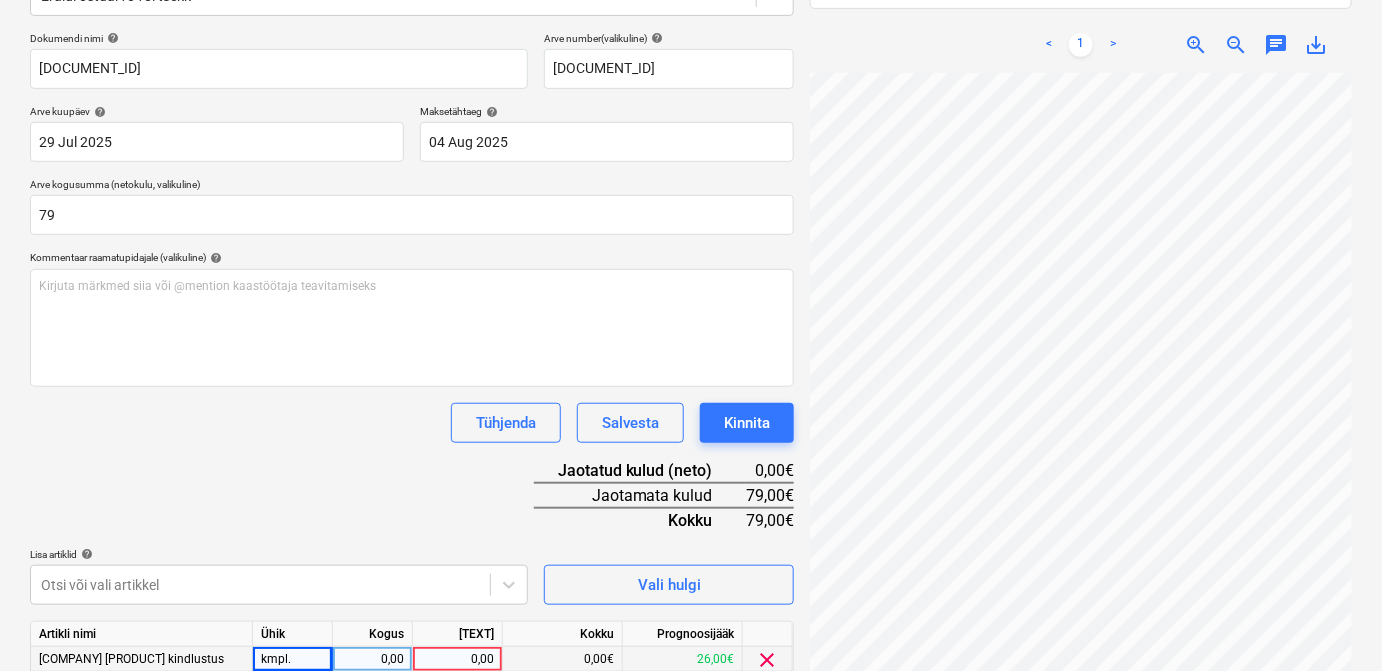 click on "0,00" at bounding box center [372, 659] 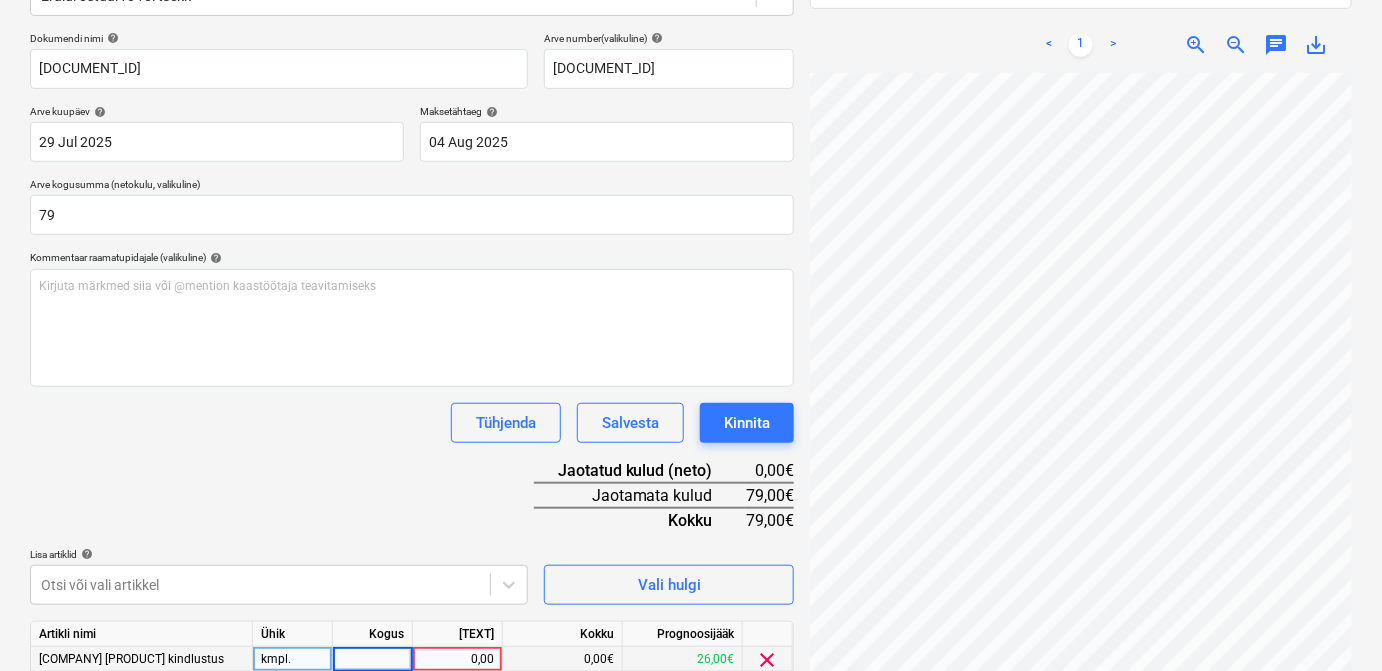 type on "1" 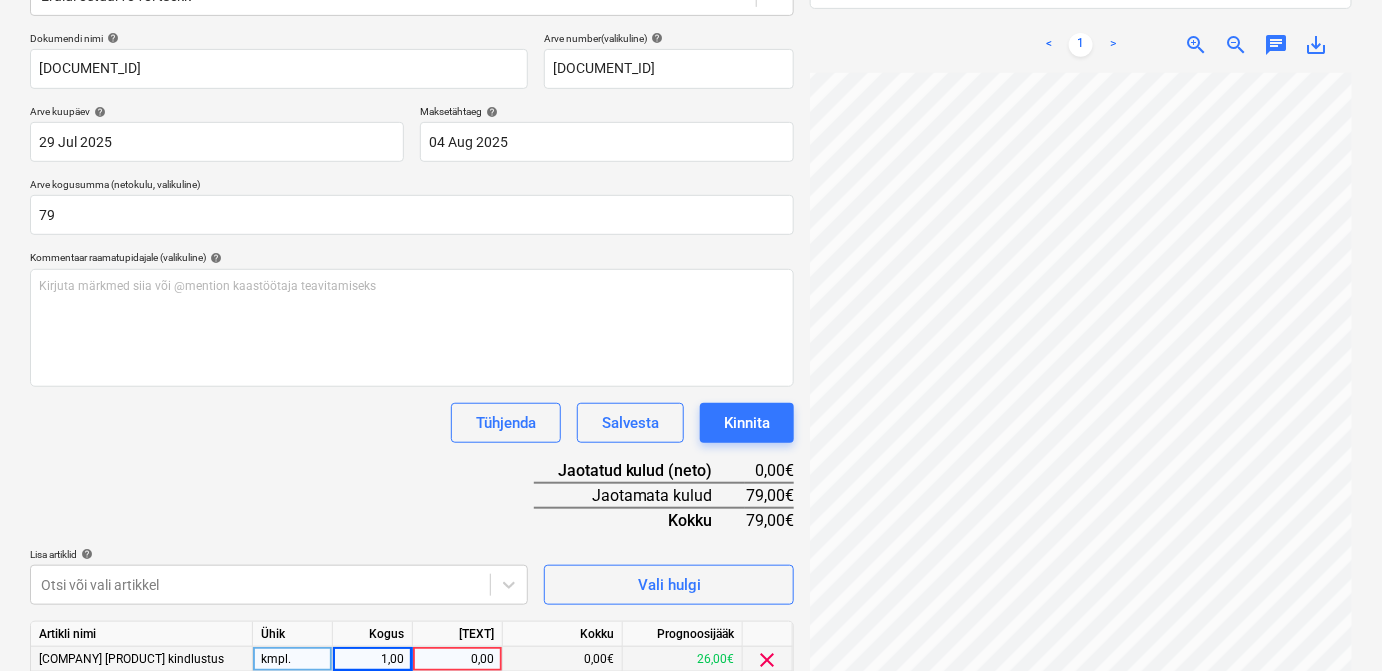 click on "0,00" at bounding box center [457, 659] 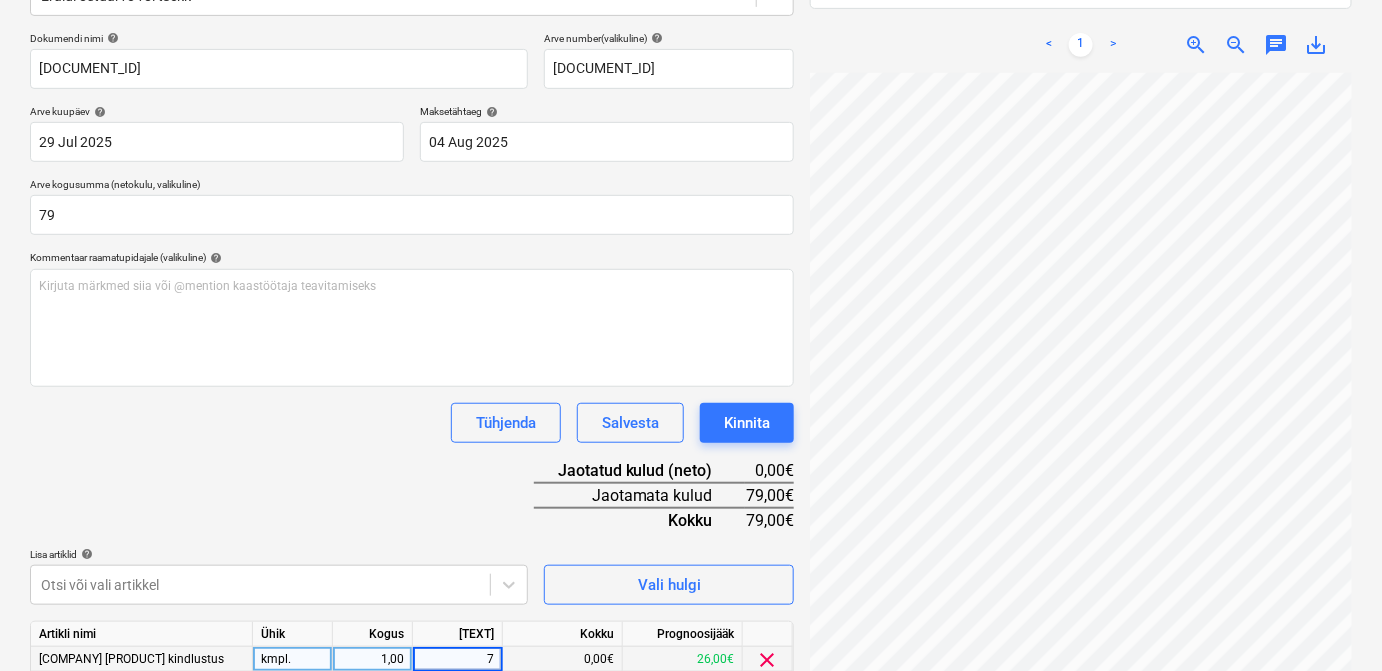type on "79" 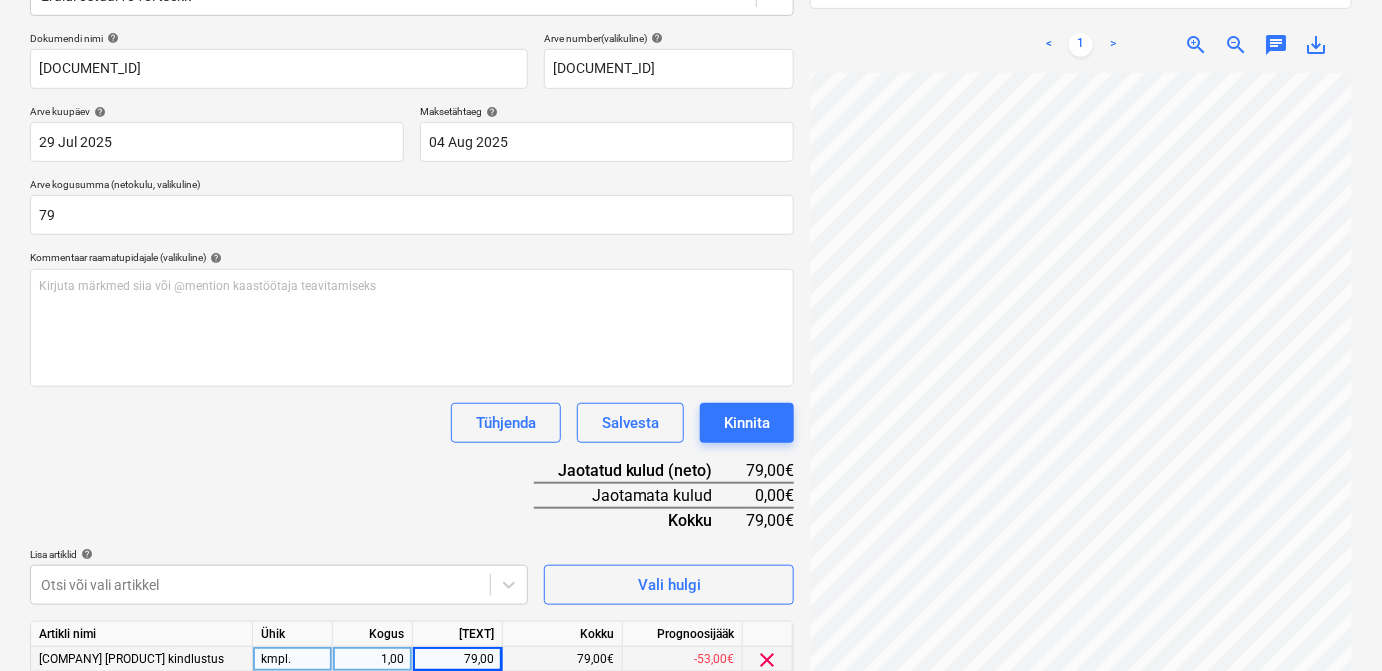 click on "Dokumendi nimi help E2581144645 Arve number (valikuline) help E2581144645 Arve kuupäev help 29 Jul 2025 29.07.2025 Press the down arrow key to interact with the calendar and select a date. Press the question mark key to get the keyboard shortcuts for changing dates. Maksetähtaeg help 04 Aug 2025 04.08.2025 Press the down arrow key to interact with the calendar and select a date. Press the question mark key to get the keyboard shortcuts for changing dates. Arve kogusumma (netokulu, valikuline) 79 Kommentaar raamatupidajale (valikuline) help Kirjuta märkmed siia või @mention kaastöötaja teavitamiseks ﻿ Tühjenda Salvesta Kinnita Jaotatud kulud (neto) 79,00€ Jaotamata kulud 0,00€ Kokku 79,00€ Lisa artiklid help Otsi või vali artikkel Vali hulgi Artikli nimi Ühik Kogus Ühiku hind Kokku Prognoosijääk 921 If P&C Insuranse kindlustus kmpl. 1,00 79,00 79,00€ -53,00€ clear Tühjenda Salvesta Kinnita" at bounding box center [412, 384] 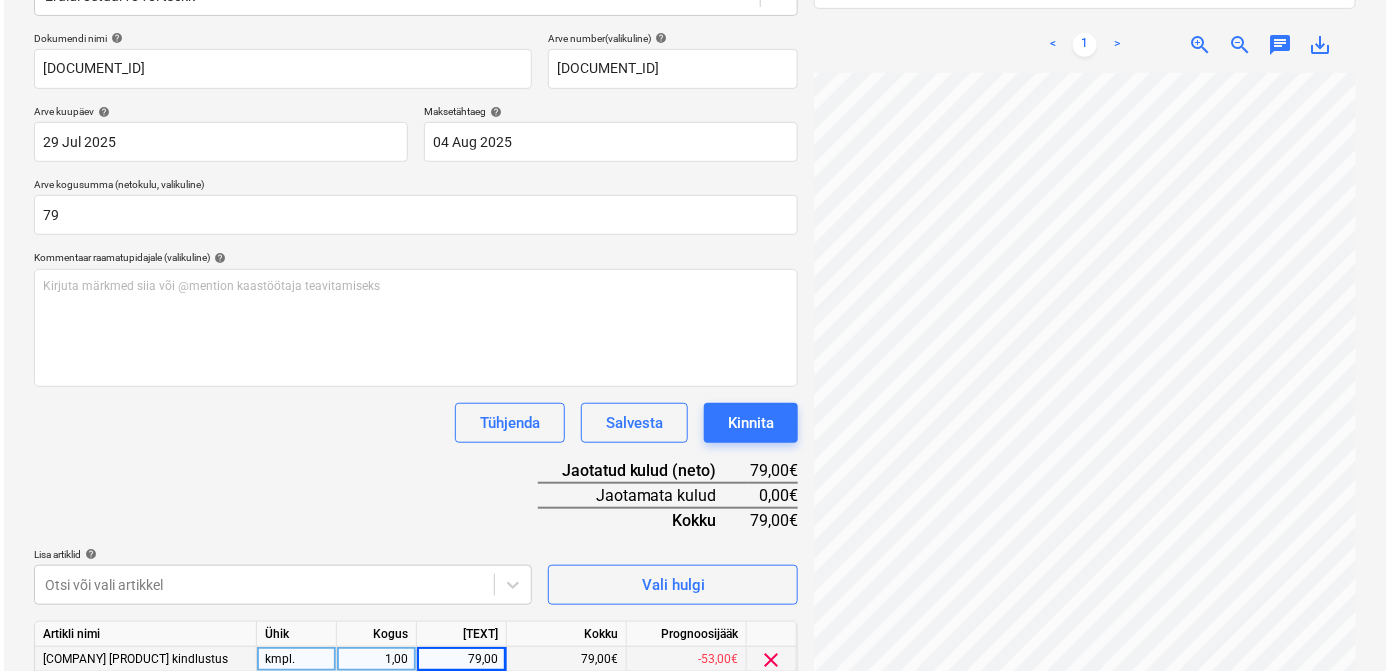 scroll, scrollTop: 360, scrollLeft: 0, axis: vertical 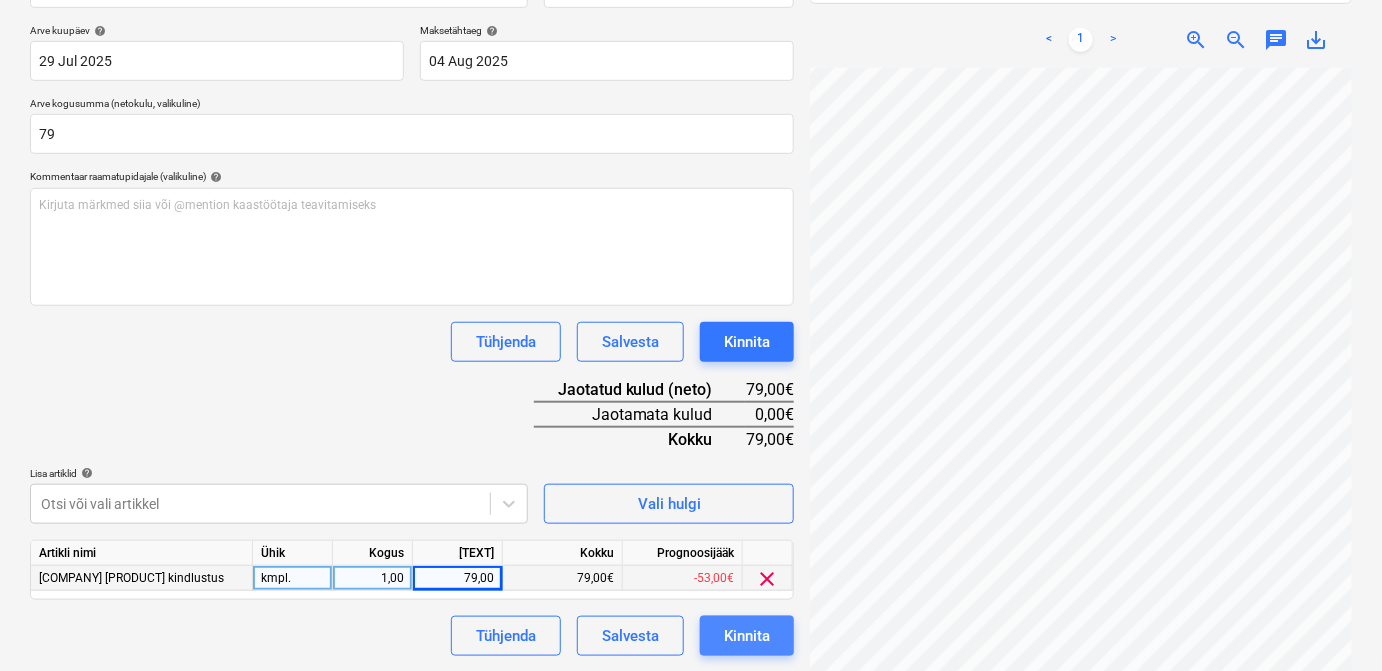 click on "Kinnita" at bounding box center [747, 636] 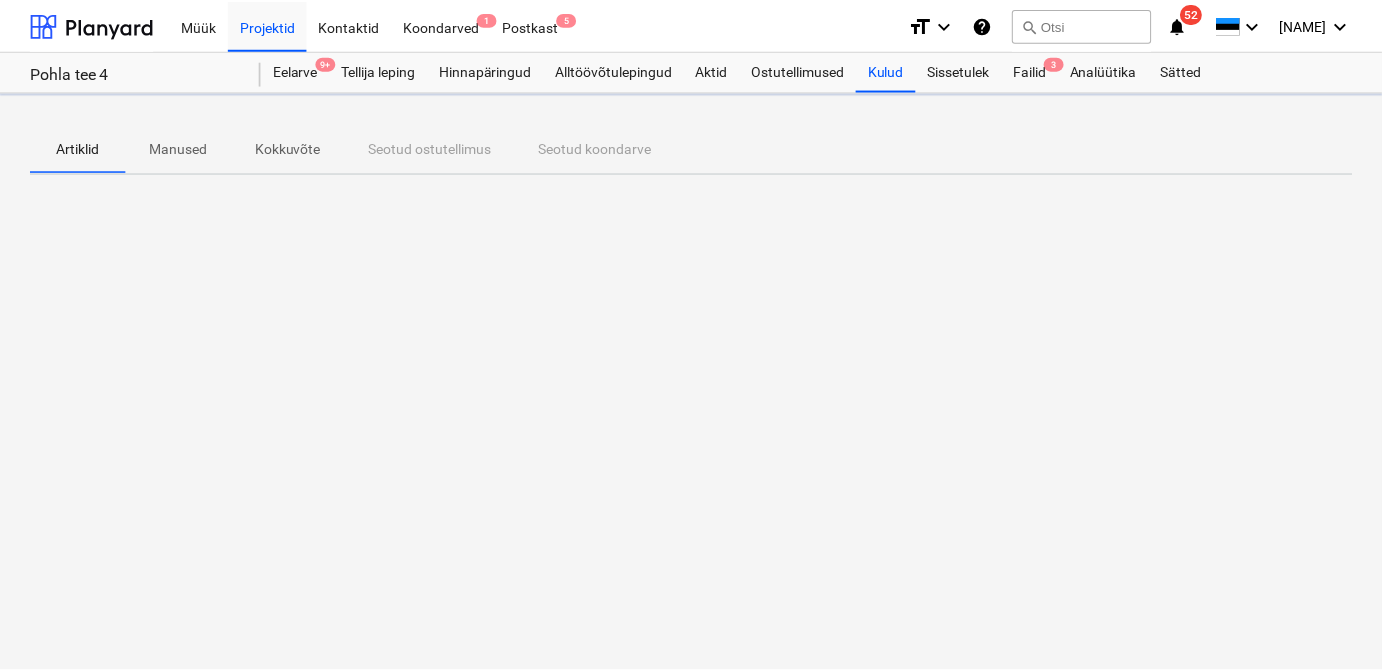scroll, scrollTop: 0, scrollLeft: 0, axis: both 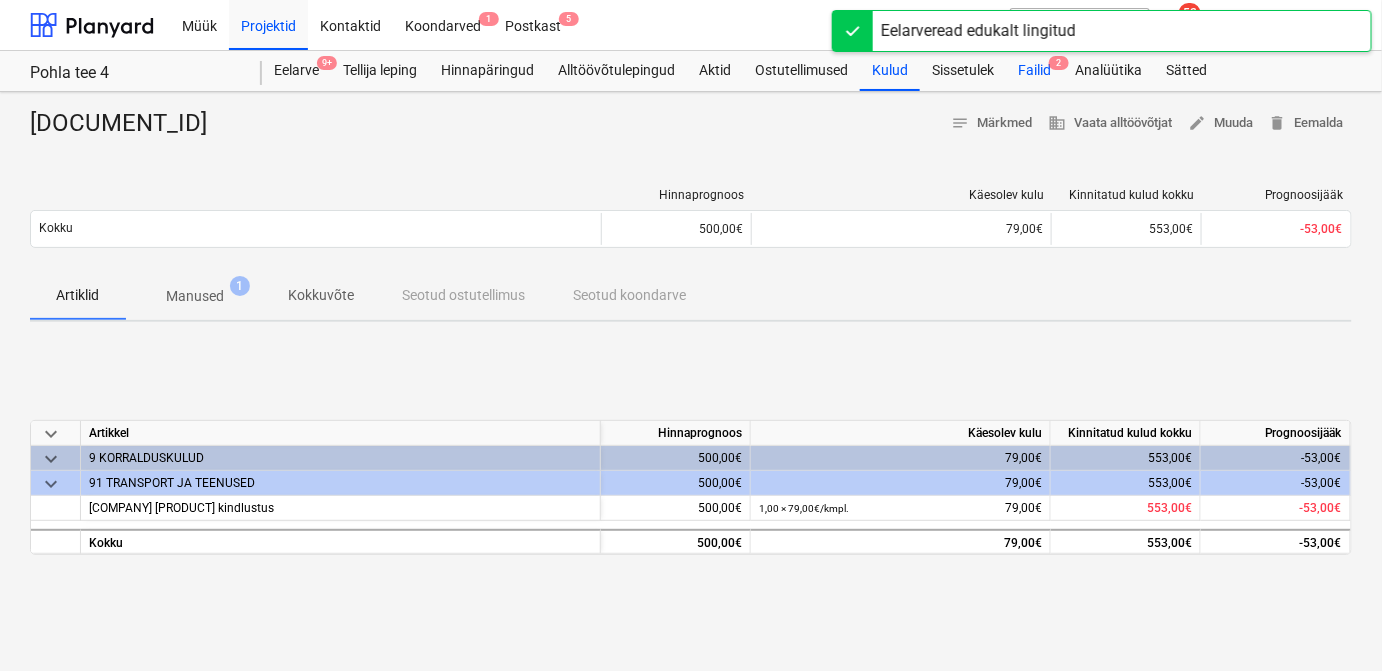 click on "Failid 2" at bounding box center [1034, 71] 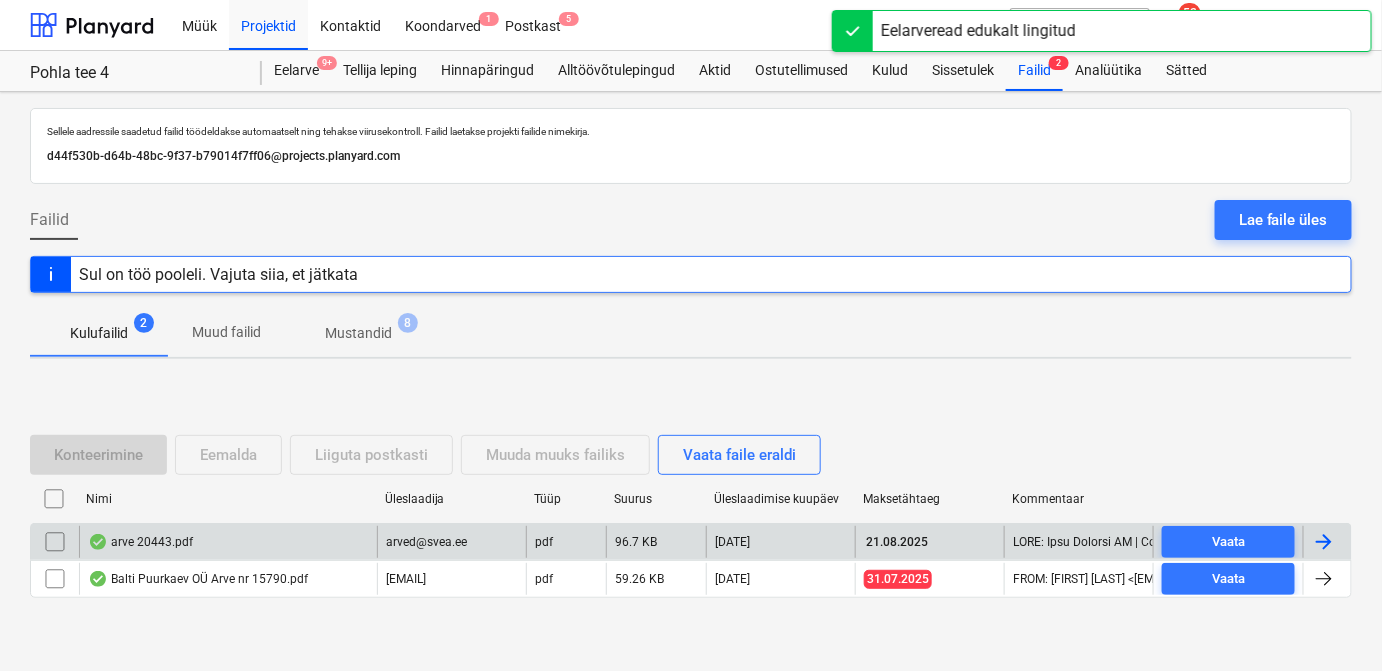 click at bounding box center (1327, 542) 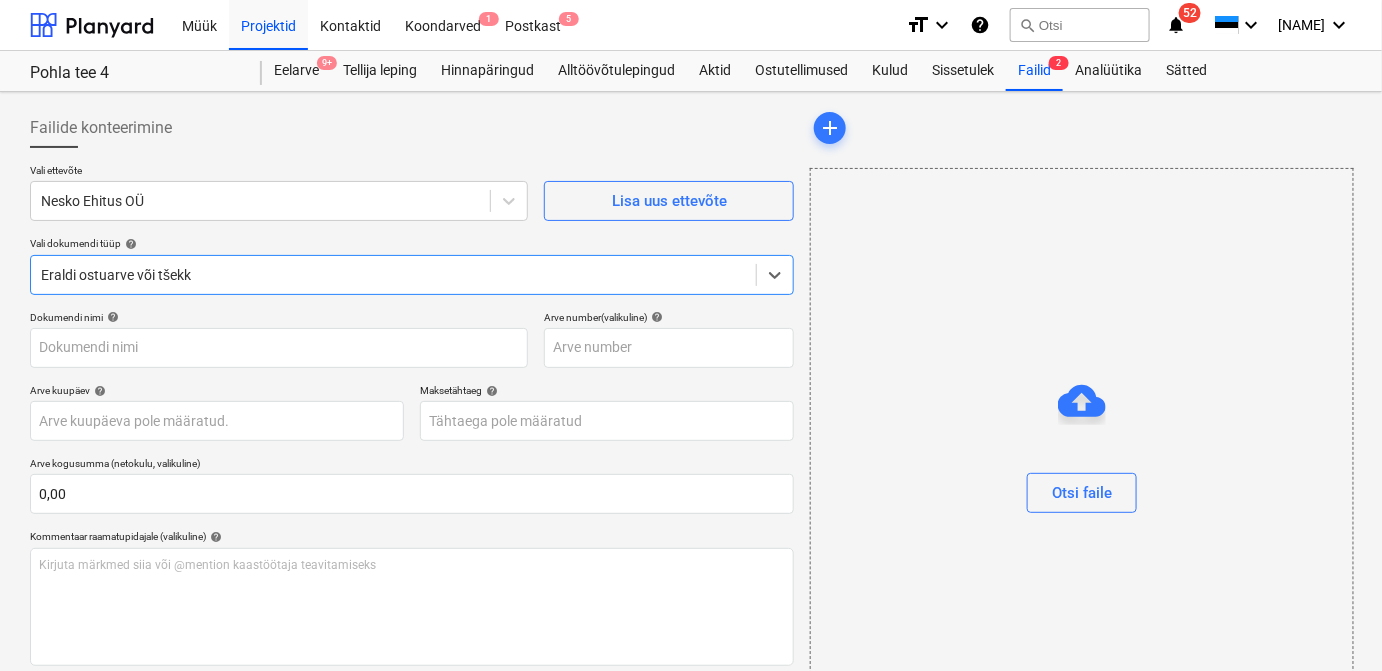 type on "20443" 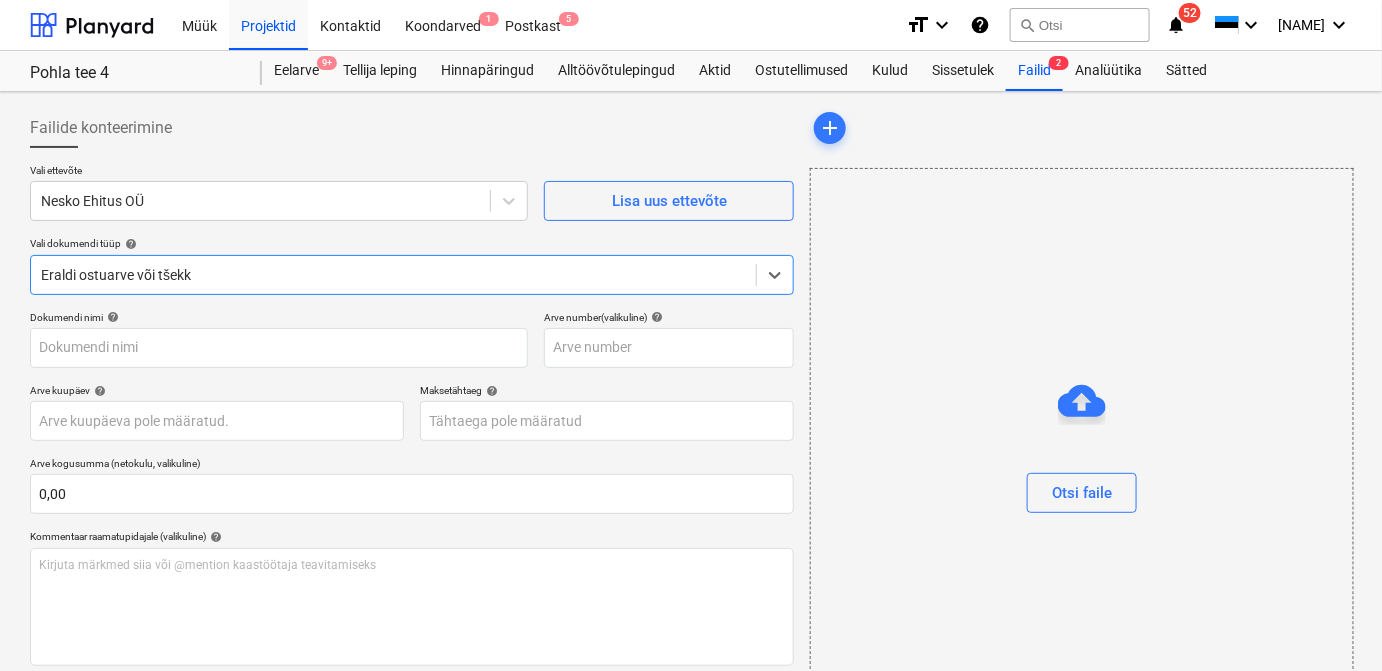 type on "20443" 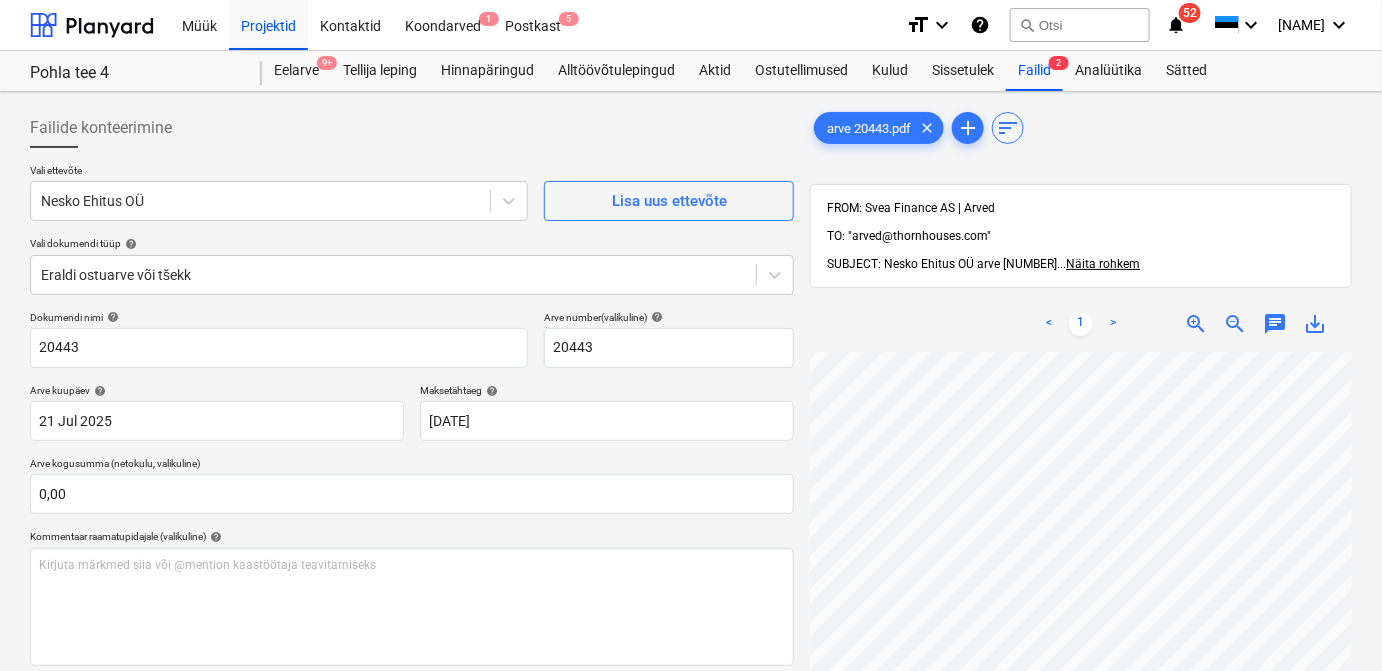 scroll, scrollTop: 96, scrollLeft: 96, axis: both 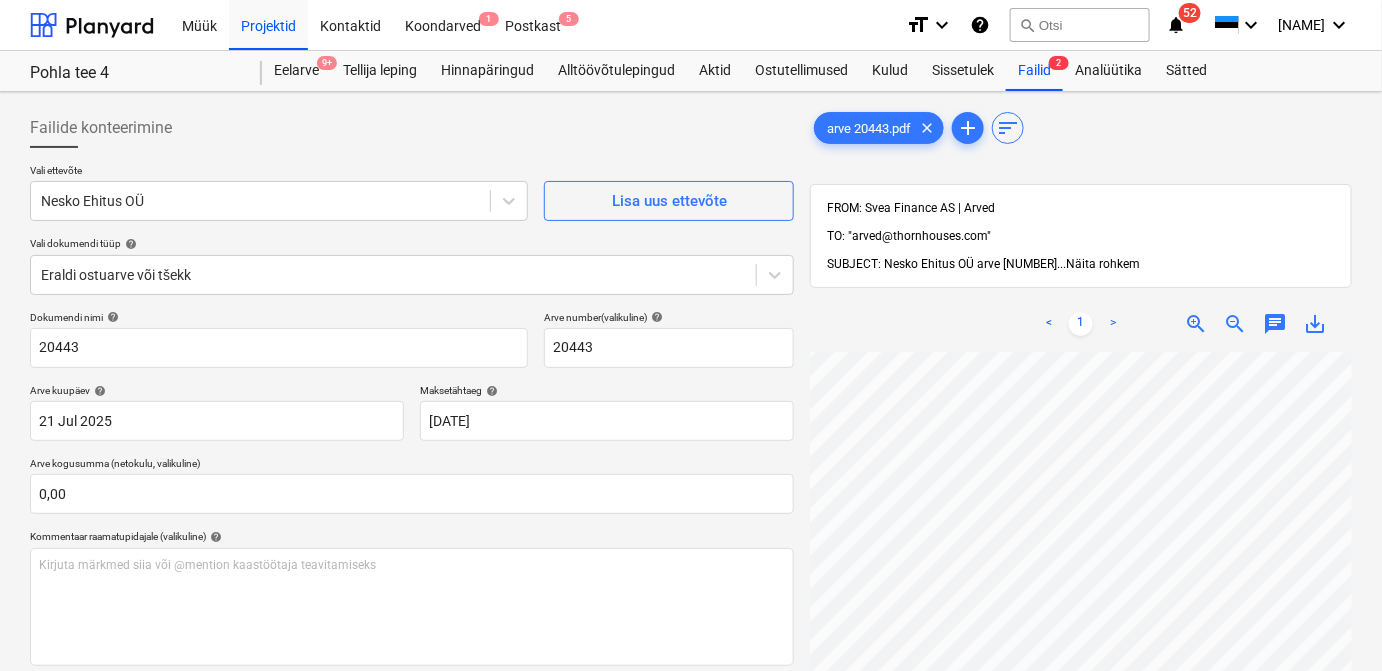 click on "arve 20443.pdf clear add sort FROM: Svea Finance AS | Arved  TO: "arved@[DOMAIN]"  SUBJECT: Nesko Ehitus OÜ arve 20443 ...  Näita rohkem ...  Näita rohkem < 1 > zoom_in zoom_out chat 0 save_alt" at bounding box center (1081, 537) 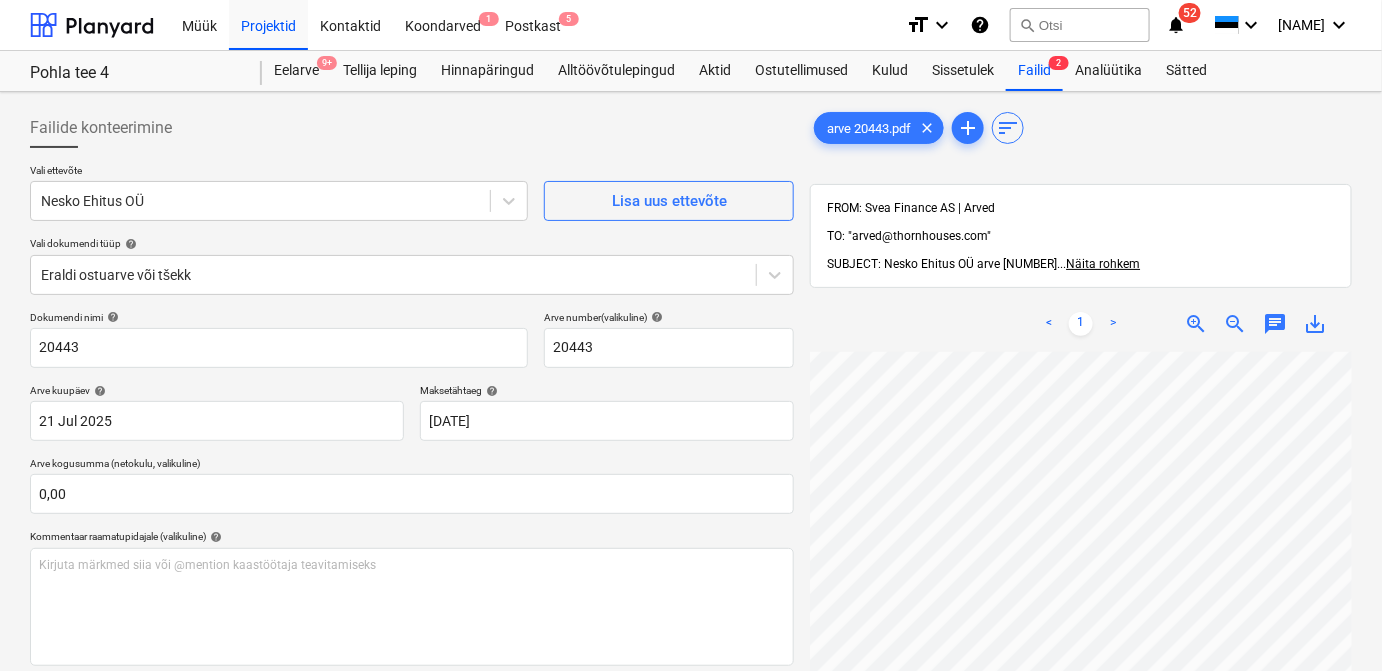 scroll, scrollTop: 138, scrollLeft: 127, axis: both 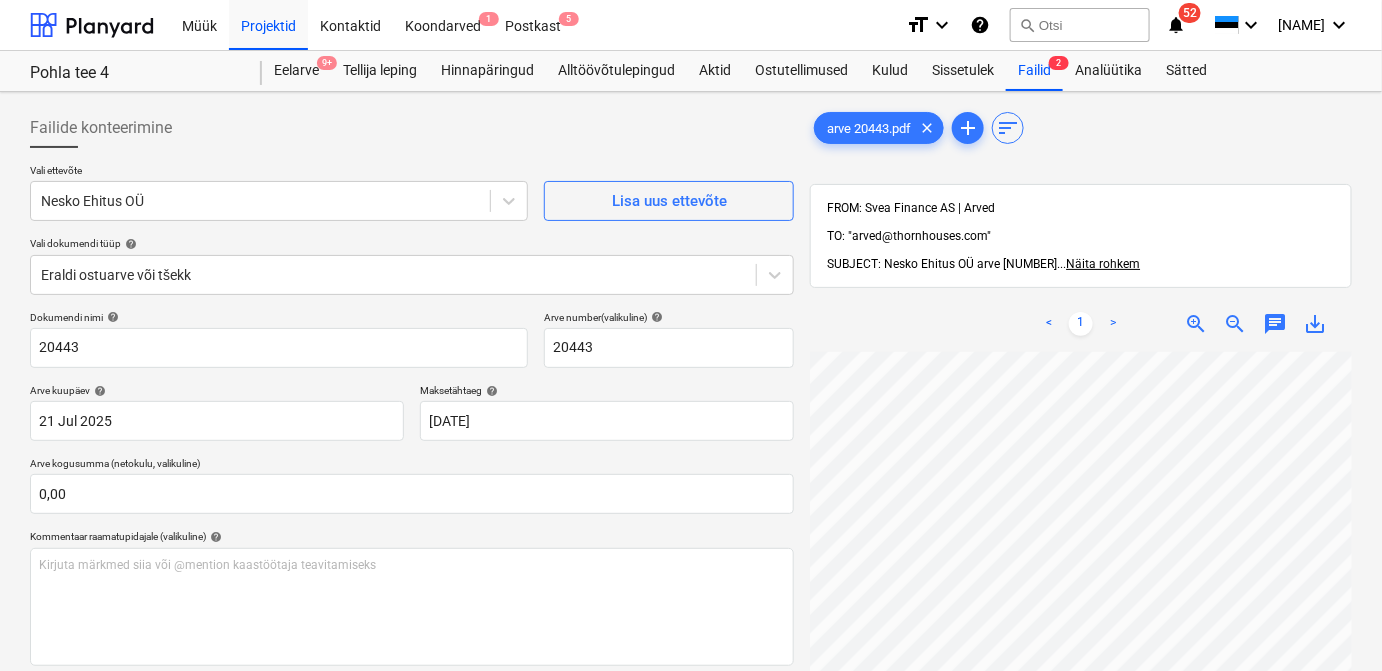 click on "< 1 > zoom_in zoom_out chat 0 save_alt" at bounding box center [1081, 631] 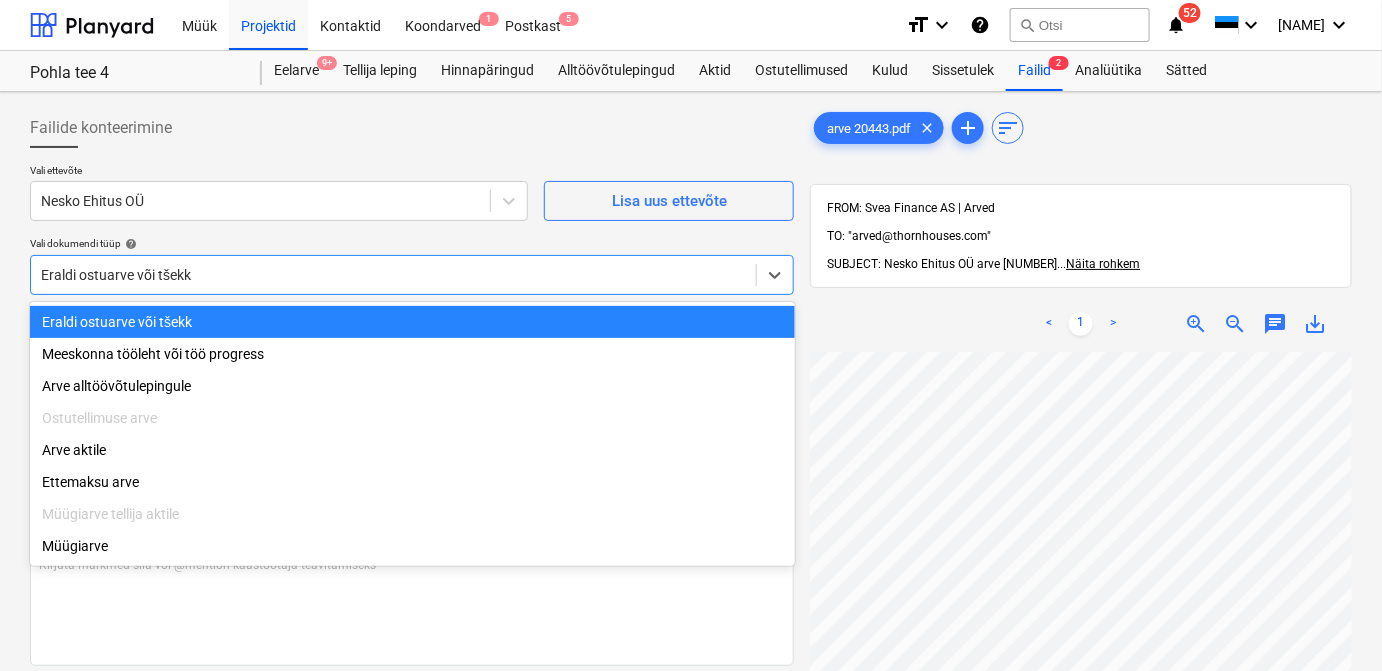 click on "Eraldi ostuarve või tšekk" at bounding box center [412, 275] 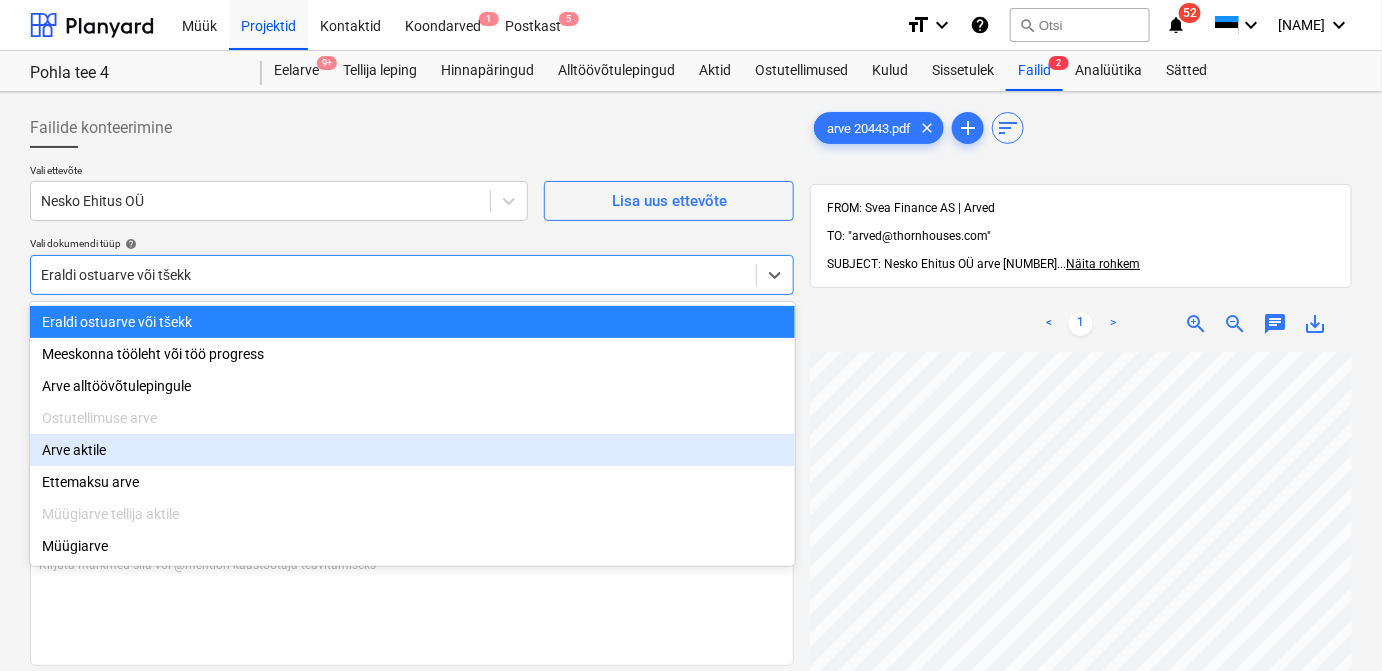 click on "Arve aktile" at bounding box center [412, 450] 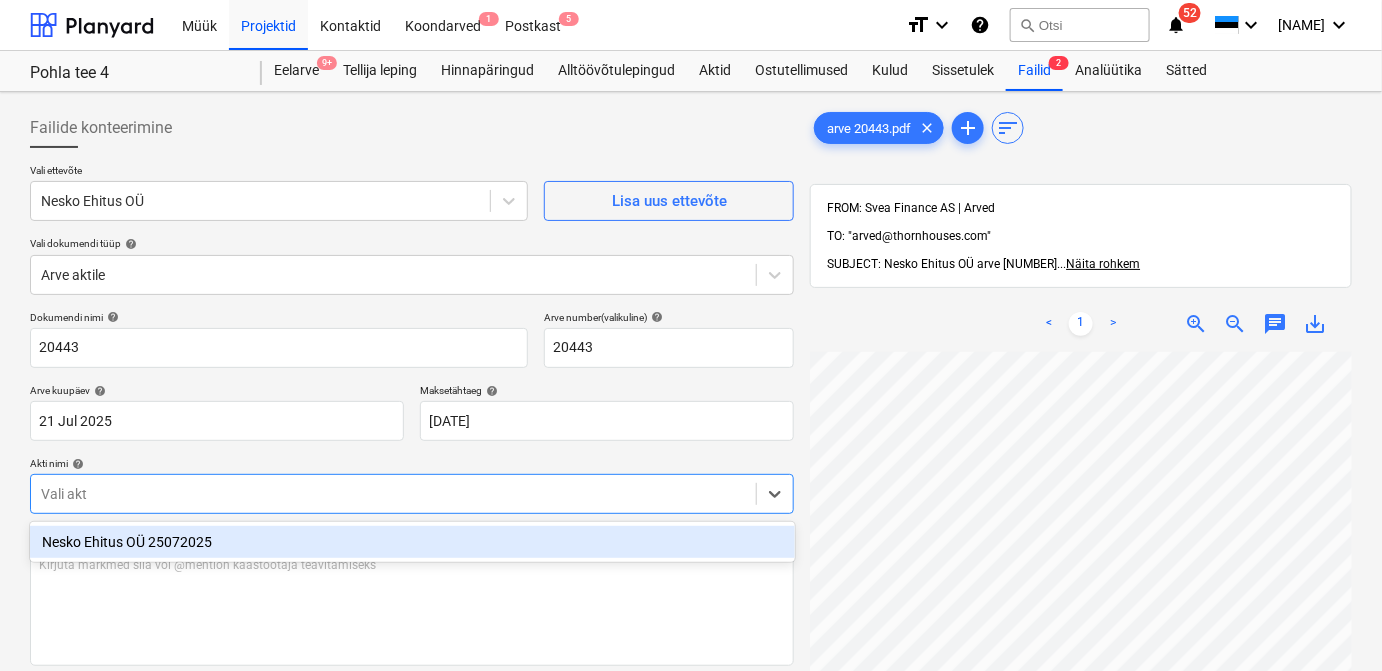 click on "Vali akt" at bounding box center [393, 494] 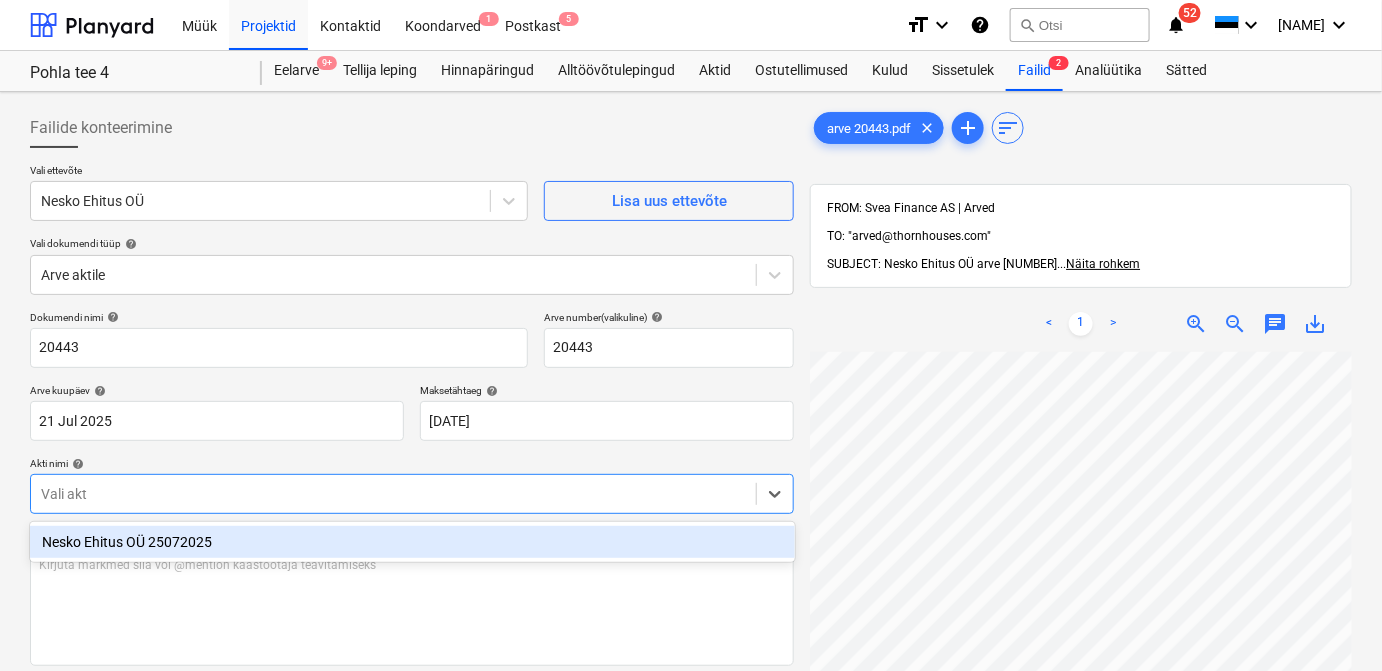 click on "Nesko Ehitus OÜ 25072025" at bounding box center [412, 542] 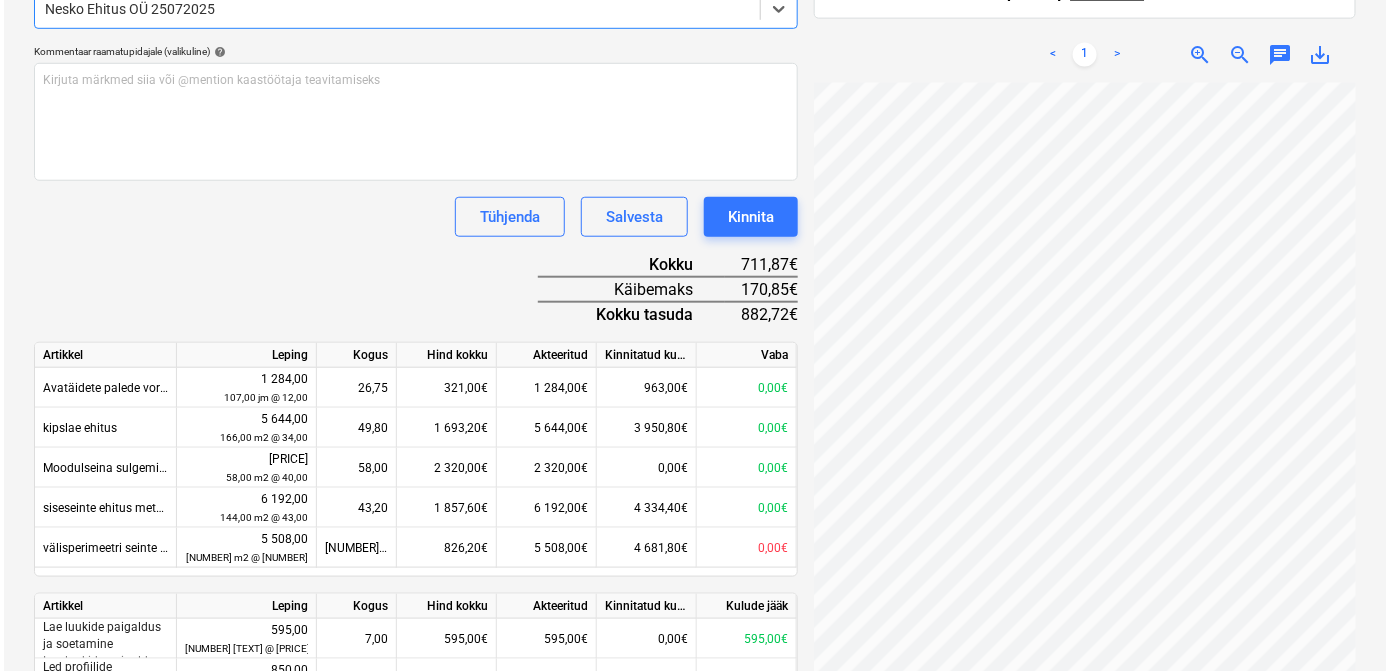 scroll, scrollTop: 488, scrollLeft: 0, axis: vertical 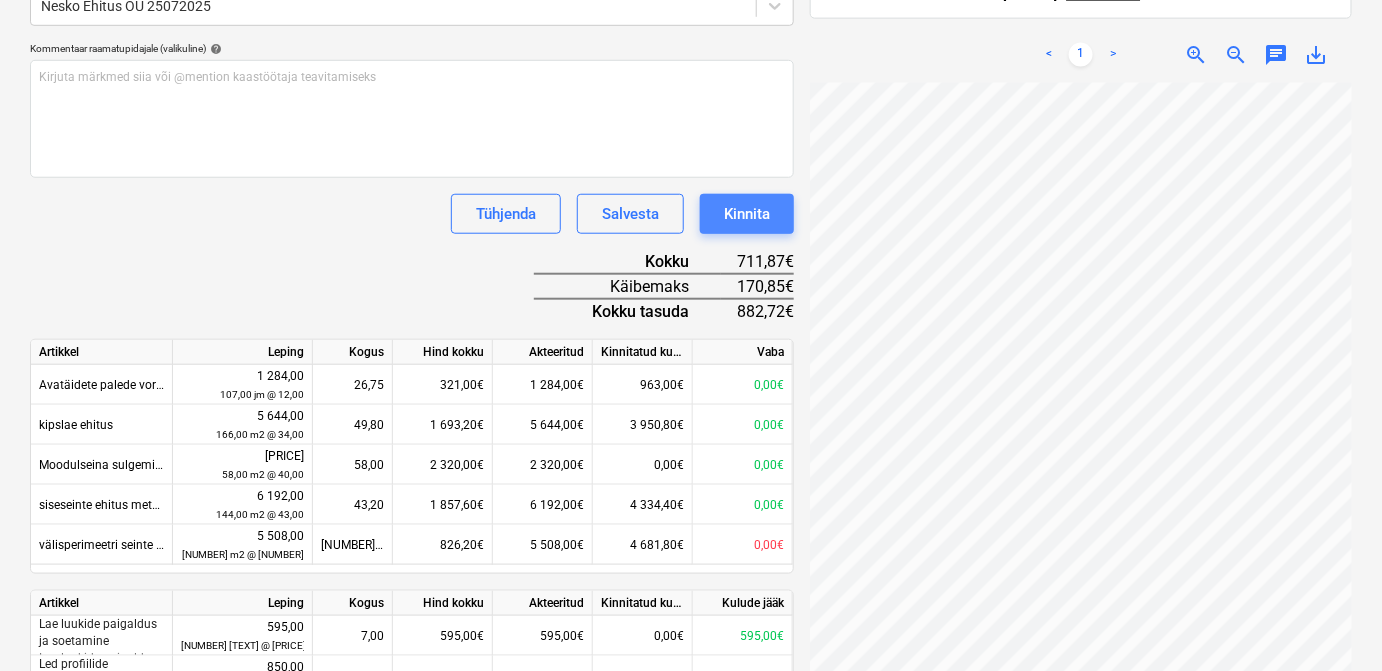 click on "Kinnita" at bounding box center [747, 214] 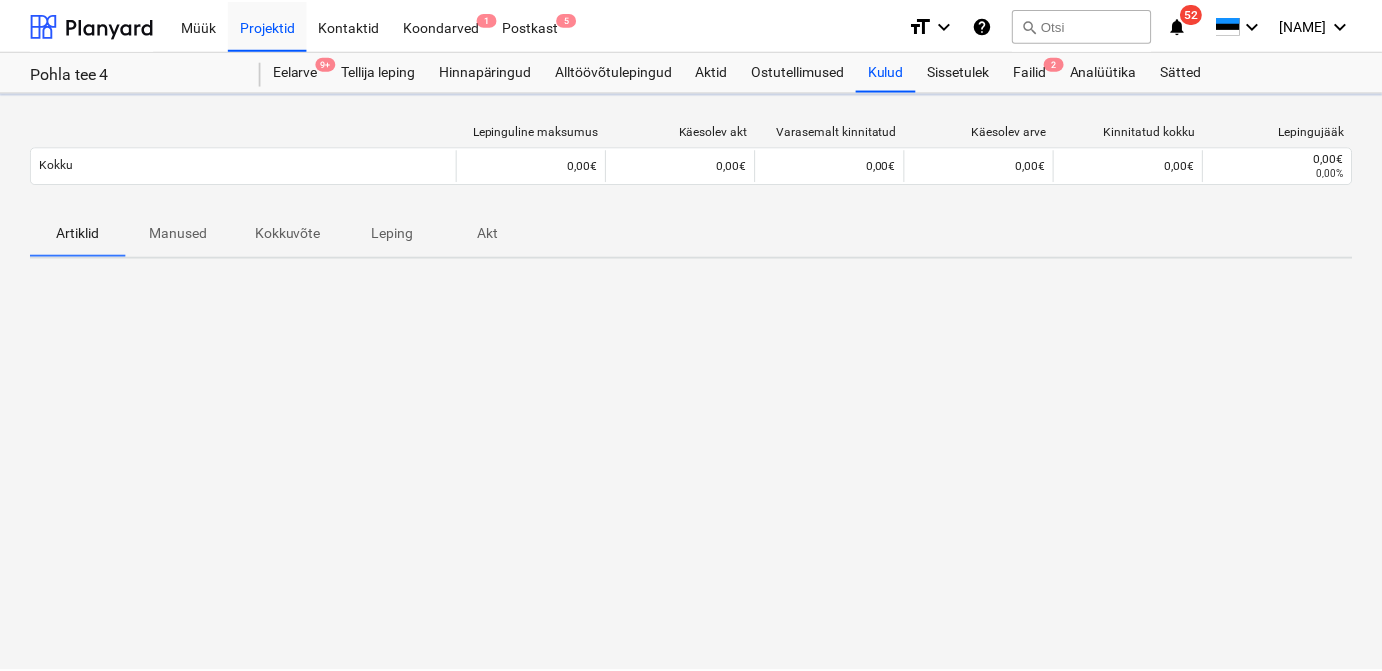 scroll, scrollTop: 0, scrollLeft: 0, axis: both 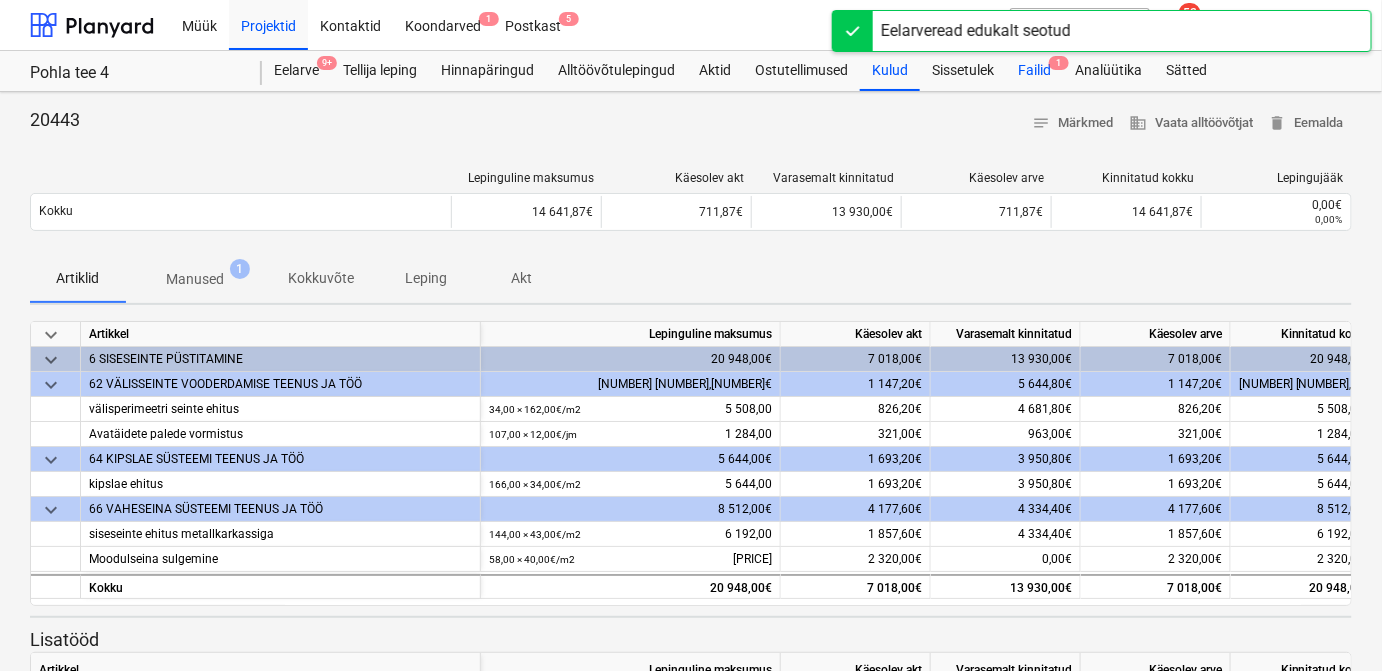 click on "Failid 1" at bounding box center [1034, 71] 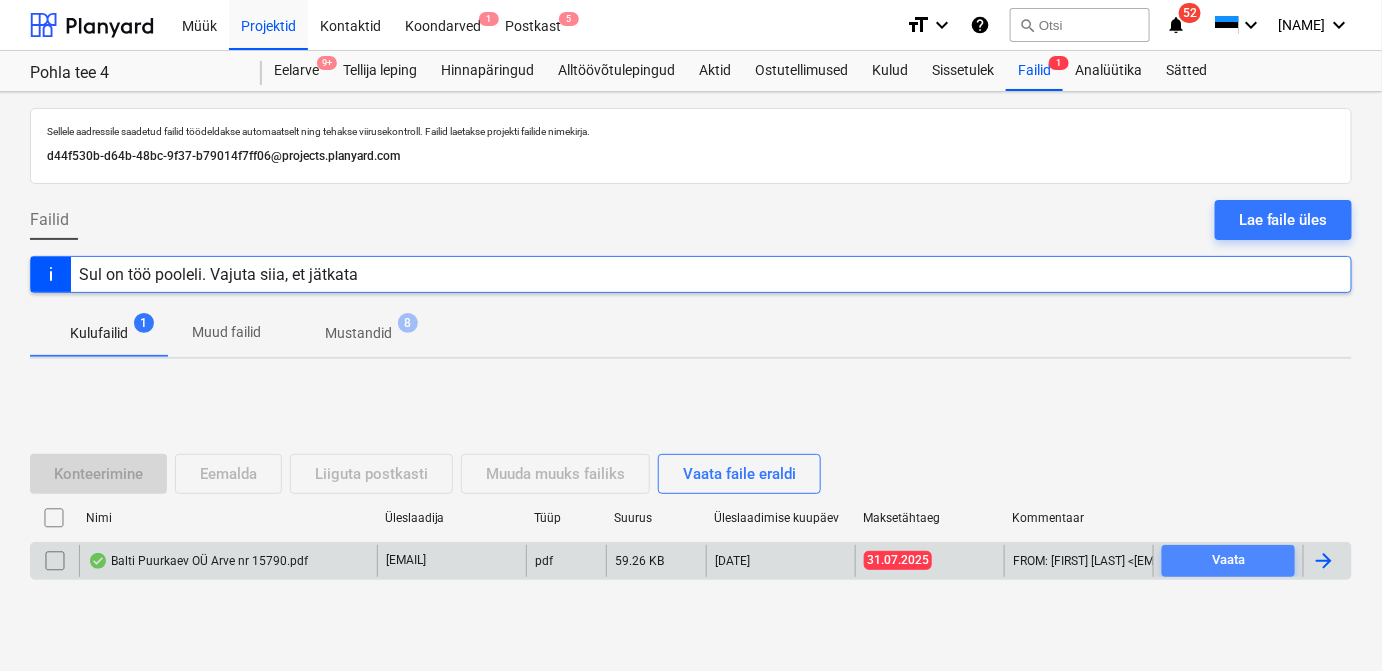 click on "Vaata" at bounding box center [1228, 560] 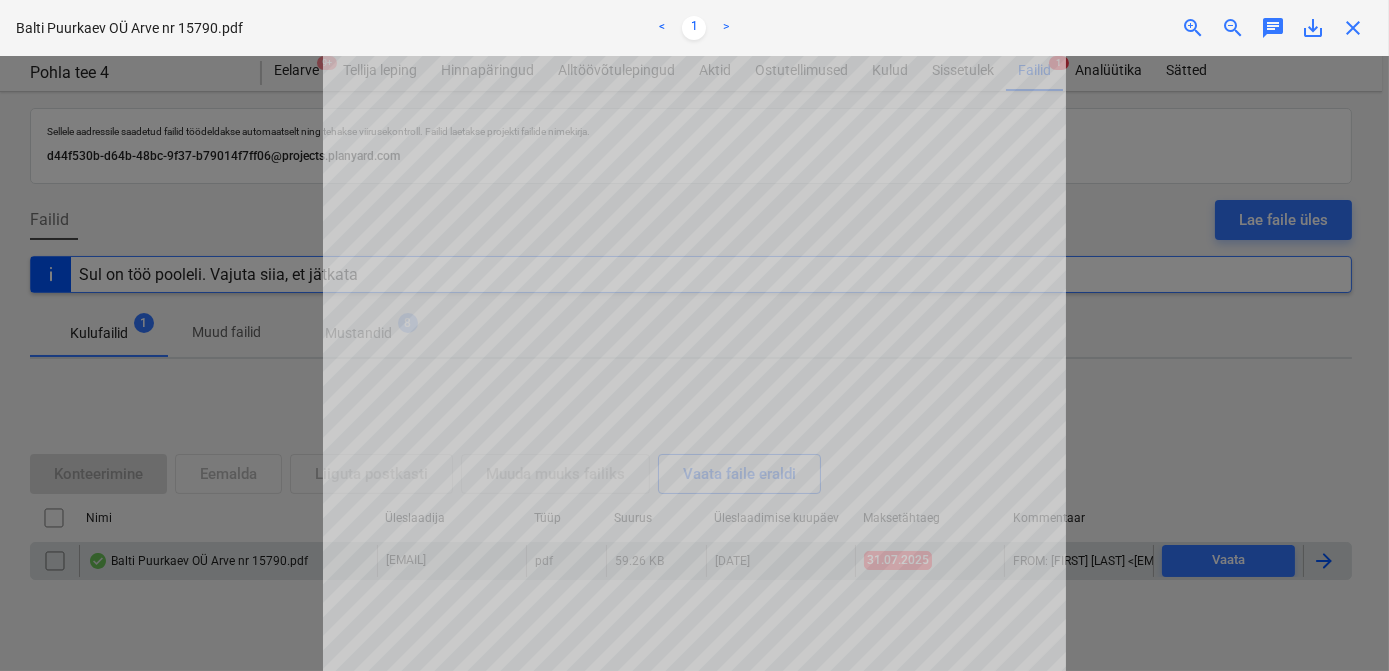 click at bounding box center (694, 363) 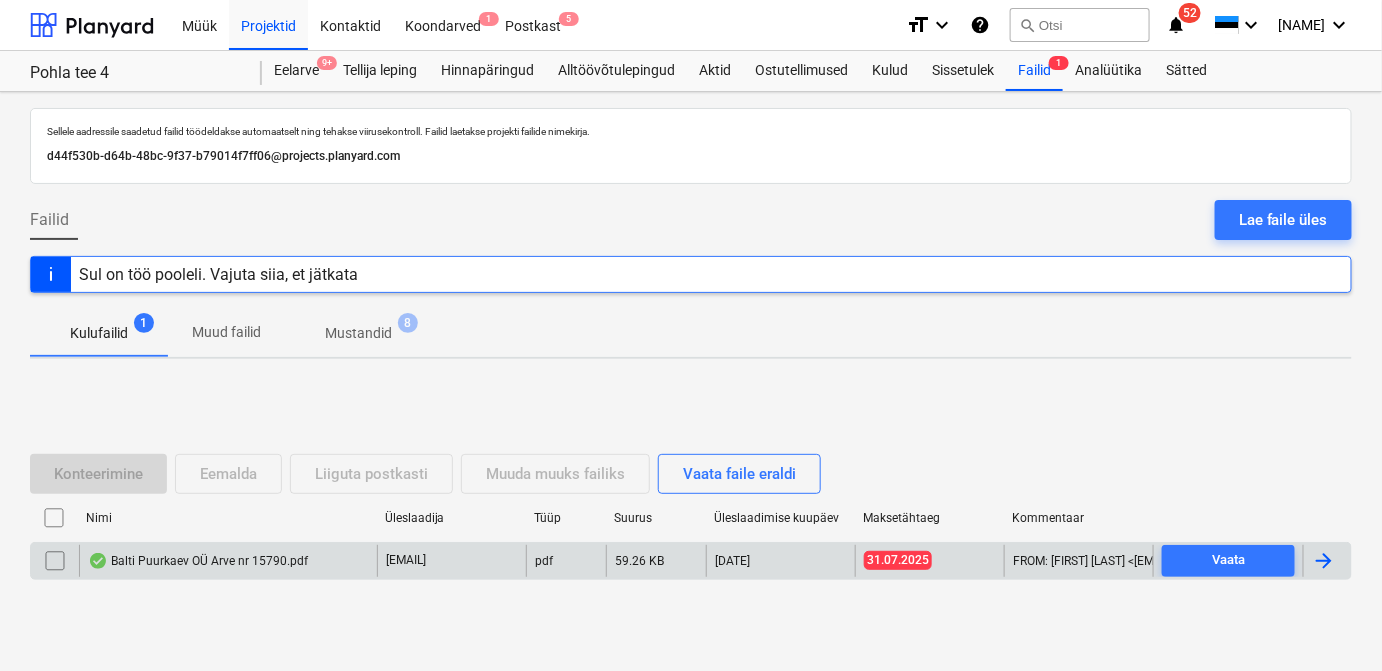 click at bounding box center (1324, 561) 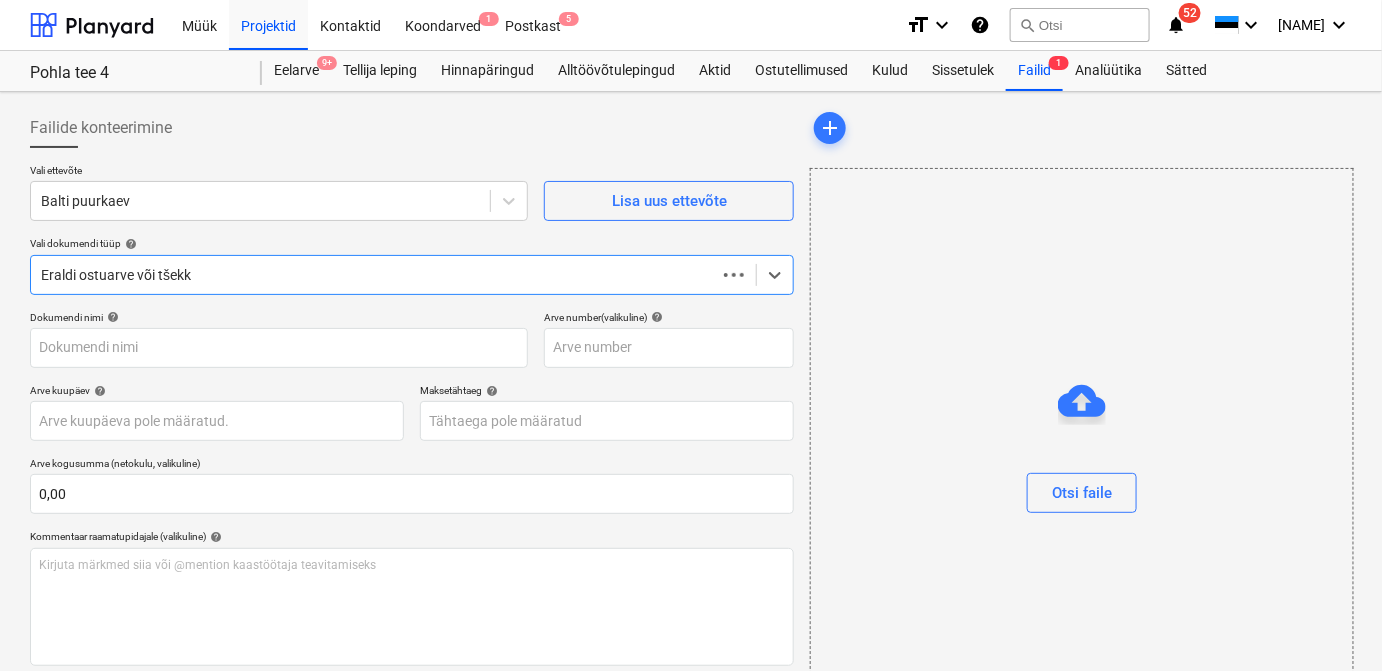 type on "15790" 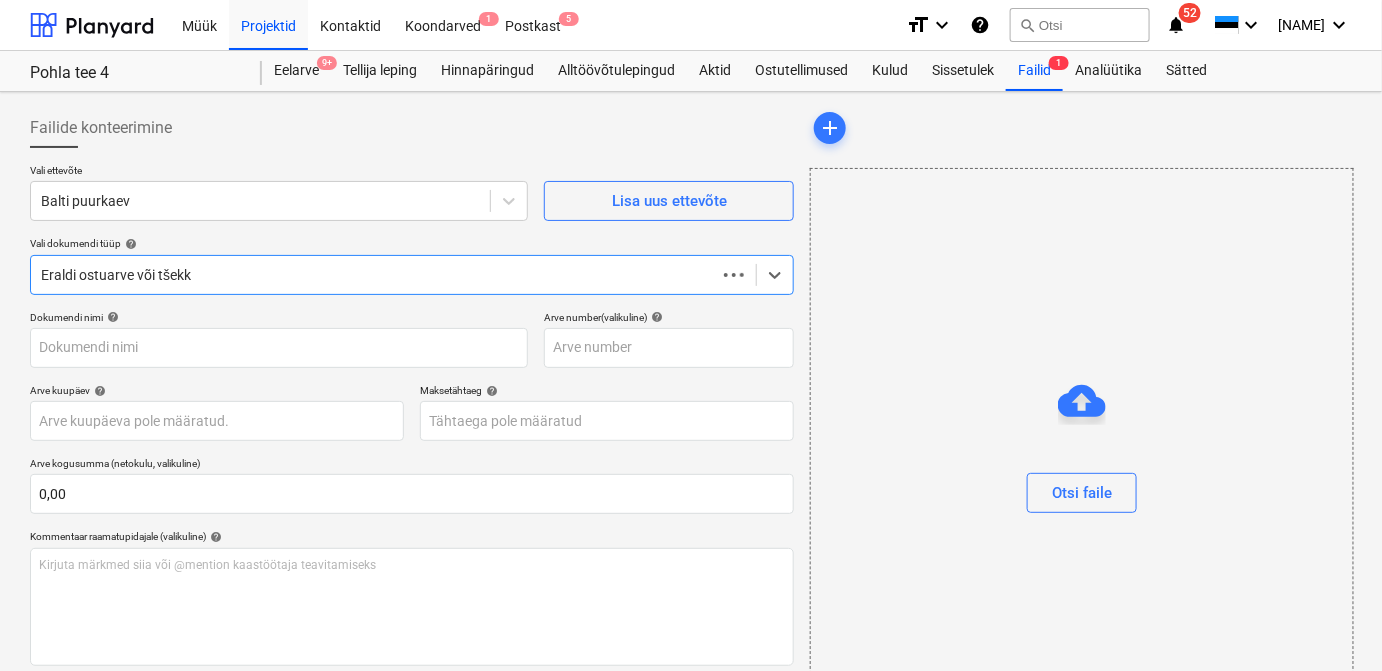 type on "15790" 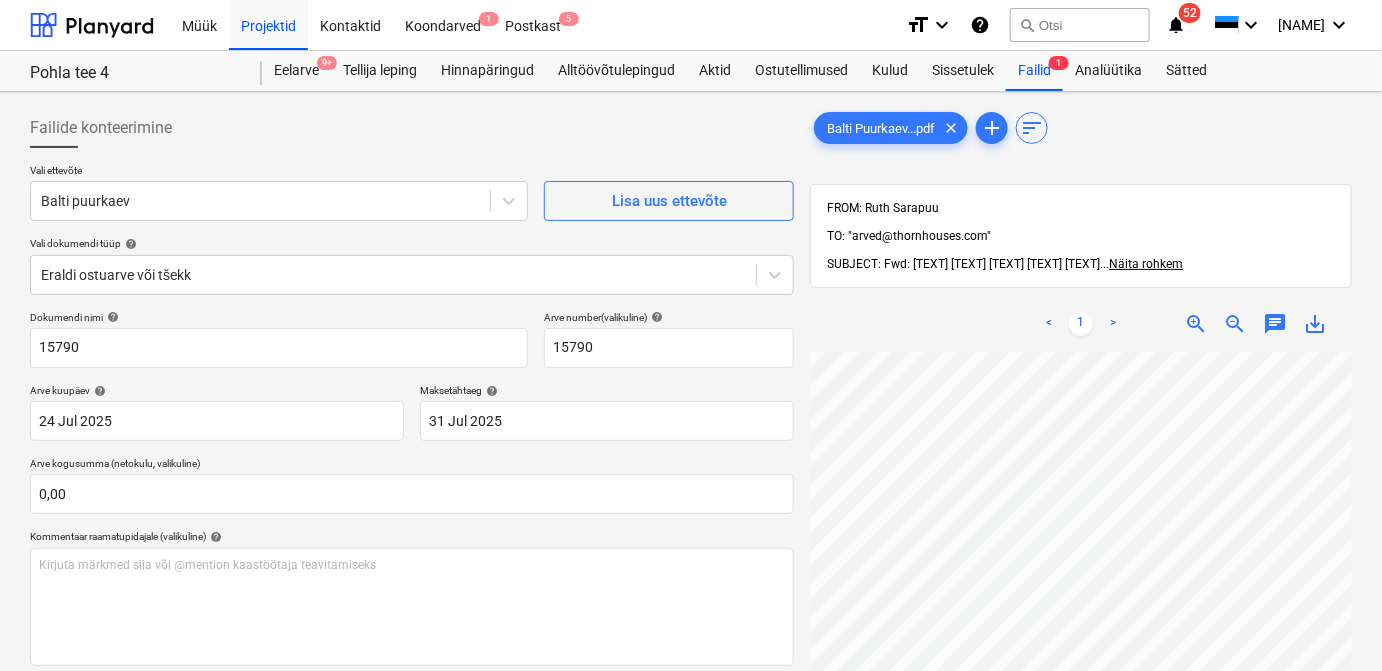 click on "< 1 > zoom_in zoom_out chat 0 save_alt" at bounding box center (1081, 631) 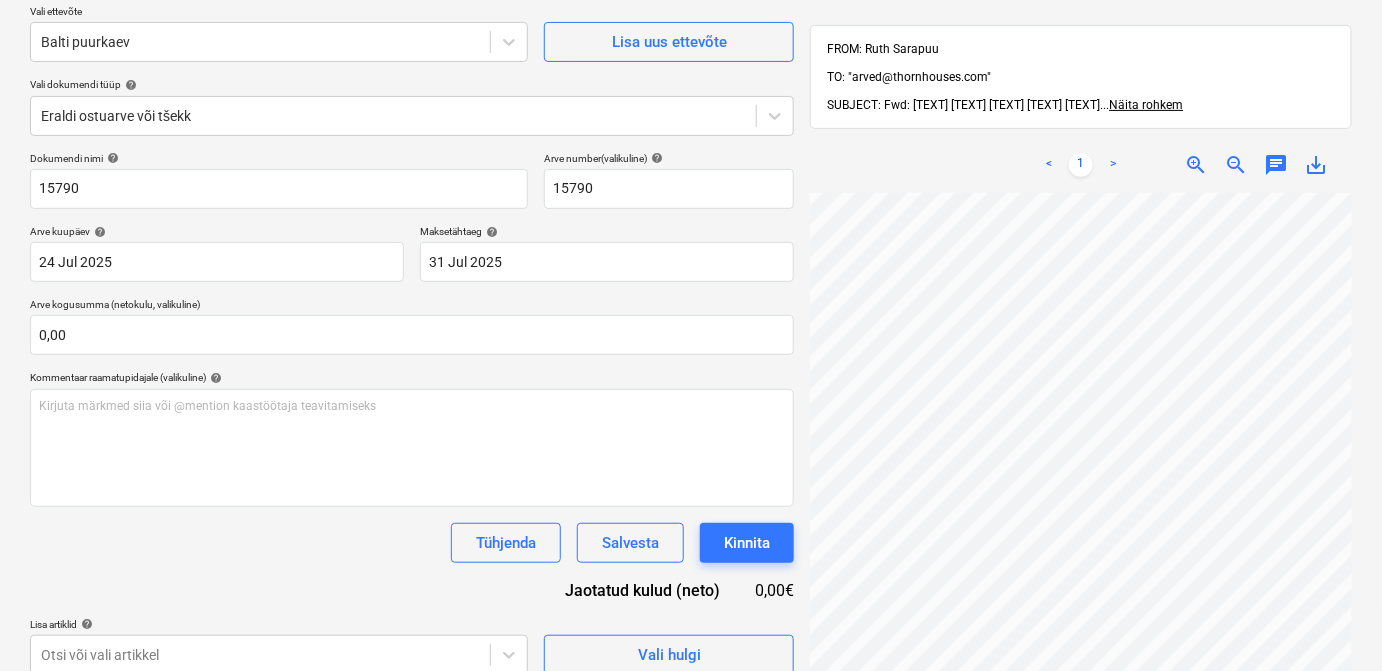 scroll, scrollTop: 201, scrollLeft: 0, axis: vertical 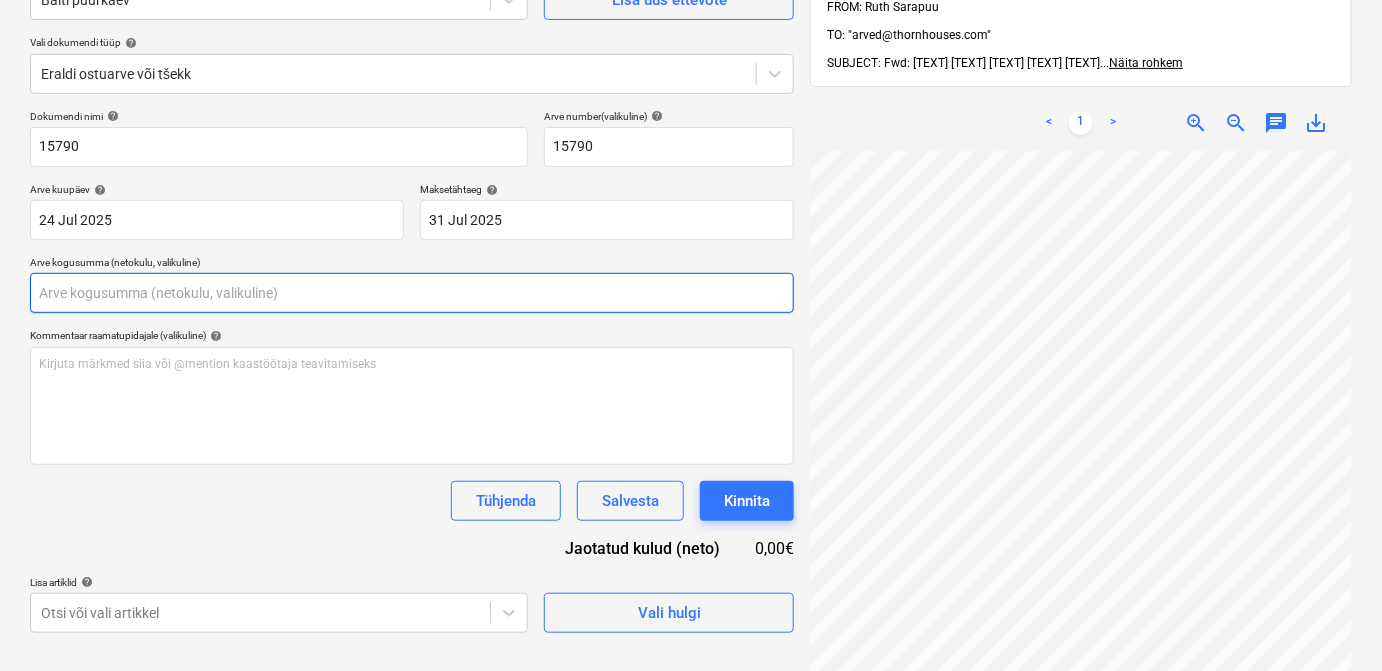 click at bounding box center [412, 293] 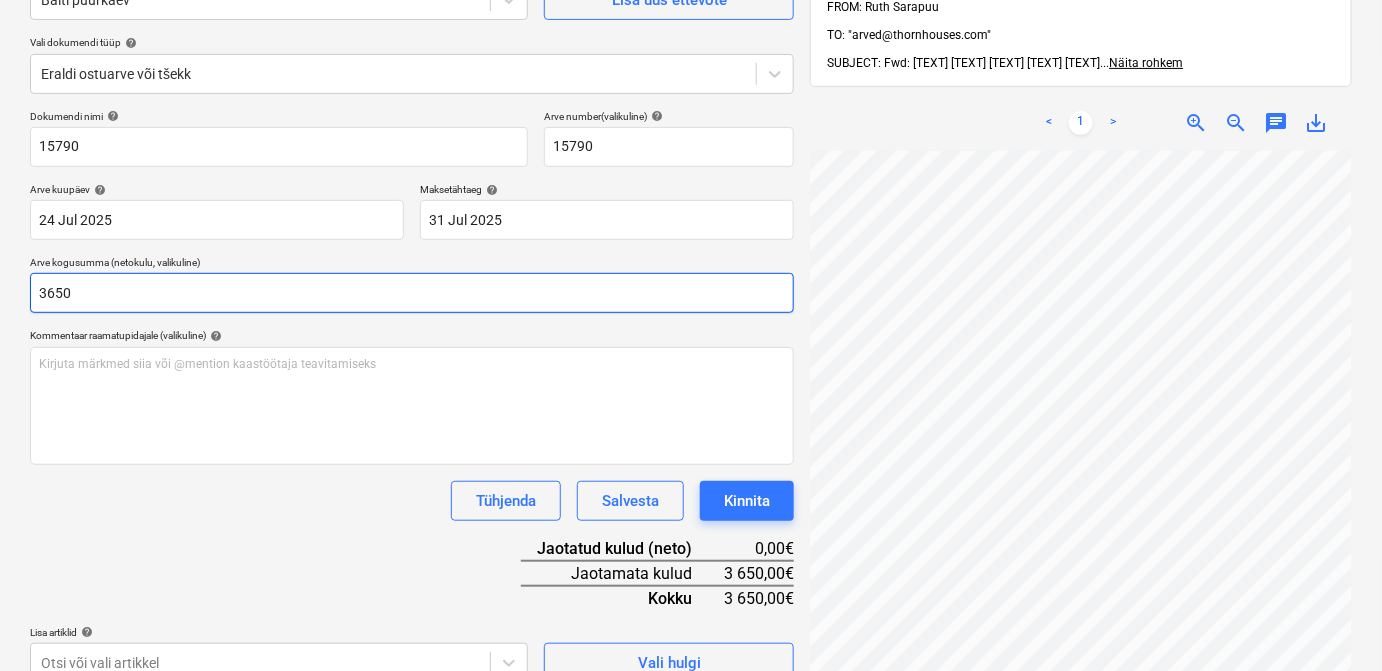 type on "3650" 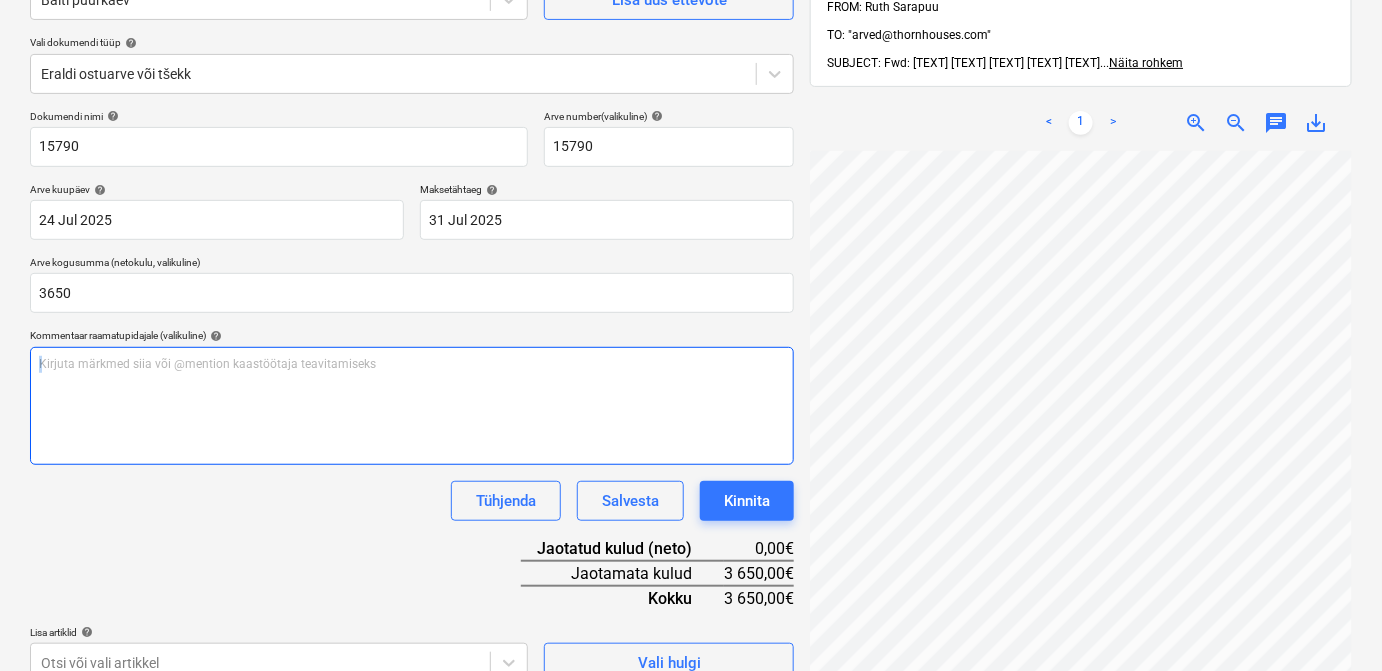 drag, startPoint x: 325, startPoint y: 525, endPoint x: 292, endPoint y: 457, distance: 75.58439 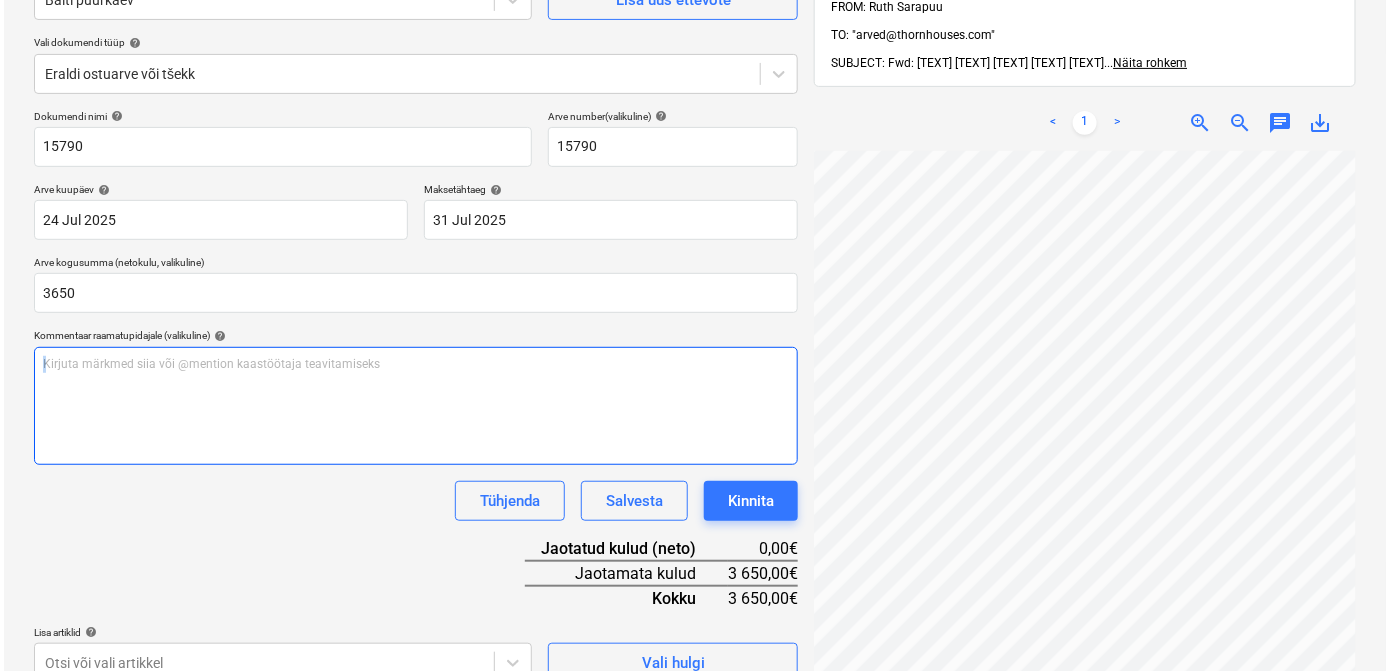 scroll, scrollTop: 284, scrollLeft: 0, axis: vertical 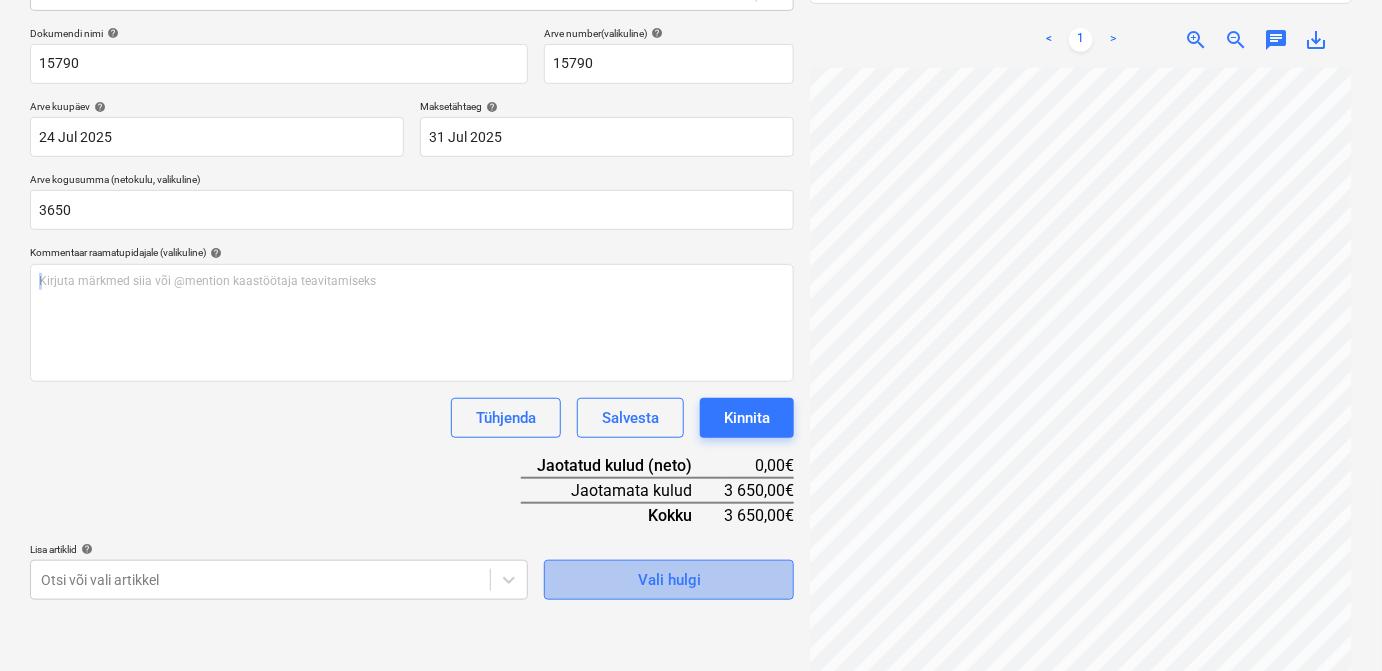click on "Vali hulgi" at bounding box center [669, 580] 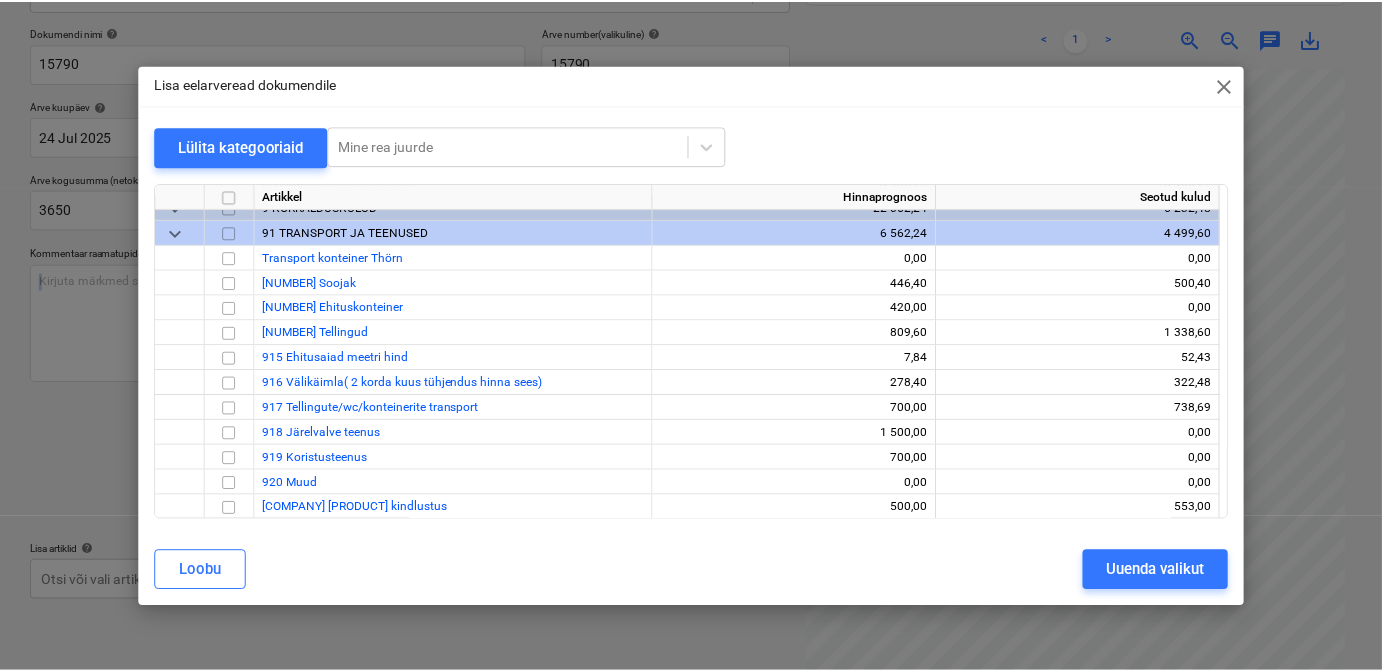 scroll, scrollTop: 11796, scrollLeft: 0, axis: vertical 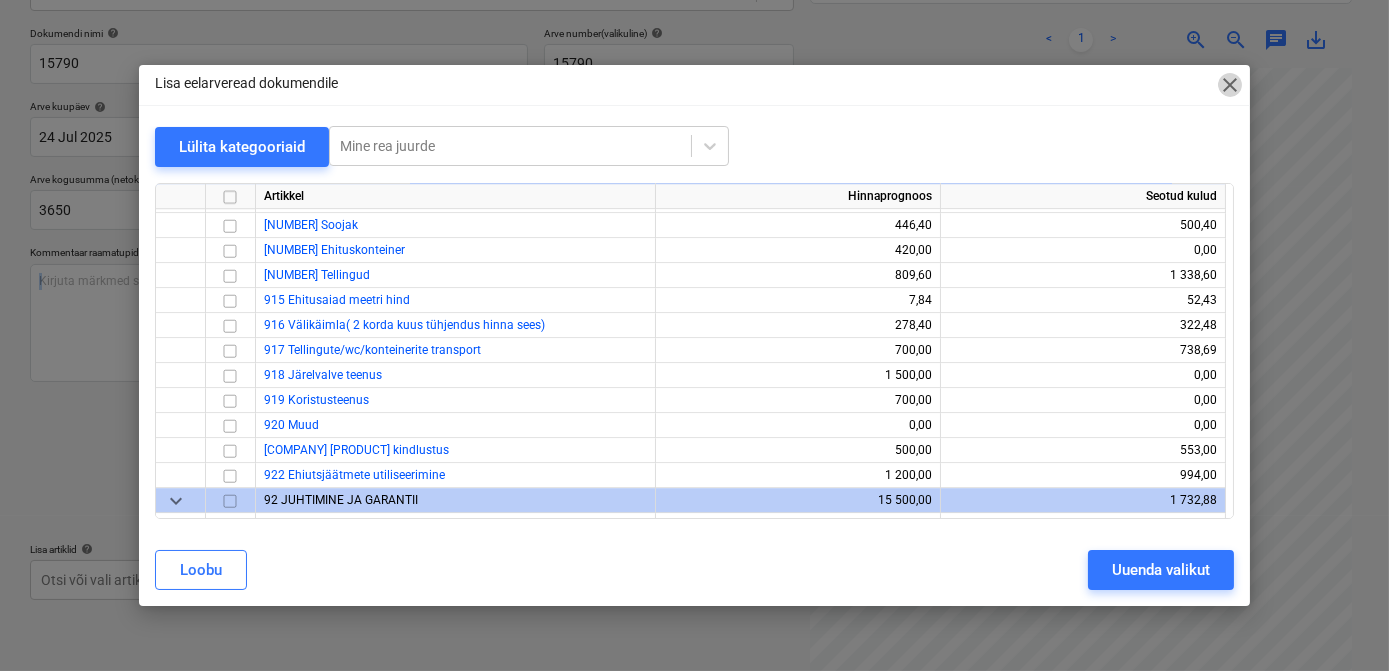 click on "close" at bounding box center [1230, 85] 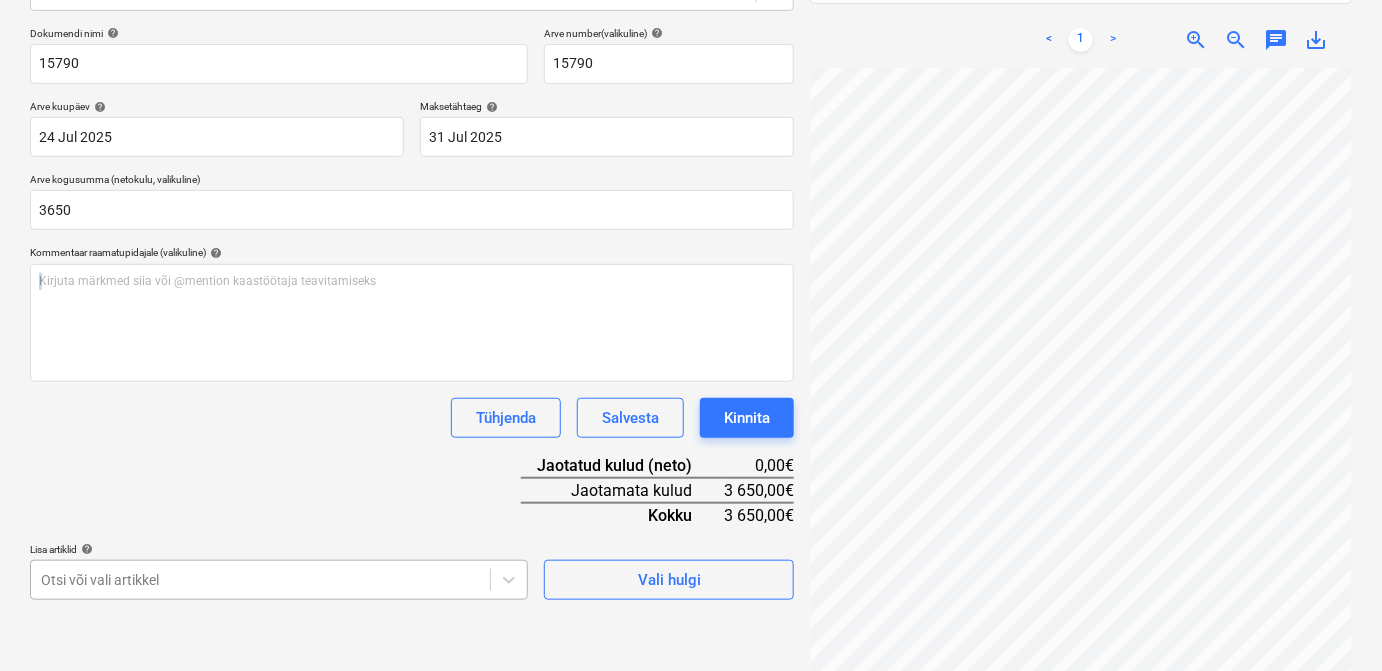 scroll, scrollTop: 524, scrollLeft: 0, axis: vertical 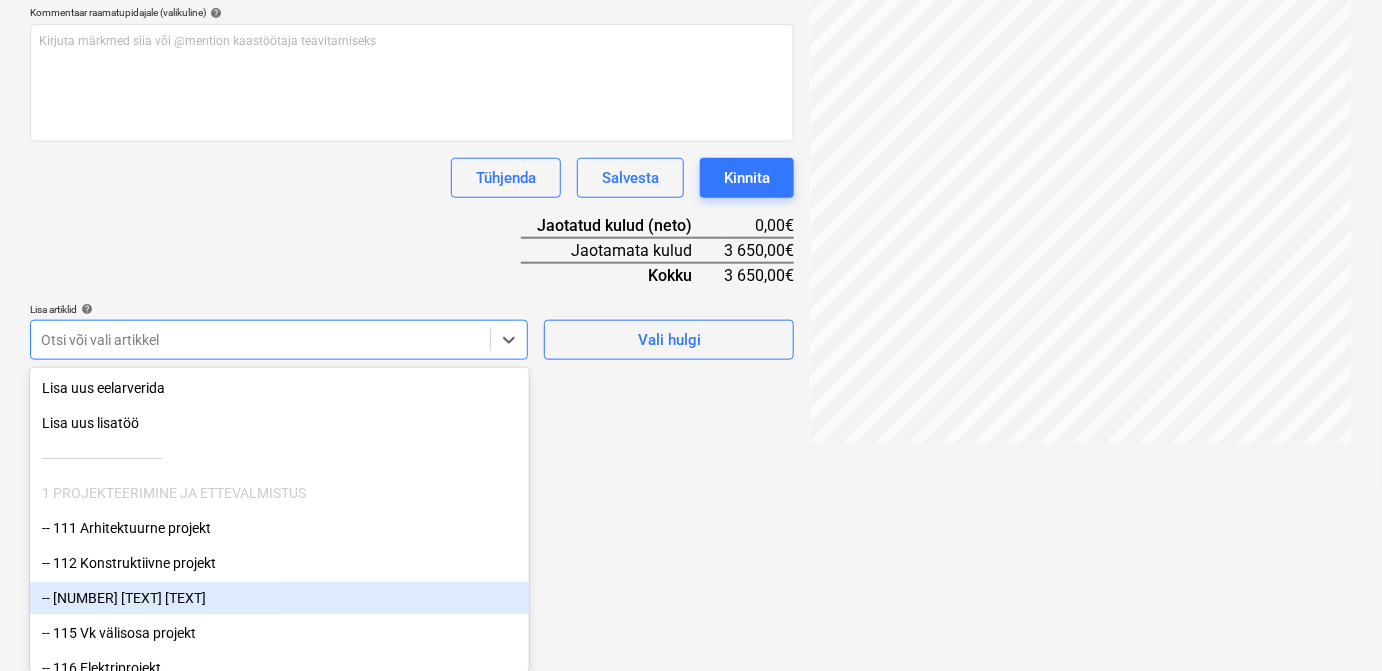 click on "Müük Projektid Kontaktid Koondarved 1 Postkast 5 format_size keyboard_arrow_down help search Otsi notifications 52 keyboard_arrow_down S. Savin keyboard_arrow_down Pohla tee [NUMBER] Eelarve 9+ Tellija leping Hinnapäringud Alltöövõtulepingud Aktid Ostutellimused Kulud Sissetulek Failid 1 Analüütika Sätted Failide konteerimine Vali ettevõte Balti puurkaev Lisa uus ettevõte Vali dokumendi tüüp help Eraldi ostuarve või tšekk Dokumendi nimi help [NUMBER] Arve number (valikuline) help [NUMBER] Arve kuupäev help [DATE] [DATE] Press the down arrow key to interact with the calendar and
select a date. Press the question mark key to get the keyboard shortcuts for changing dates. Maksetähtaeg help [DATE] [DATE] Press the down arrow key to interact with the calendar and
select a date. Press the question mark key to get the keyboard shortcuts for changing dates. Arve kogusumma (netokulu, valikuline) [NUMBER] Kommentaar raamatupidajale (valikuline) help ﻿ Tühjenda Salvesta Kinnita 0,00€" at bounding box center (691, -189) 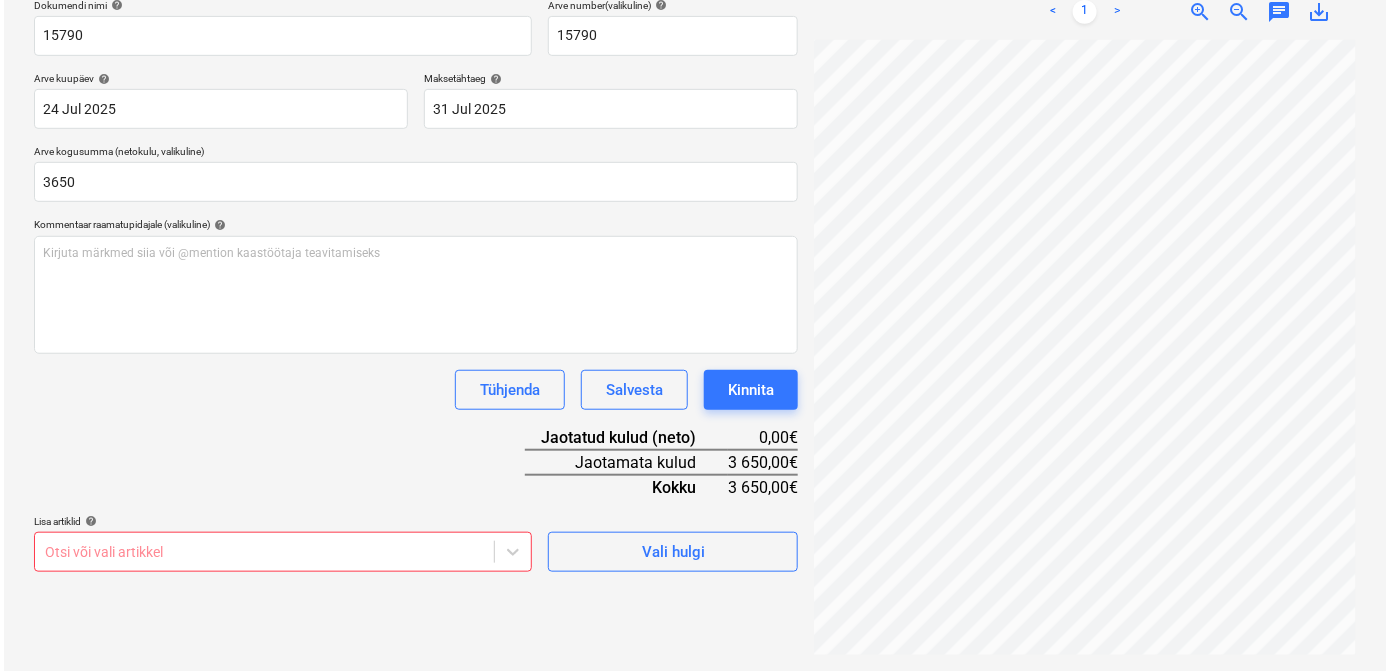 scroll, scrollTop: 284, scrollLeft: 0, axis: vertical 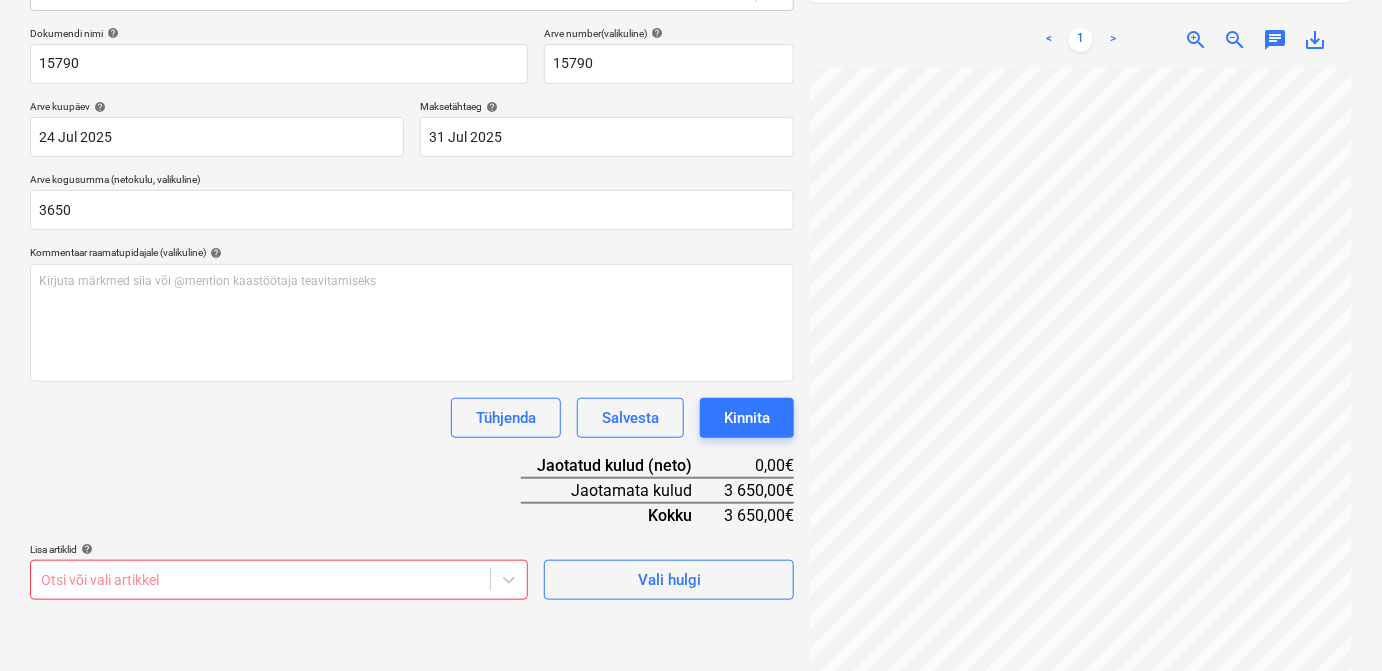 click on "Dokumendi nimi help [NUMBER] Arve number  (valikuline) help [NUMBER] Arve kuupäev help [DATE] [DATE] Press the down arrow key to interact with the calendar and
select a date. Press the question mark key to get the keyboard shortcuts for changing dates. Maksetähtaeg help [DATE] [DATE] Press the down arrow key to interact with the calendar and
select a date. Press the question mark key to get the keyboard shortcuts for changing dates. Arve kogusumma (netokulu, valikuline) [NUMBER] Kommentaar raamatupidajale (valikuline) help Kirjuta märkmed siia või @mention kaastöötaja teavitamiseks ﻿ Tühjenda Salvesta Kinnita Jaotatud kulud (neto) [PRICE]€ Jaotamata kulud [PRICE] Kokku [PRICE]€ Lisa artiklid help Otsi või vali artikkel Vali hulgi" at bounding box center [412, 313] 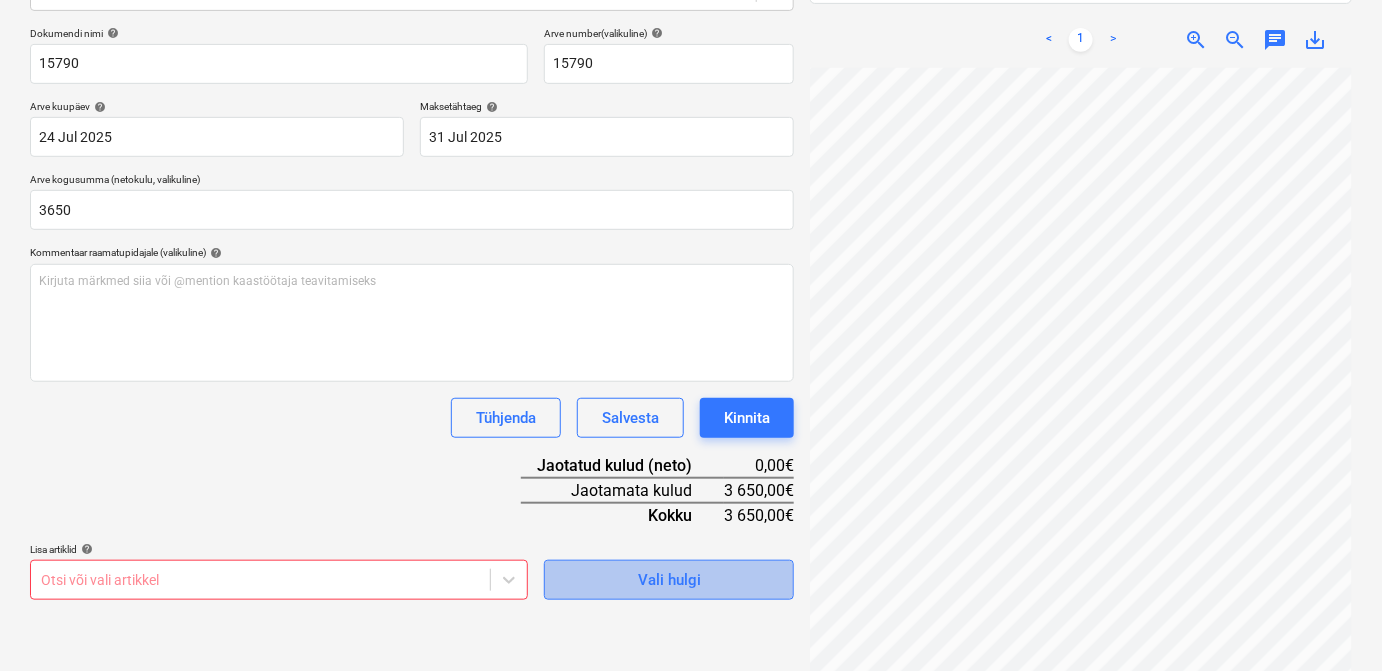click on "Vali hulgi" at bounding box center (669, 580) 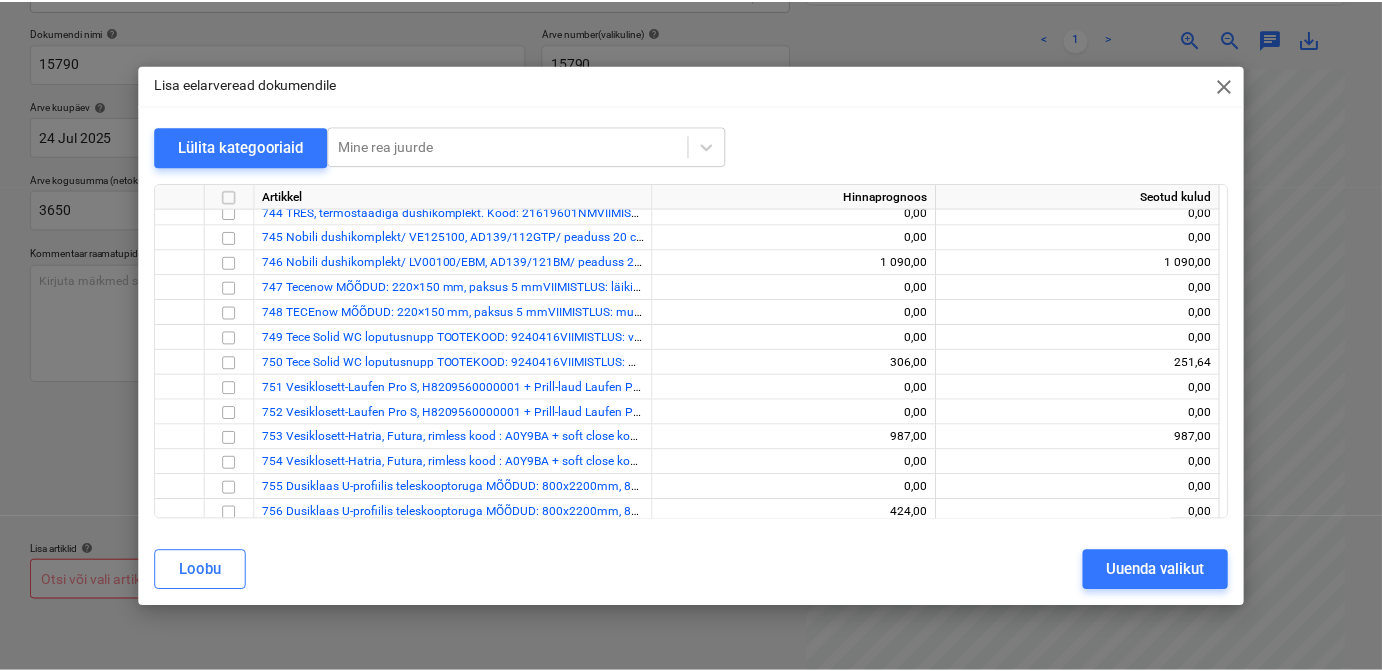 scroll, scrollTop: 12565, scrollLeft: 0, axis: vertical 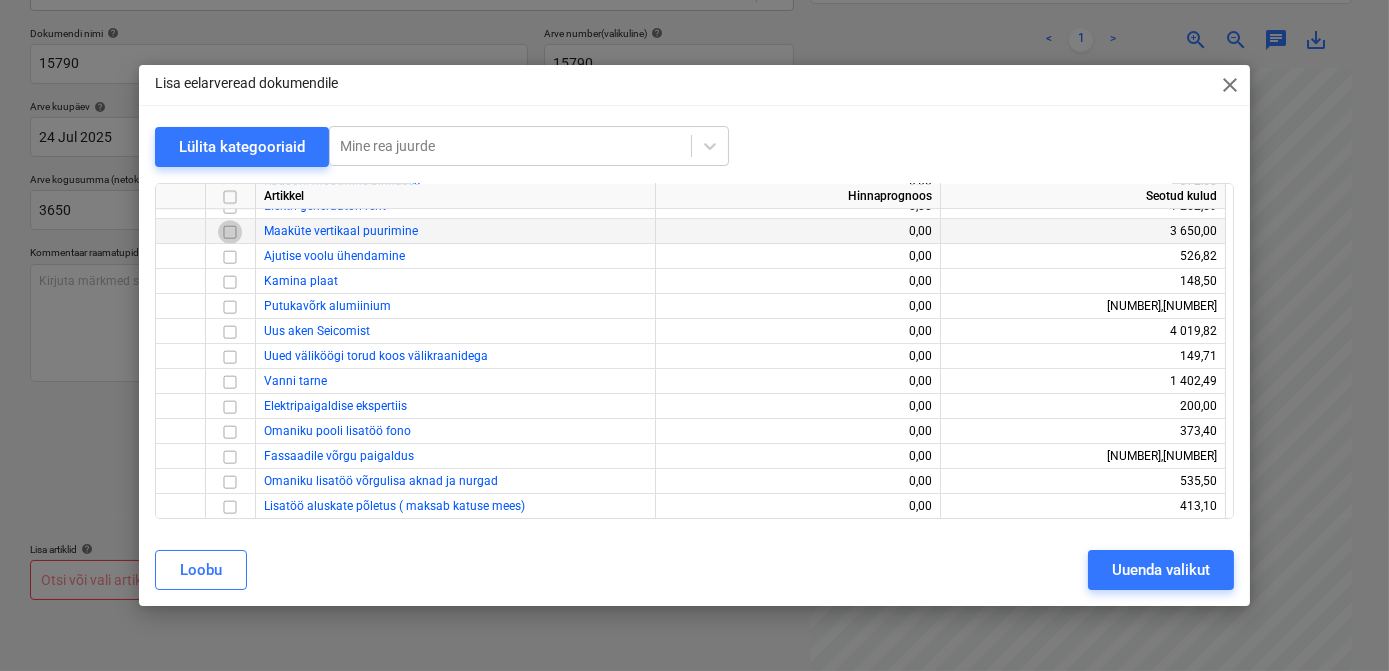 click at bounding box center (230, 231) 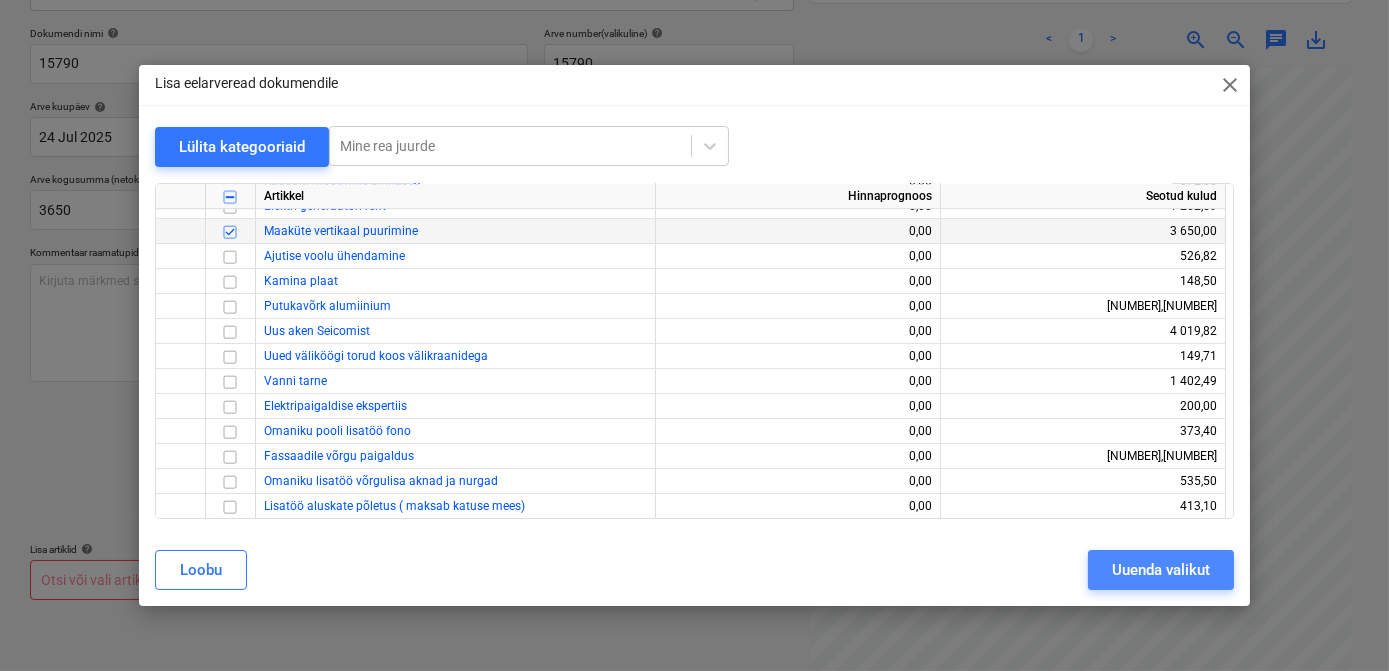 click on "Uuenda valikut" at bounding box center [1161, 570] 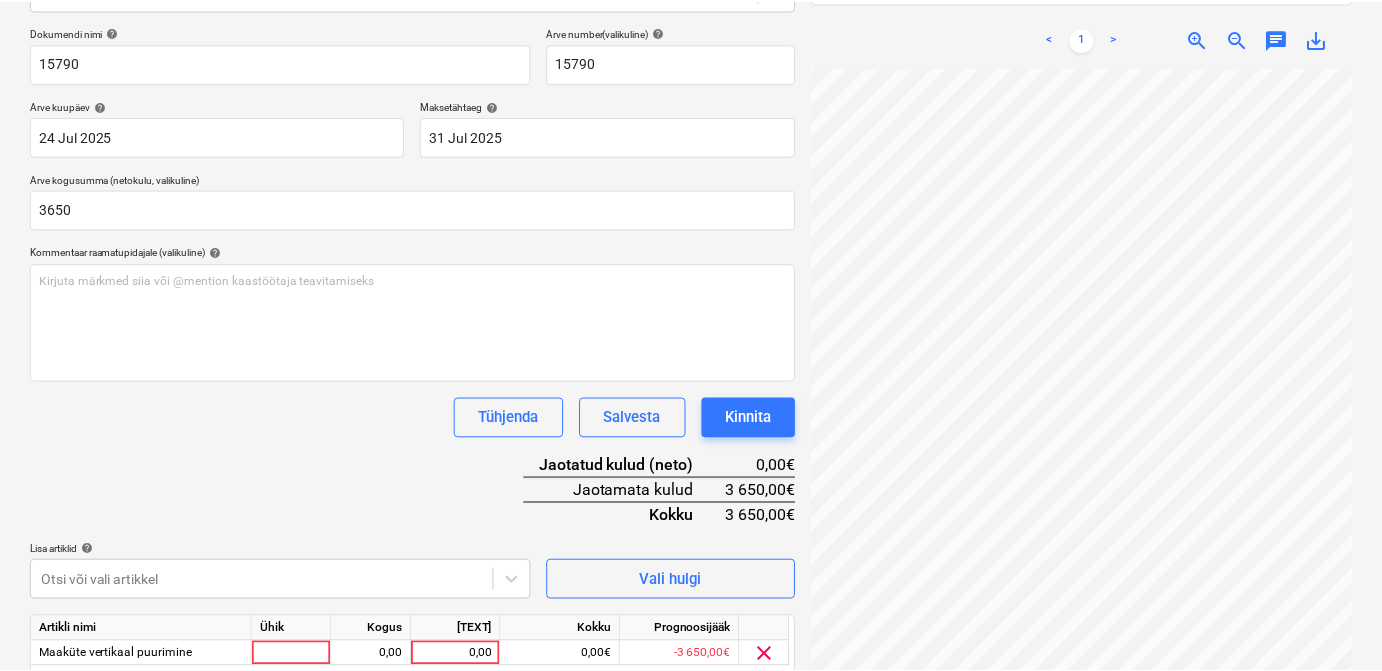 scroll, scrollTop: 193, scrollLeft: 210, axis: both 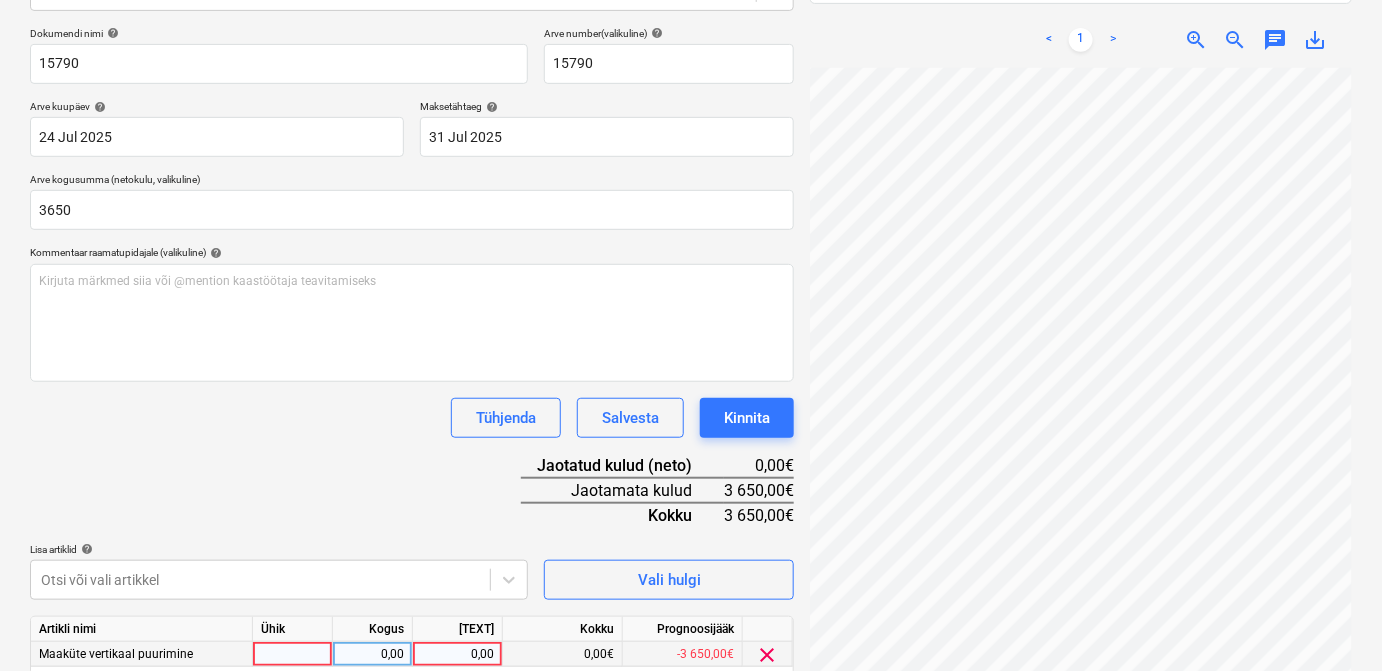 click at bounding box center (293, 654) 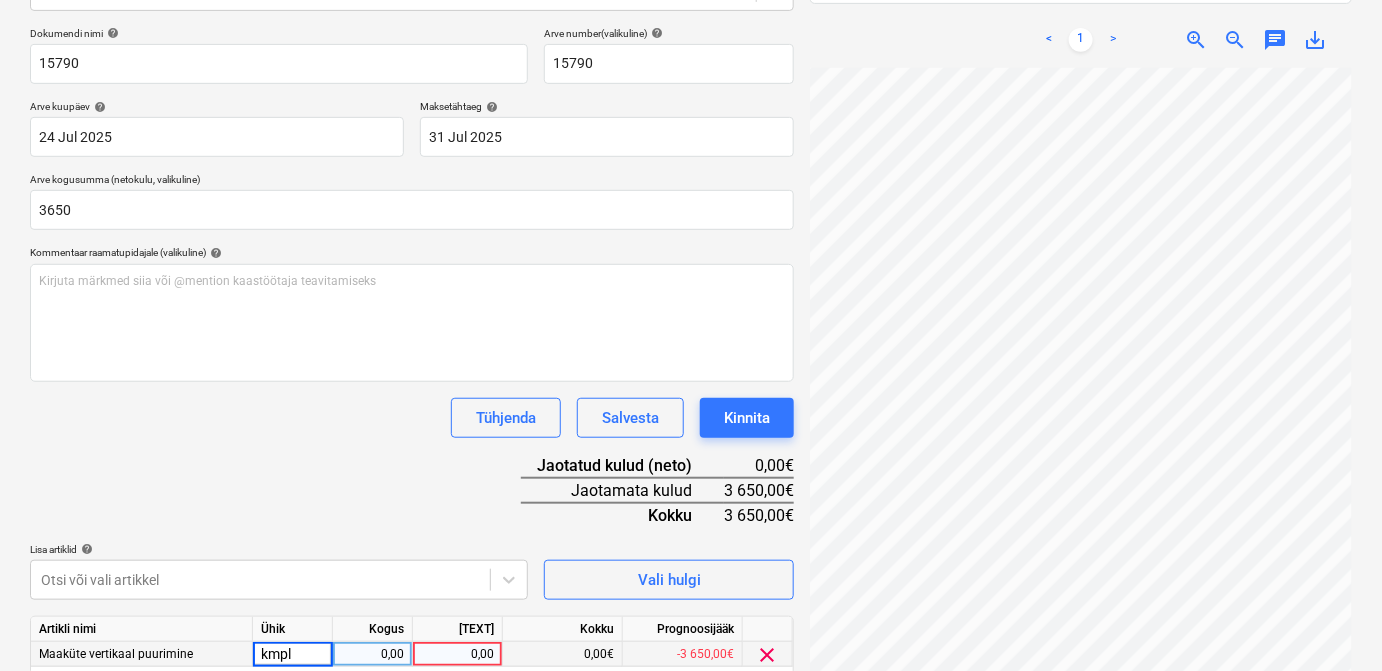 type on "kmpl." 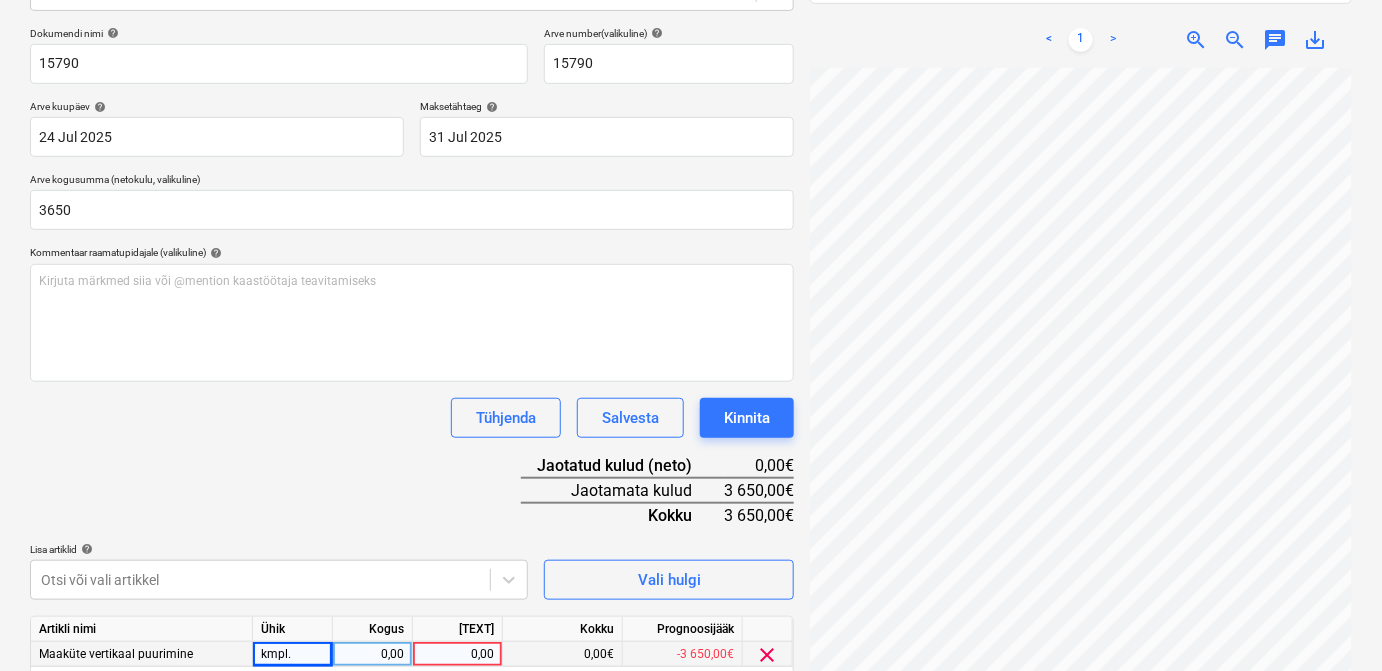 click on "0,00" at bounding box center [372, 654] 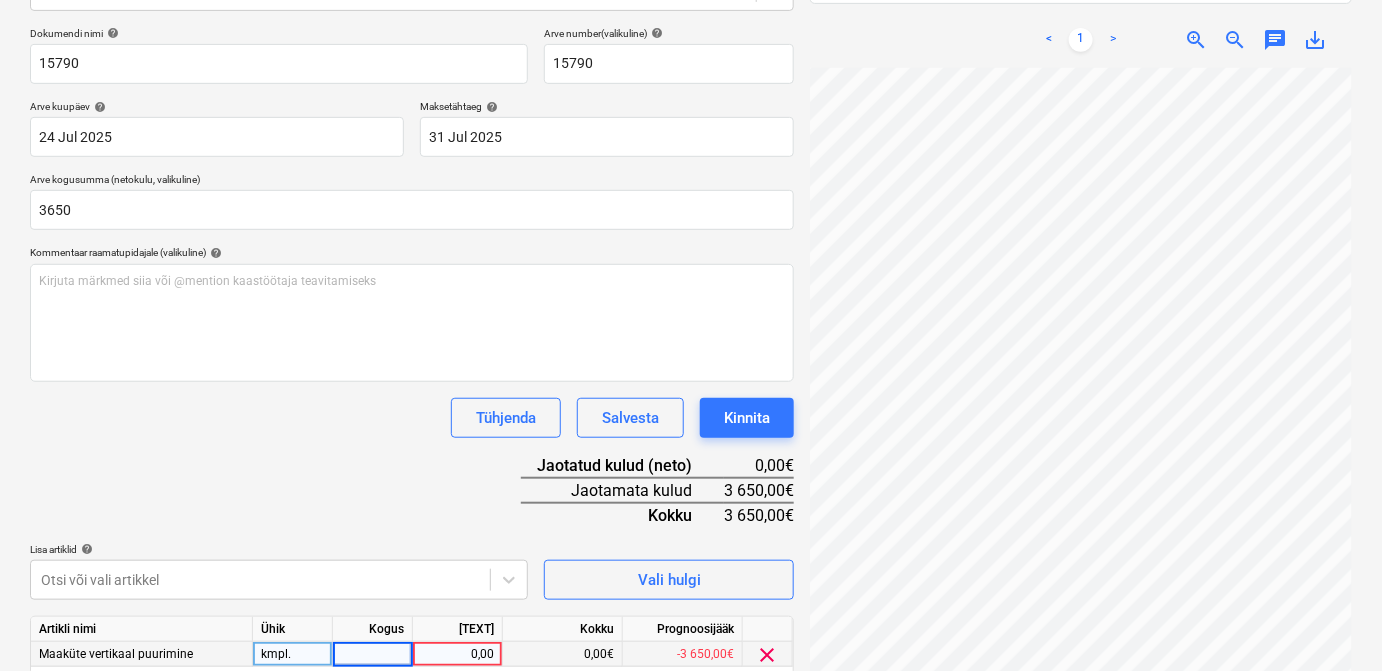 type on "1" 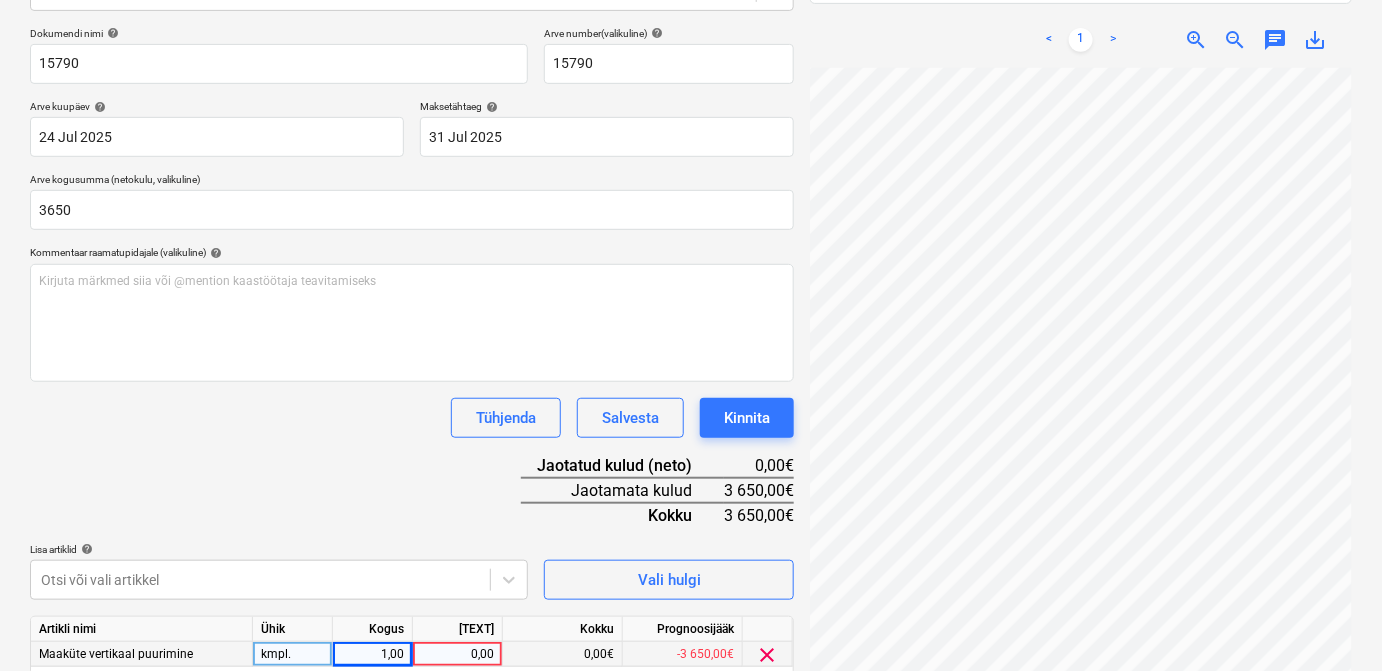 click on "0,00" at bounding box center [457, 654] 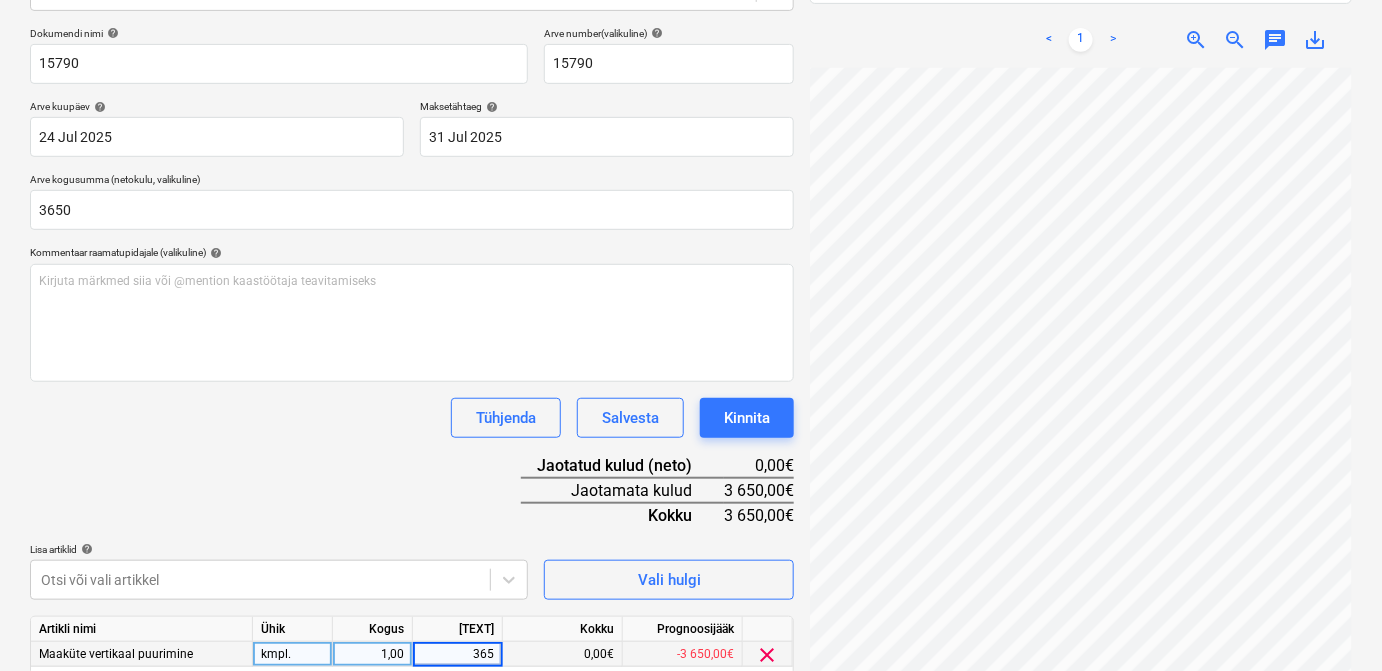 type on "3650" 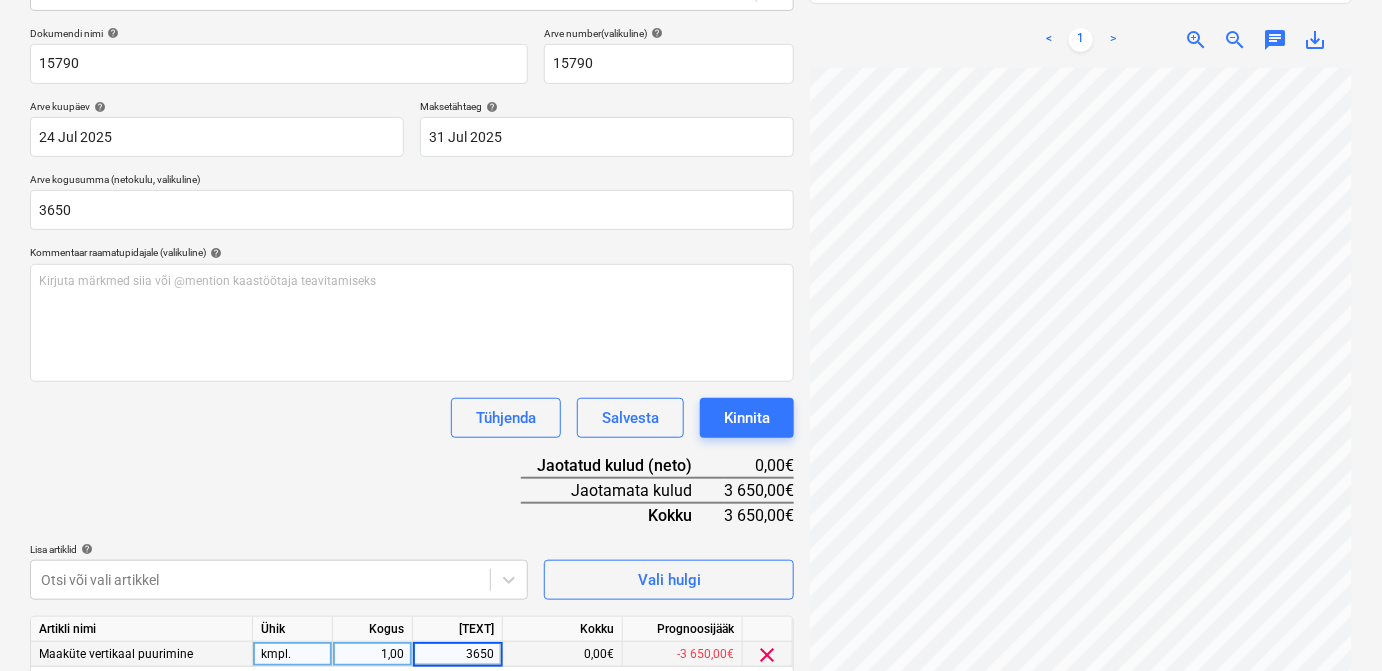 click on "Dokumendi nimi help [NUMBER] Arve number  (valikuline) help [NUMBER] Arve kuupäev help [DATE] [DATE] Press the down arrow key to interact with the calendar and
select a date. Press the question mark key to get the keyboard shortcuts for changing dates. Maksetähtaeg help [DATE] [DATE] Press the down arrow key to interact with the calendar and
select a date. Press the question mark key to get the keyboard shortcuts for changing dates. Arve kogusumma (netokulu, valikuline) [NUMBER] Kommentaar raamatupidajale (valikuline) help Kirjuta märkmed siia või @mention kaastöötaja teavitamiseks ﻿ Tühjenda Salvesta Kinnita Jaotatud kulud (neto) 0,00€ Jaotamata kulud [NUMBER],00€ Kokku [NUMBER],00€ Lisa artiklid help Otsi või vali artikkel Vali hulgi Artikli nimi Ühik Kogus Ühiku hind Kokku Prognoosijääk  Maaküte vertikaal puurimine kmpl. 1,00 [NUMBER] 0,00€ -[NUMBER],00€ clear Tühjenda Salvesta Kinnita" at bounding box center [412, 379] 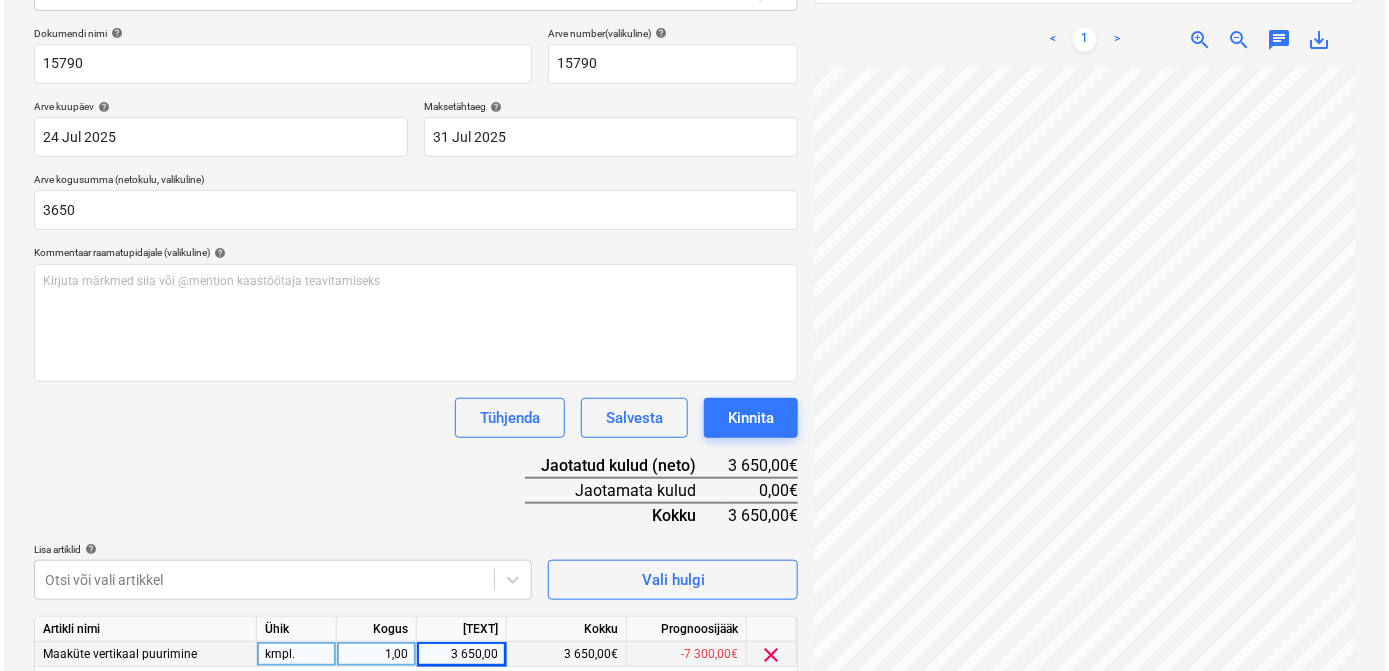 scroll, scrollTop: 360, scrollLeft: 0, axis: vertical 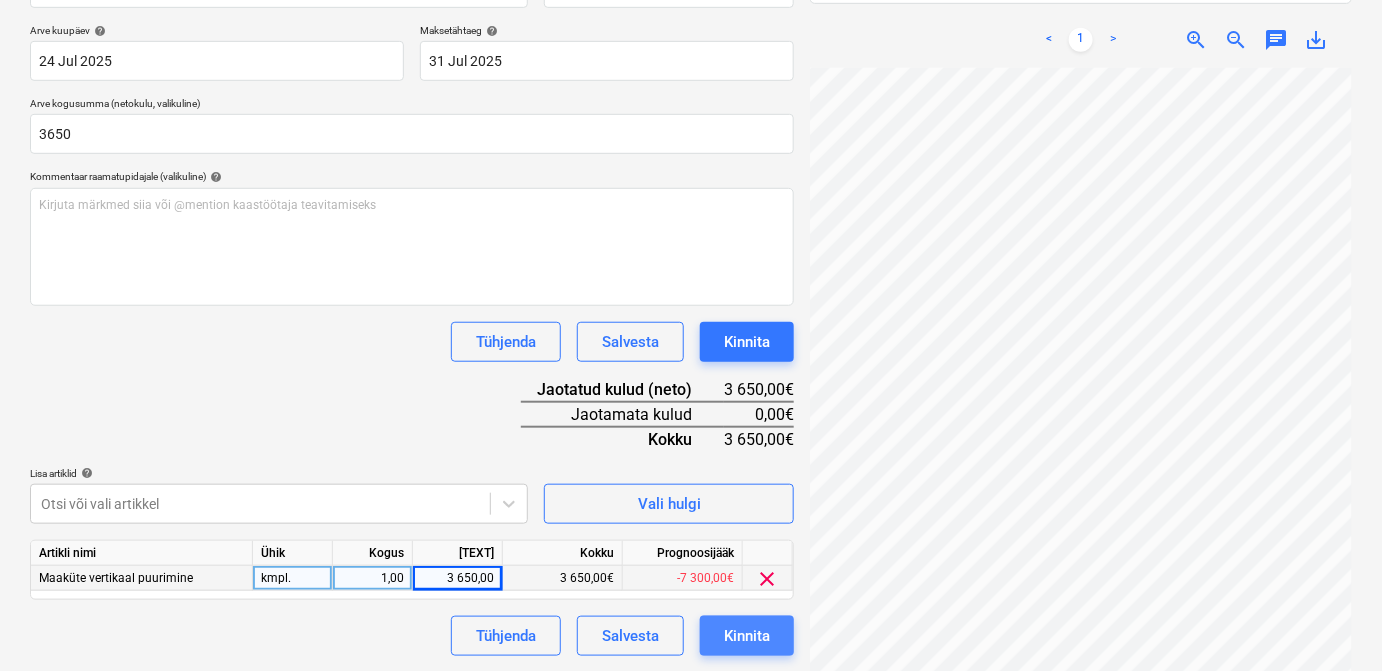 click on "Kinnita" at bounding box center (747, 636) 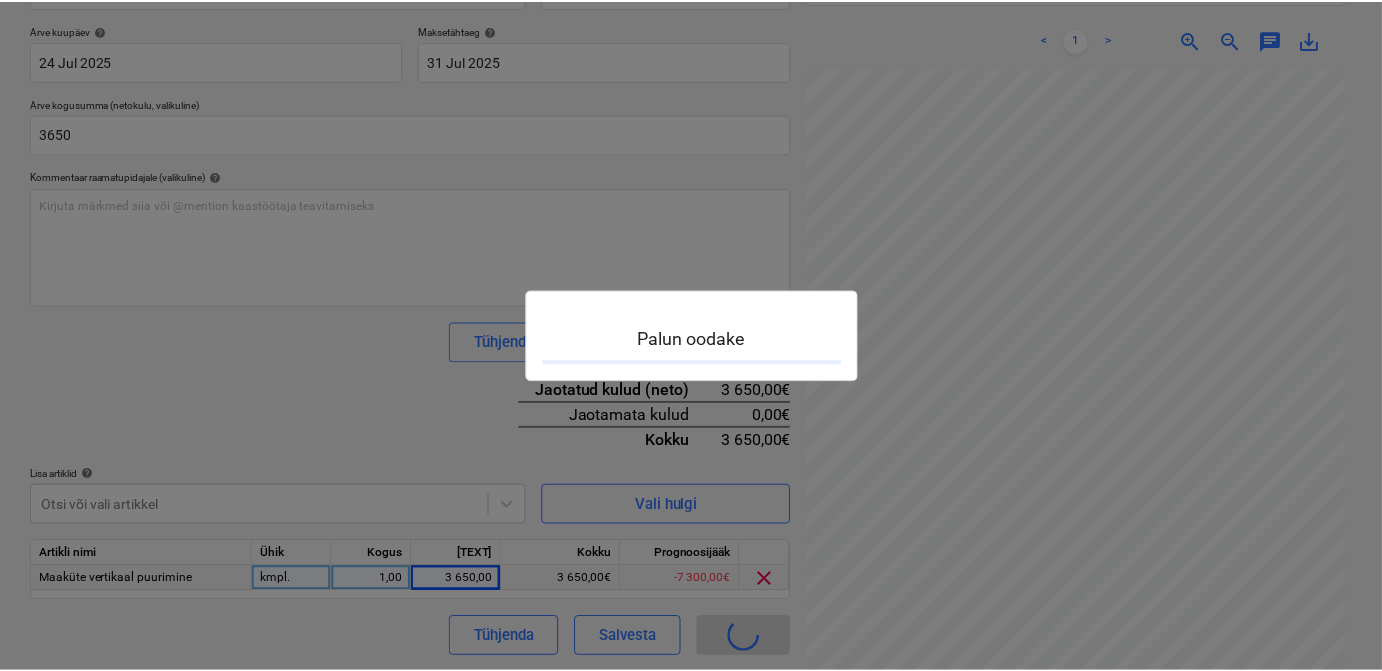 scroll, scrollTop: 0, scrollLeft: 0, axis: both 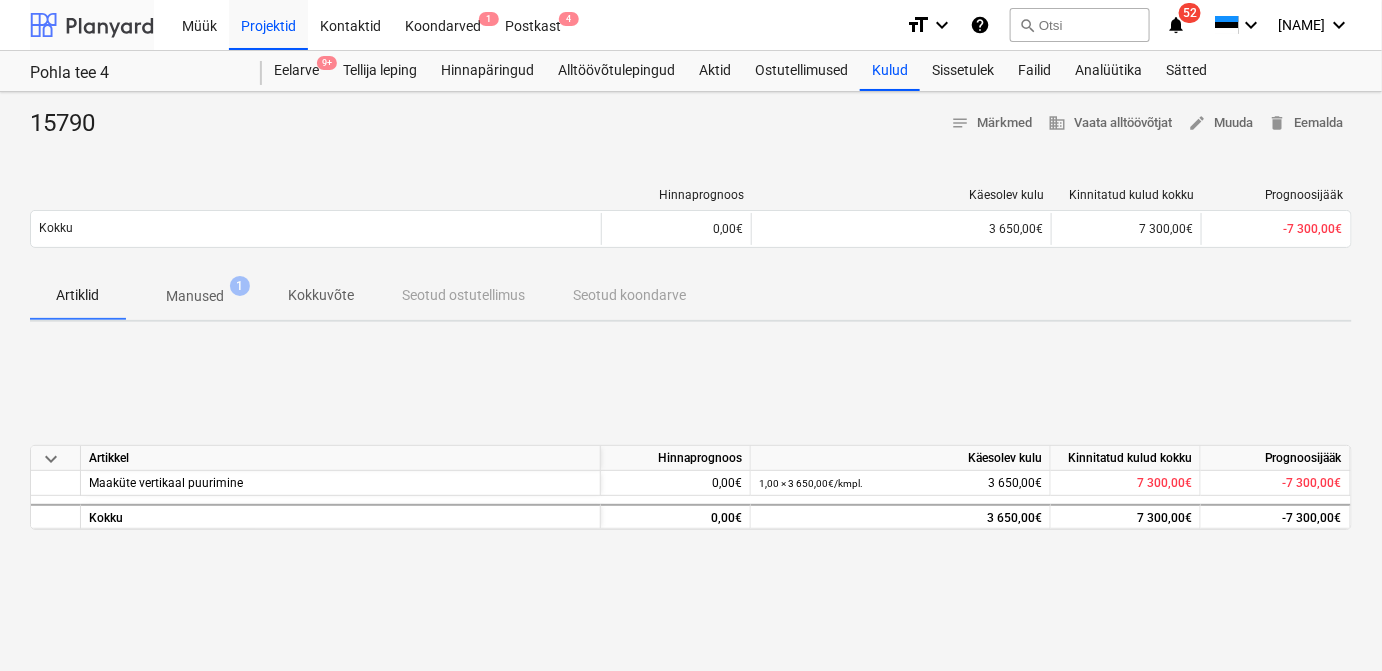 click at bounding box center [92, 25] 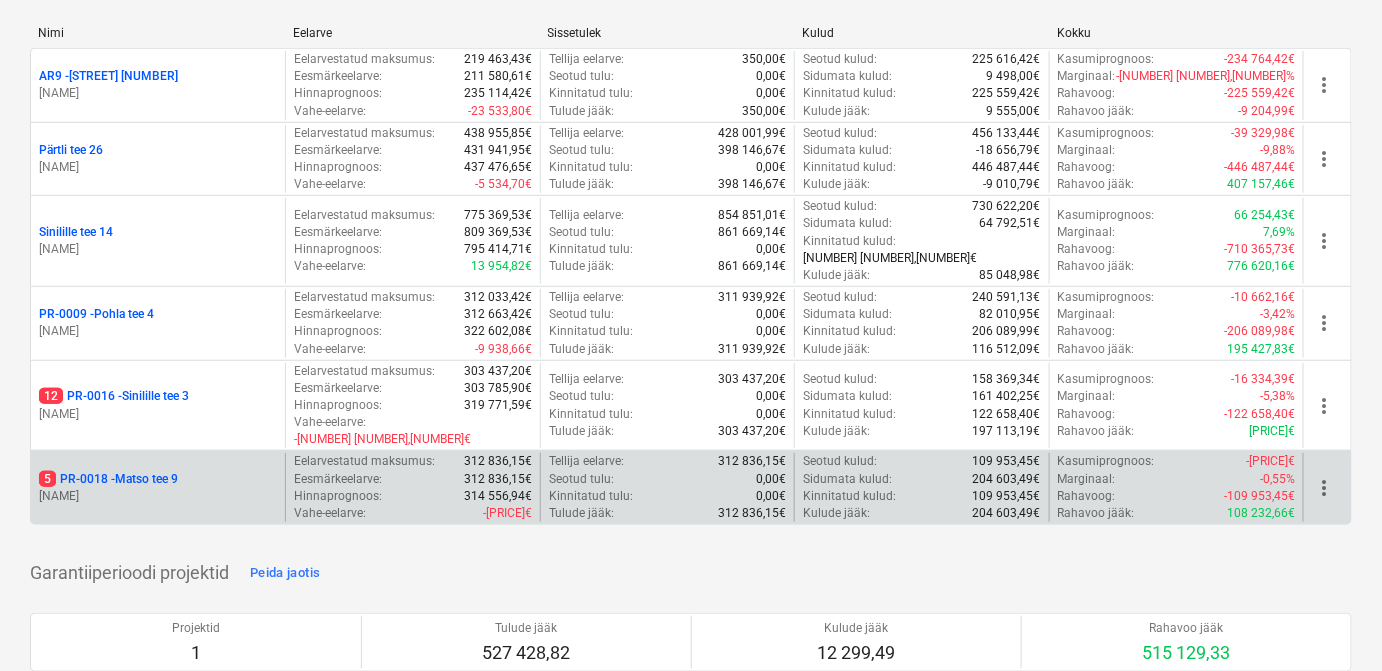 scroll, scrollTop: 308, scrollLeft: 0, axis: vertical 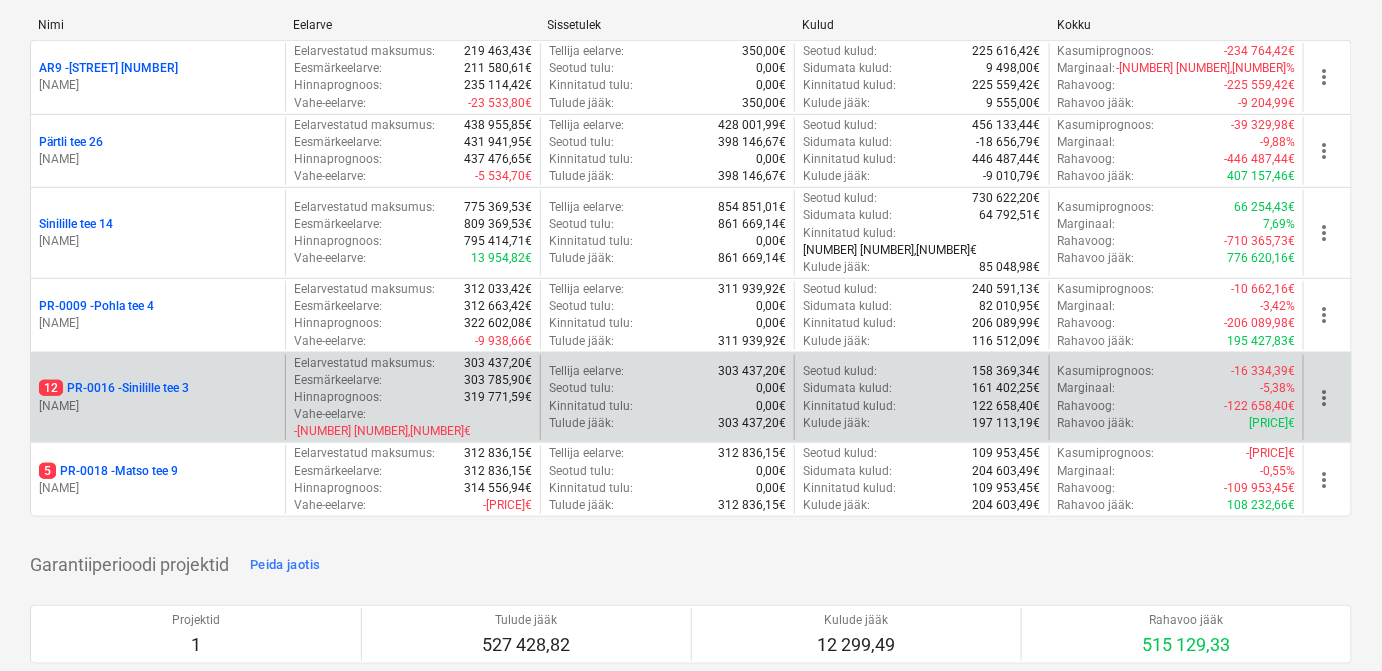 click on "[NUMBER] PR-[NUMBER] -  Sinilinnu tee [NUMBER]" at bounding box center [158, 388] 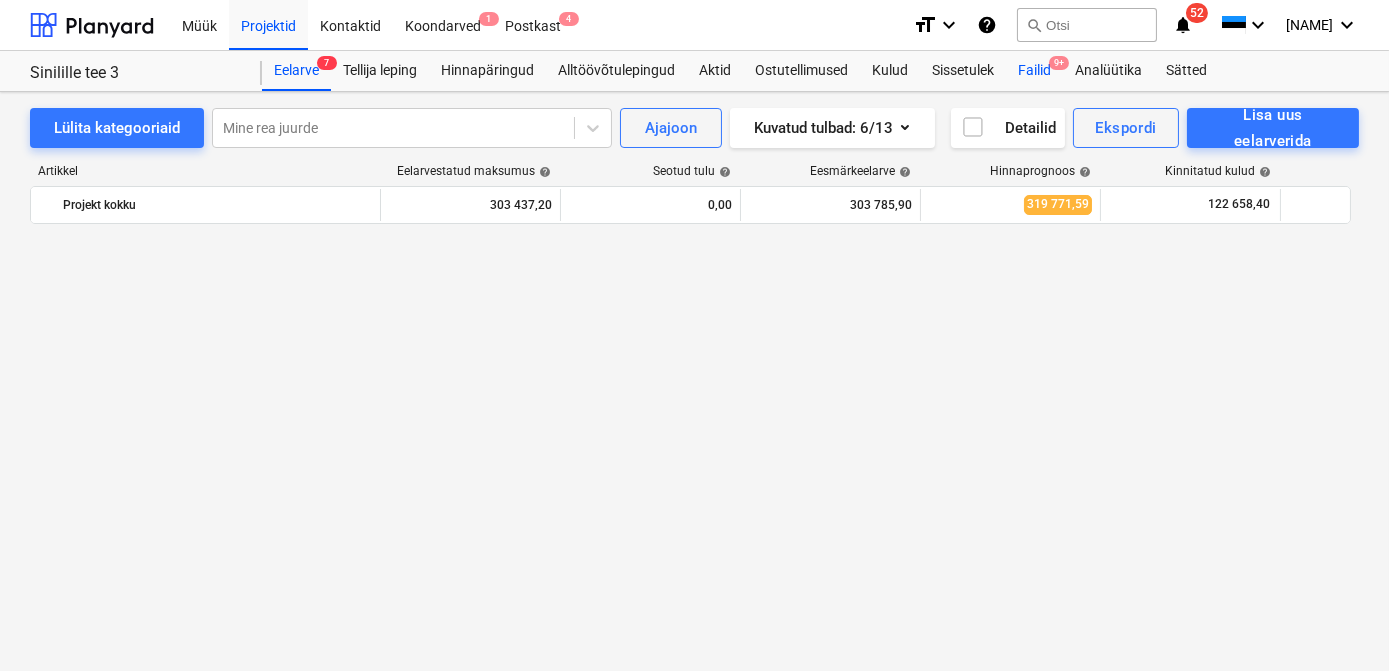 click on "Failid 9+" at bounding box center (1034, 71) 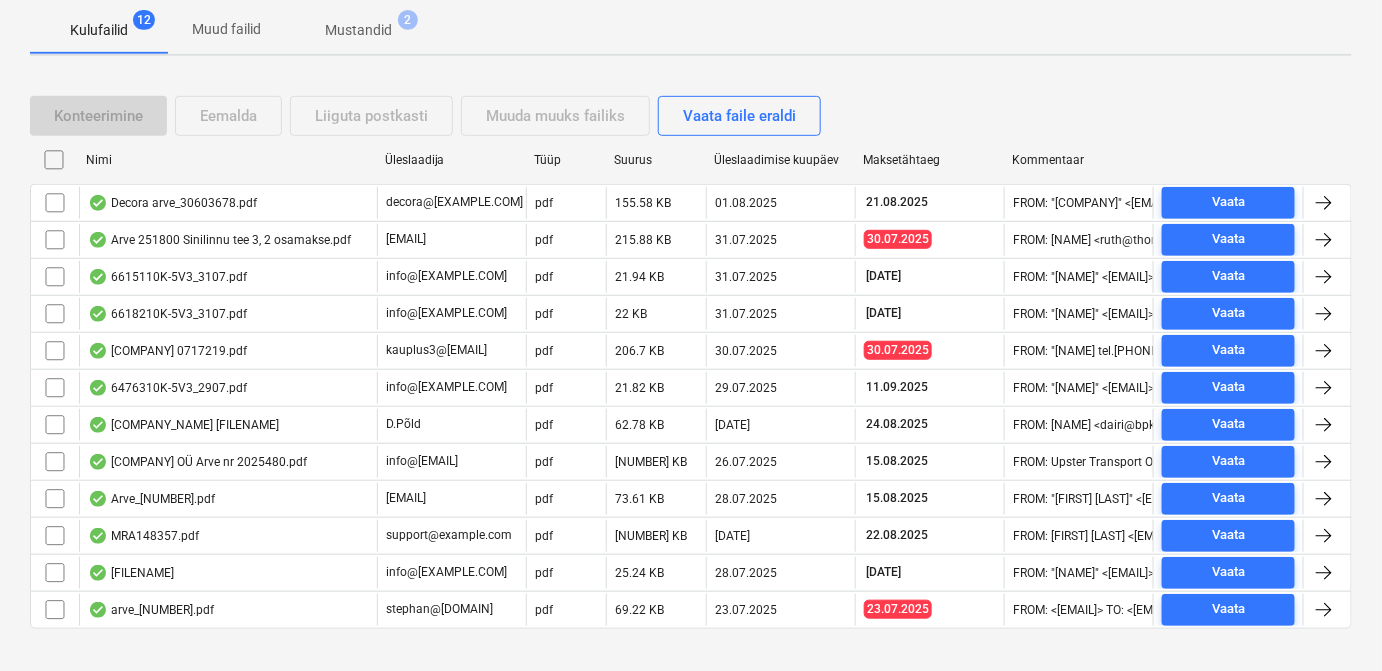 scroll, scrollTop: 327, scrollLeft: 0, axis: vertical 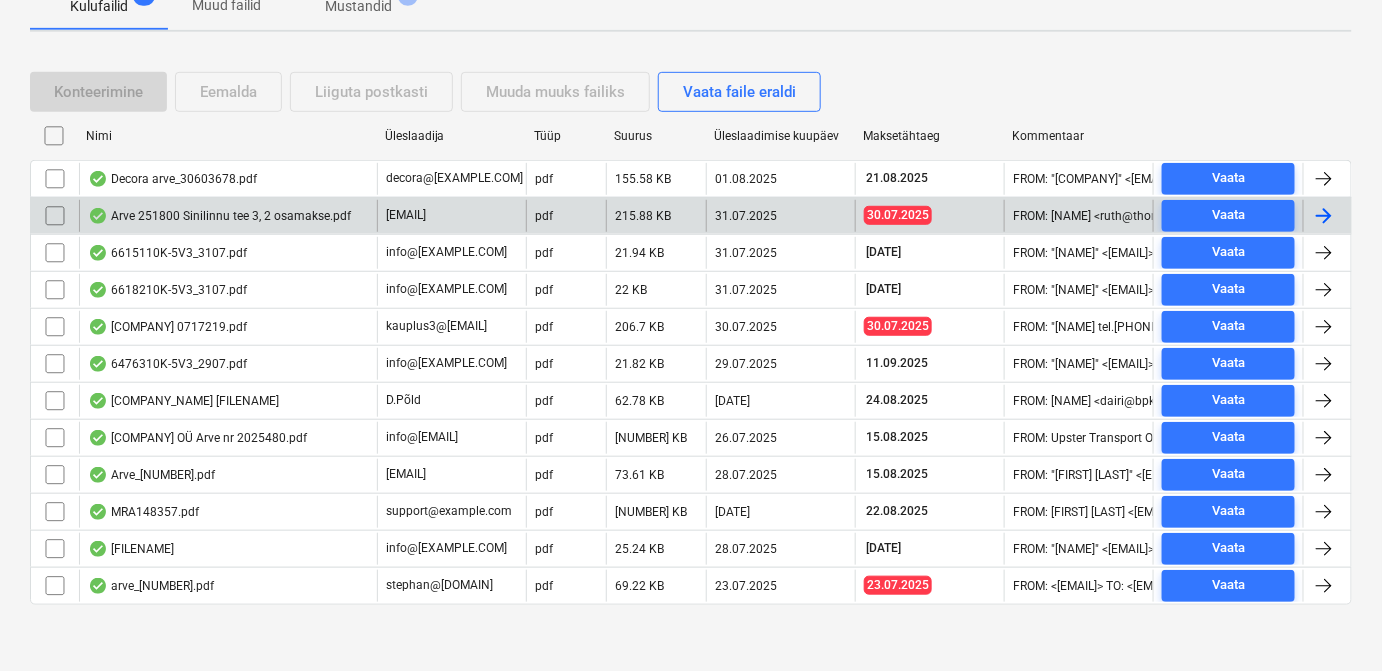 click at bounding box center [1324, 216] 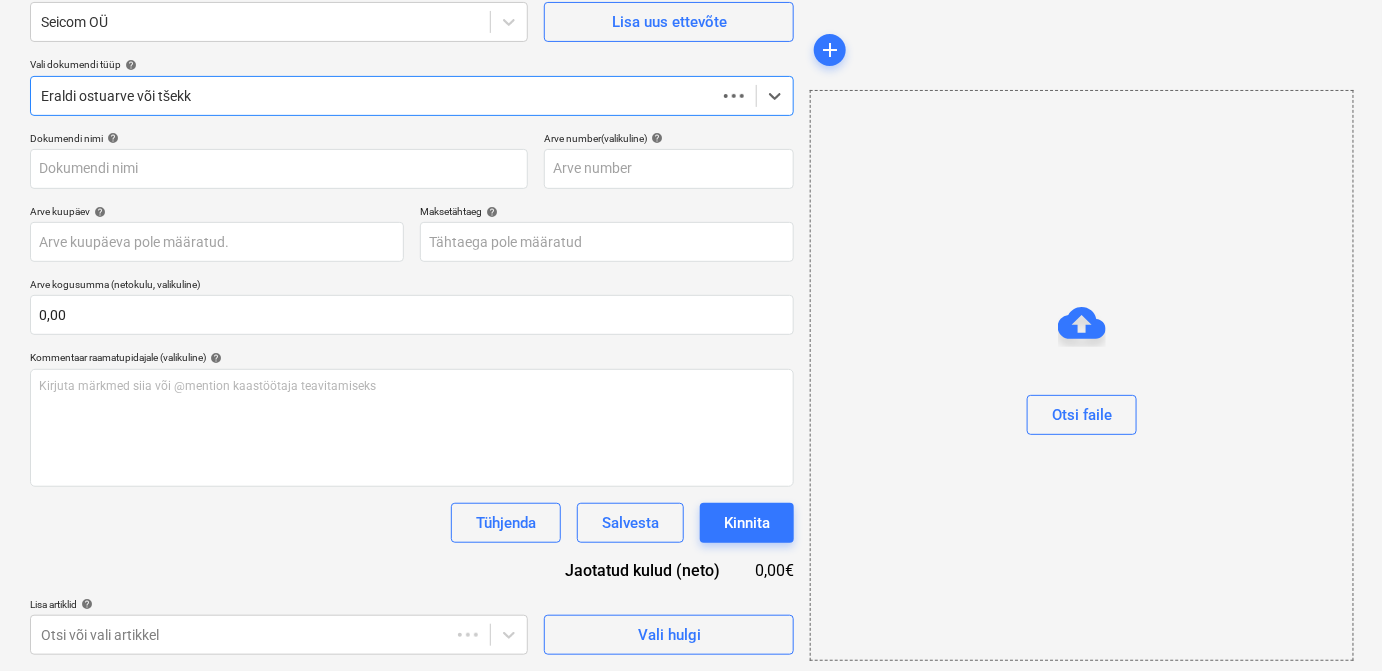 scroll, scrollTop: 178, scrollLeft: 0, axis: vertical 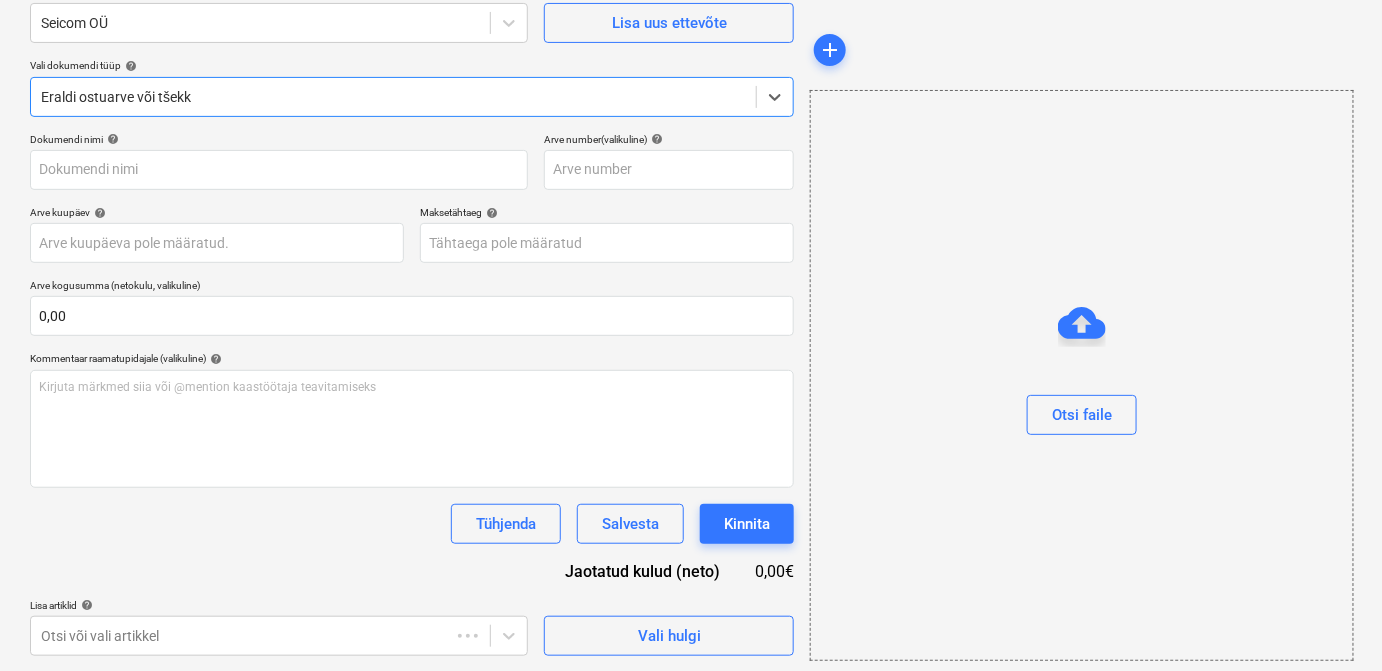 type on "251800" 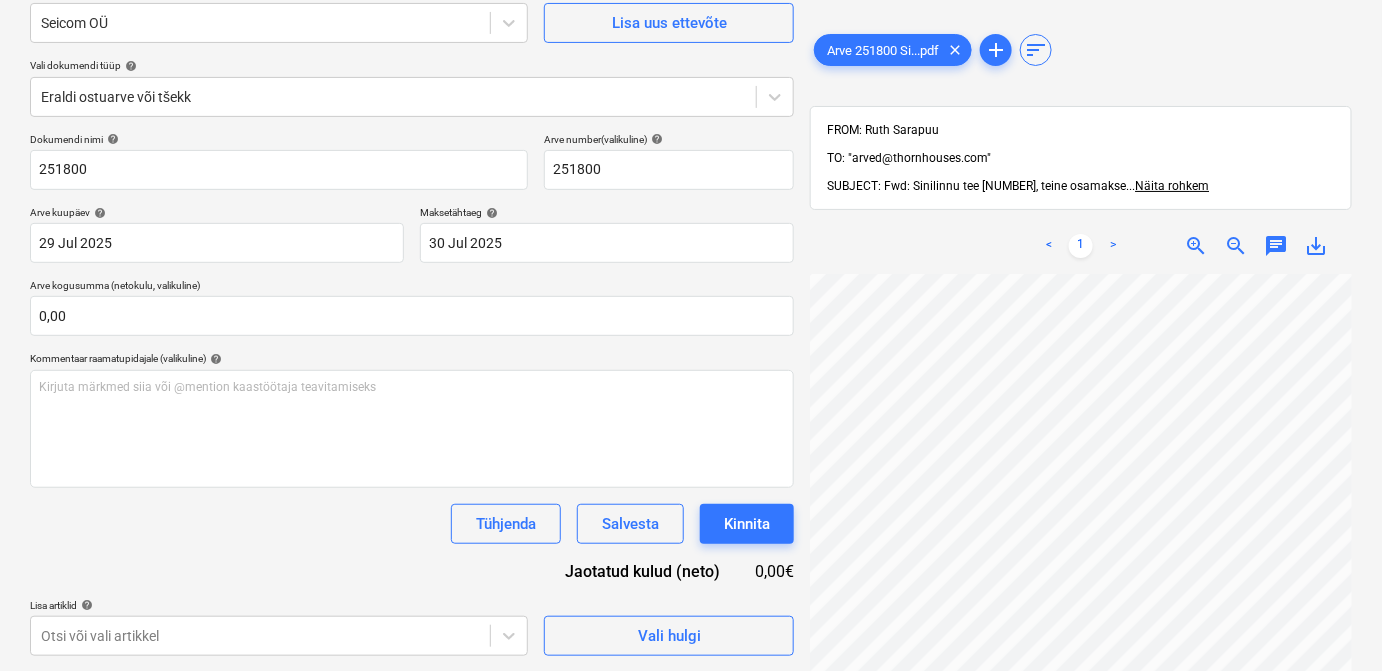 scroll, scrollTop: 165, scrollLeft: 219, axis: both 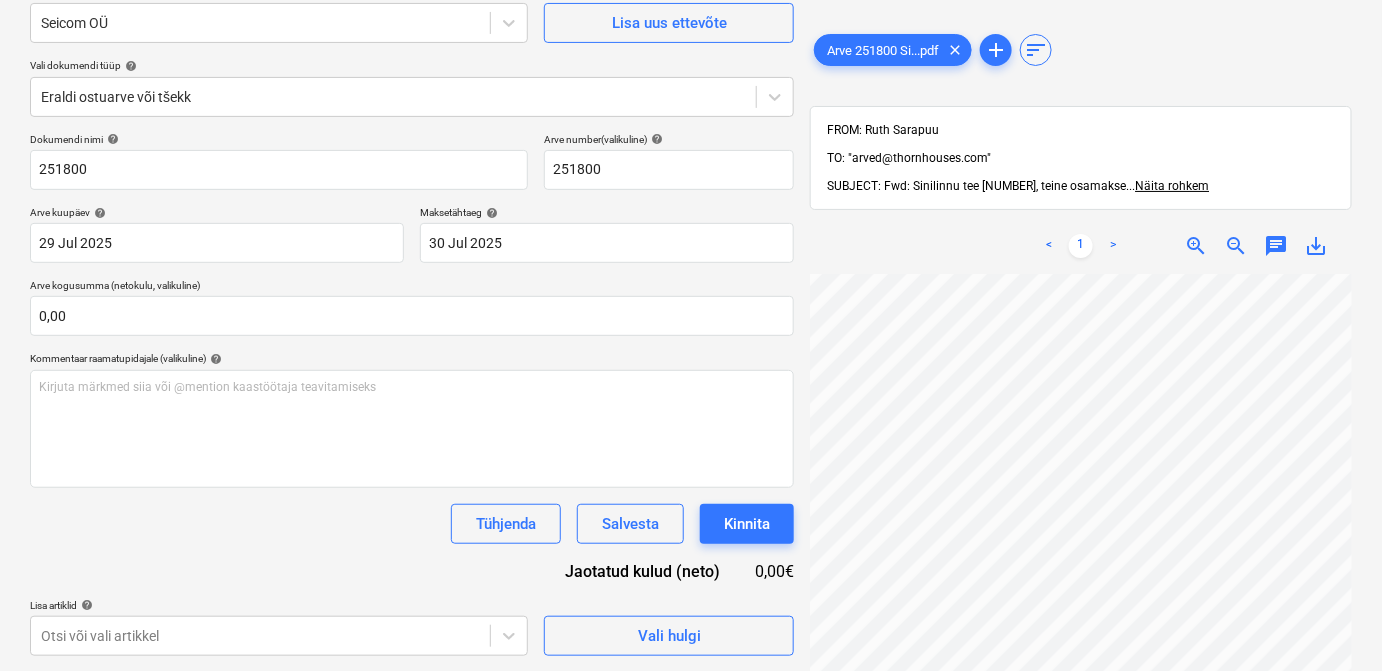 click on "< 1 > zoom_in zoom_out chat 0 save_alt" at bounding box center [1081, 553] 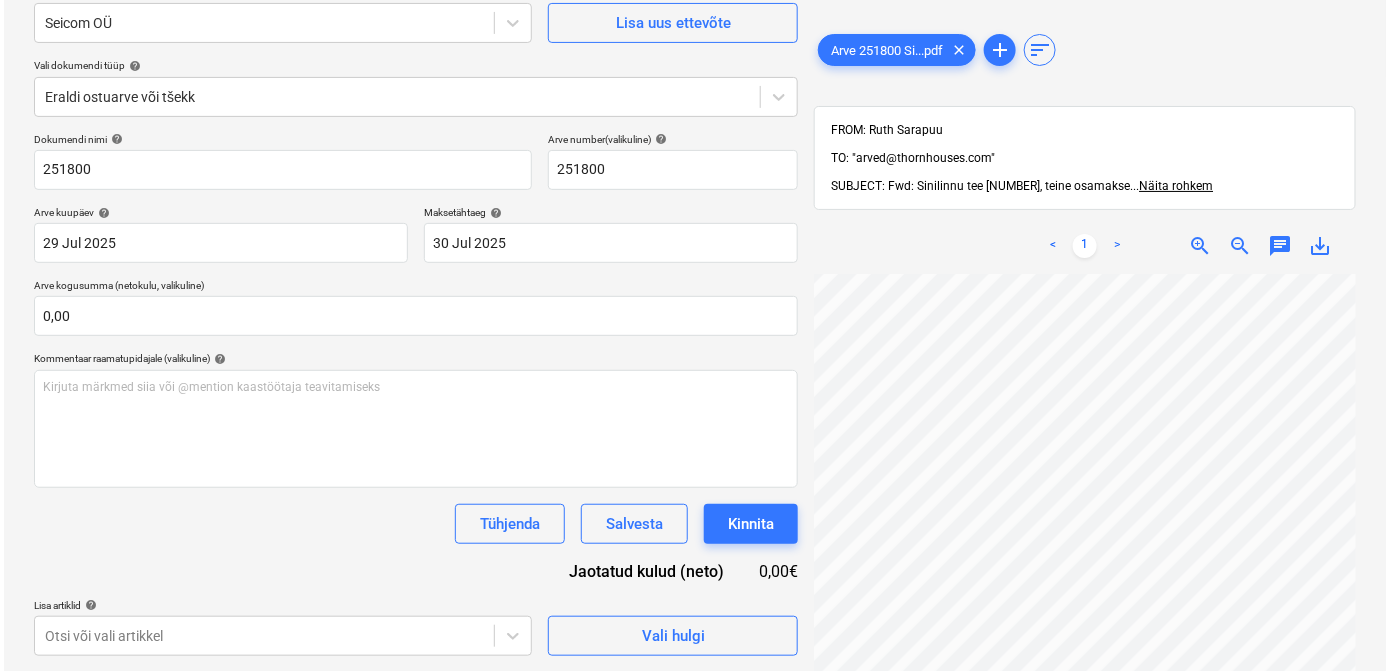 scroll, scrollTop: 262, scrollLeft: 184, axis: both 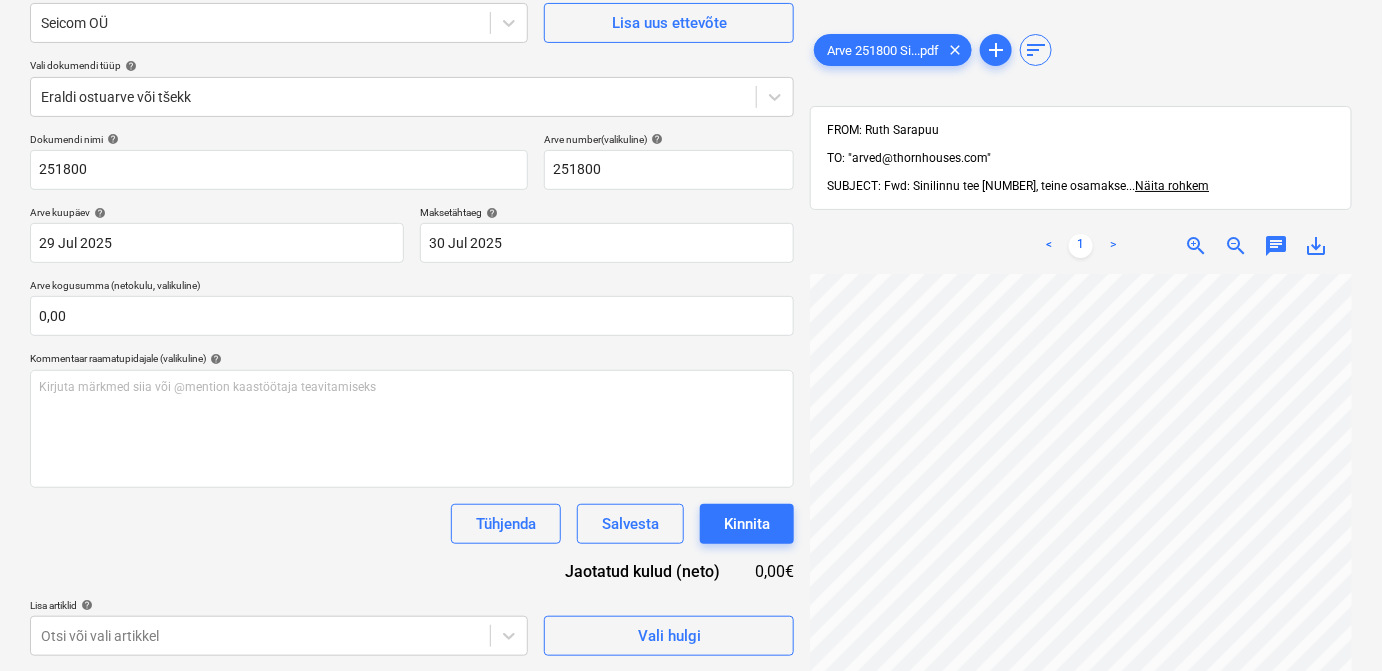 click on "Arve 251800 [STREET_NAME] 3, teine osamakse ...  Näita rohkem ...  Näita rohkem < 1 > zoom_in zoom_out chat 0 save_alt" at bounding box center (1081, 459) 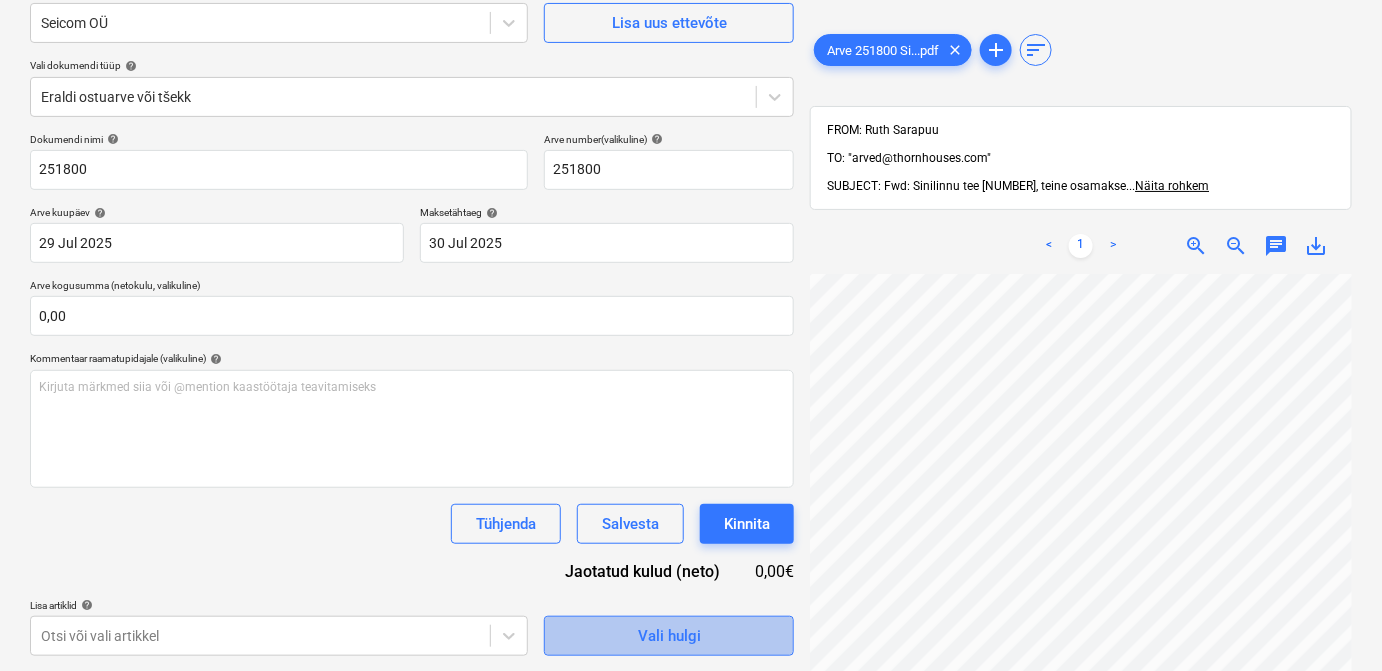 click on "Vali hulgi" at bounding box center (669, 636) 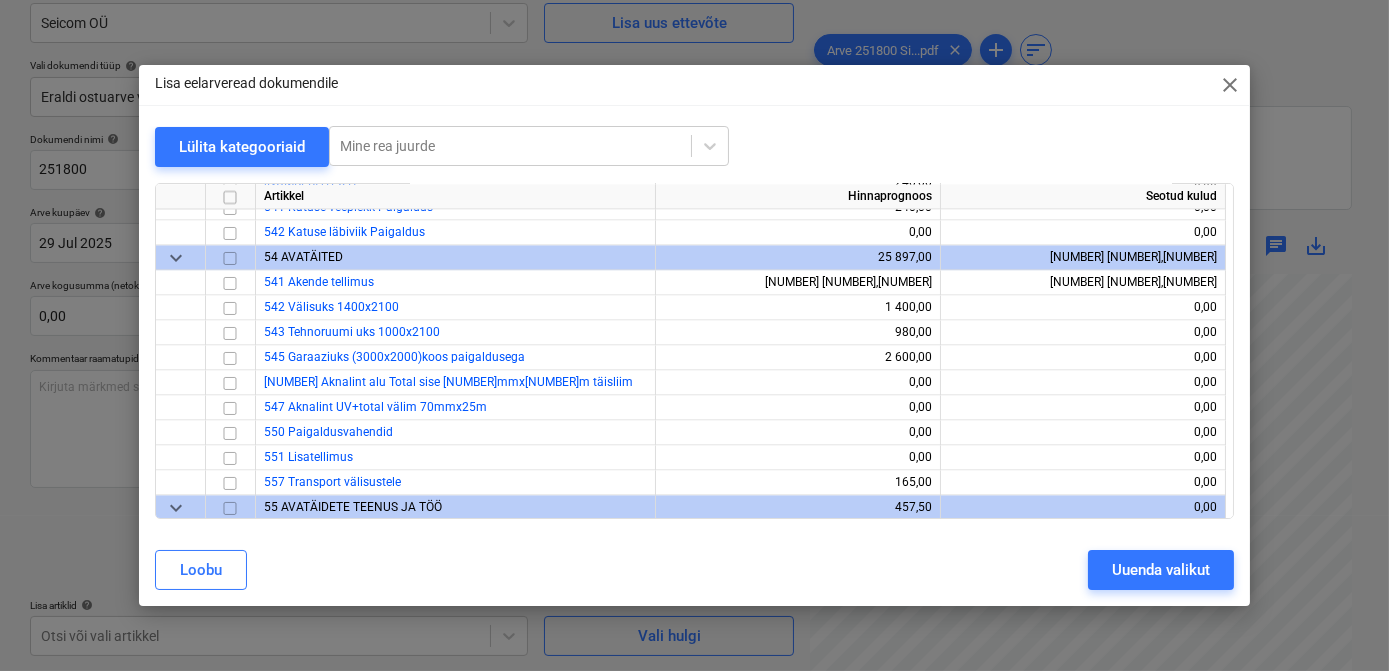 scroll, scrollTop: 8035, scrollLeft: 0, axis: vertical 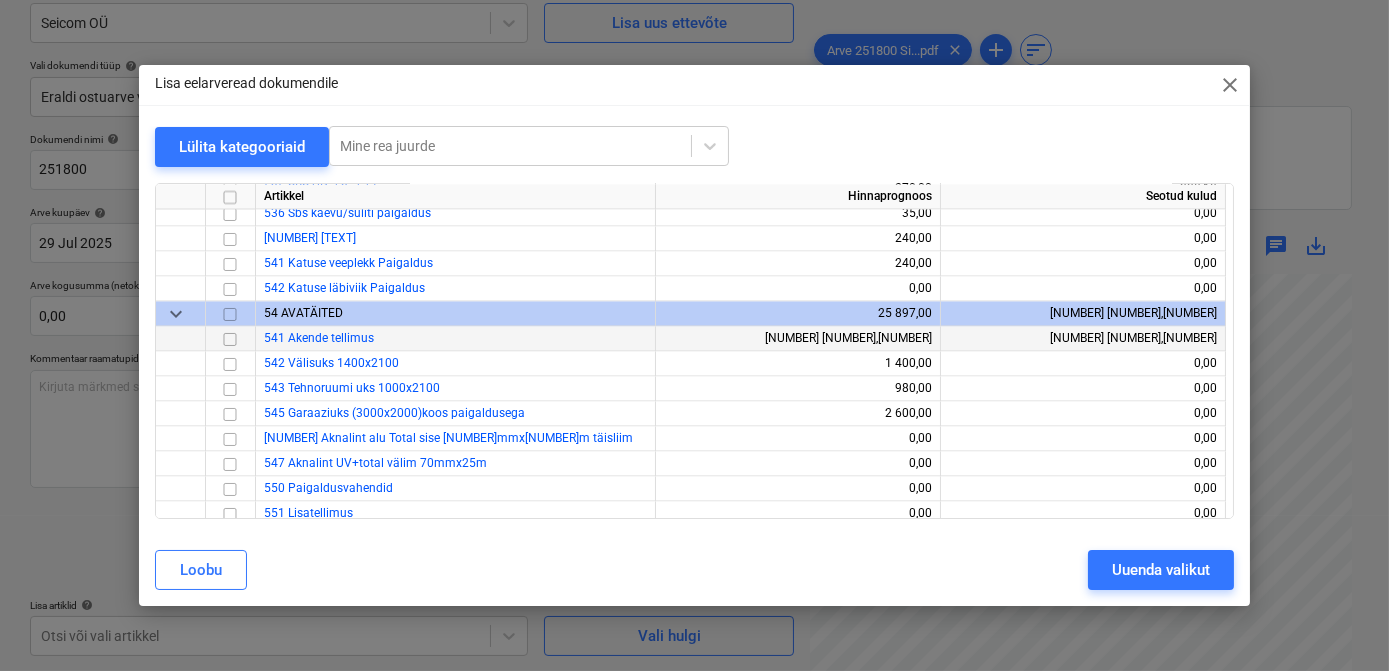 click on "541 Akende tellimus" at bounding box center (319, 338) 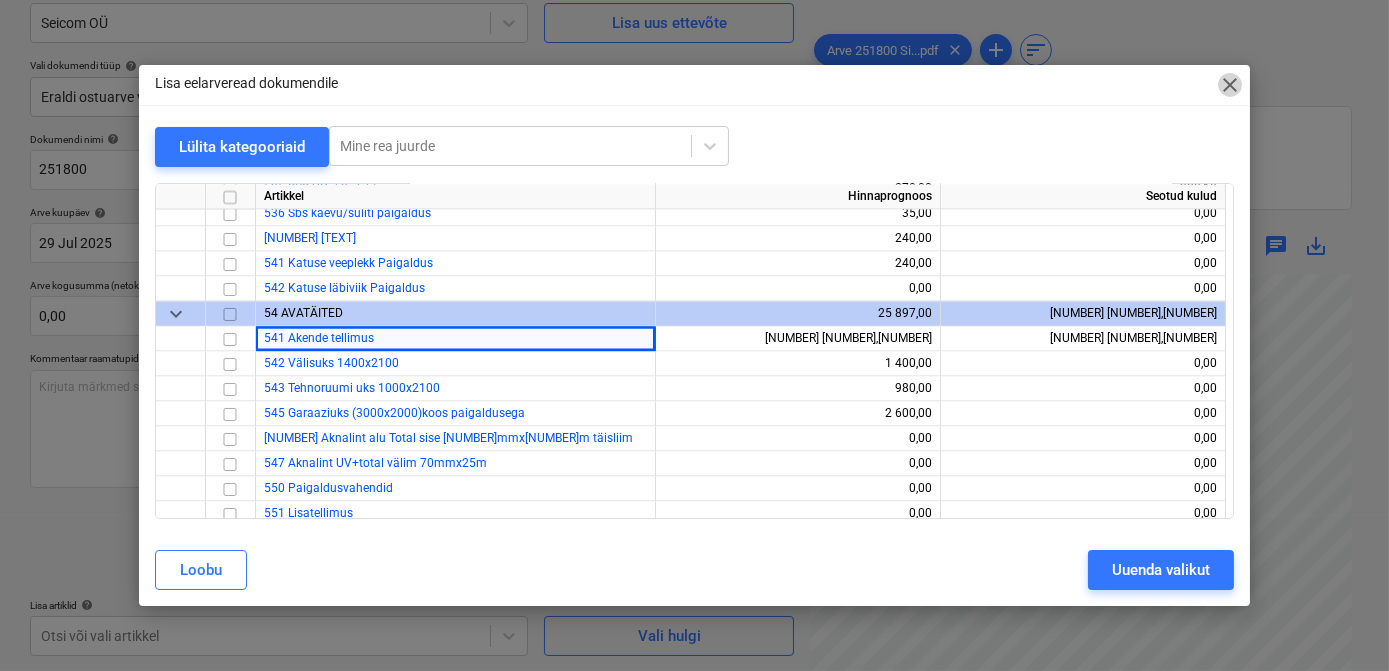 click on "close" at bounding box center (1230, 85) 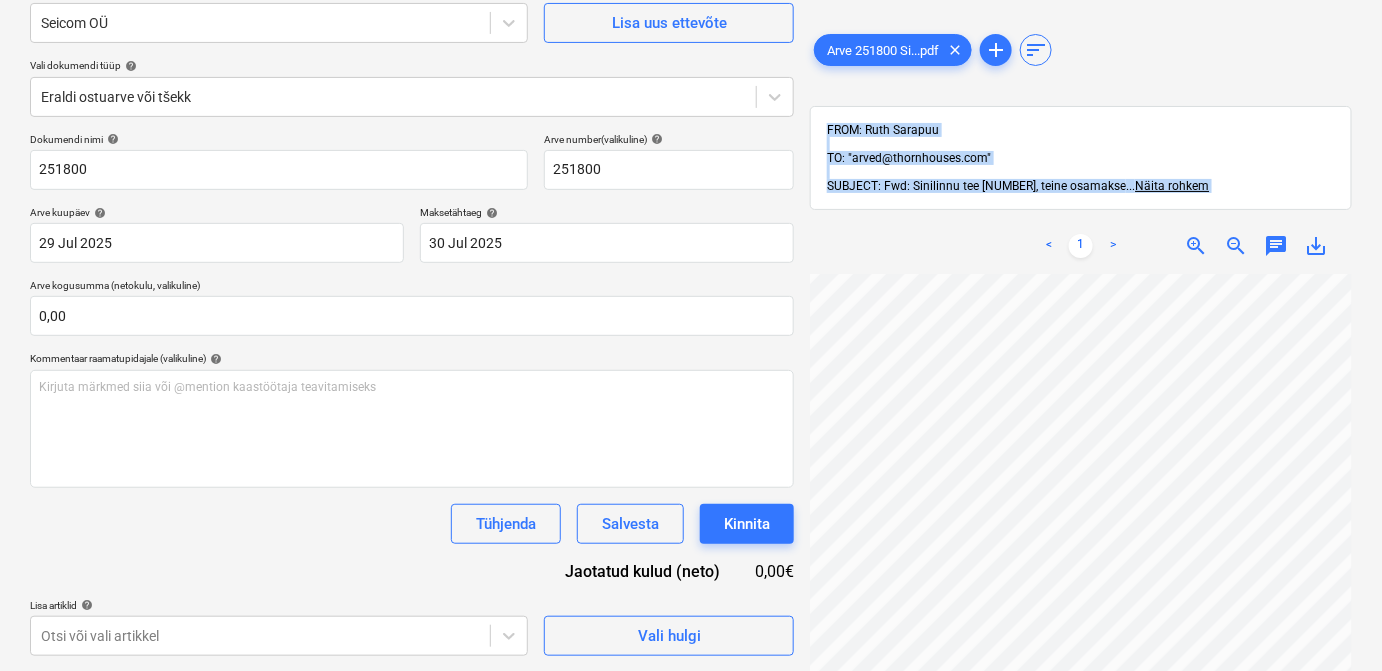 click on "Arve 251800 [STREET_NAME] 3, teine osamakse ...  Näita rohkem ...  Näita rohkem < 1 > zoom_in zoom_out chat 0 save_alt" at bounding box center [1081, 293] 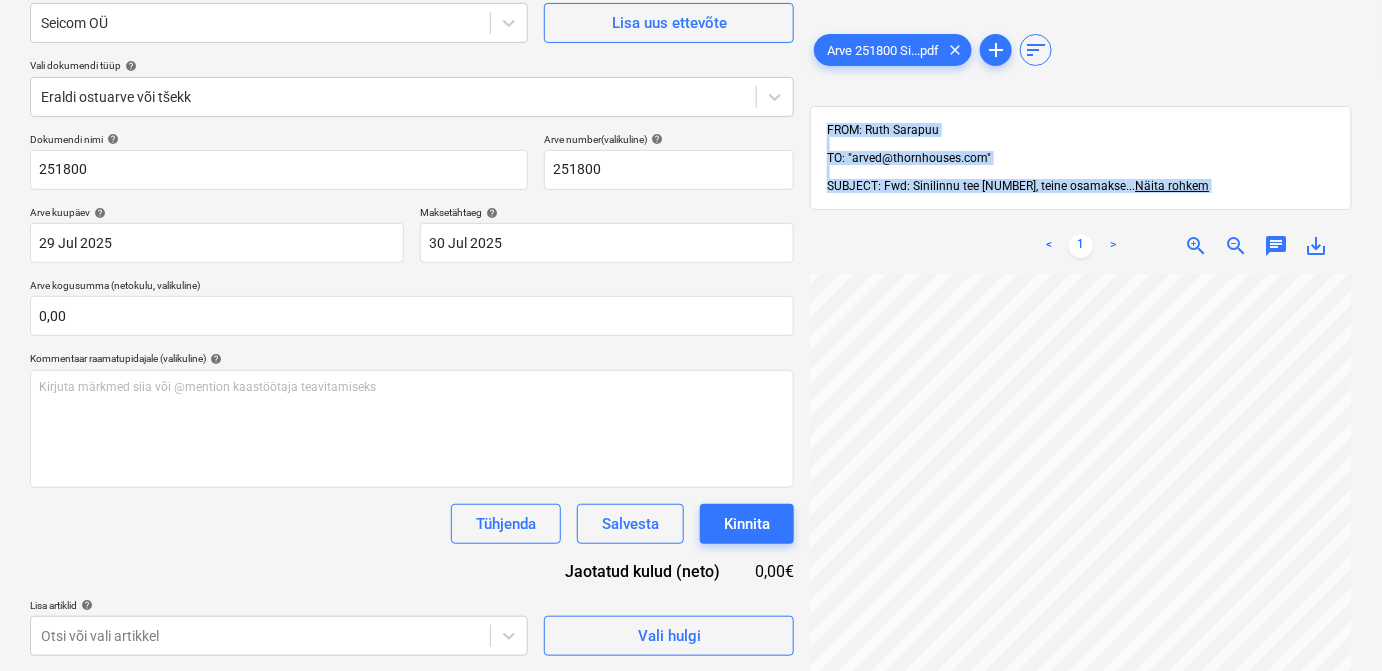 scroll, scrollTop: 274, scrollLeft: 231, axis: both 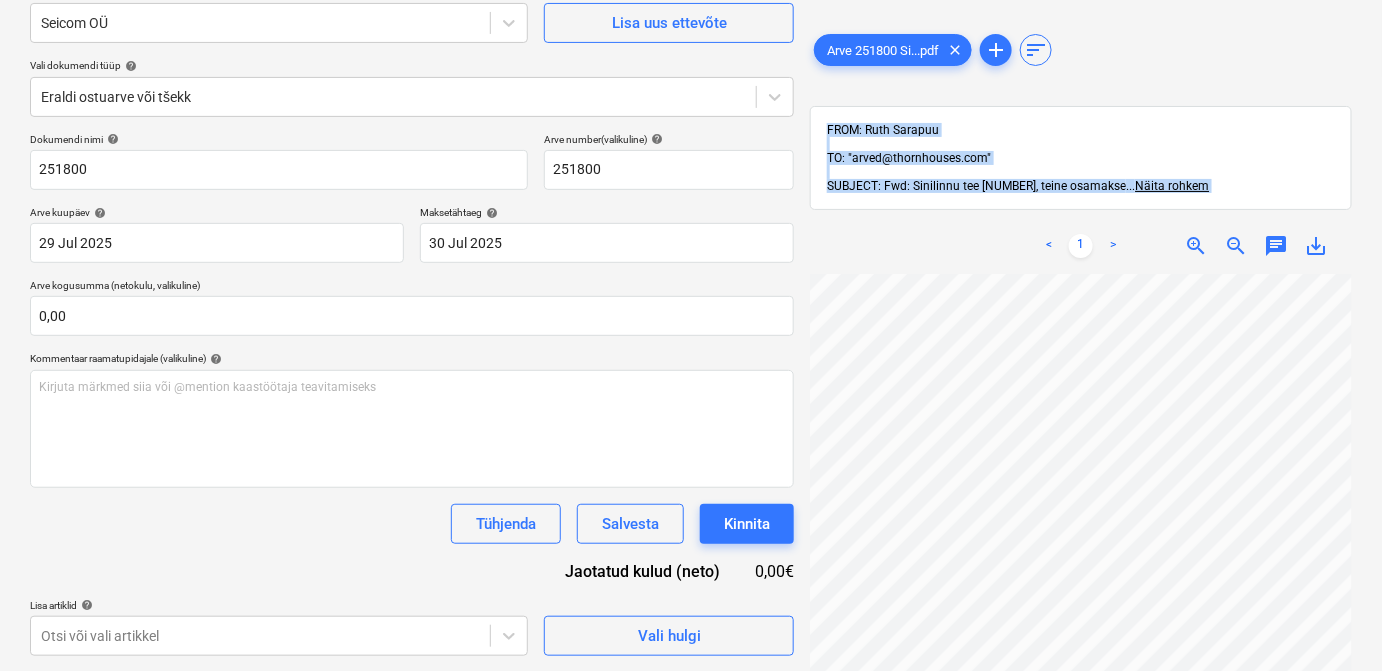 drag, startPoint x: 1352, startPoint y: 431, endPoint x: 1341, endPoint y: 483, distance: 53.15073 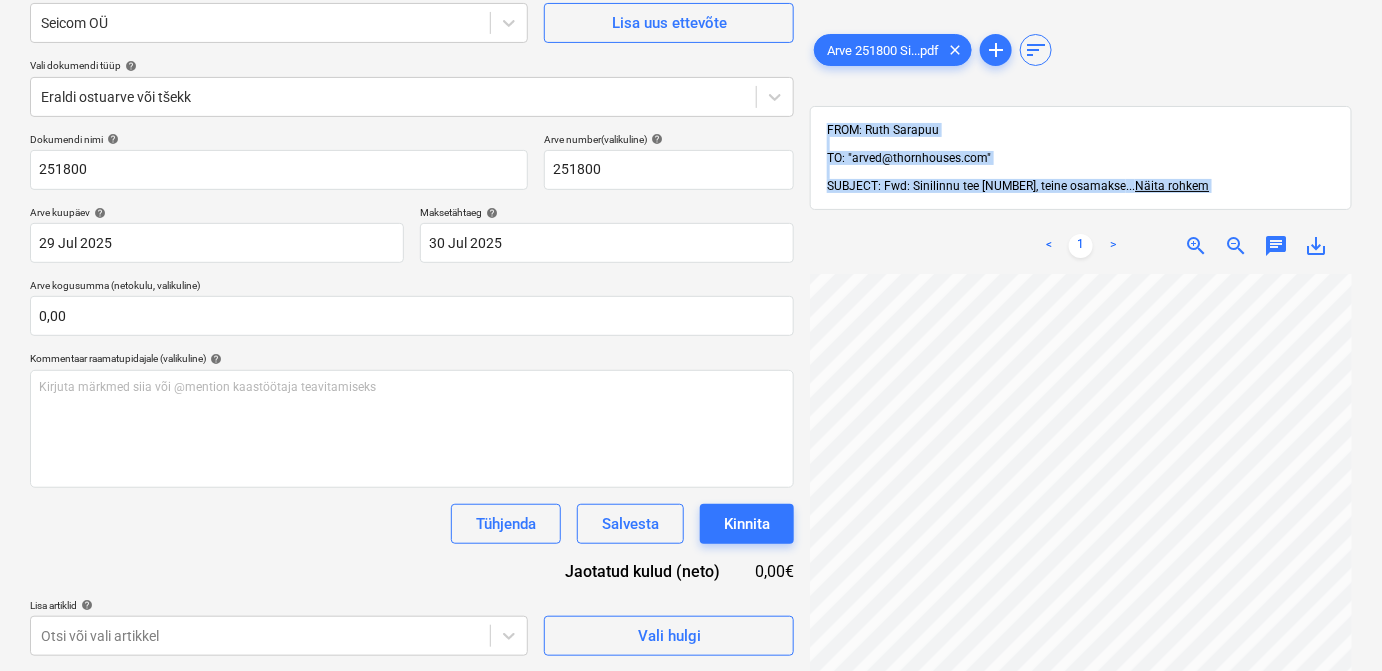 scroll, scrollTop: 389, scrollLeft: 182, axis: both 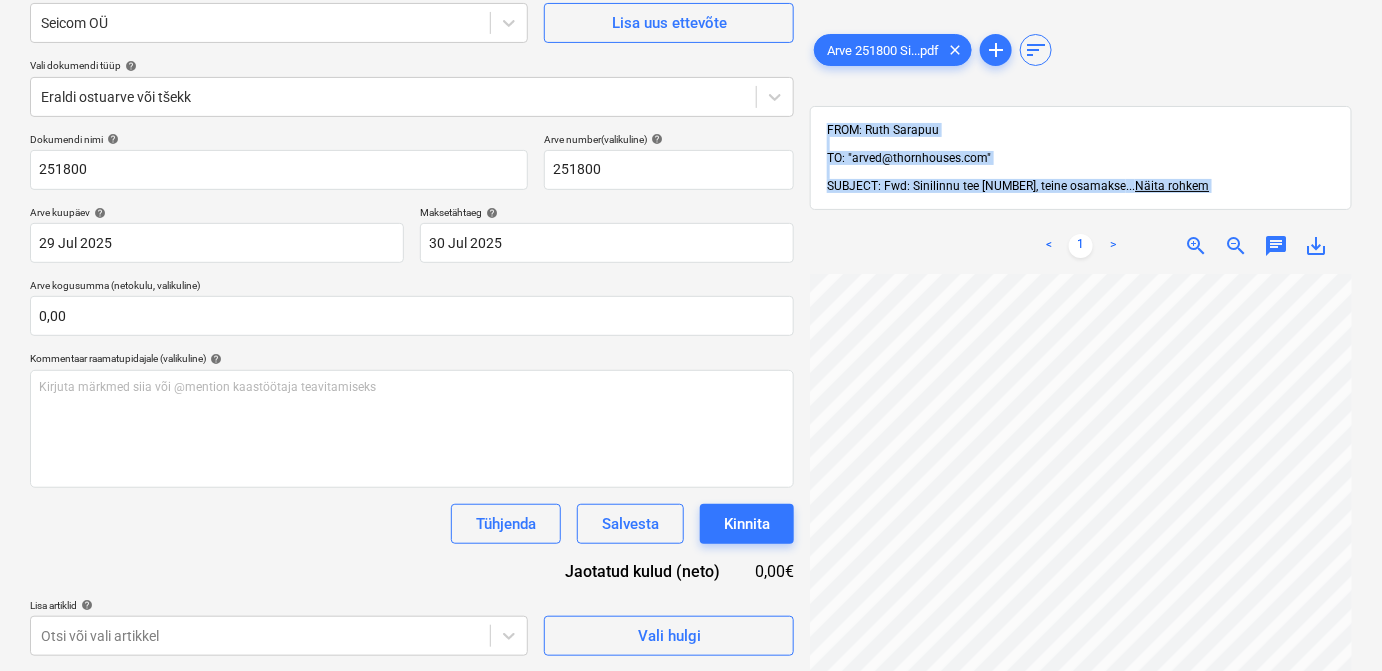 click on "< 1 > zoom_in zoom_out chat 0 save_alt" at bounding box center [1081, 553] 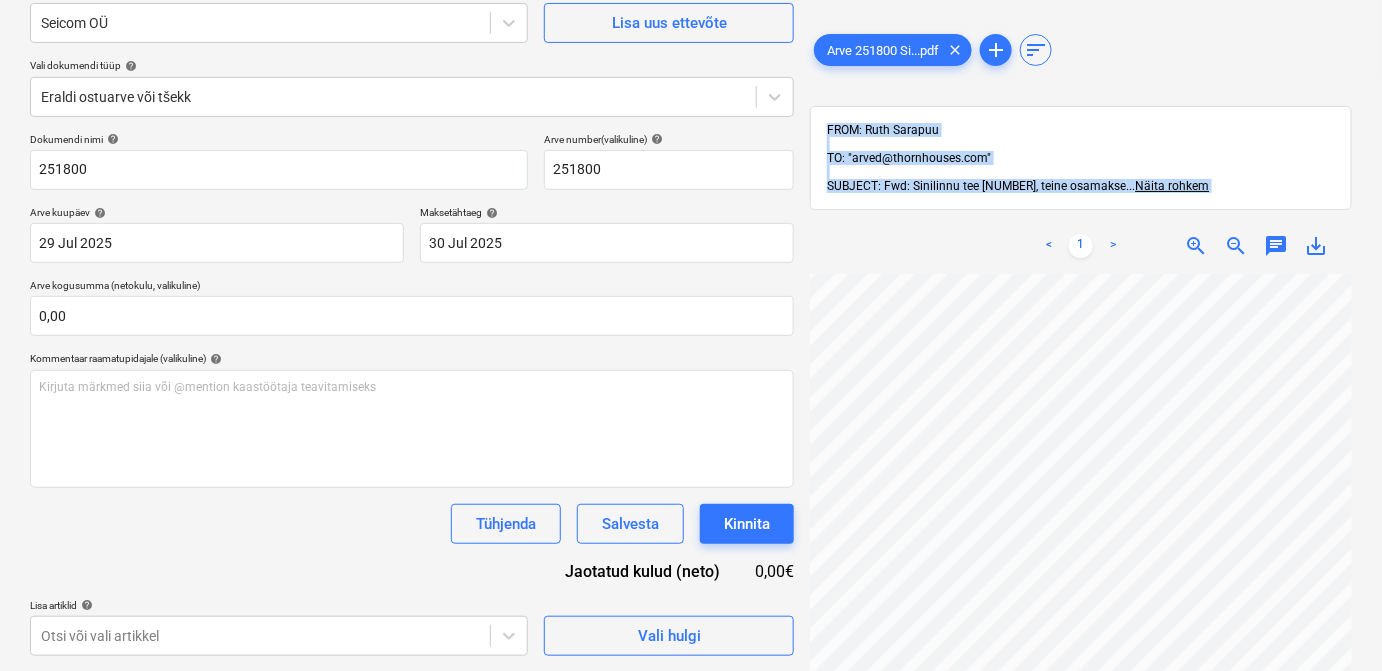 scroll, scrollTop: 266, scrollLeft: 160, axis: both 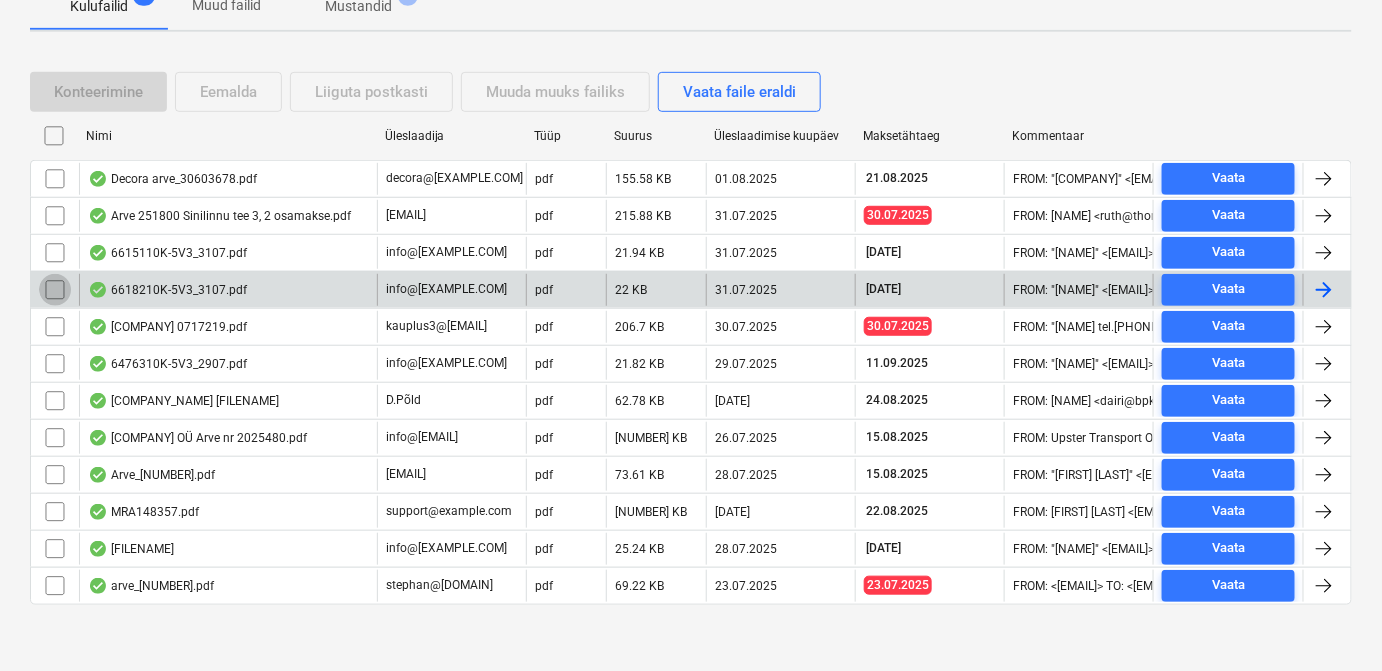 click at bounding box center [55, 290] 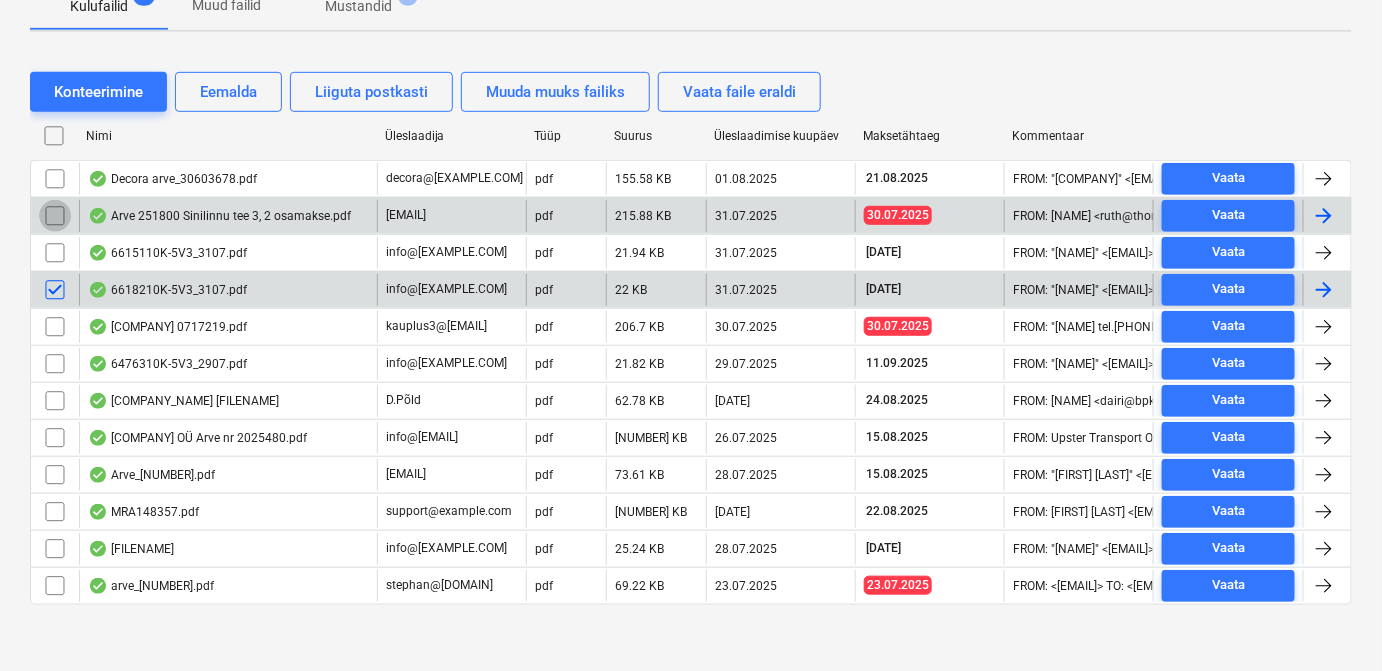 click at bounding box center [55, 216] 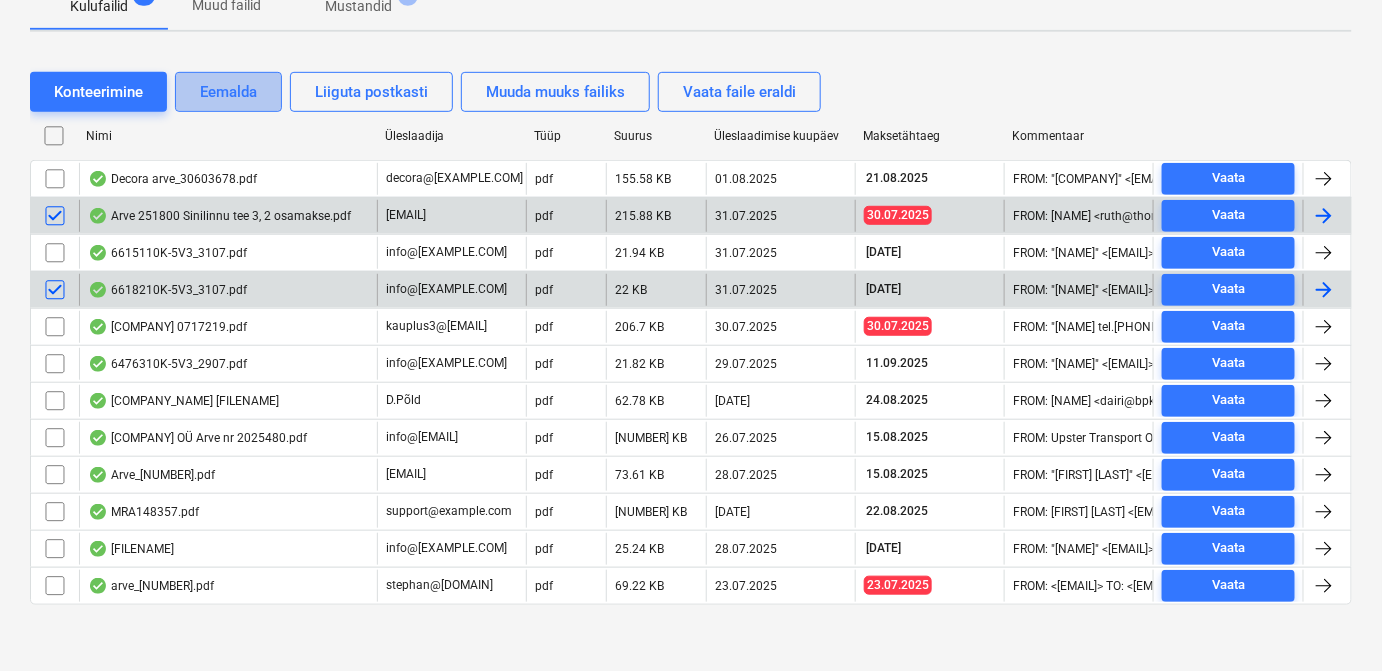 click on "Eemalda" at bounding box center (228, 92) 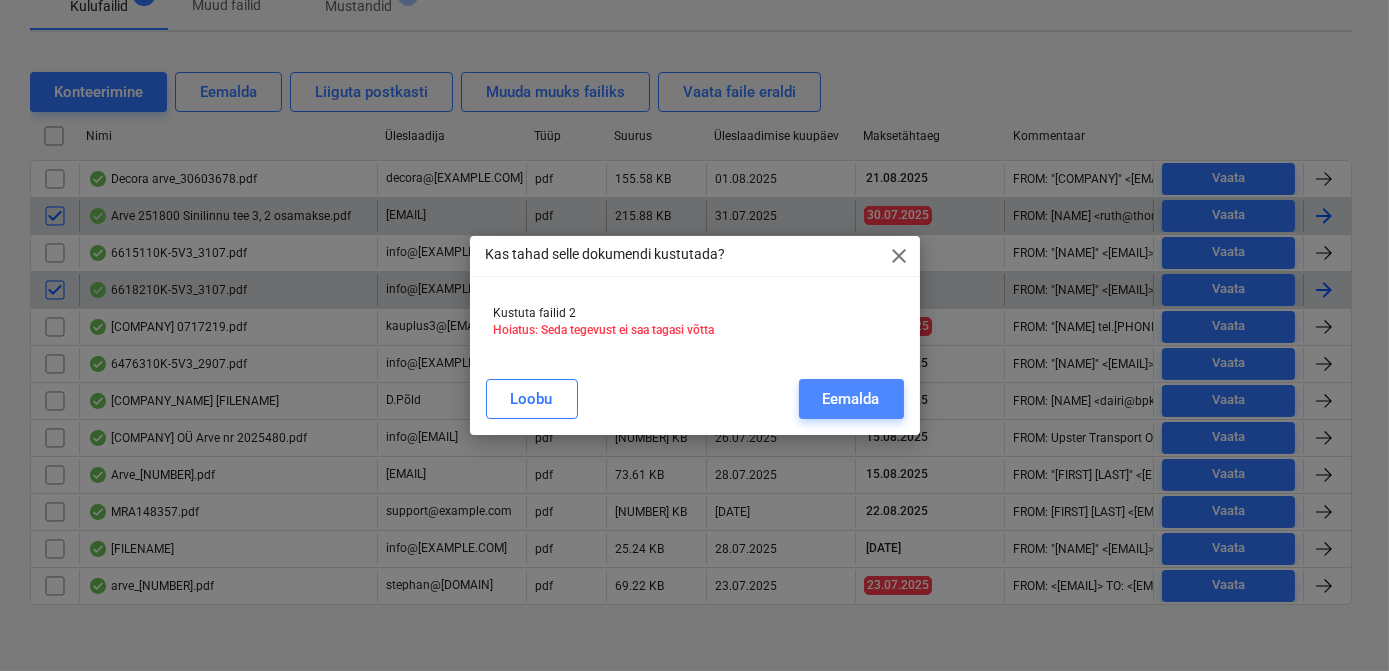 click on "Eemalda" at bounding box center [851, 399] 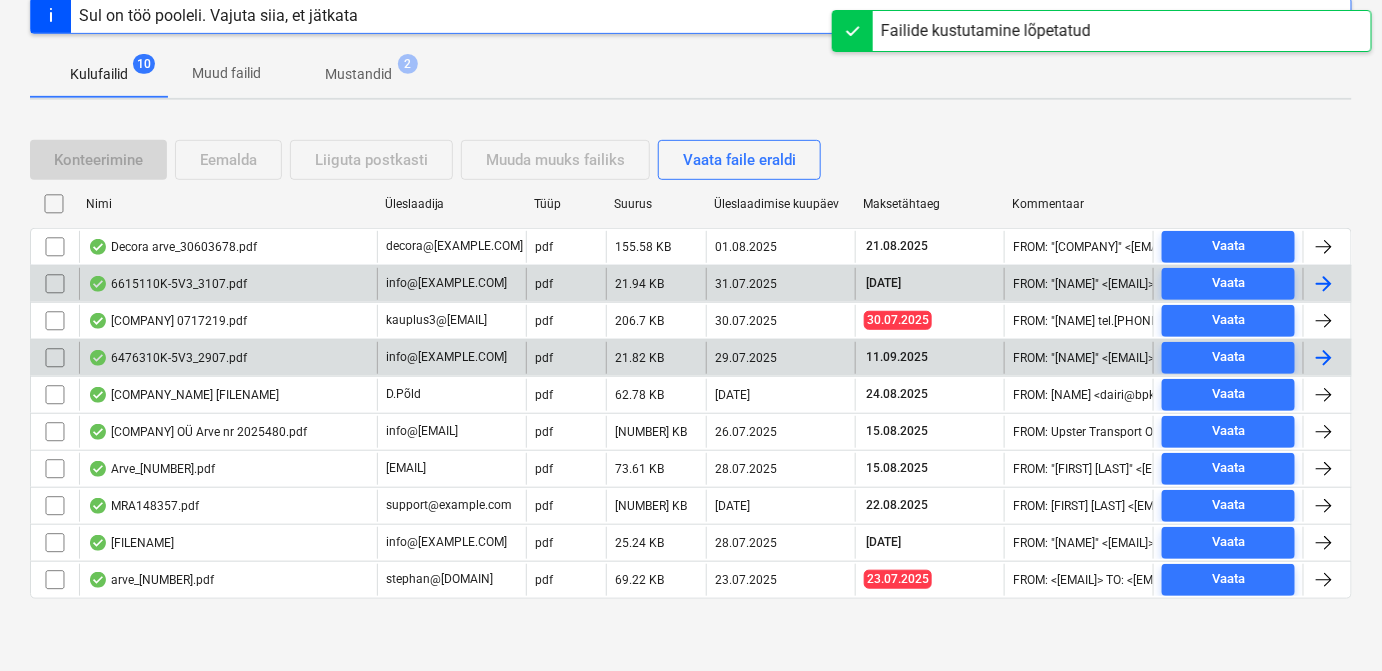 scroll, scrollTop: 253, scrollLeft: 0, axis: vertical 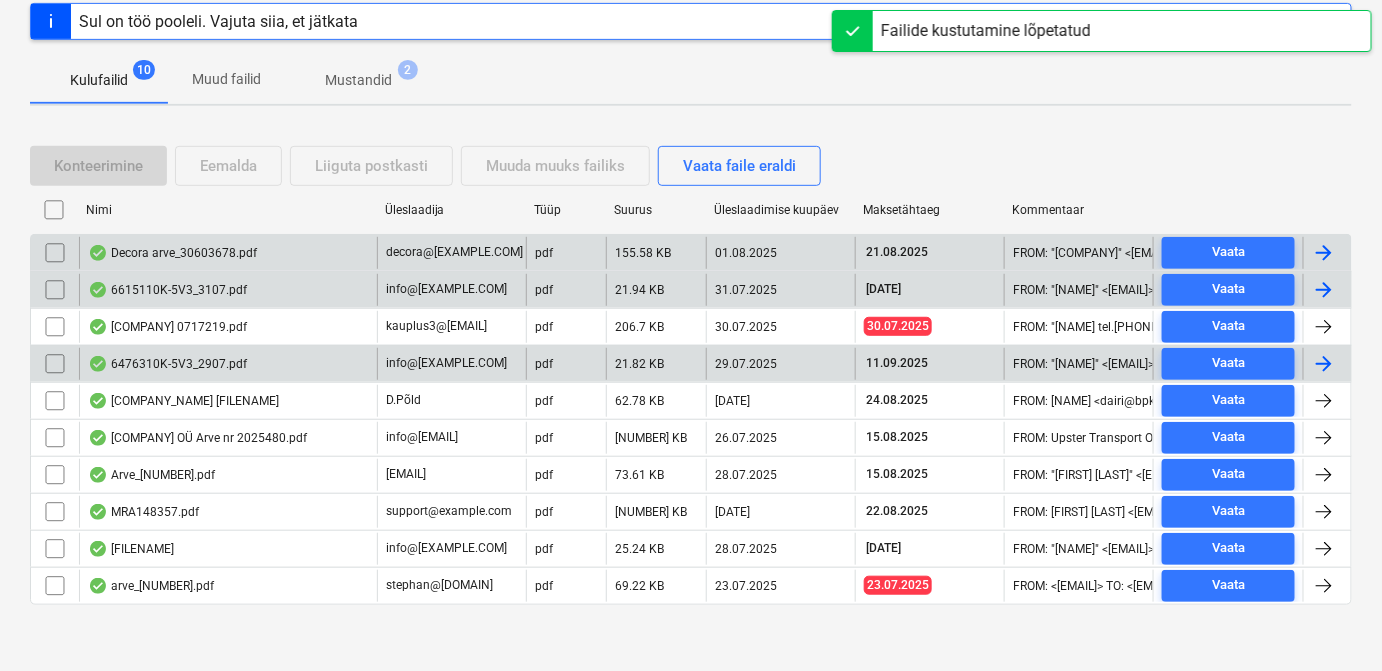 click at bounding box center (1324, 253) 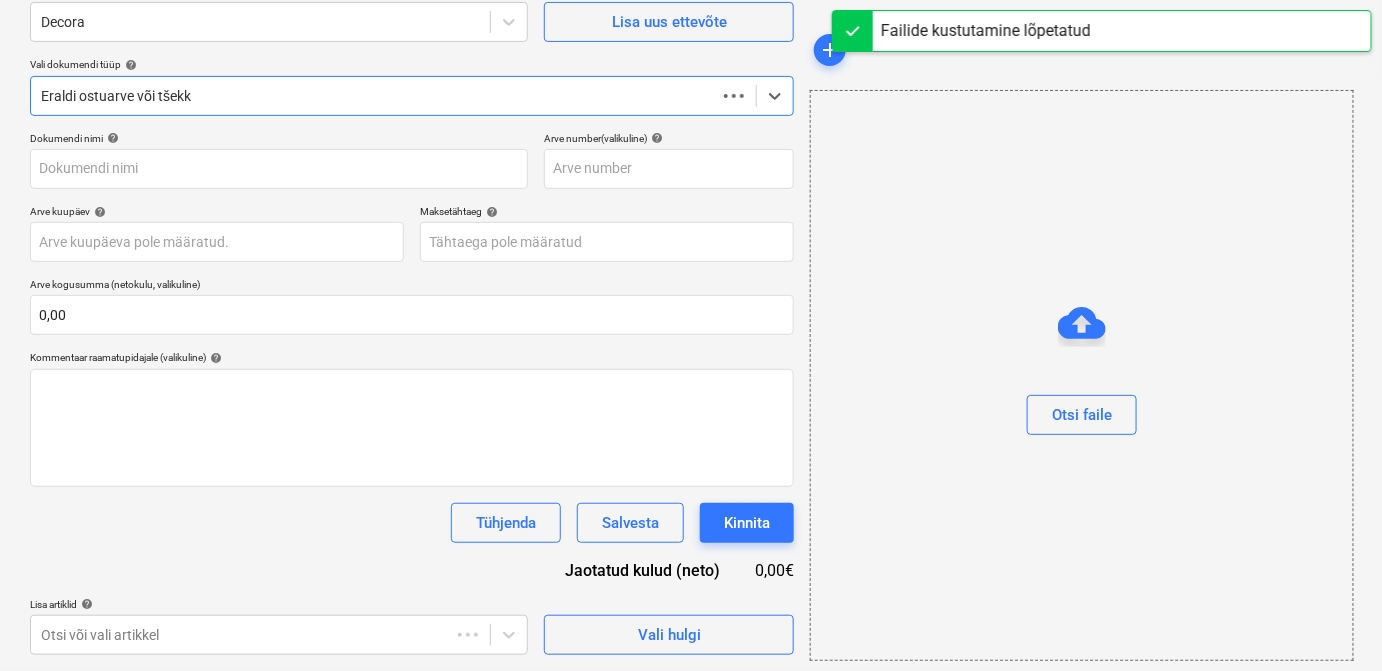 scroll, scrollTop: 178, scrollLeft: 0, axis: vertical 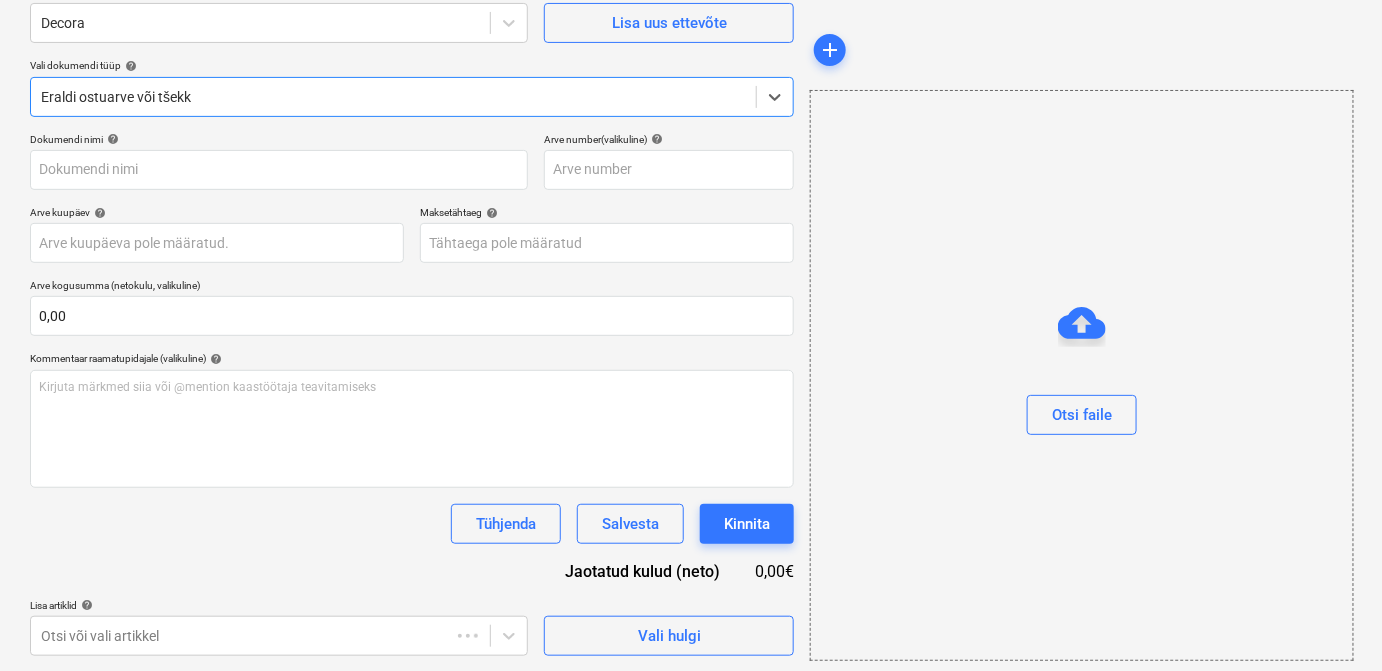 type on "[NUMBER]" 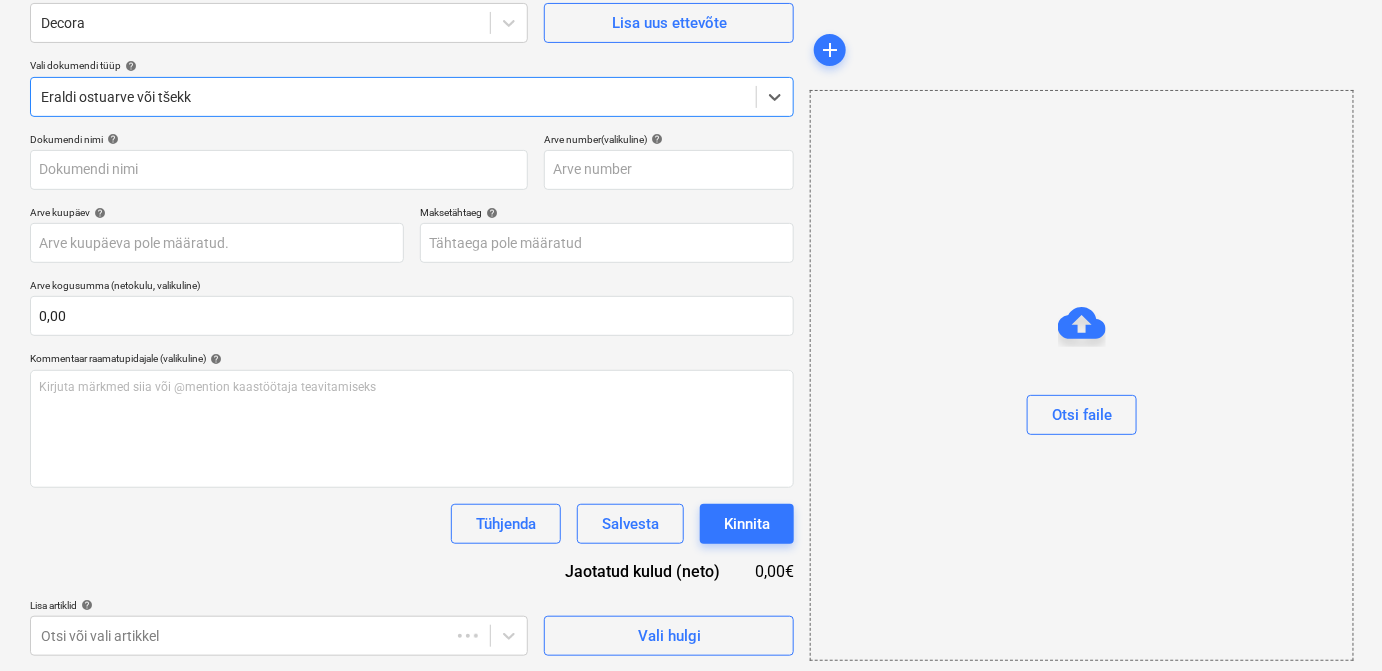 type on "[NUMBER]" 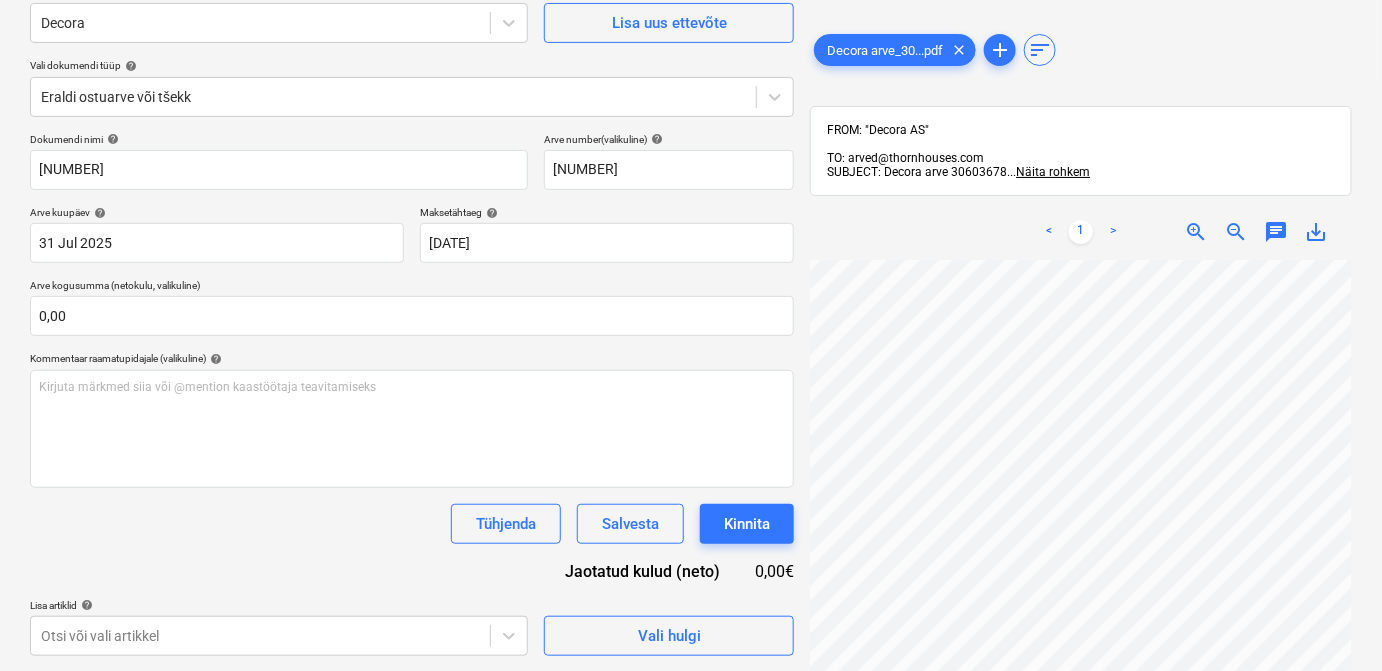 scroll, scrollTop: 154, scrollLeft: 213, axis: both 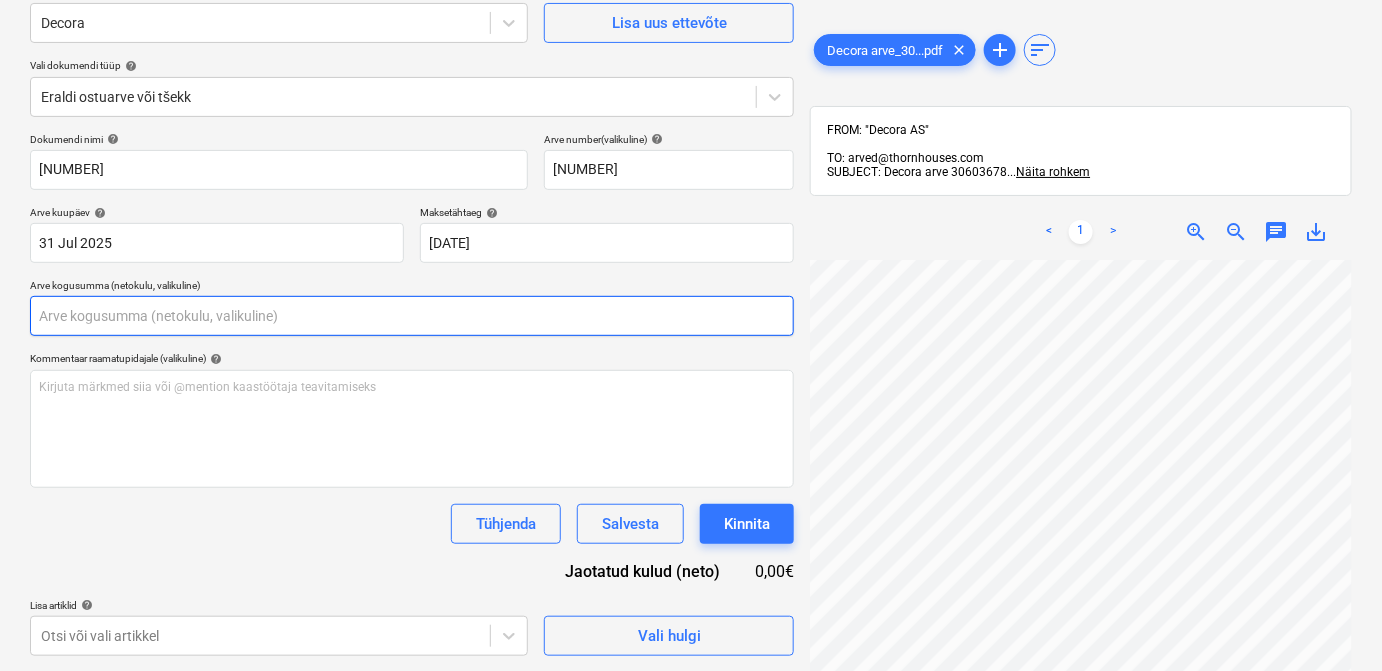 click at bounding box center [412, 316] 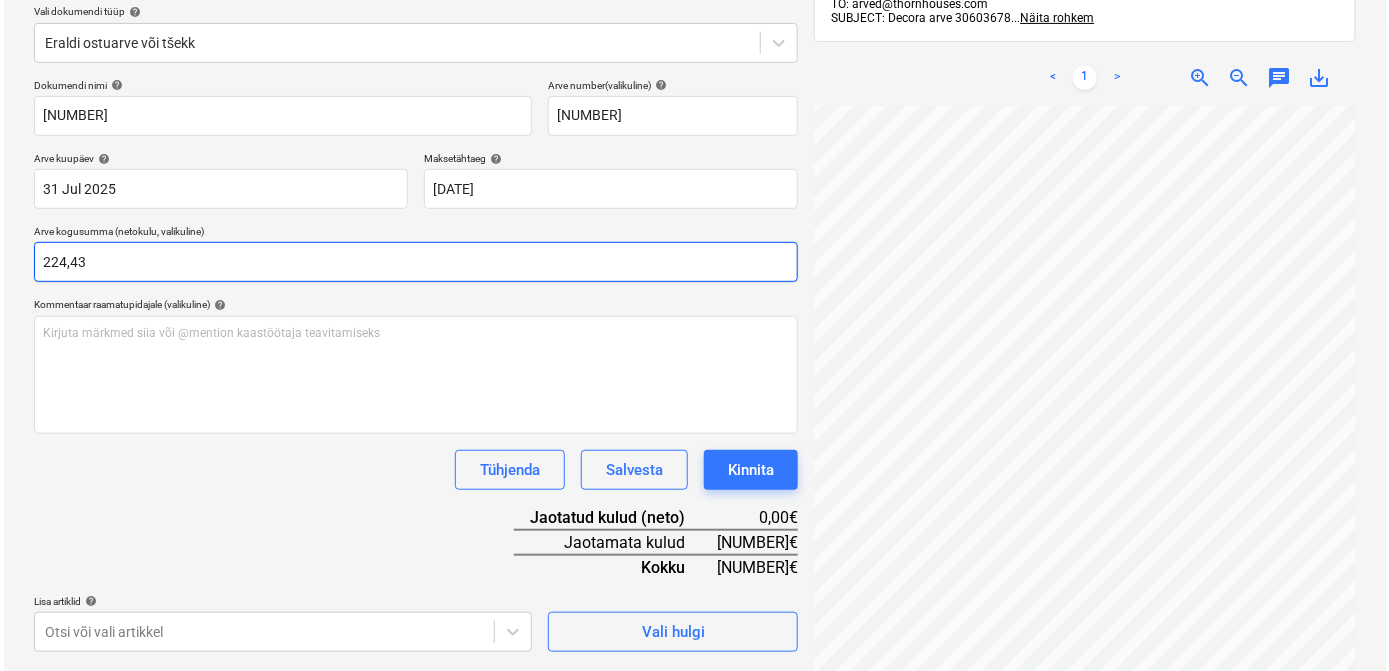 scroll, scrollTop: 284, scrollLeft: 0, axis: vertical 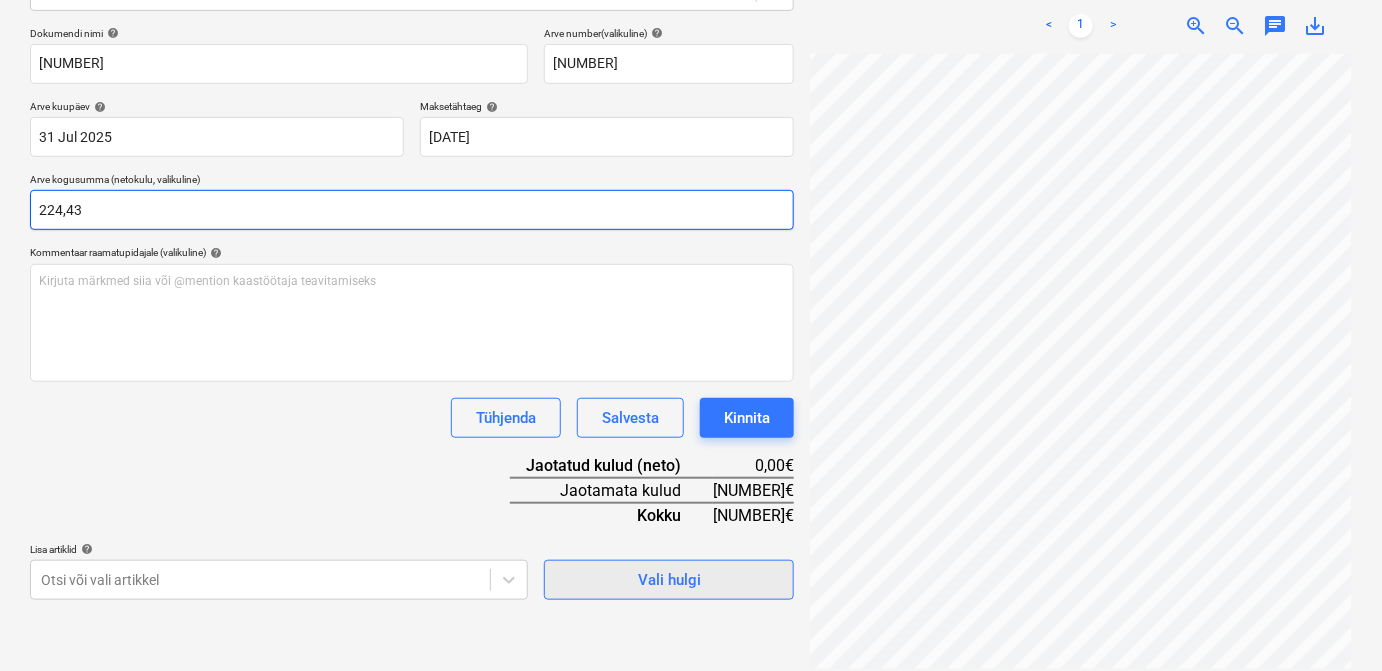 type on "224,43" 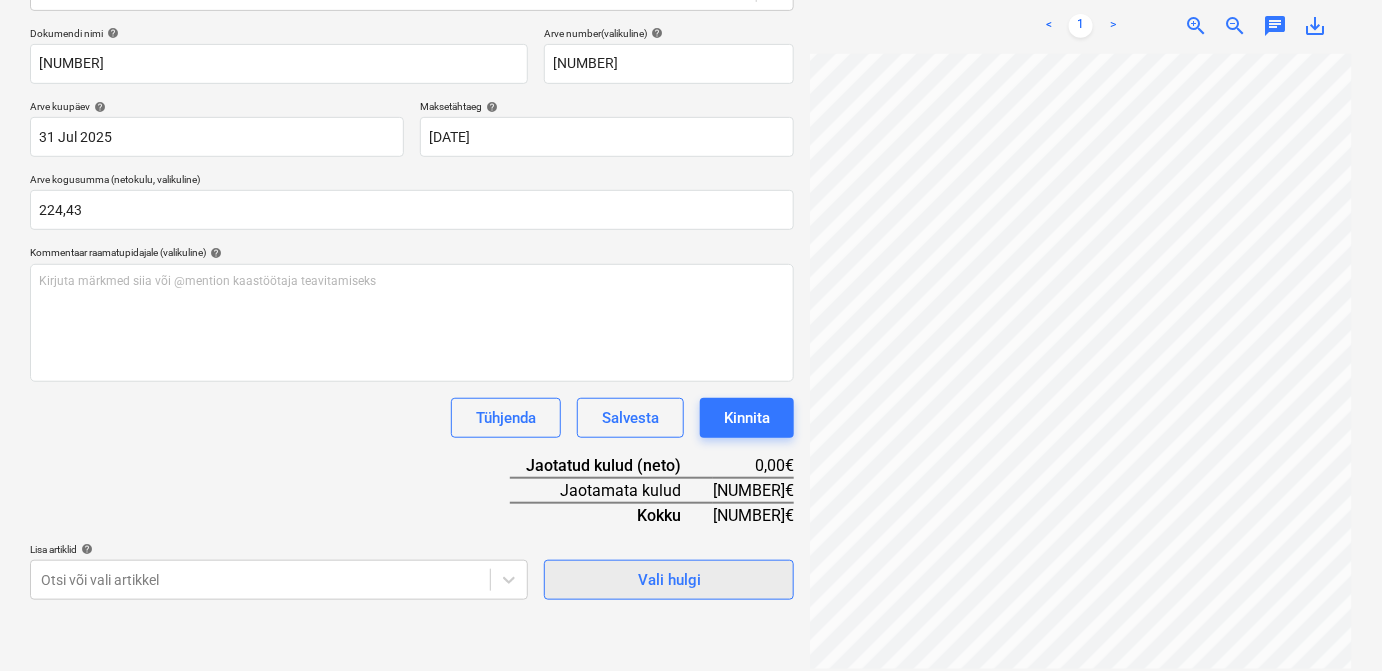 click on "Vali hulgi" at bounding box center (669, 580) 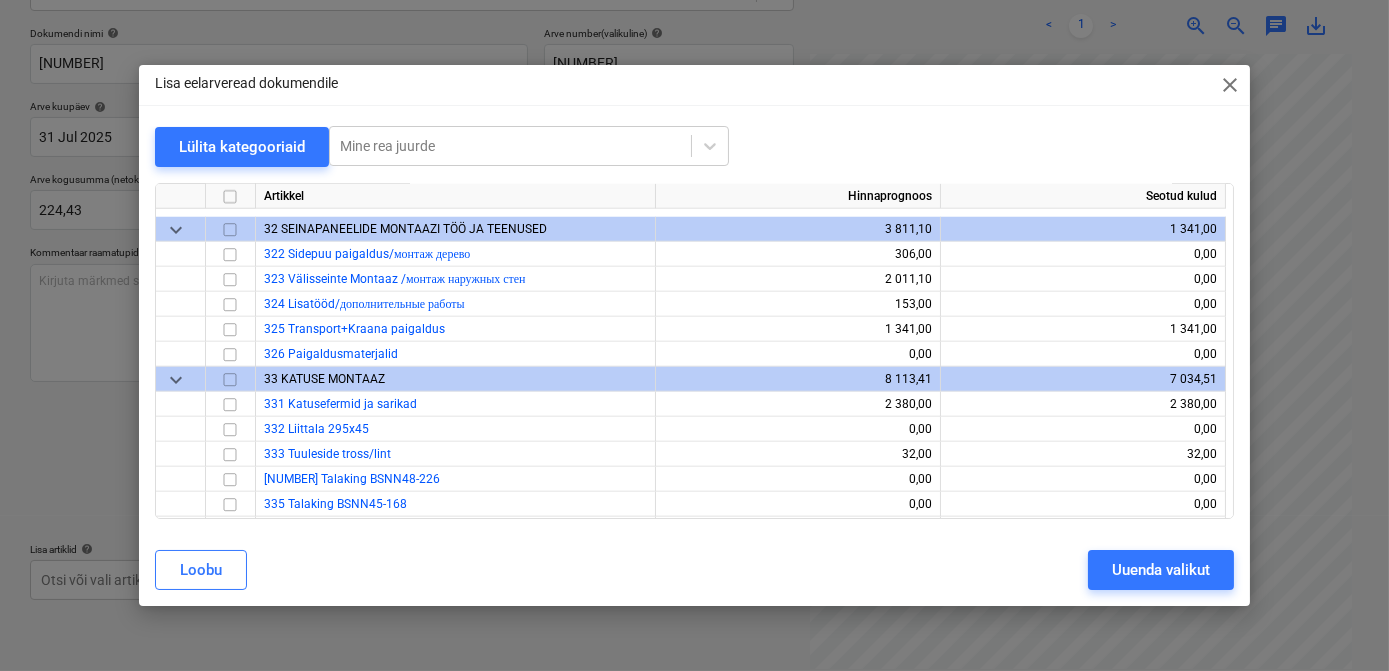 scroll, scrollTop: 4130, scrollLeft: 0, axis: vertical 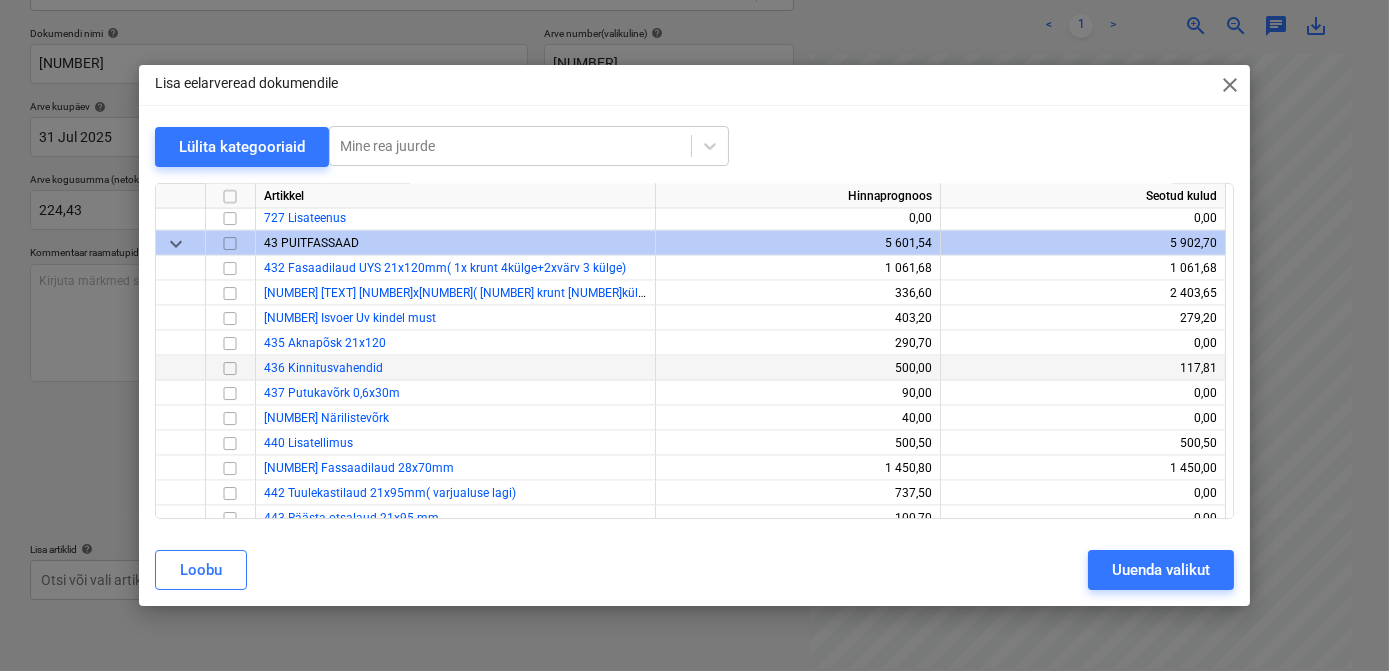 click at bounding box center [230, 368] 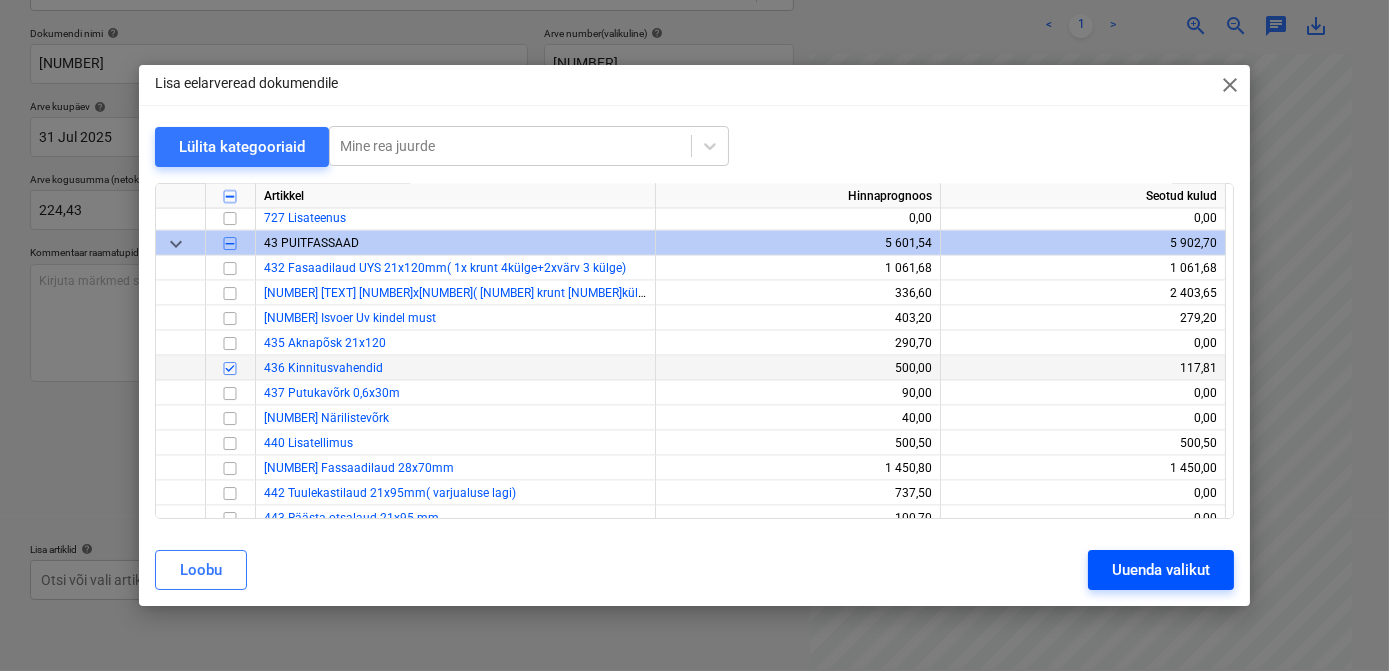 click on "Uuenda valikut" at bounding box center [1161, 570] 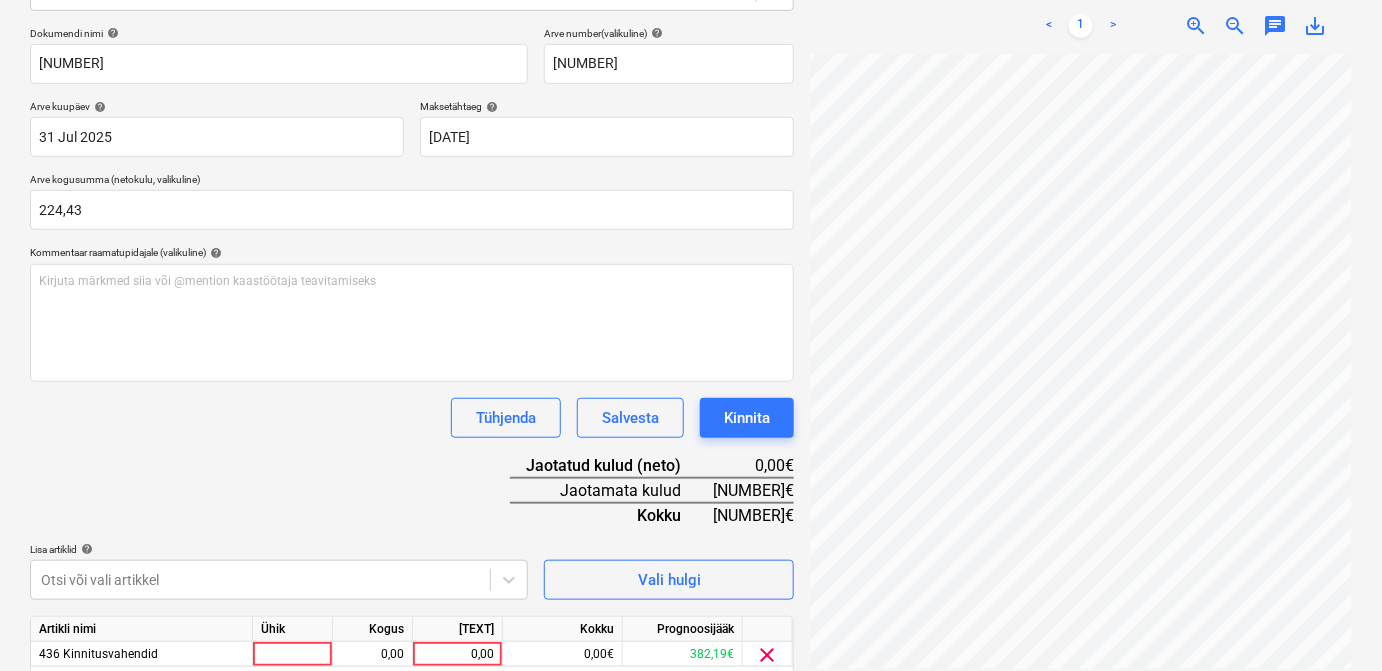 scroll, scrollTop: 154, scrollLeft: 210, axis: both 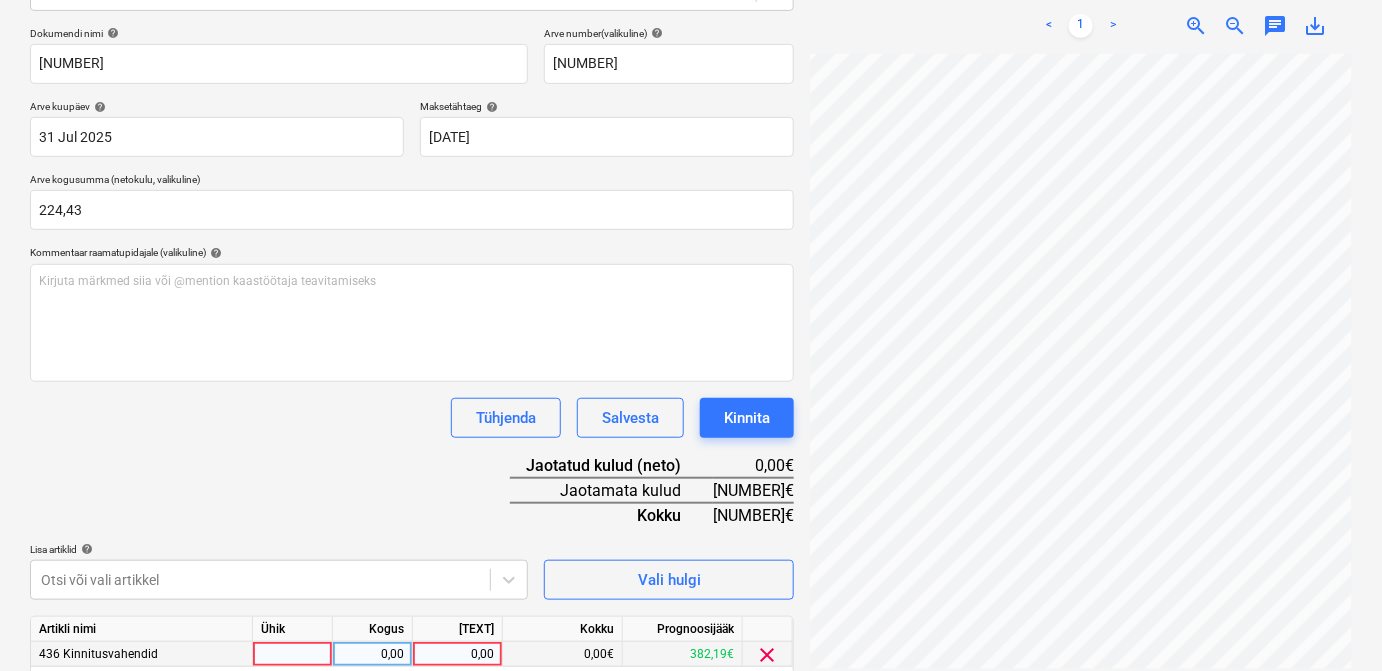 click at bounding box center (293, 654) 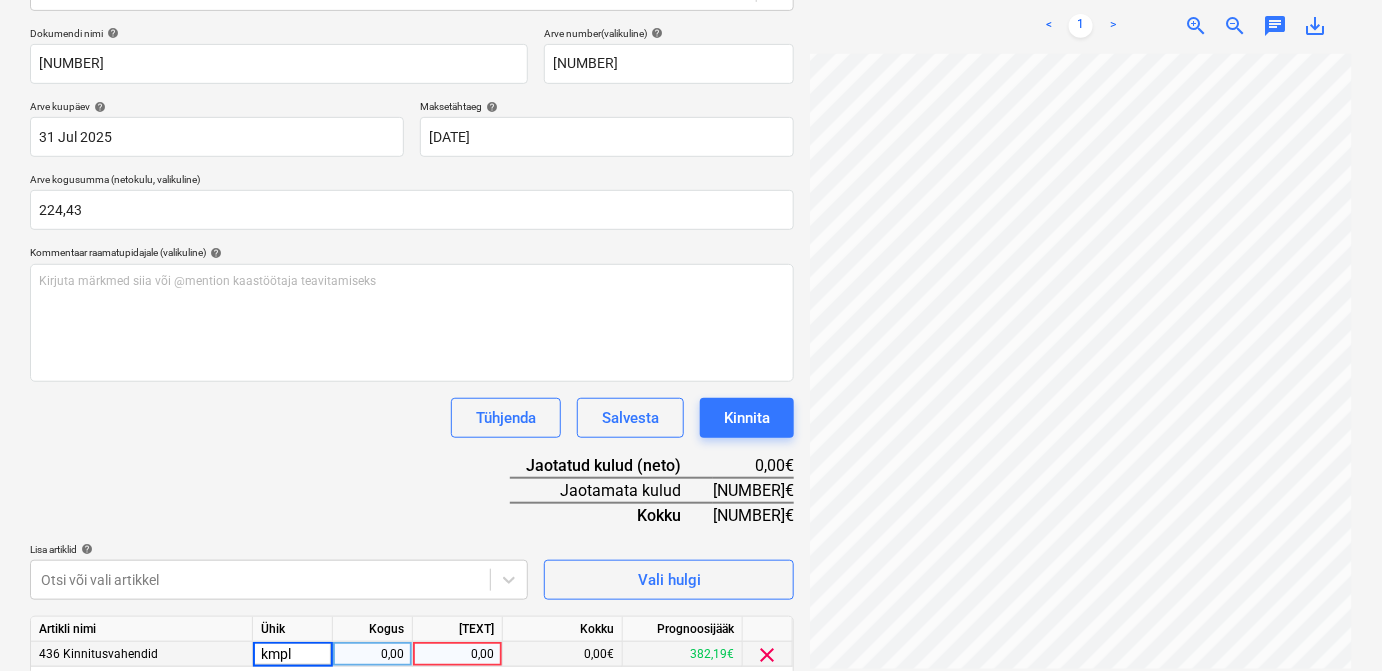 type on "kmpl." 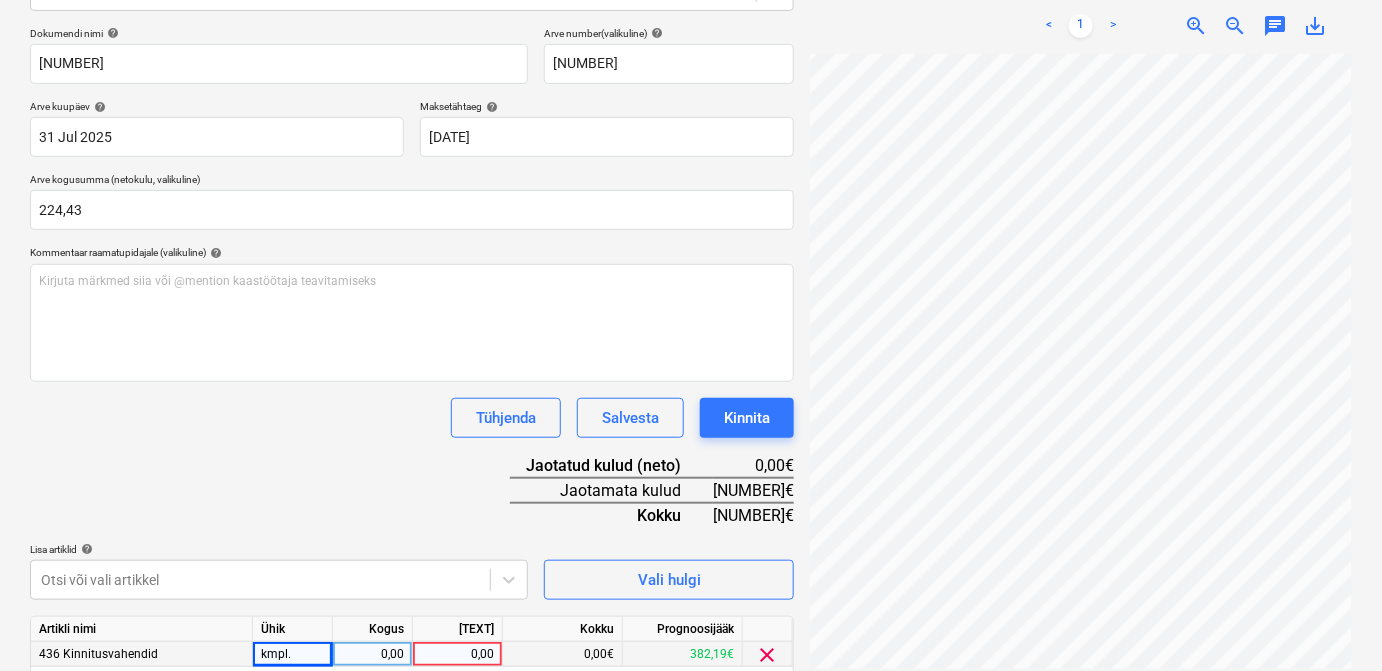 click on "0,00" at bounding box center (372, 654) 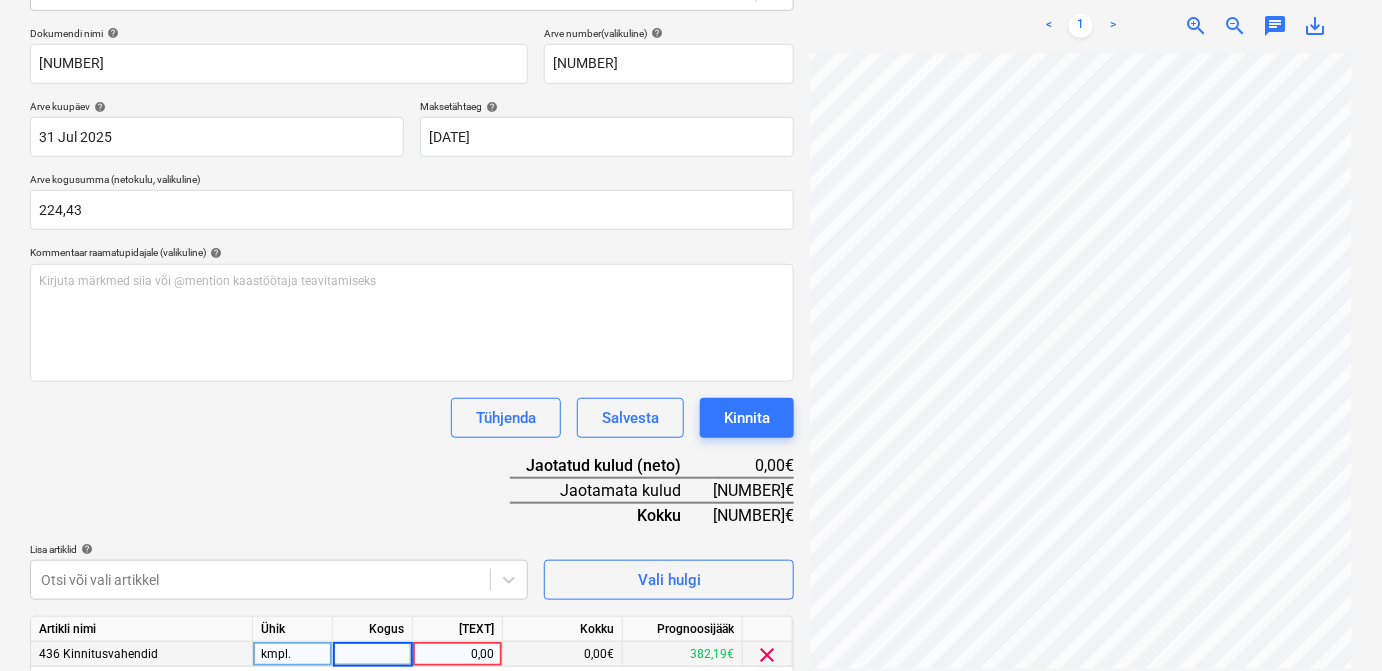 type on "1" 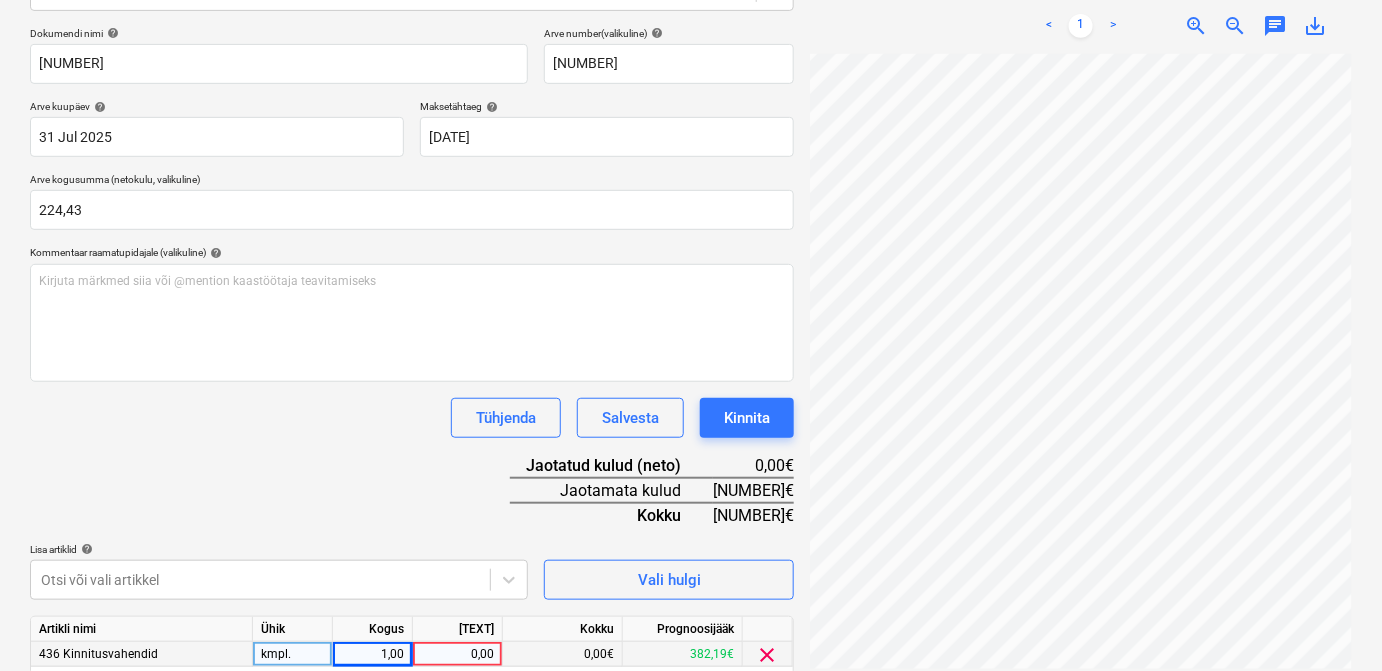 click on "0,00" at bounding box center [457, 654] 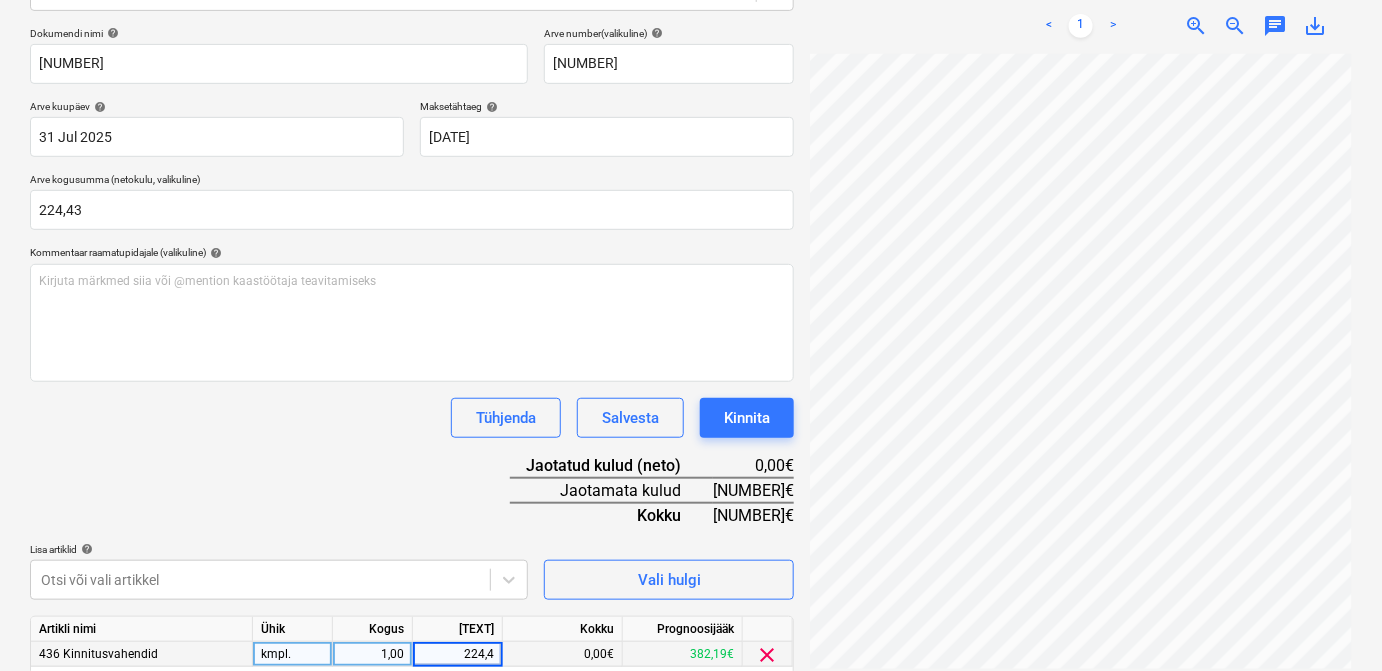type on "224,43" 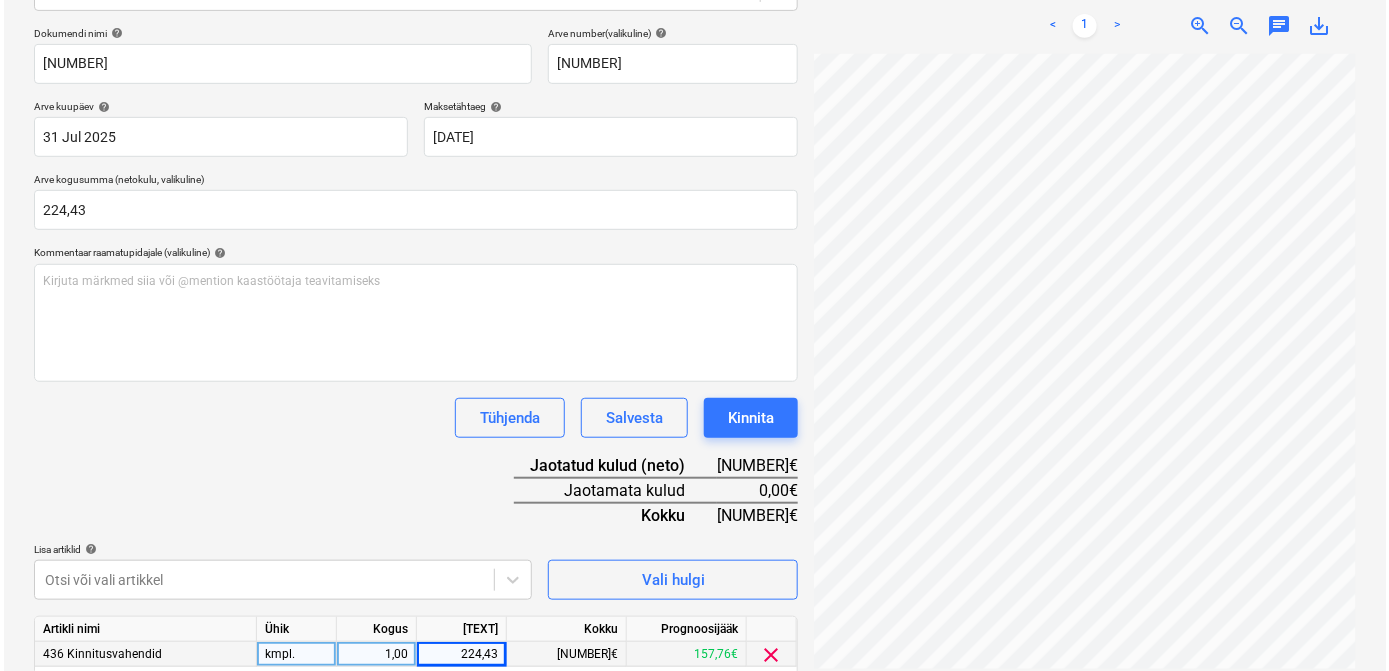 scroll, scrollTop: 360, scrollLeft: 0, axis: vertical 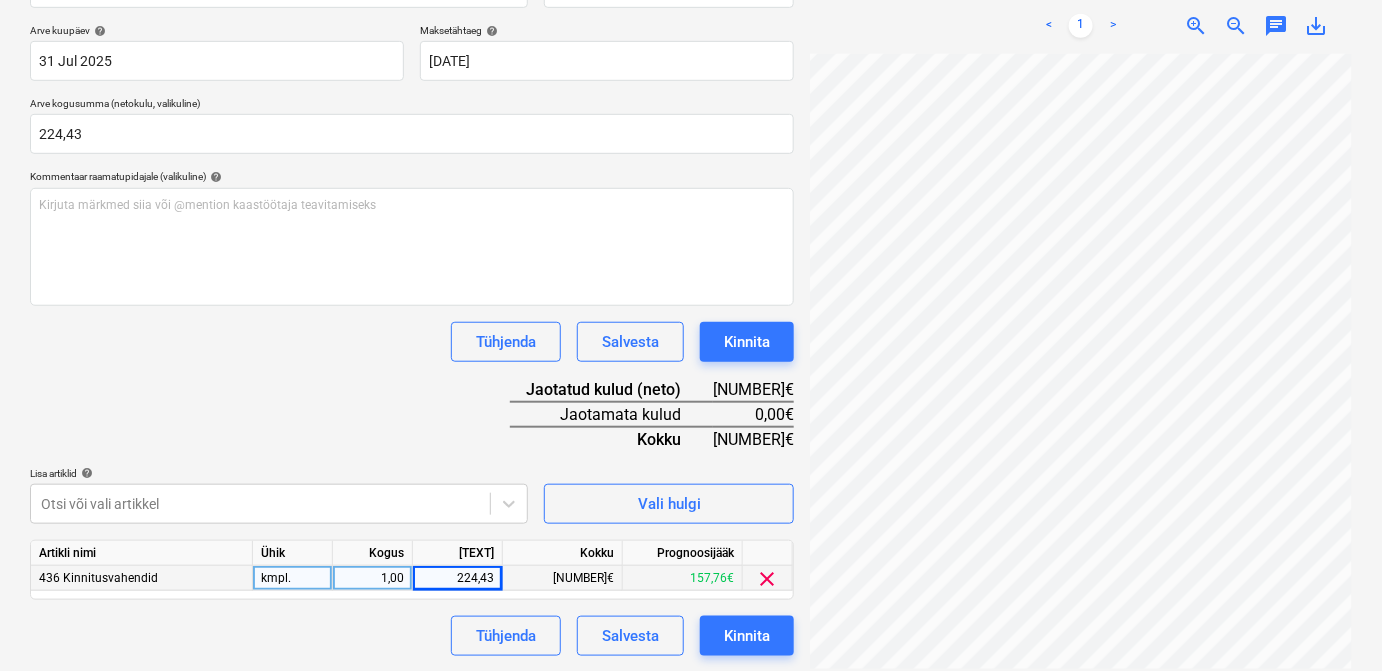 click on "Dokumendi nimi help [NUMBER] Arve number  (valikuline) help [NUMBER] Arve kuupäev help [DATE] [DATE] Press the down arrow key to interact with the calendar and
select a date. Press the question mark key to get the keyboard shortcuts for changing dates. Maksetähtaeg help [DATE] [DATE] Press the down arrow key to interact with the calendar and
select a date. Press the question mark key to get the keyboard shortcuts for changing dates. Arve kogusumma (netokulu, valikuline) [NUMBER] Kommentaar raamatupidajale (valikuline) help Kirjuta märkmed siia või @mention kaastöötaja teavitamiseks ﻿ Tühjenda Salvesta Kinnita Jaotatud kulud (neto) [NUMBER]€ Jaotamata kulud 0,00€ Kokku [NUMBER]€ Lisa artiklid help Otsi või vali artikkel Vali hulgi Artikli nimi Ühik Kogus Ühiku hind Kokku Prognoosijääk 436 Kinnitusvahendid kmpl. 1,00 [NUMBER] [NUMBER]€ [NUMBER]€ clear Tühjenda Salvesta Kinnita" at bounding box center (412, 303) 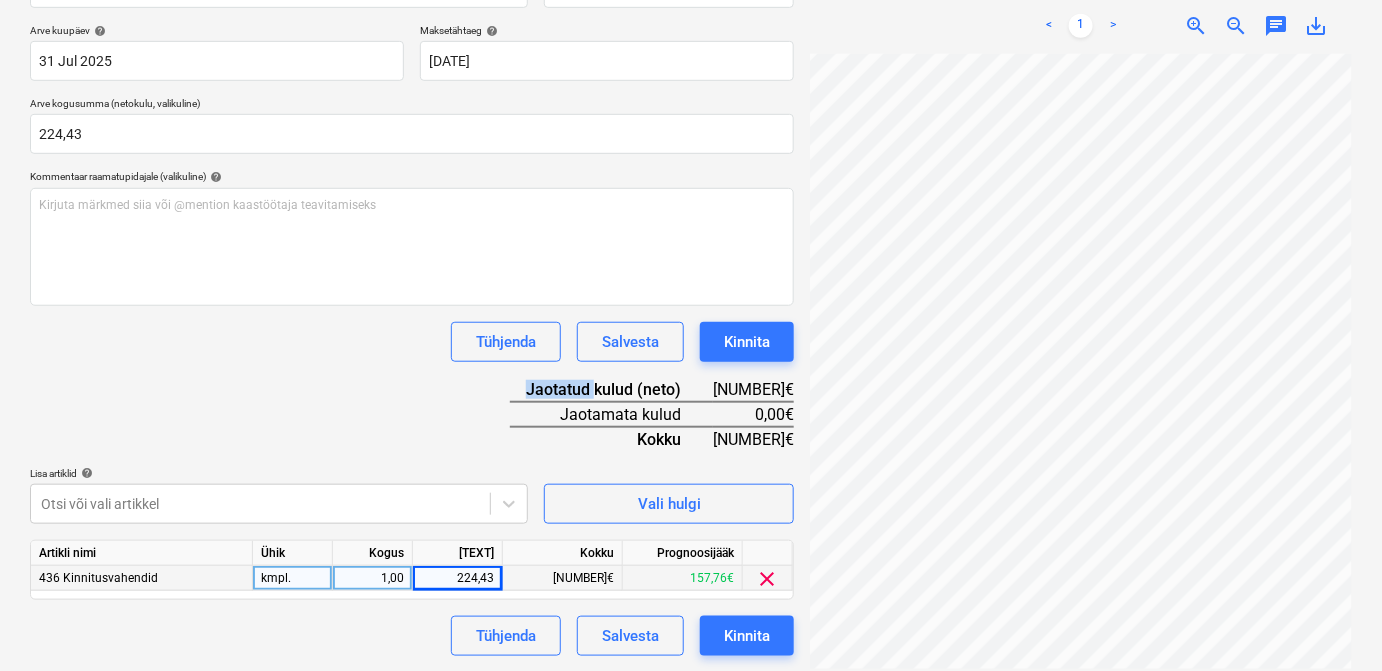 click on "Dokumendi nimi help [NUMBER] Arve number  (valikuline) help [NUMBER] Arve kuupäev help [DATE] [DATE] Press the down arrow key to interact with the calendar and
select a date. Press the question mark key to get the keyboard shortcuts for changing dates. Maksetähtaeg help [DATE] [DATE] Press the down arrow key to interact with the calendar and
select a date. Press the question mark key to get the keyboard shortcuts for changing dates. Arve kogusumma (netokulu, valikuline) [NUMBER] Kommentaar raamatupidajale (valikuline) help Kirjuta märkmed siia või @mention kaastöötaja teavitamiseks ﻿ Tühjenda Salvesta Kinnita Jaotatud kulud (neto) [NUMBER]€ Jaotamata kulud 0,00€ Kokku [NUMBER]€ Lisa artiklid help Otsi või vali artikkel Vali hulgi Artikli nimi Ühik Kogus Ühiku hind Kokku Prognoosijääk 436 Kinnitusvahendid kmpl. 1,00 [NUMBER] [NUMBER]€ [NUMBER]€ clear Tühjenda Salvesta Kinnita" at bounding box center (412, 303) 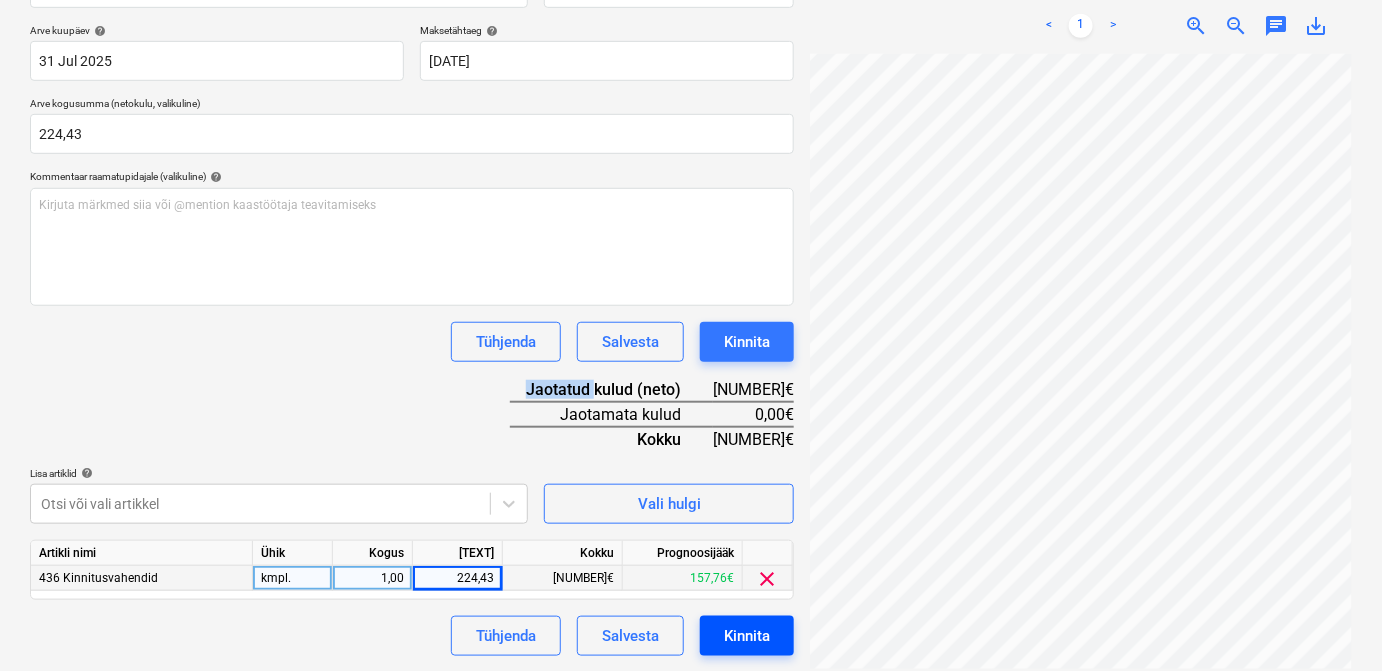 click on "Kinnita" at bounding box center [747, 636] 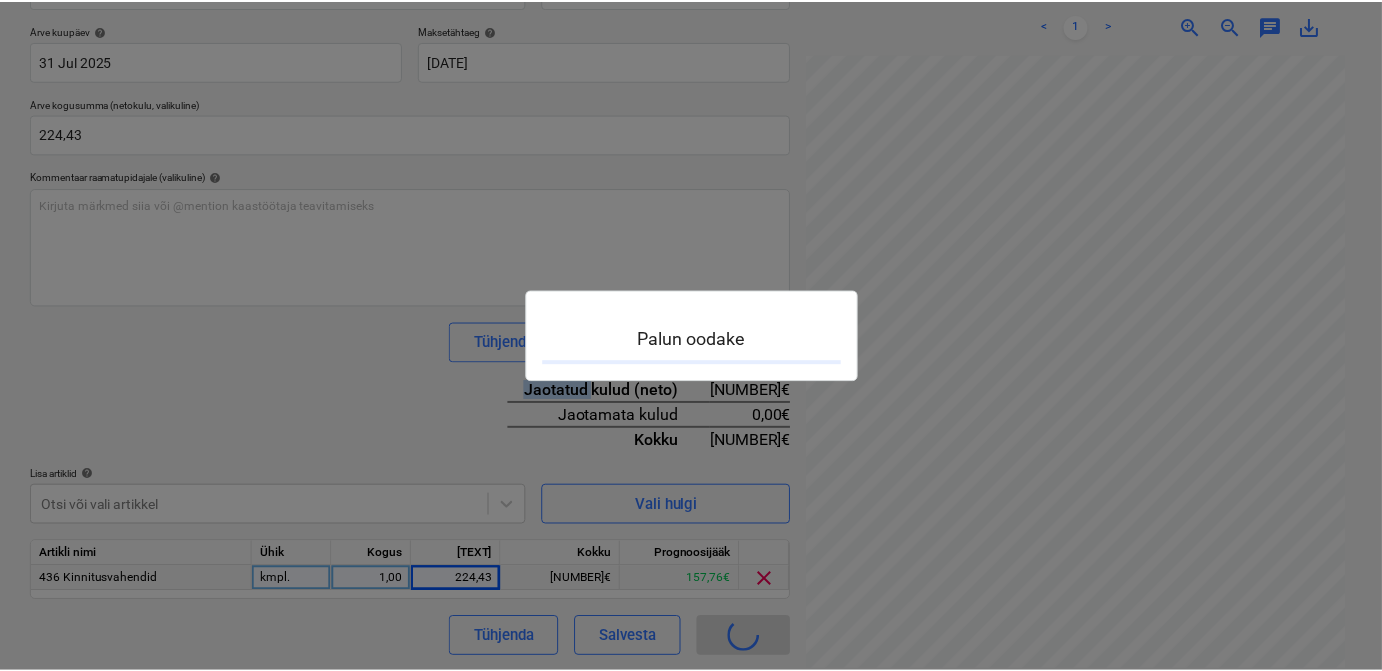 scroll, scrollTop: 0, scrollLeft: 0, axis: both 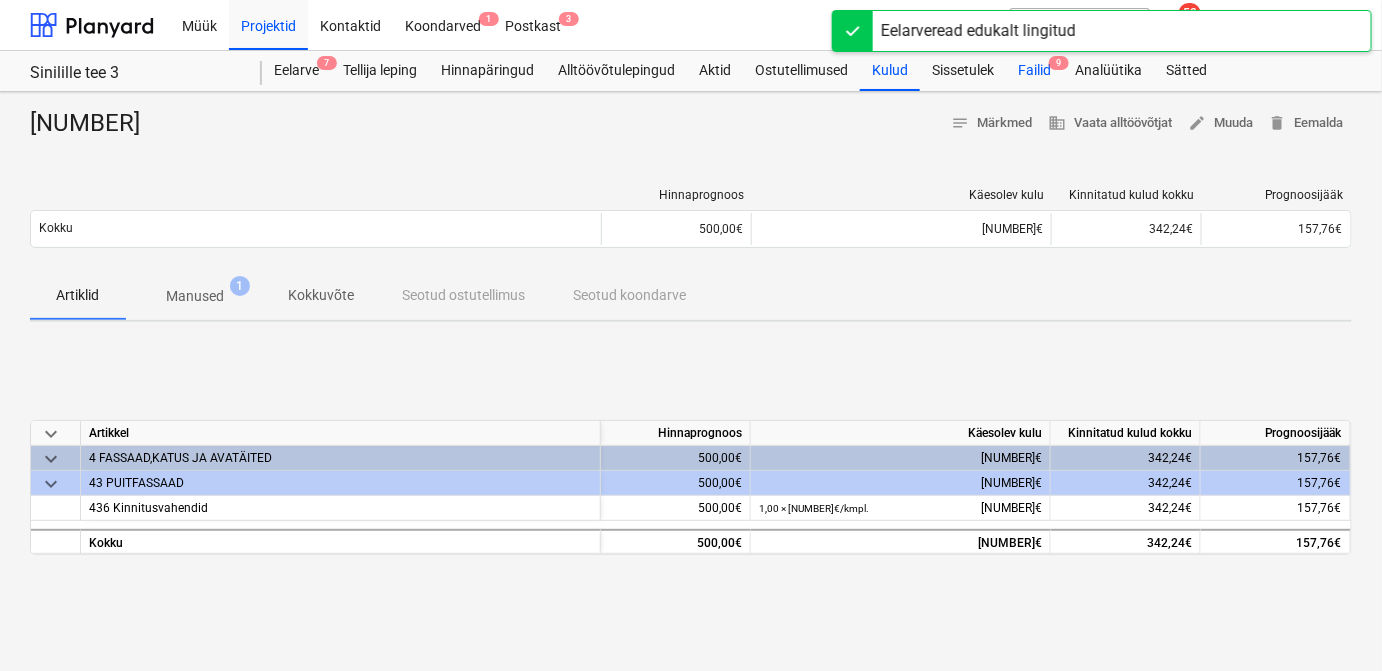 click on "Failid 9" at bounding box center [1034, 71] 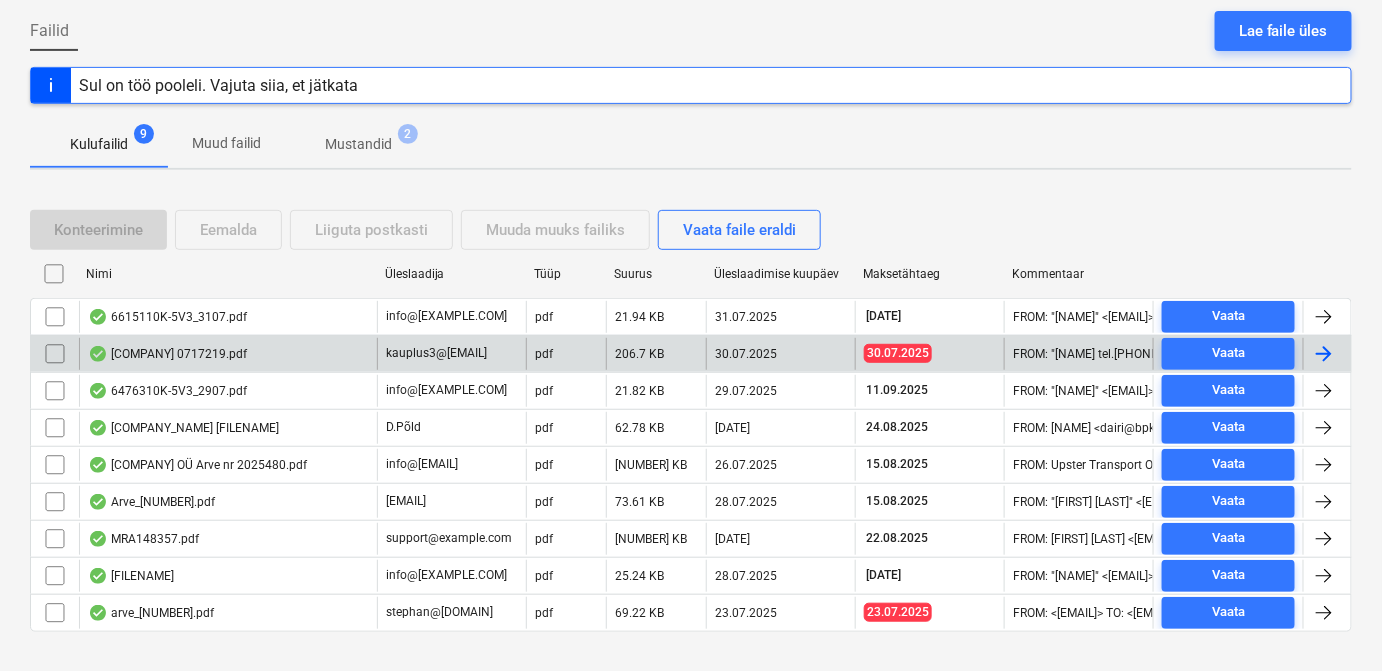 scroll, scrollTop: 192, scrollLeft: 0, axis: vertical 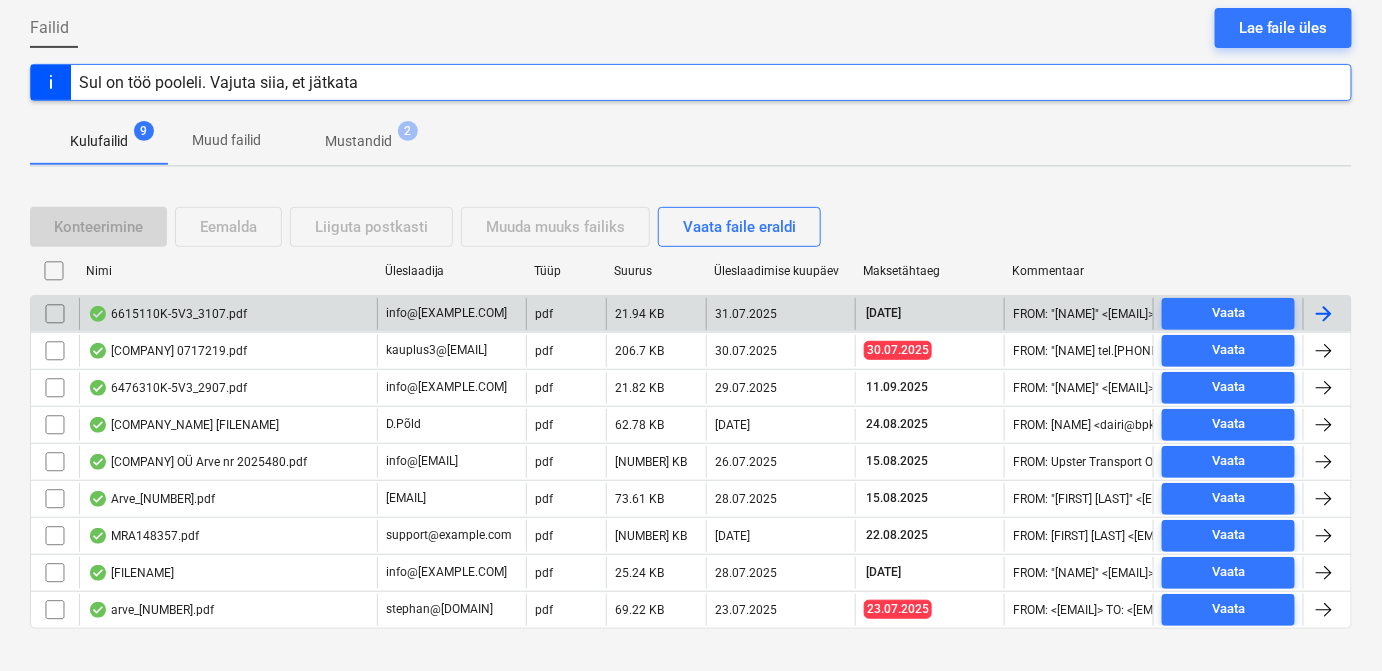 click at bounding box center [1324, 314] 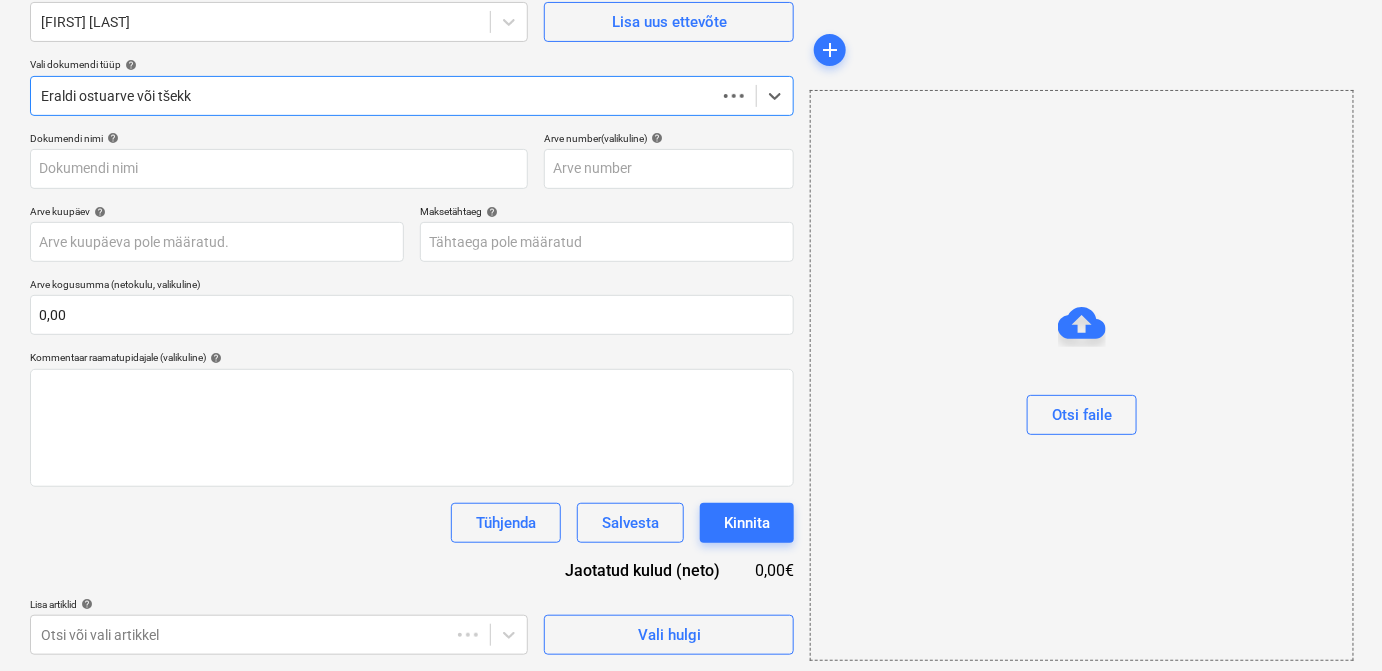 scroll, scrollTop: 178, scrollLeft: 0, axis: vertical 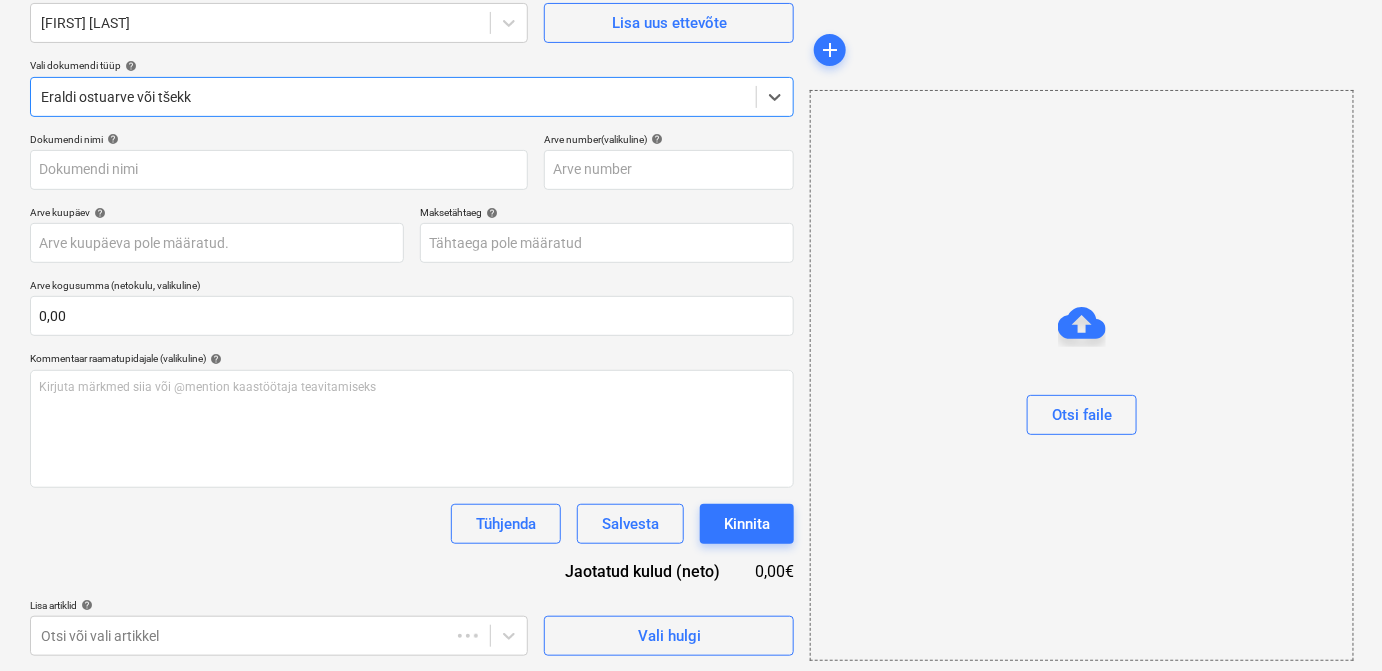 type on "6615110K-5V3" 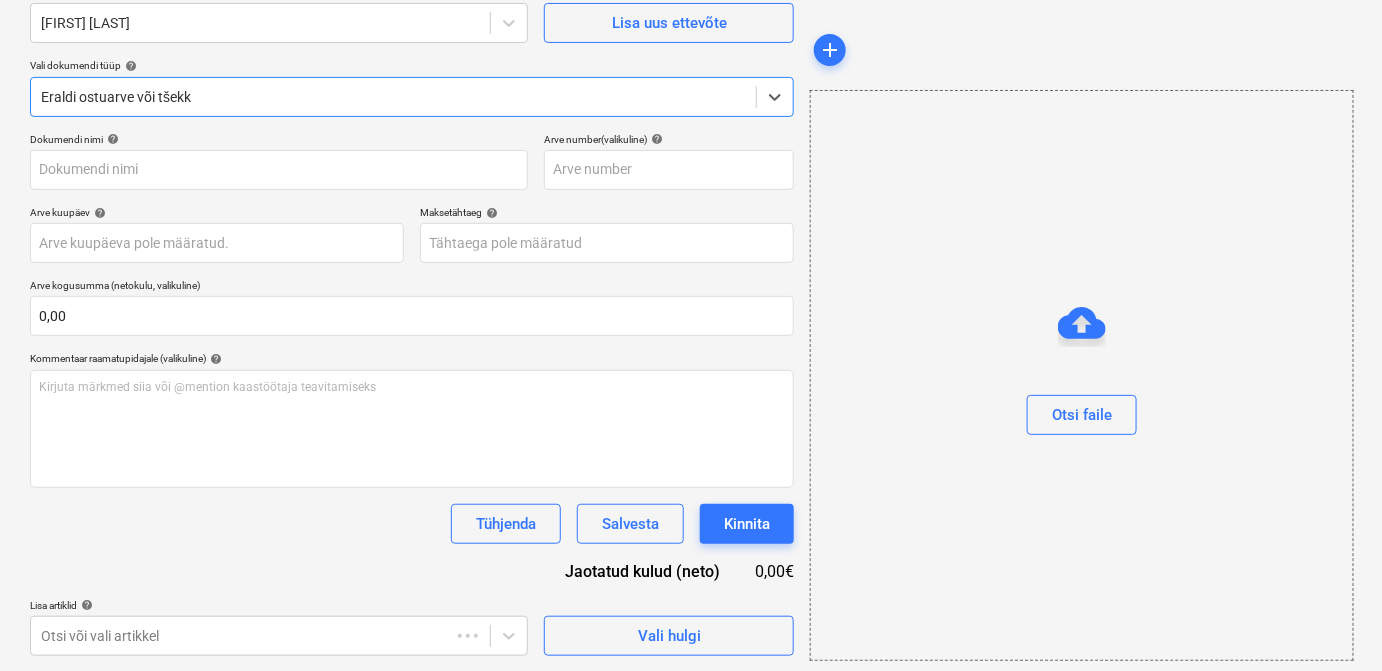 type on "6615110K-5V3" 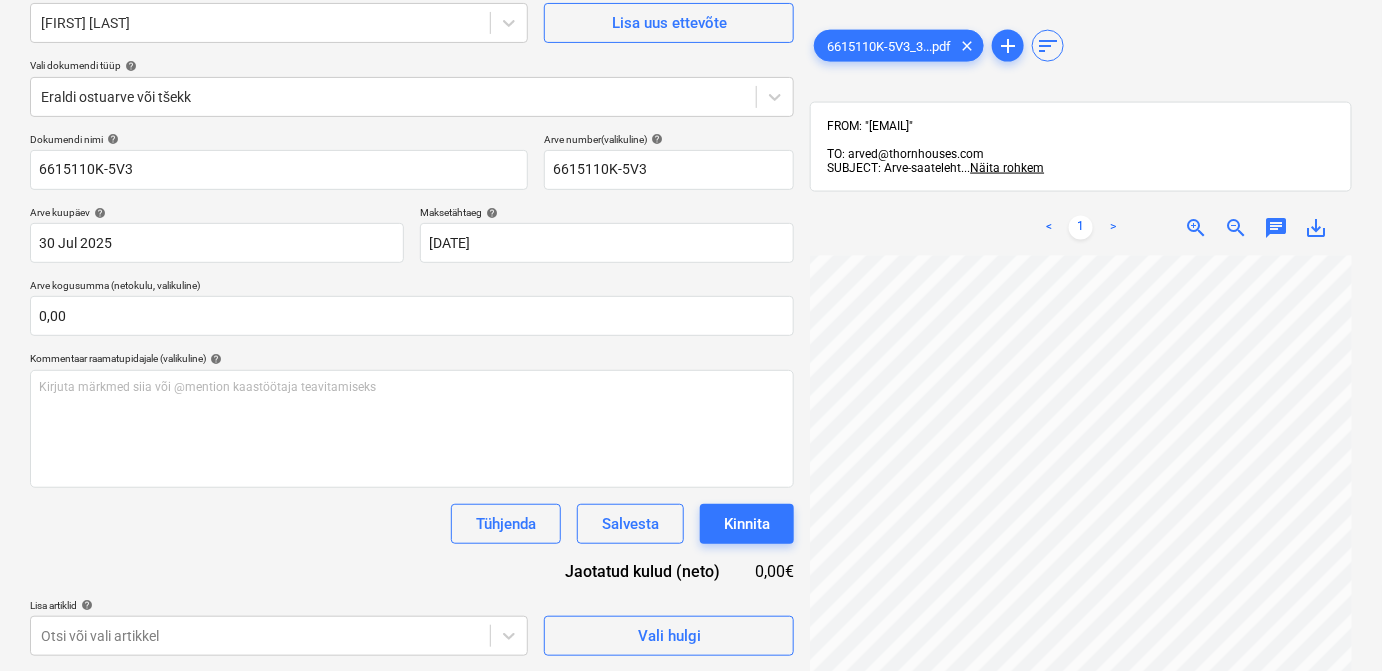 scroll, scrollTop: 80, scrollLeft: 127, axis: both 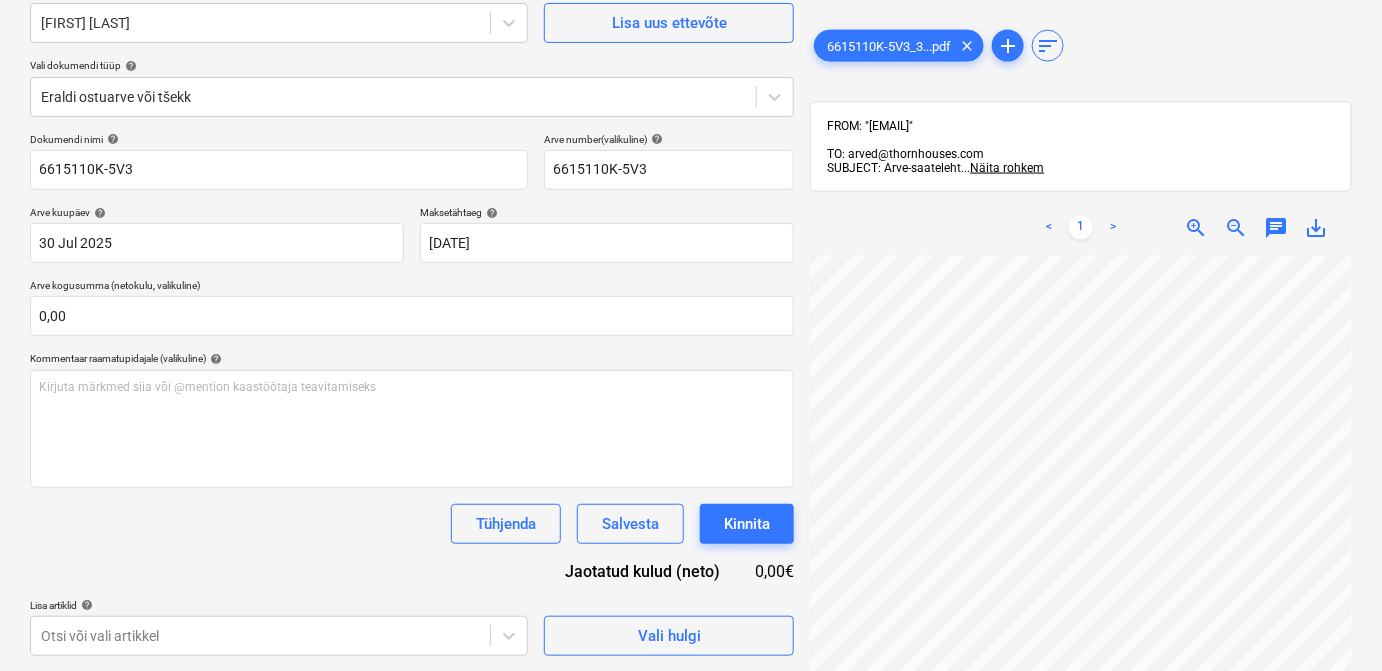 click on "< 1 > zoom_in zoom_out chat 0 save_alt" at bounding box center (1081, 535) 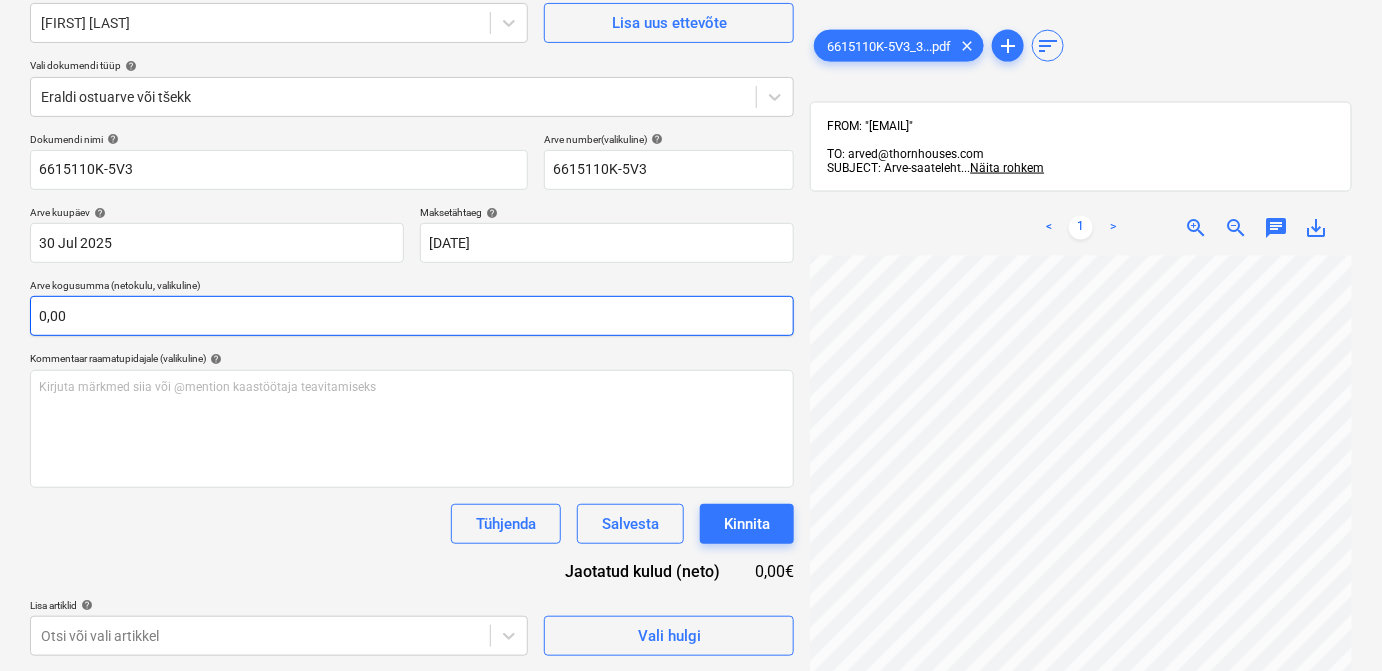 type 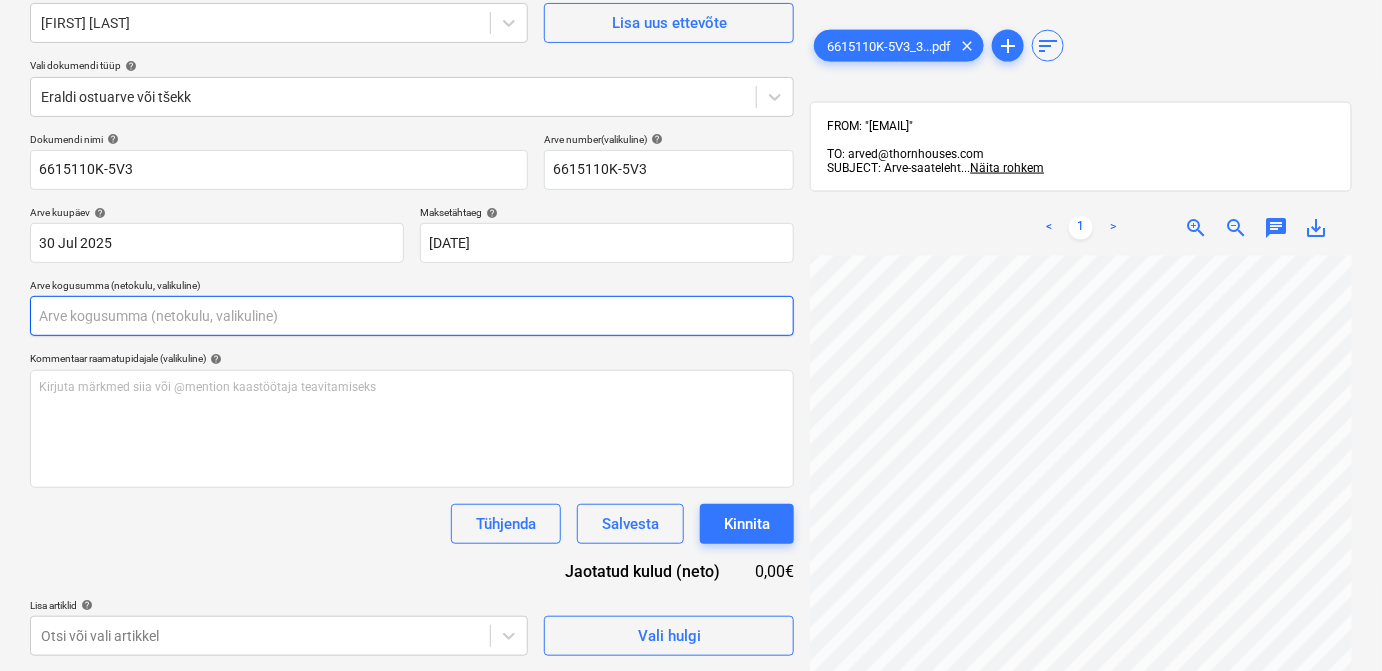 click at bounding box center [412, 316] 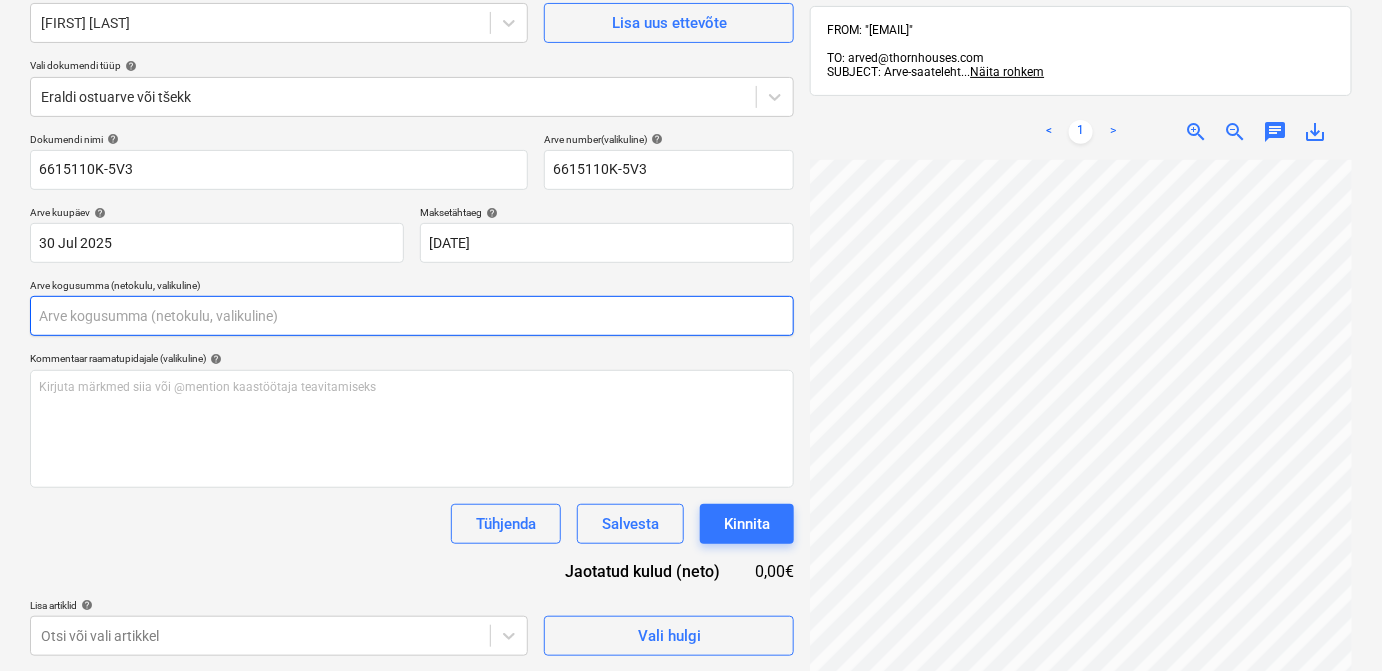 scroll, scrollTop: 284, scrollLeft: 0, axis: vertical 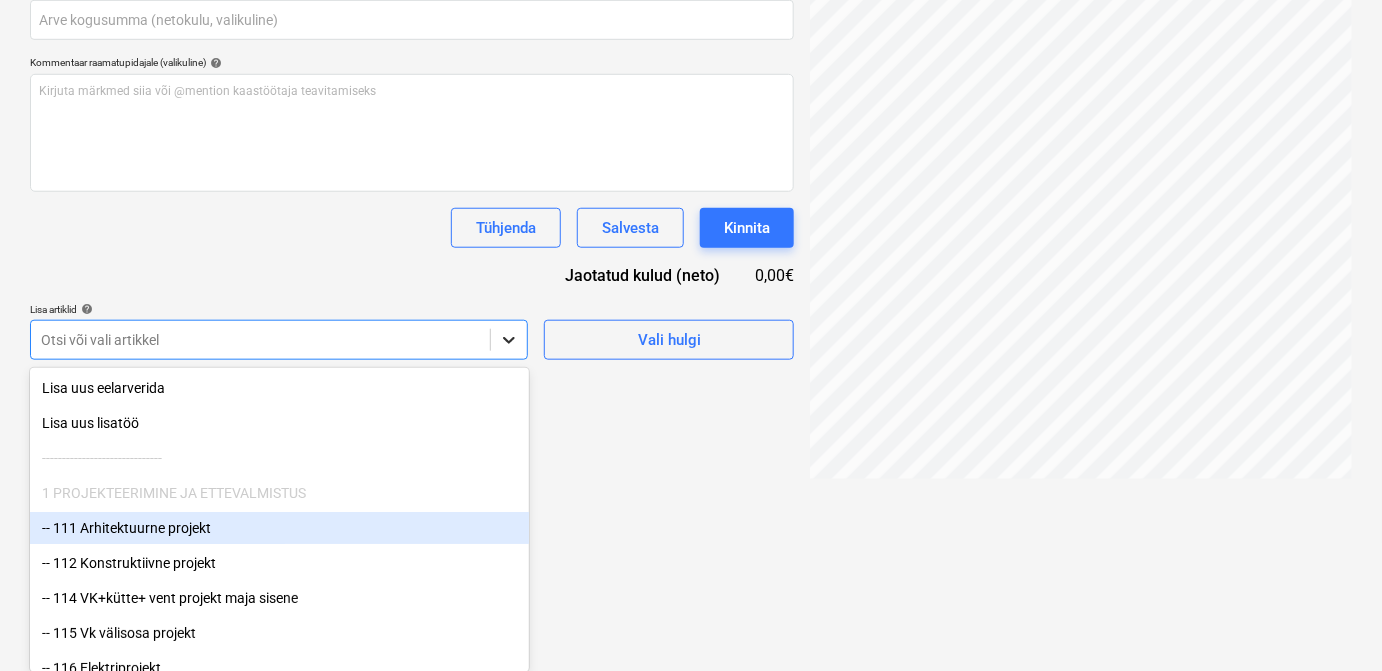 click on "Müük Projektid Kontaktid Koondarved 1 Postkast 3 format_size keyboard_arrow_down help search Otsi notifications 52 keyboard_arrow_down S. Savin keyboard_arrow_down Sinilinnu tee 3 Eelarve 7 Tellija leping Hinnapäringud Alltöövõtulepingud Aktid Ostutellimused Kulud Sissetulek Failid 9 Analüütika Sätted Failide konteerimine Vali ettevõte Karl bilder   Lisa uus ettevõte Vali dokumendi tüüp help Eraldi ostuarve või tšekk Dokumendi nimi help [NUMBER]-[NUMBER]-[NUMBER] Arve number  (valikuline) help [NUMBER]-[NUMBER]-[NUMBER] Arve kuupäev help [DAY] [MONTH] [YEAR] [DAY].[MONTH].[YEAR] Press the down arrow key to interact with the calendar and
select a date. Press the question mark key to get the keyboard shortcuts for changing dates. Maksetähtaeg help [DAY] [MONTH] [YEAR] [DAY].[MONTH].[YEAR] Press the down arrow key to interact with the calendar and
select a date. Press the question mark key to get the keyboard shortcuts for changing dates. Arve kogusumma (netokulu, valikuline) Kommentaar raamatupidajale (valikuline) help ﻿ Tühjenda Salvesta Kinnita" at bounding box center [691, -139] 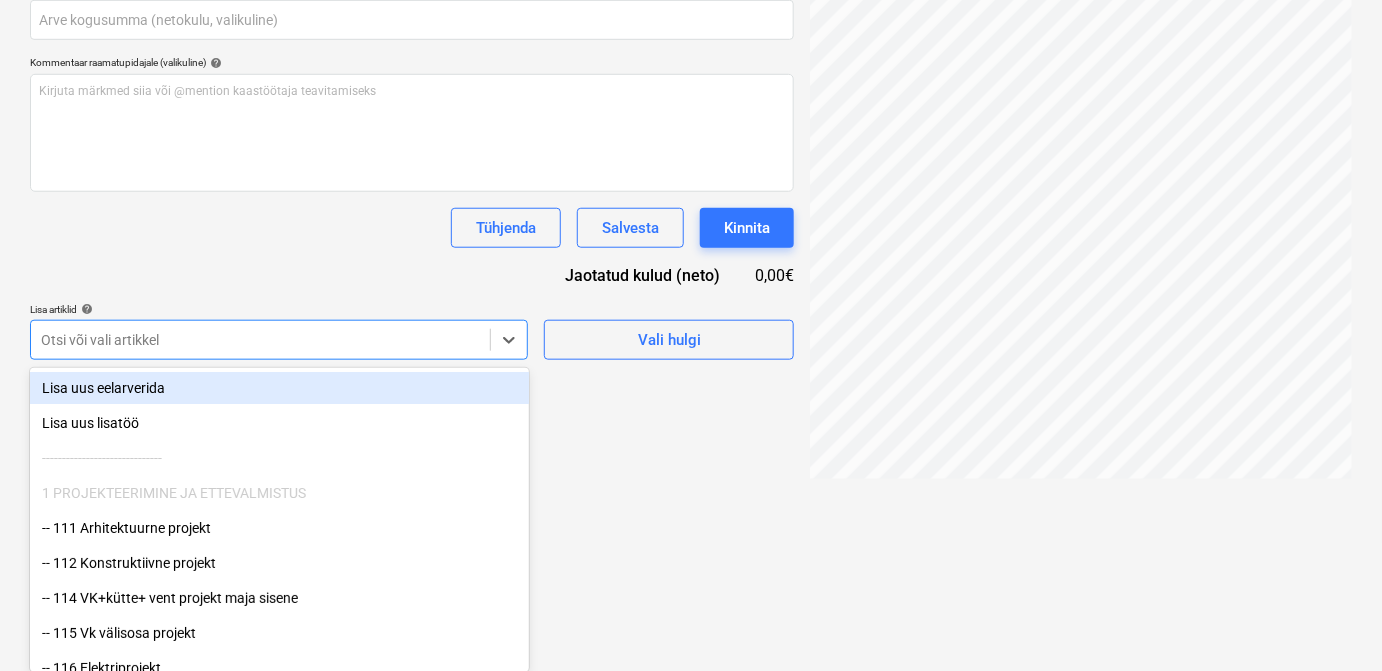 click on "Lisa uus eelarverida" at bounding box center (279, 388) 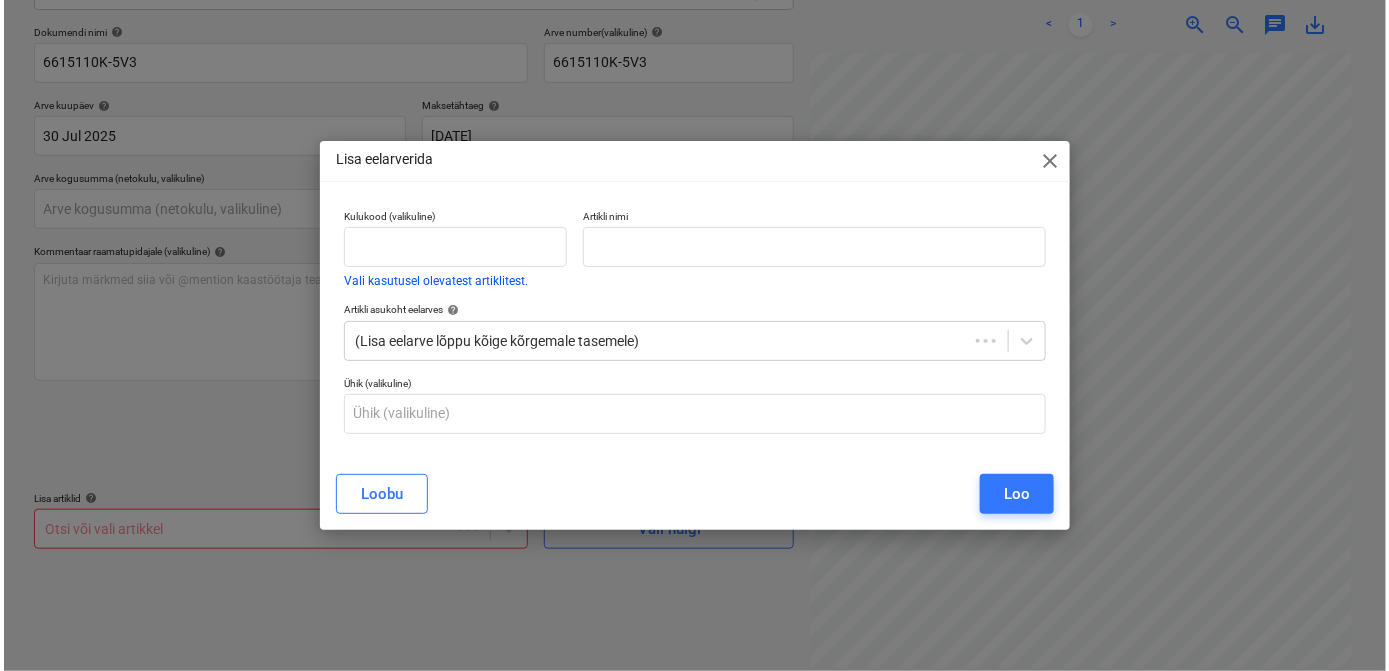 scroll, scrollTop: 284, scrollLeft: 0, axis: vertical 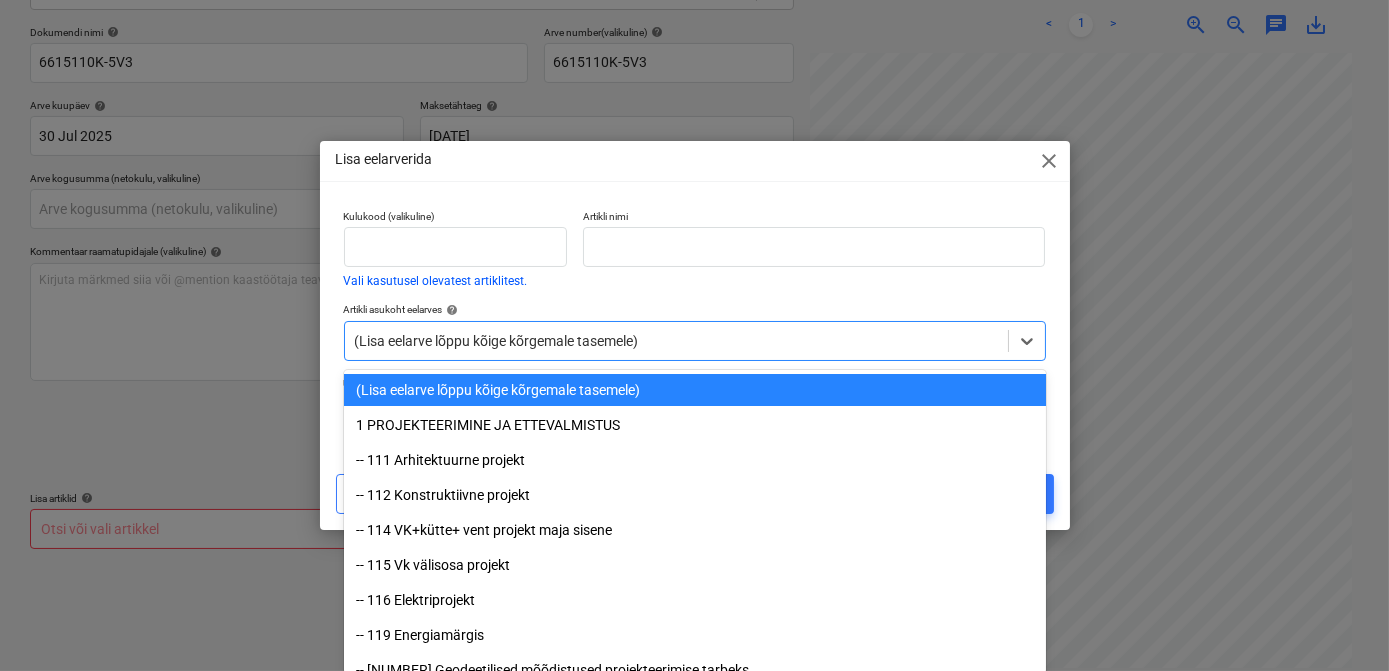 click at bounding box center [676, 341] 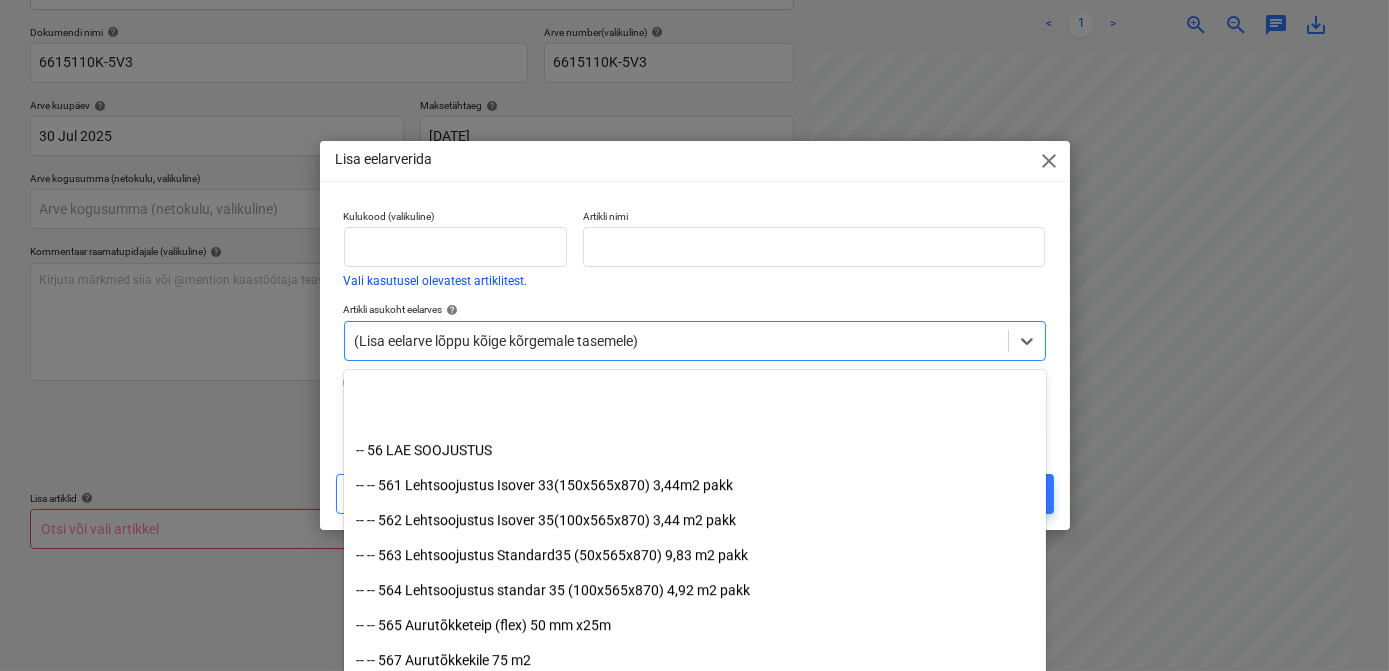 scroll, scrollTop: 12484, scrollLeft: 0, axis: vertical 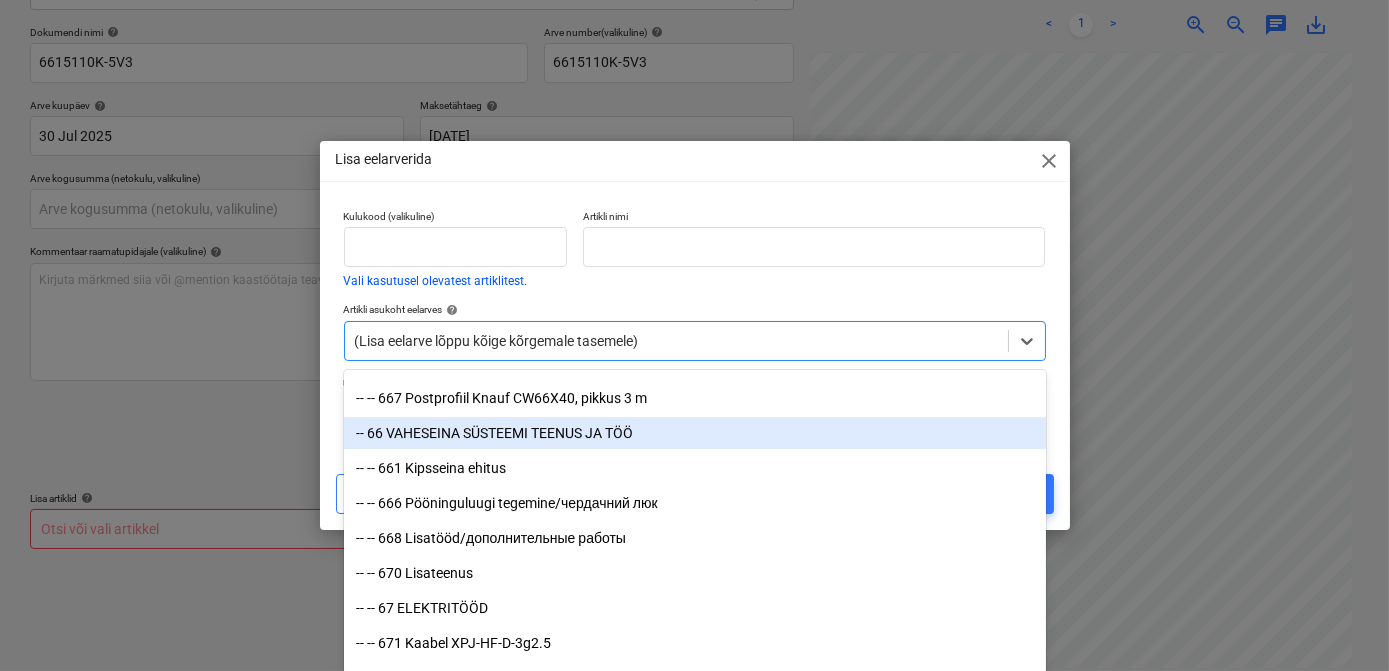 click on "--  66 VAHESEINA SÜSTEEMI TEENUS JA TÖÖ" at bounding box center [695, 433] 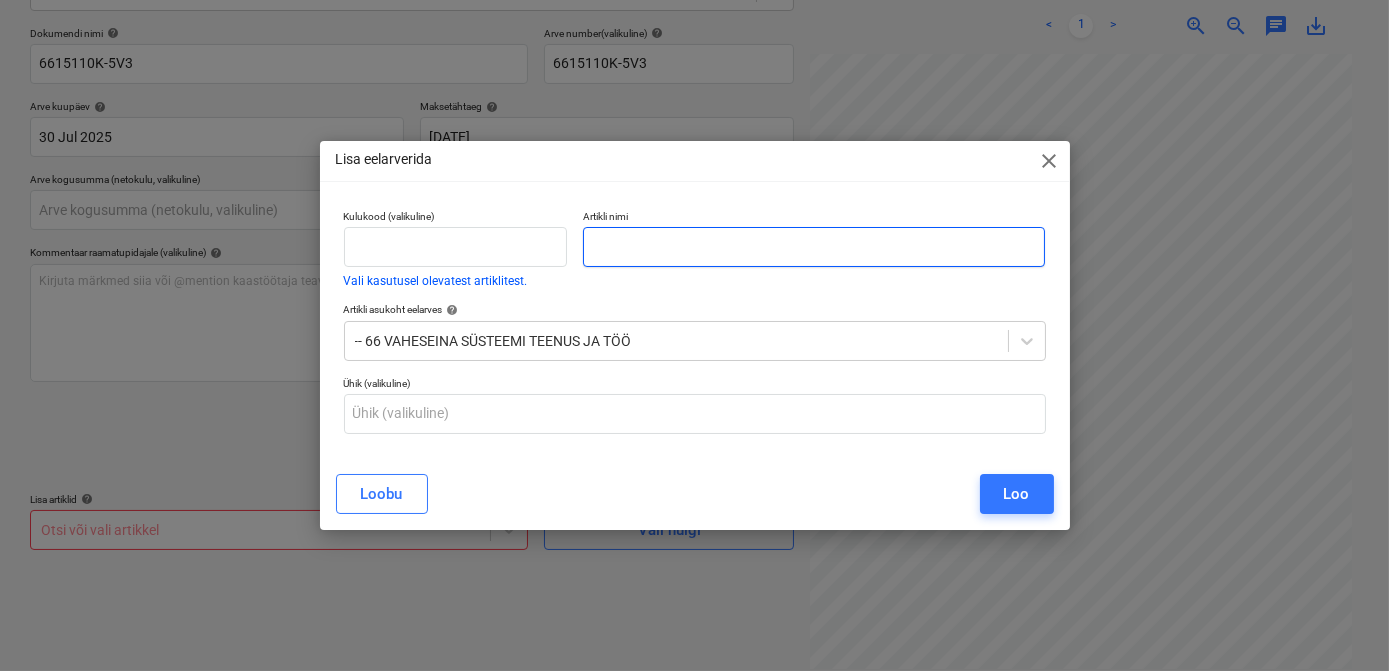 click at bounding box center [814, 247] 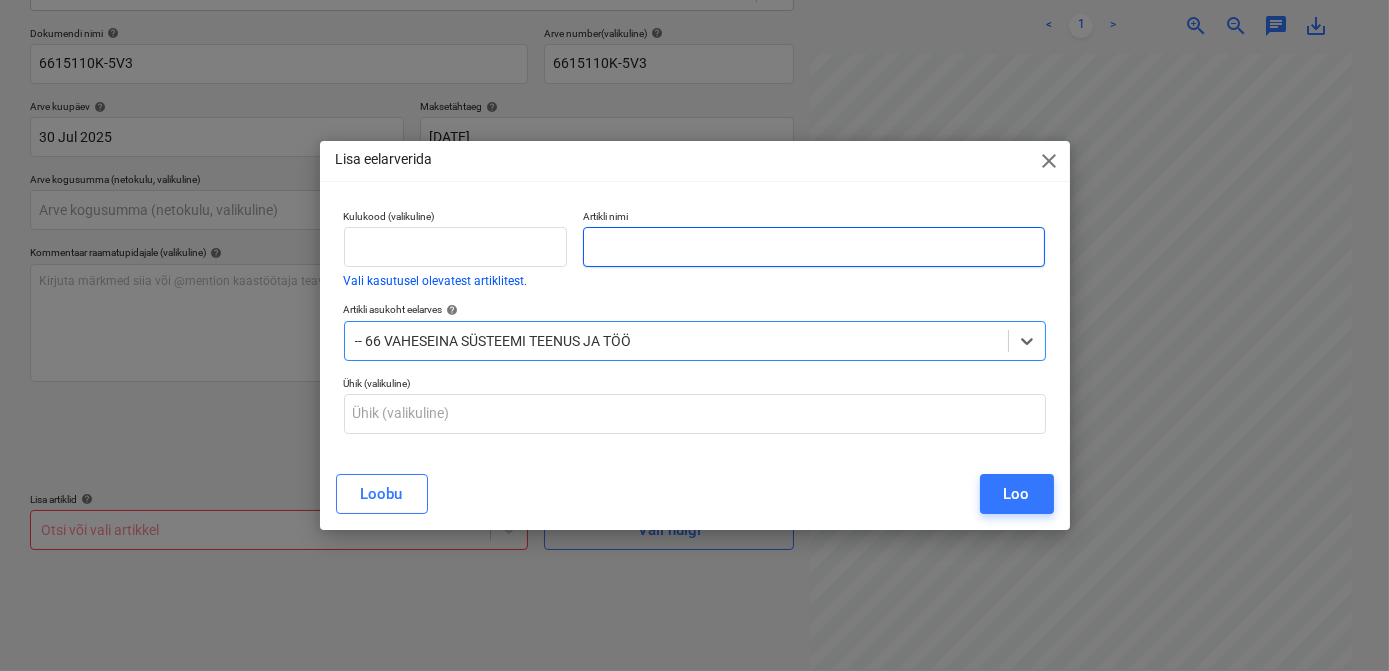 type on "n" 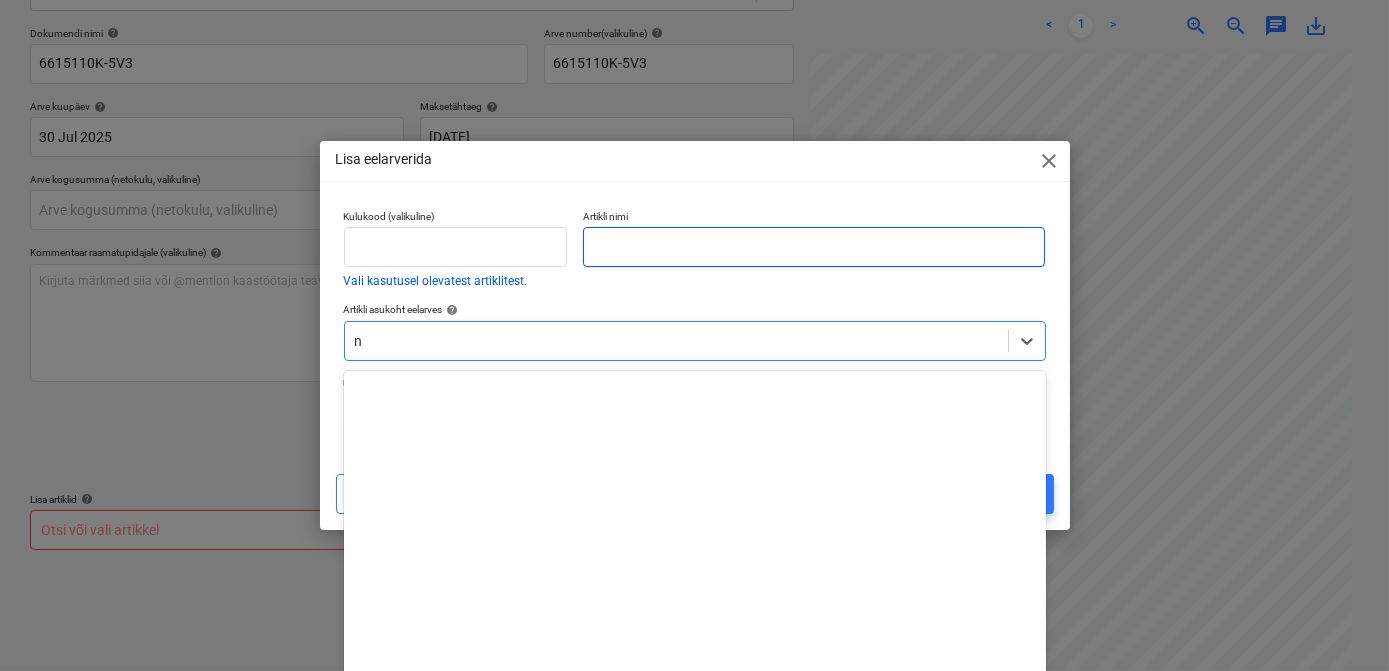 scroll, scrollTop: 285, scrollLeft: 0, axis: vertical 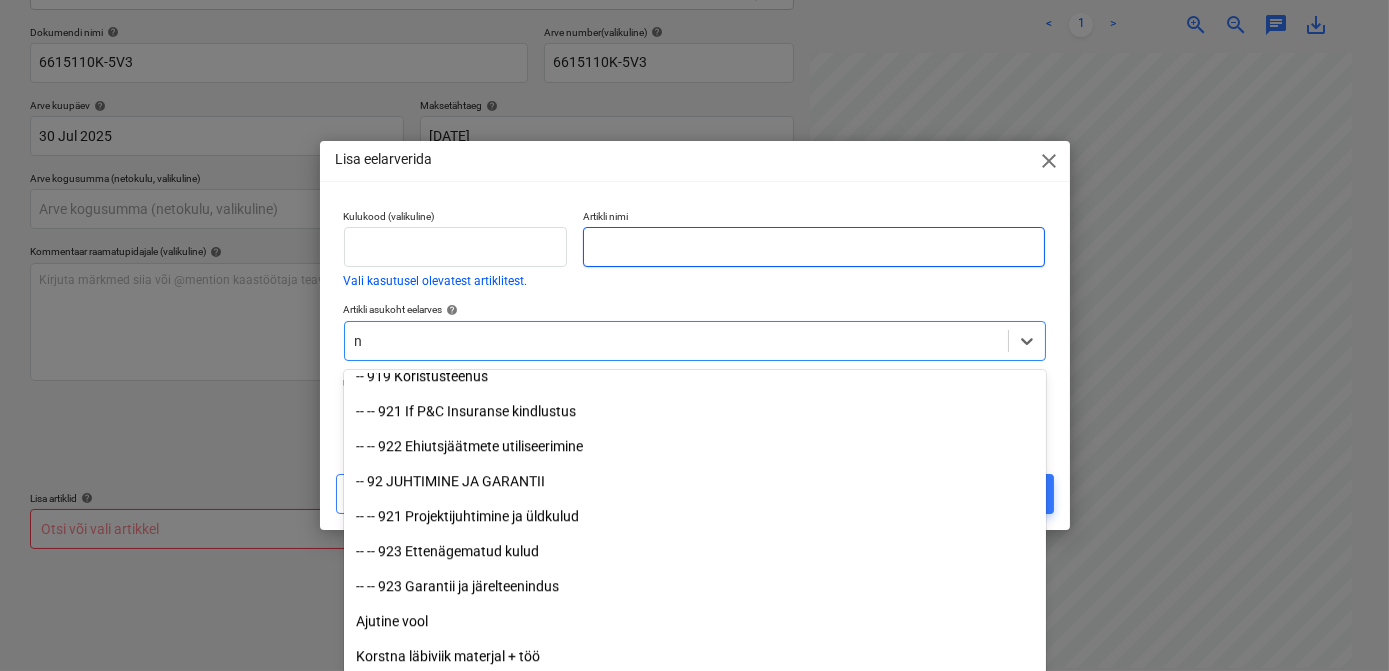 type 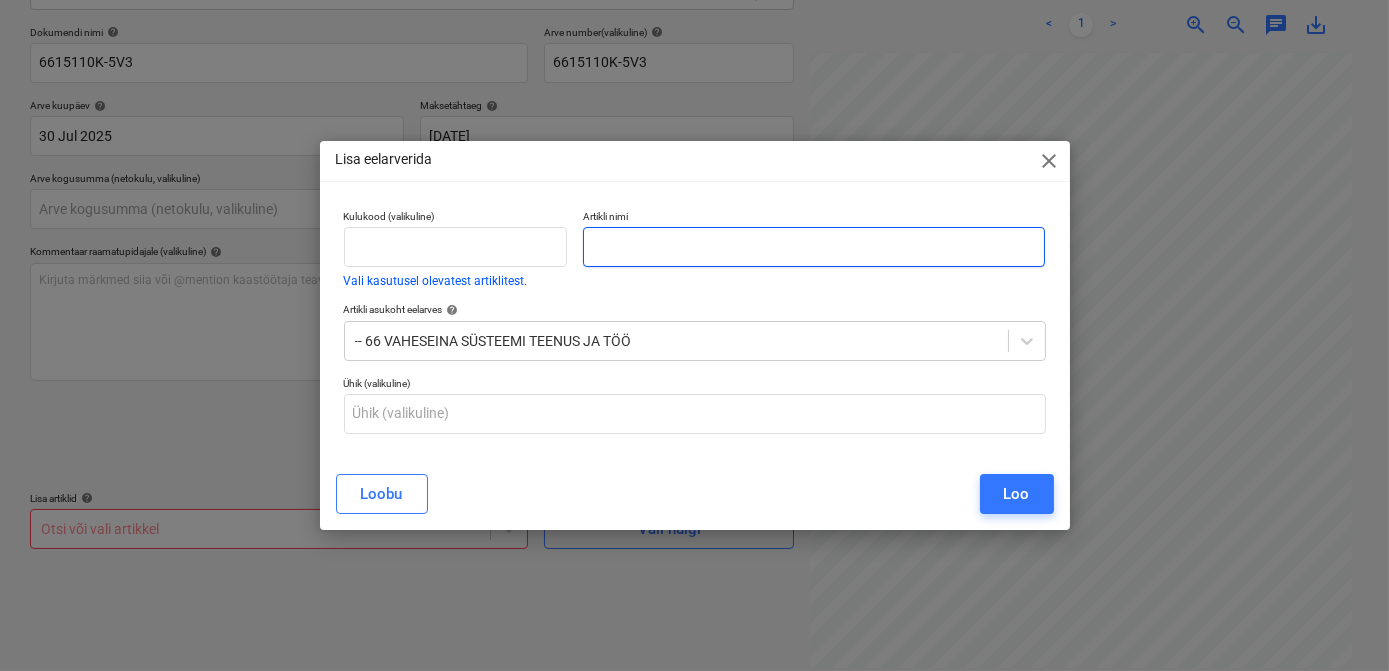 scroll, scrollTop: 284, scrollLeft: 0, axis: vertical 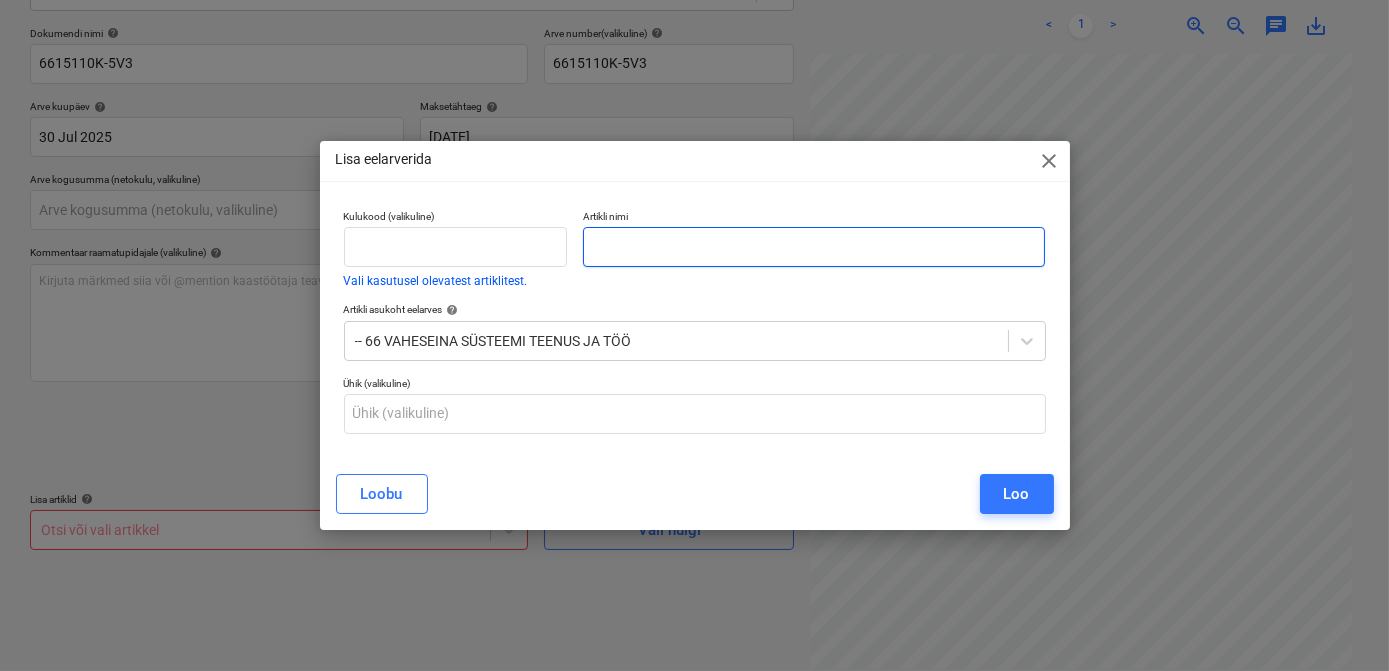 click at bounding box center (814, 247) 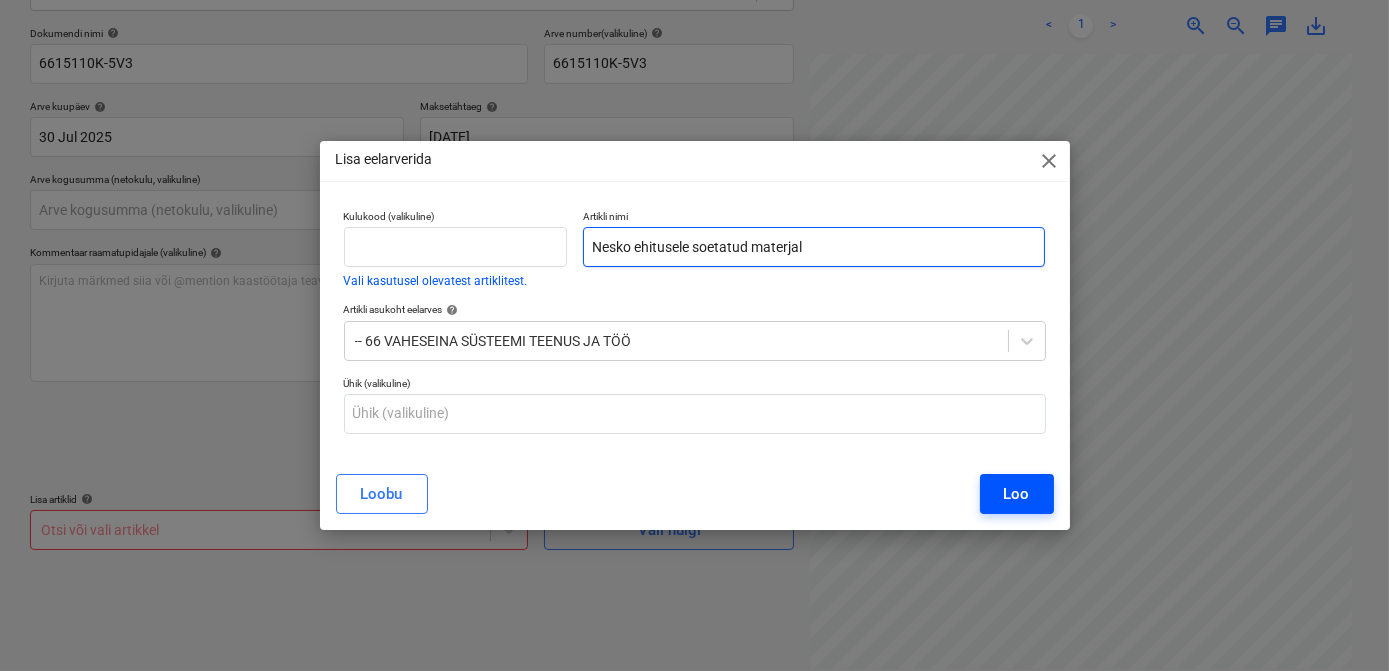 type on "Nesko ehitusele soetatud materjal" 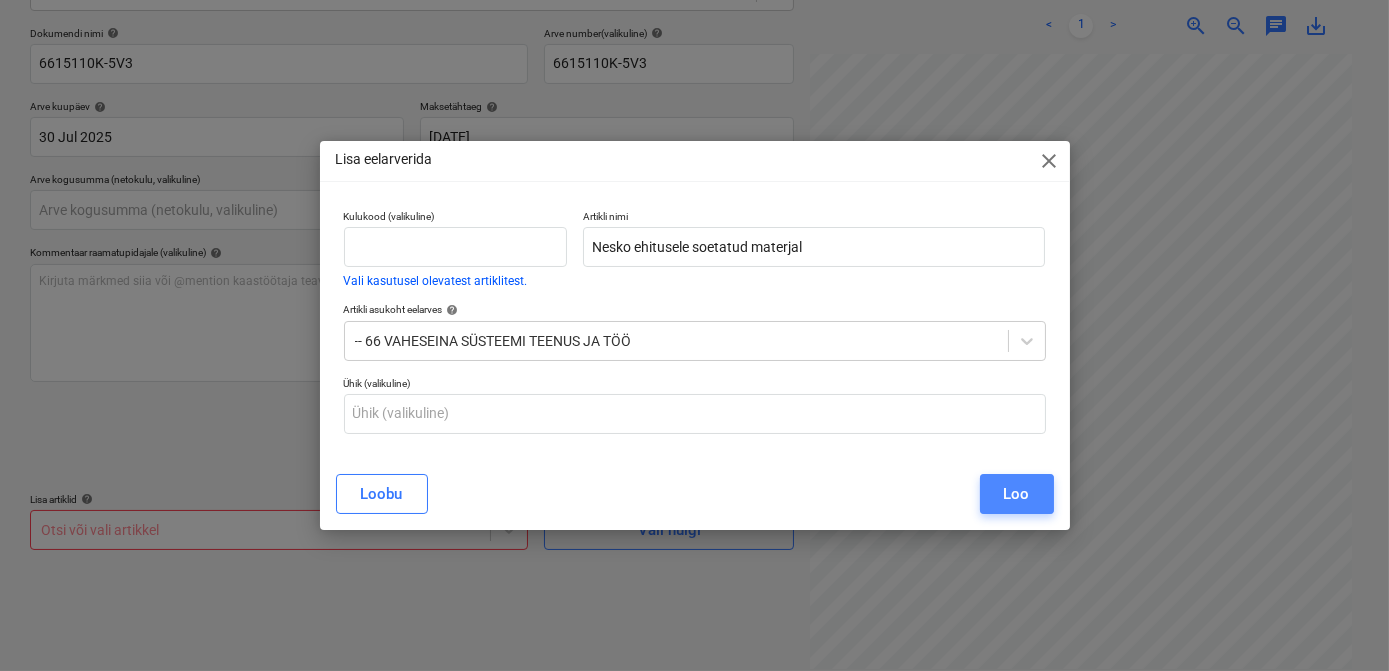 click on "Loo" at bounding box center [1017, 494] 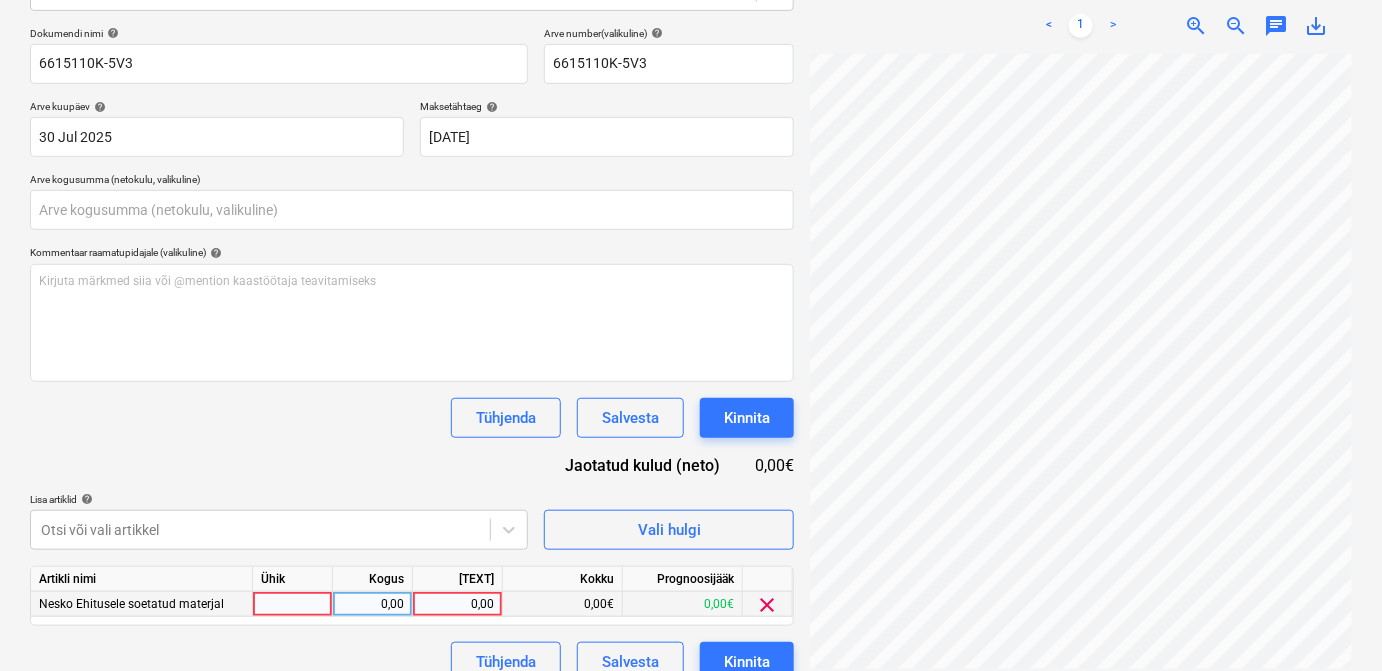 click at bounding box center (293, 604) 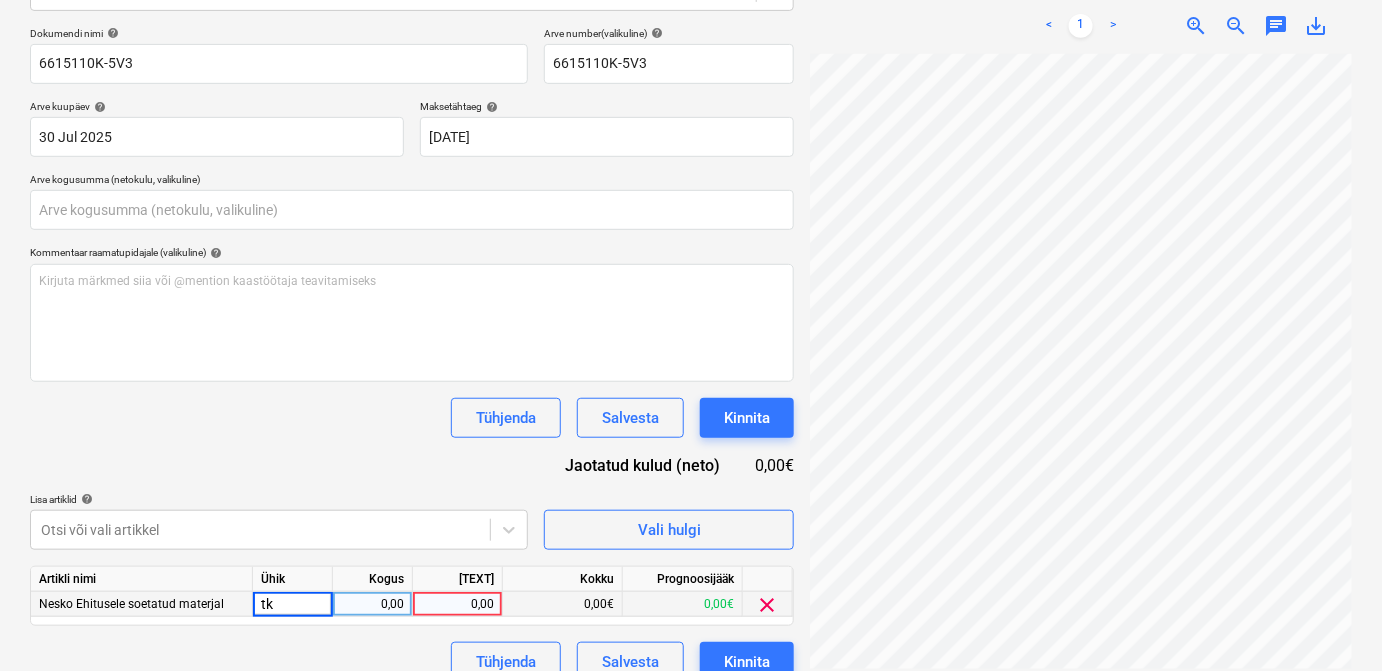 type on "t" 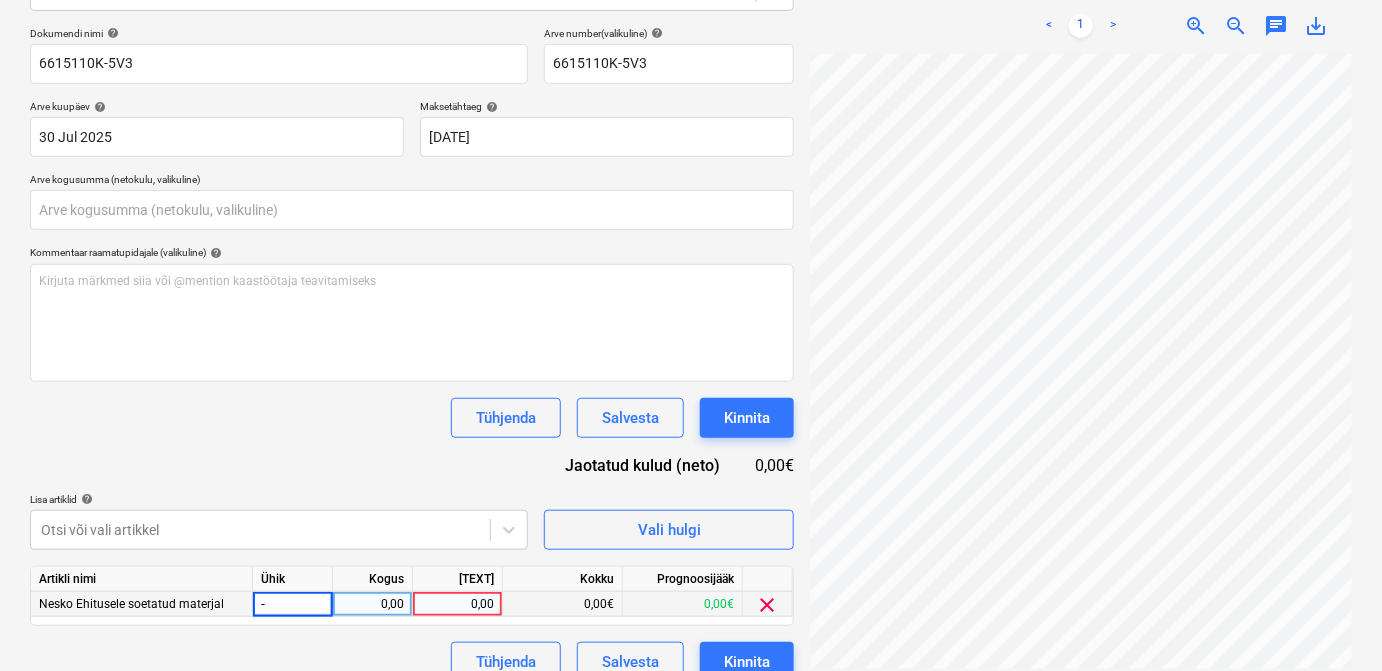 type on "-1" 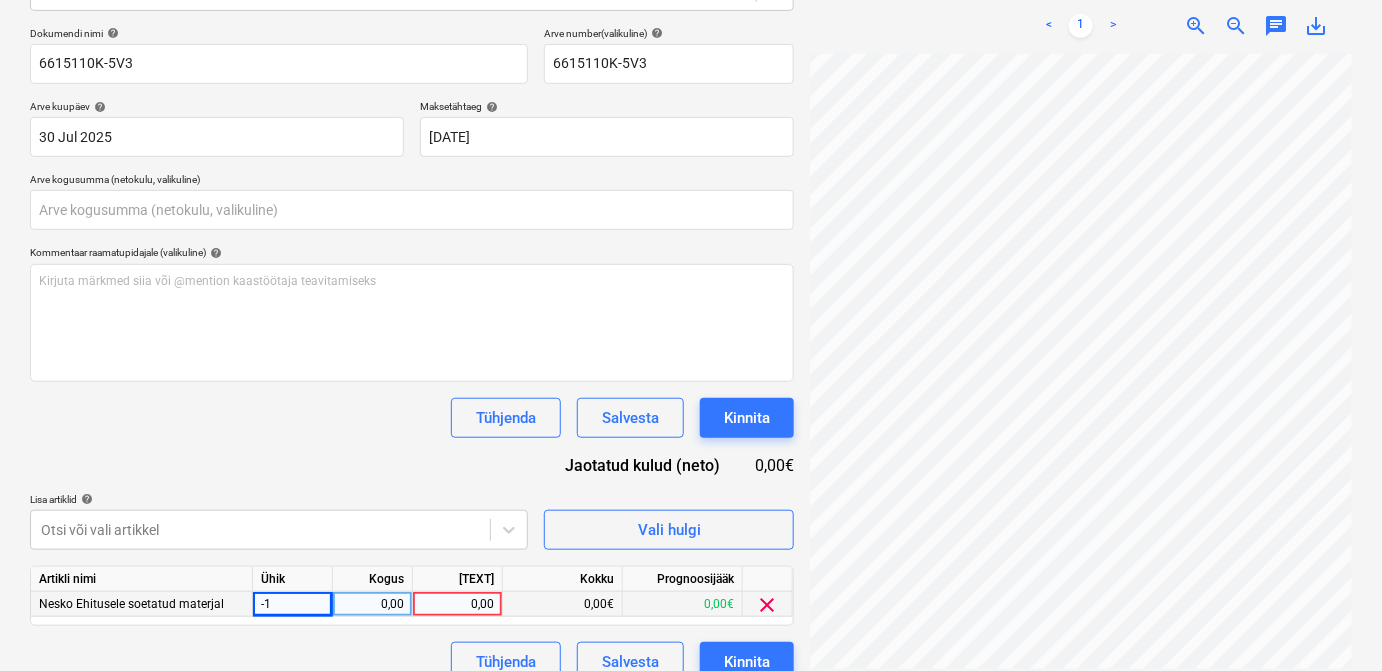 click on "0,00" at bounding box center (372, 604) 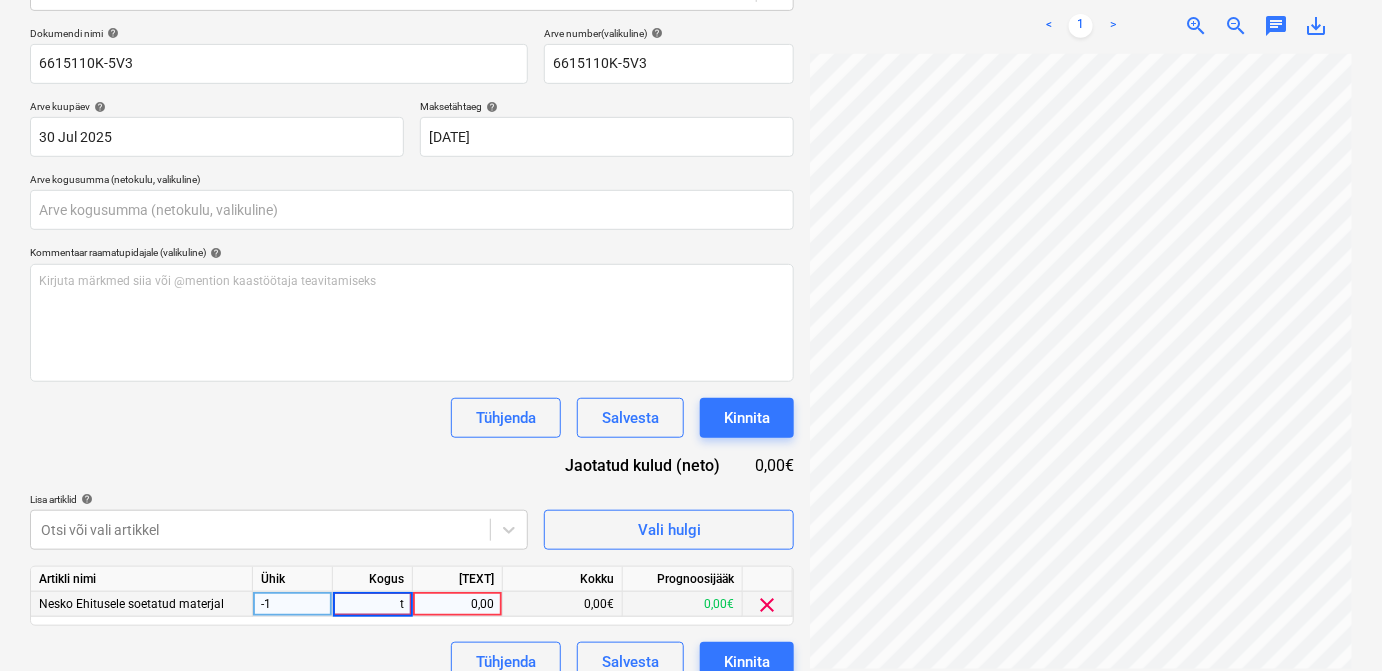 type on "tk" 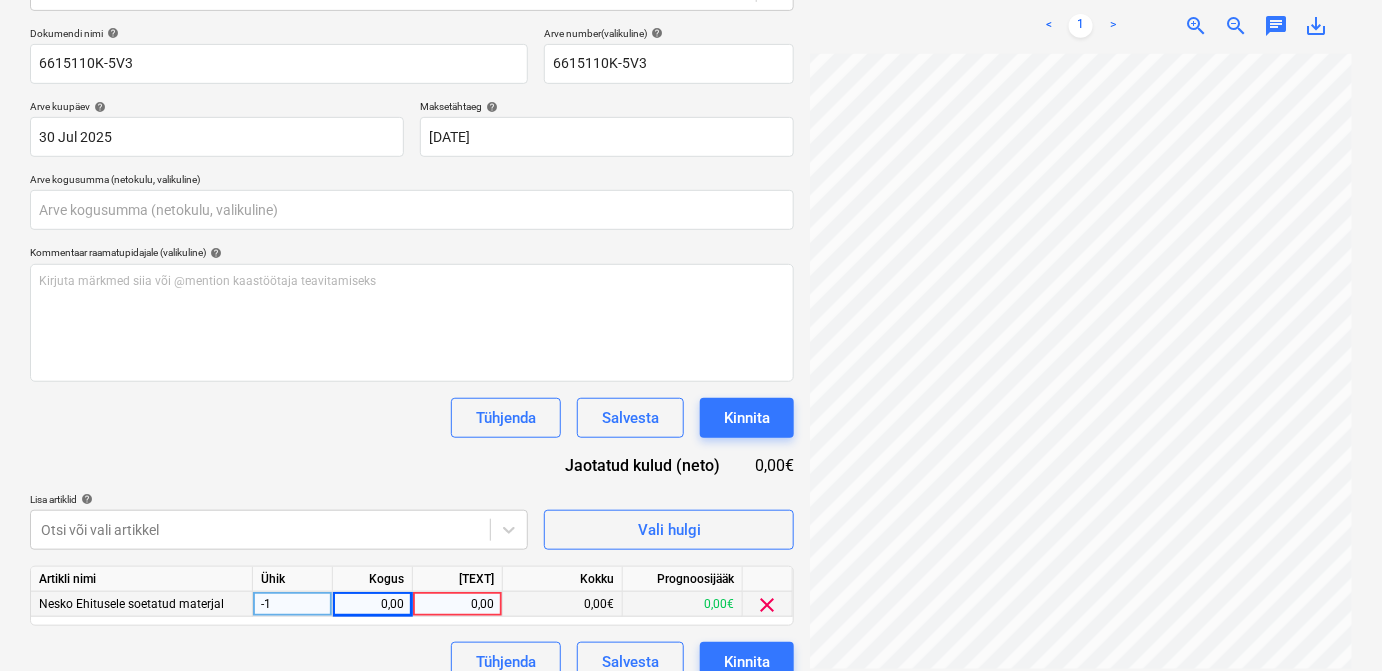 click on "0,00" at bounding box center [457, 604] 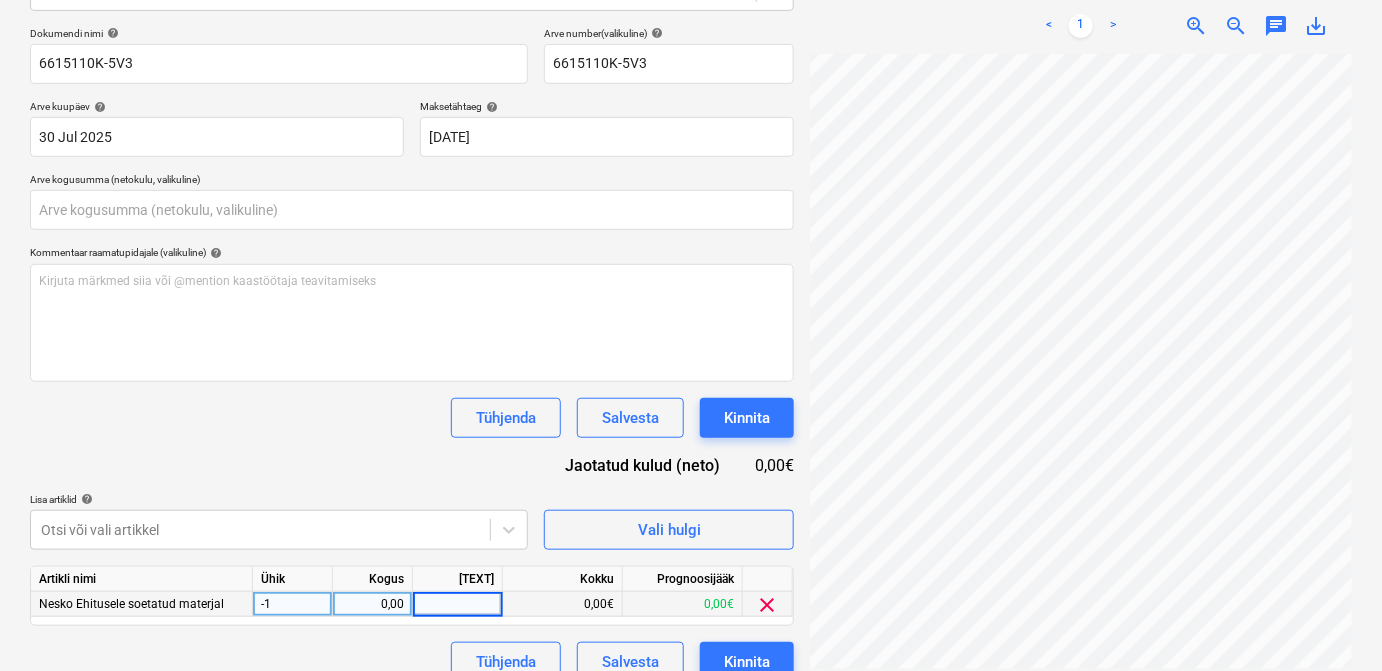 type on "+" 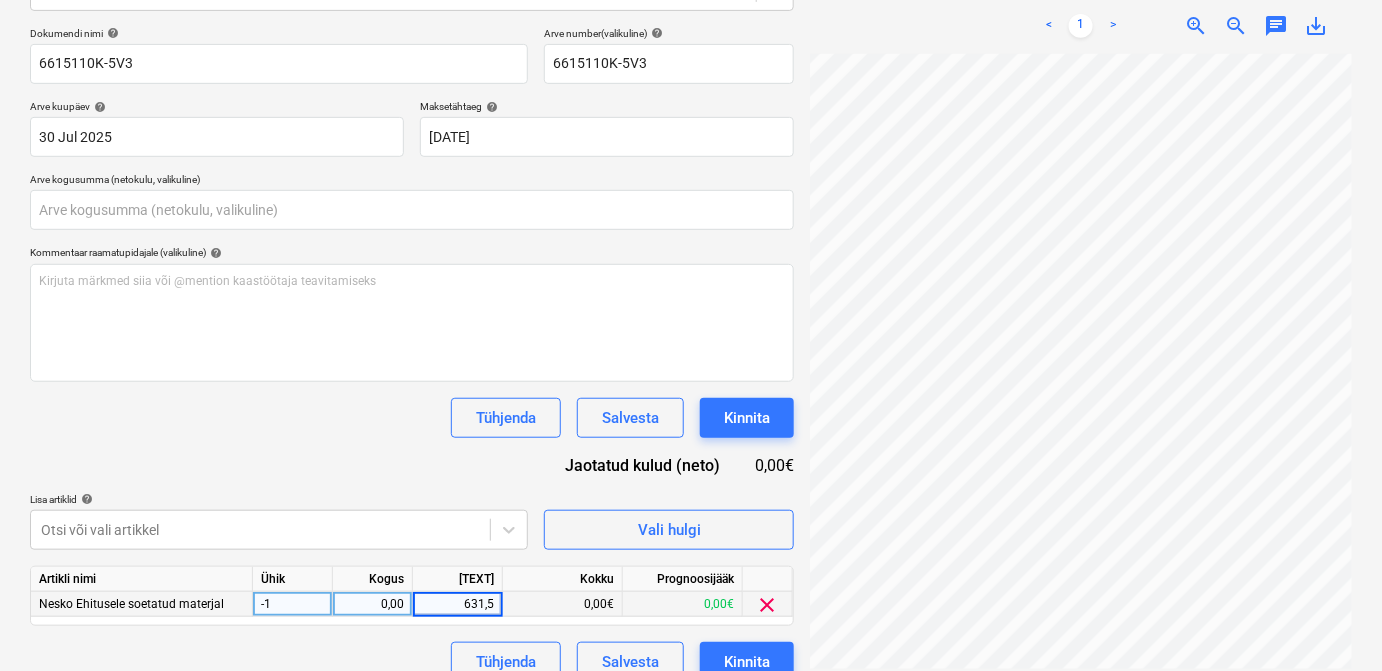 type on "631,54" 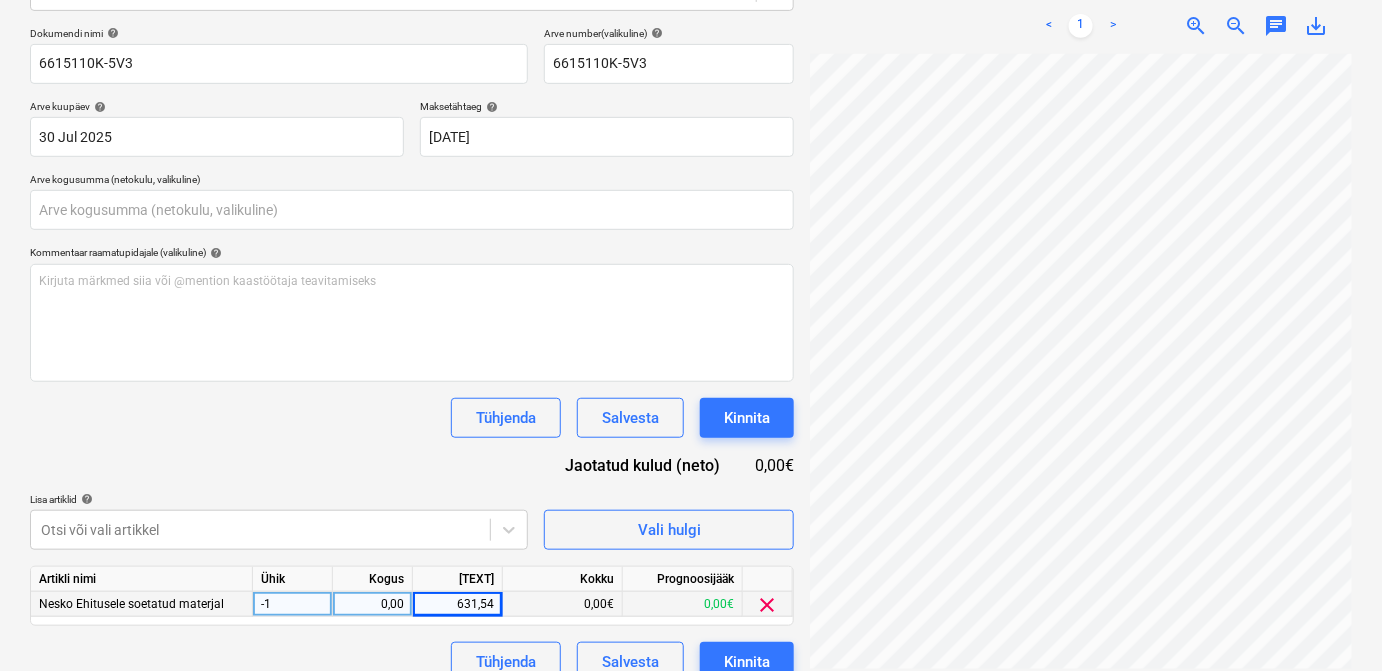 click on "Tühjenda Salvesta Kinnita" at bounding box center (412, 418) 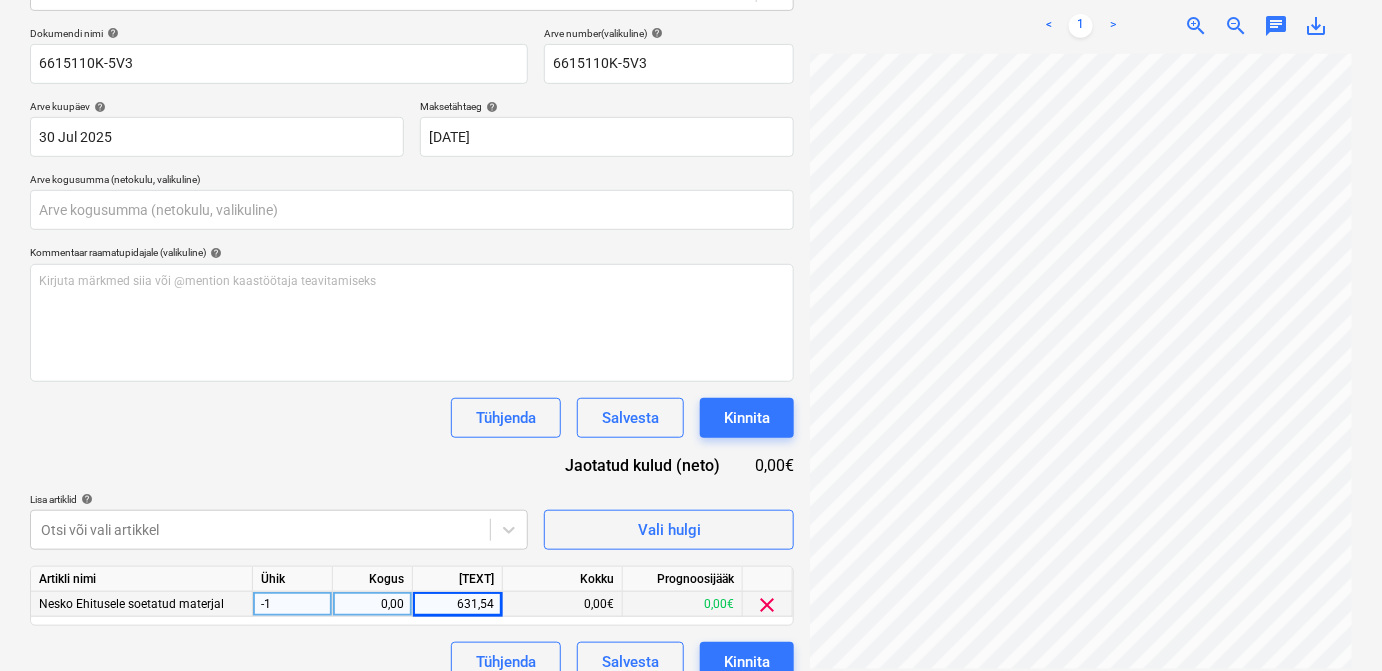 click on "0,00" at bounding box center (372, 604) 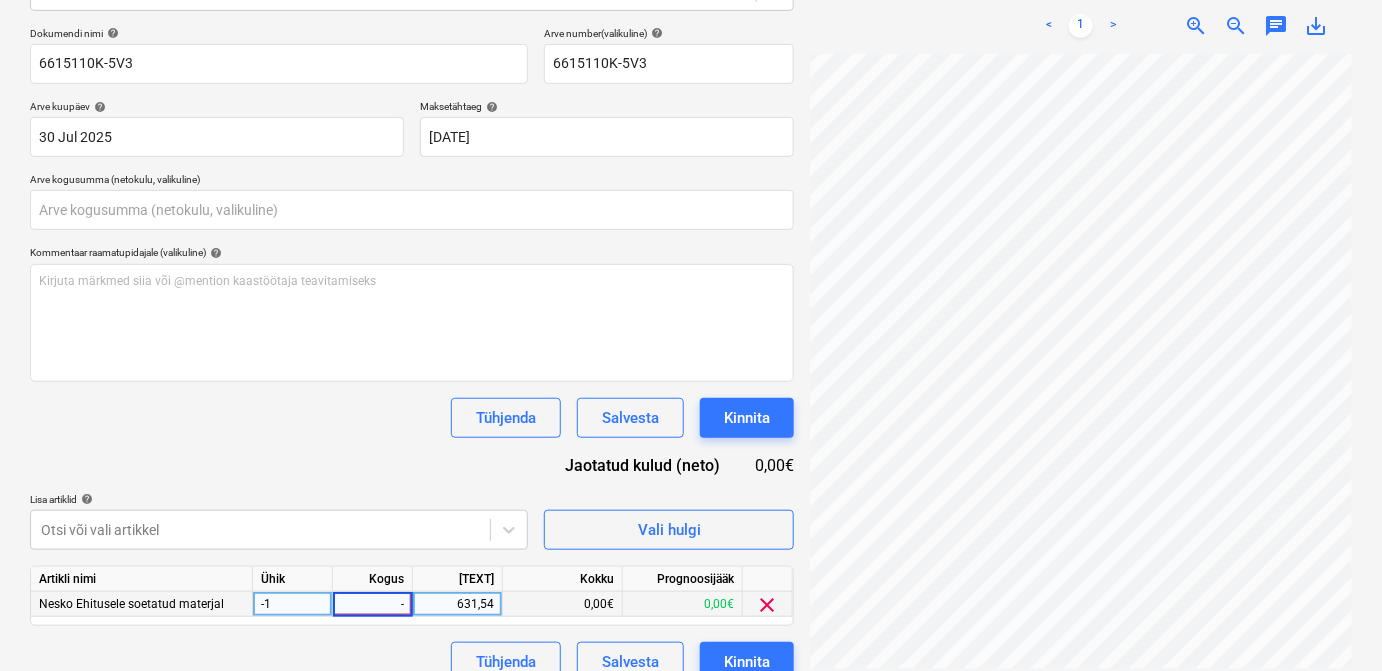 type on "-1" 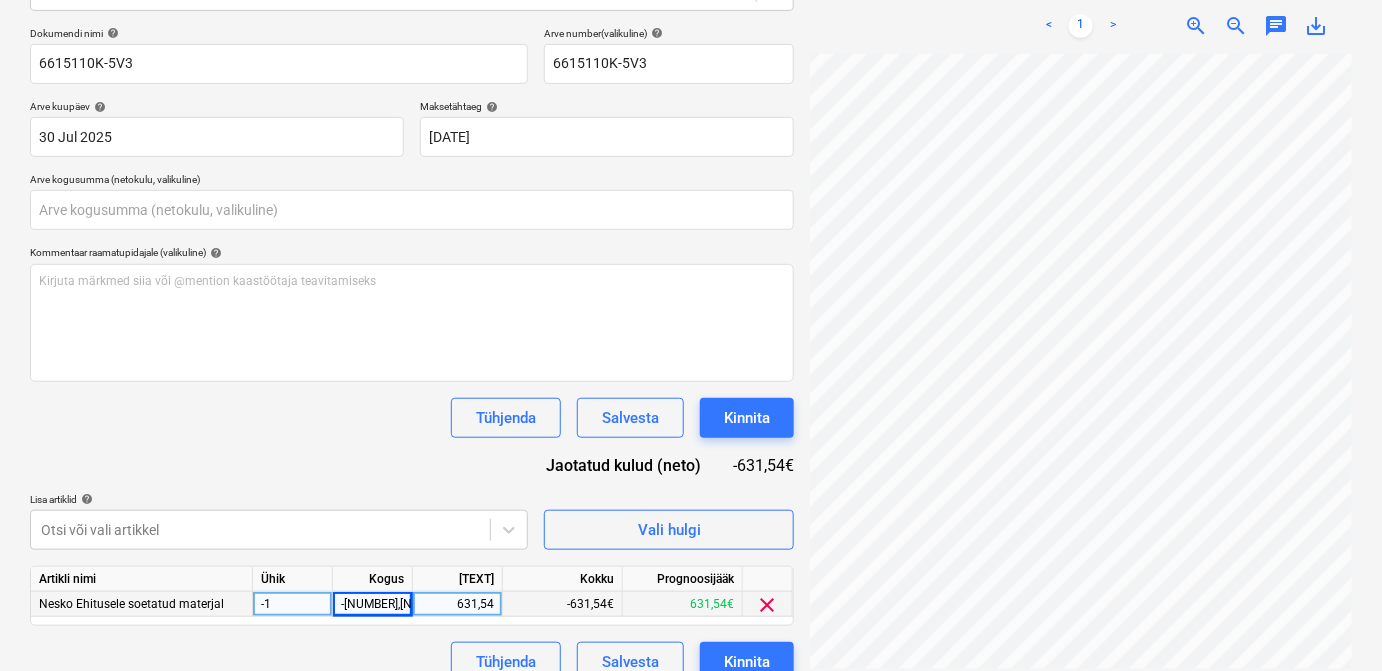 drag, startPoint x: 282, startPoint y: 617, endPoint x: 273, endPoint y: 602, distance: 17.492855 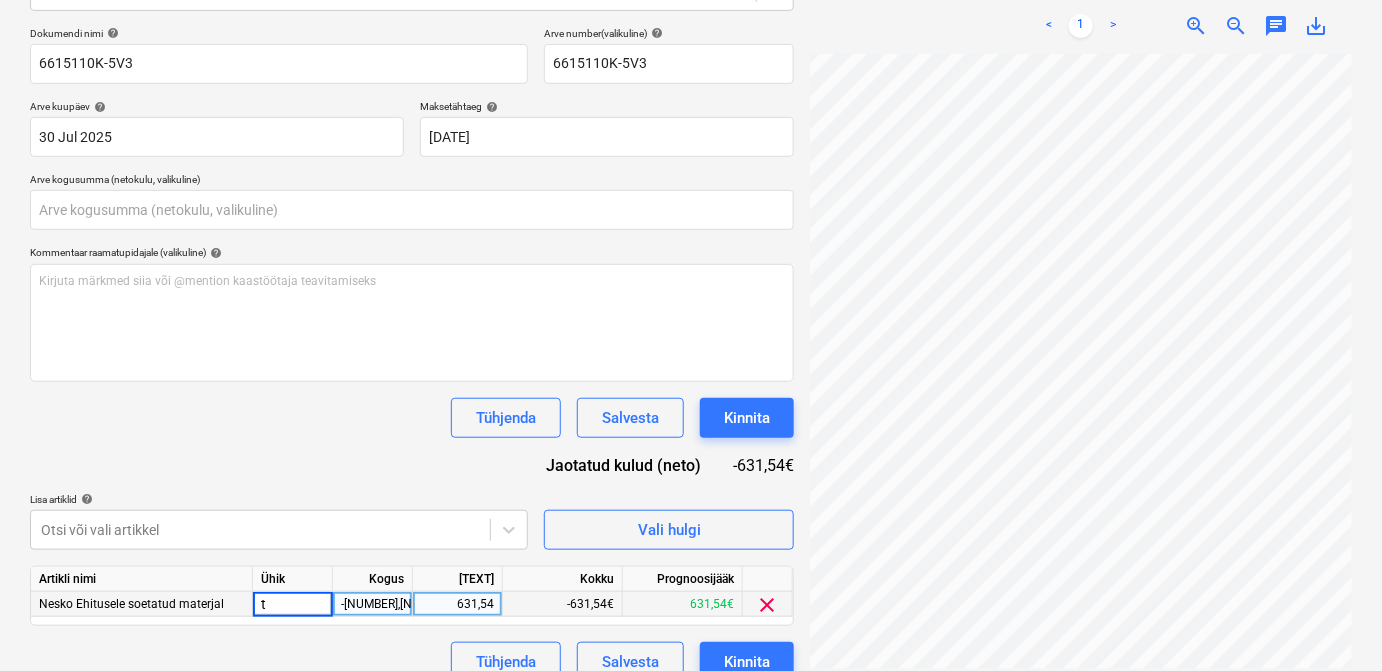 type on "tk" 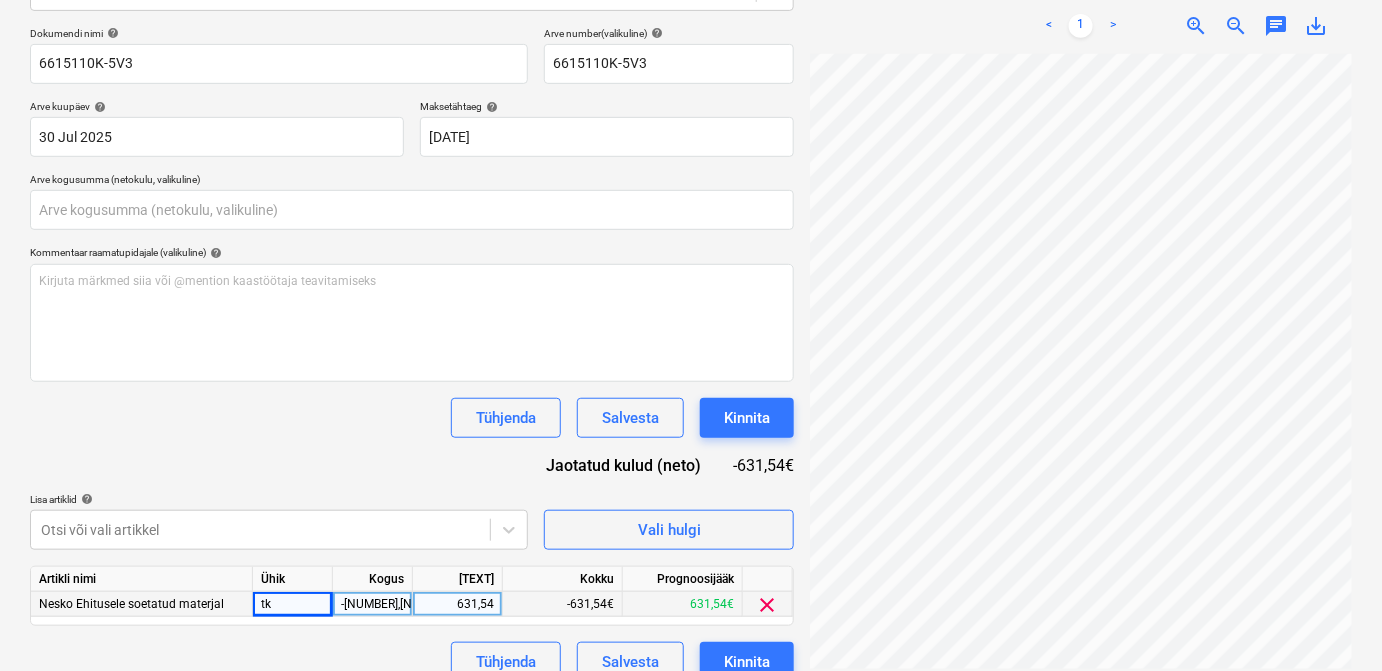 click on "Tühjenda Salvesta Kinnita" at bounding box center [412, 418] 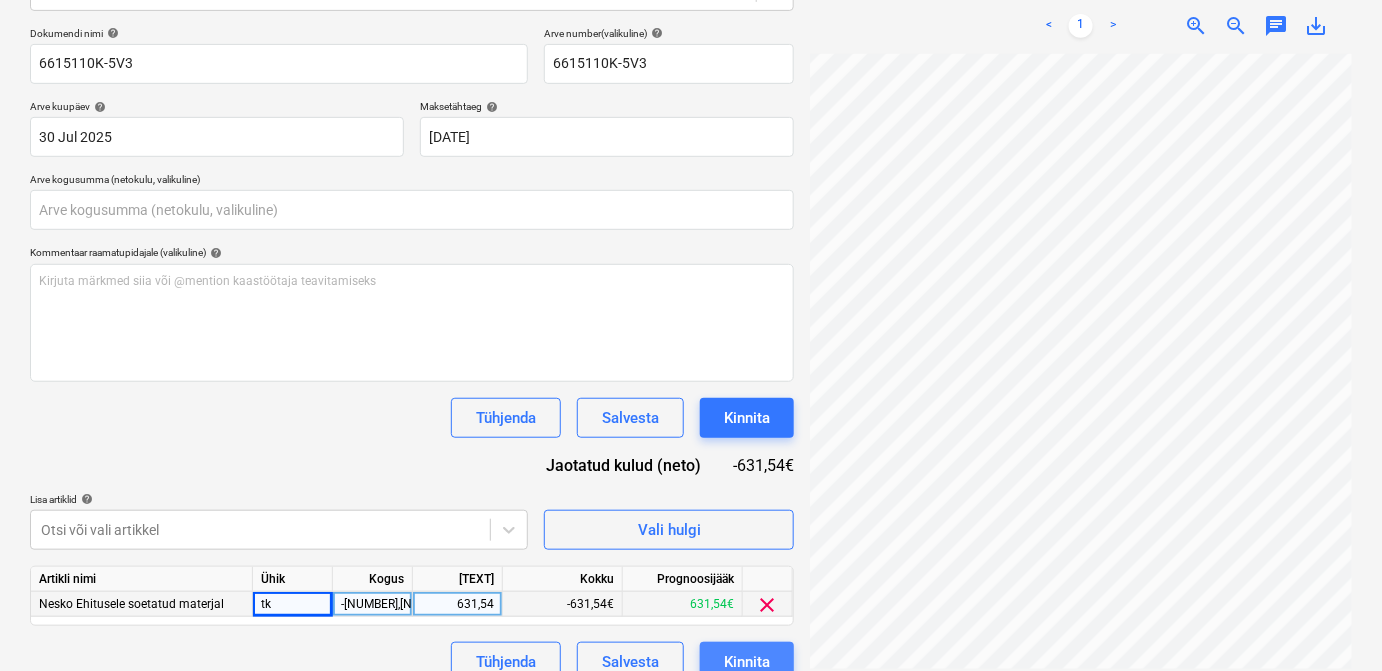 click on "Kinnita" at bounding box center [747, 662] 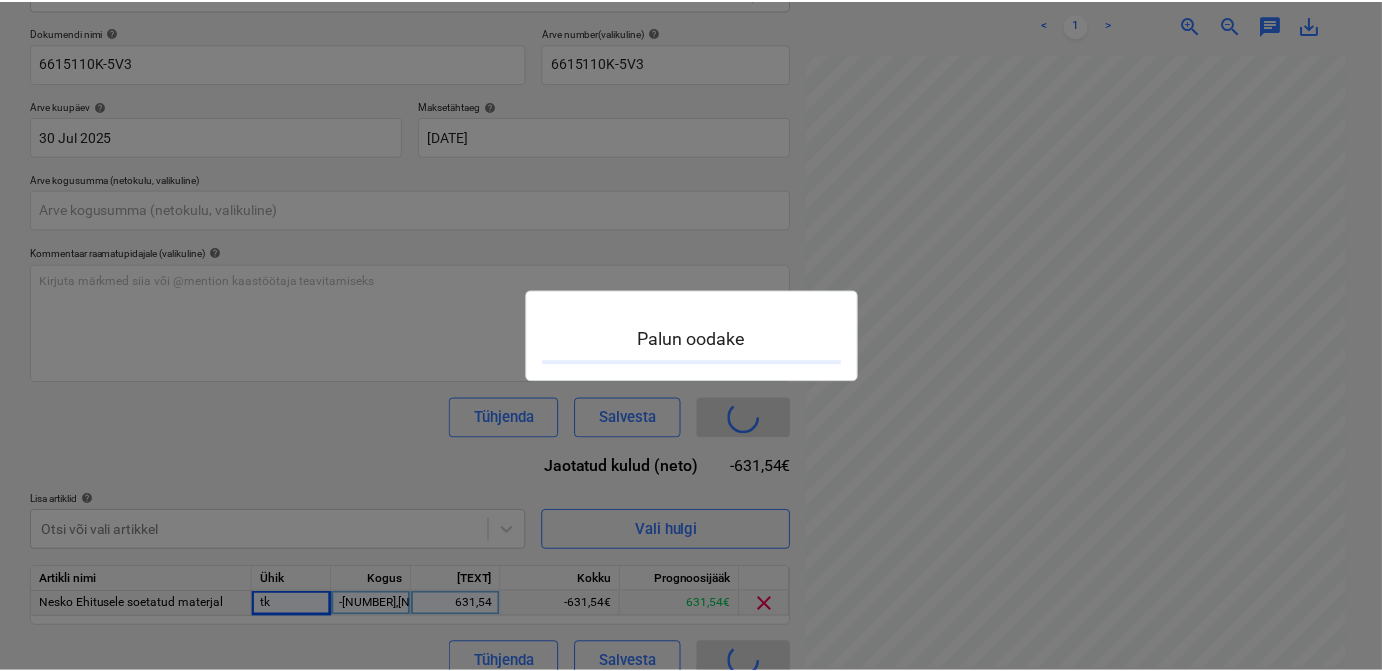 scroll, scrollTop: 0, scrollLeft: 0, axis: both 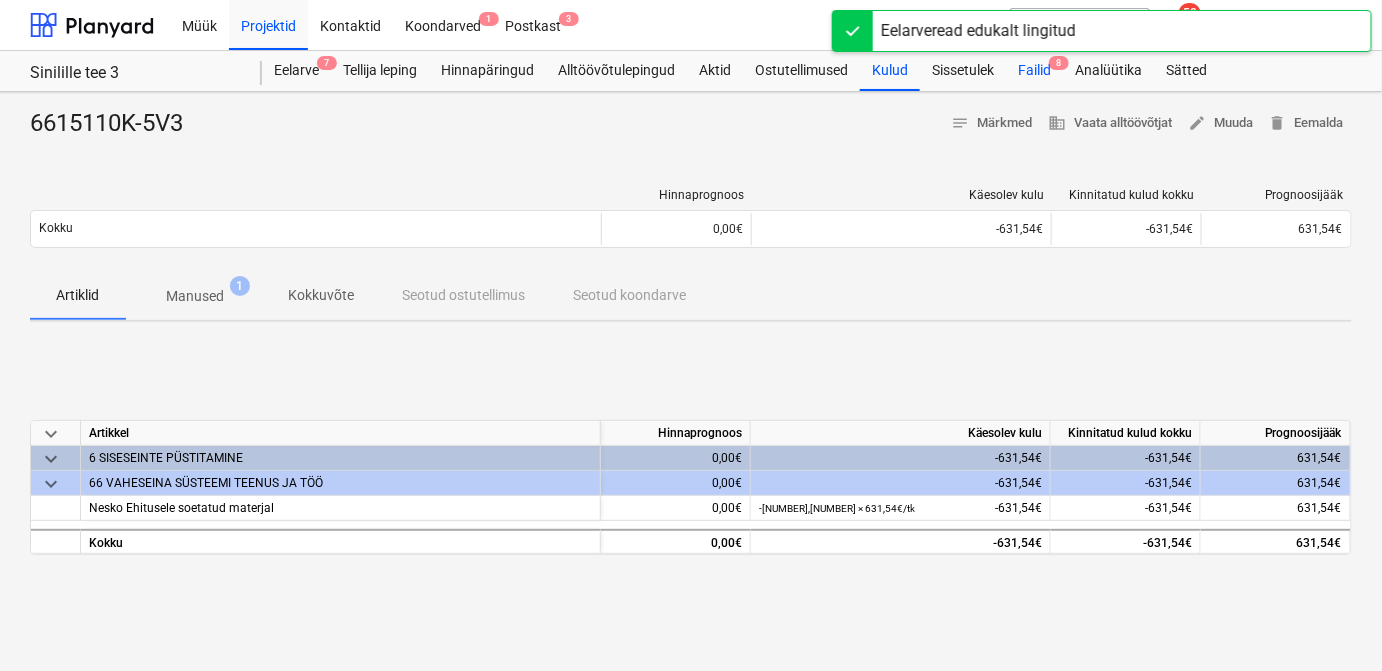 click on "Failid 8" at bounding box center (1034, 71) 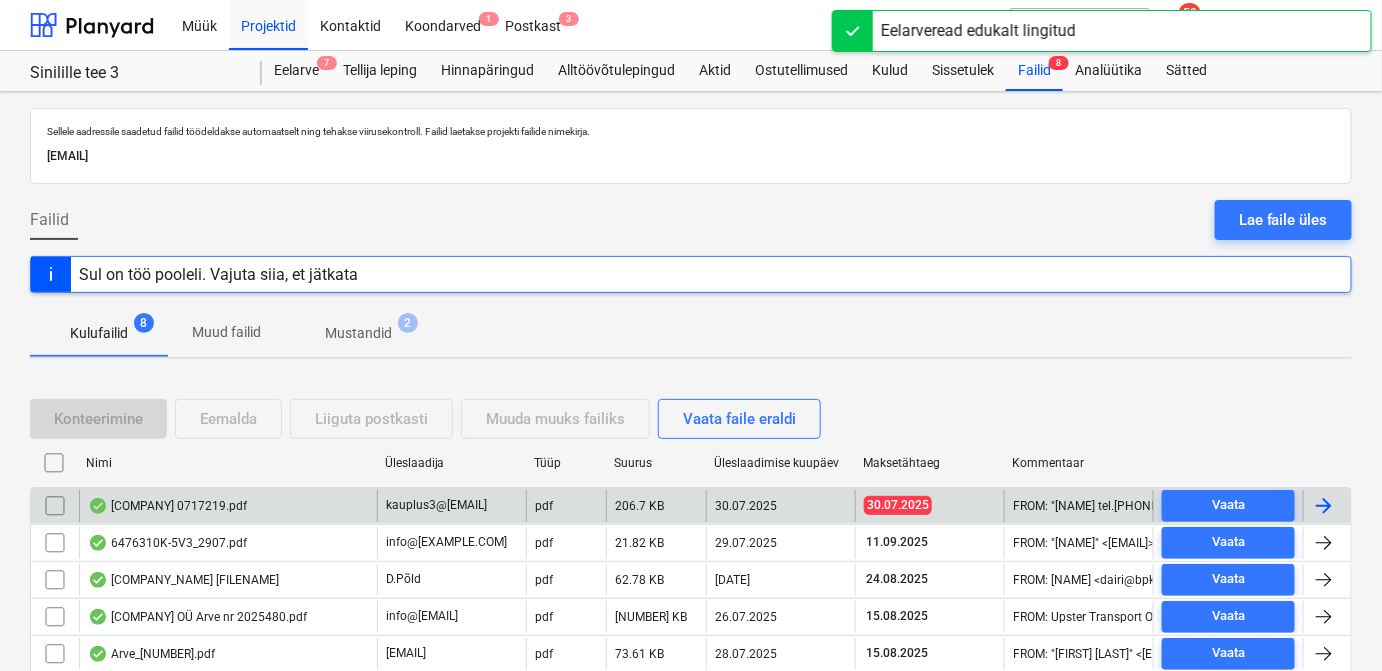 click at bounding box center [1324, 506] 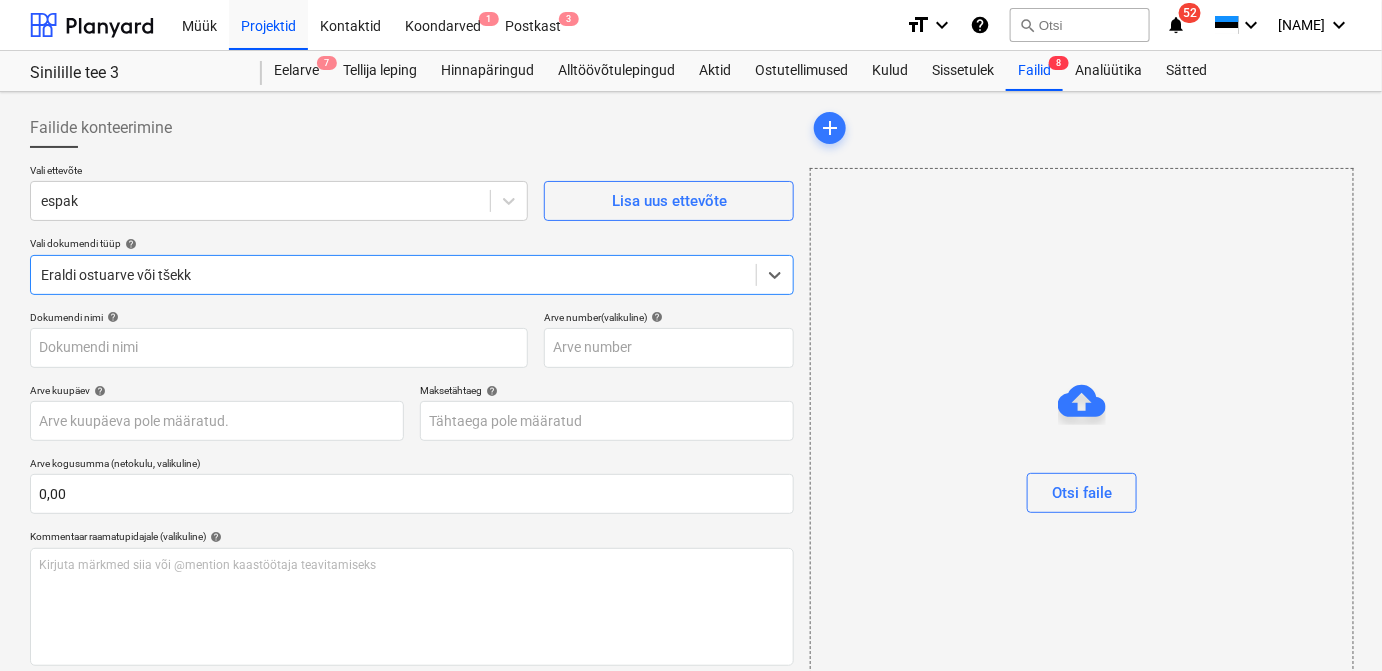 type on "0717219" 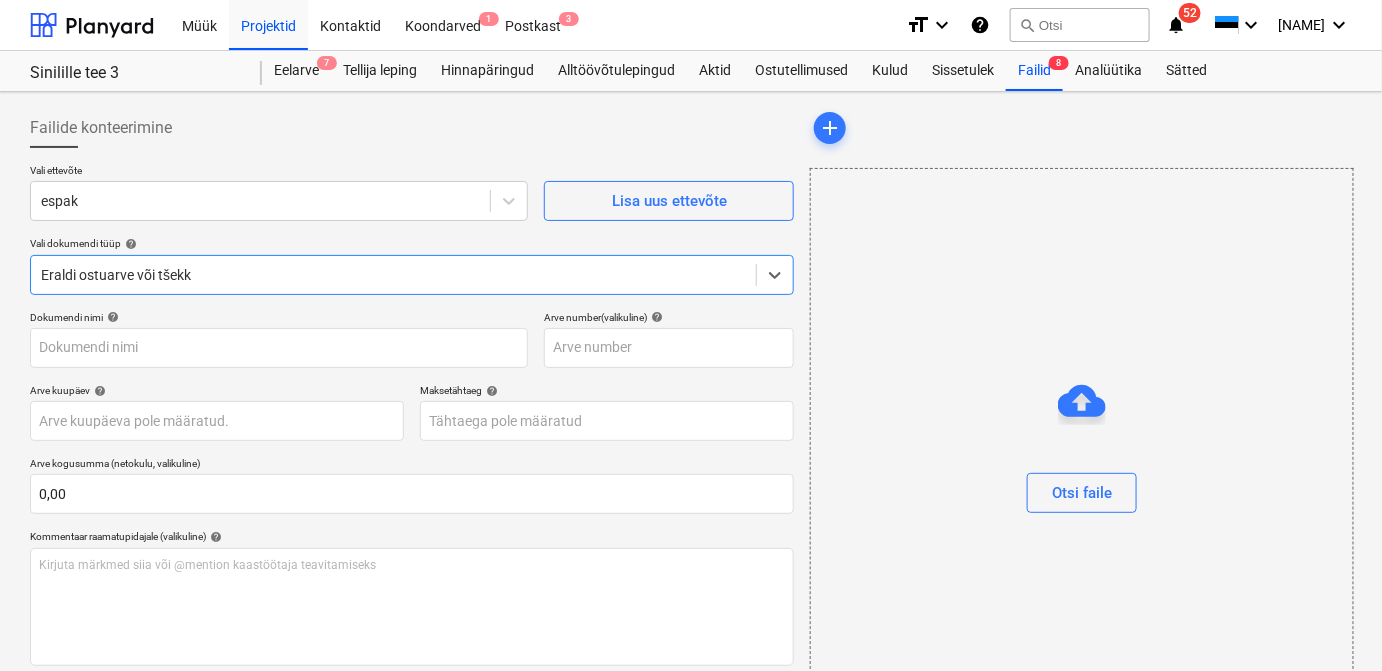 type on "0717219" 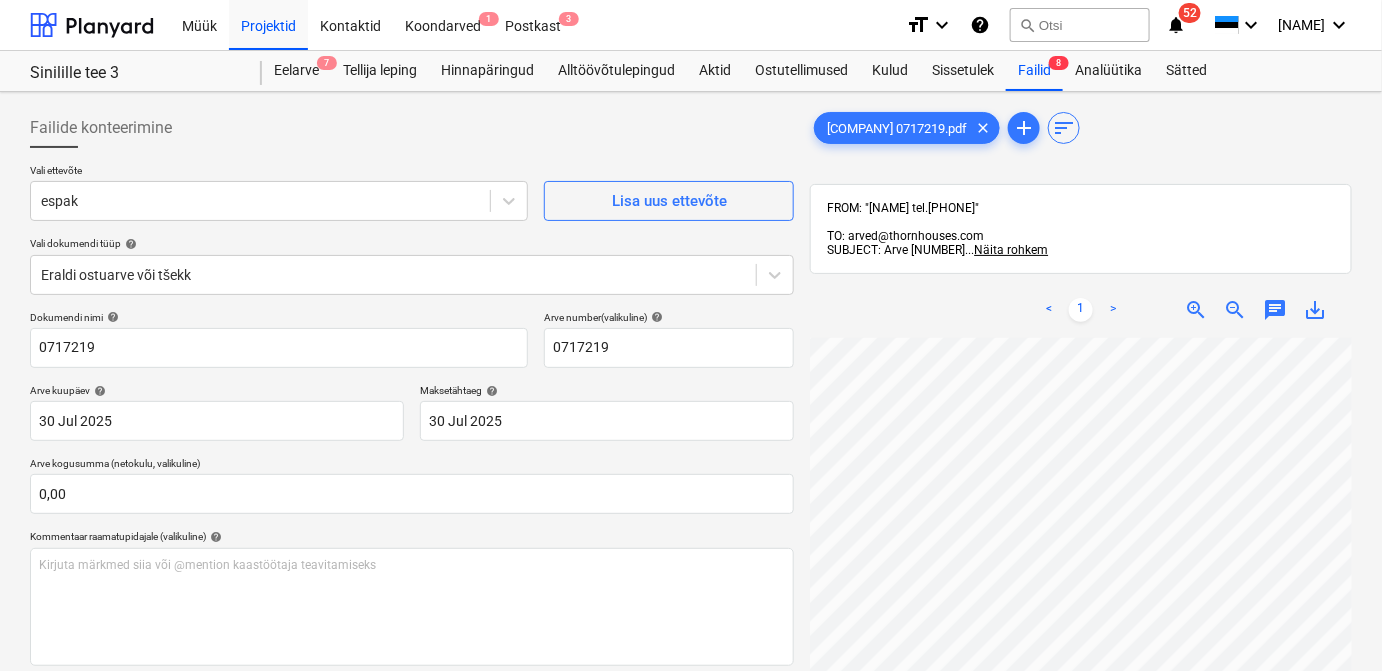 scroll, scrollTop: 253, scrollLeft: 186, axis: both 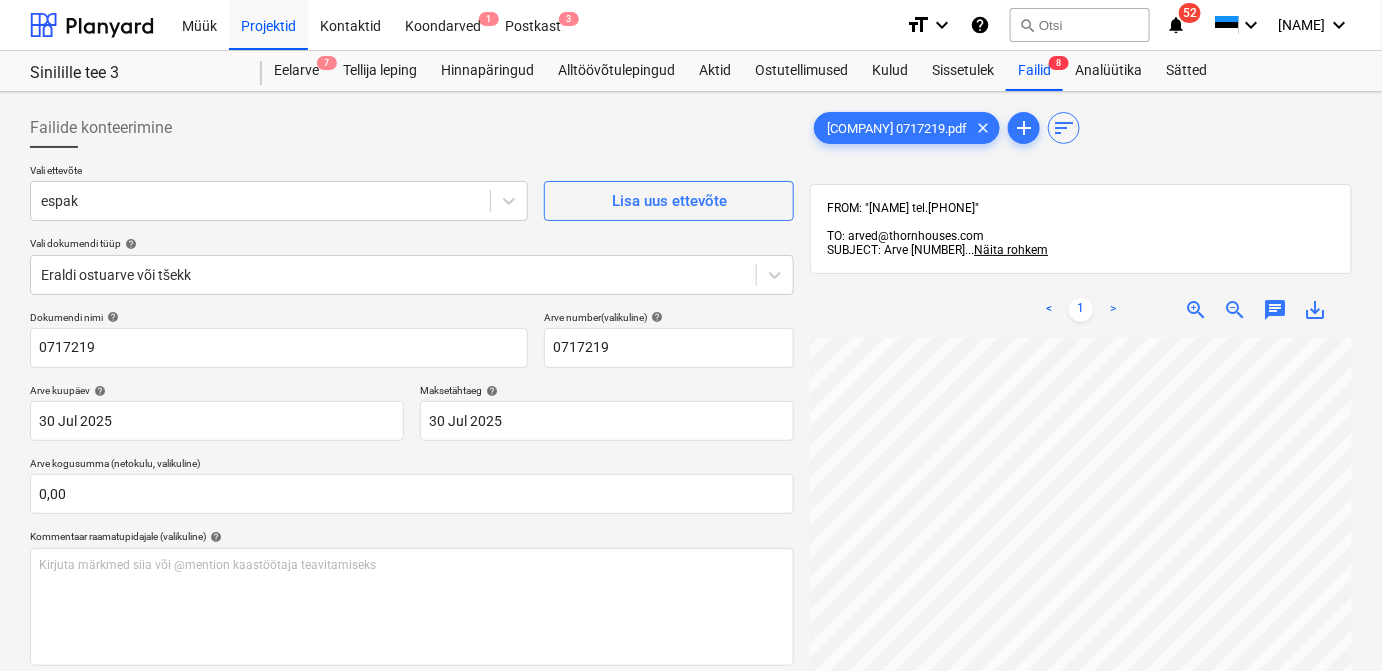 click on "< 1 > zoom_in zoom_out chat 0 save_alt" at bounding box center [1081, 617] 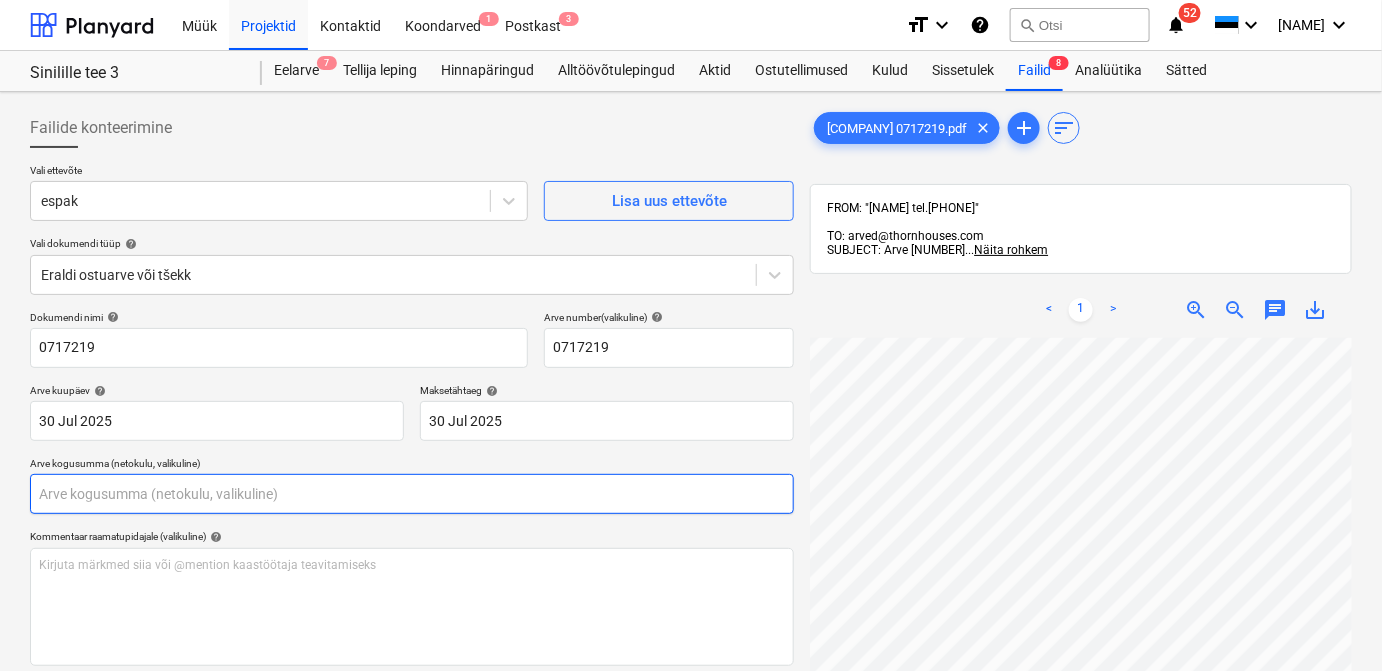 click at bounding box center (412, 494) 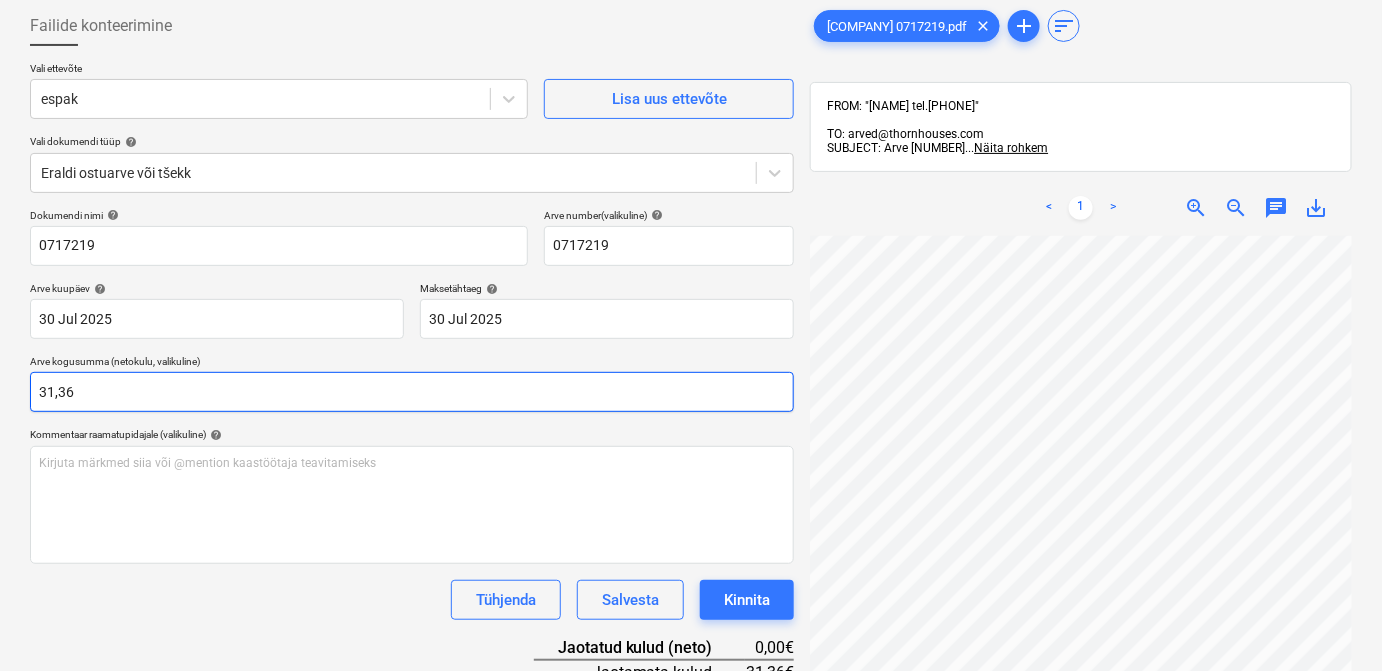 scroll, scrollTop: 151, scrollLeft: 0, axis: vertical 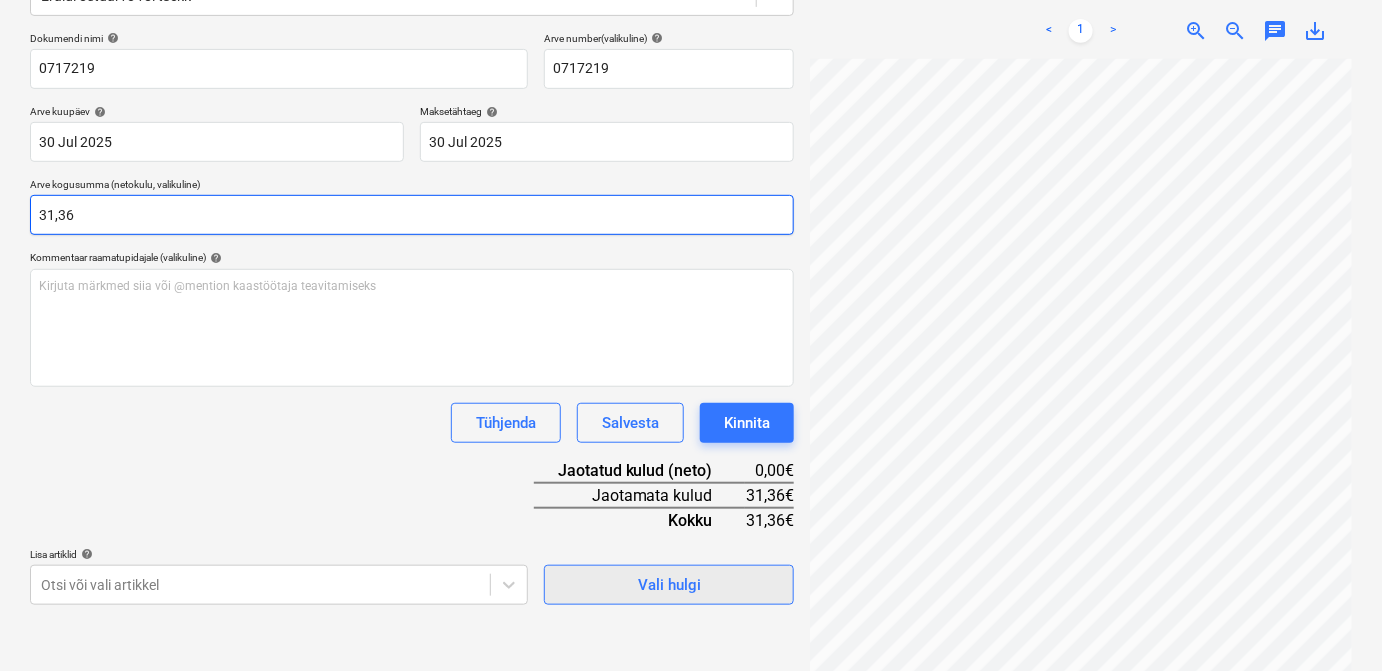 type on "31,36" 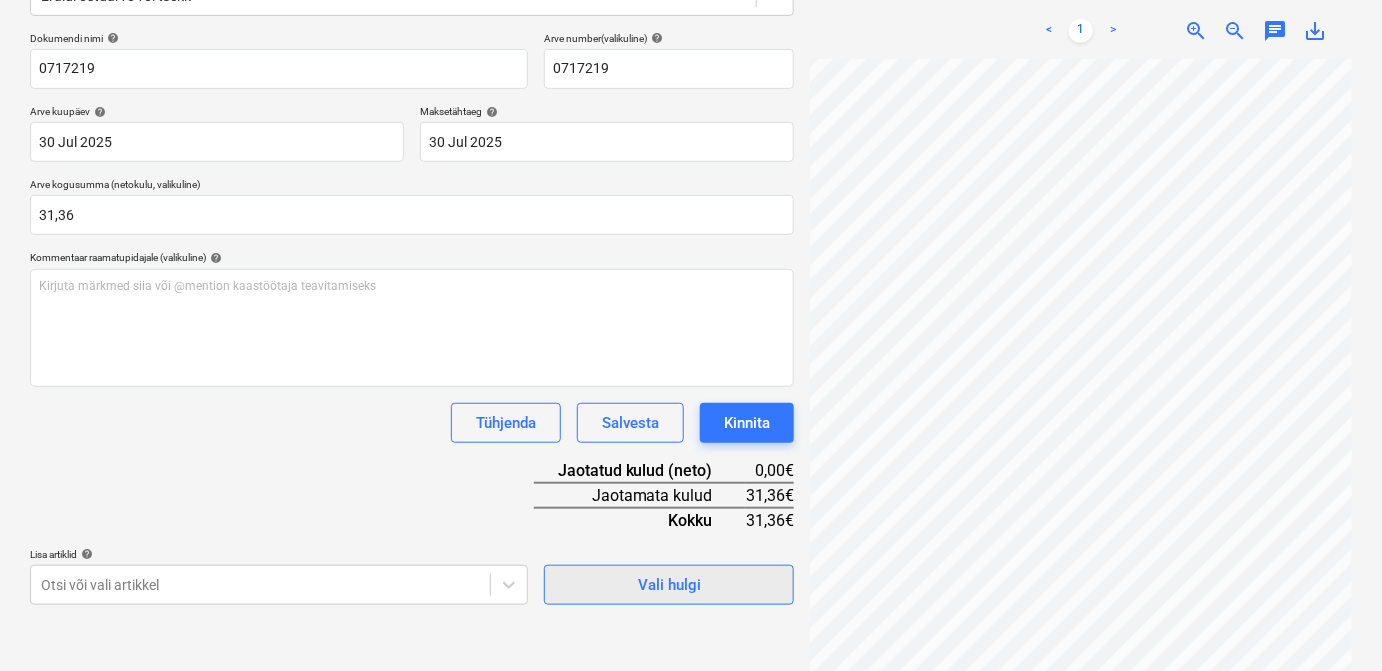 click on "Vali hulgi" at bounding box center [669, 585] 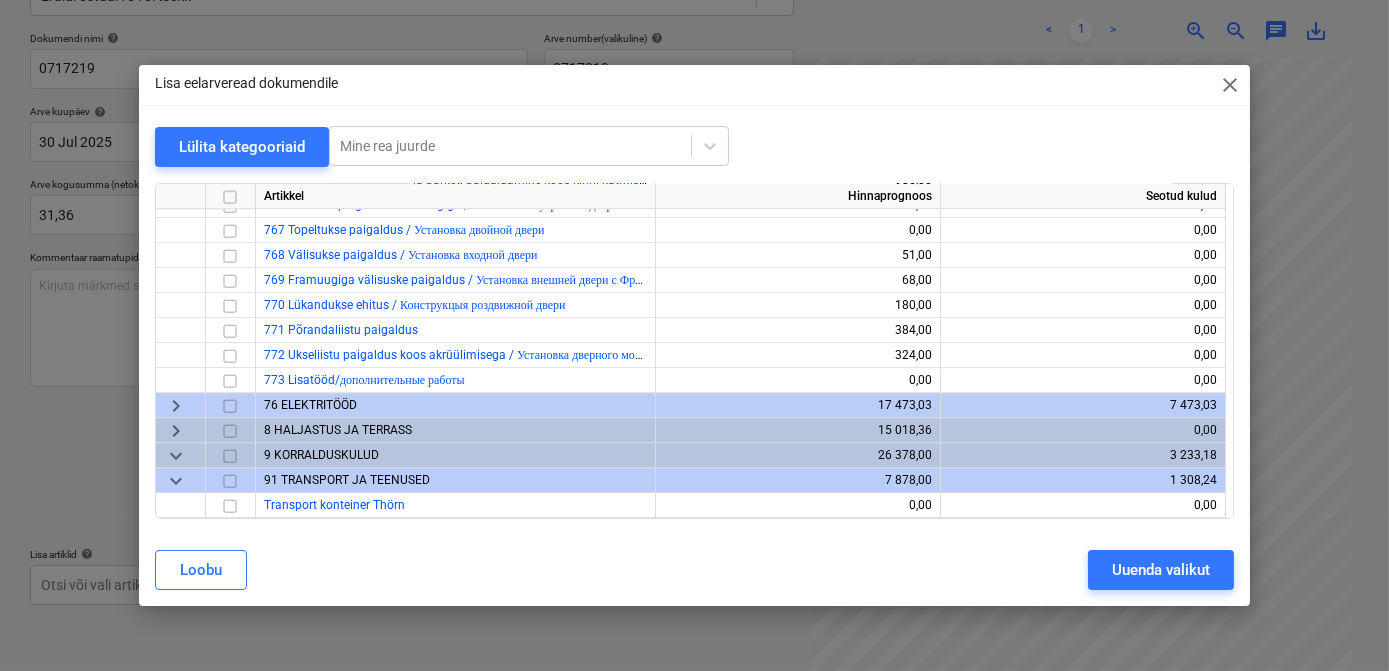 scroll, scrollTop: 12025, scrollLeft: 0, axis: vertical 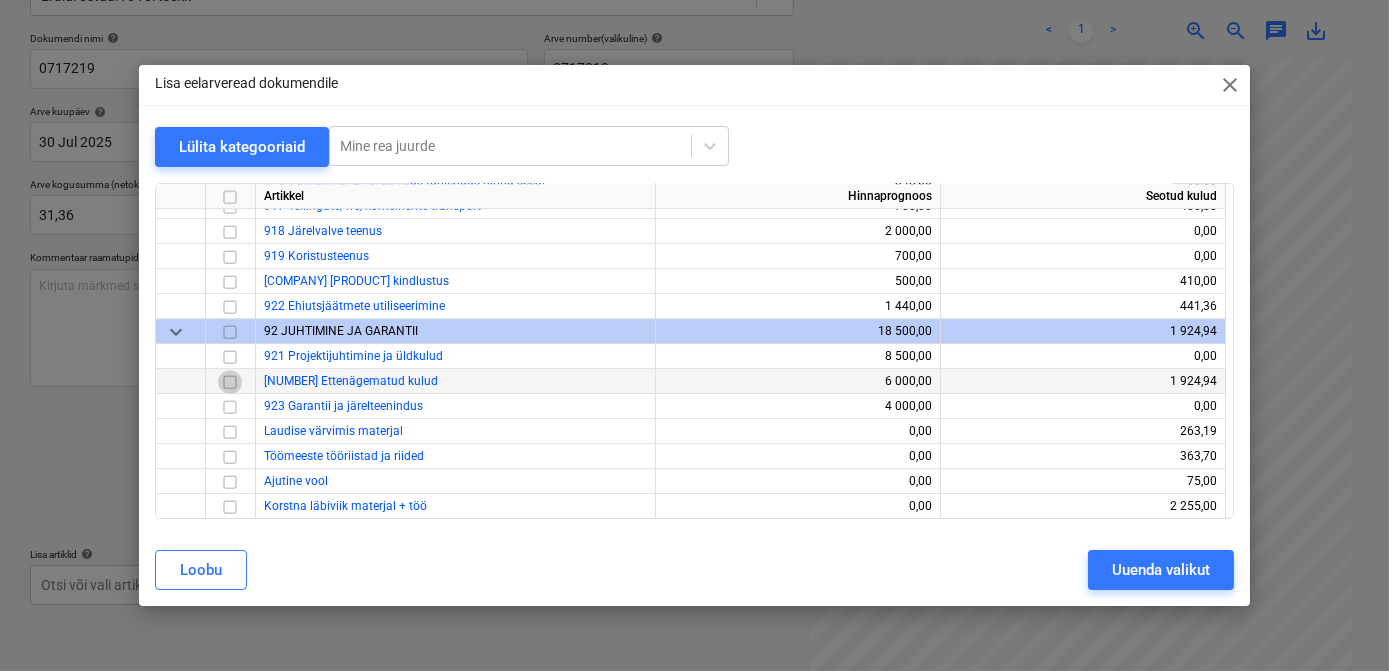 click at bounding box center (230, 381) 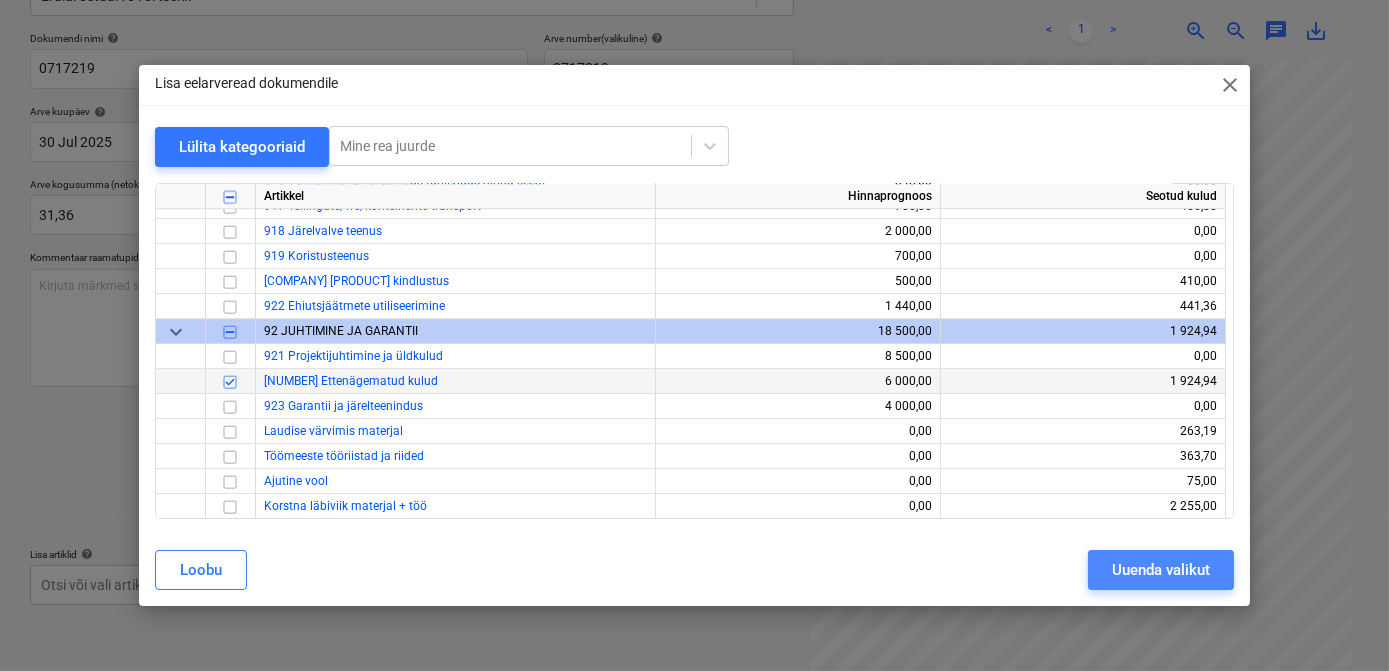 click on "Uuenda valikut" at bounding box center (1161, 570) 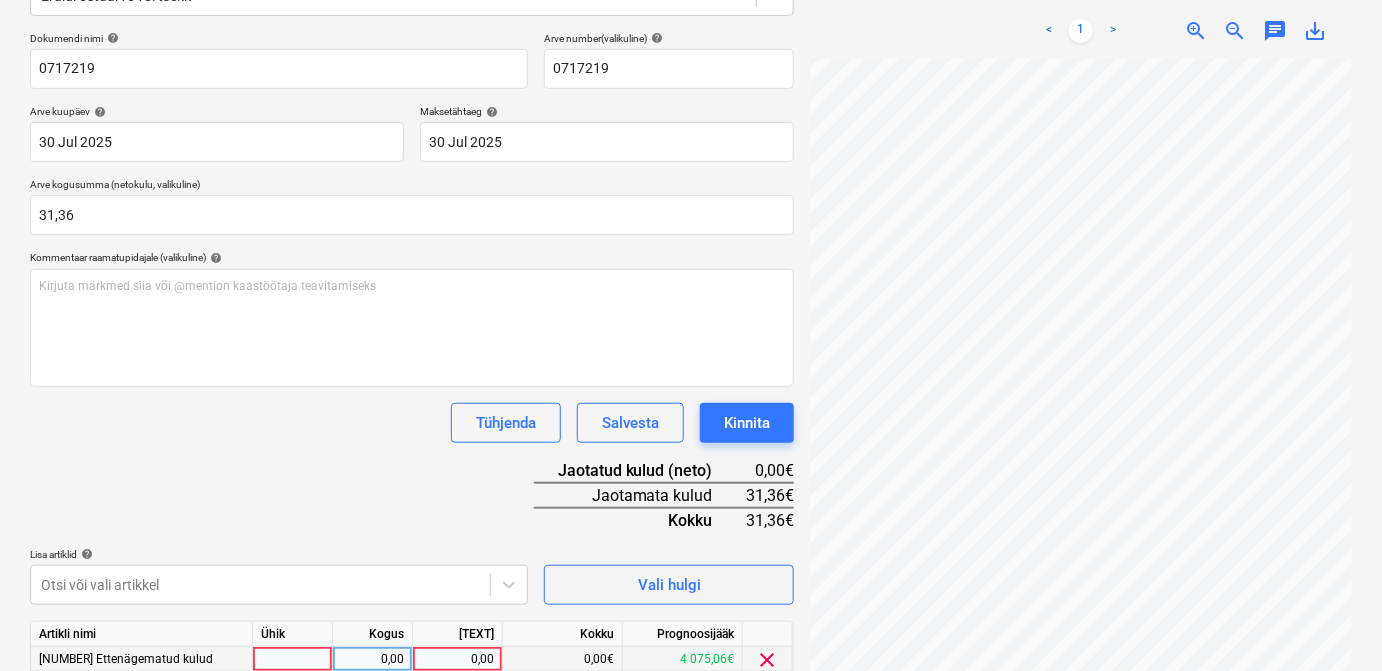 click at bounding box center (293, 659) 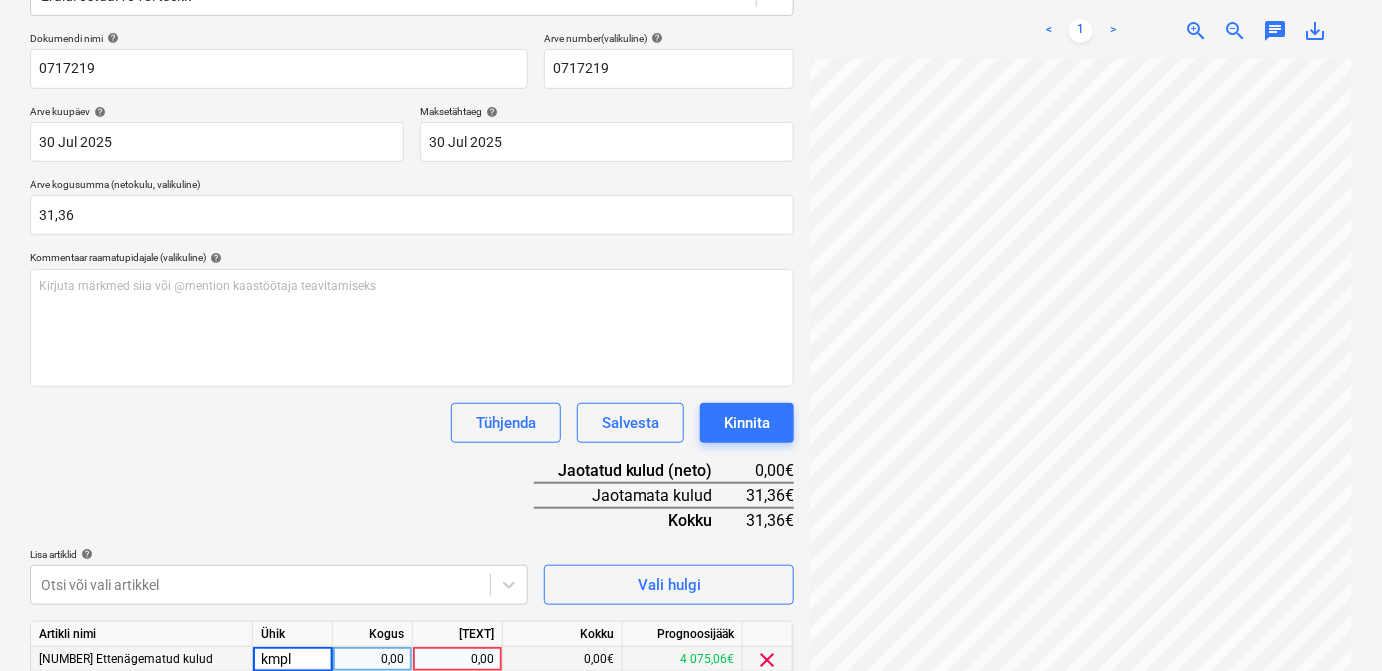 type on "kmpl." 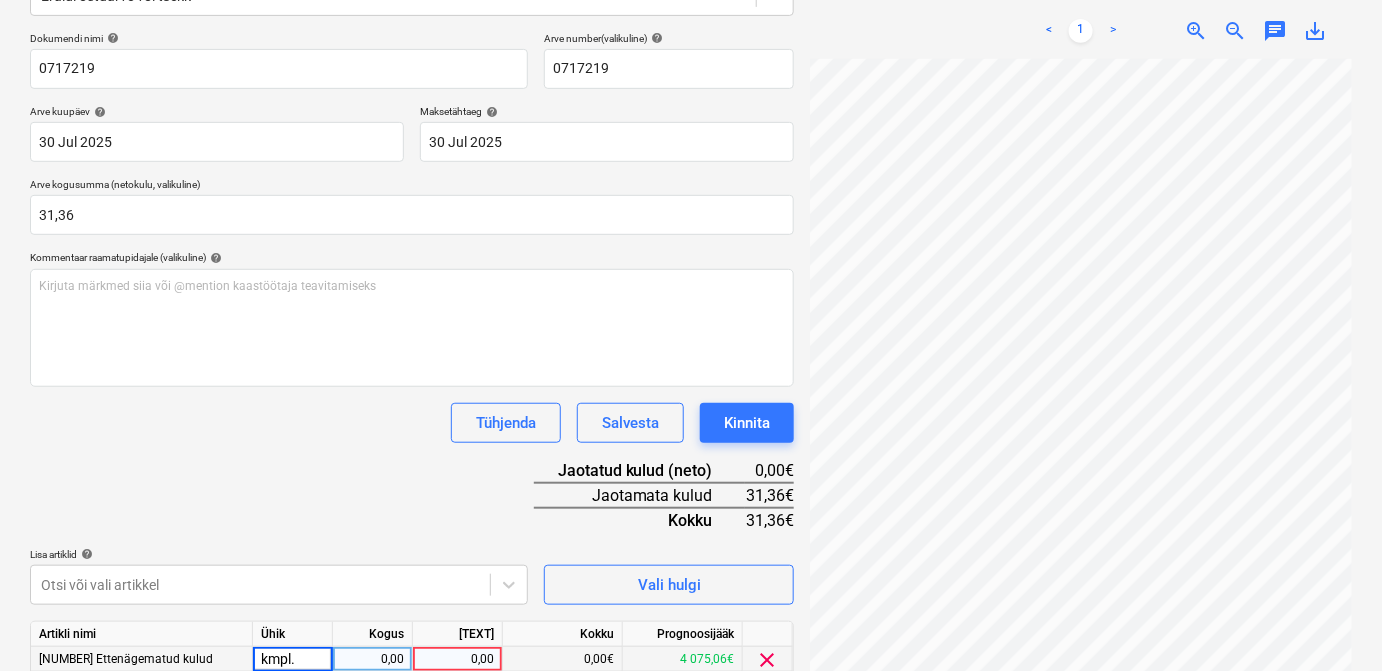 click on "0,00" at bounding box center [372, 659] 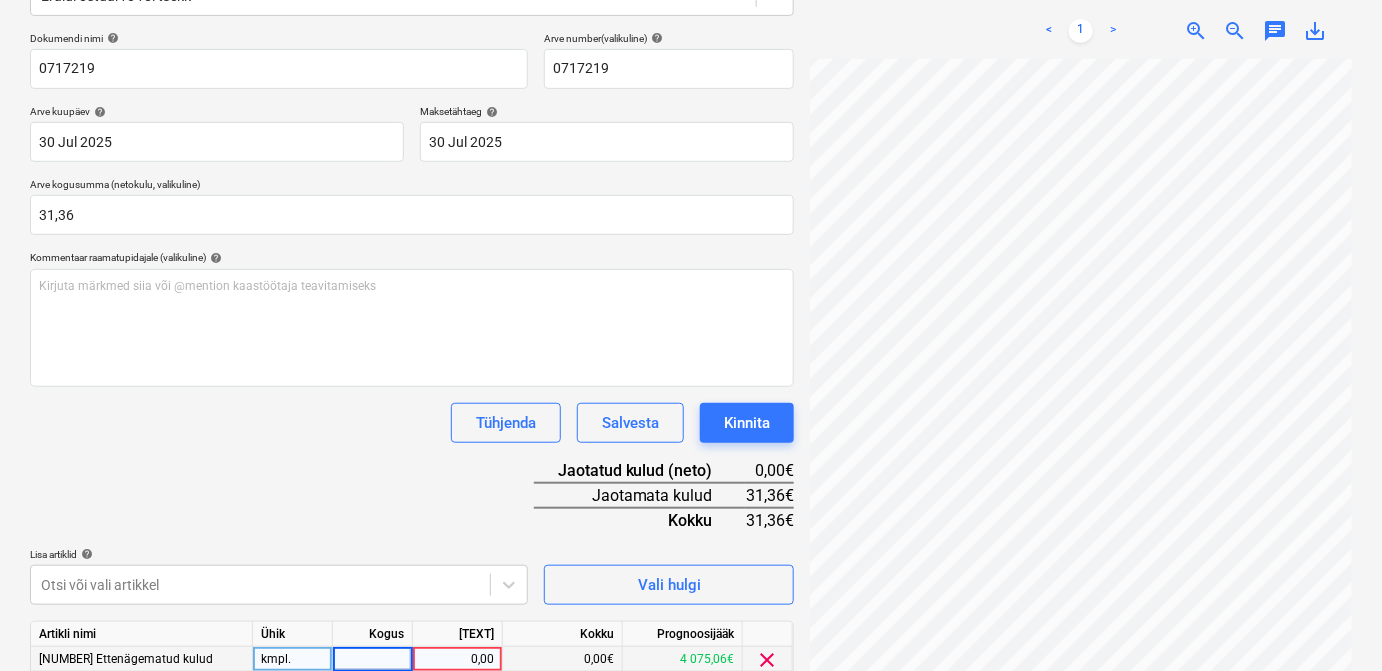 type on "1" 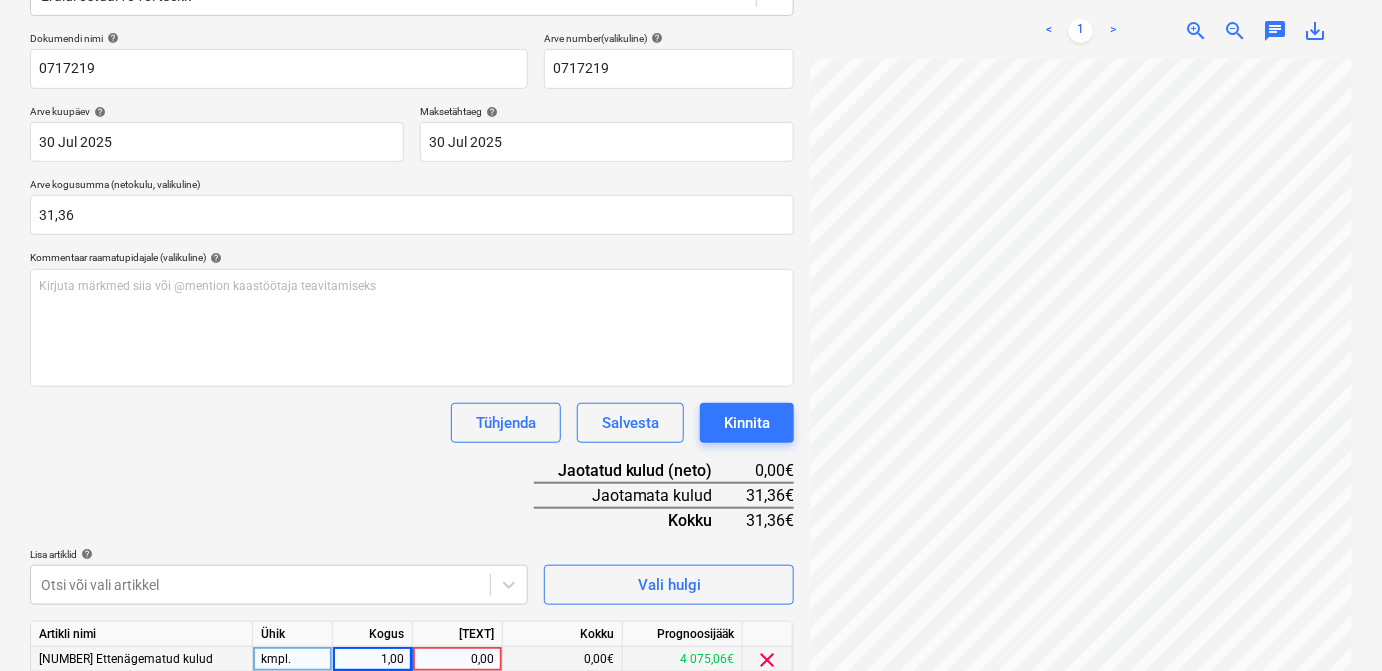 click on "0,00" at bounding box center [457, 659] 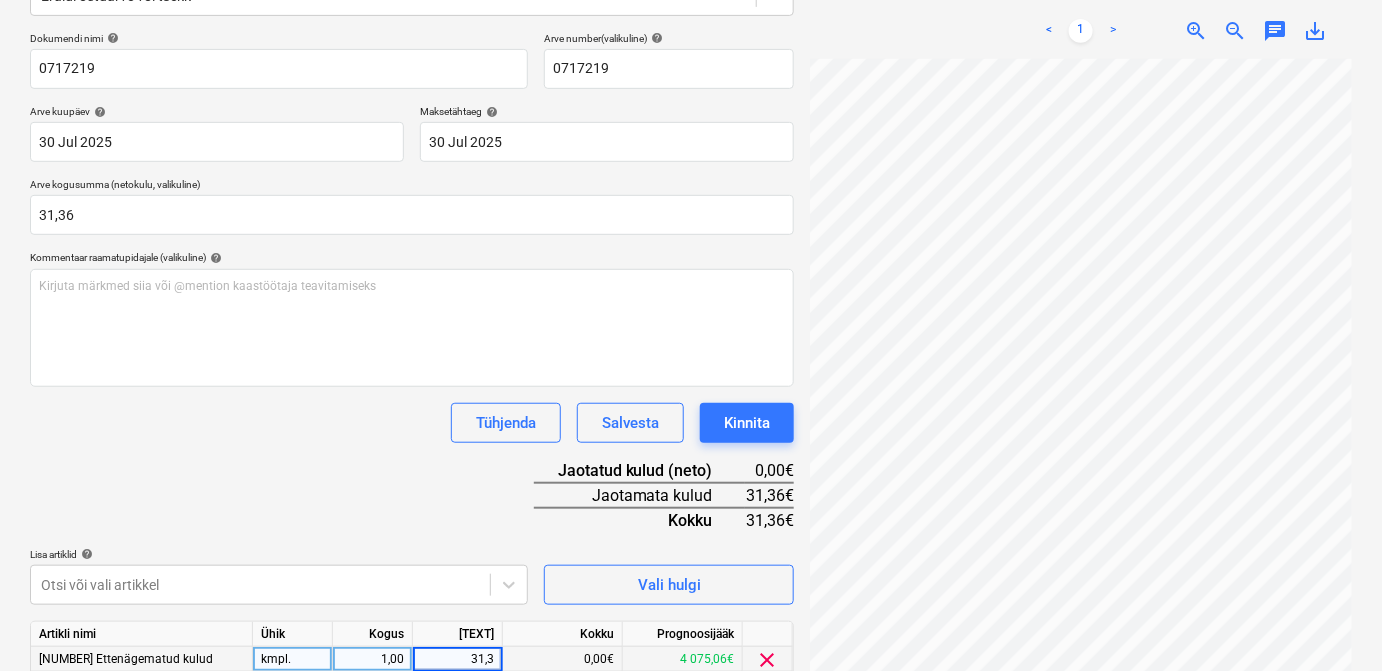type on "31,36" 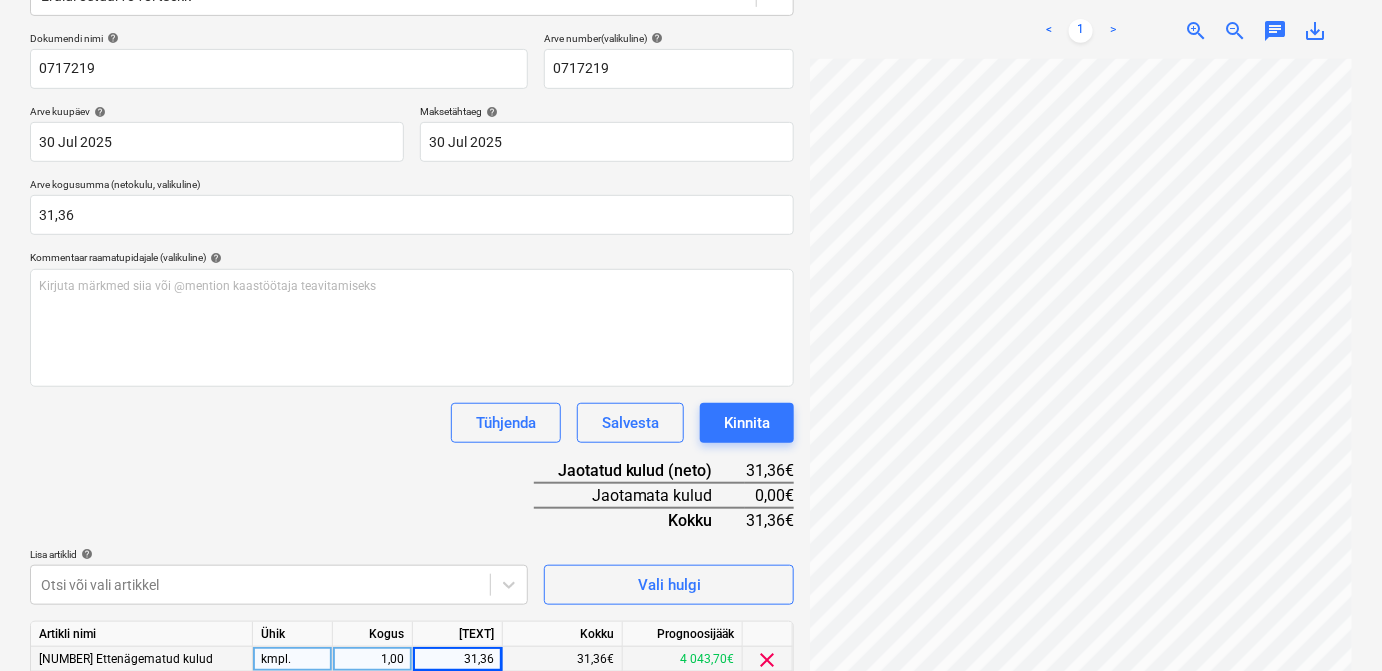 click on "Lisa artiklid help" at bounding box center (279, 554) 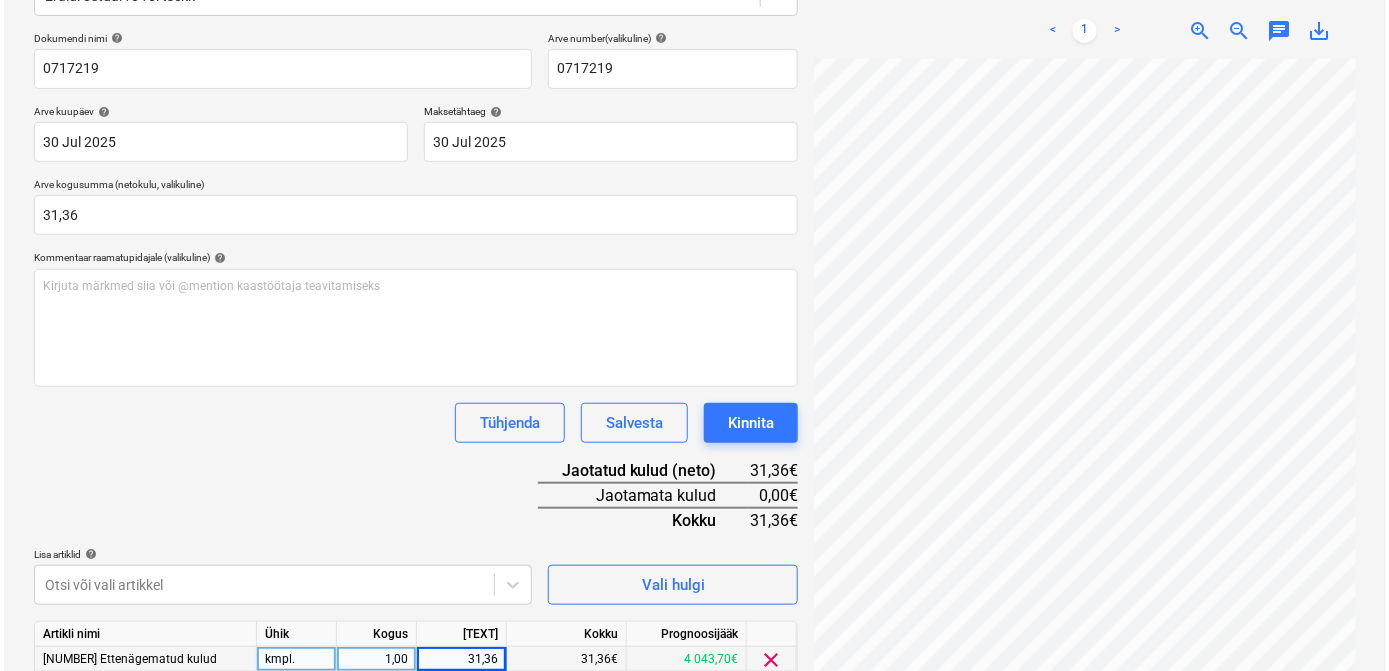 scroll, scrollTop: 360, scrollLeft: 0, axis: vertical 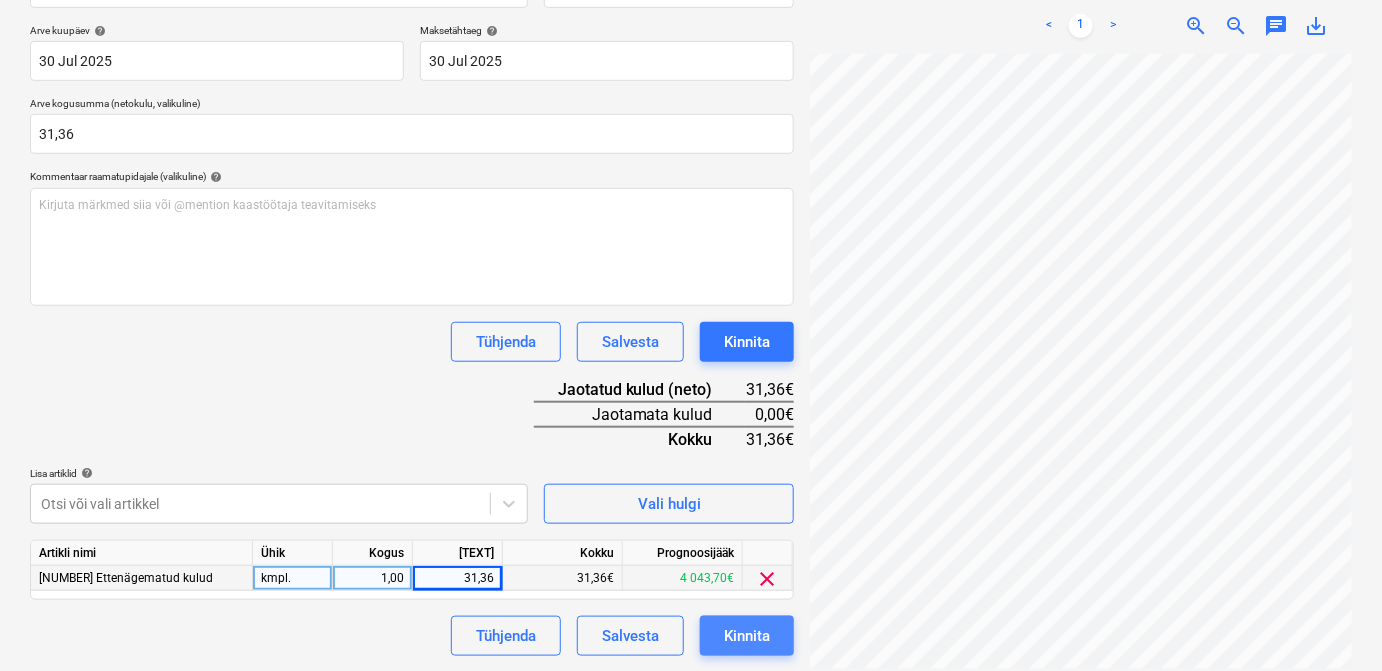 click on "Kinnita" at bounding box center (747, 636) 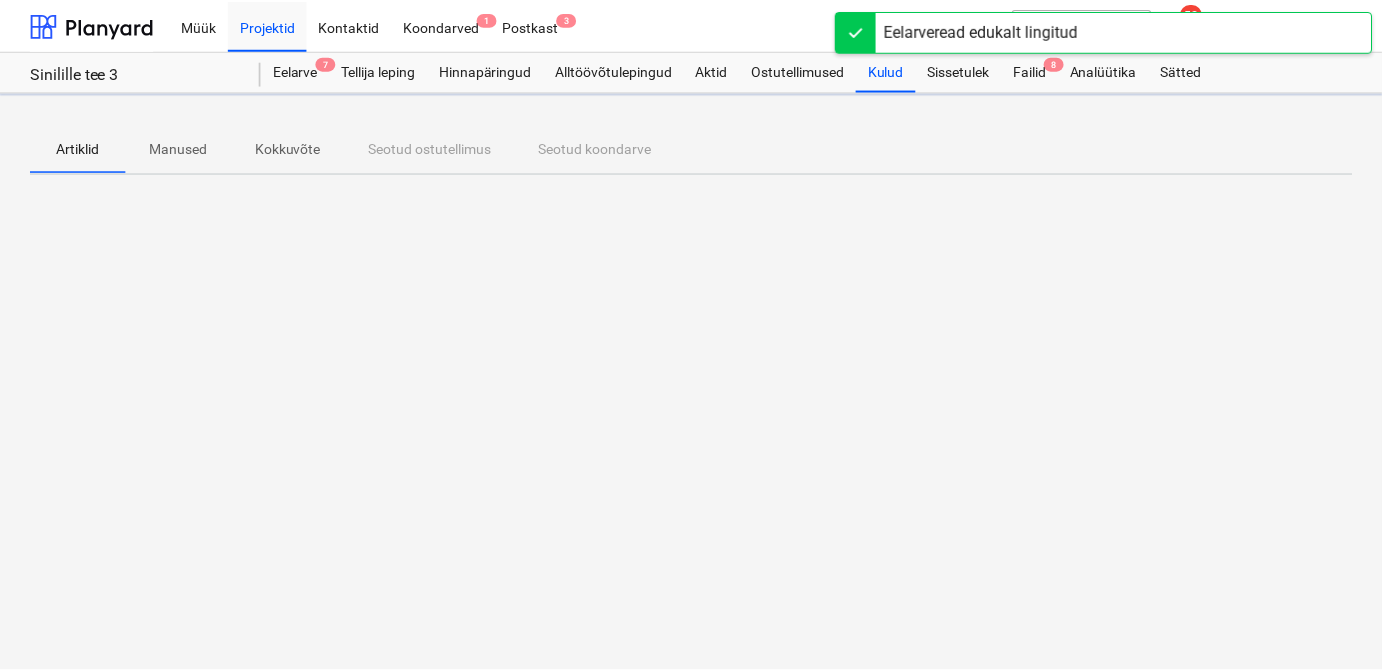 scroll, scrollTop: 0, scrollLeft: 0, axis: both 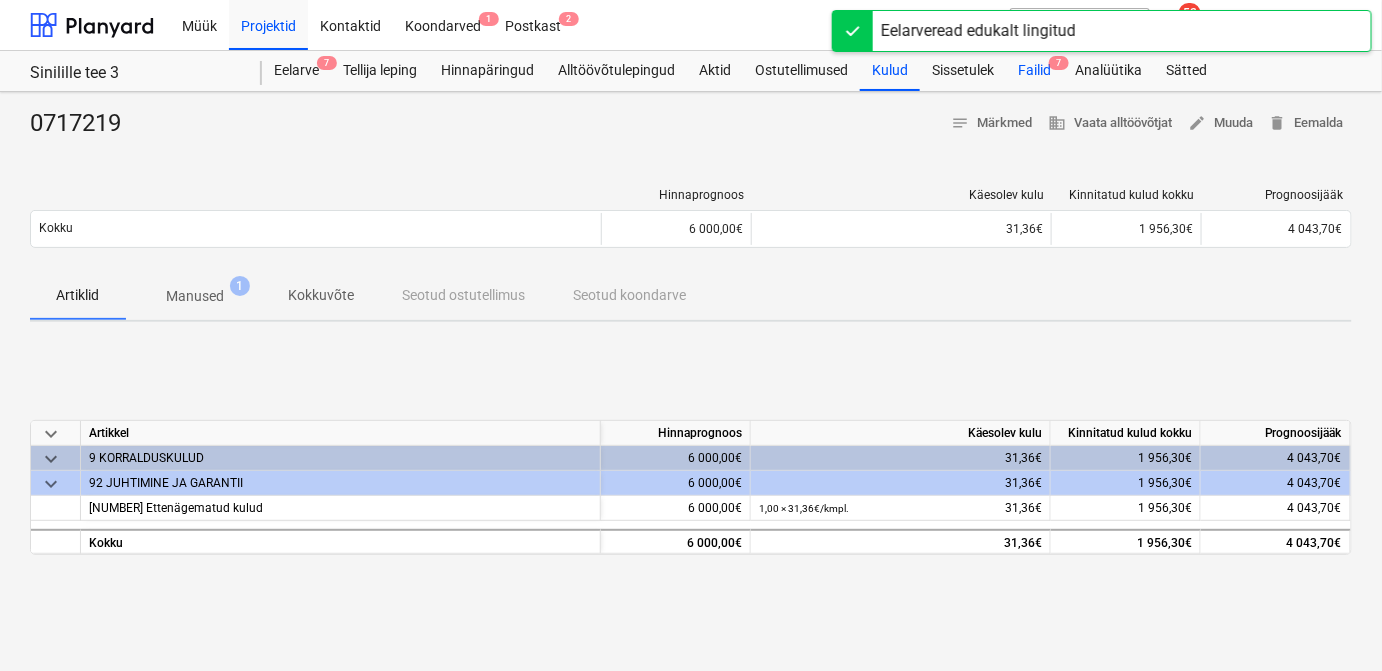 click on "Failid 7" at bounding box center [1034, 71] 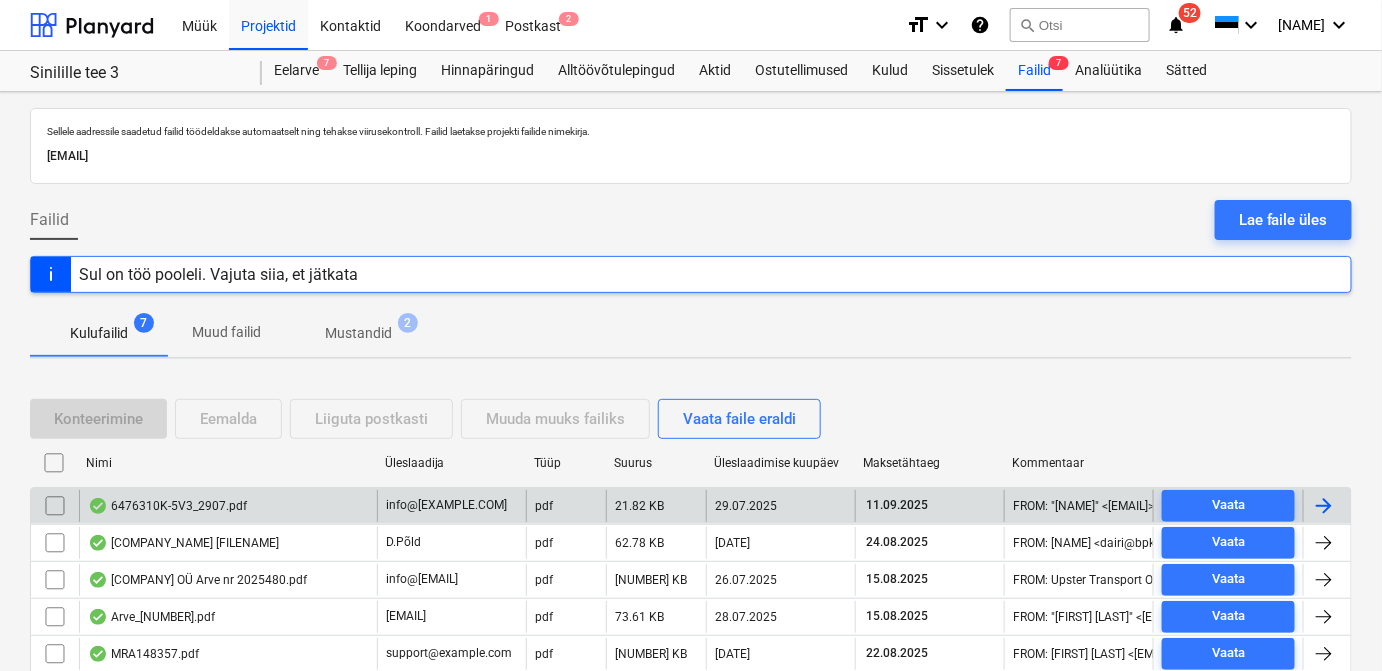 click at bounding box center [1324, 506] 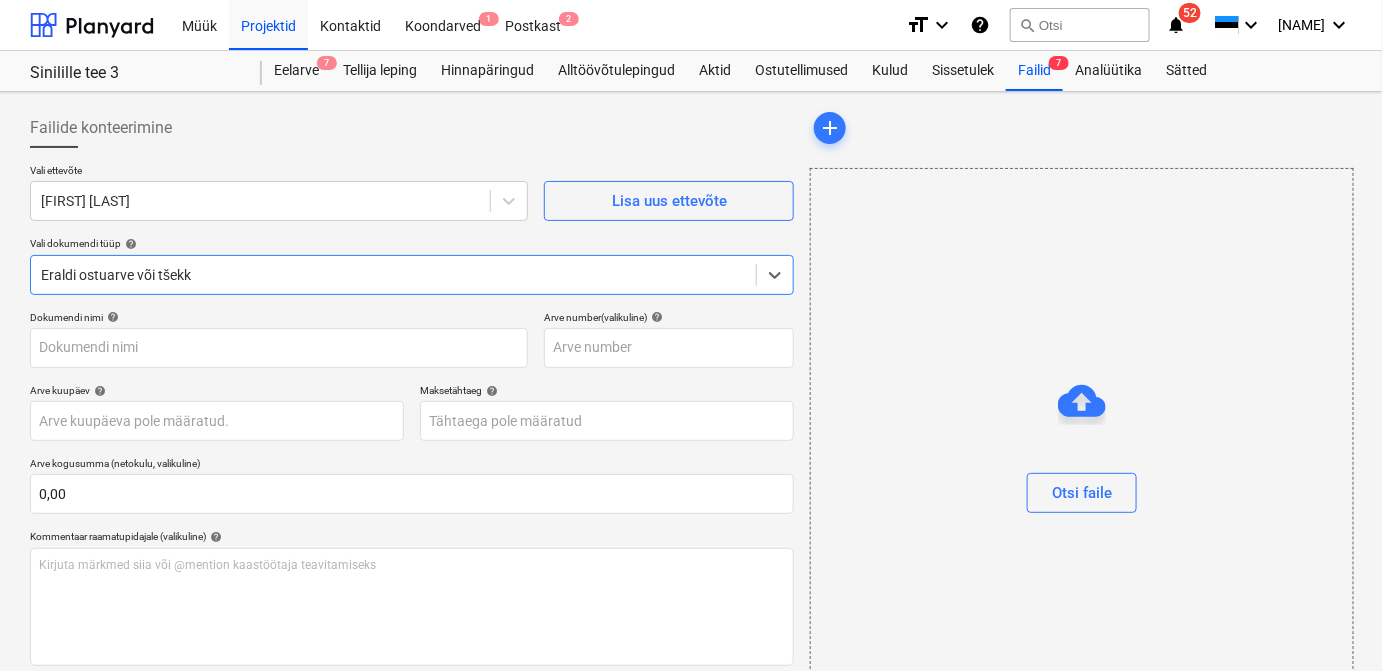 type on "6476310K-5V3" 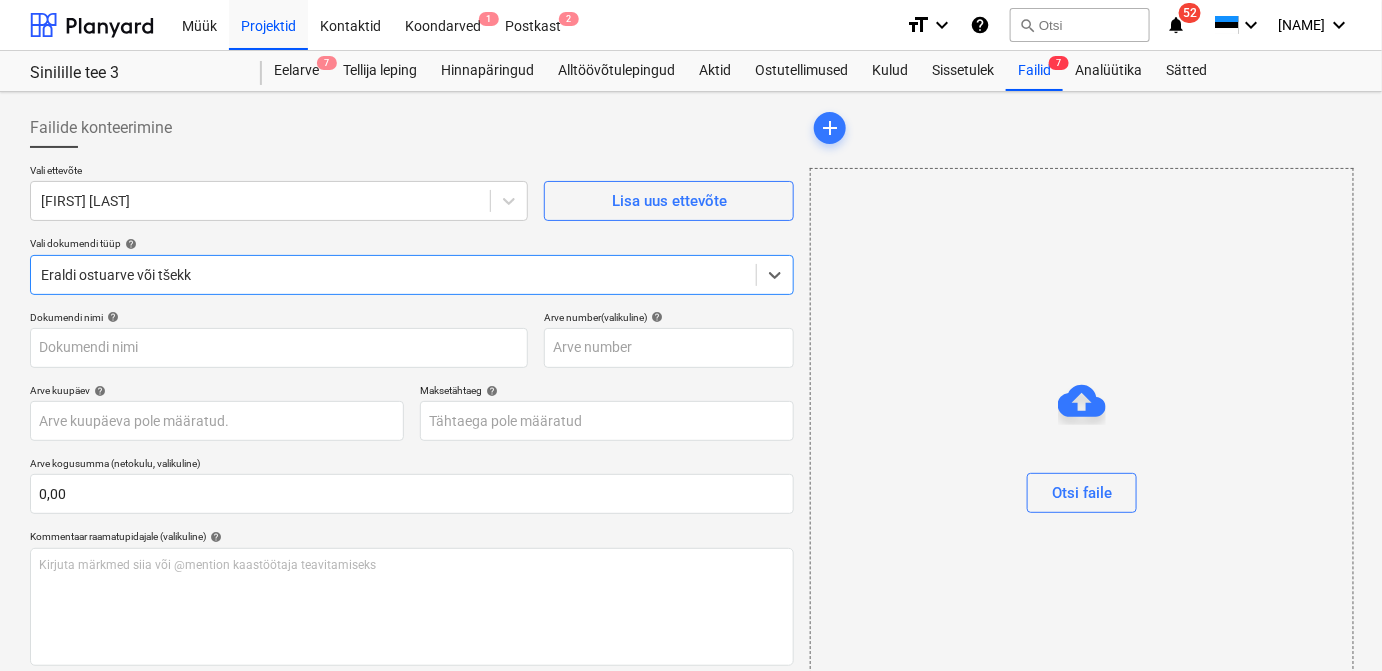 type on "6476310K-5V3" 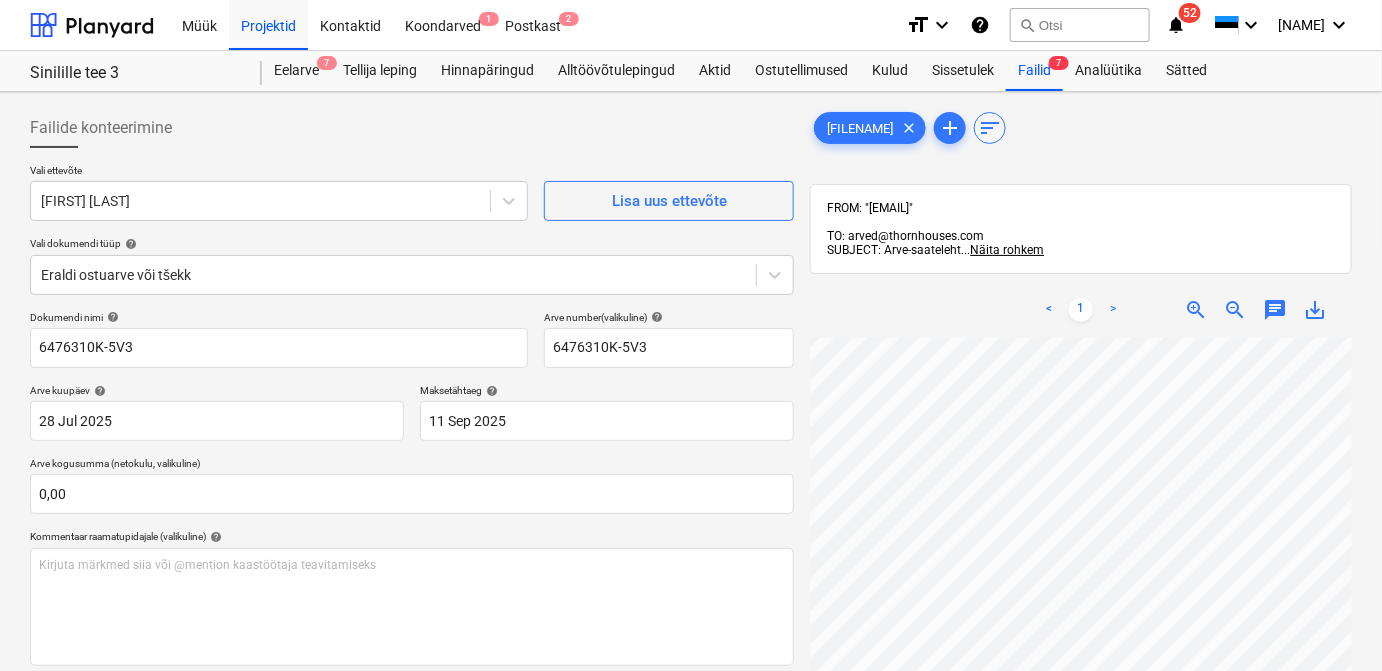 scroll, scrollTop: 138, scrollLeft: 179, axis: both 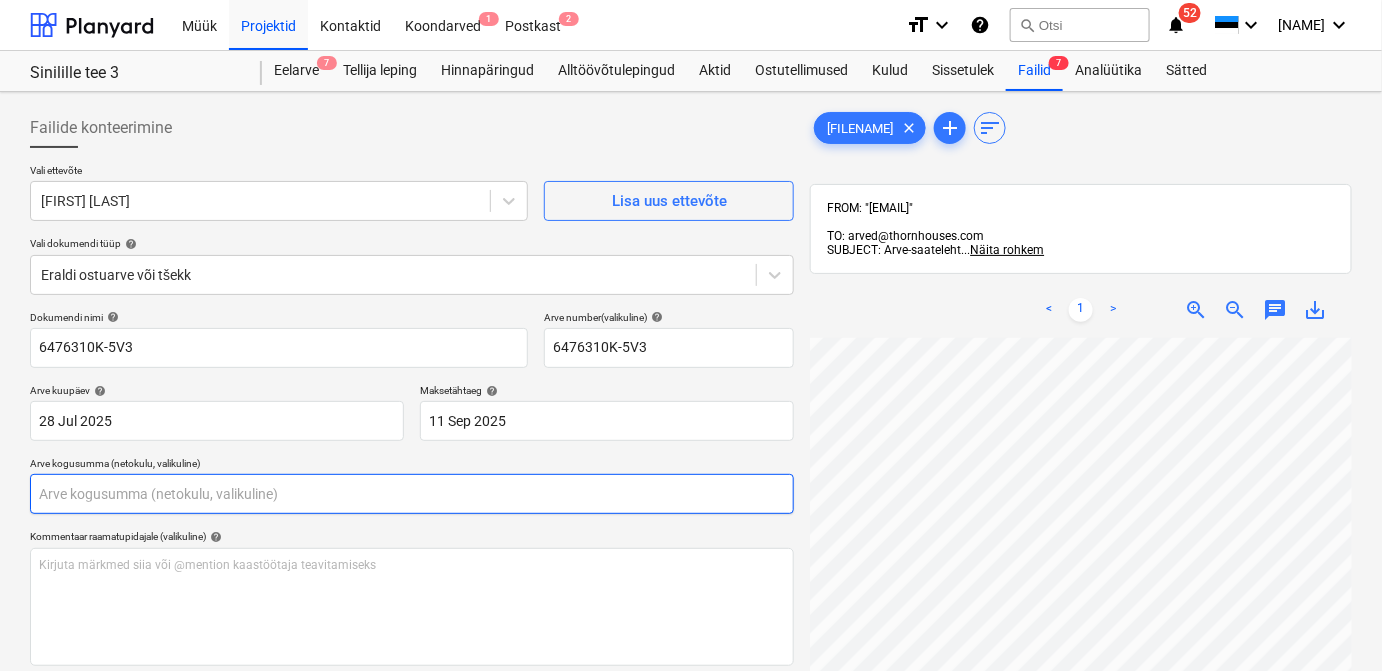 click at bounding box center [412, 494] 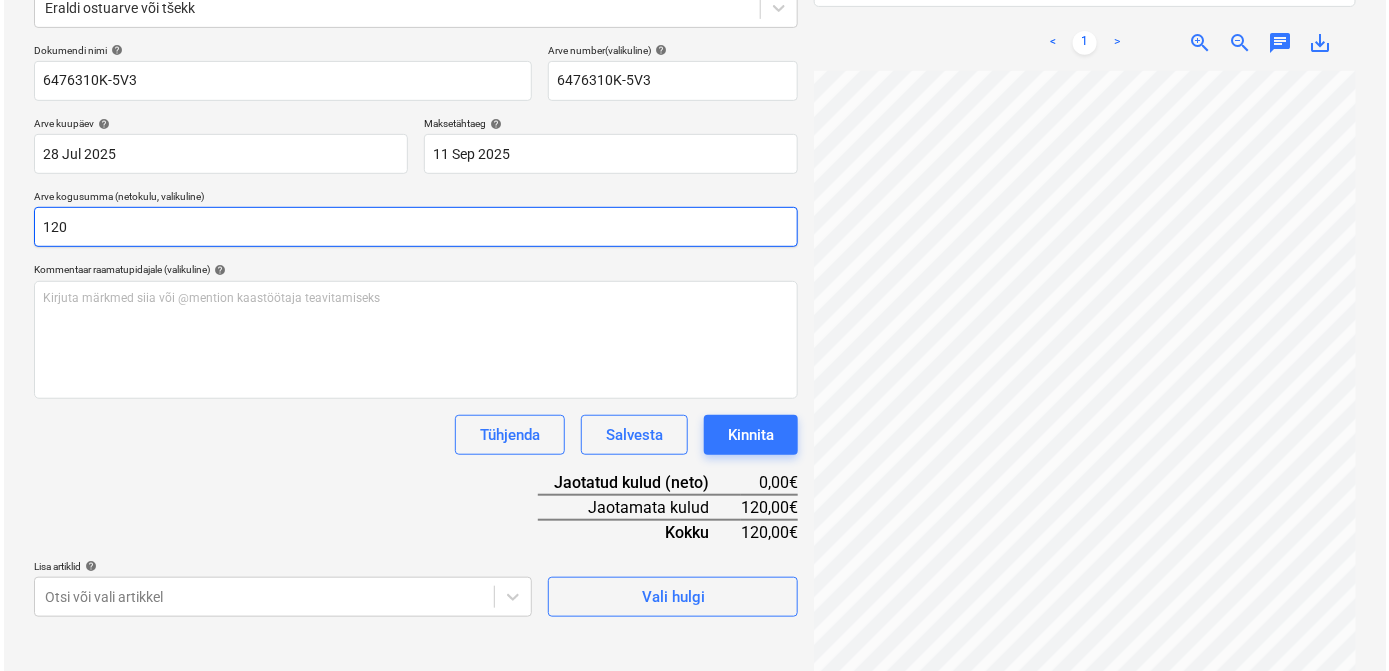 scroll, scrollTop: 284, scrollLeft: 0, axis: vertical 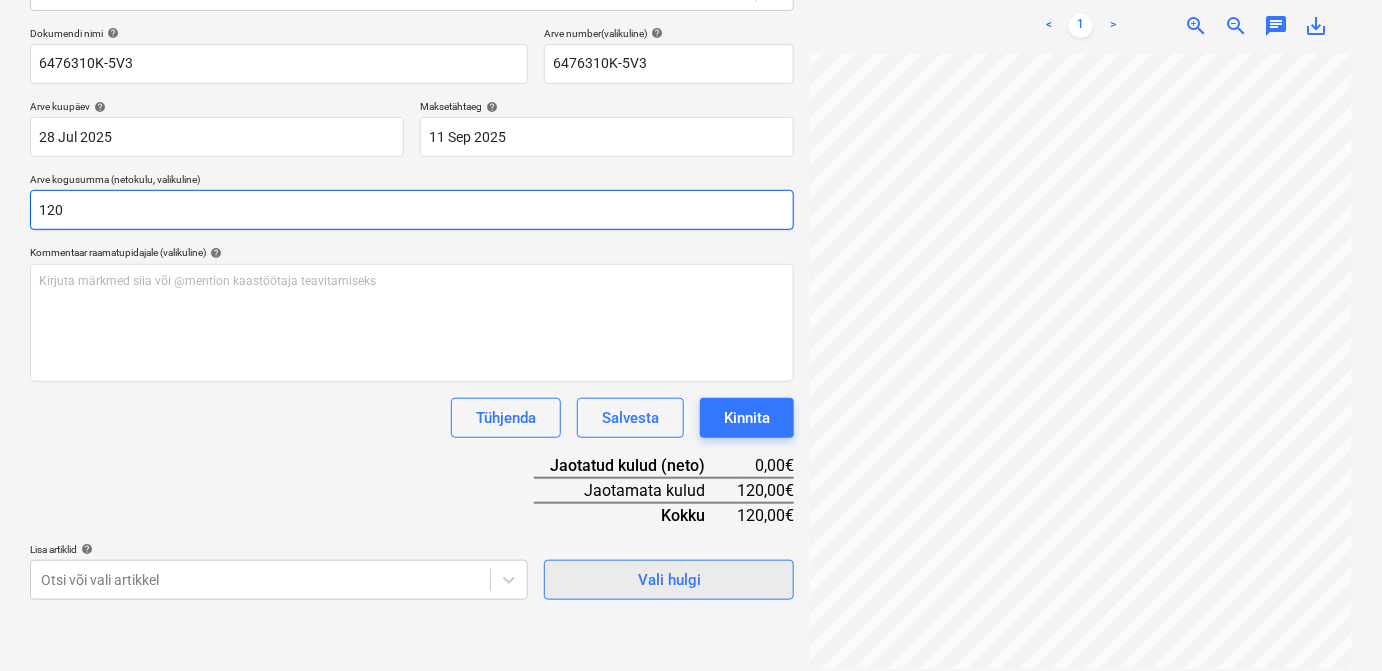 type on "120" 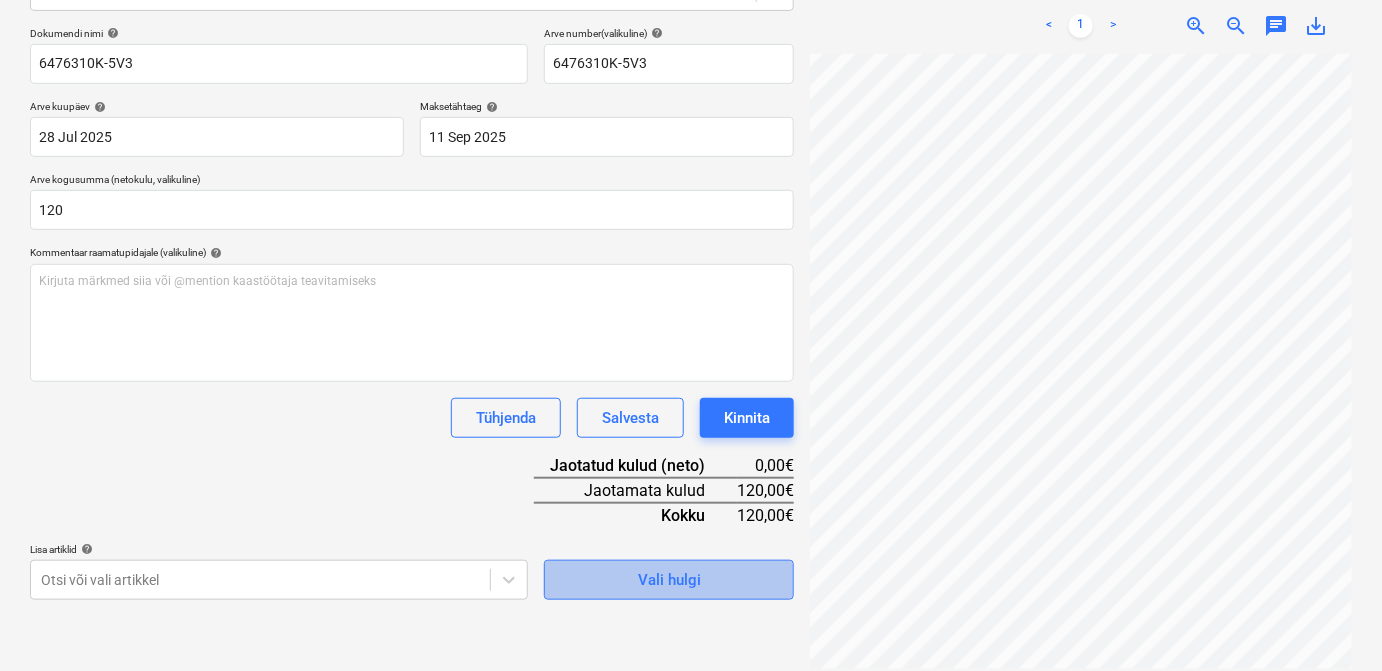 click on "Vali hulgi" at bounding box center (669, 580) 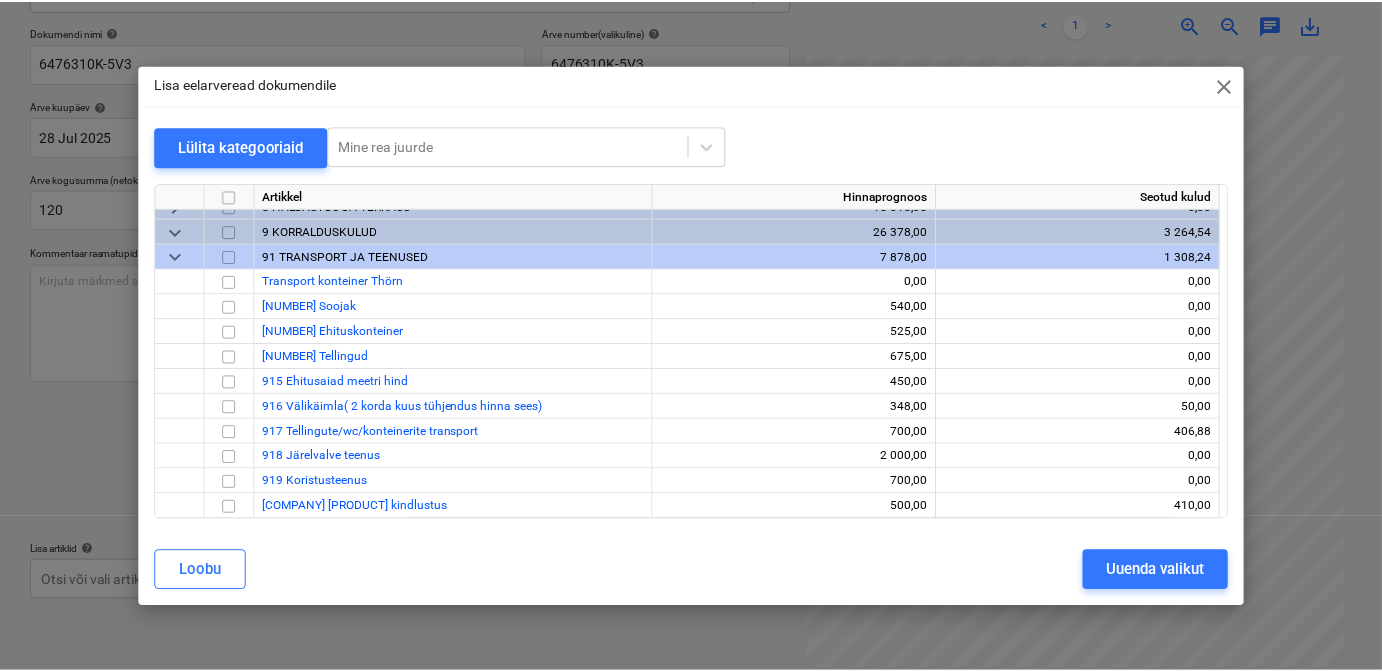 scroll, scrollTop: 12222, scrollLeft: 0, axis: vertical 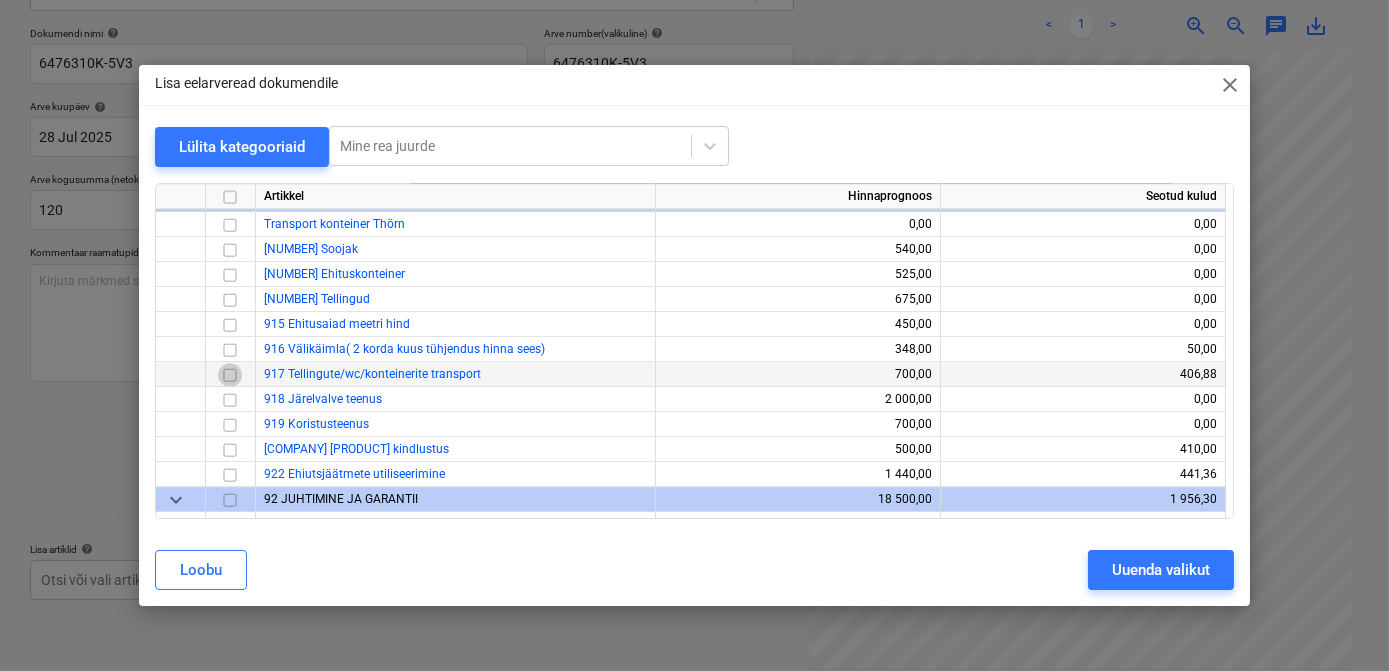 click at bounding box center (230, 374) 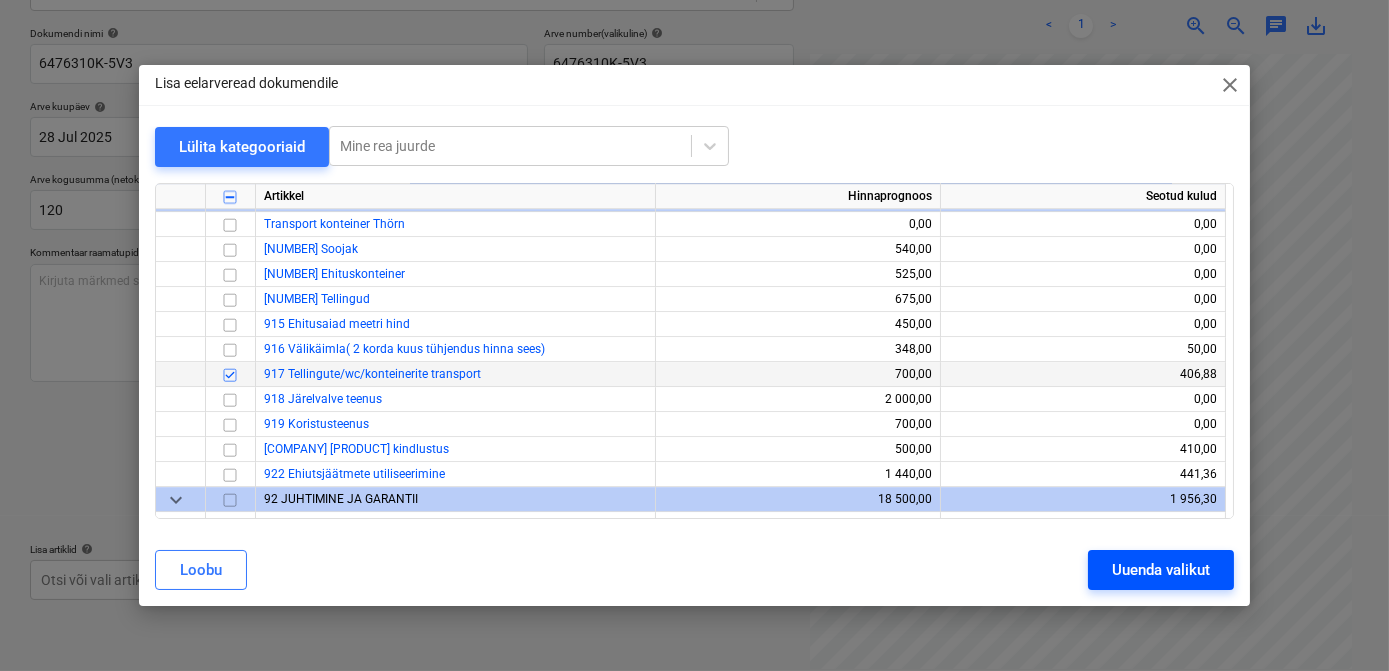 click on "Uuenda valikut" at bounding box center [1161, 570] 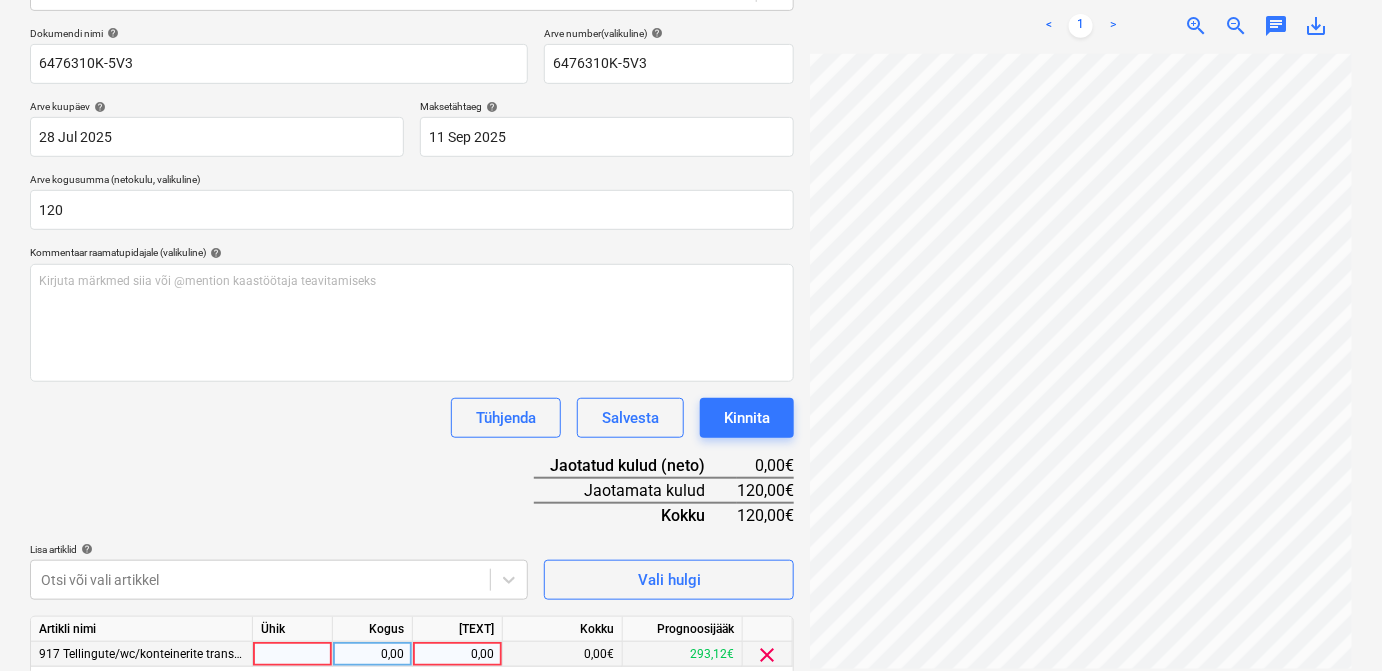 click at bounding box center [293, 654] 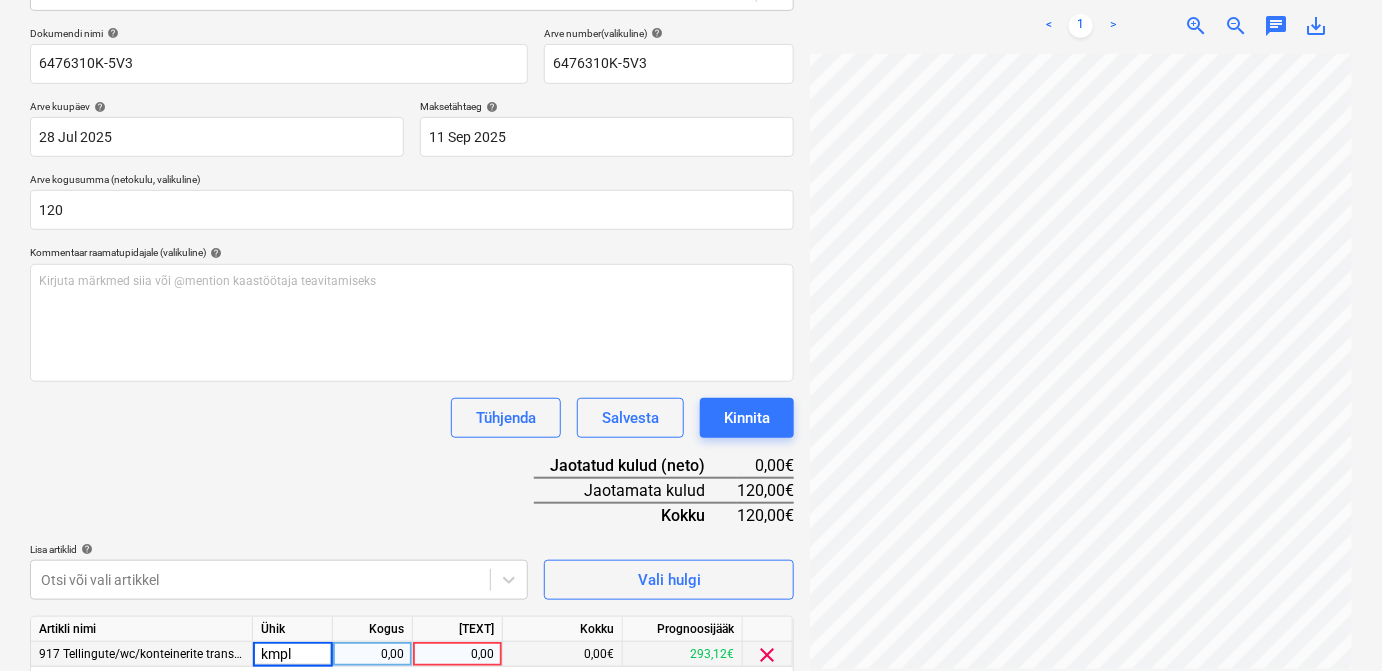 type on "kmpl." 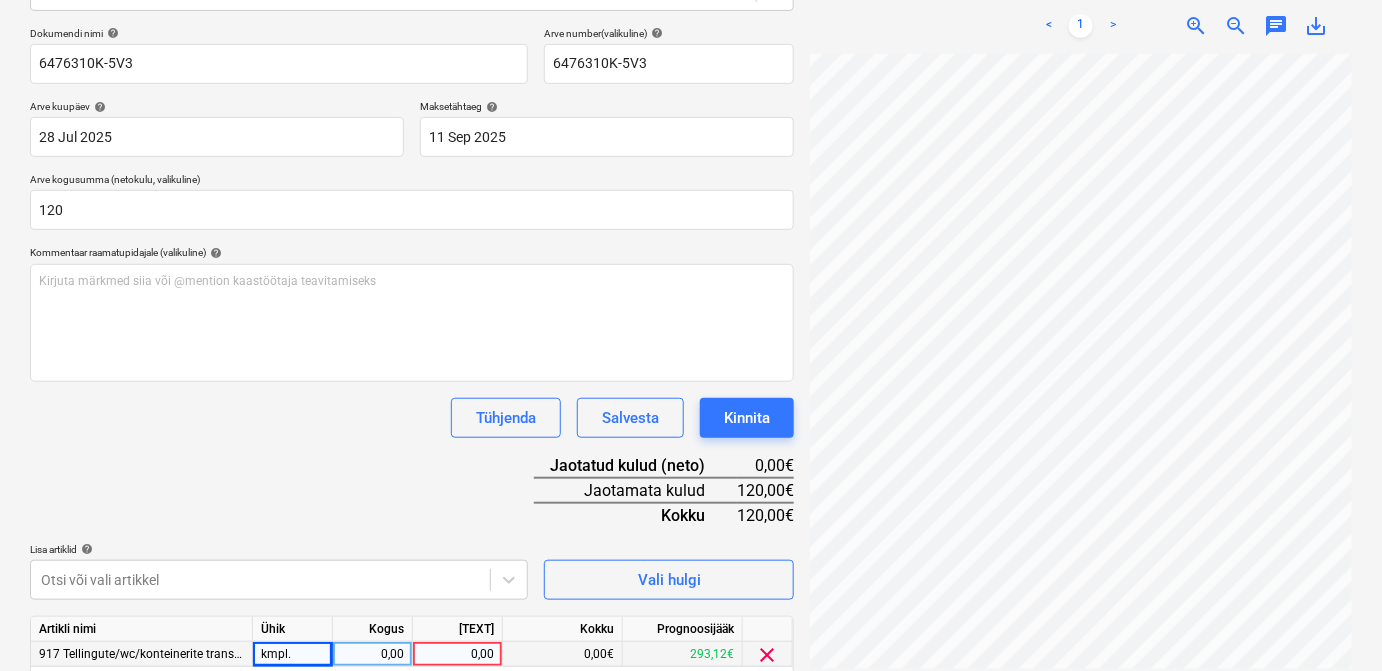 click on "0,00" at bounding box center [372, 654] 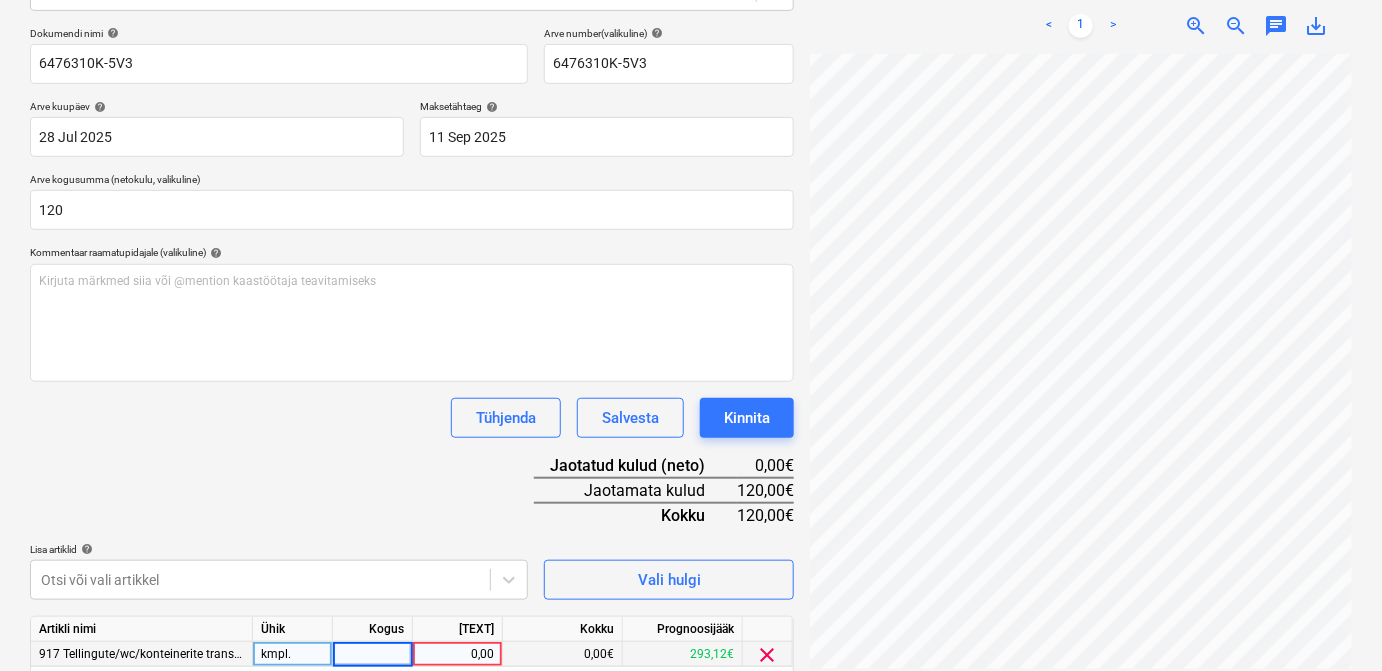 type on "1" 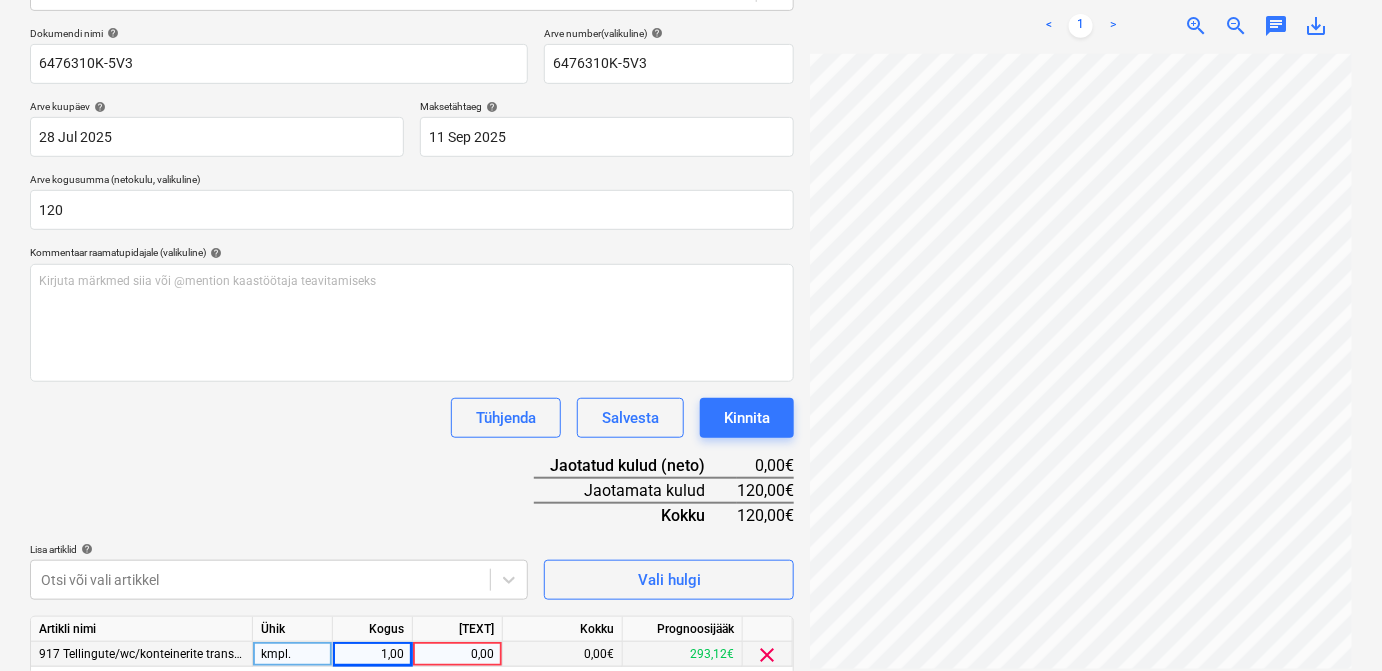 click on "0,00" at bounding box center (457, 654) 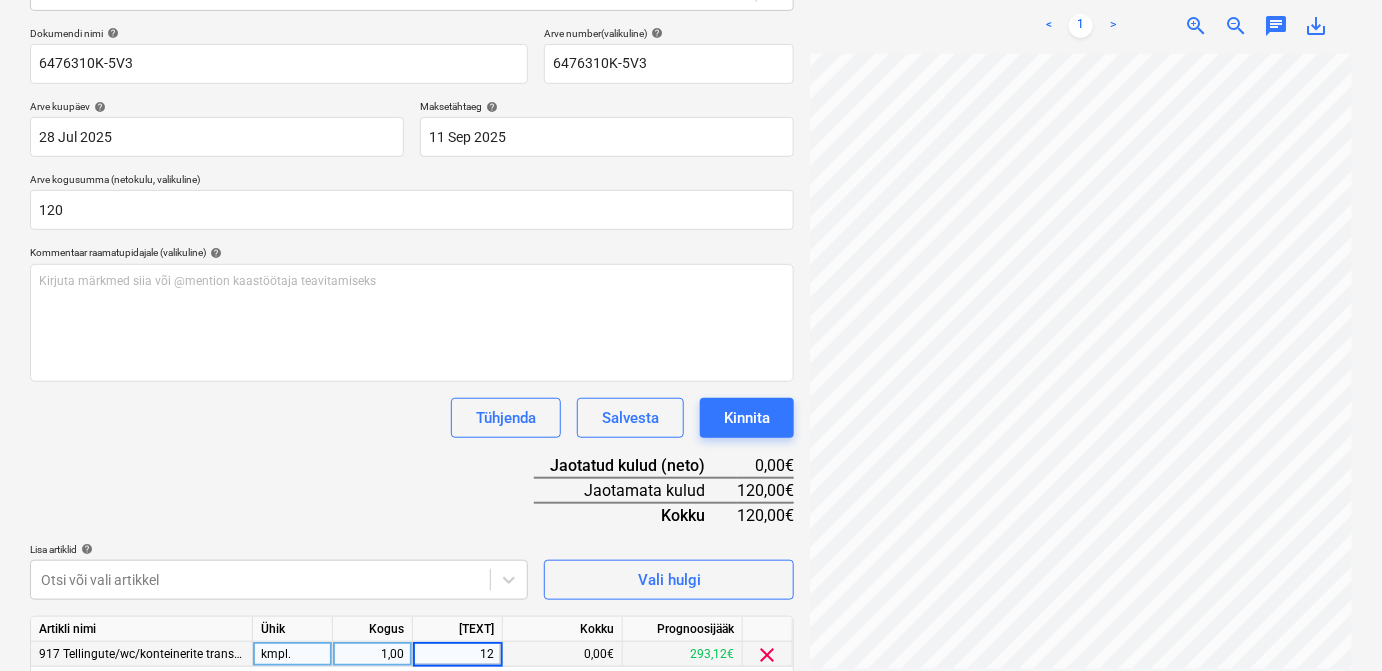 type on "120" 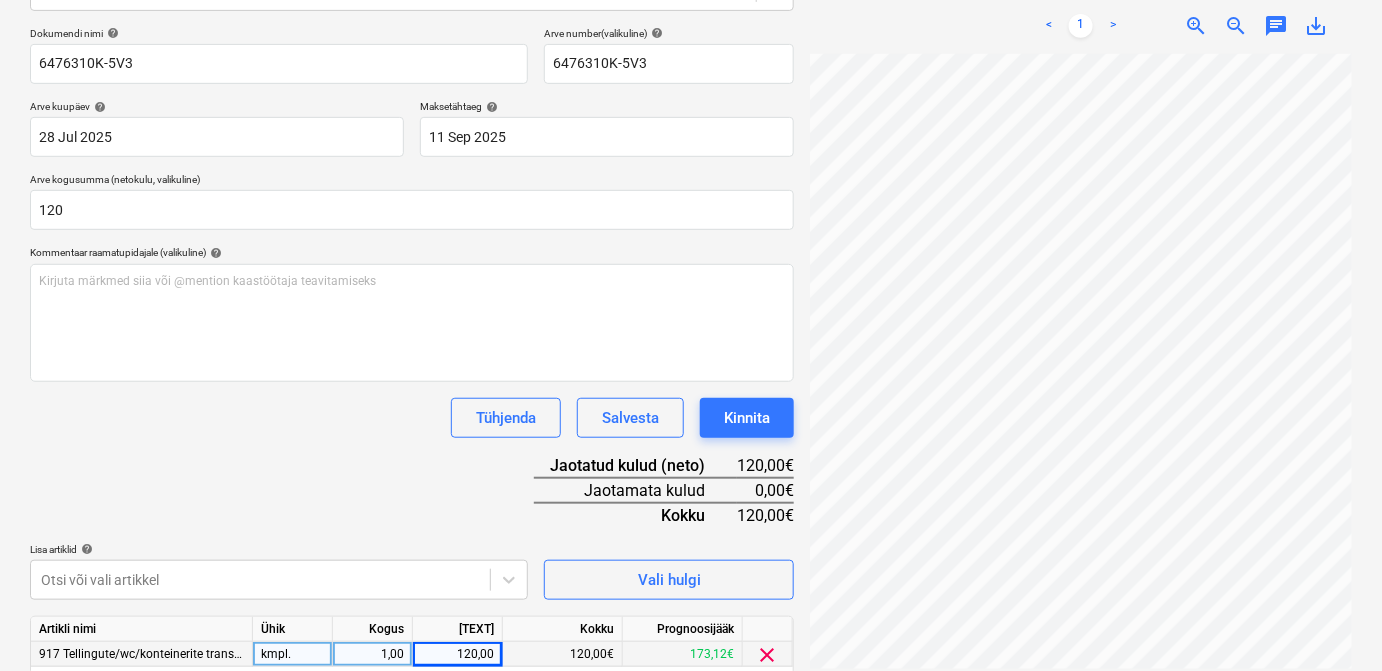 click on "Dokumendi nimi help 6476310K-5V3 Arve number  (valikuline) help 6476310K-5V3 Arve kuupäev help 28 Jul 2025 28.07.2025 Press the down arrow key to interact with the calendar and
select a date. Press the question mark key to get the keyboard shortcuts for changing dates. Maksetähtaeg help 11 Sep 2025 11.09.2025 Press the down arrow key to interact with the calendar and
select a date. Press the question mark key to get the keyboard shortcuts for changing dates. Arve kogusumma (netokulu, valikuline) 120 Kommentaar raamatupidajale (valikuline) help Kirjuta märkmed siia või @mention kaastöötaja teavitamiseks ﻿ Tühjenda Salvesta Kinnita Jaotatud kulud (neto) 120,00€ Jaotamata kulud 0,00€ Kokku 120,00€ Lisa artiklid help Otsi või vali artikkel Vali hulgi Artikli nimi Ühik Kogus Ühiku hind Kokku Prognoosijääk 917 Tellingute/wc/konteinerite transport kmpl. 1,00 120,00 120,00€ 173,12€ clear Tühjenda Salvesta Kinnita" at bounding box center (412, 379) 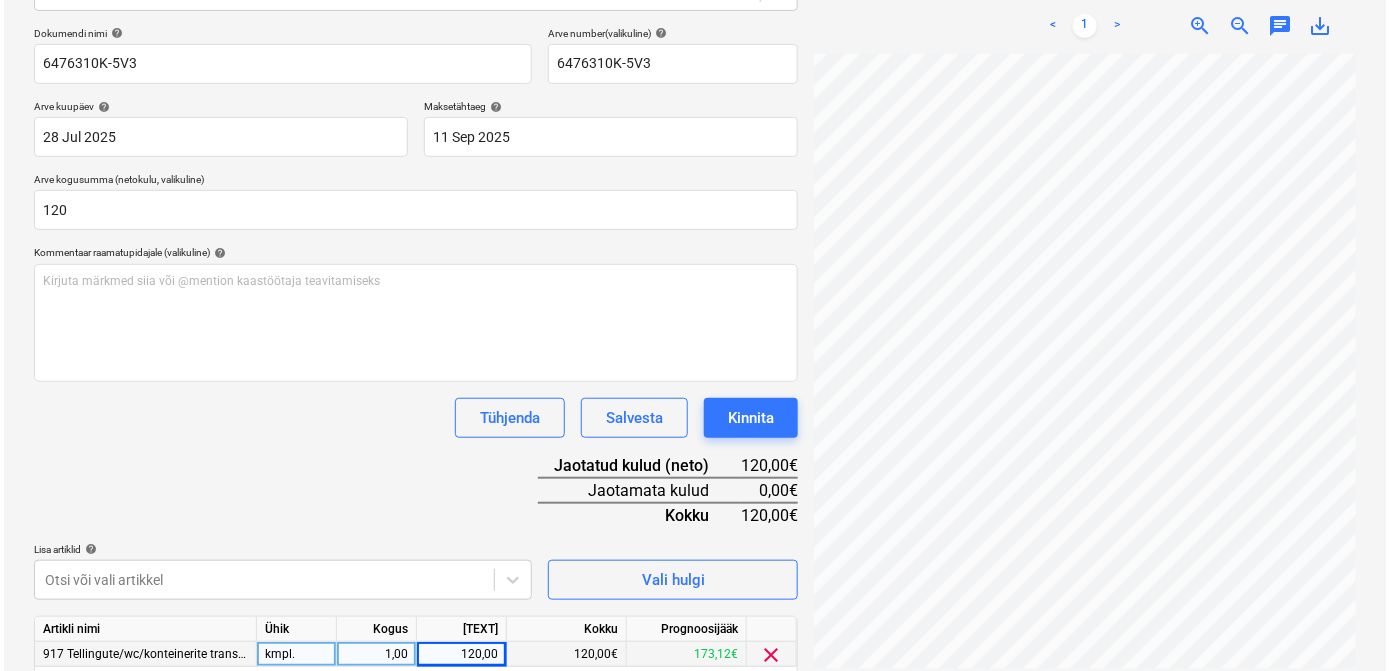 scroll, scrollTop: 360, scrollLeft: 0, axis: vertical 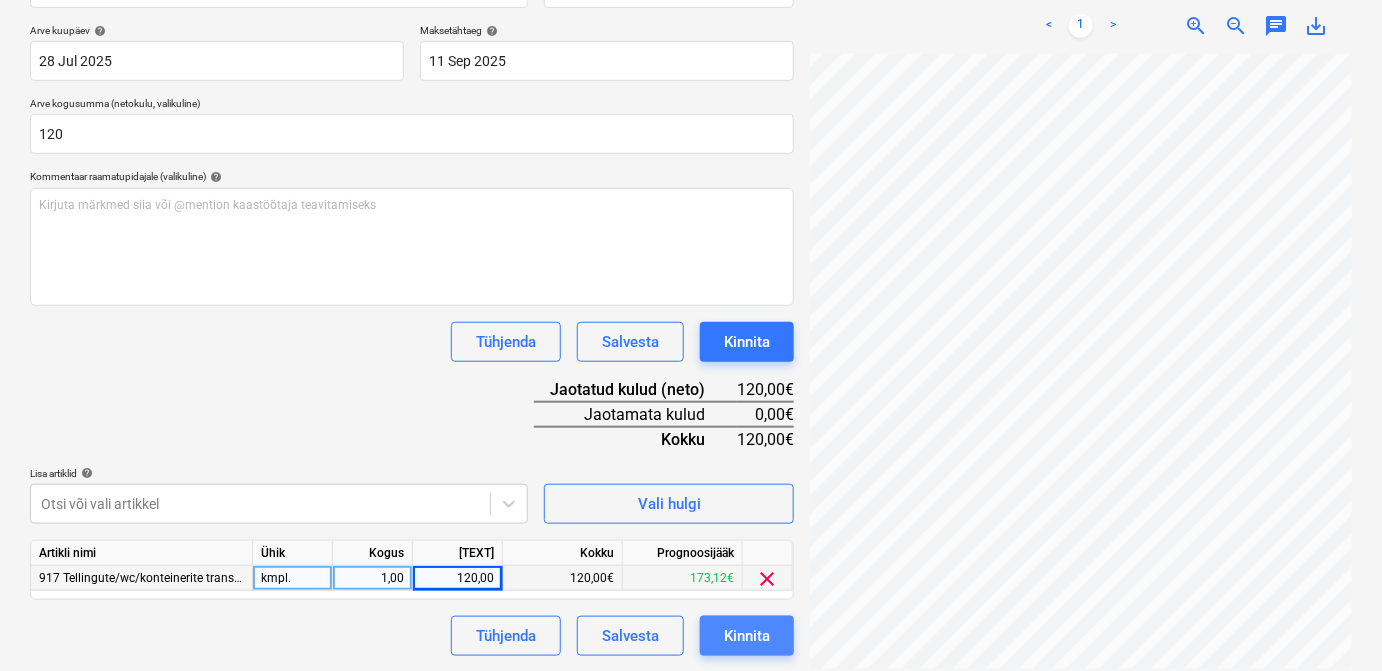 click on "Kinnita" at bounding box center [747, 636] 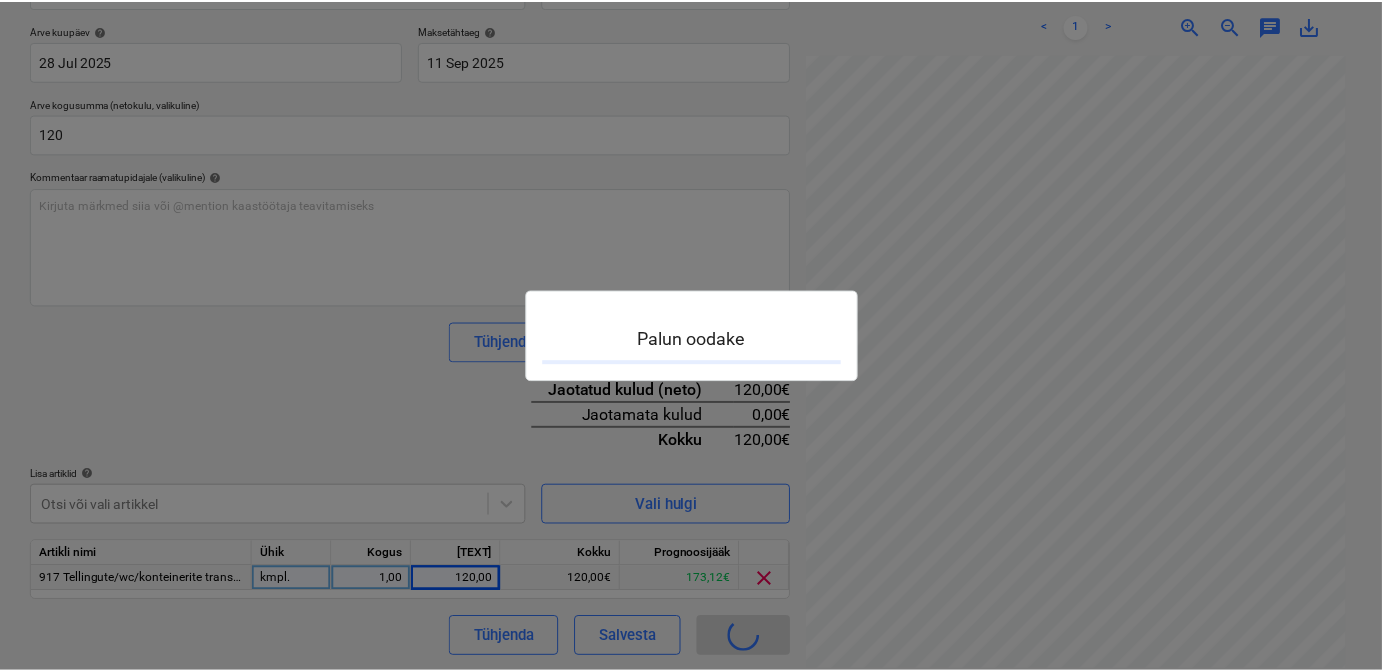 scroll, scrollTop: 0, scrollLeft: 0, axis: both 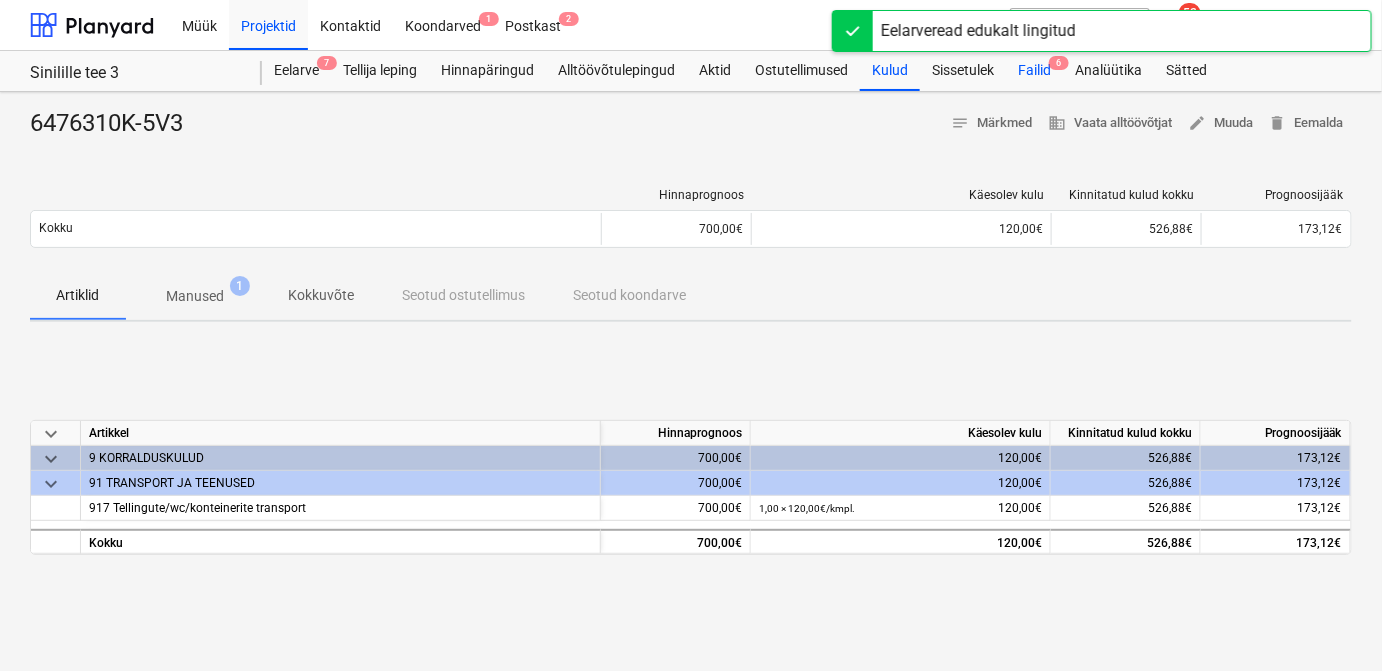 click on "6" at bounding box center (1059, 63) 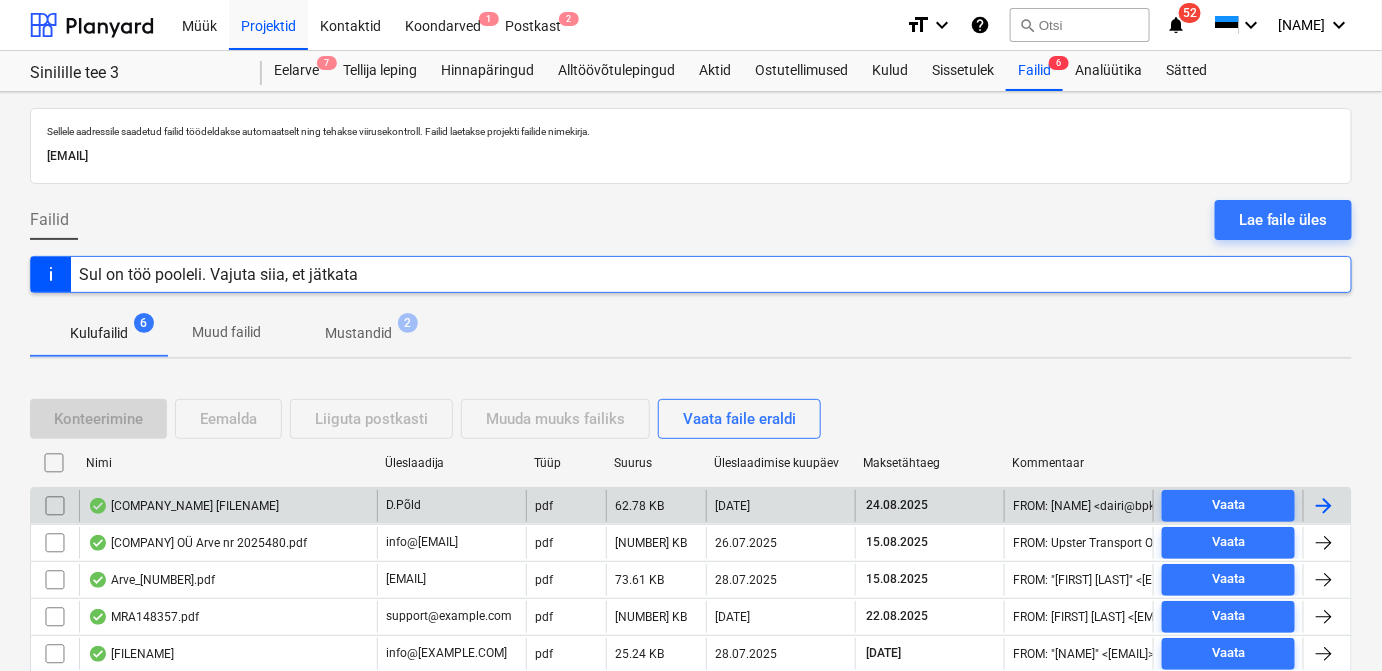 click at bounding box center (1324, 506) 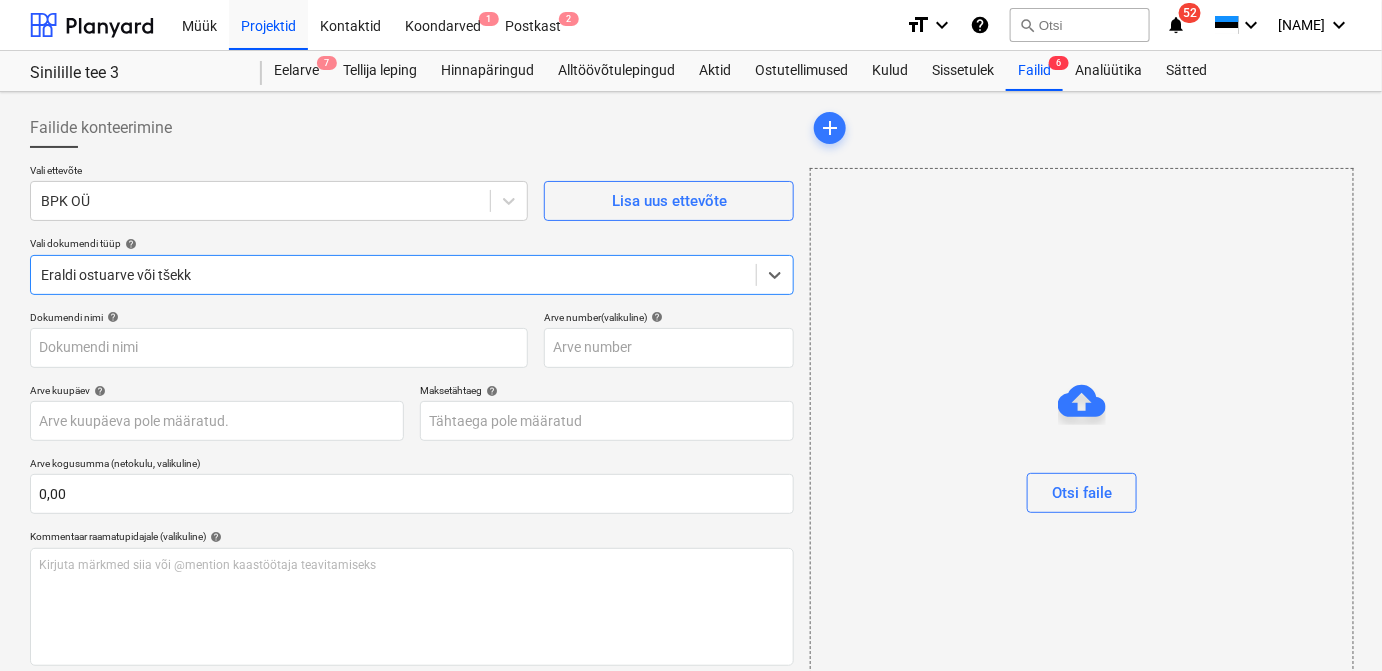 type on "A0701398" 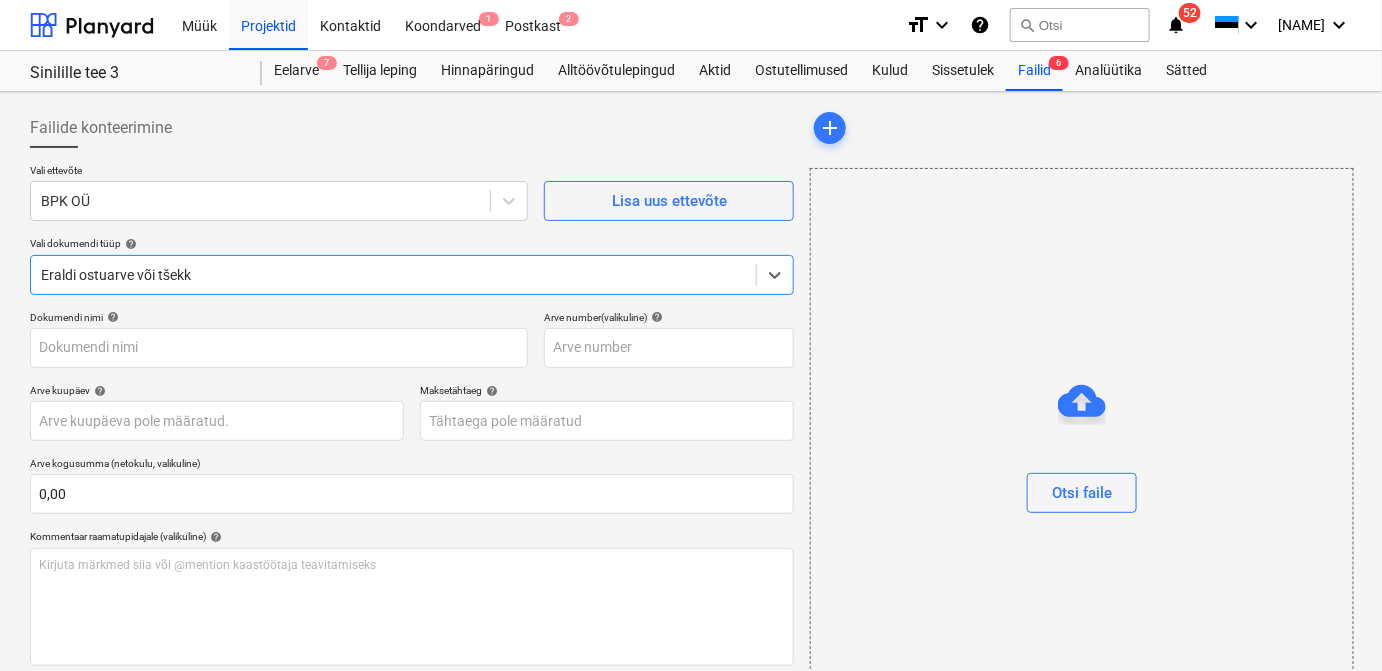 type on "A0701398" 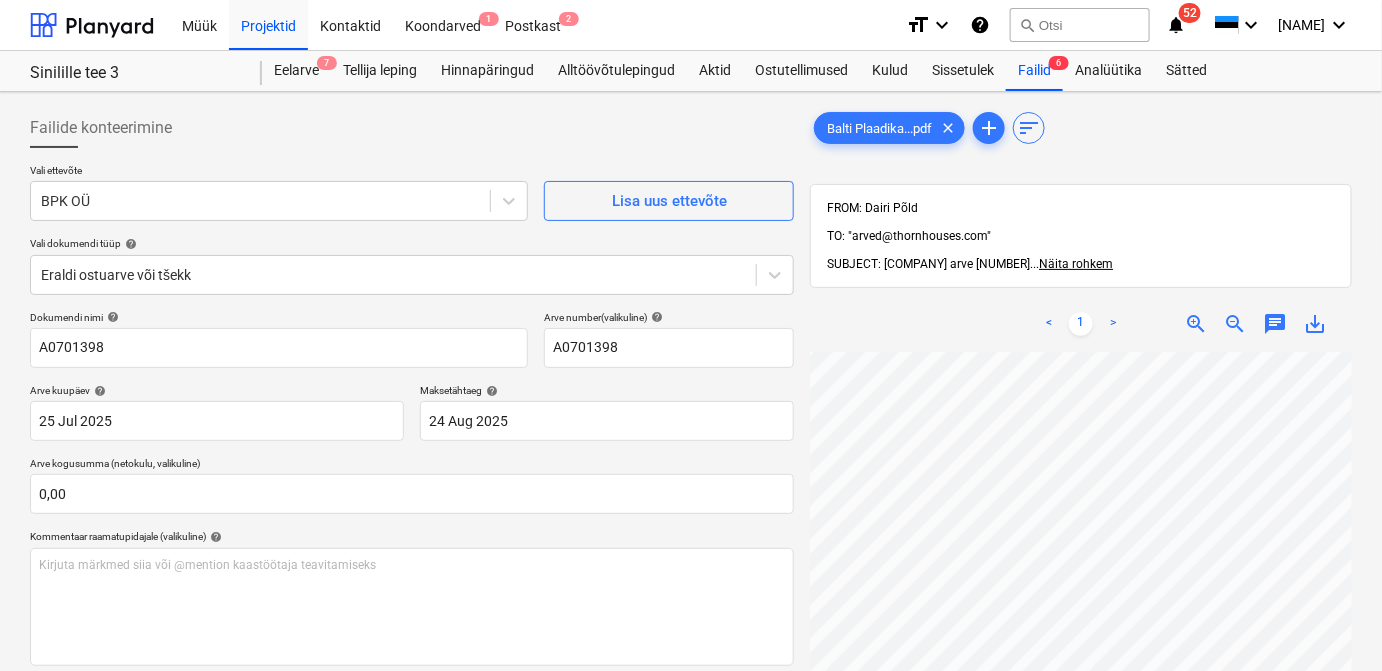 scroll, scrollTop: 166, scrollLeft: 178, axis: both 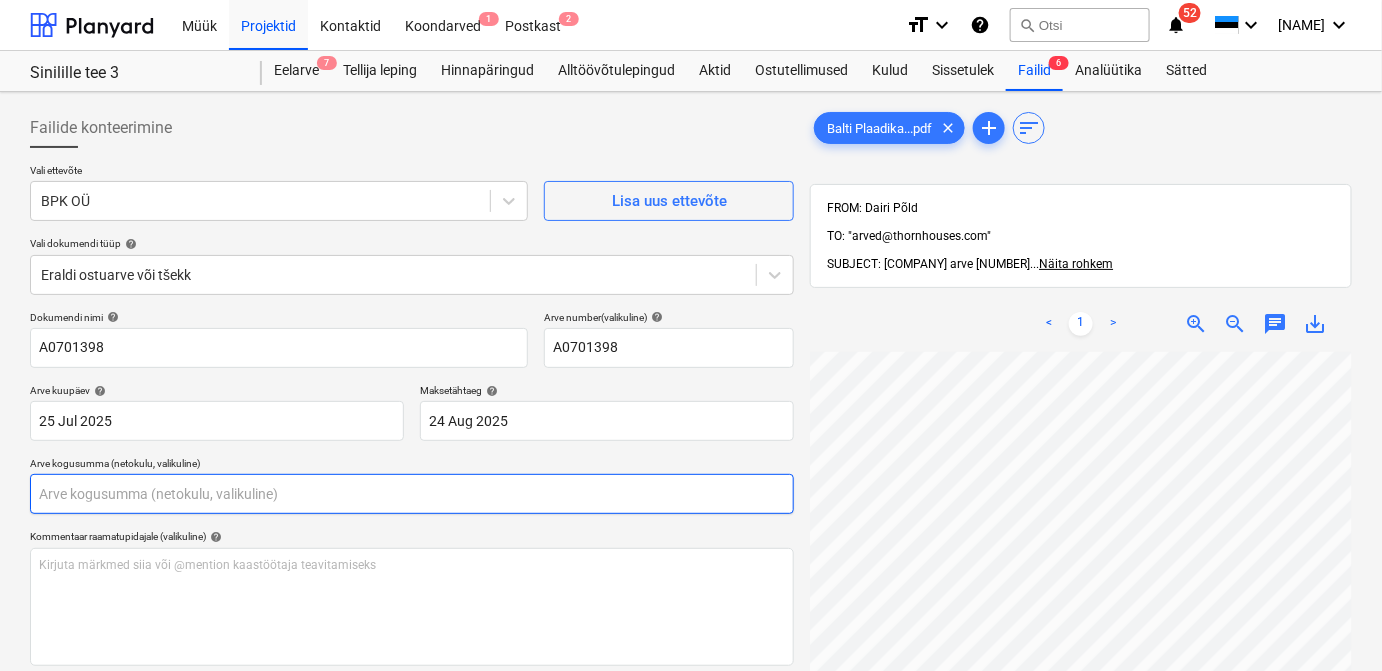 click at bounding box center [412, 494] 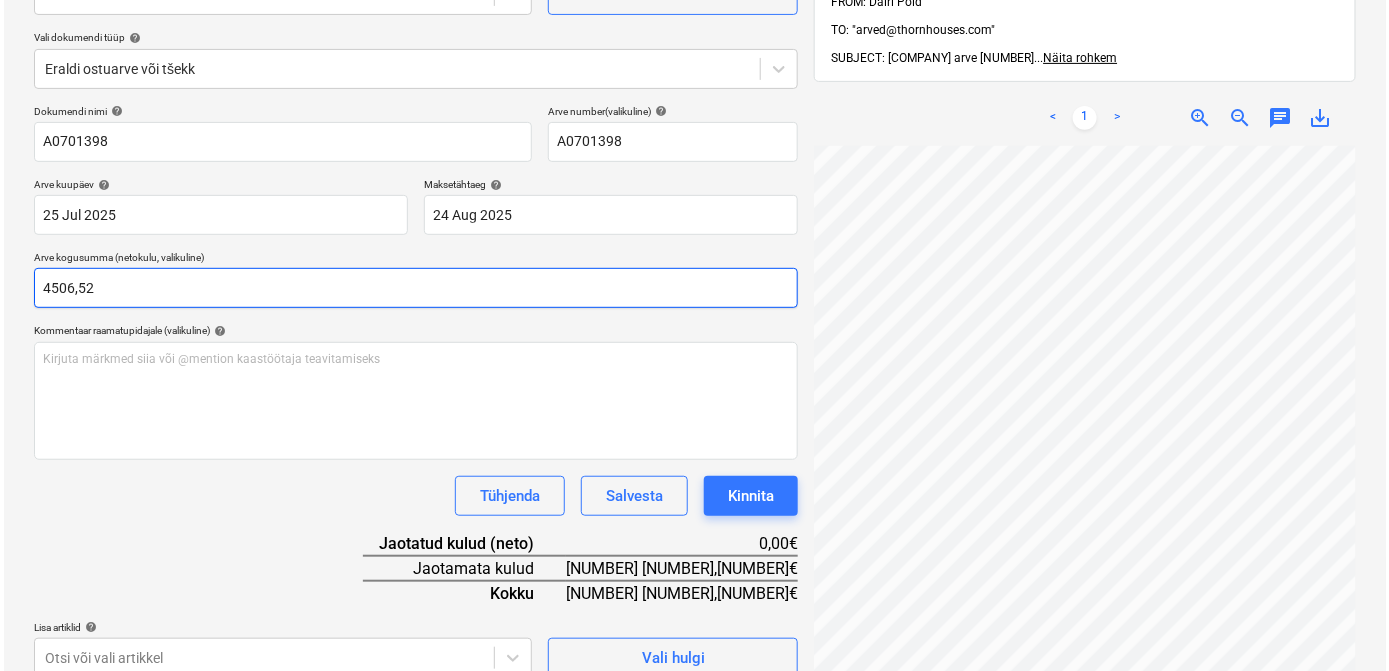 scroll, scrollTop: 210, scrollLeft: 0, axis: vertical 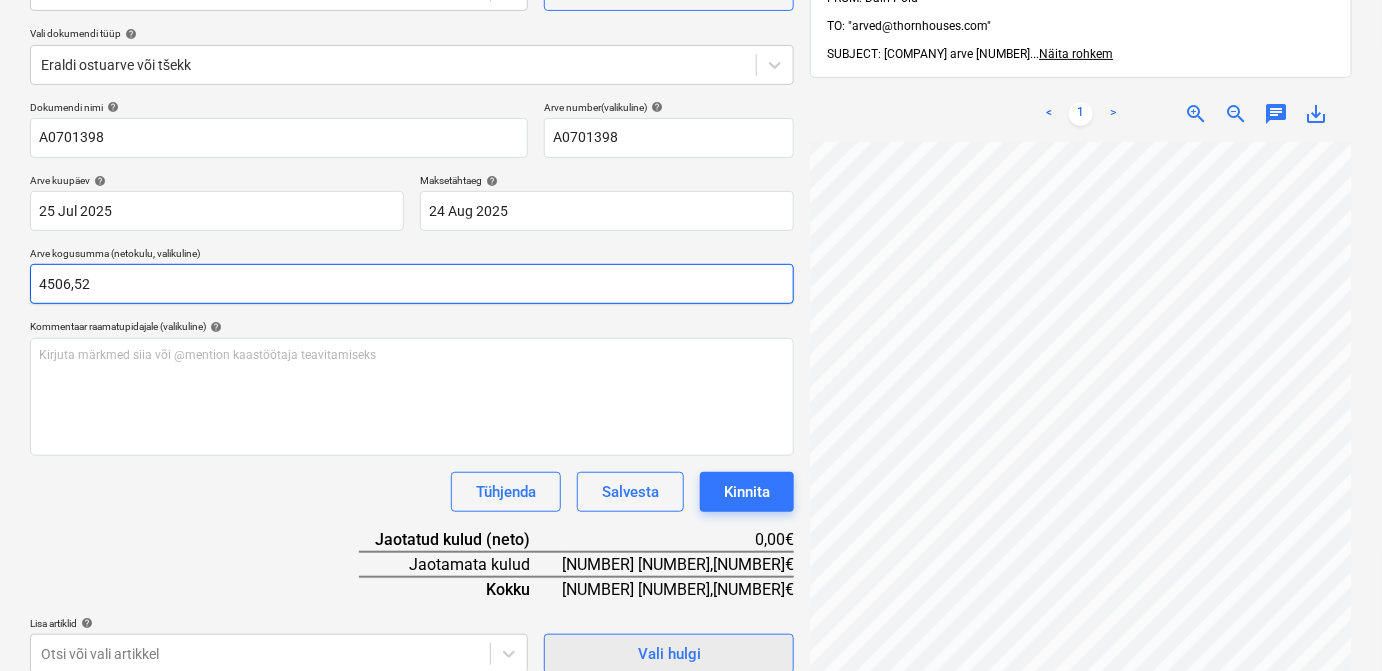 type on "4506,52" 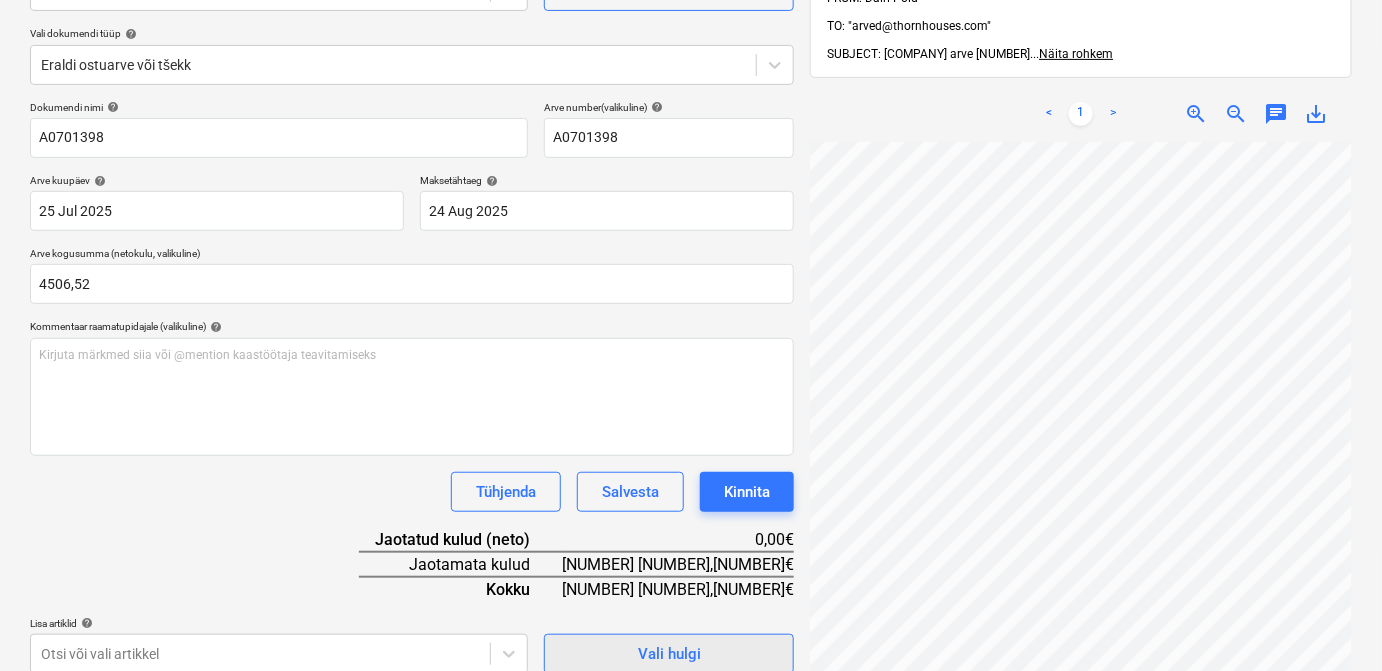 click on "Vali hulgi" at bounding box center (669, 654) 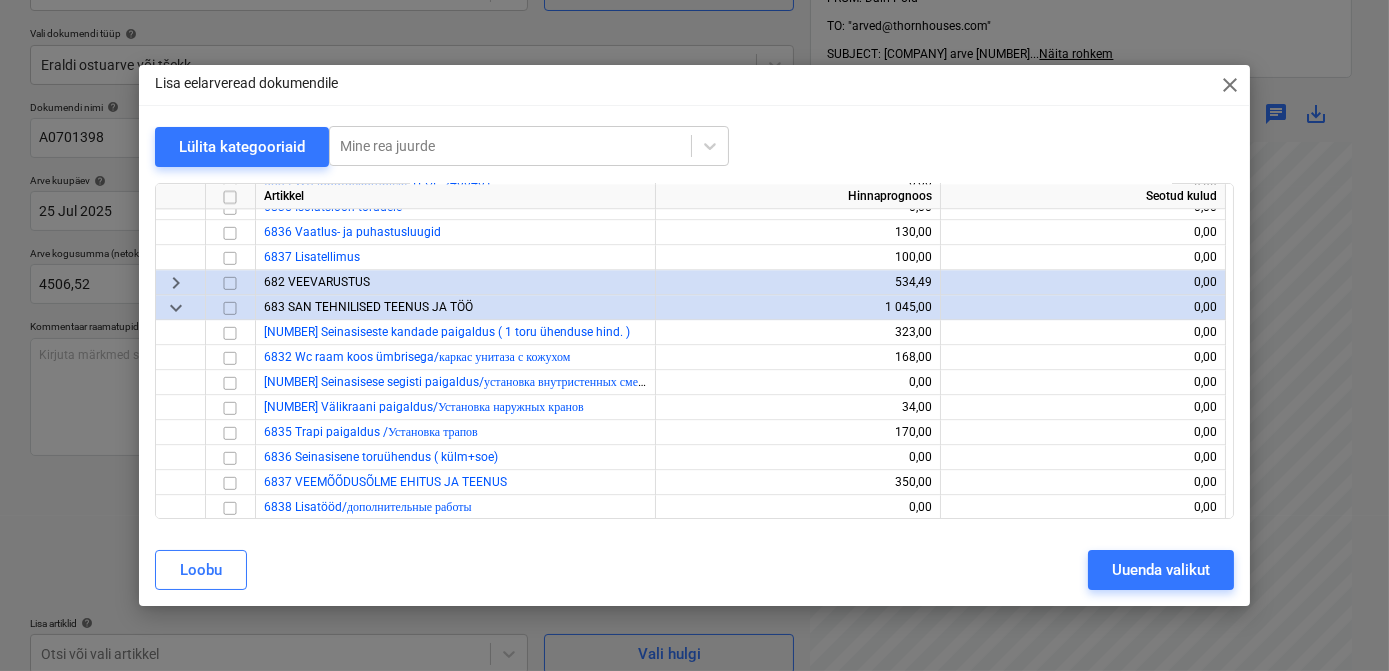 scroll, scrollTop: 10142, scrollLeft: 0, axis: vertical 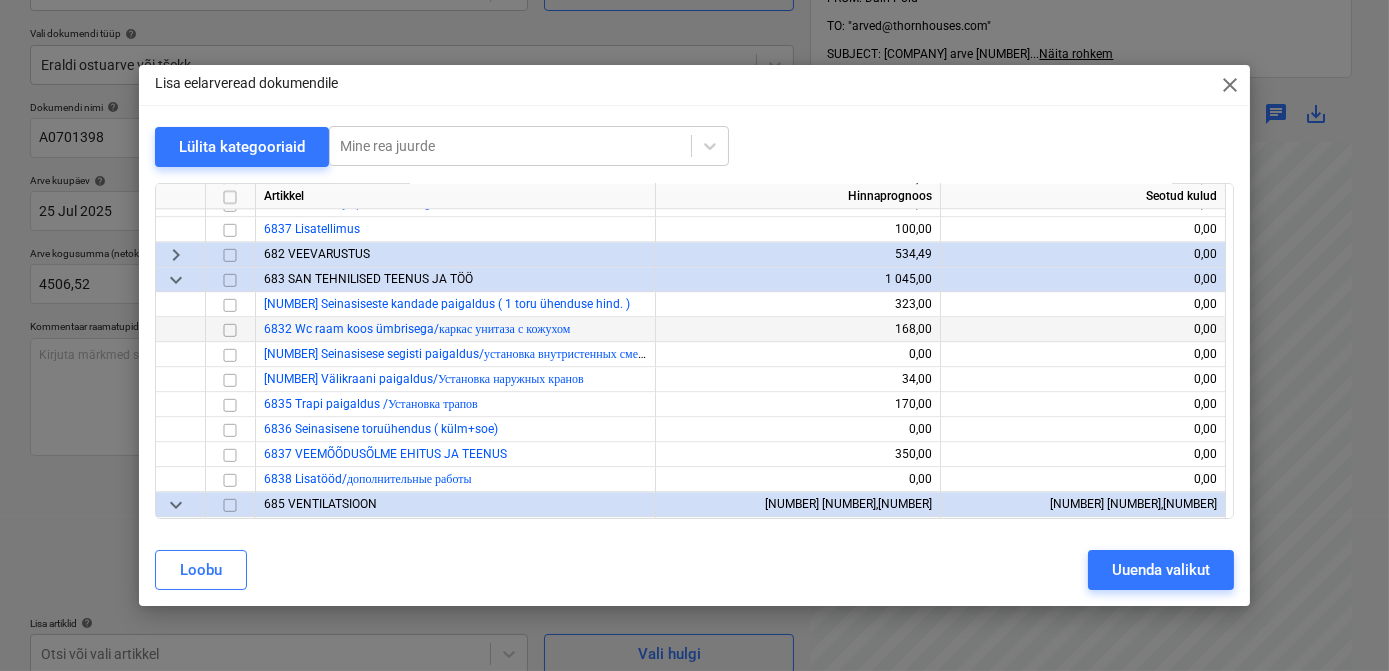 click at bounding box center (230, 329) 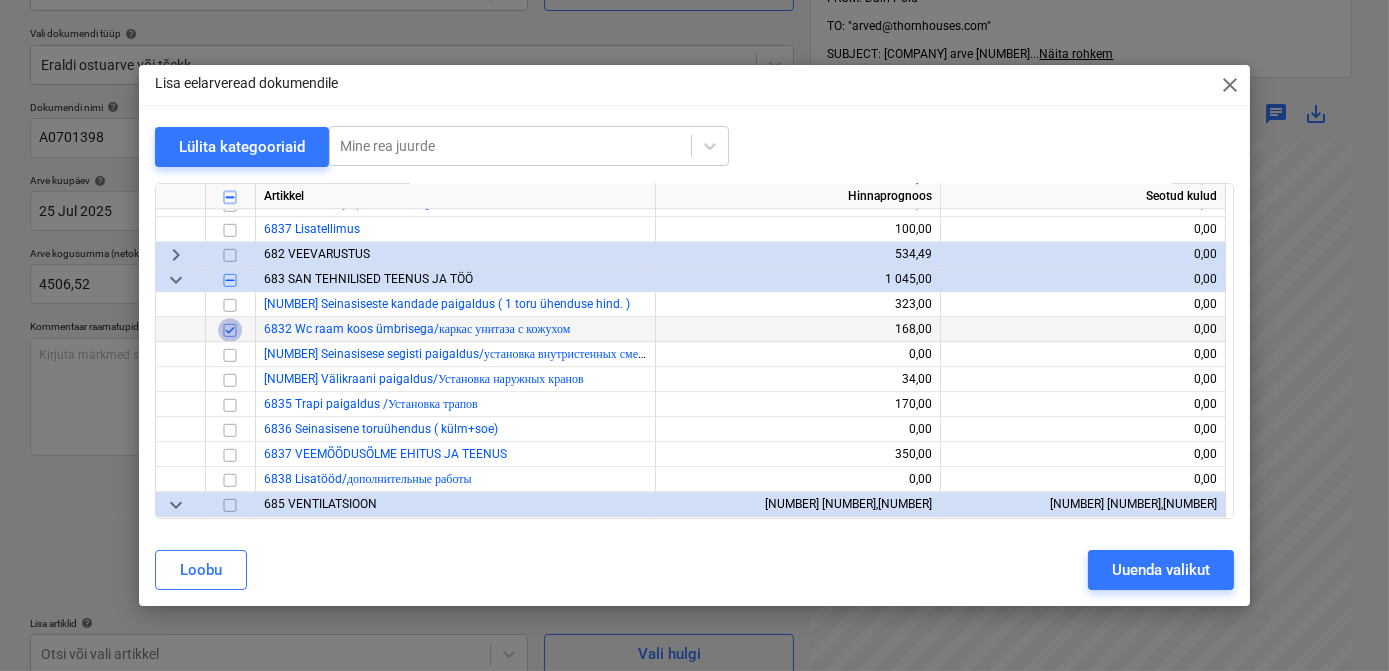 click at bounding box center (230, 329) 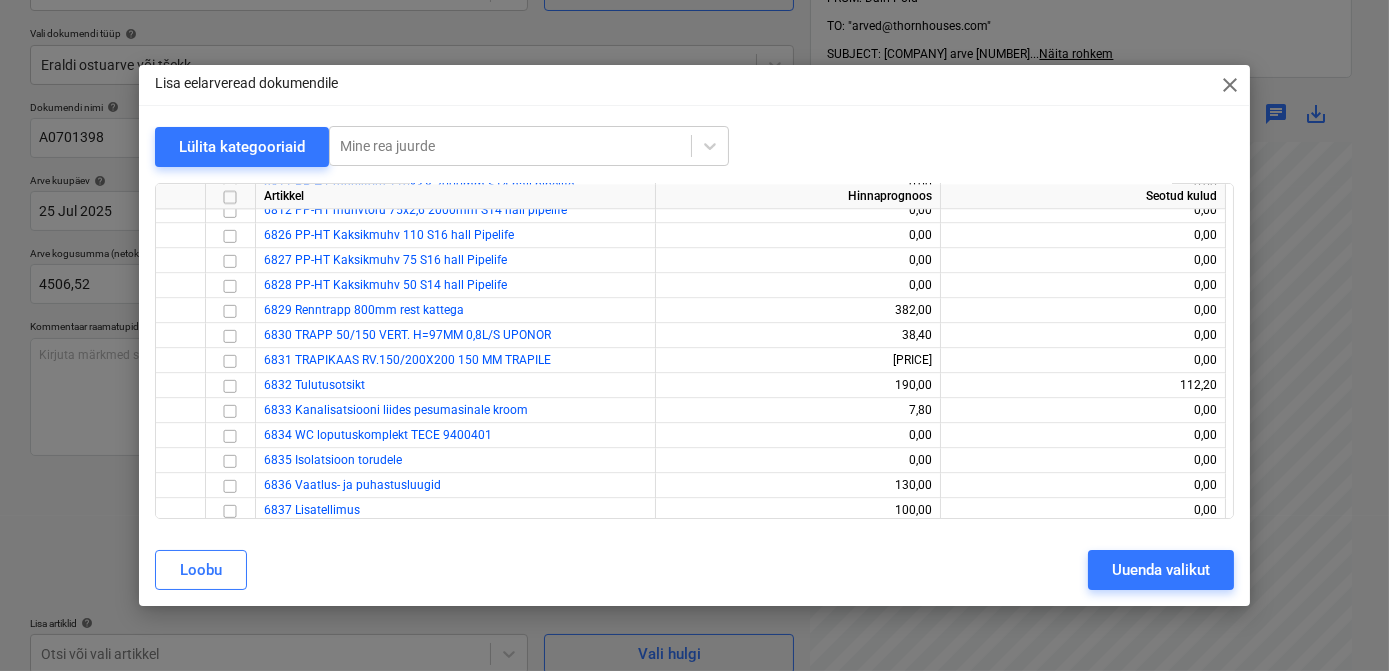 scroll, scrollTop: 9890, scrollLeft: 0, axis: vertical 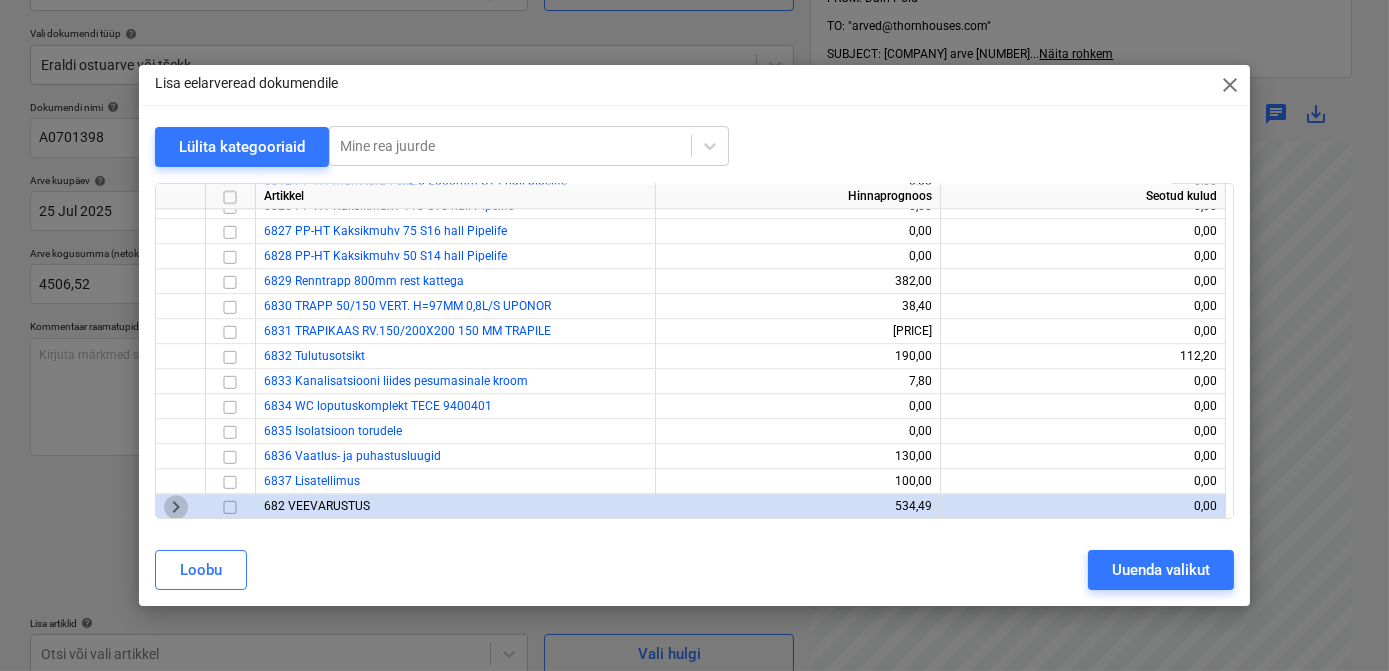 click on "keyboard_arrow_right" at bounding box center [176, 506] 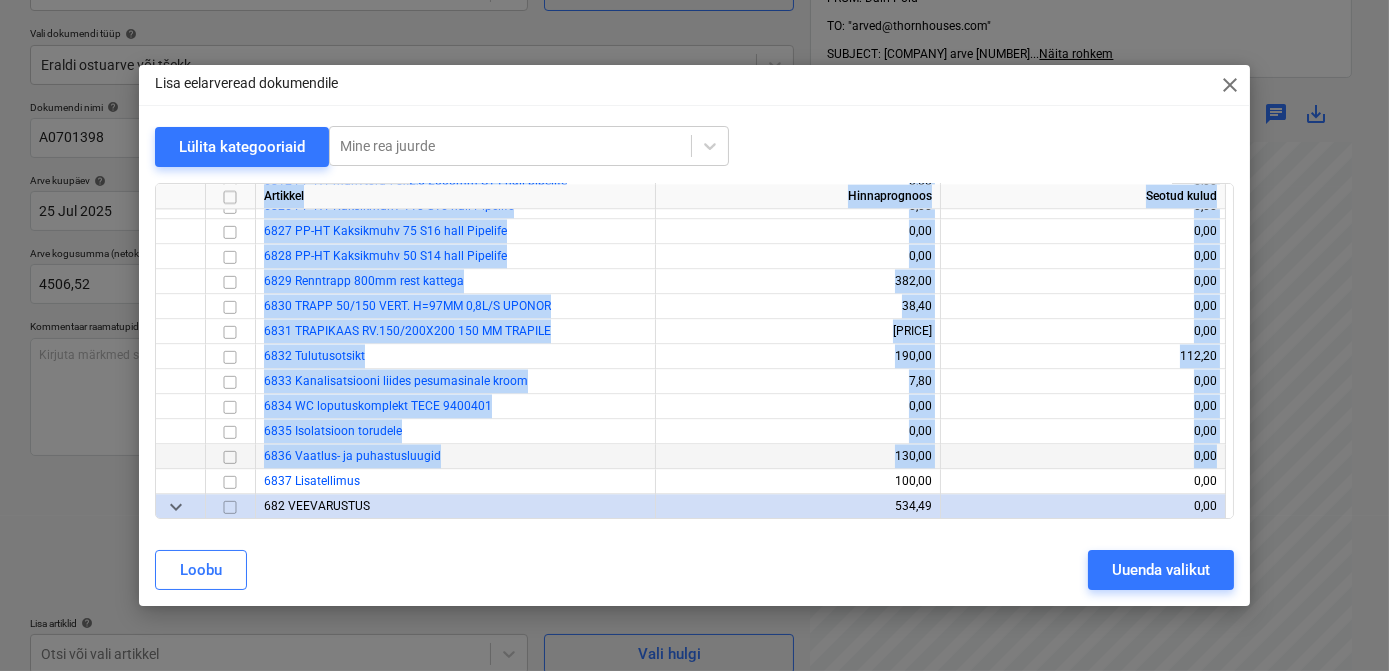 drag, startPoint x: 1226, startPoint y: 435, endPoint x: 1216, endPoint y: 451, distance: 18.867962 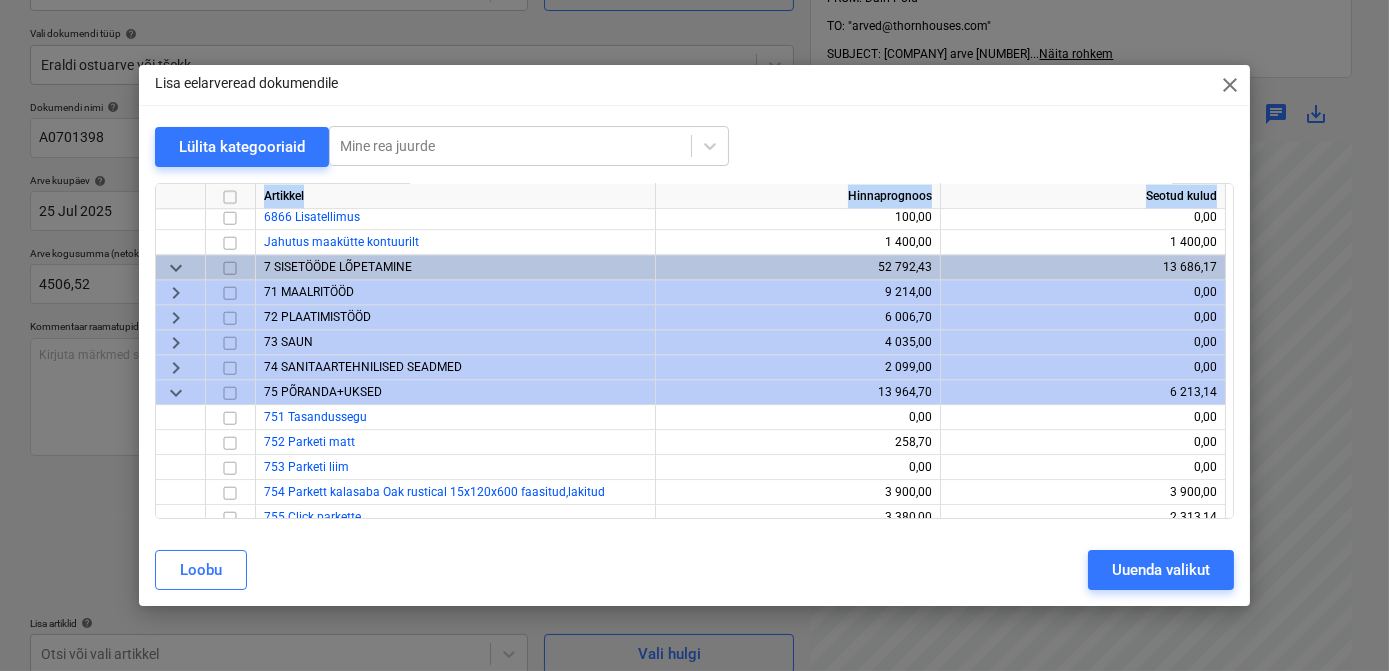 scroll, scrollTop: 11625, scrollLeft: 0, axis: vertical 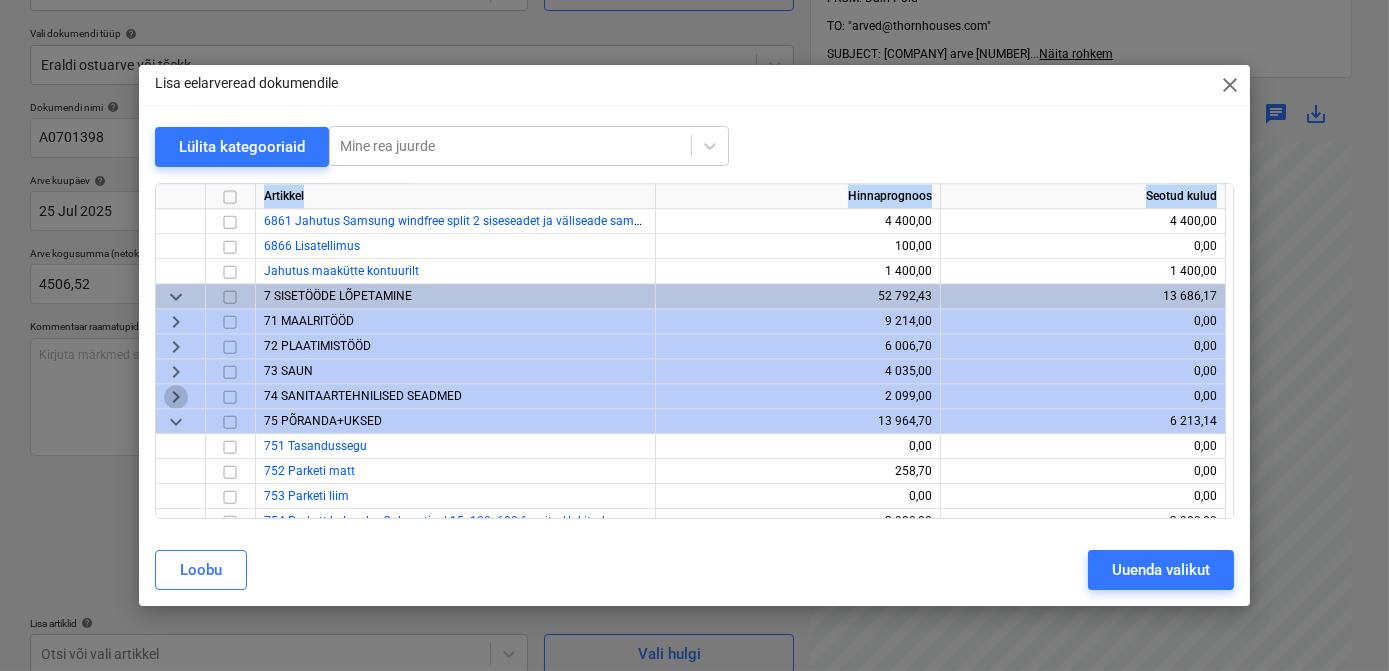 click on "keyboard_arrow_right" at bounding box center [176, 396] 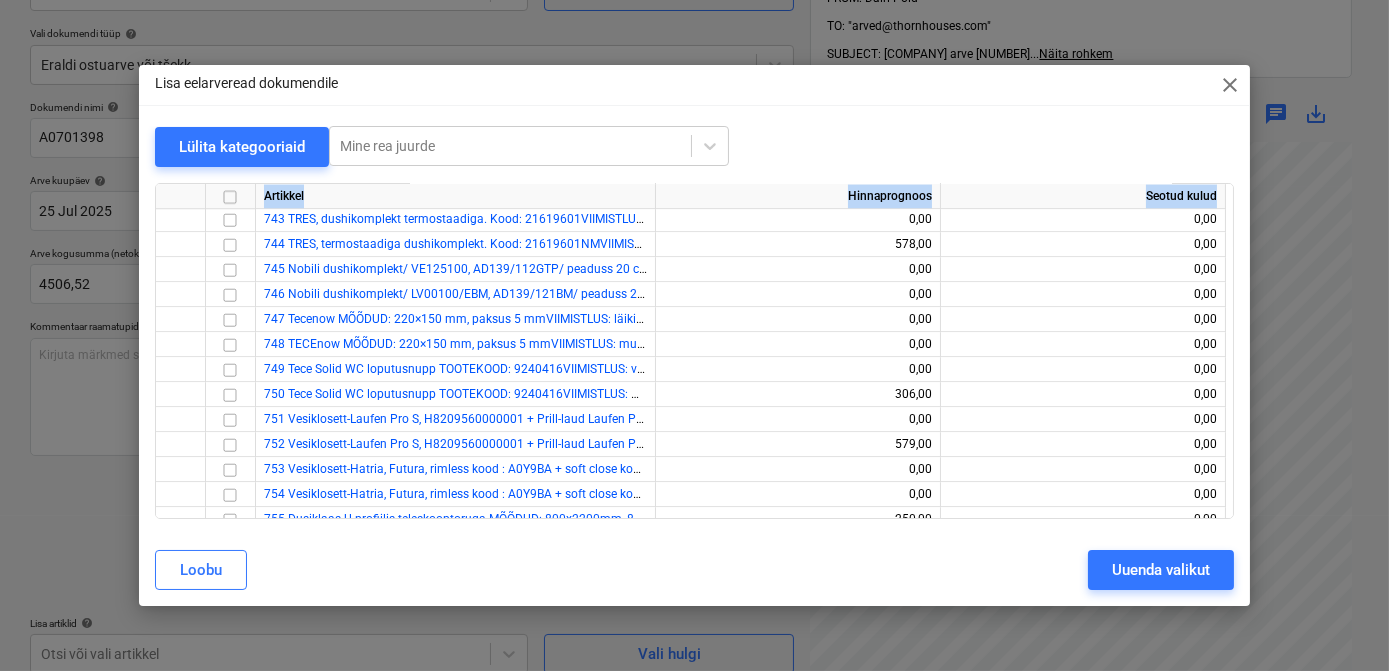 scroll, scrollTop: 11816, scrollLeft: 0, axis: vertical 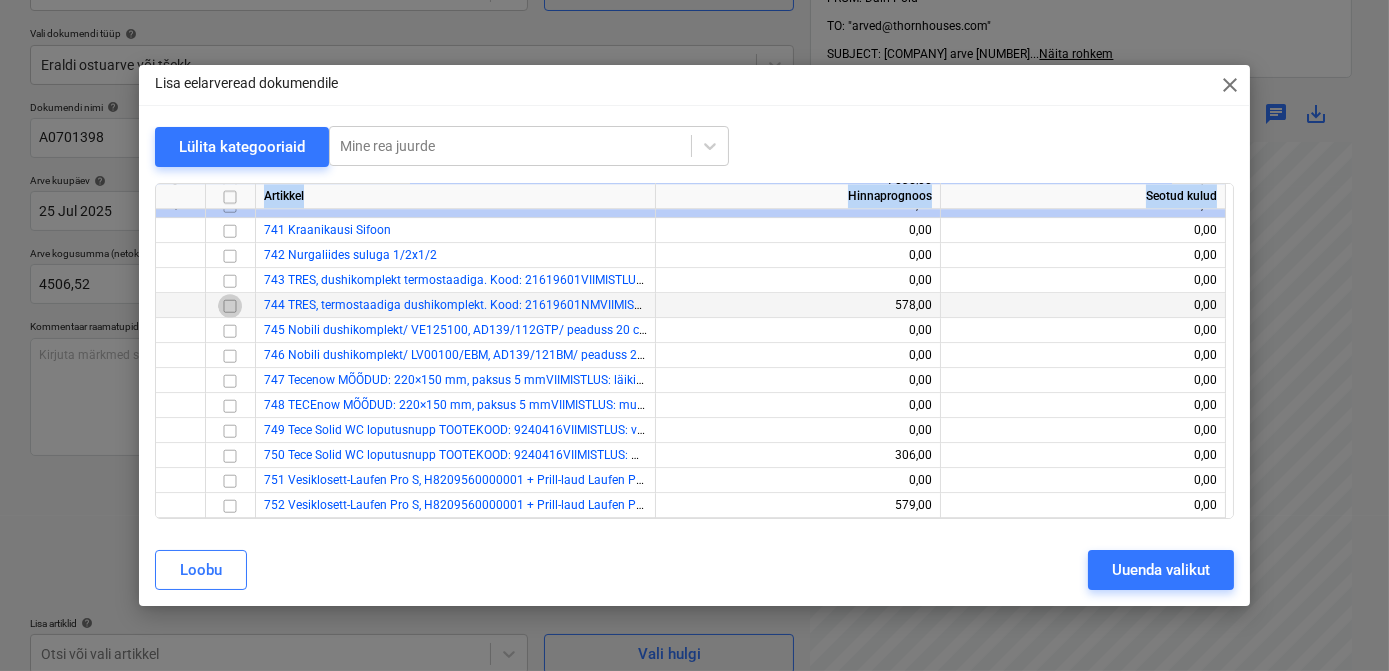 click at bounding box center (230, 305) 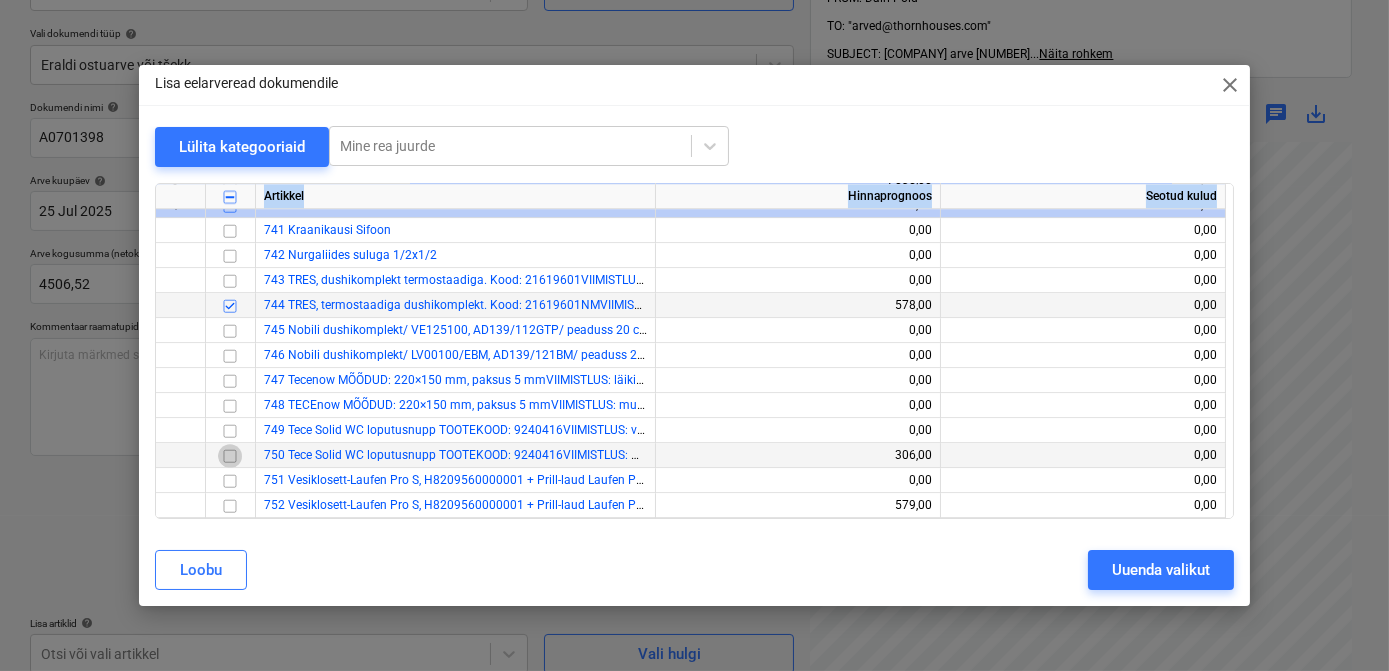 click at bounding box center [230, 455] 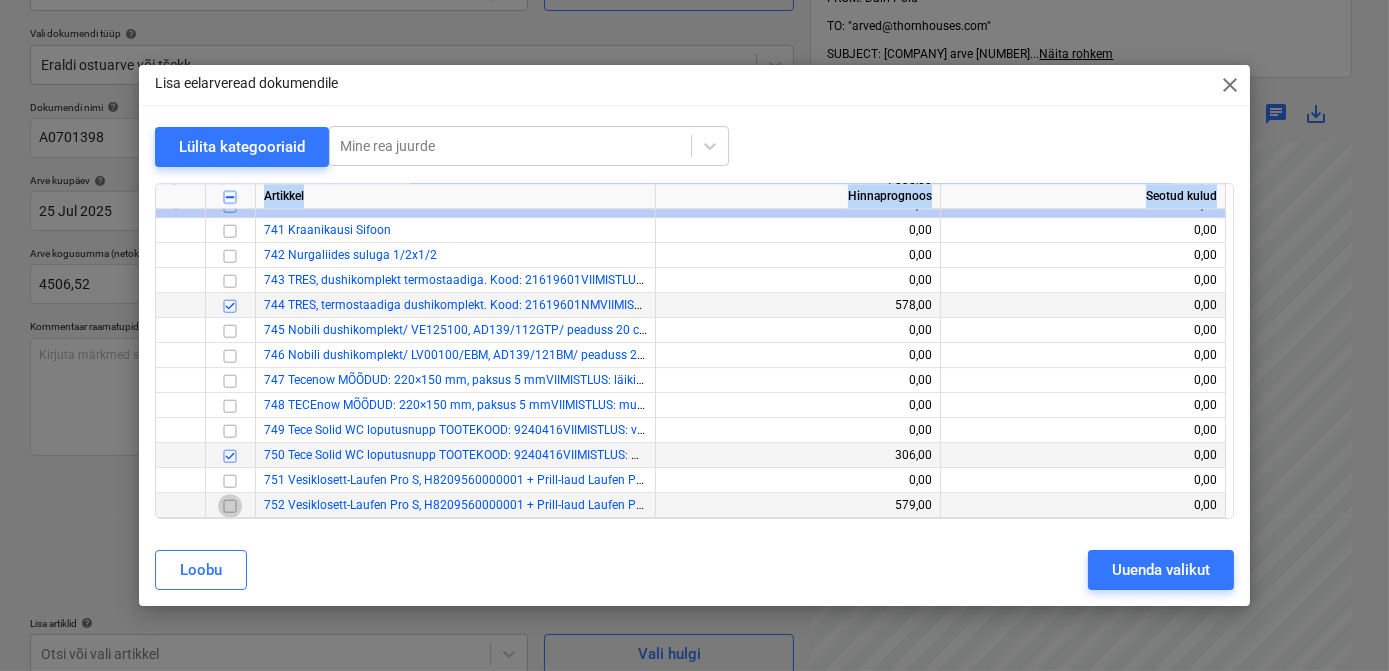 click at bounding box center (230, 505) 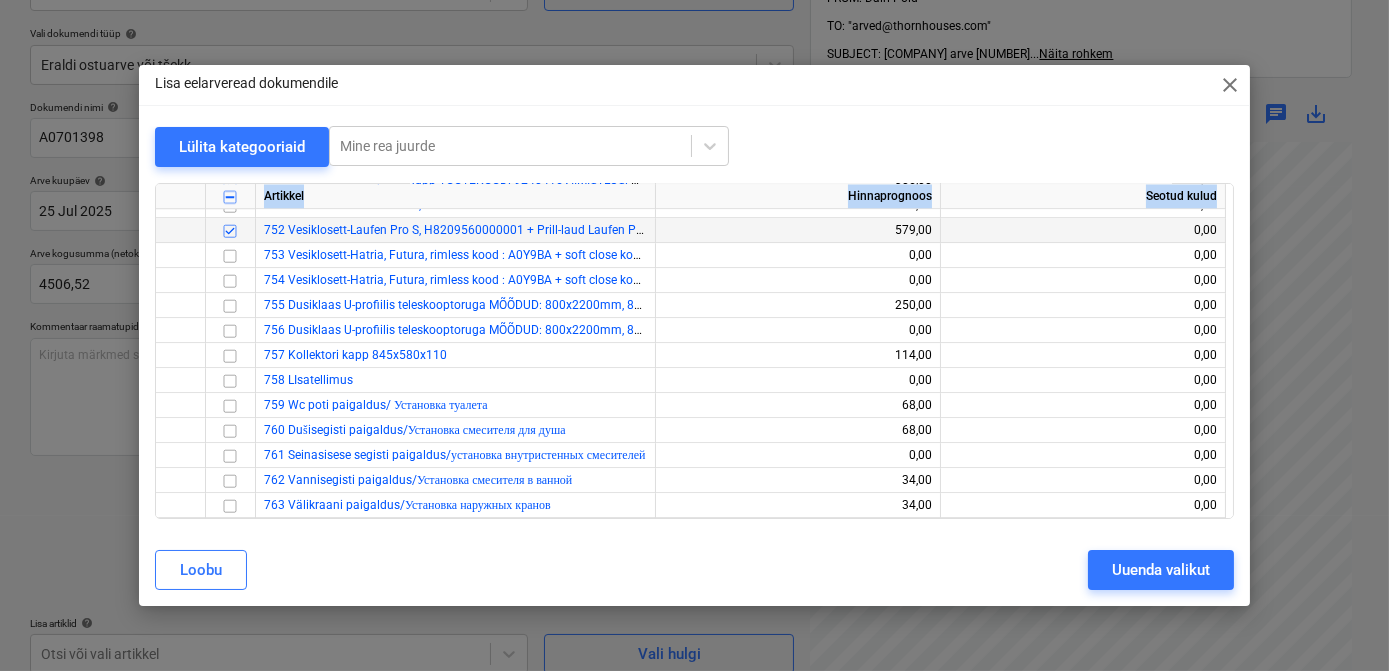 scroll, scrollTop: 12061, scrollLeft: 0, axis: vertical 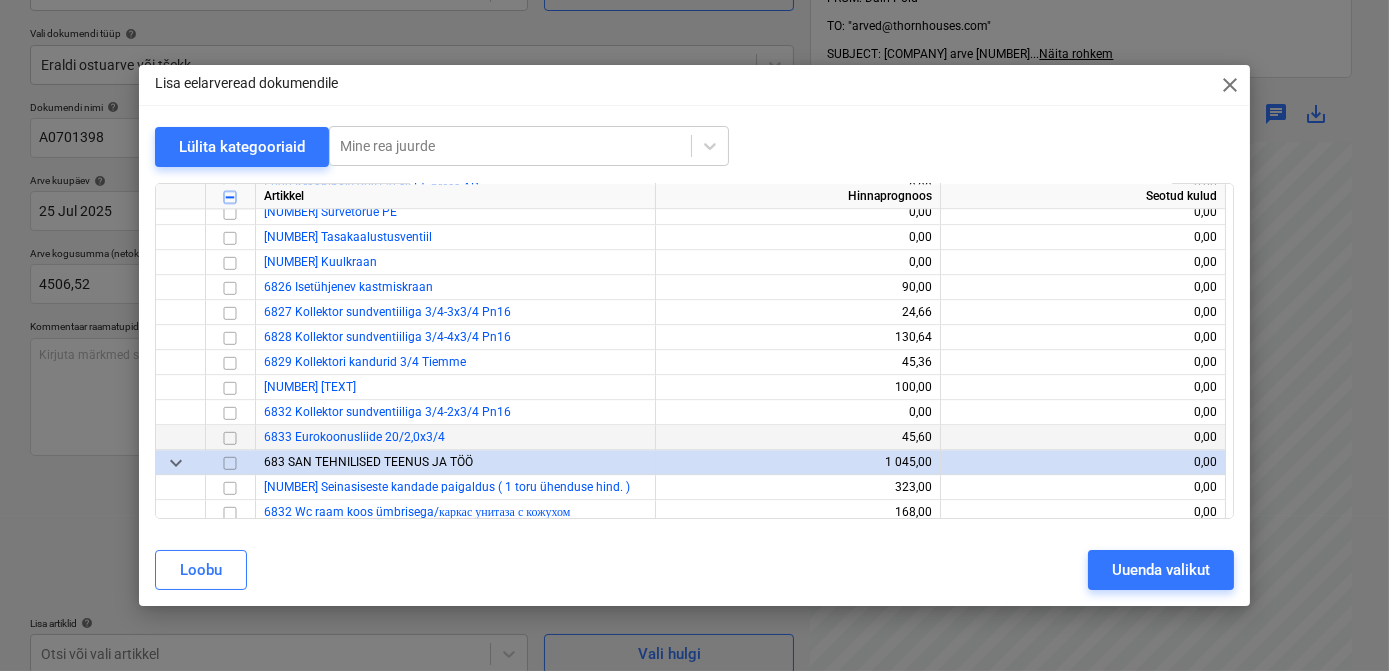 click on "0,00" at bounding box center [1083, 437] 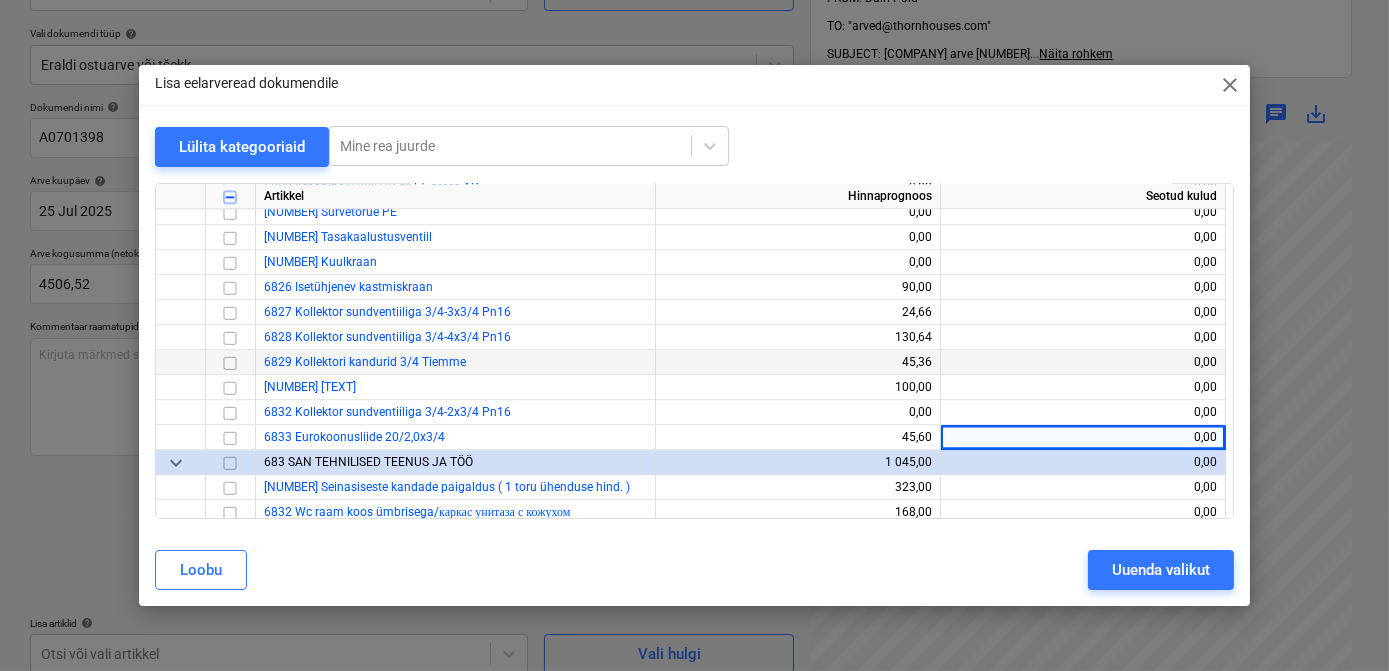 click on "0,00" at bounding box center [1083, 362] 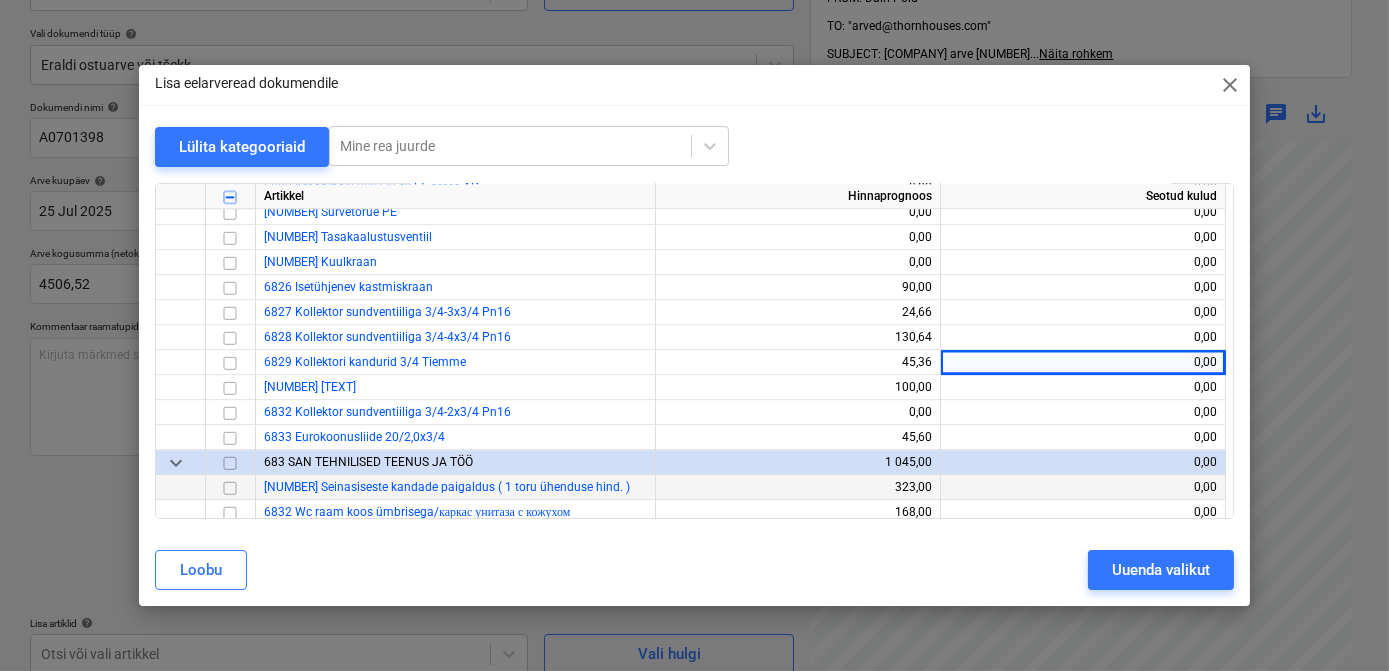 click on "323,00" at bounding box center (798, 487) 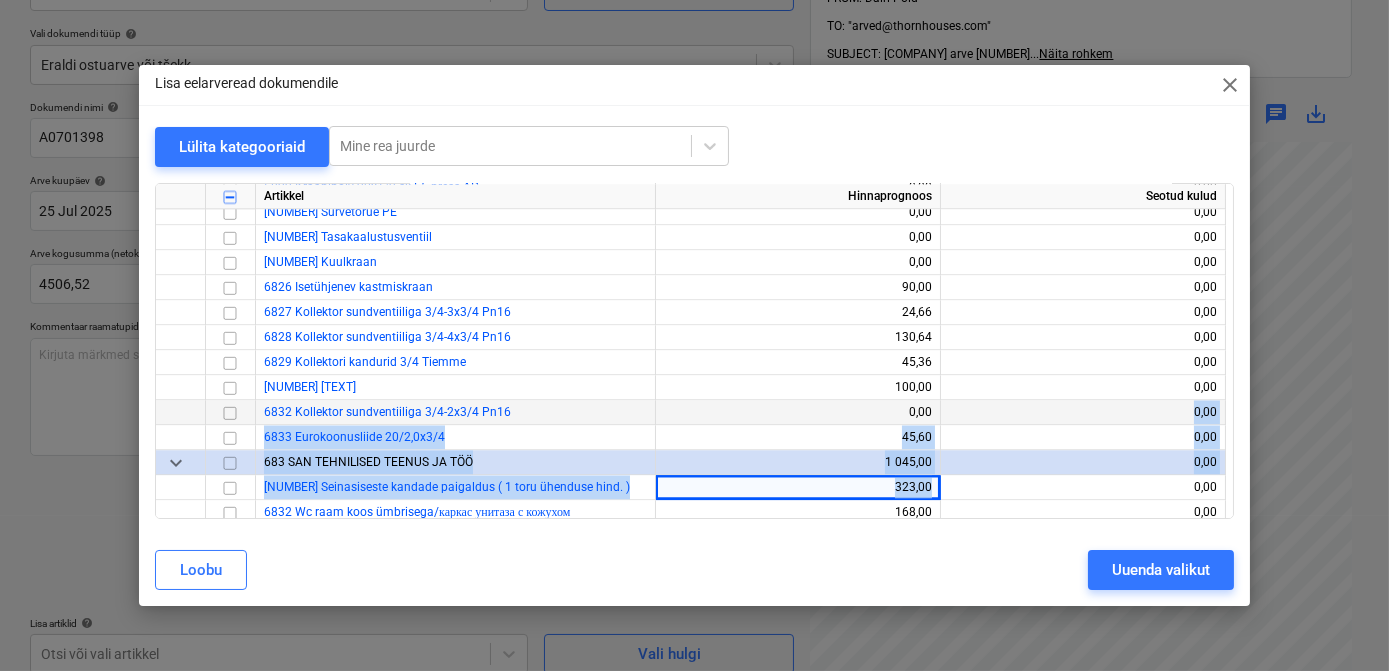 drag, startPoint x: 776, startPoint y: 489, endPoint x: 1159, endPoint y: 416, distance: 389.89487 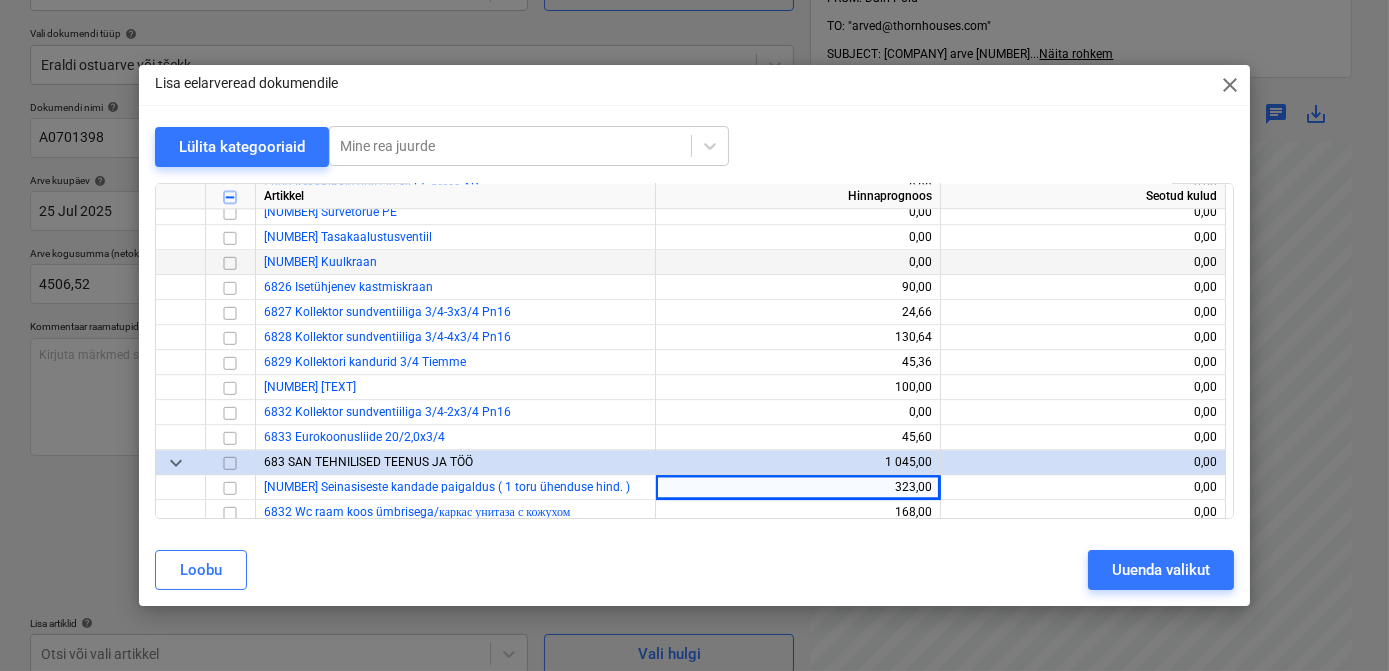 click on "[NUMBER] Kuulkraan" at bounding box center (456, 262) 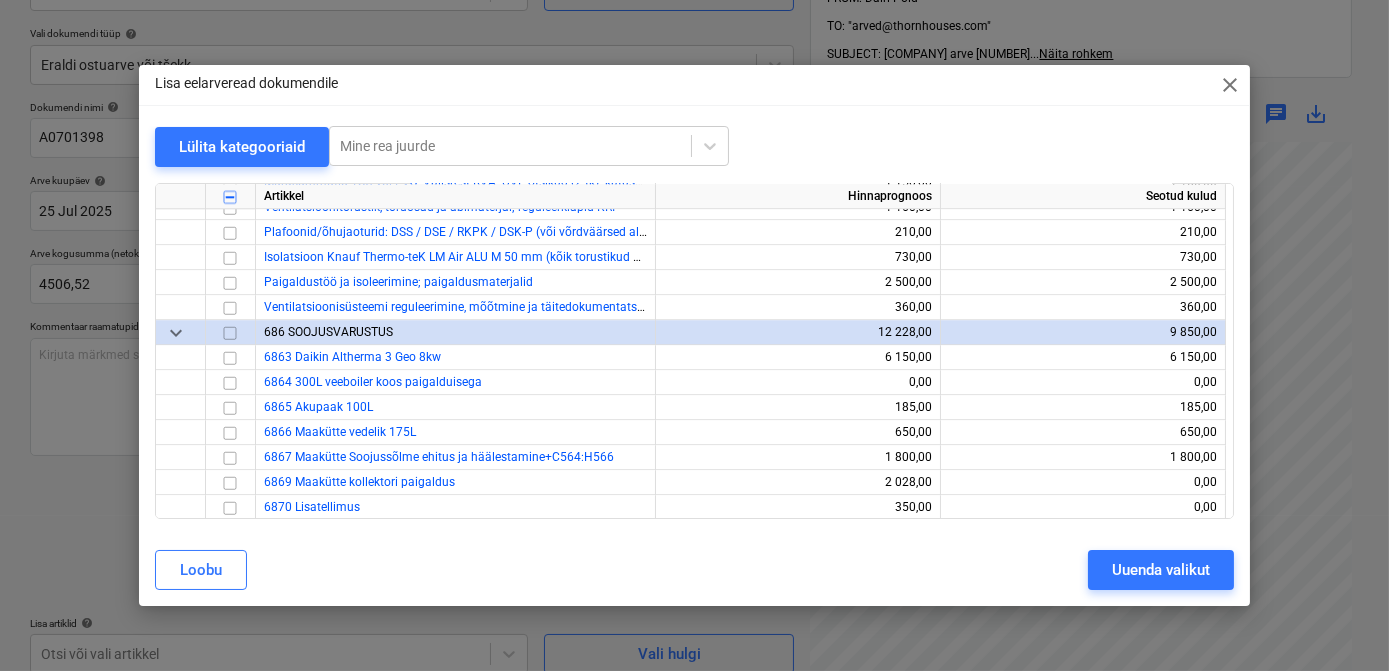 scroll, scrollTop: 11267, scrollLeft: 0, axis: vertical 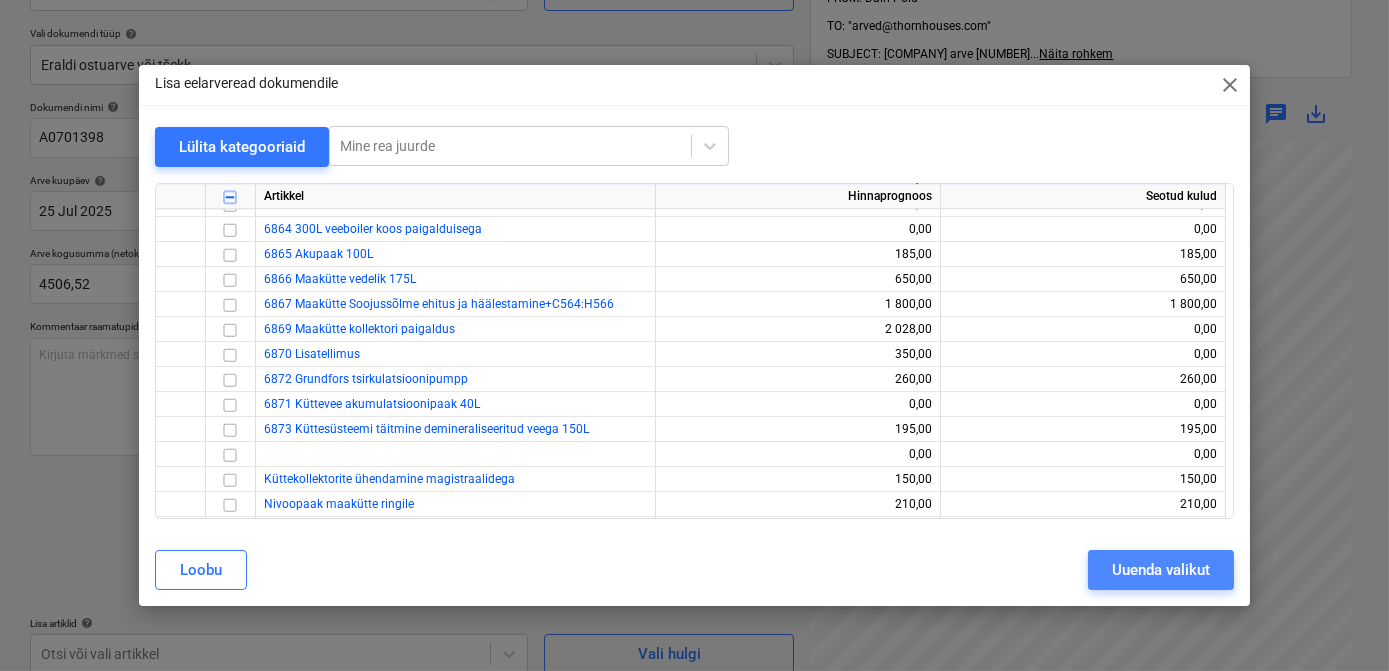 click on "Uuenda valikut" at bounding box center [1161, 570] 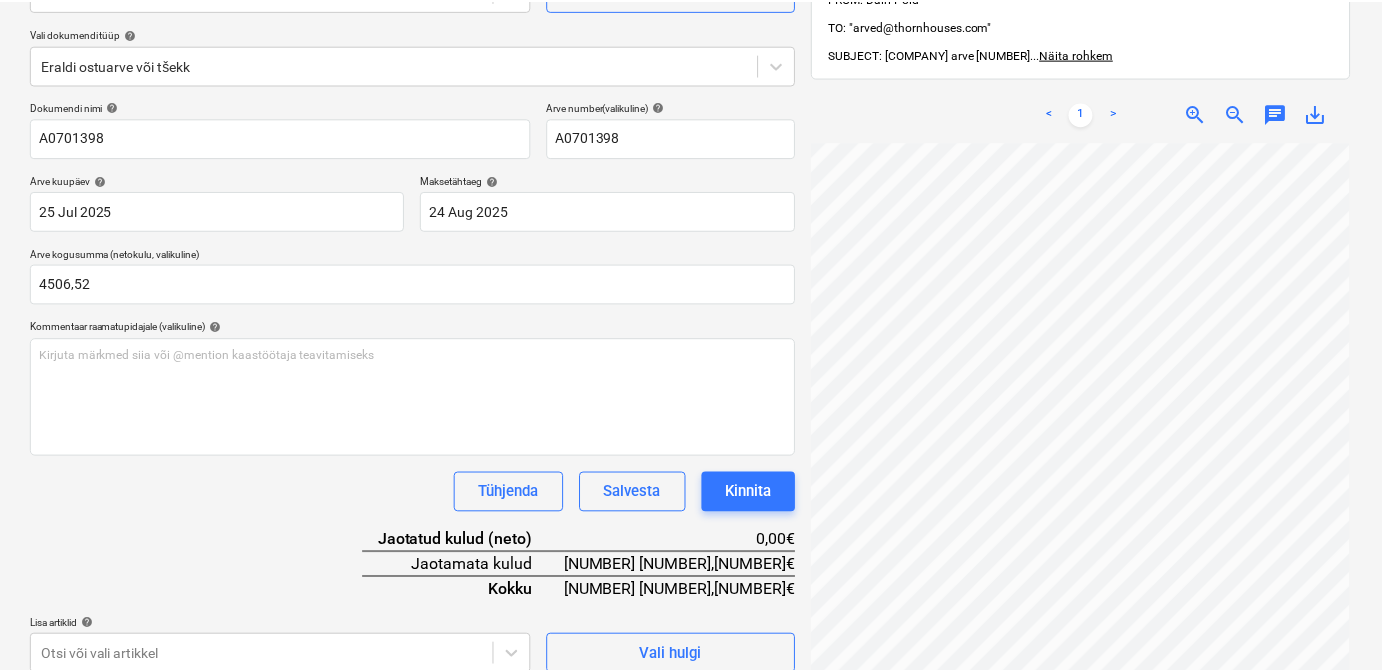 scroll, scrollTop: 212, scrollLeft: 0, axis: vertical 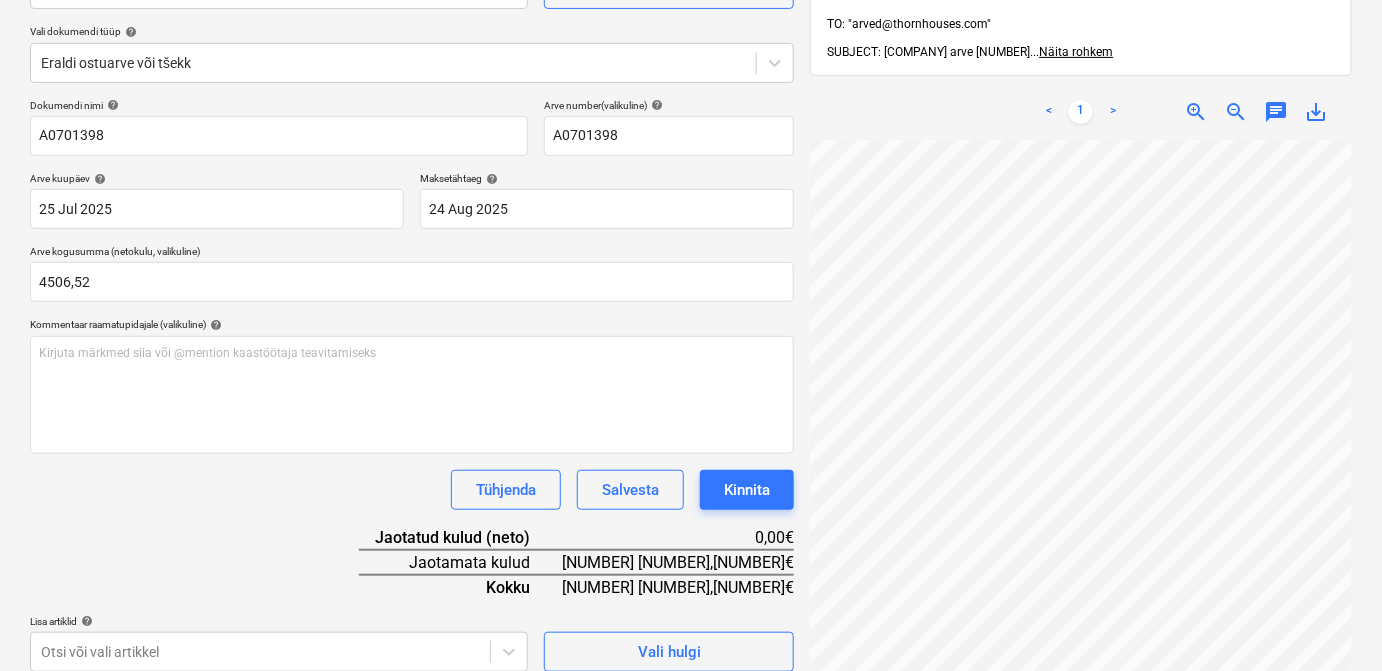 drag, startPoint x: 1352, startPoint y: 406, endPoint x: 1346, endPoint y: 427, distance: 21.84033 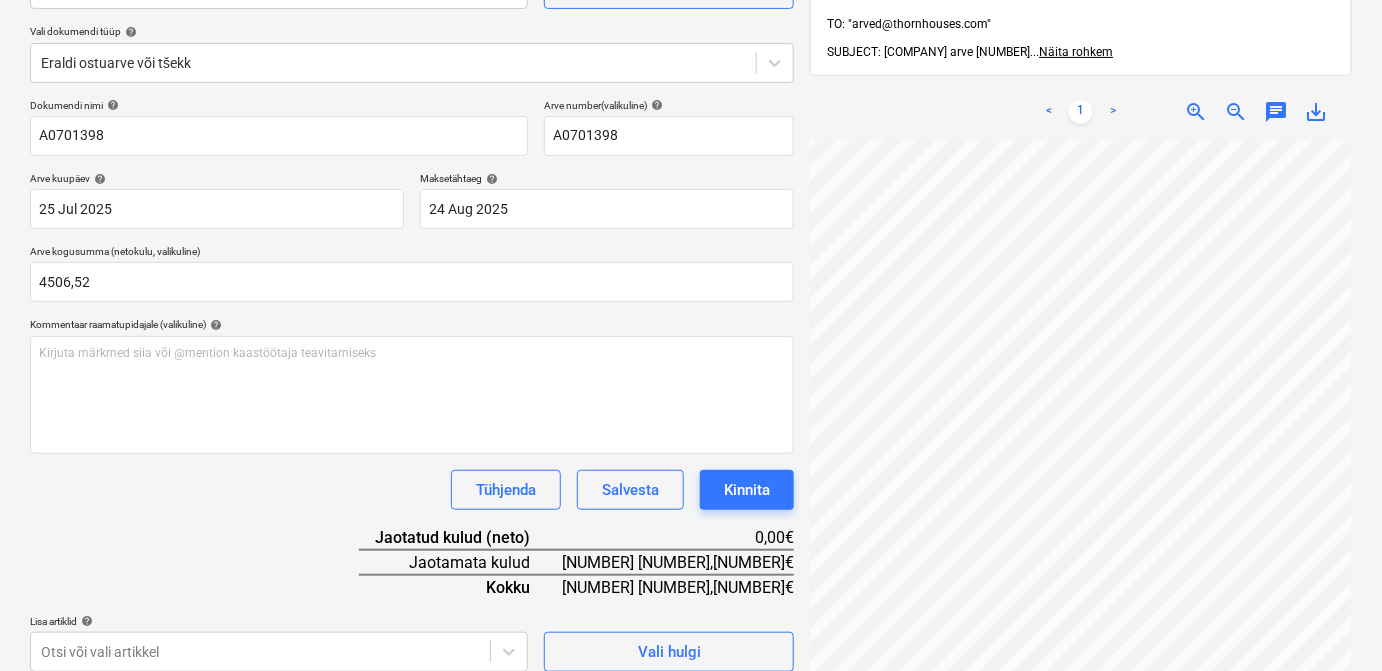 scroll, scrollTop: 362, scrollLeft: 178, axis: both 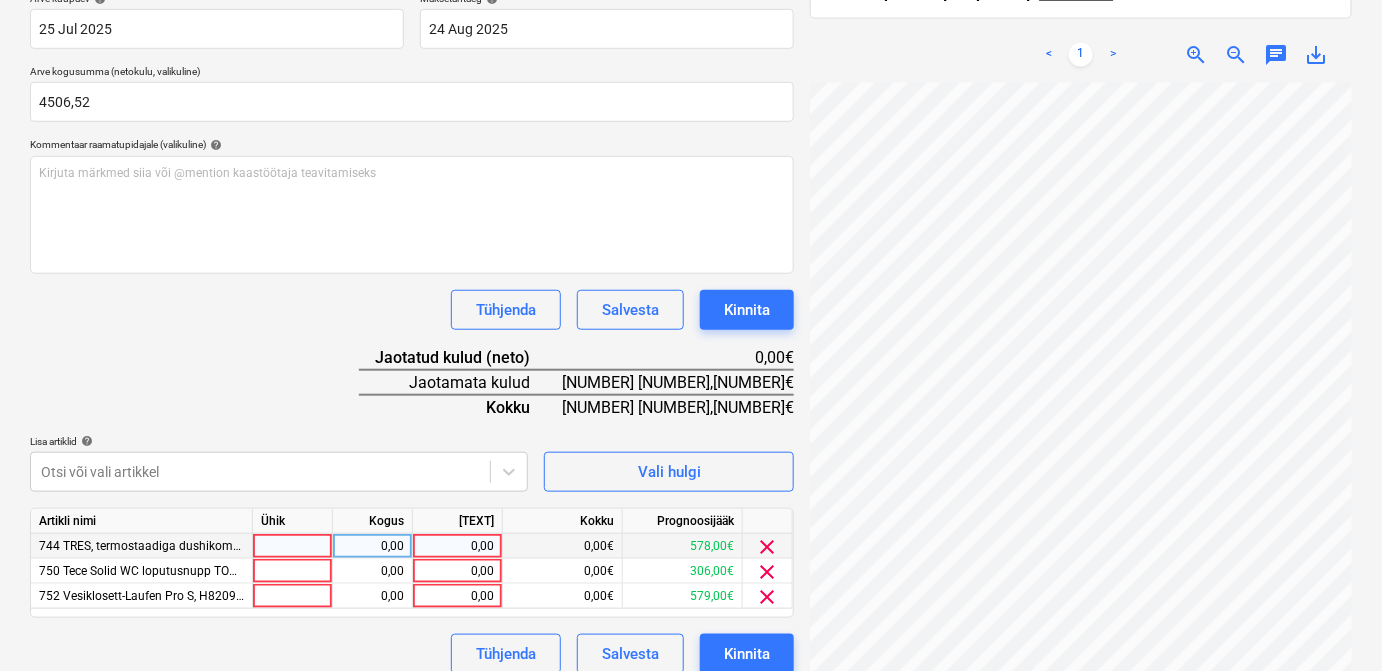 click at bounding box center (293, 546) 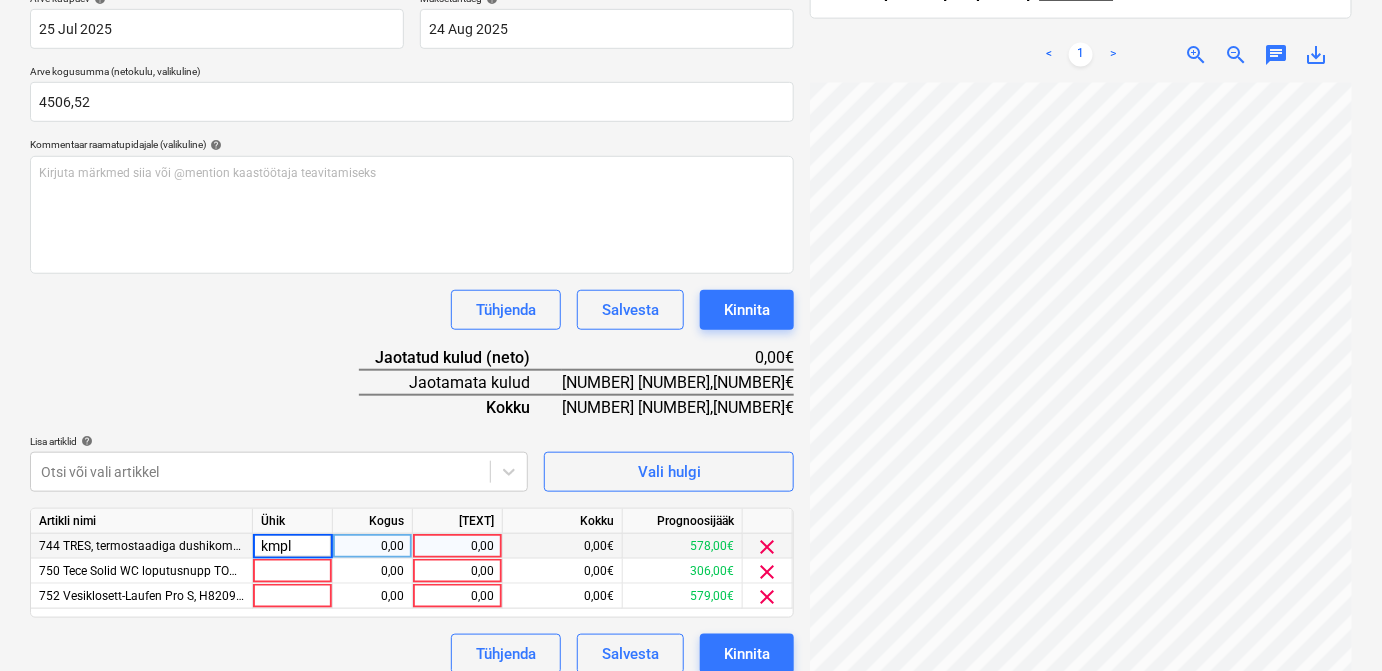 type on "kmpl." 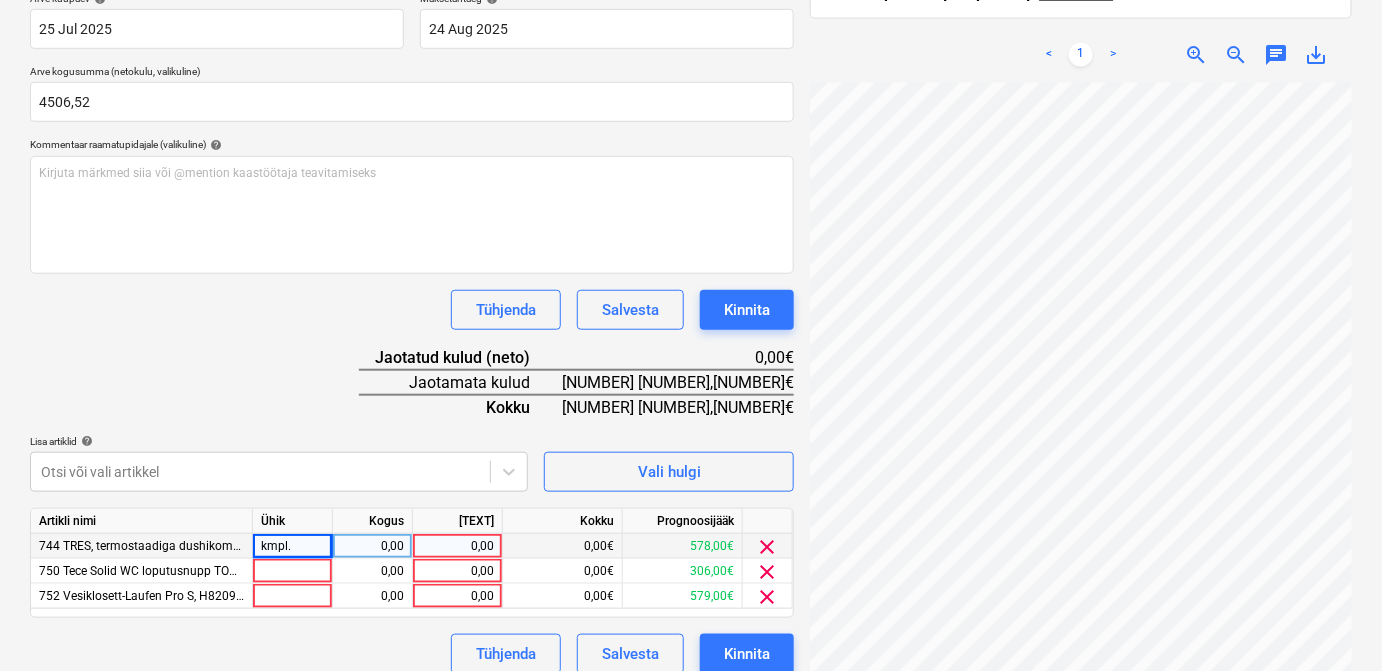 click on "0,00" at bounding box center [372, 546] 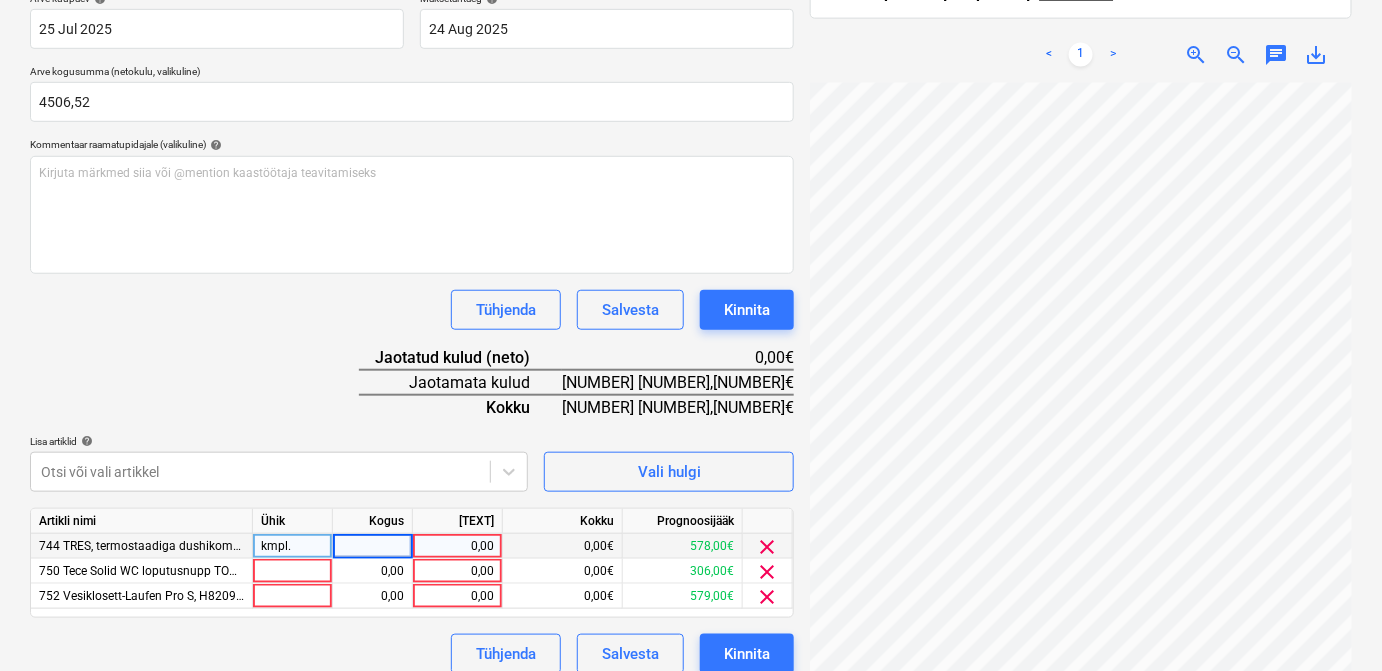 type on "1" 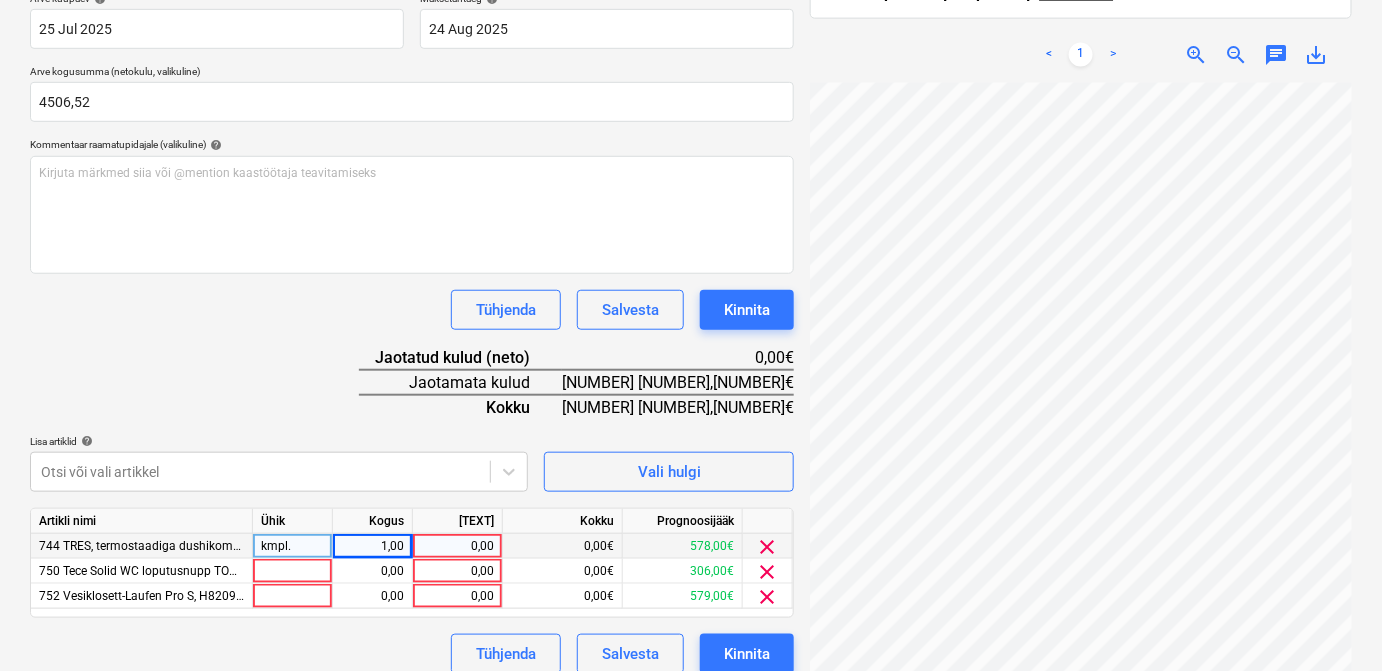 click on "[TEXT]" at bounding box center [458, 521] 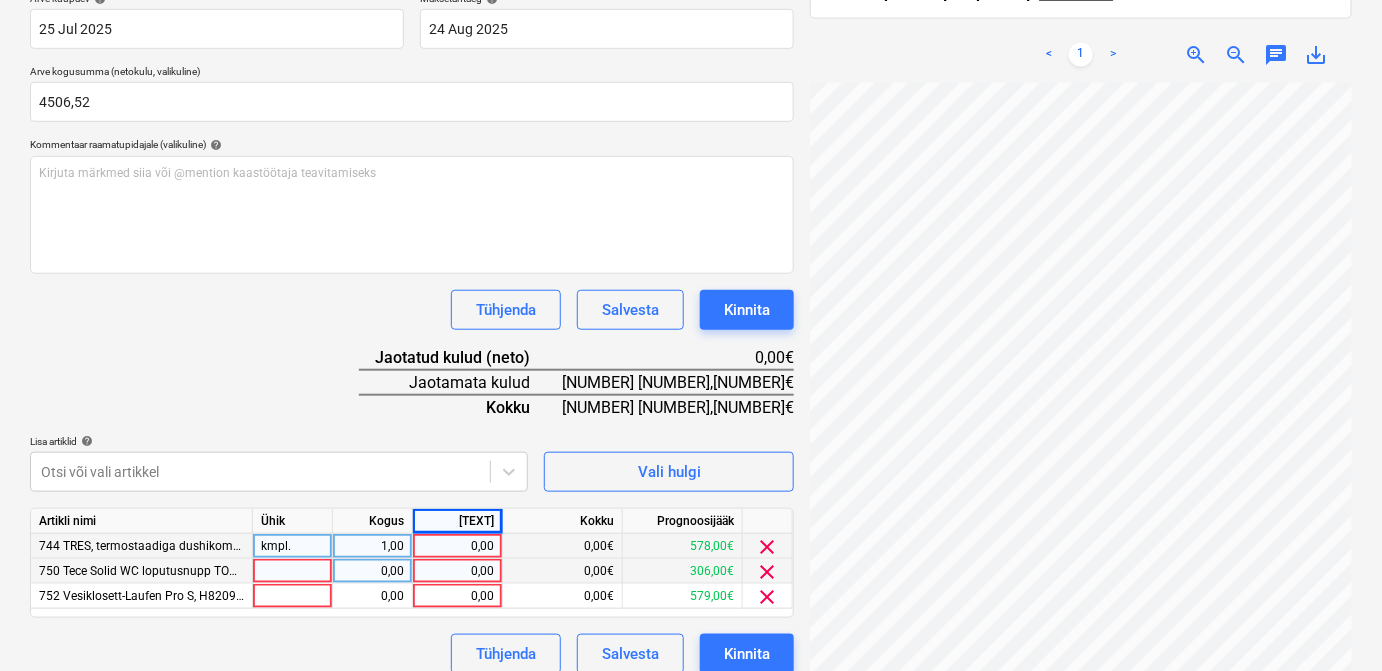 click on "0,00" at bounding box center [457, 571] 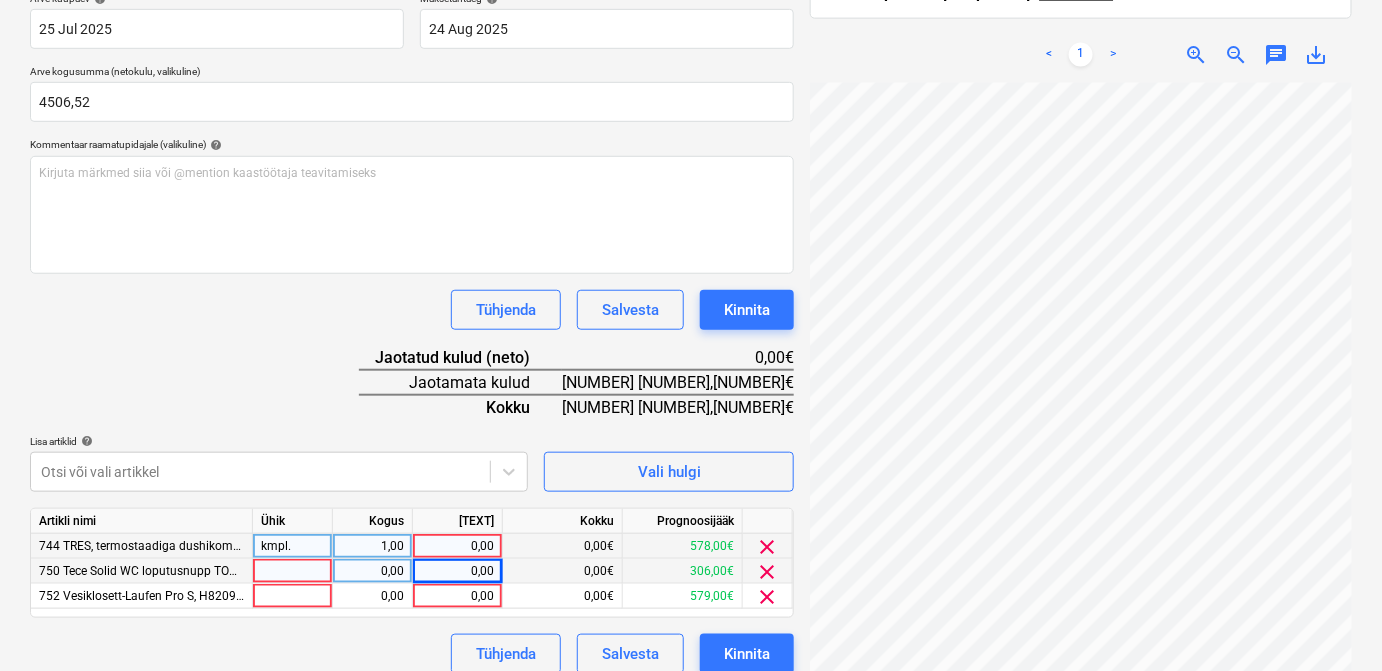 click on "0,00" at bounding box center (457, 546) 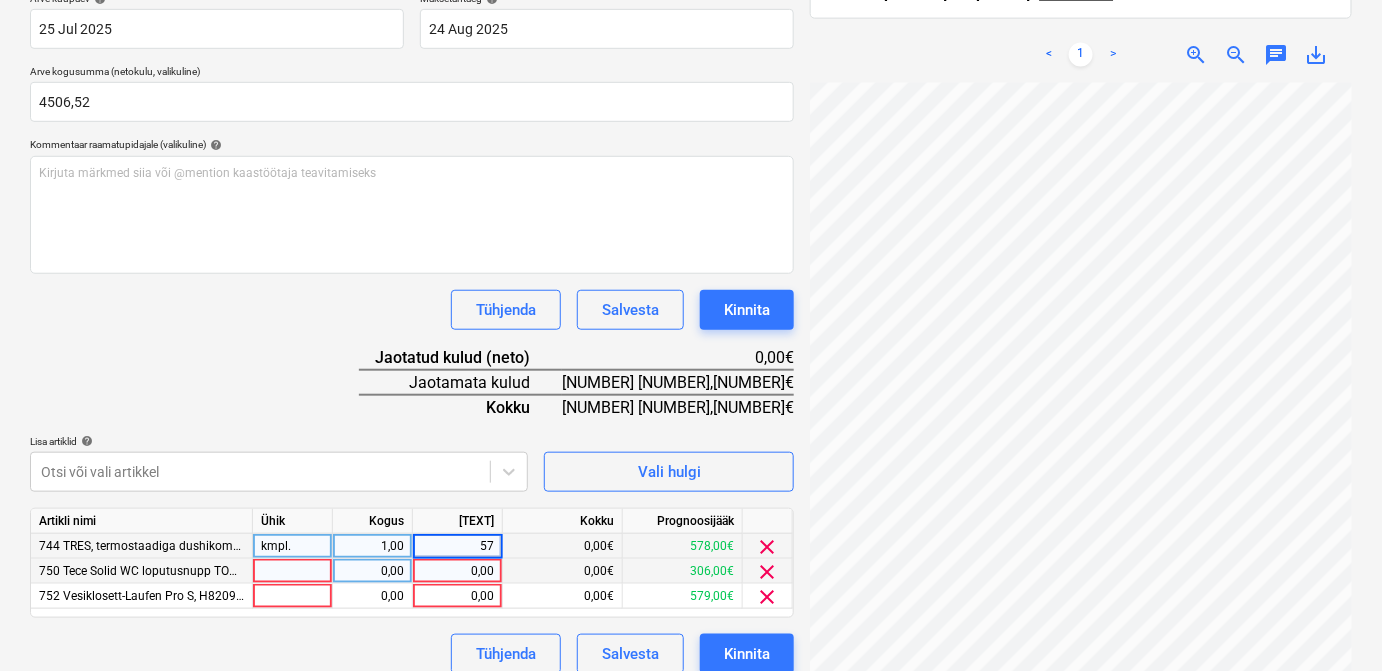 type on "578" 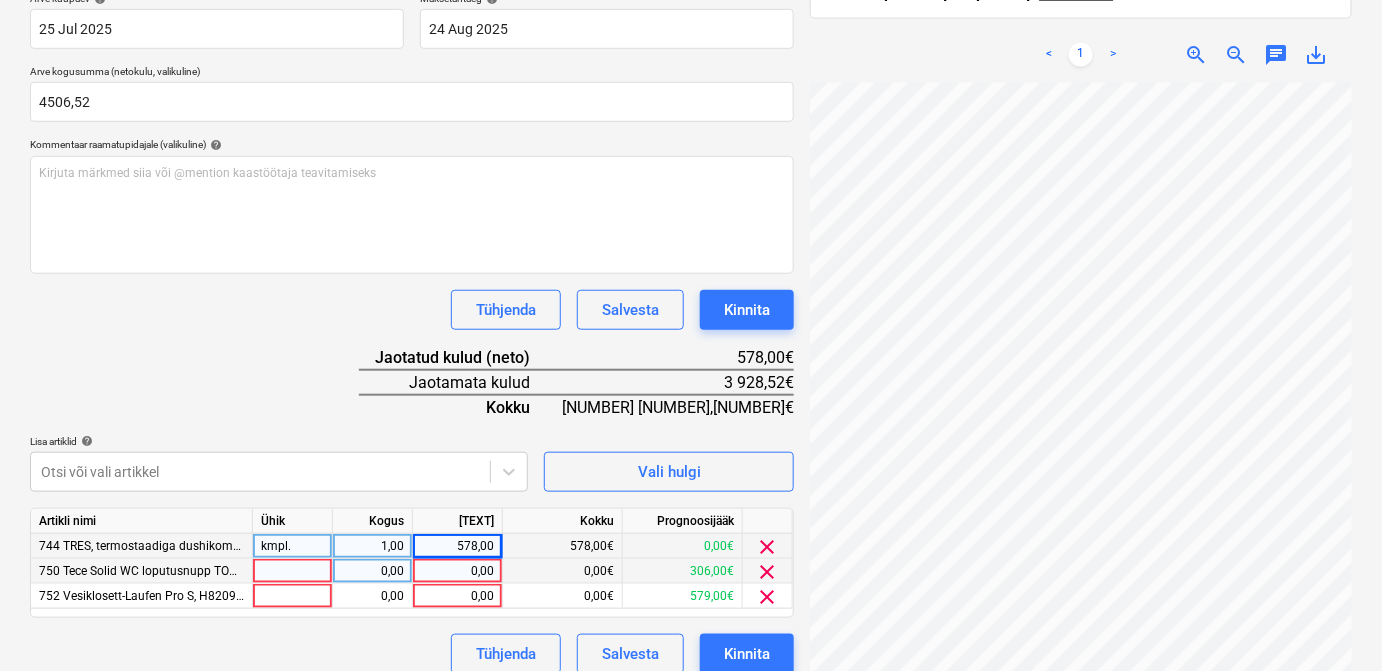 click at bounding box center (293, 571) 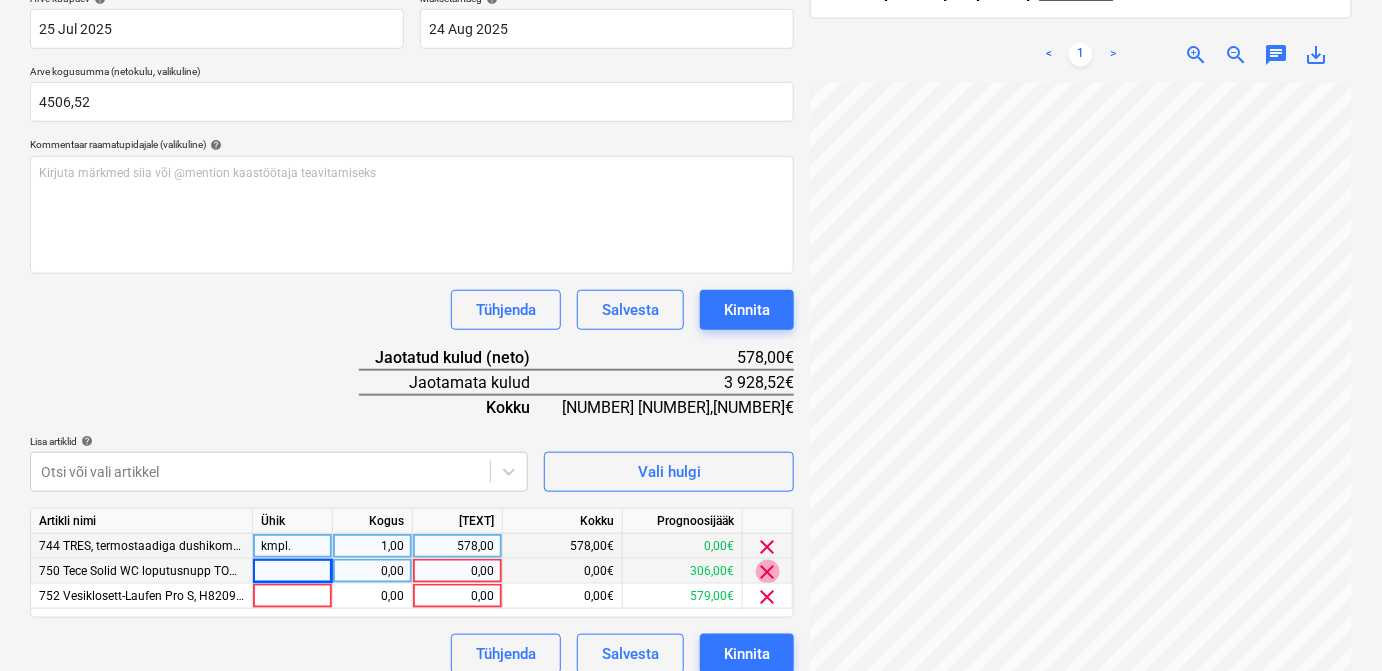click on "clear" at bounding box center (768, 572) 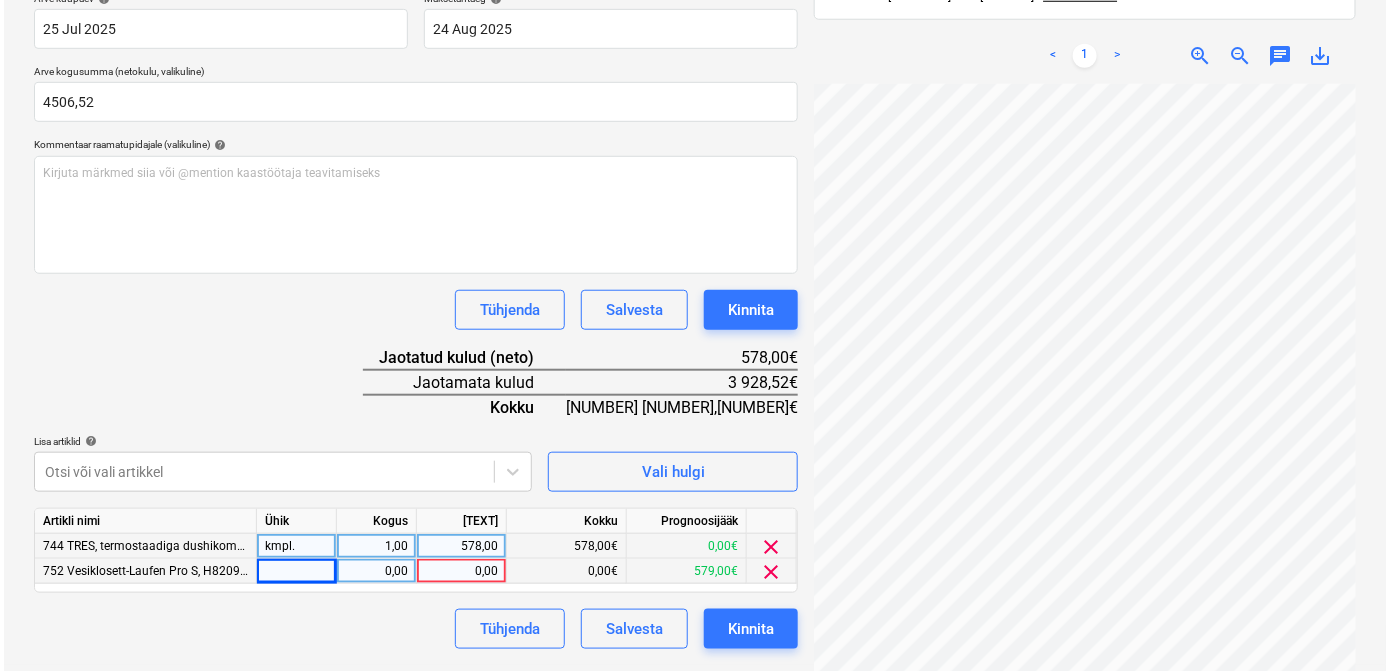 scroll, scrollTop: 385, scrollLeft: 0, axis: vertical 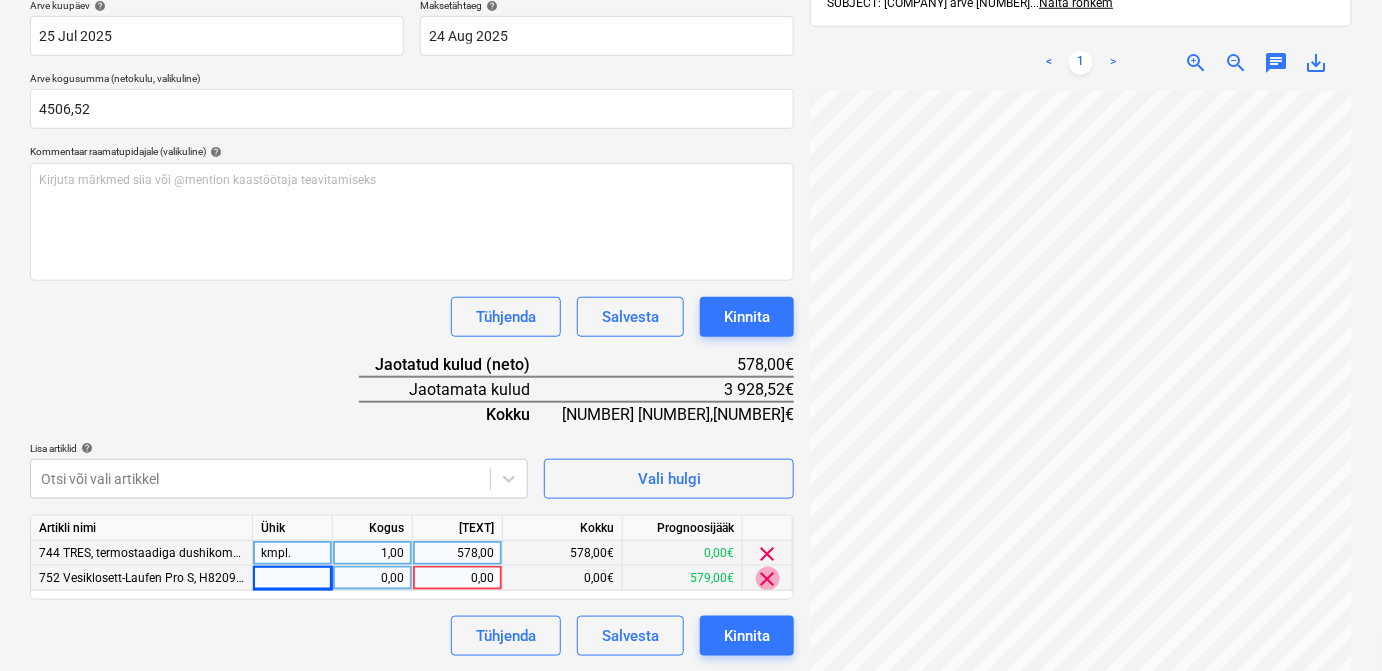 click on "clear" at bounding box center (768, 579) 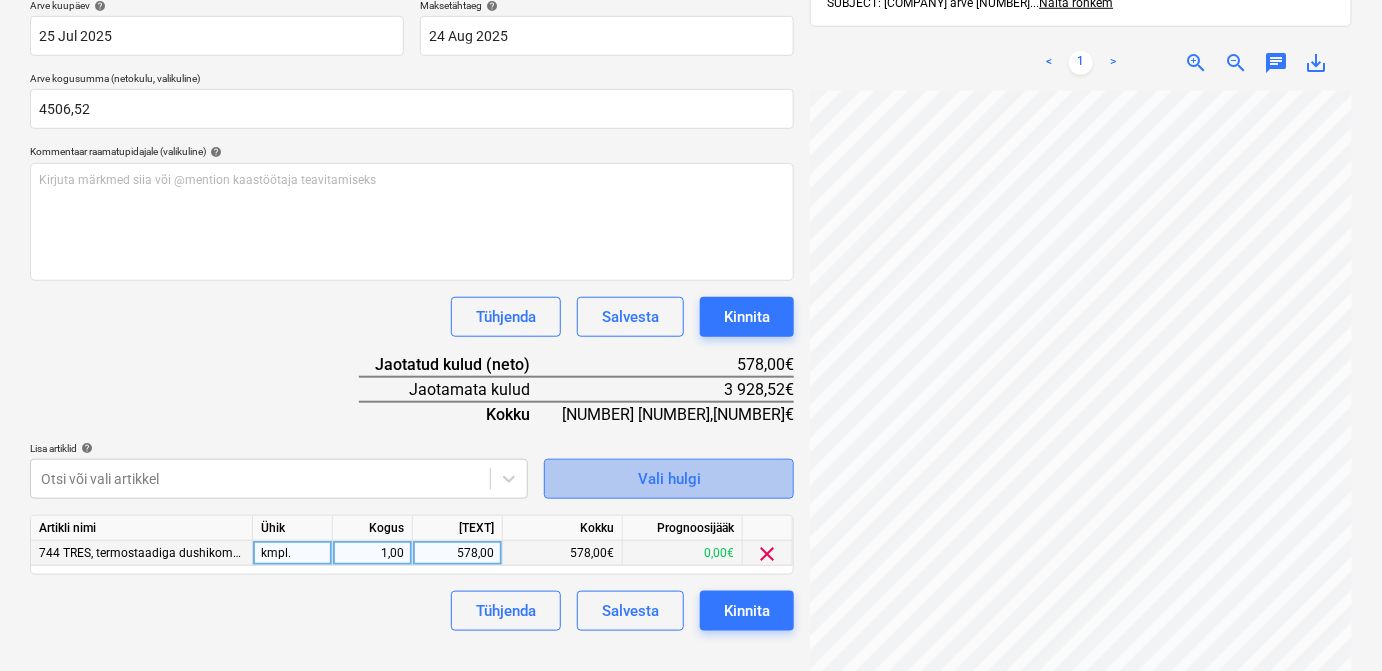 click on "Vali hulgi" at bounding box center (669, 479) 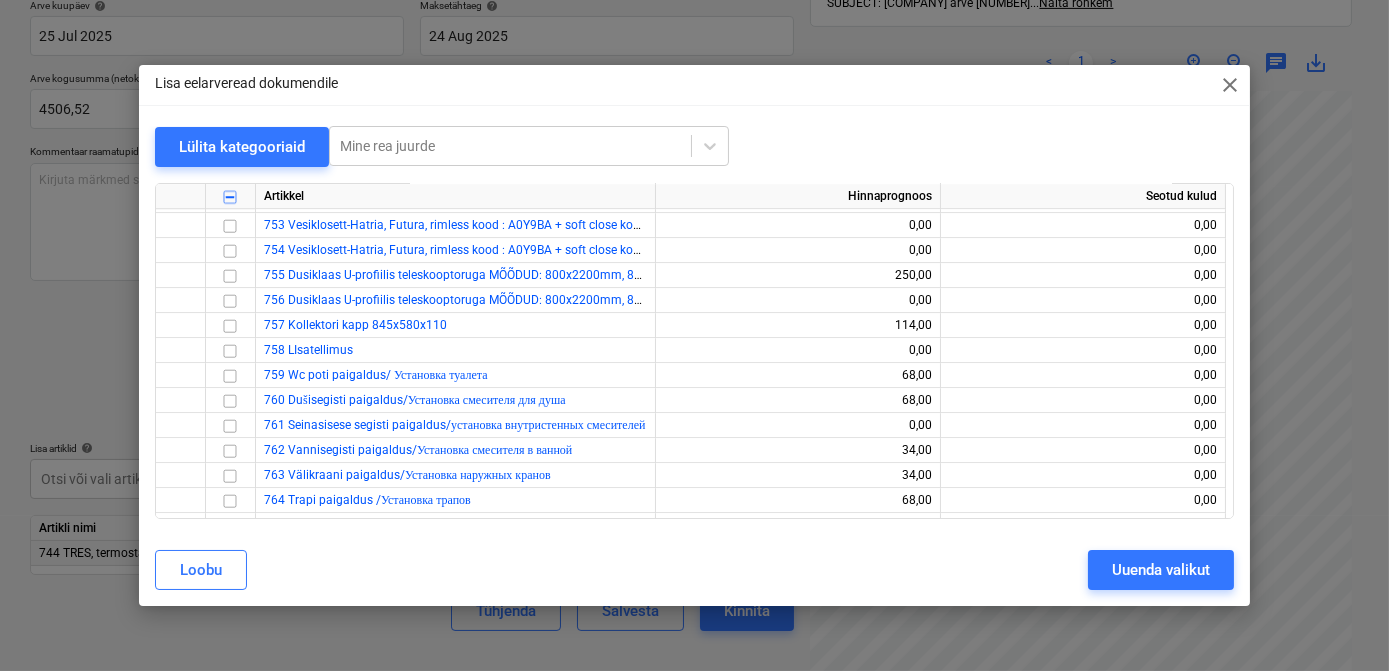 scroll, scrollTop: 12061, scrollLeft: 0, axis: vertical 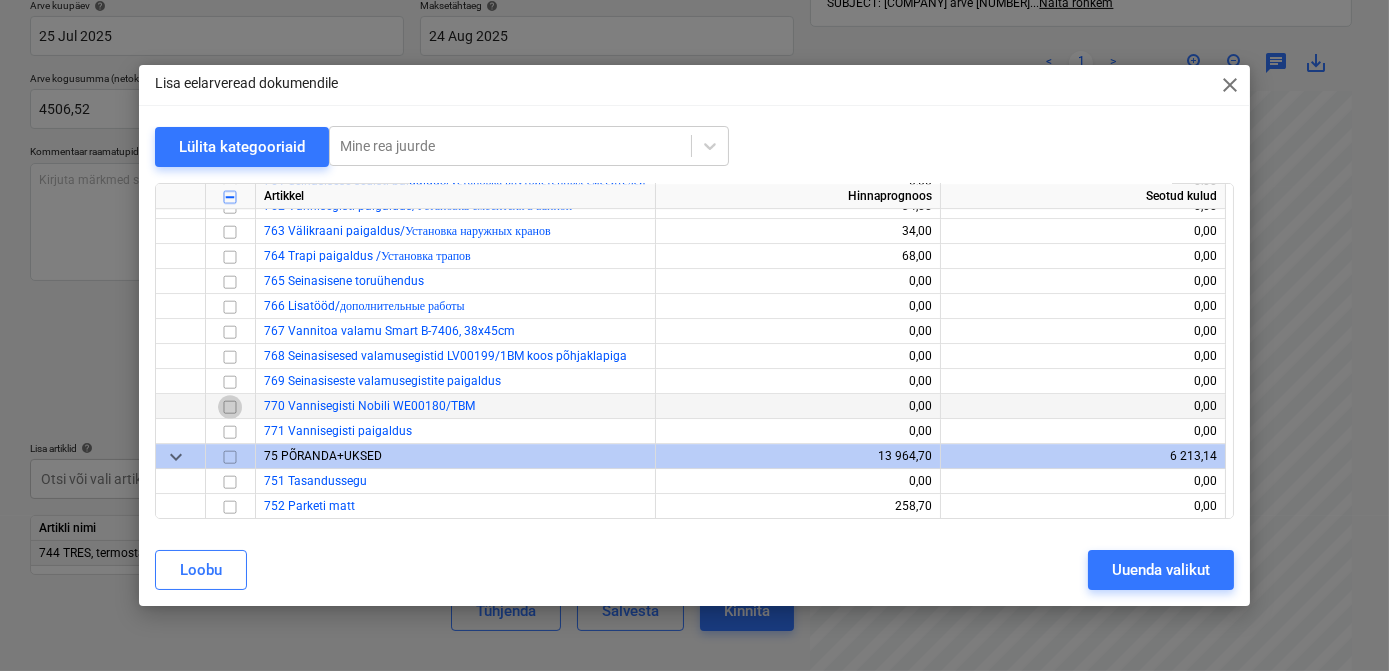 click at bounding box center (230, 406) 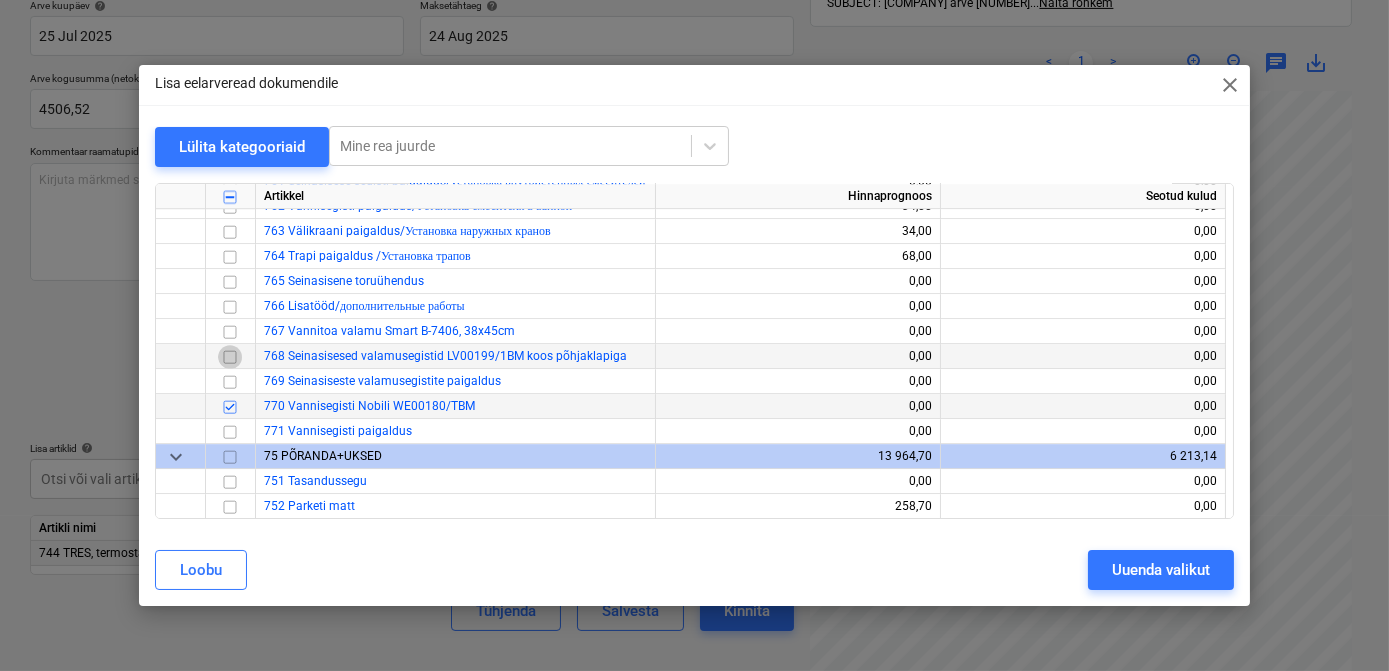 click at bounding box center [230, 356] 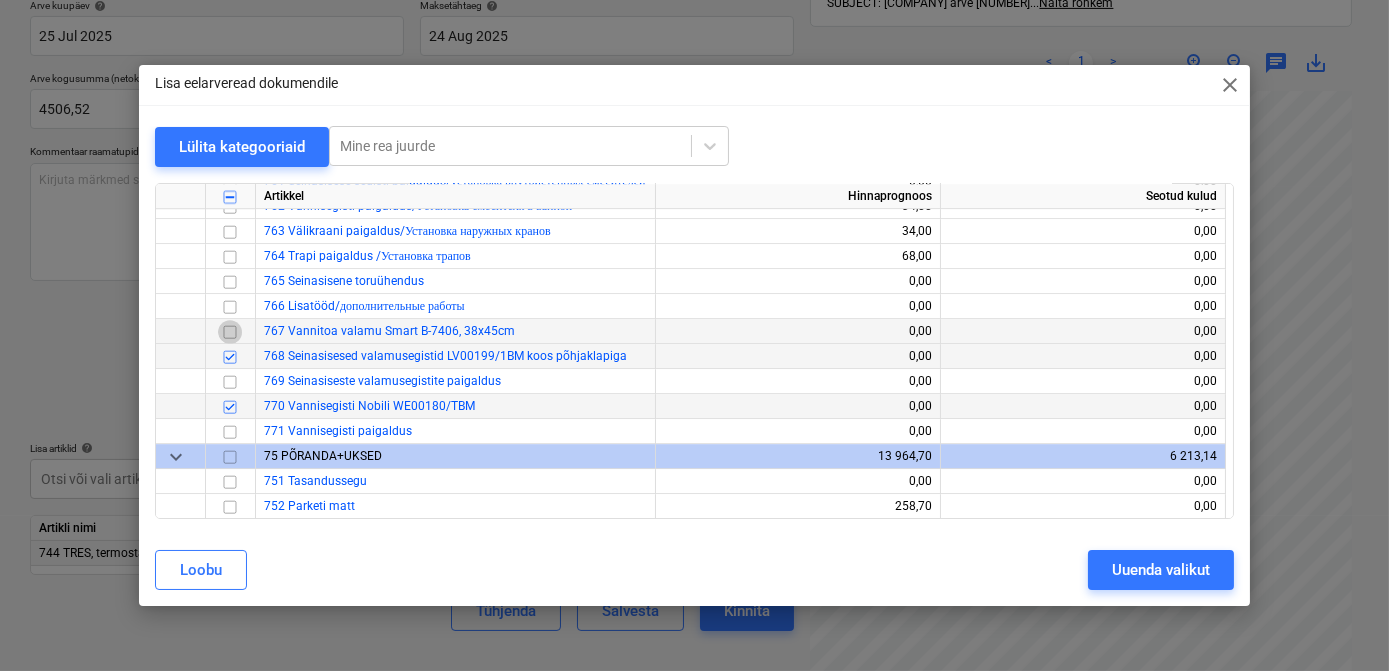 click at bounding box center (230, 331) 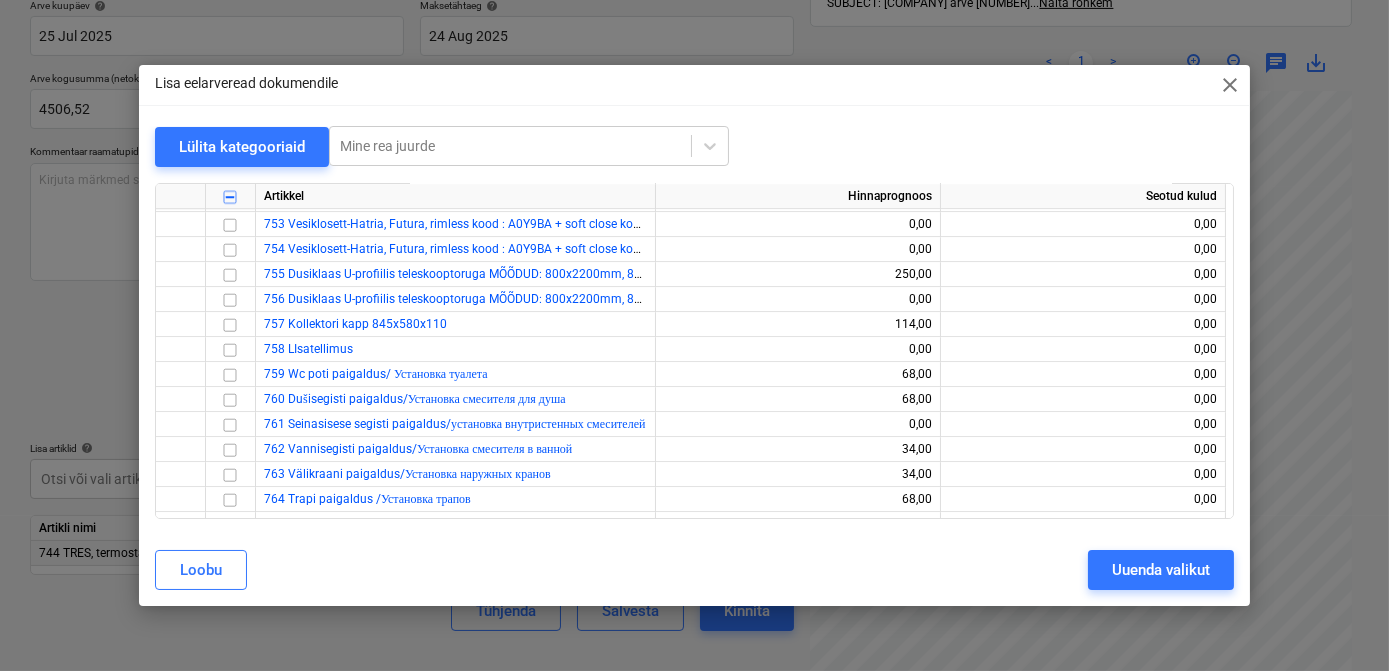scroll, scrollTop: 12030, scrollLeft: 0, axis: vertical 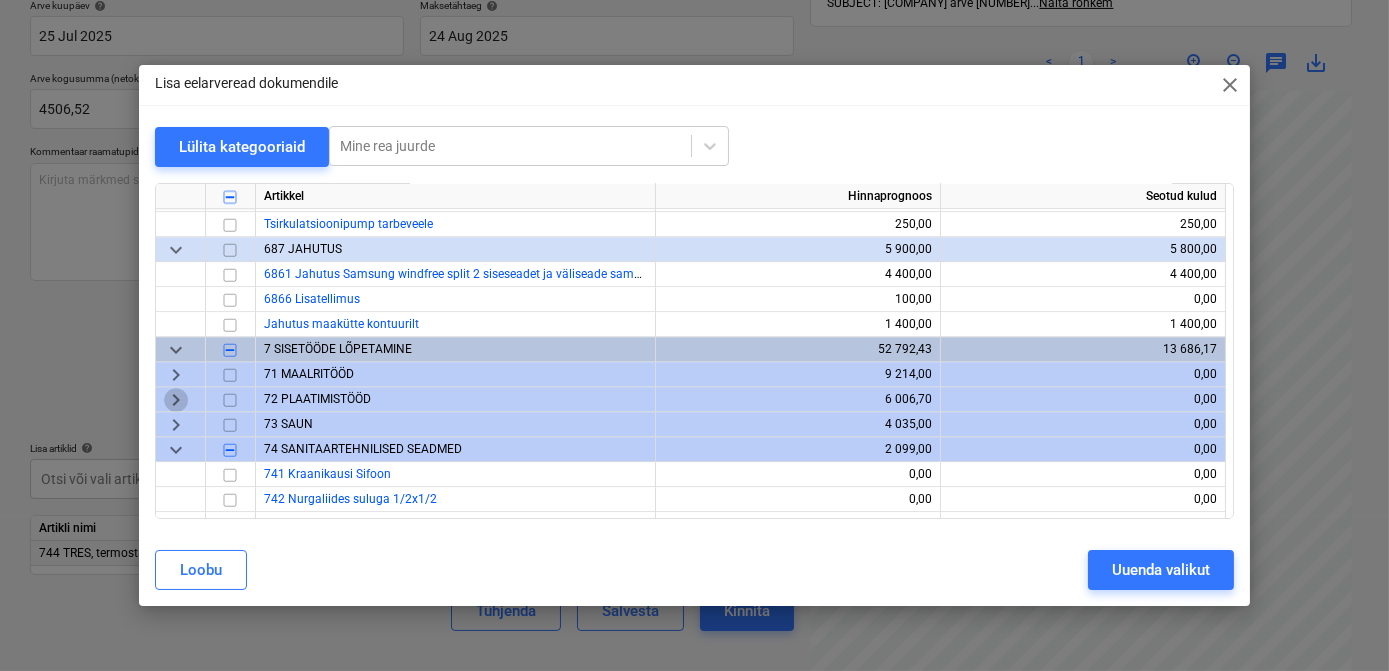 click on "keyboard_arrow_right" at bounding box center (176, 399) 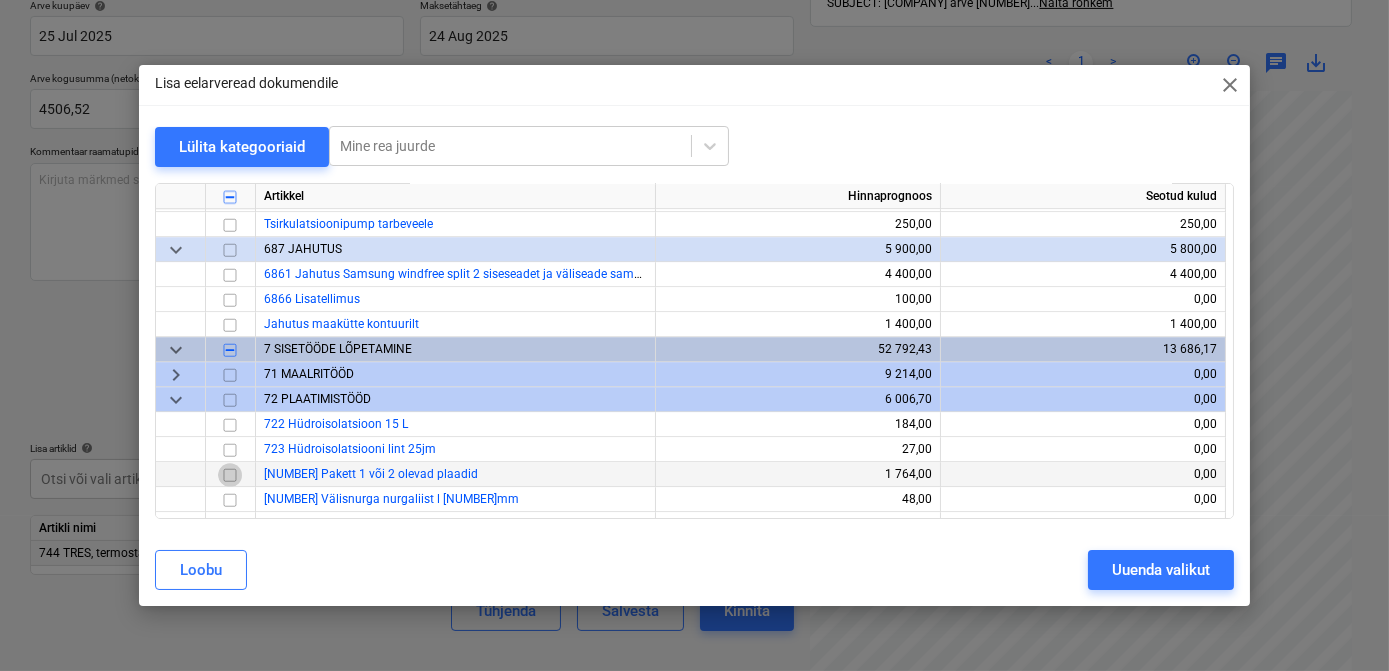 click at bounding box center [230, 474] 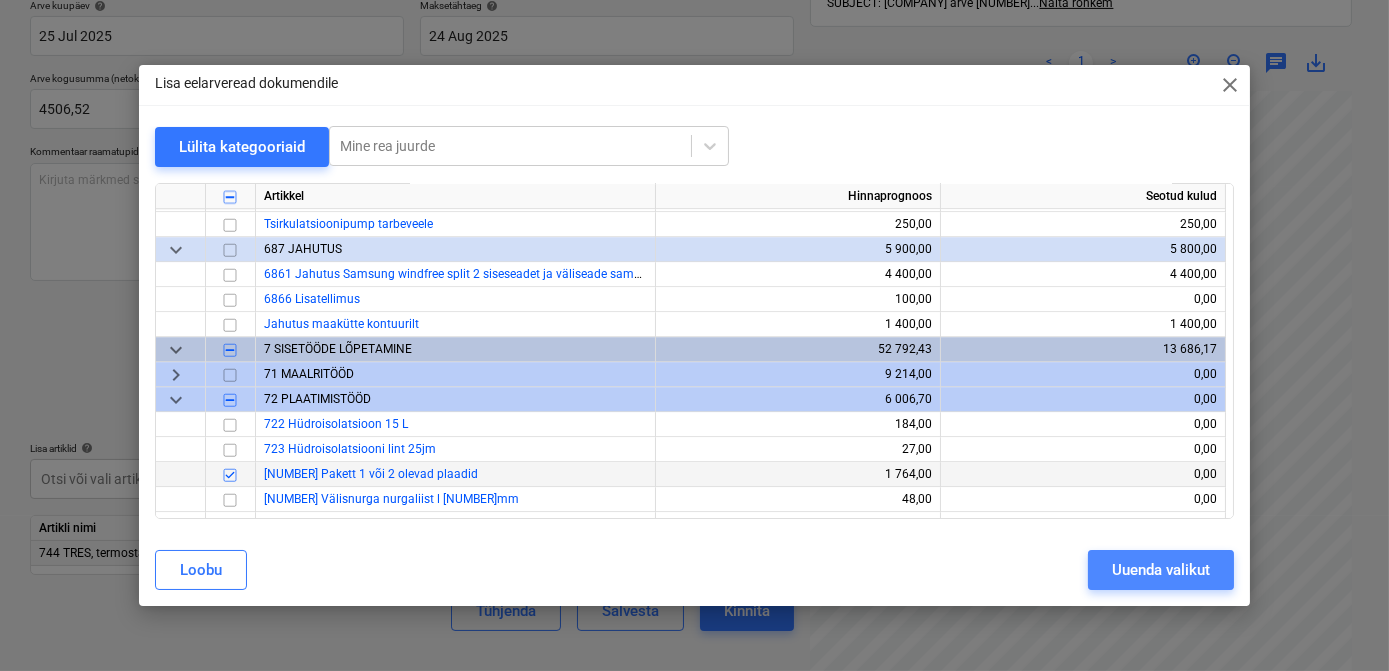 click on "Uuenda valikut" at bounding box center [1161, 570] 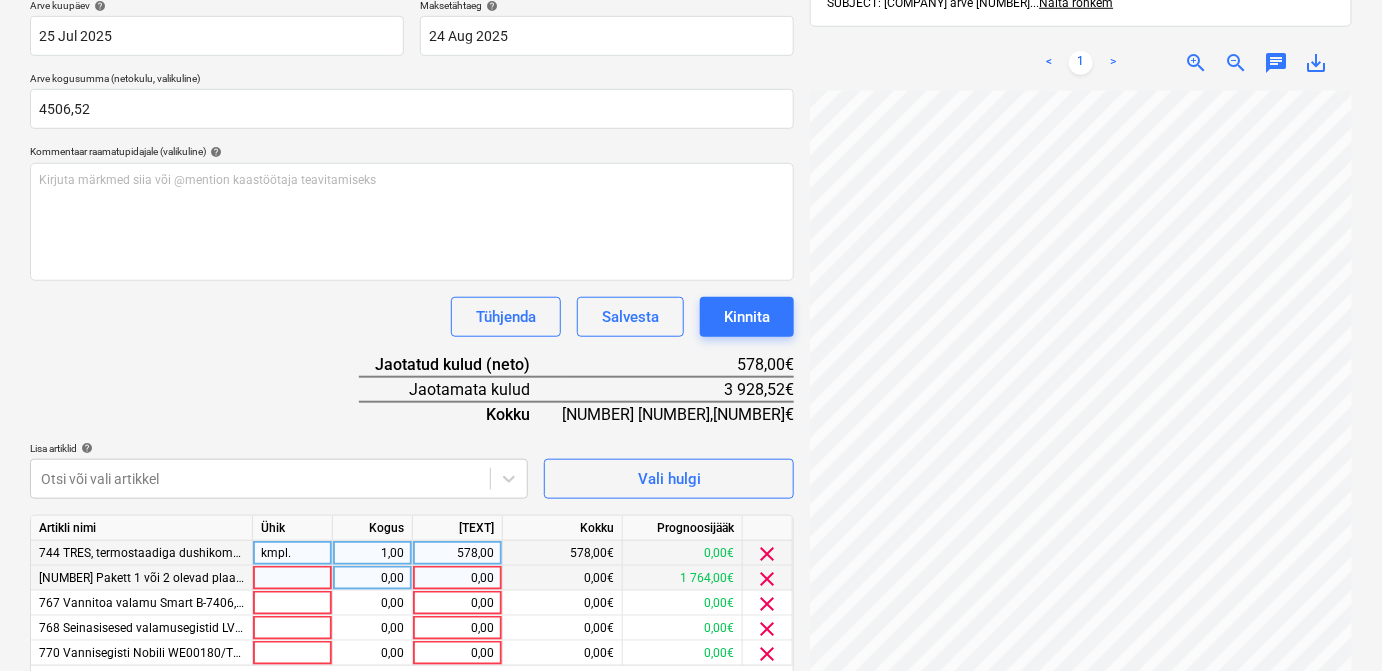 click at bounding box center (293, 578) 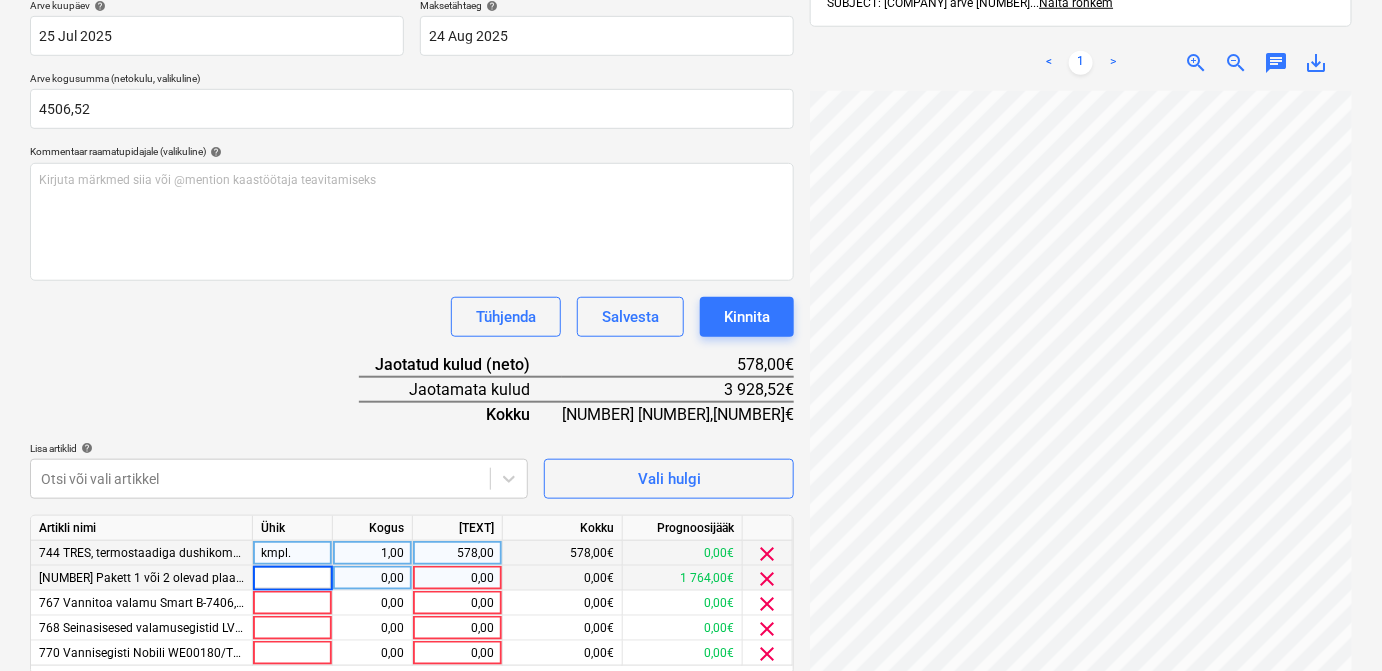 click at bounding box center [292, 578] 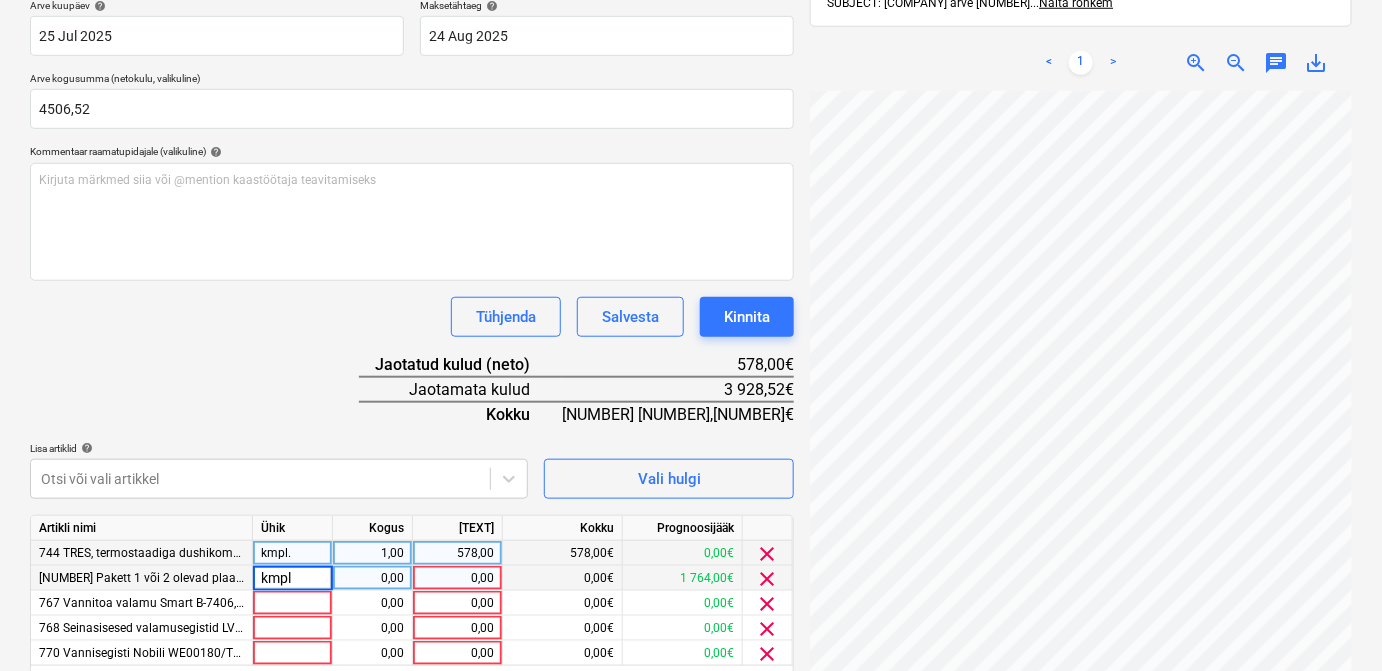 type on "kmpl." 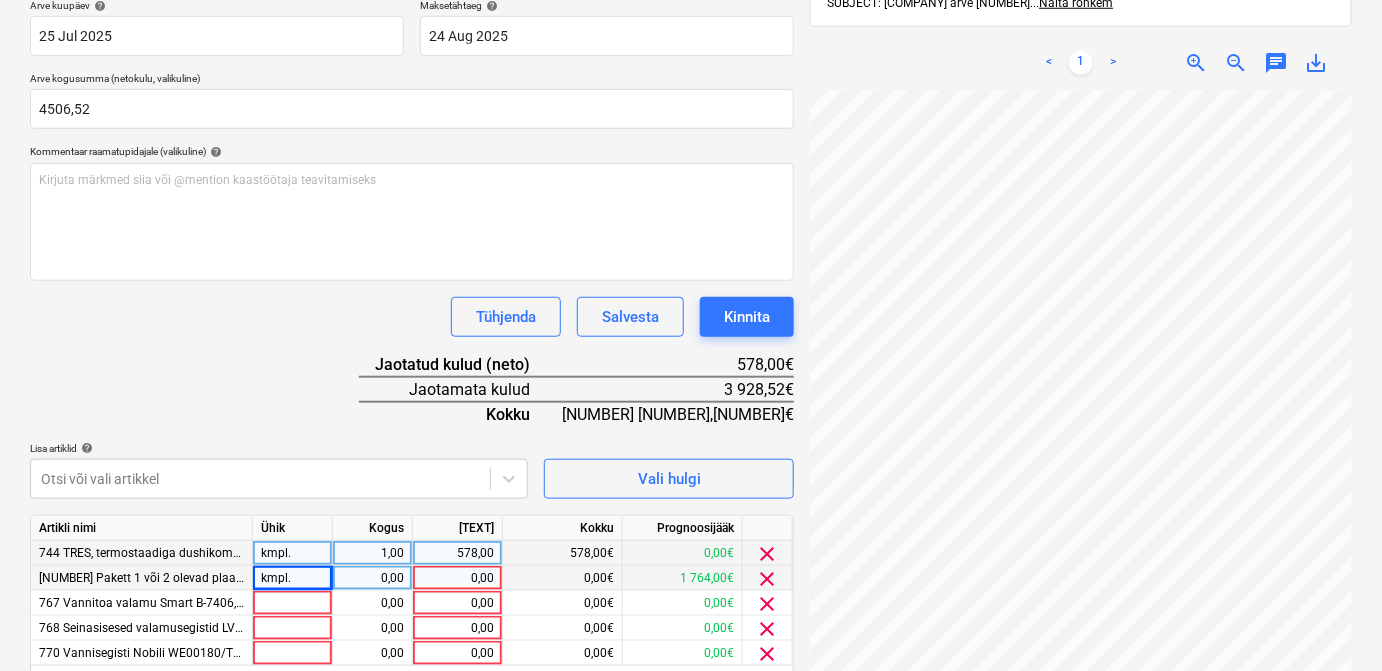 click on "0,00" at bounding box center (372, 578) 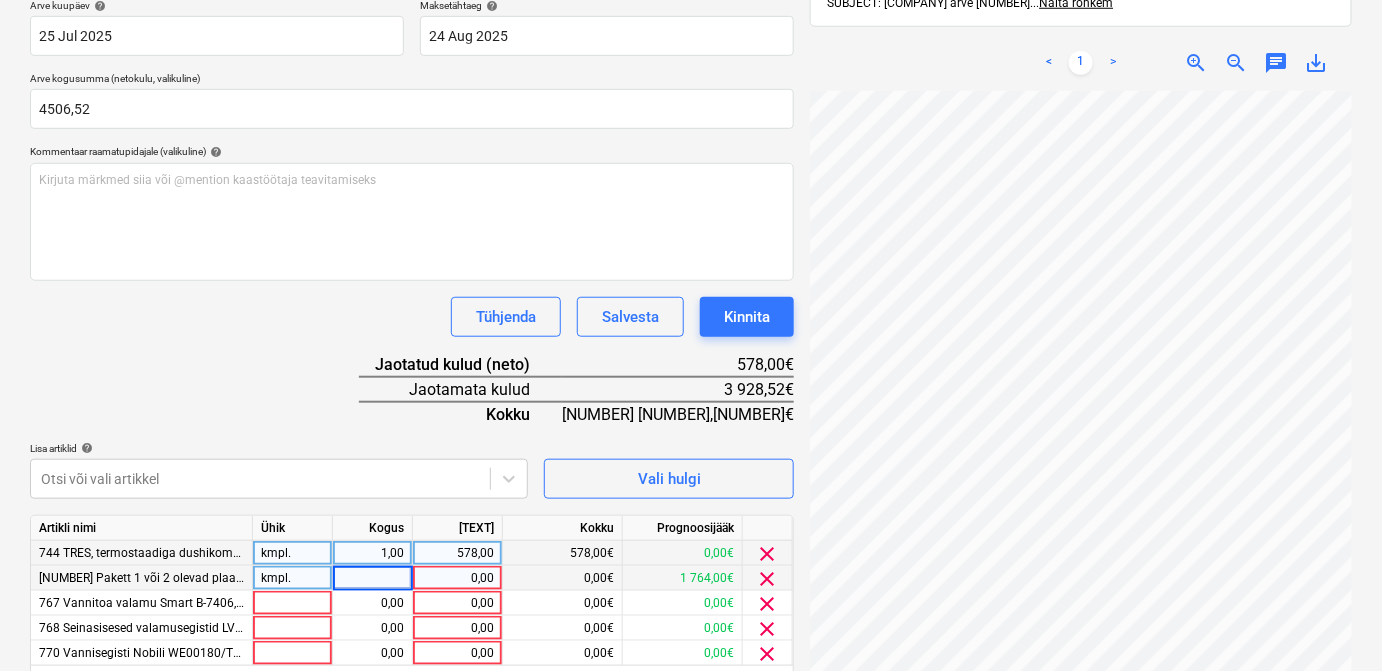 type on "1" 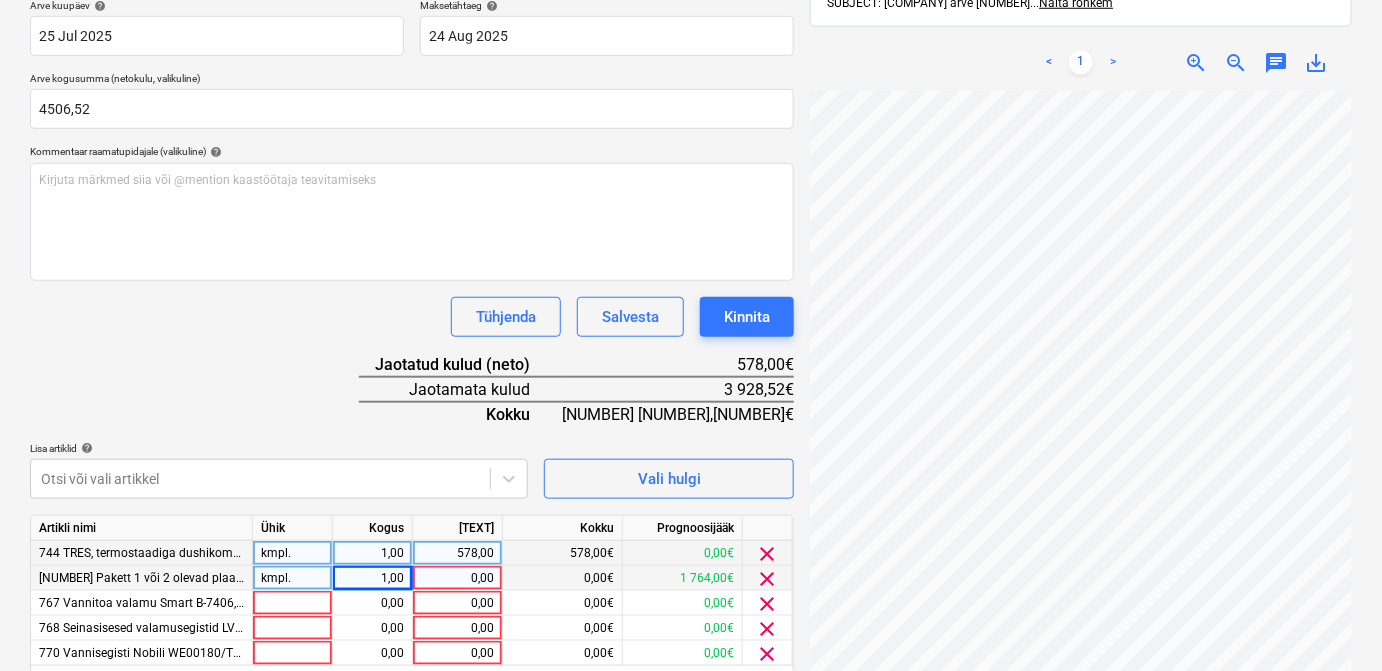 click on "0,00" at bounding box center [457, 578] 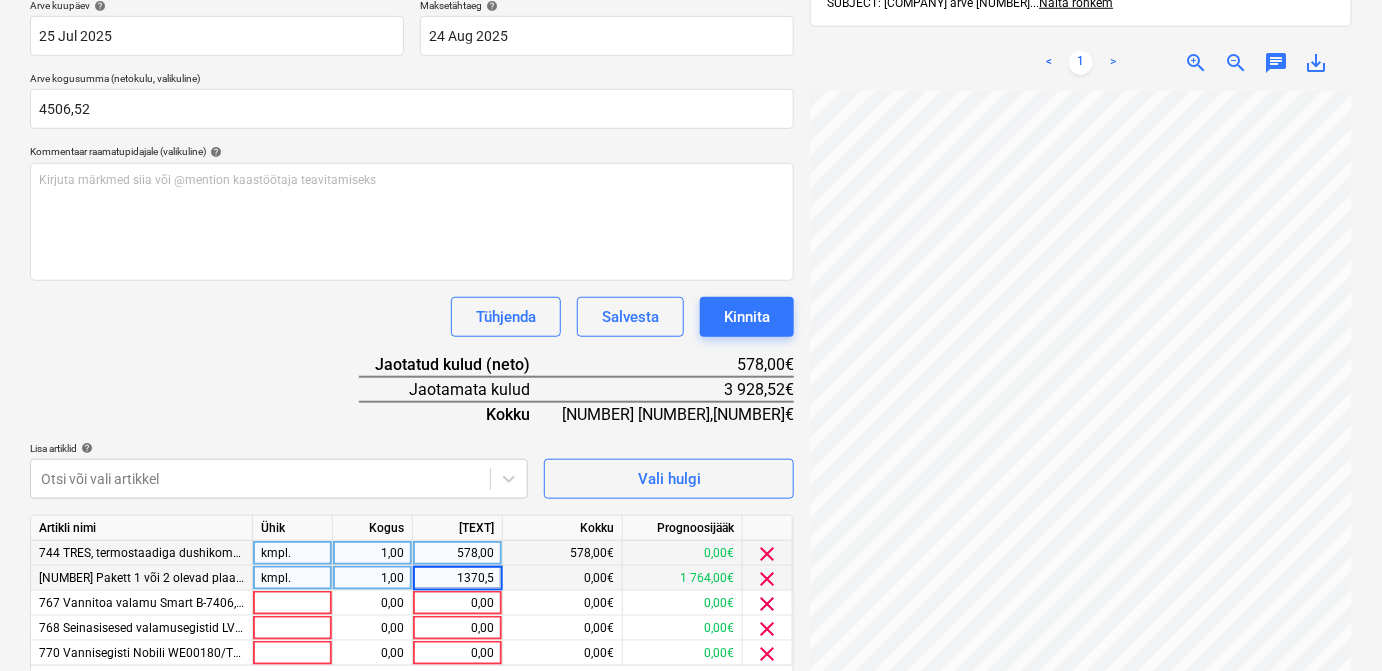 type on "1370,52" 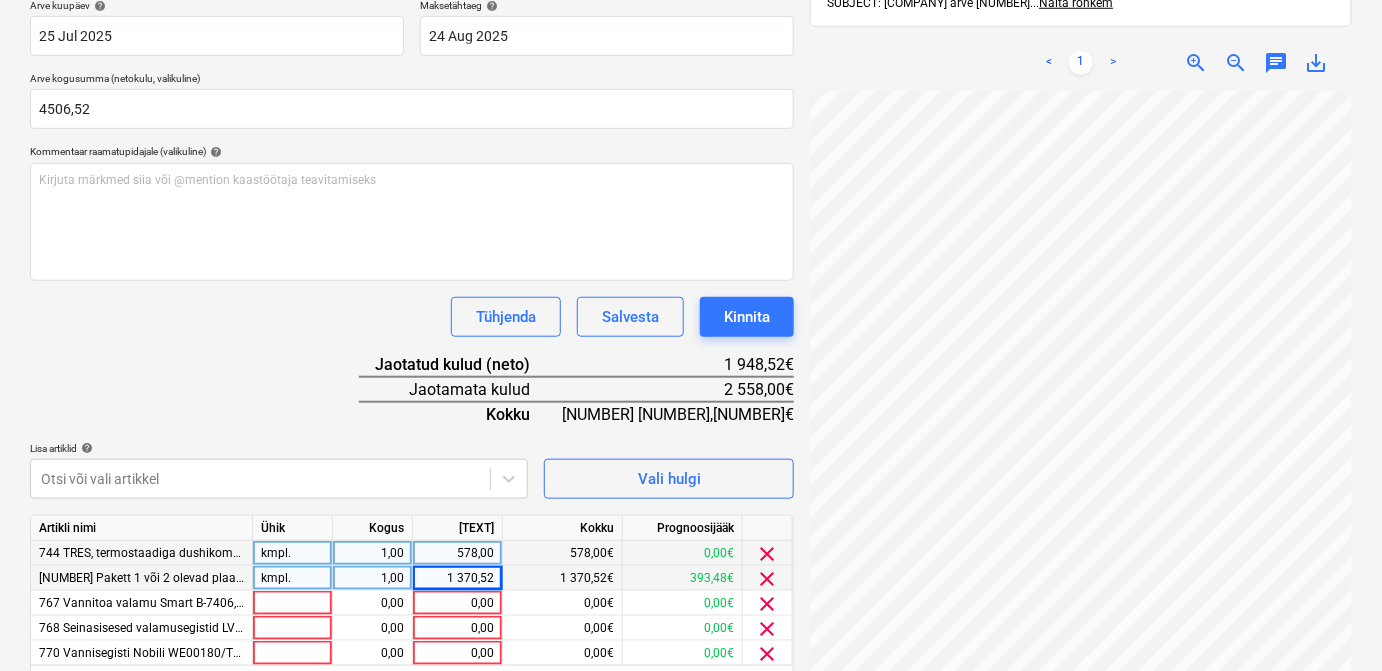 click on "Lisa artiklid help" at bounding box center (279, 450) 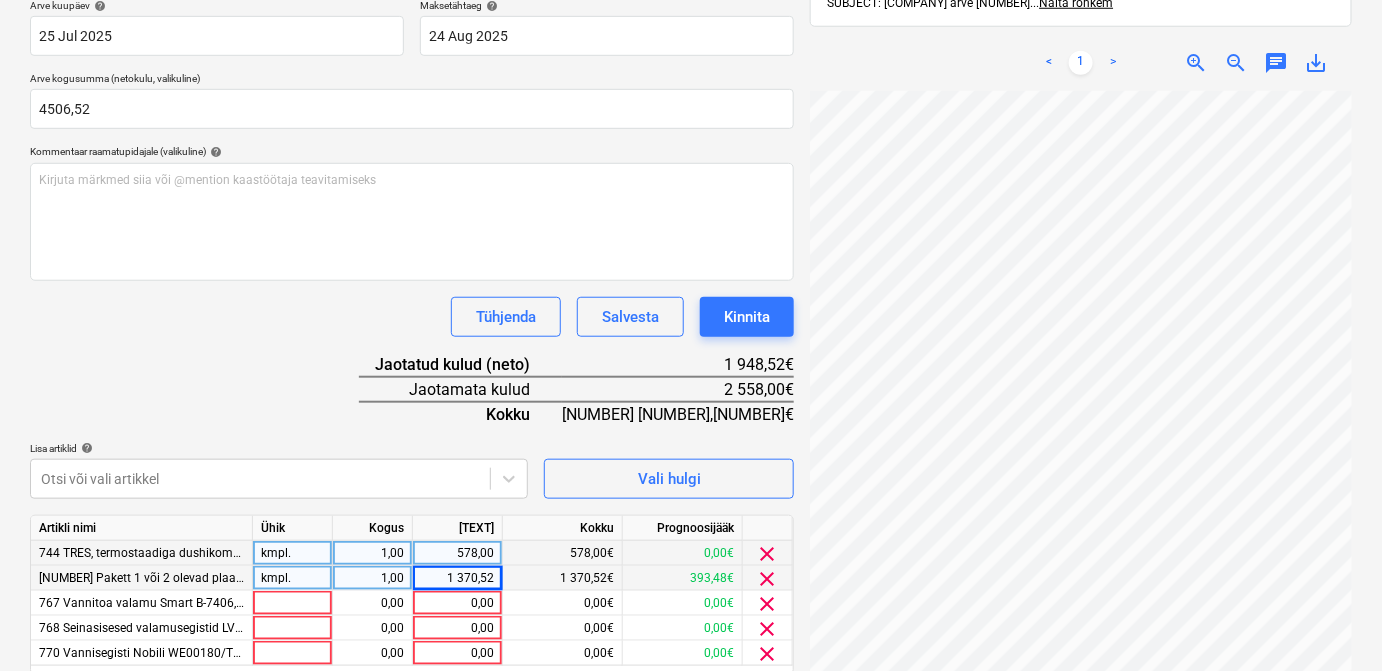 click on "Dokumendi nimi help A0701398 Arve number  (valikuline) help A0701398 Arve kuupäev help 25 Jul 2025 25.07.2025 Press the down arrow key to interact with the calendar and
select a date. Press the question mark key to get the keyboard shortcuts for changing dates. Maksetähtaeg help 24 Aug 2025 24.08.2025 Press the down arrow key to interact with the calendar and
select a date. Press the question mark key to get the keyboard shortcuts for changing dates. Arve kogusumma (netokulu, valikuline) 4506,52 Kommentaar raamatupidajale (valikuline) help Kirjuta märkmed siia või @mention kaastöötaja teavitamiseks ﻿ Tühjenda Salvesta Kinnita Jaotatud kulud (neto) 1 948,52€ Jaotamata kulud 2 558,00€ Kokku 4 506,52€ Lisa artiklid help Otsi või vali artikkel Vali hulgi Artikli nimi Ühik Kogus Ühiku hind Kokku Prognoosijääk 744 TRES, termostaadiga dushikomplekt. Kood: 21619601NMVIIMISTLUS: must matt kmpl. 1,00 578,00 578,00€ 0,00€ clear 724 Pakett 1 või 2 olevad plaadid kmpl. 1,00 1 370,52 393,48€" at bounding box center [412, 328] 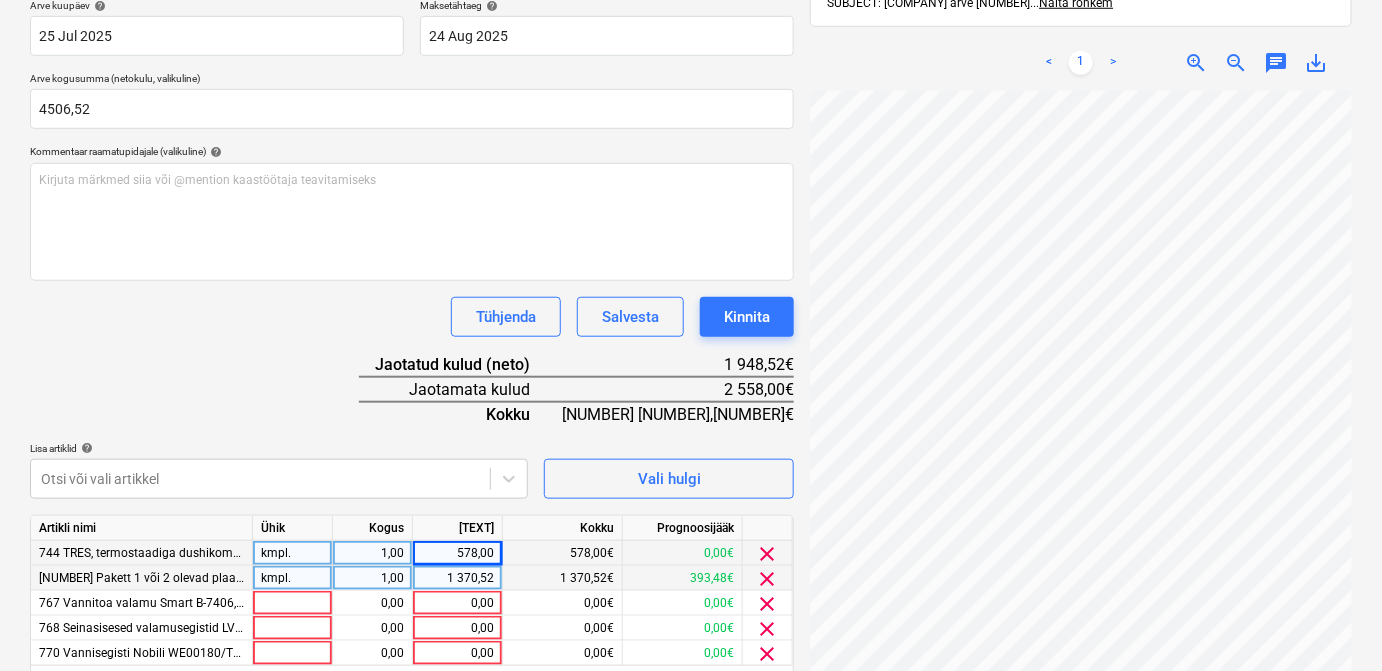 click on "Lisa artiklid help" at bounding box center (279, 448) 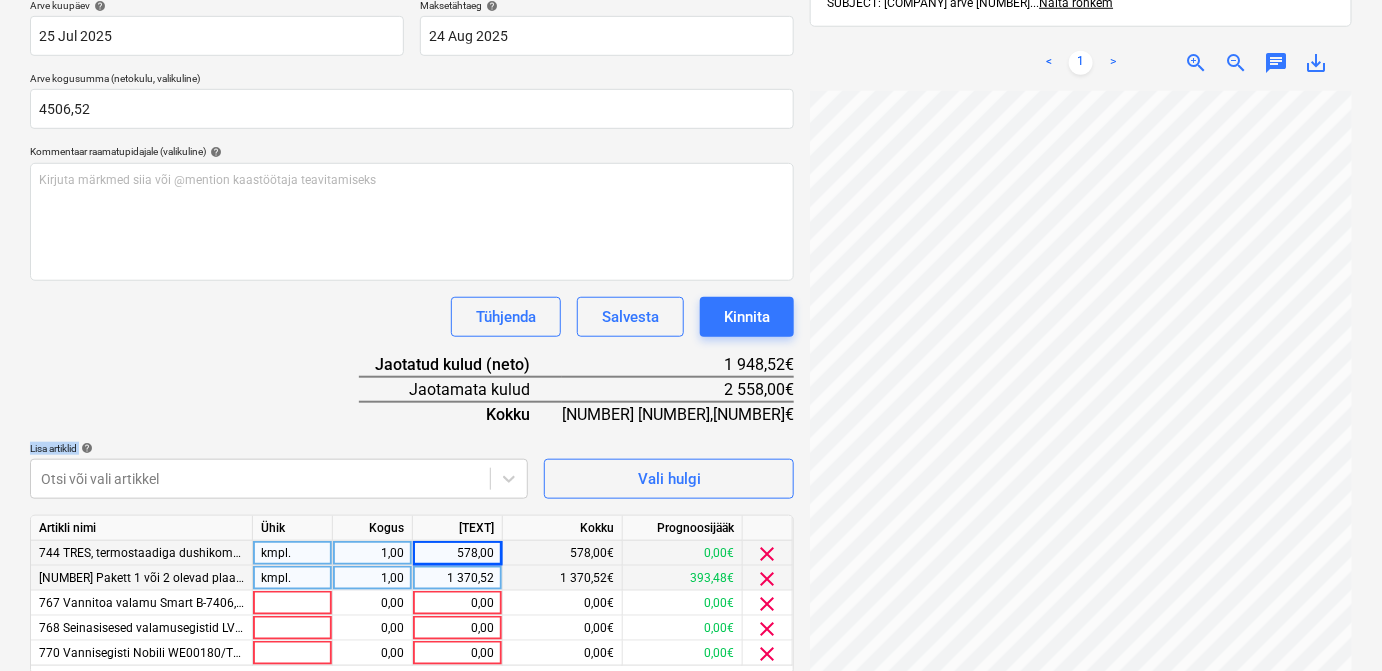 drag, startPoint x: 437, startPoint y: 444, endPoint x: 432, endPoint y: 399, distance: 45.276924 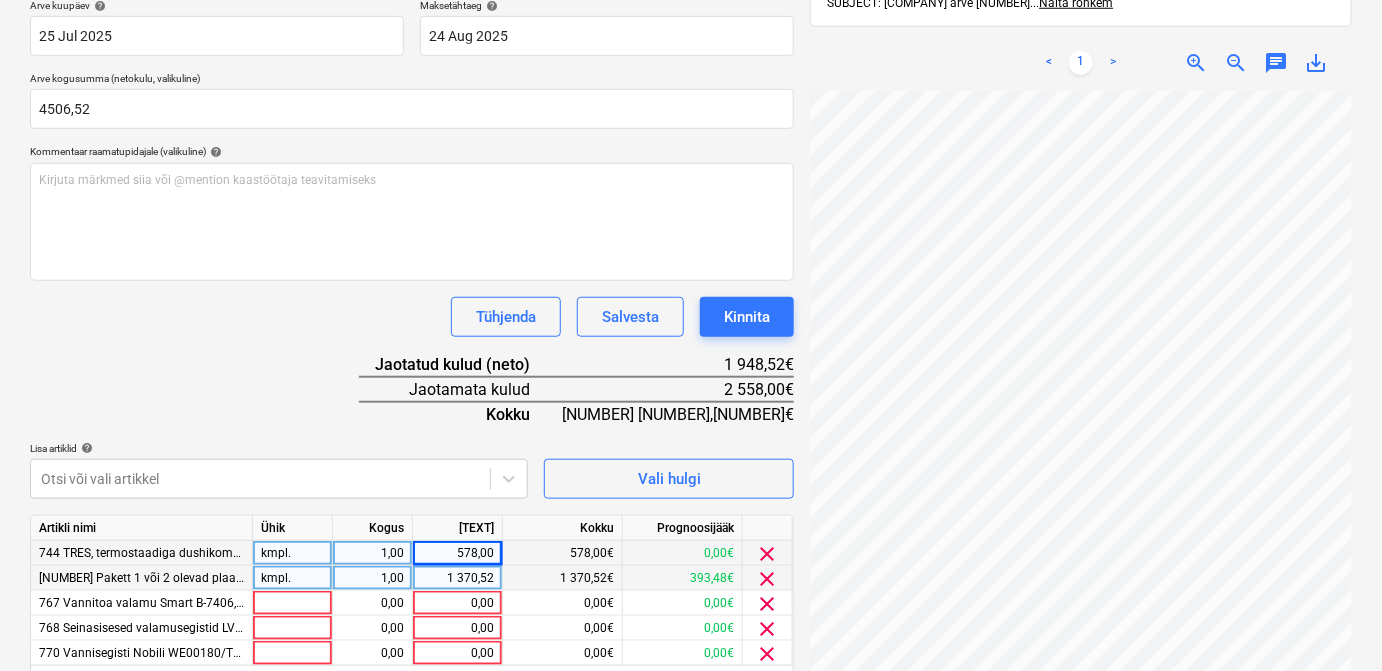 click on "Dokumendi nimi help A0701398 Arve number  (valikuline) help A0701398 Arve kuupäev help 25 Jul 2025 25.07.2025 Press the down arrow key to interact with the calendar and
select a date. Press the question mark key to get the keyboard shortcuts for changing dates. Maksetähtaeg help 24 Aug 2025 24.08.2025 Press the down arrow key to interact with the calendar and
select a date. Press the question mark key to get the keyboard shortcuts for changing dates. Arve kogusumma (netokulu, valikuline) 4506,52 Kommentaar raamatupidajale (valikuline) help Kirjuta märkmed siia või @mention kaastöötaja teavitamiseks ﻿ Tühjenda Salvesta Kinnita Jaotatud kulud (neto) 1 948,52€ Jaotamata kulud 2 558,00€ Kokku 4 506,52€ Lisa artiklid help Otsi või vali artikkel Vali hulgi Artikli nimi Ühik Kogus Ühiku hind Kokku Prognoosijääk 744 TRES, termostaadiga dushikomplekt. Kood: 21619601NMVIIMISTLUS: must matt kmpl. 1,00 578,00 578,00€ 0,00€ clear 724 Pakett 1 või 2 olevad plaadid kmpl. 1,00 1 370,52 393,48€" at bounding box center (412, 328) 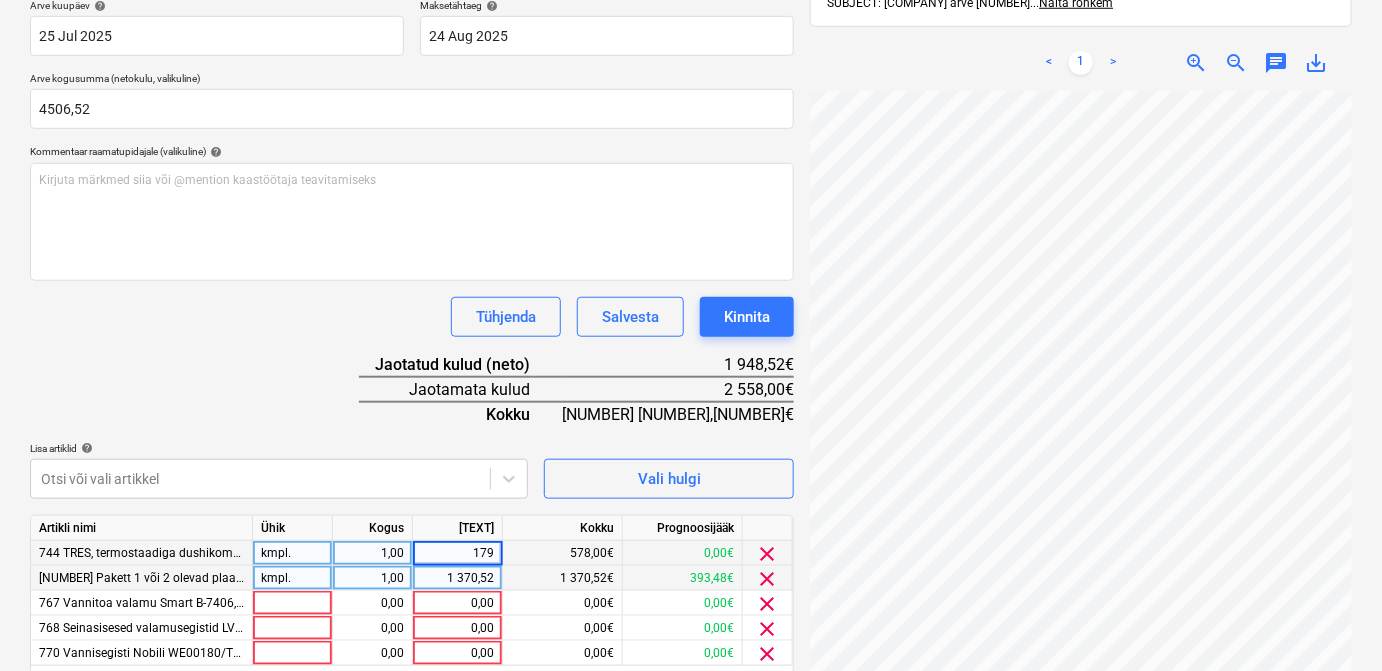 type on "1798" 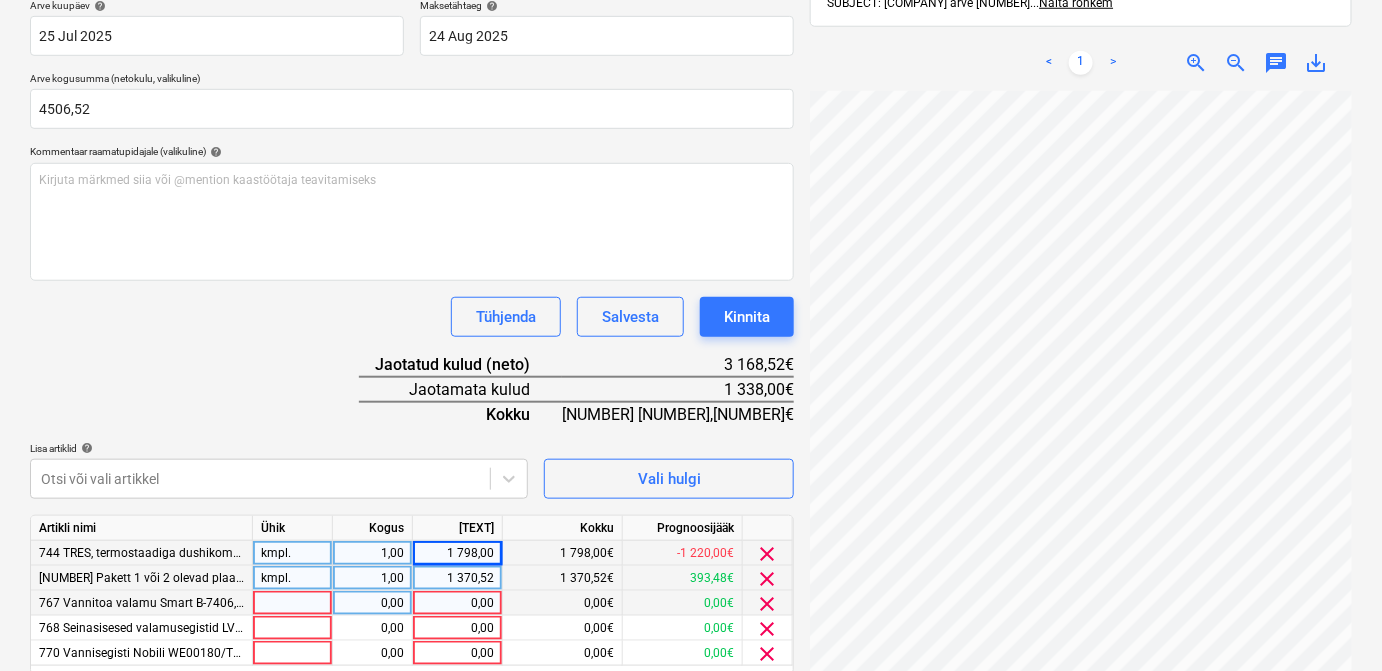 click at bounding box center [293, 603] 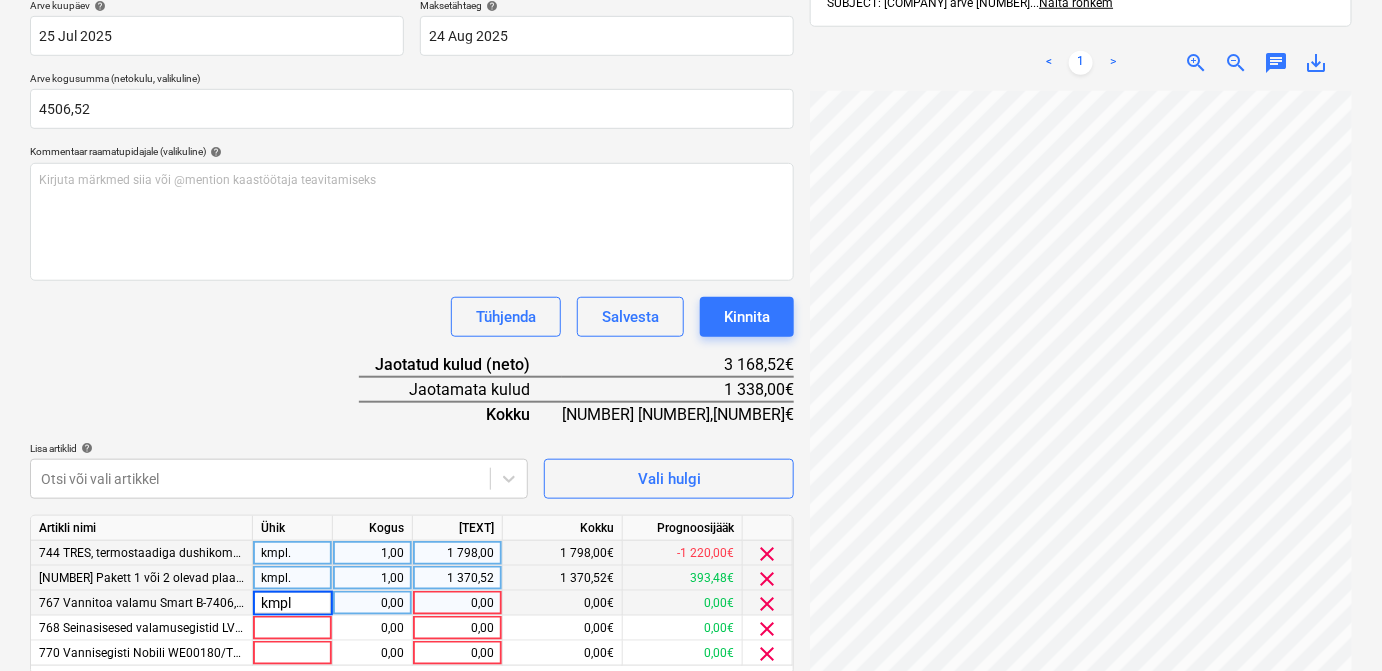 type on "kmpl." 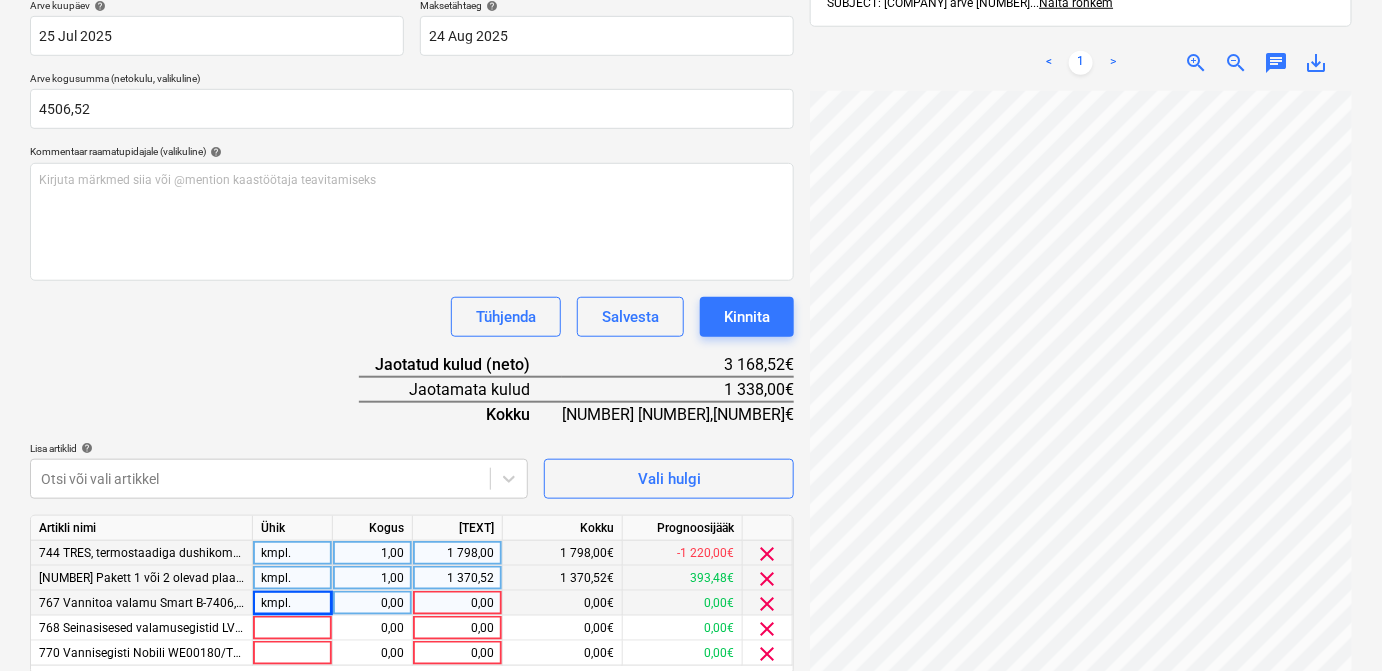 click on "0,00" at bounding box center [372, 603] 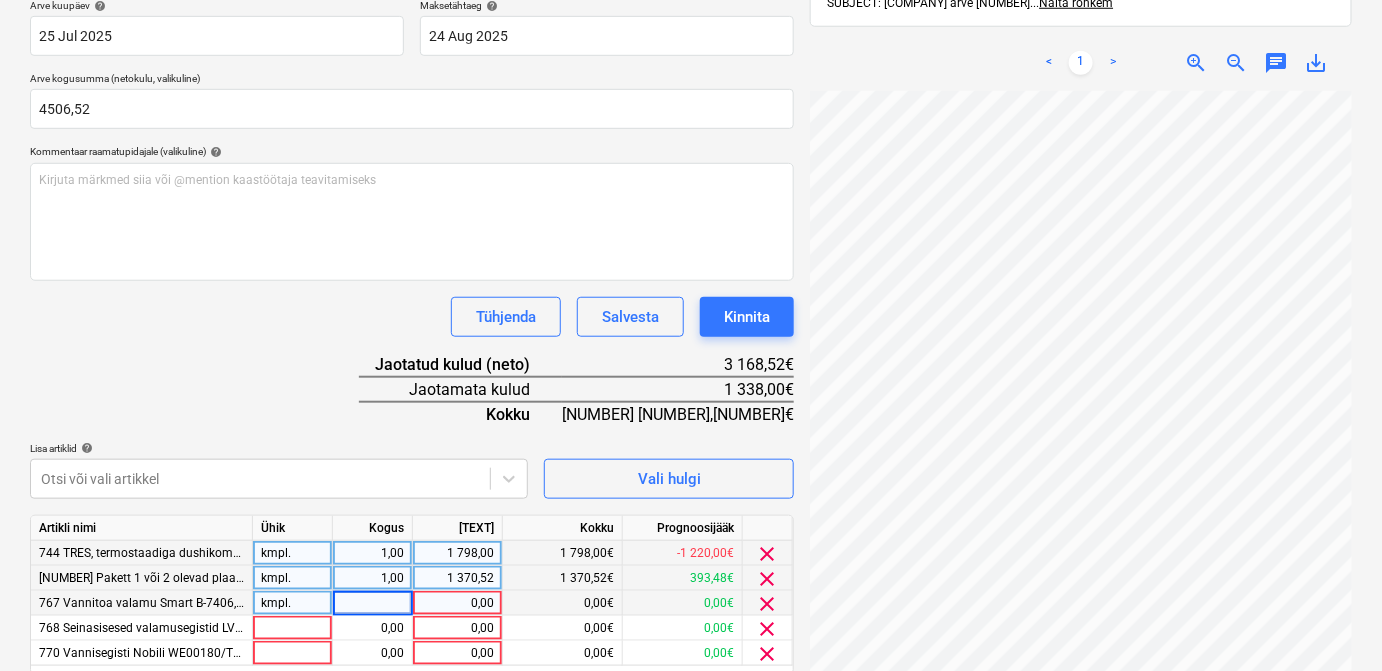 type on "1" 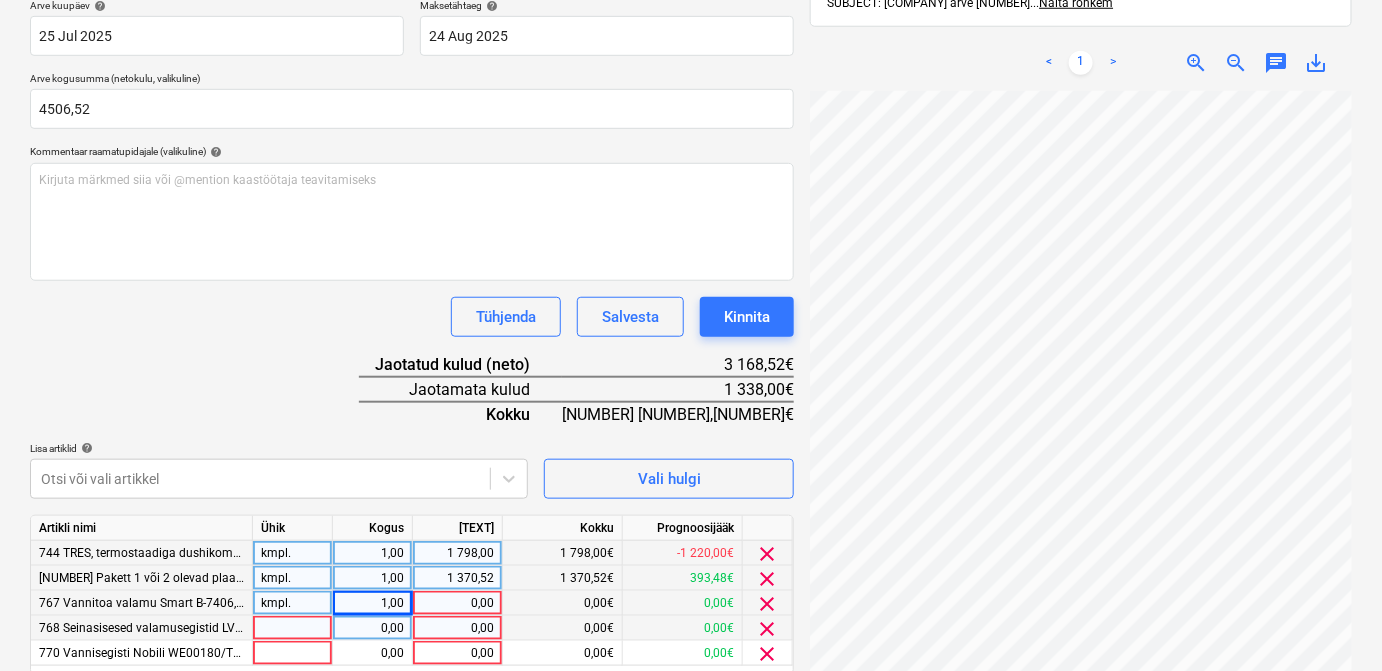 click at bounding box center [293, 628] 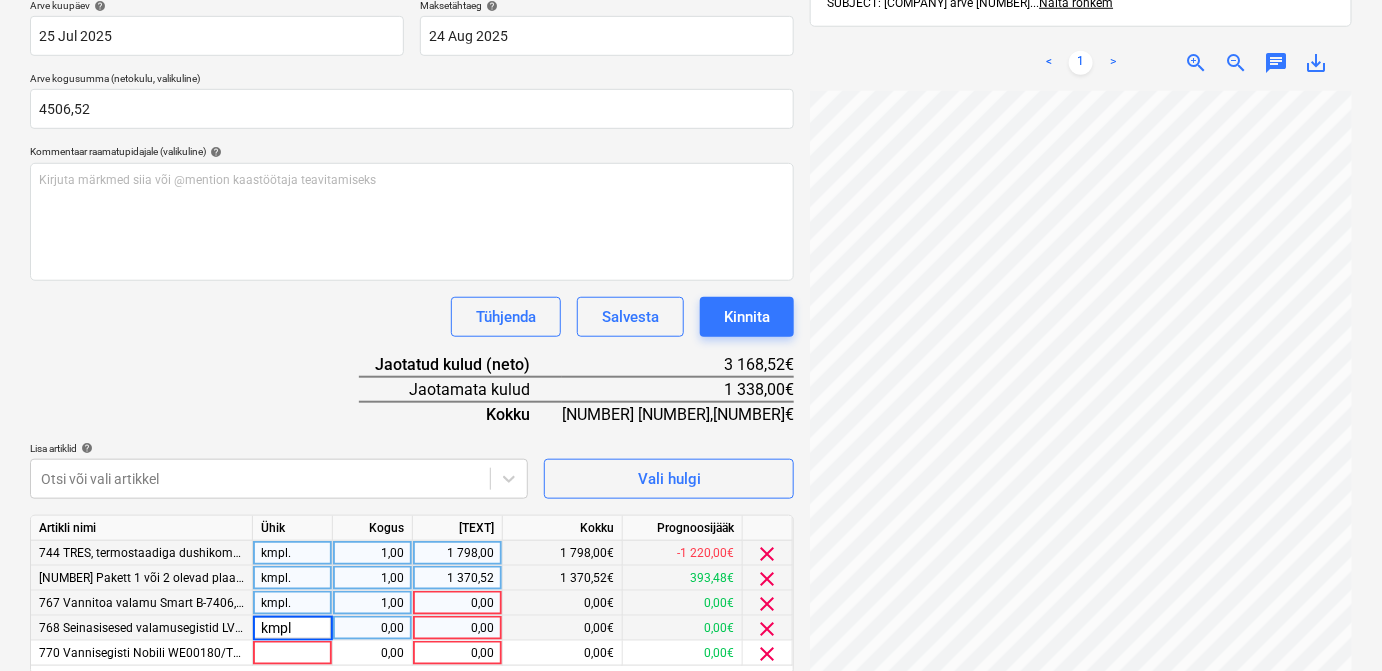 type on "kmpl." 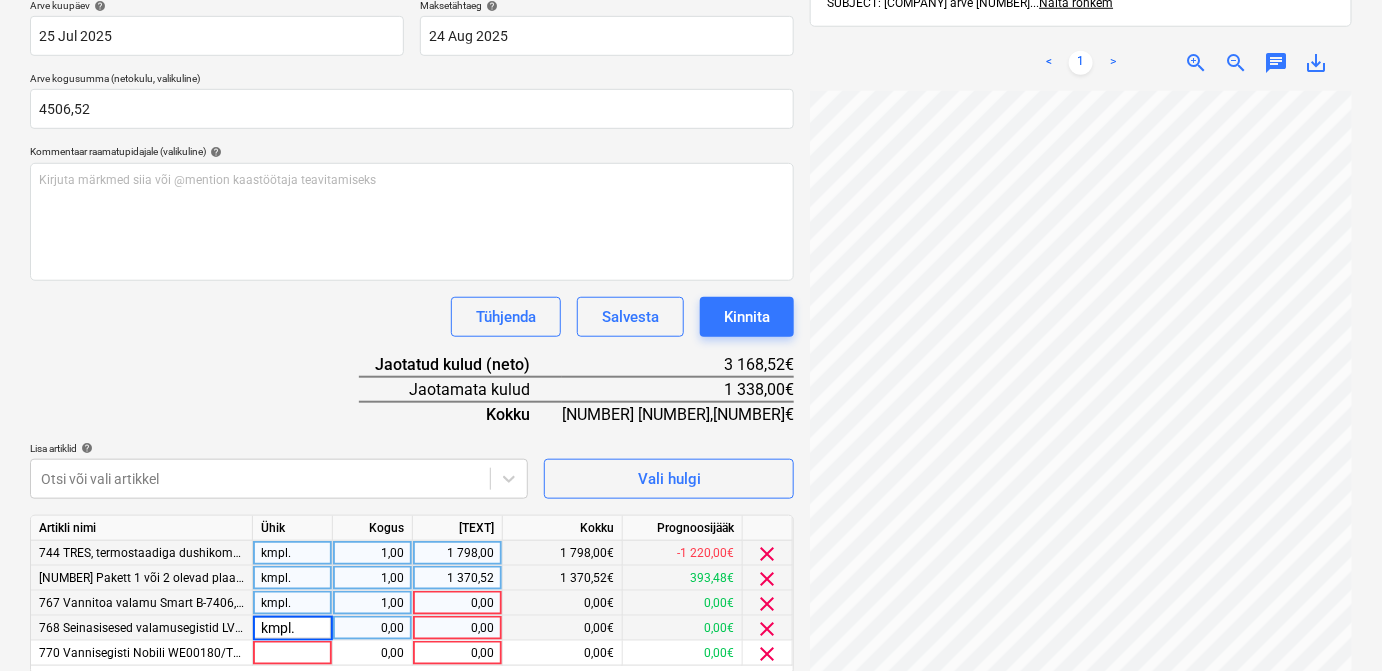 click on "0,00" at bounding box center [372, 628] 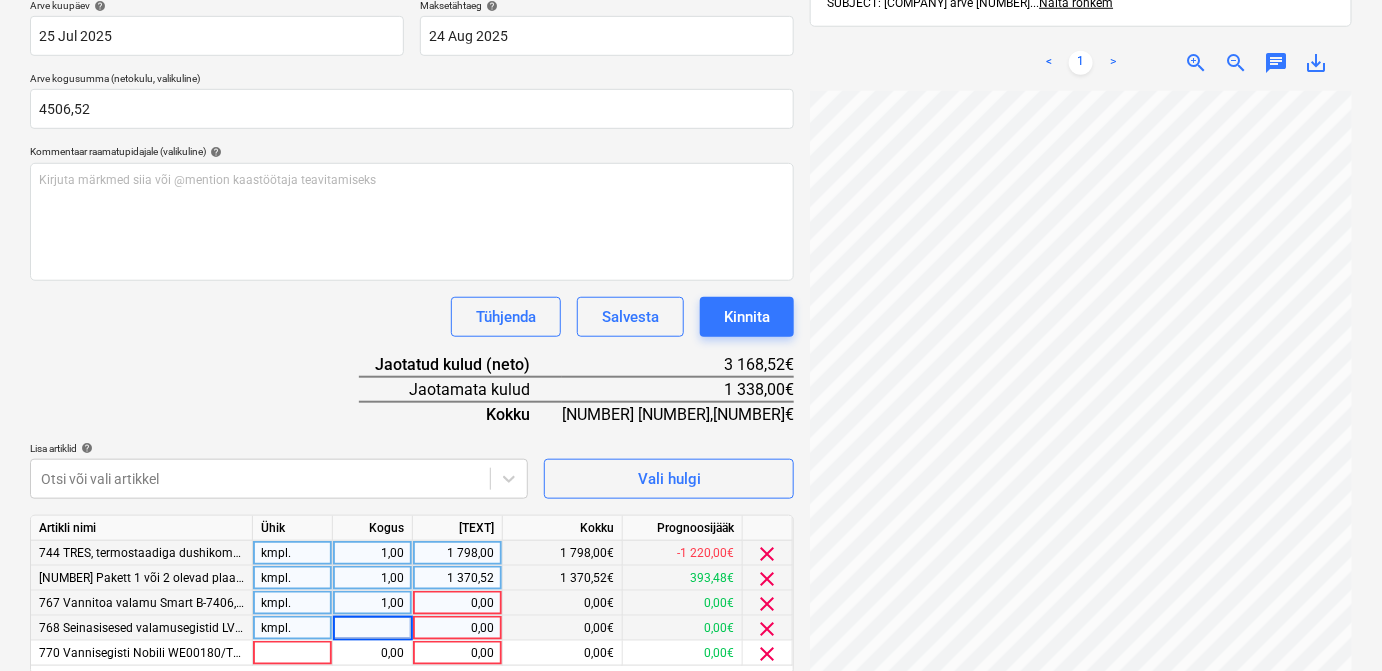 type on "1" 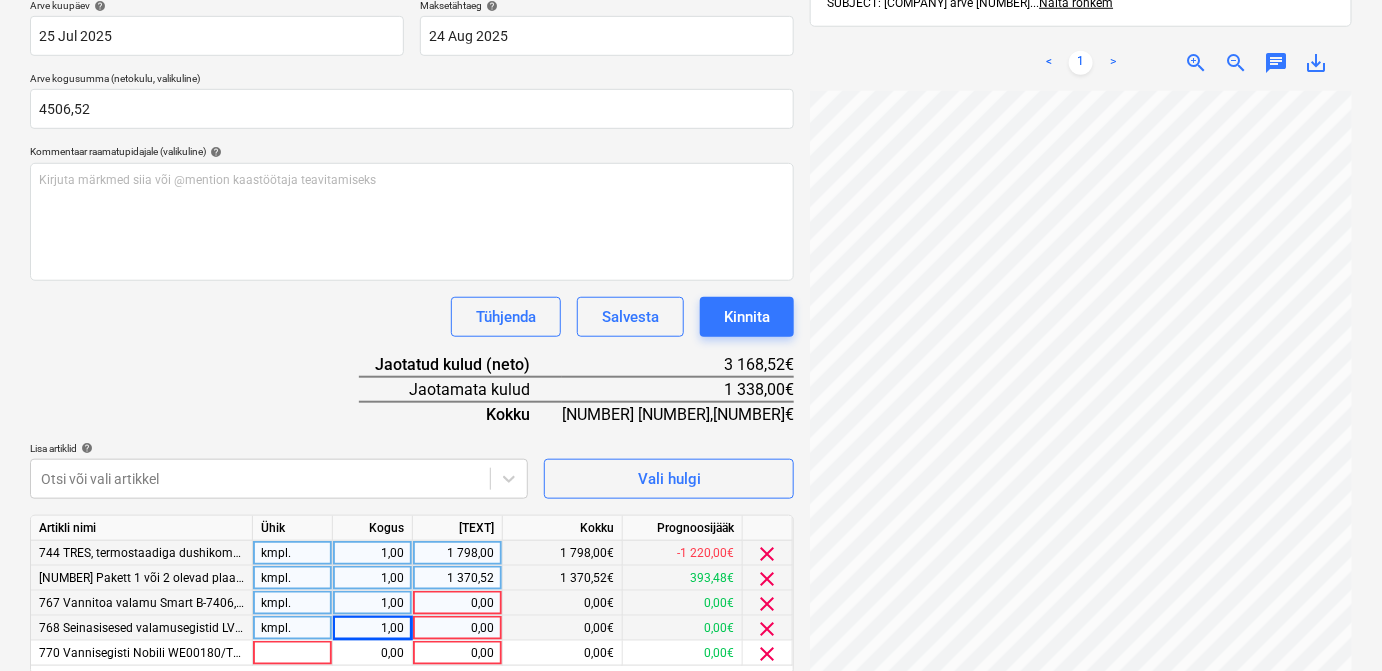 click on "0,00" at bounding box center [457, 603] 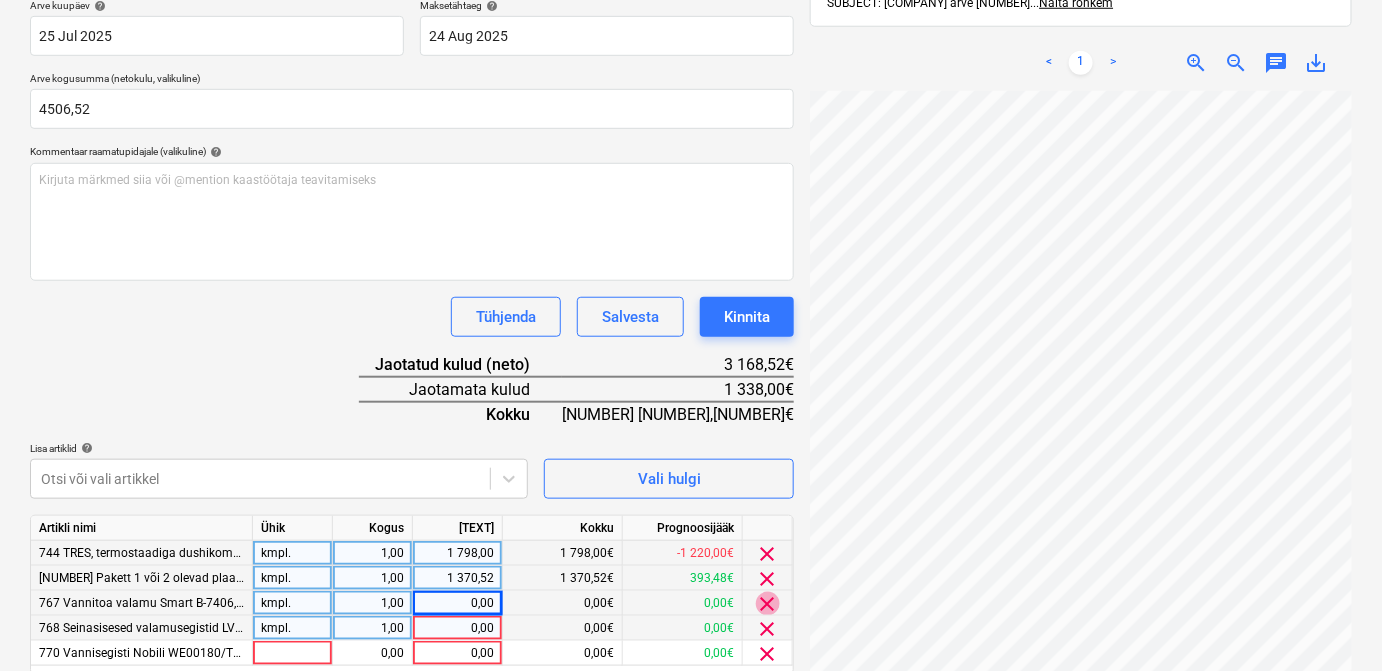 click on "clear" at bounding box center [768, 604] 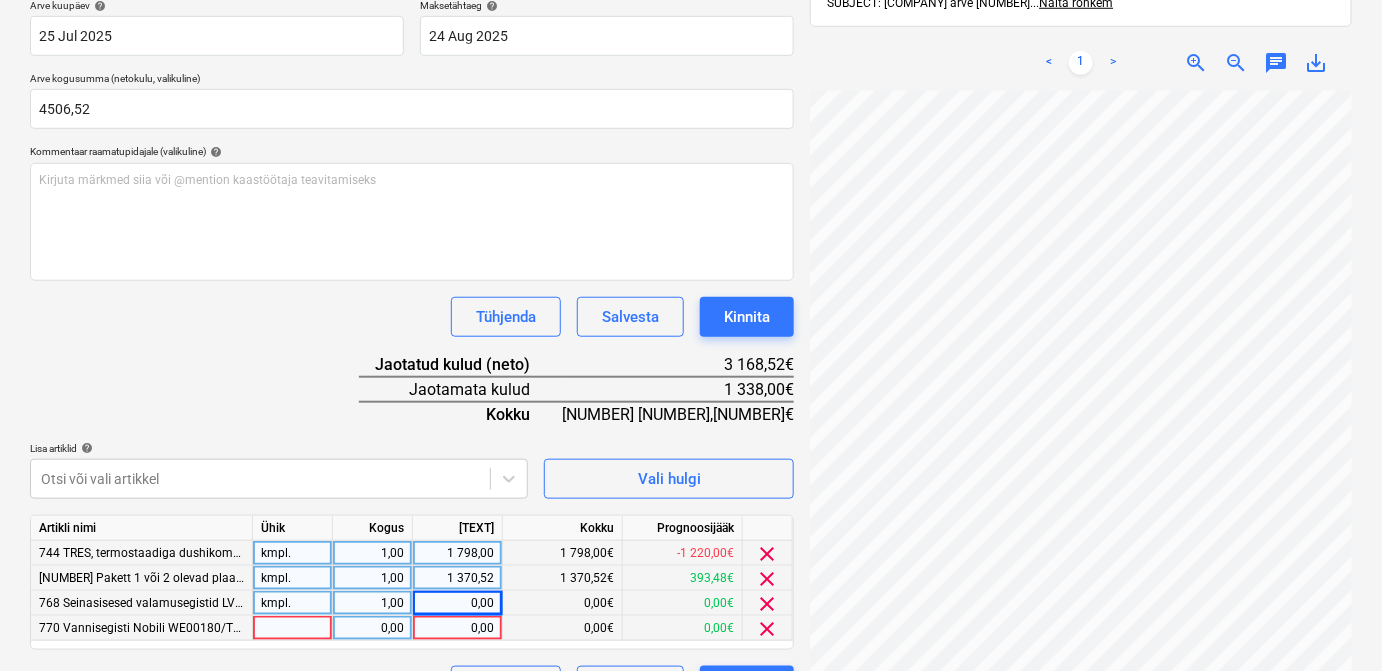 click at bounding box center [293, 628] 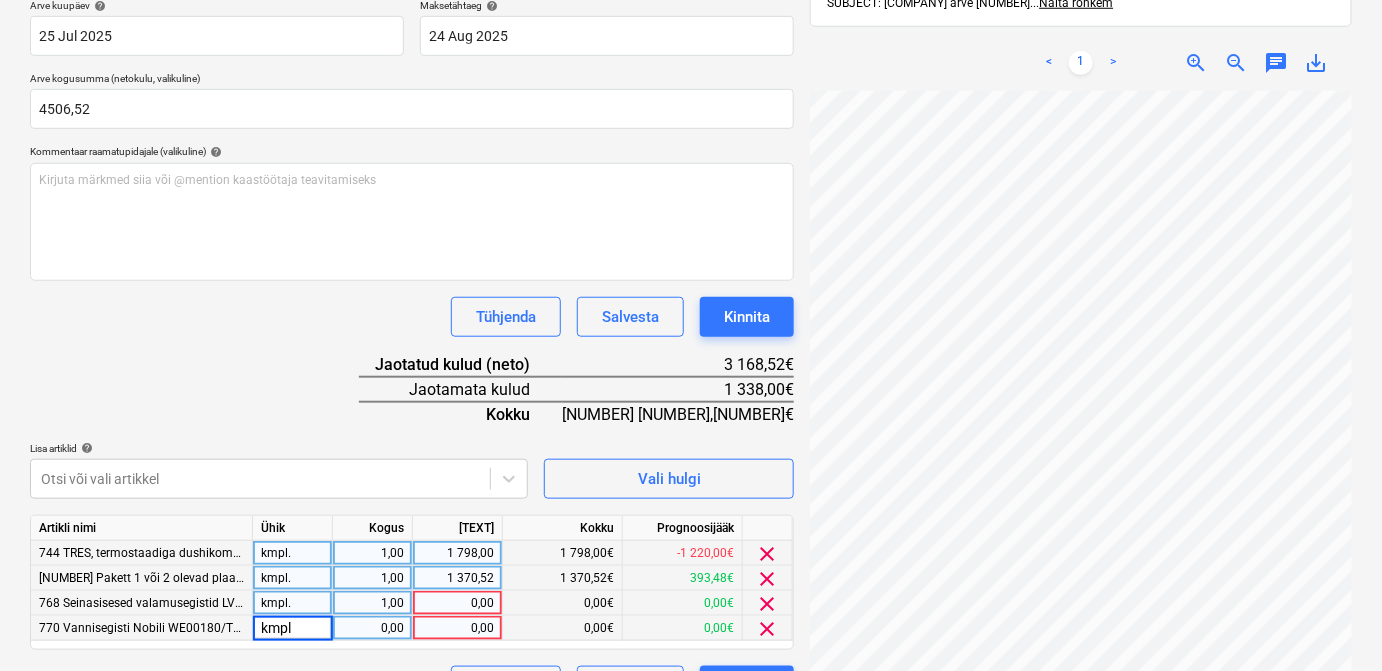 type on "kmpl." 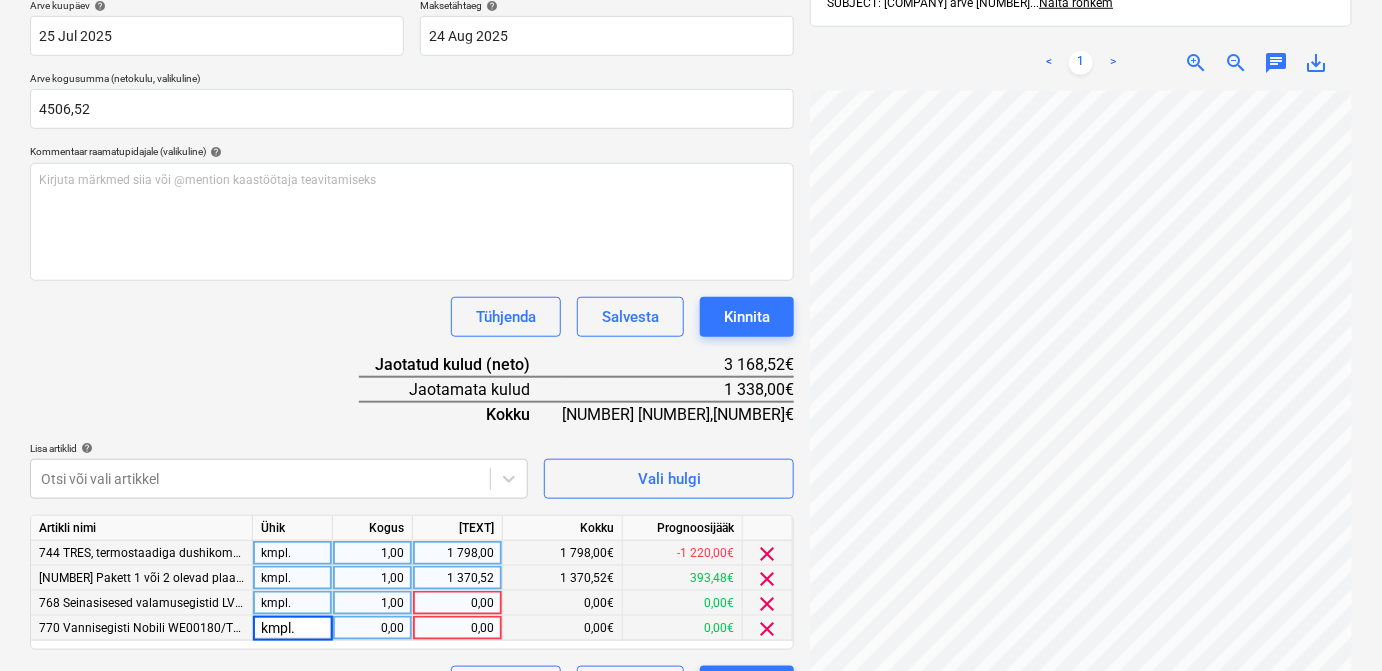 click on "0,00" at bounding box center [372, 628] 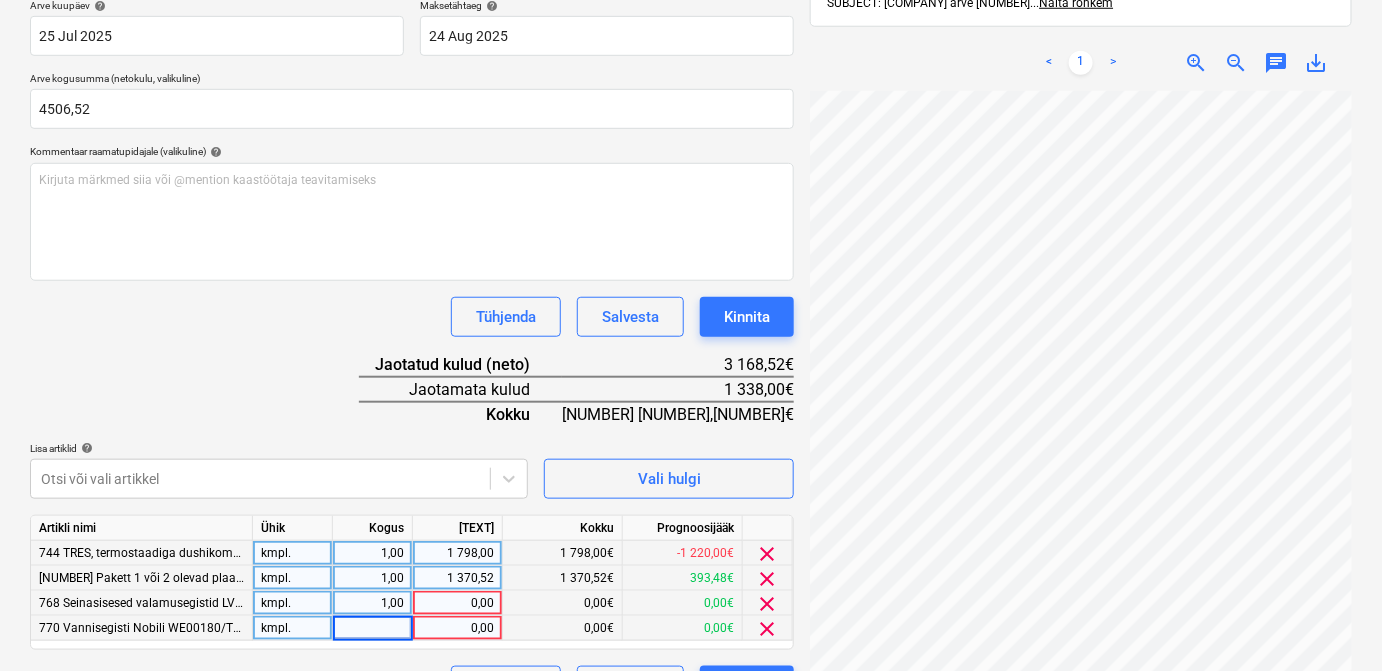 type on "1" 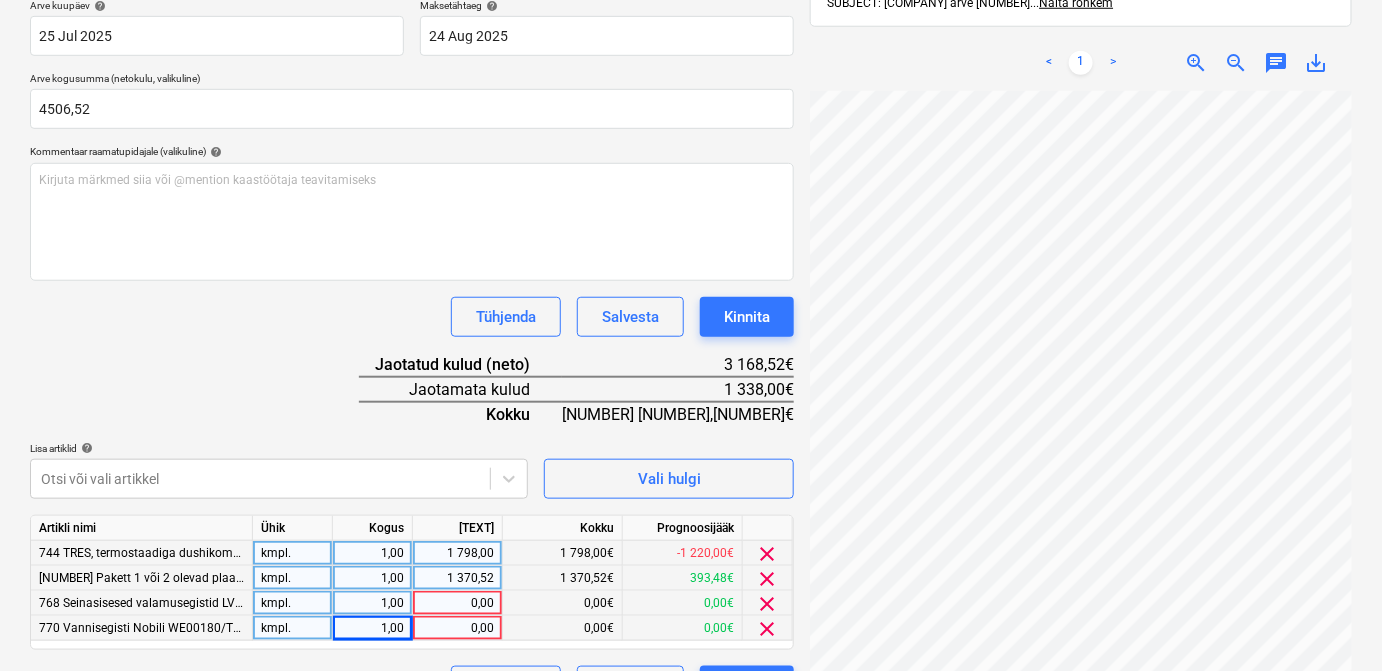 click on "0,00" at bounding box center [457, 603] 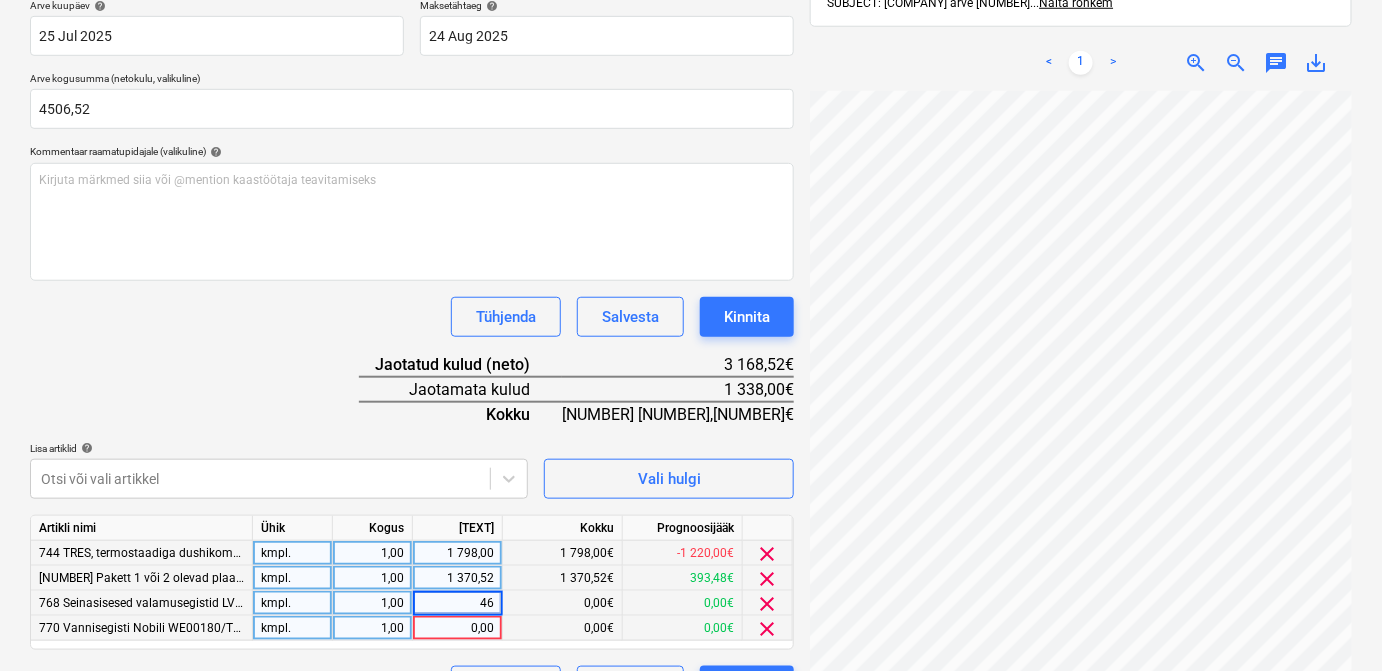 type 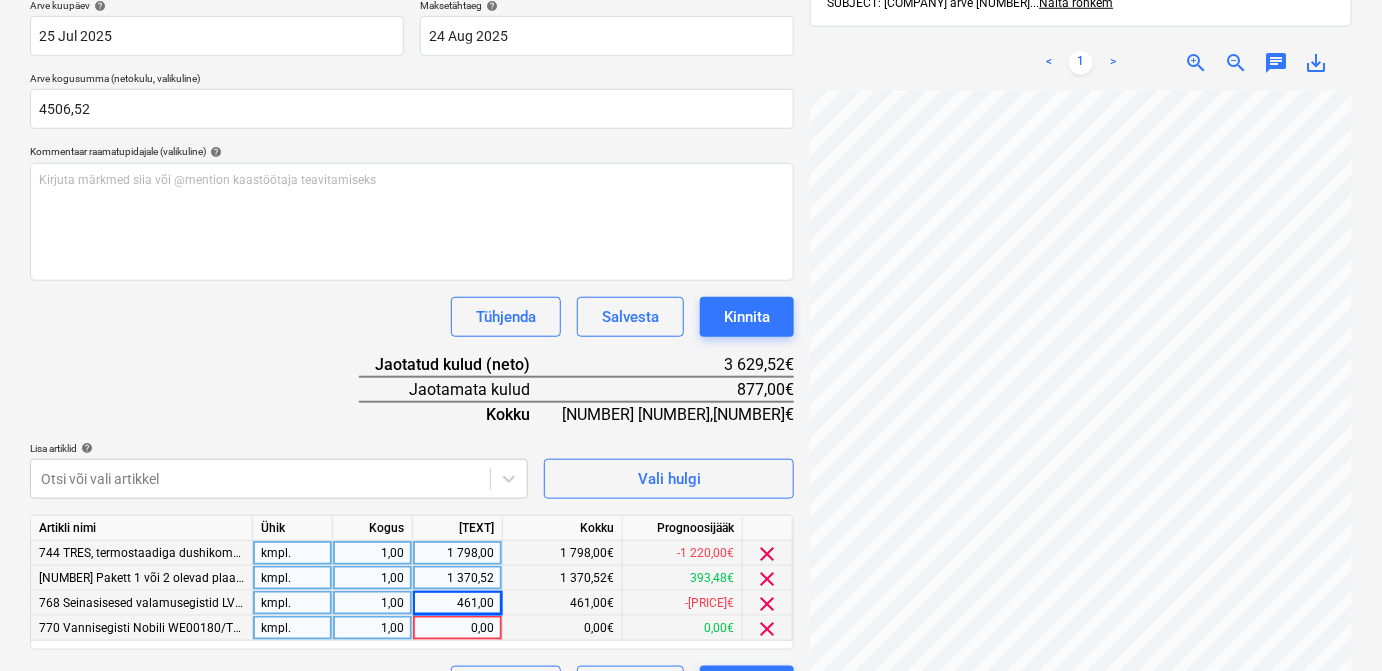 click on "0,00" at bounding box center [457, 628] 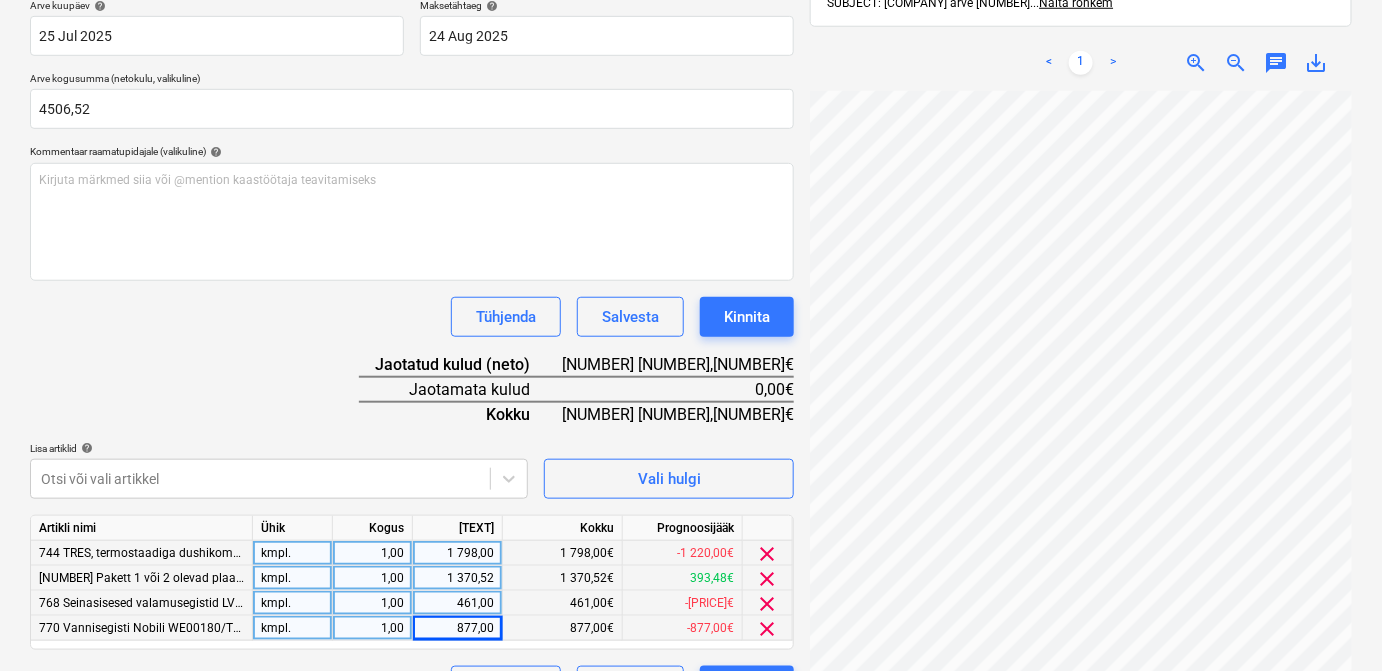 click on "Dokumendi nimi help A0701398 Arve number  (valikuline) help A0701398 Arve kuupäev help 25 Jul 2025 25.07.2025 Press the down arrow key to interact with the calendar and
select a date. Press the question mark key to get the keyboard shortcuts for changing dates. Maksetähtaeg help 24 Aug 2025 24.08.2025 Press the down arrow key to interact with the calendar and
select a date. Press the question mark key to get the keyboard shortcuts for changing dates. Arve kogusumma (netokulu, valikuline) 4506,52 Kommentaar raamatupidajale (valikuline) help Kirjuta märkmed siia või @mention kaastöötaja teavitamiseks ﻿ Tühjenda Salvesta Kinnita Jaotatud kulud (neto) 4 506,52€ Jaotamata kulud 0,00€ Kokku 4 506,52€ Lisa artiklid help Otsi või vali artikkel Vali hulgi Artikli nimi Ühik Kogus Ühiku hind Kokku Prognoosijääk 744 TRES, termostaadiga dushikomplekt. Kood: 21619601NMVIIMISTLUS: must matt kmpl. 1,00 1 798,00 1 798,00€ -1 220,00€ clear 724 Pakett 1 või 2 olevad plaadid kmpl. 1,00 1 370,52 clear" at bounding box center (412, 316) 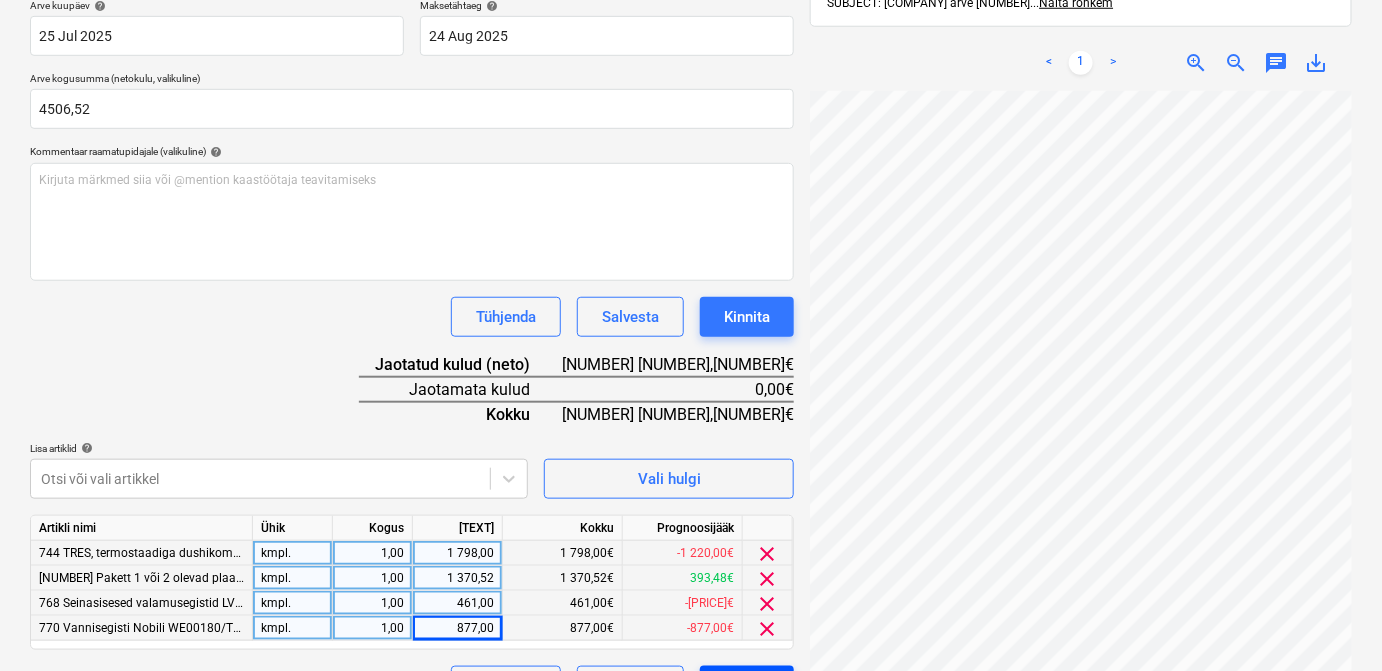 click on "Kinnita" at bounding box center (747, 686) 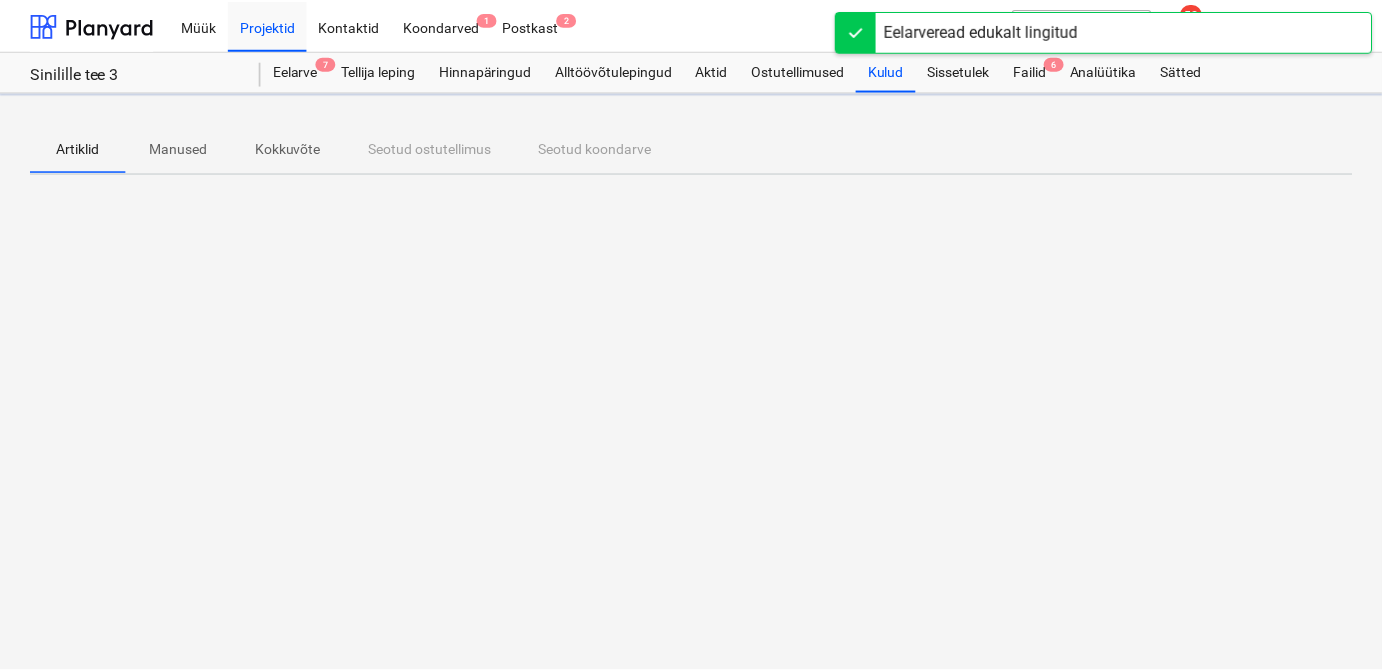 scroll, scrollTop: 0, scrollLeft: 0, axis: both 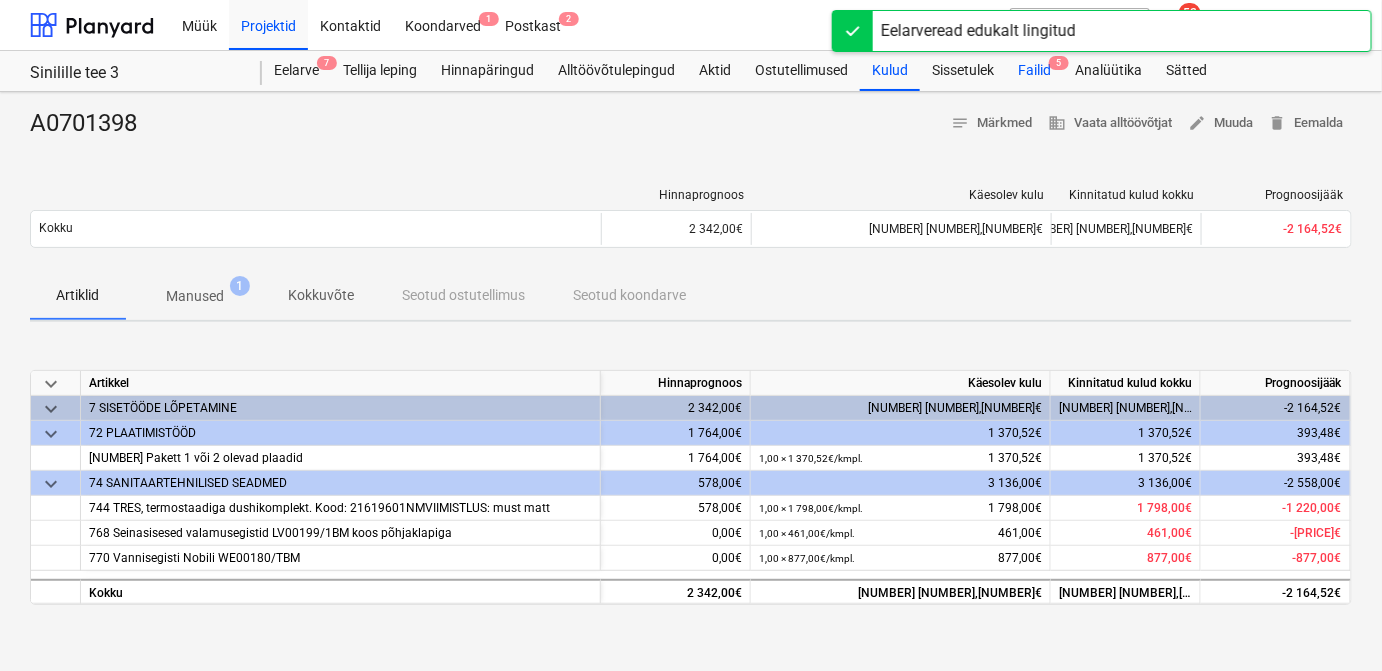 click on "Failid 5" at bounding box center [1034, 71] 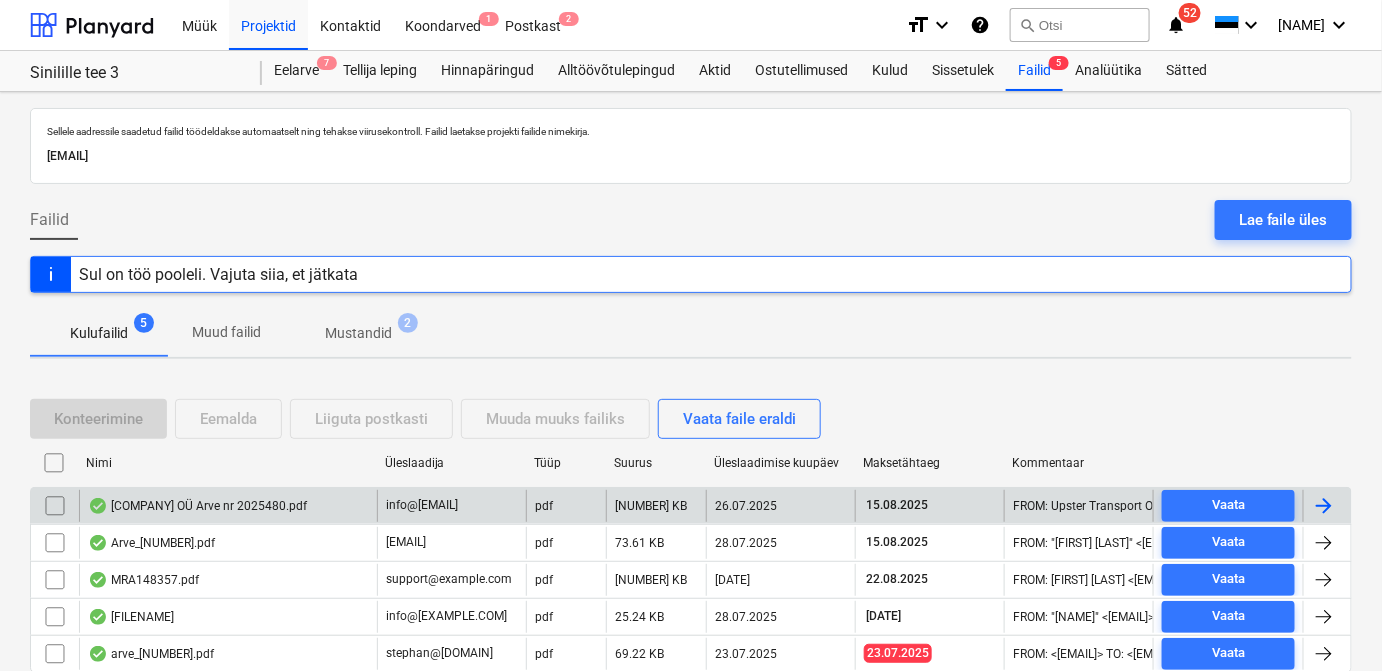 click at bounding box center (1324, 506) 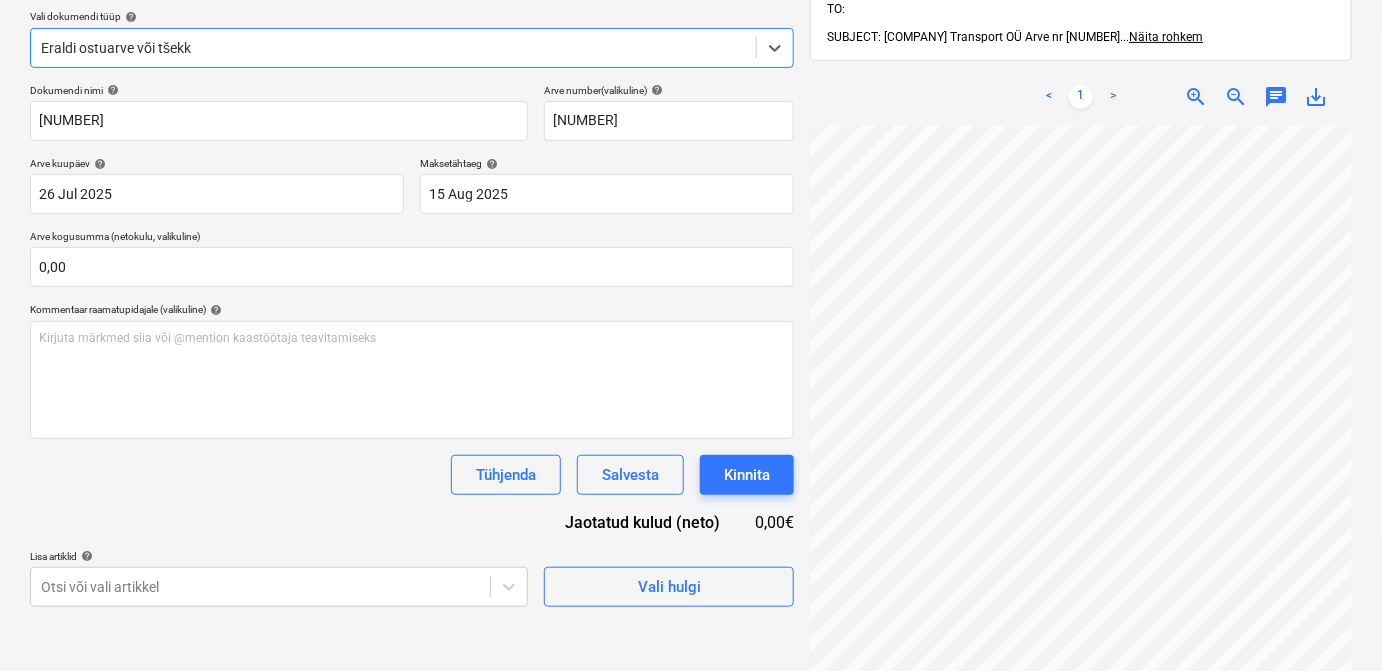 scroll, scrollTop: 230, scrollLeft: 0, axis: vertical 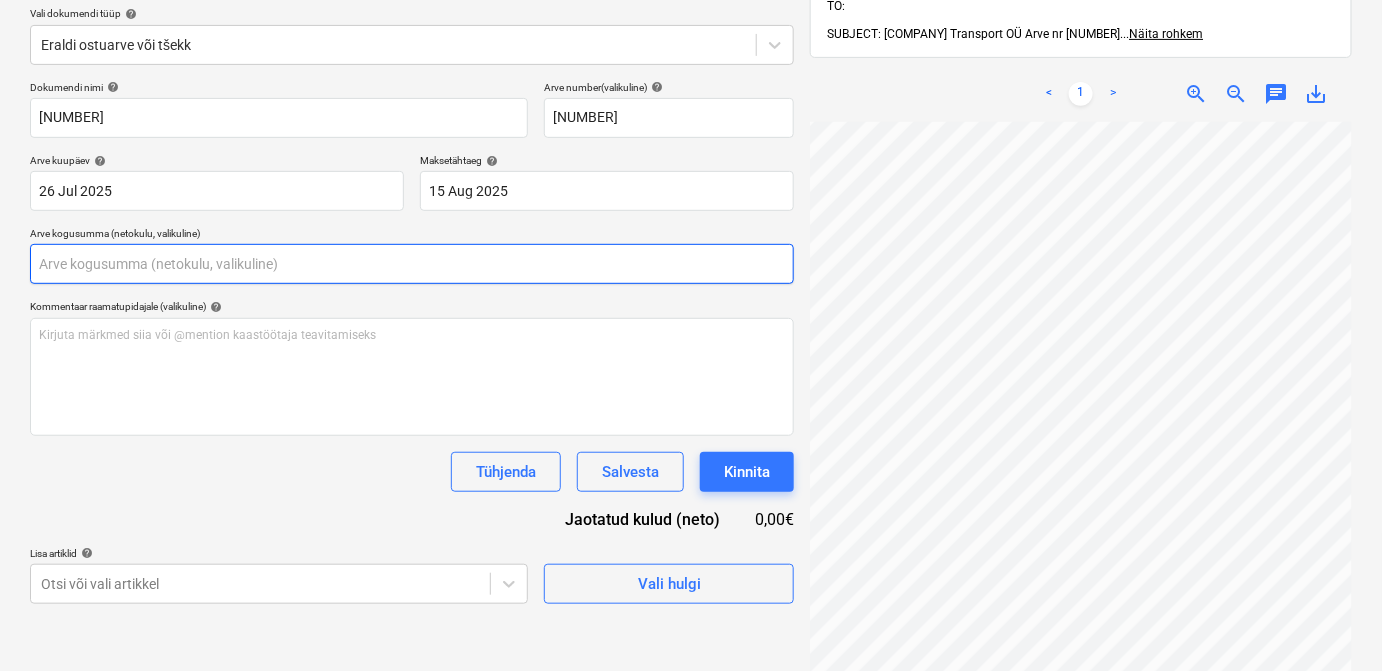 click at bounding box center [412, 264] 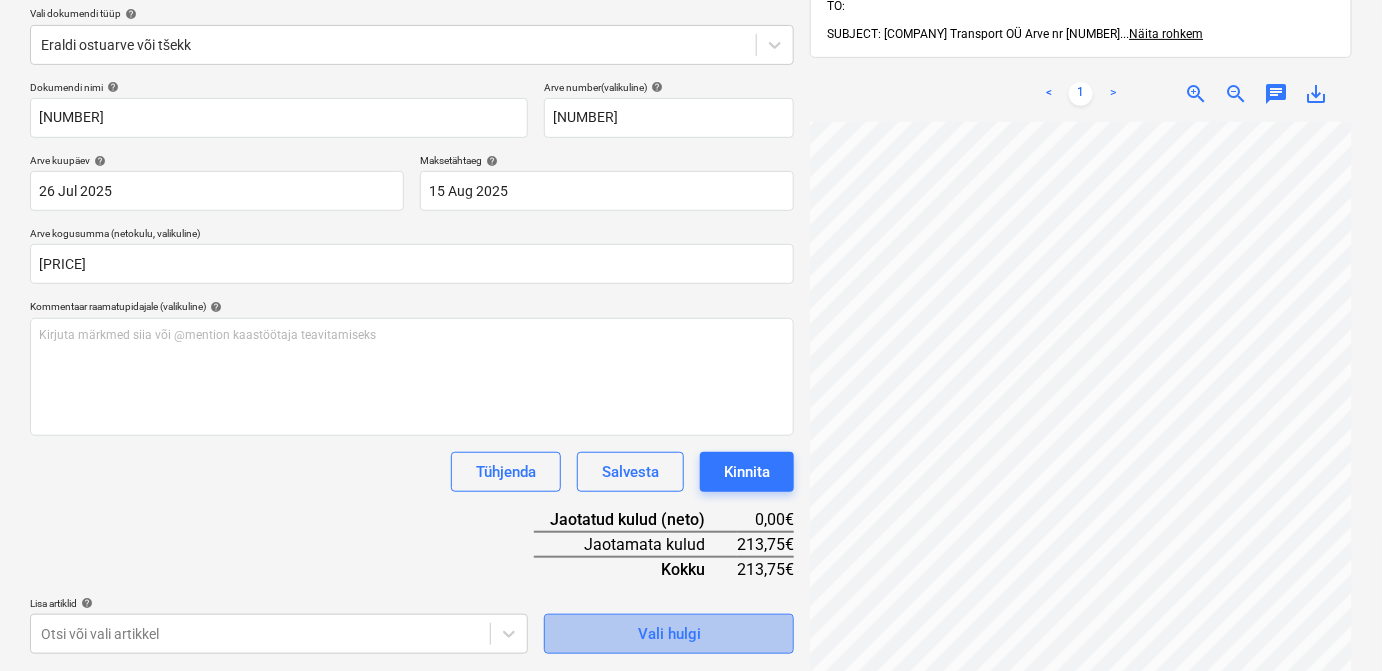 click on "Vali hulgi" at bounding box center [669, 634] 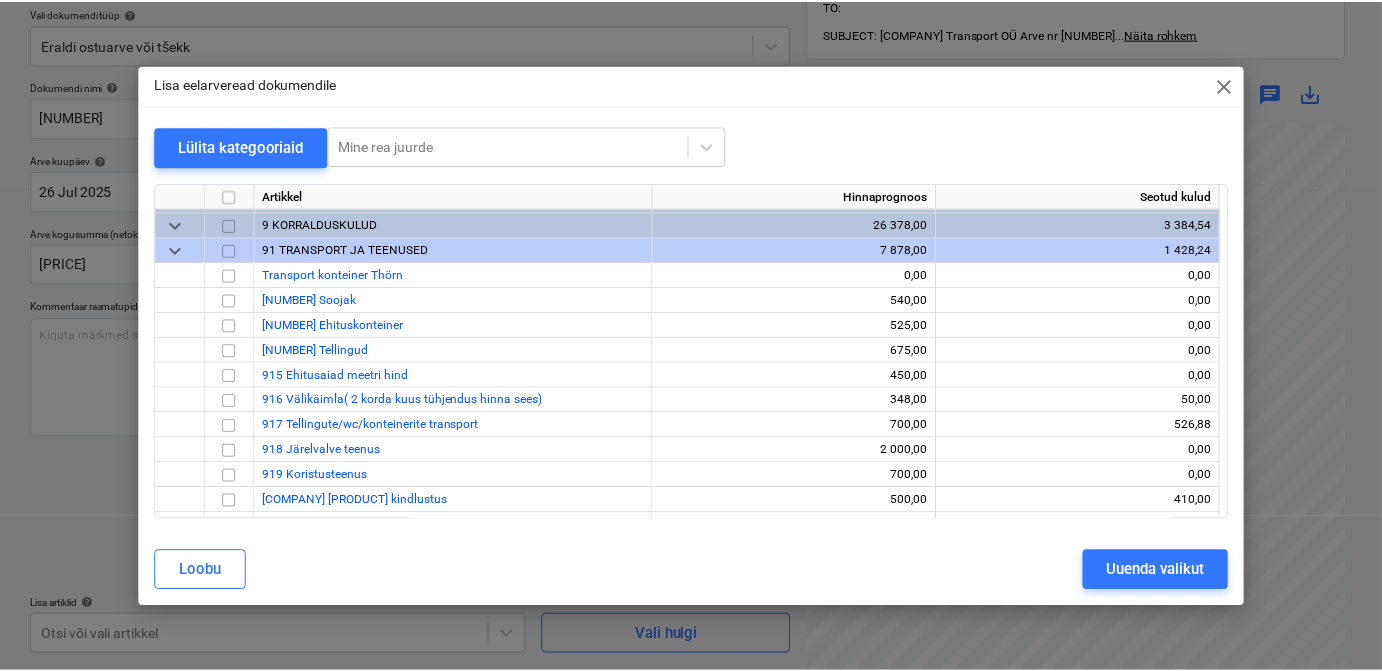 scroll, scrollTop: 13627, scrollLeft: 0, axis: vertical 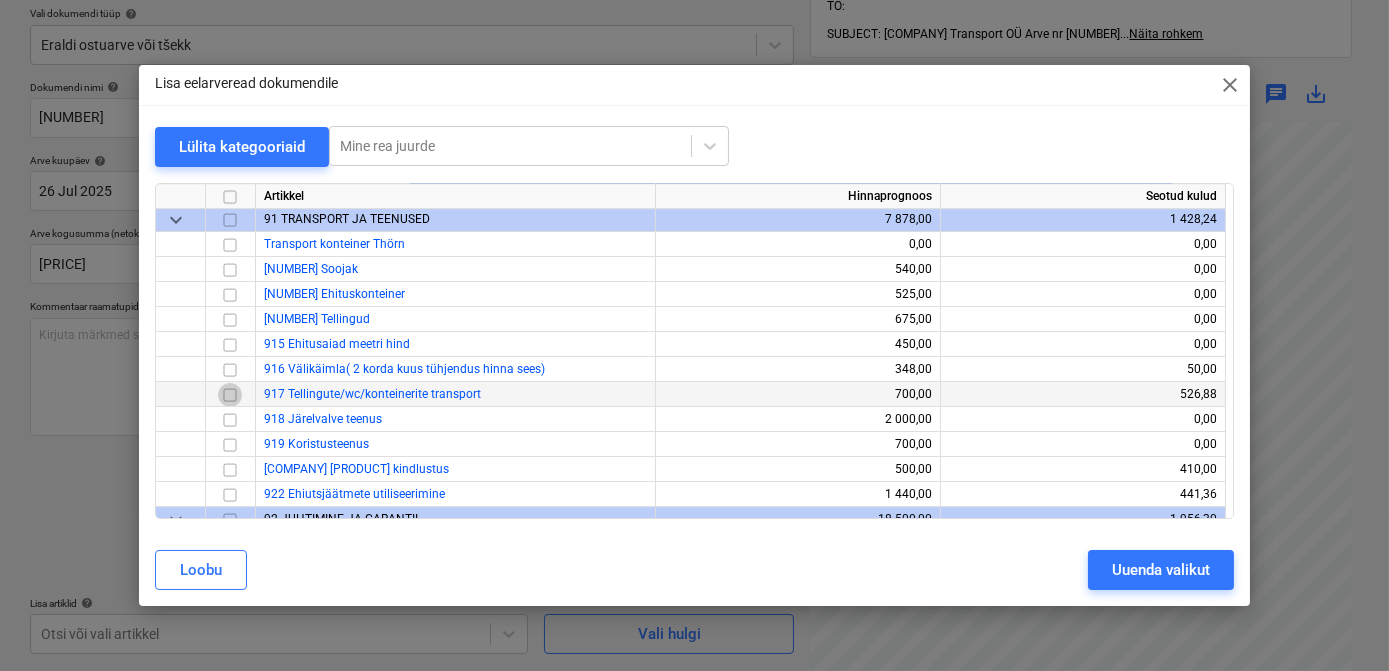 click at bounding box center [230, 394] 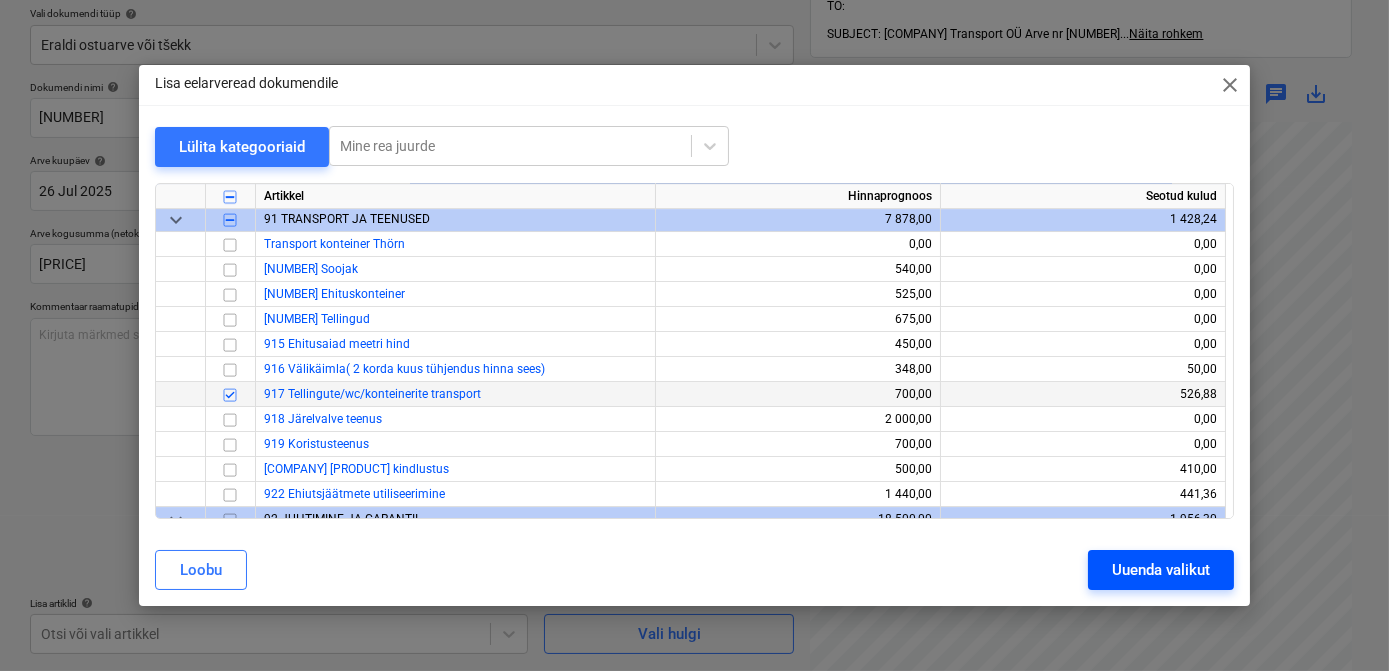 click on "Uuenda valikut" at bounding box center (1161, 570) 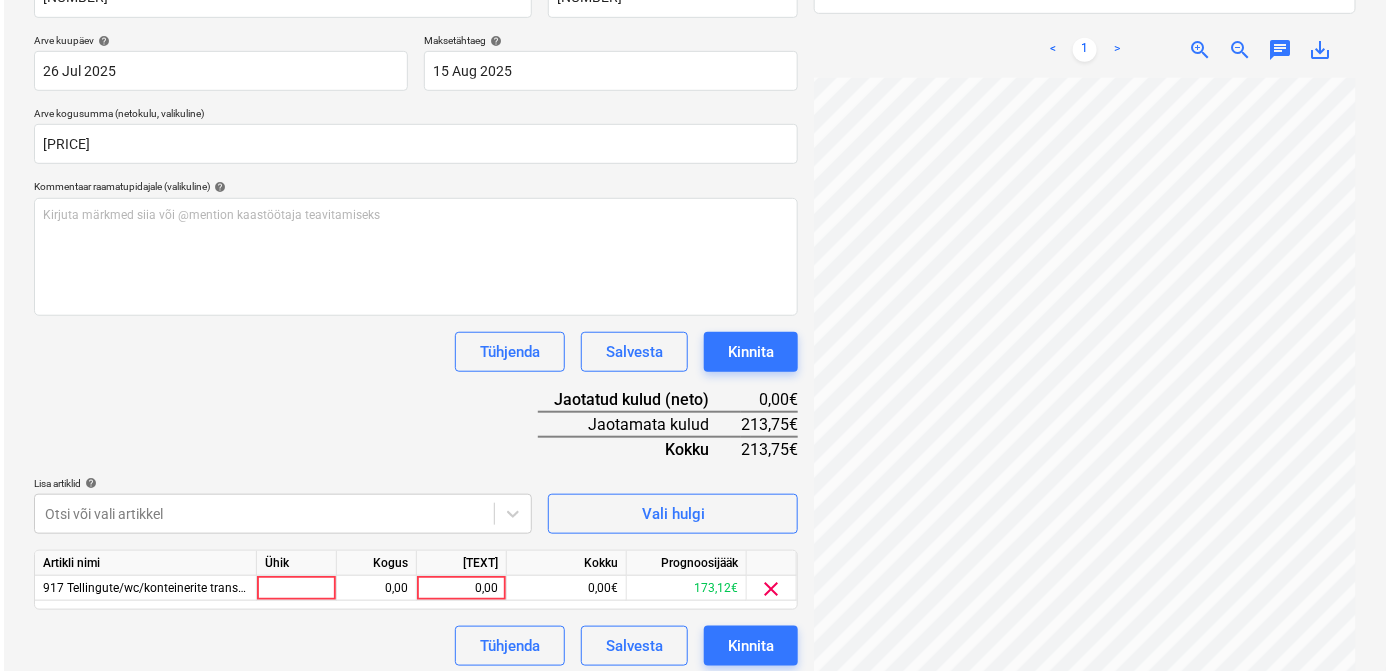 scroll, scrollTop: 360, scrollLeft: 0, axis: vertical 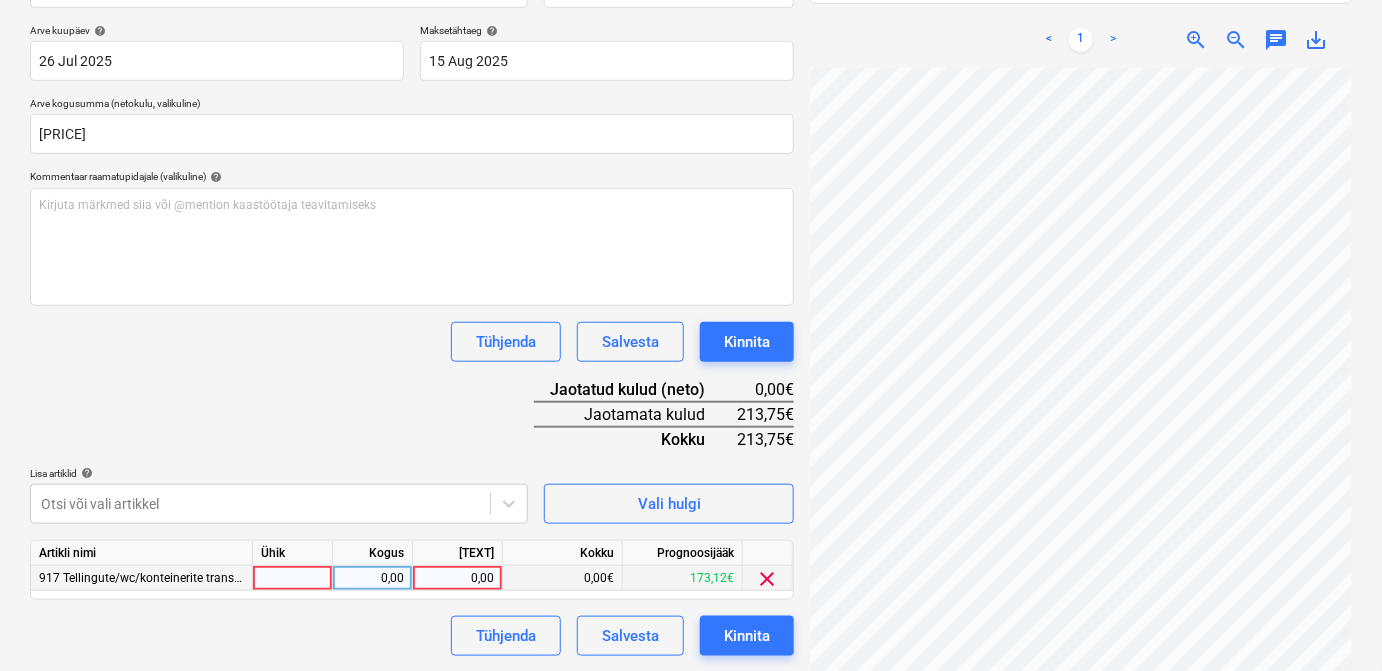 click at bounding box center [293, 578] 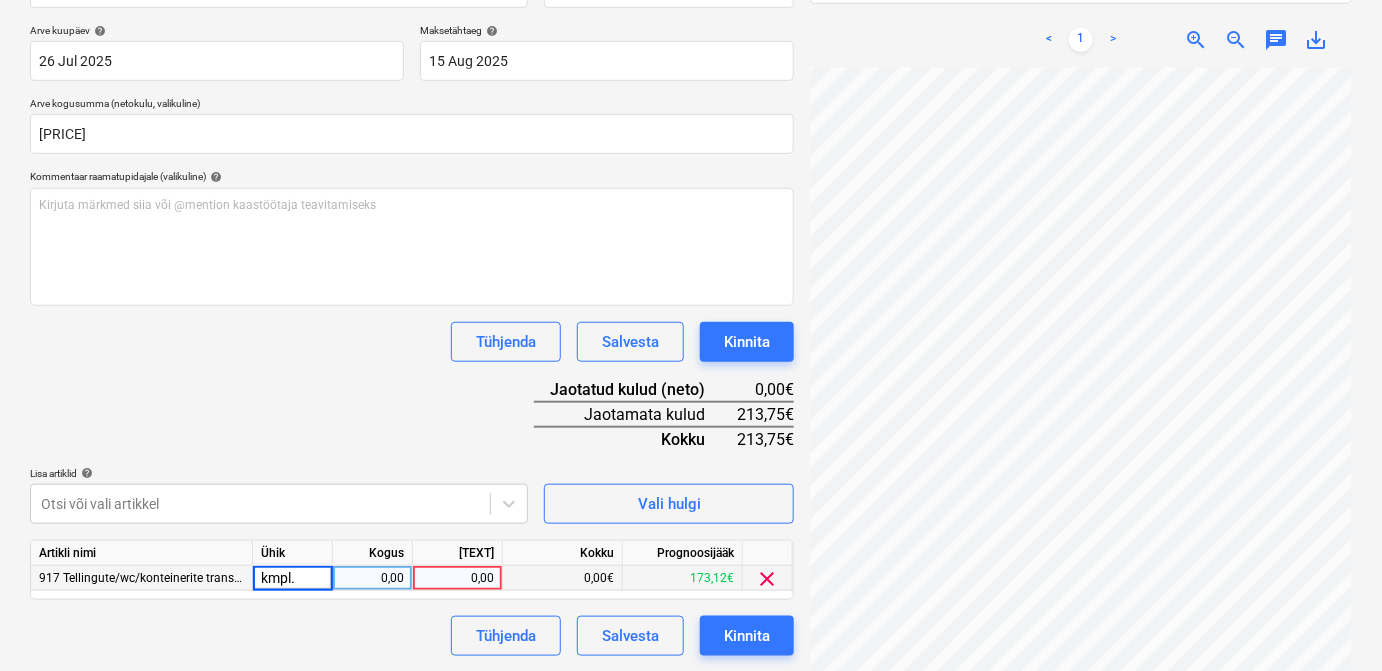 click on "0,00" at bounding box center (372, 578) 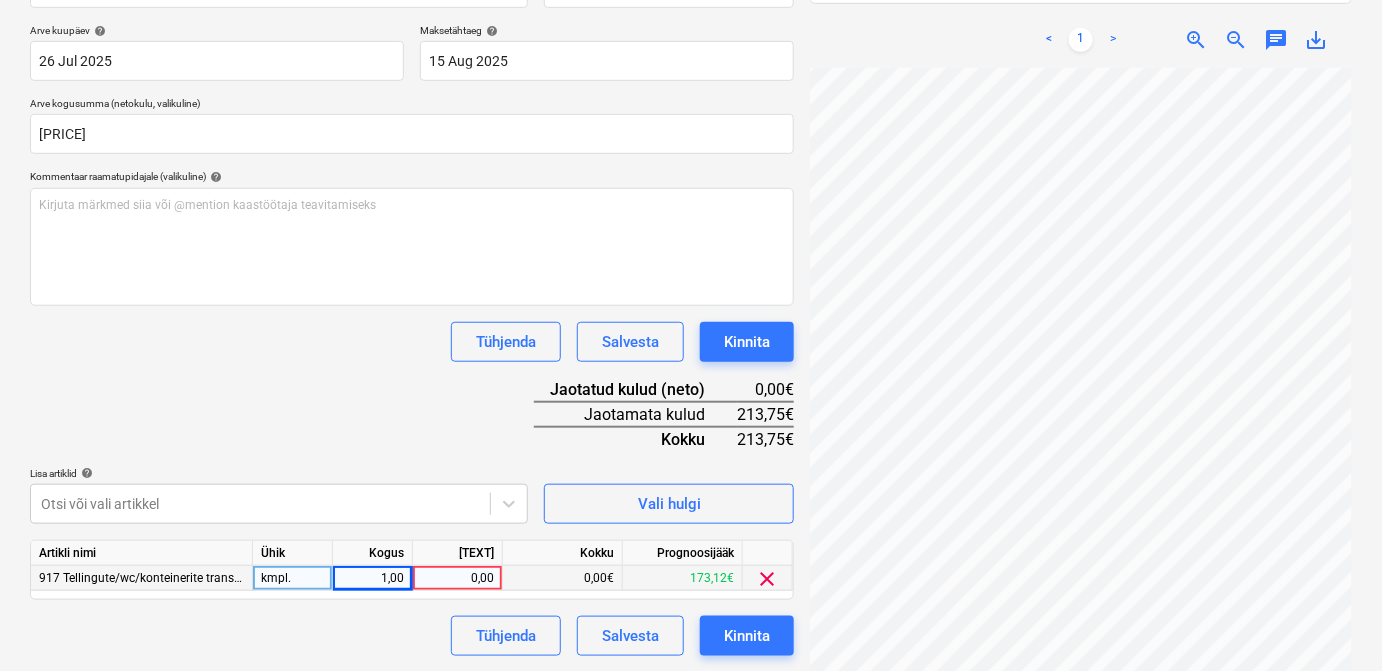 click on "0,00" at bounding box center [457, 578] 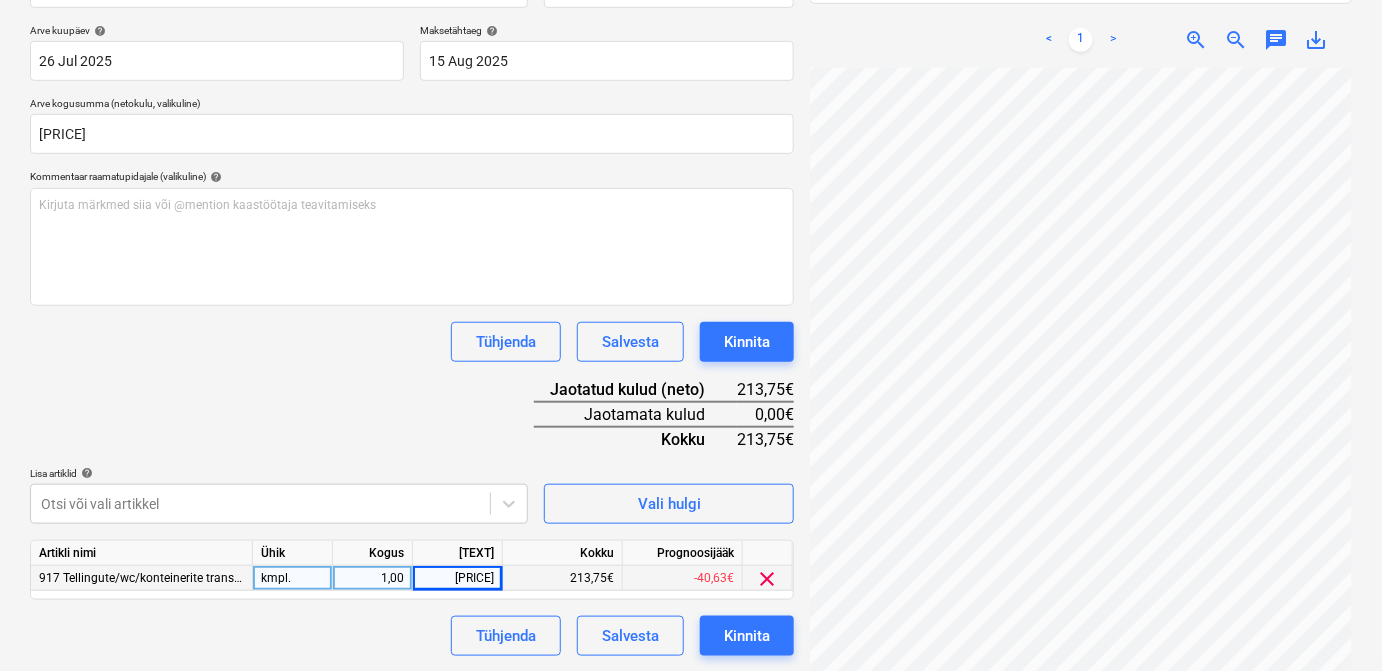 click on "Dokumendi nimi help [NUMBER] Arve number (valikuline) help [NUMBER] Arve kuupäev help 26 Jul 2025 26.07.2025 Press the down arrow key to interact with the calendar and
select a date. Press the question mark key to get the keyboard shortcuts for changing dates. Maksetähtaeg help 15 Aug 2025 15.08.2025 Press the down arrow key to interact with the calendar and
select a date. Press the question mark key to get the keyboard shortcuts for changing dates. Arve kogusumma (netokulu, valikuline) [NUMBER],[NUMBER] Kommentaar raamatupidajale (valikuline) help Kirjuta märkmed siia või @mention kaastöötaja teavitamiseks ﻿ Tühjenda Salvesta Kinnita Jaotatud kulud (neto) [NUMBER],[NUMBER]€ Jaotamata kulud [NUMBER],[NUMBER]€ Kokku [NUMBER],[NUMBER]€ Lisa artiklid help Otsi või vali artikkel Vali hulgi Artikli nimi Ühik Kogus Ühiku hind Kokku Prognoosijääk [NUMBER] Tellingute/wc/konteinerite transport kmpl. 1,[NUMBER] [NUMBER],[NUMBER]€ -[NUMBER],[NUMBER]€ clear Tühjenda Salvesta Kinnita" at bounding box center [412, 303] 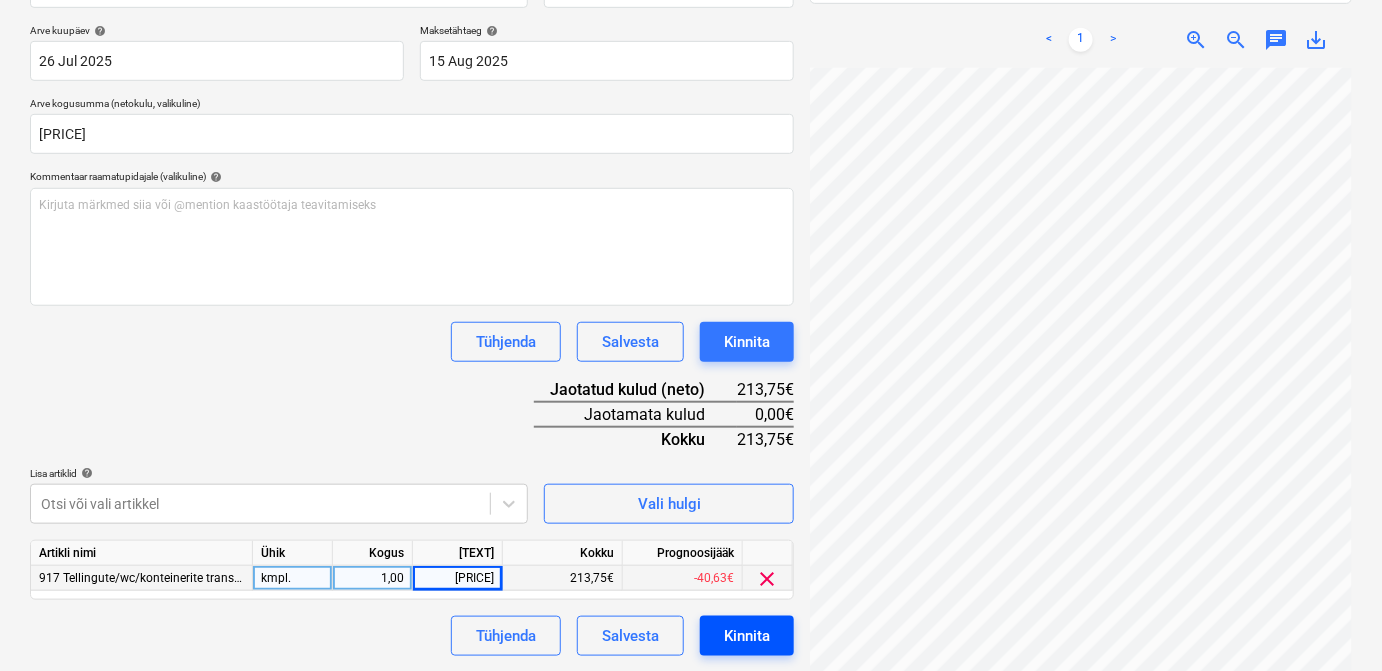 click on "Kinnita" at bounding box center [747, 636] 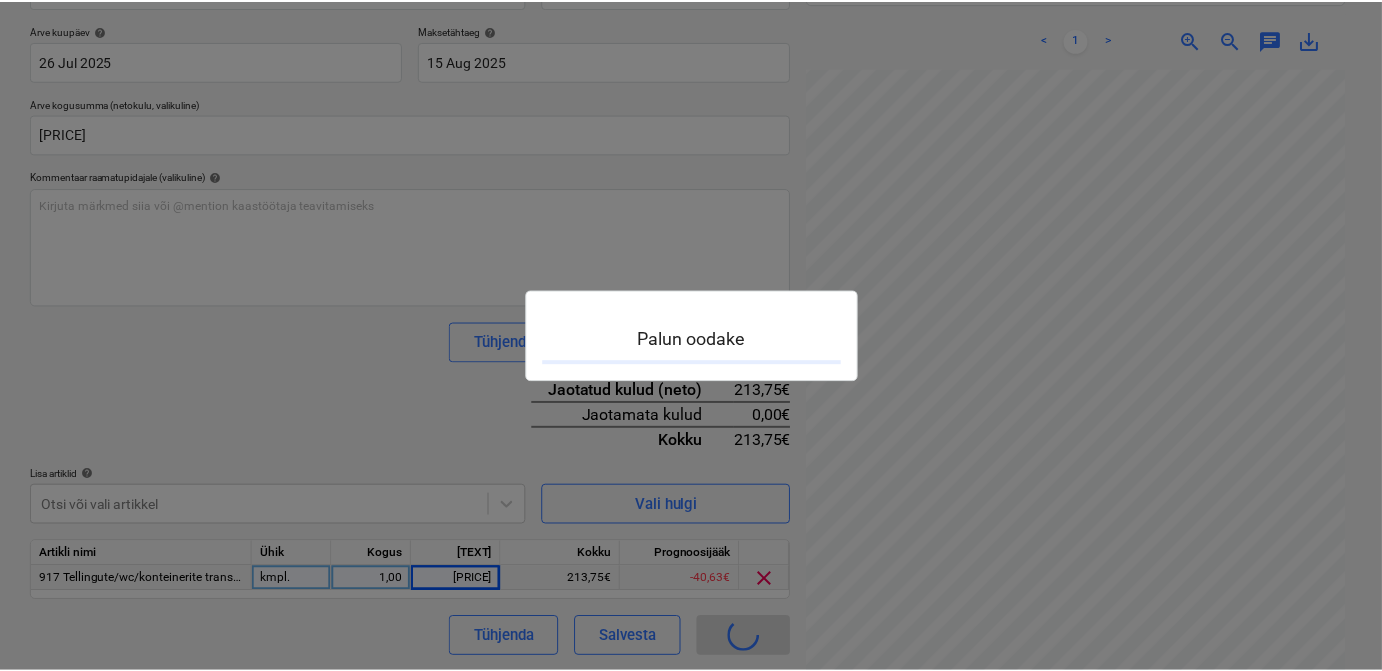 scroll, scrollTop: 0, scrollLeft: 0, axis: both 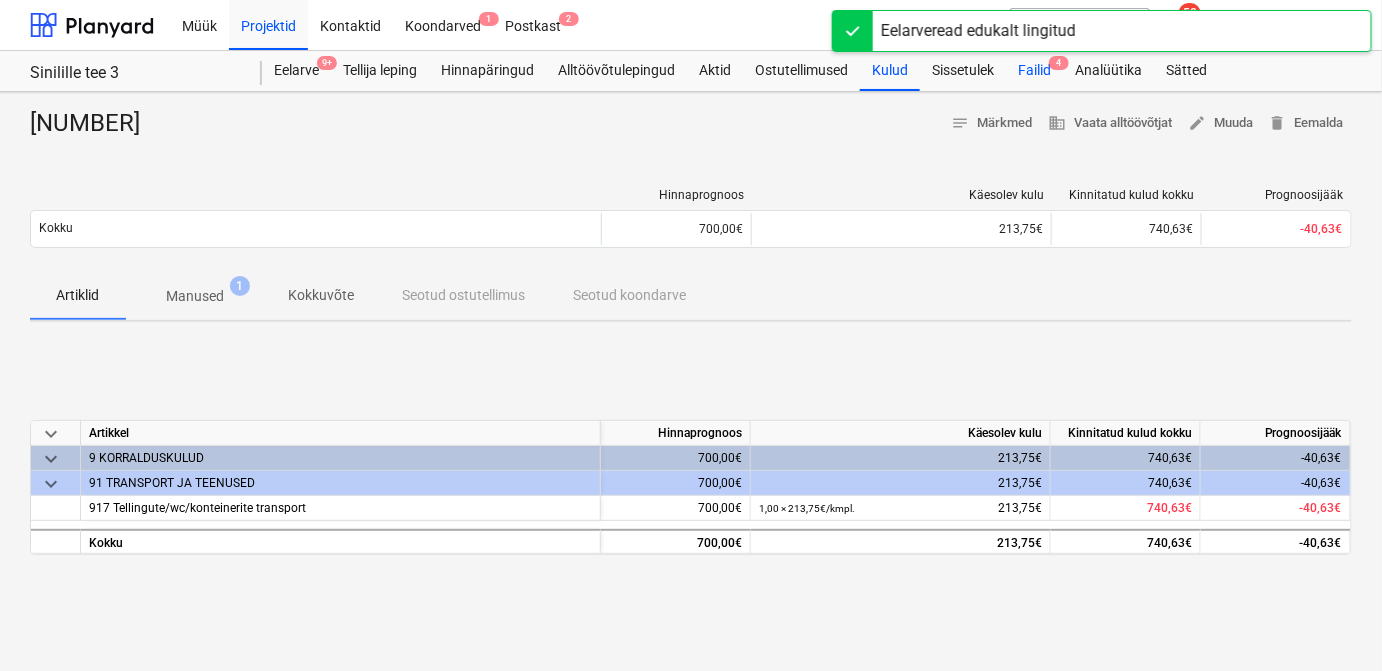 click on "Failid 4" at bounding box center (1034, 71) 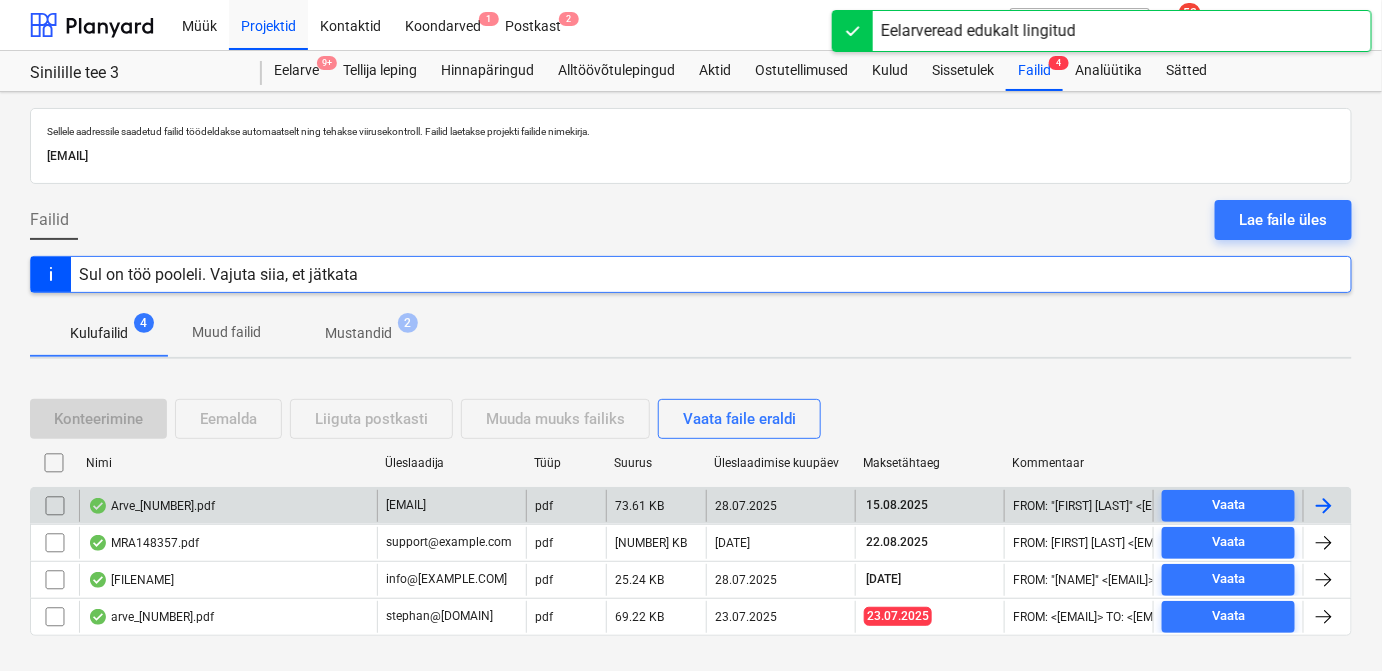 click at bounding box center (1324, 506) 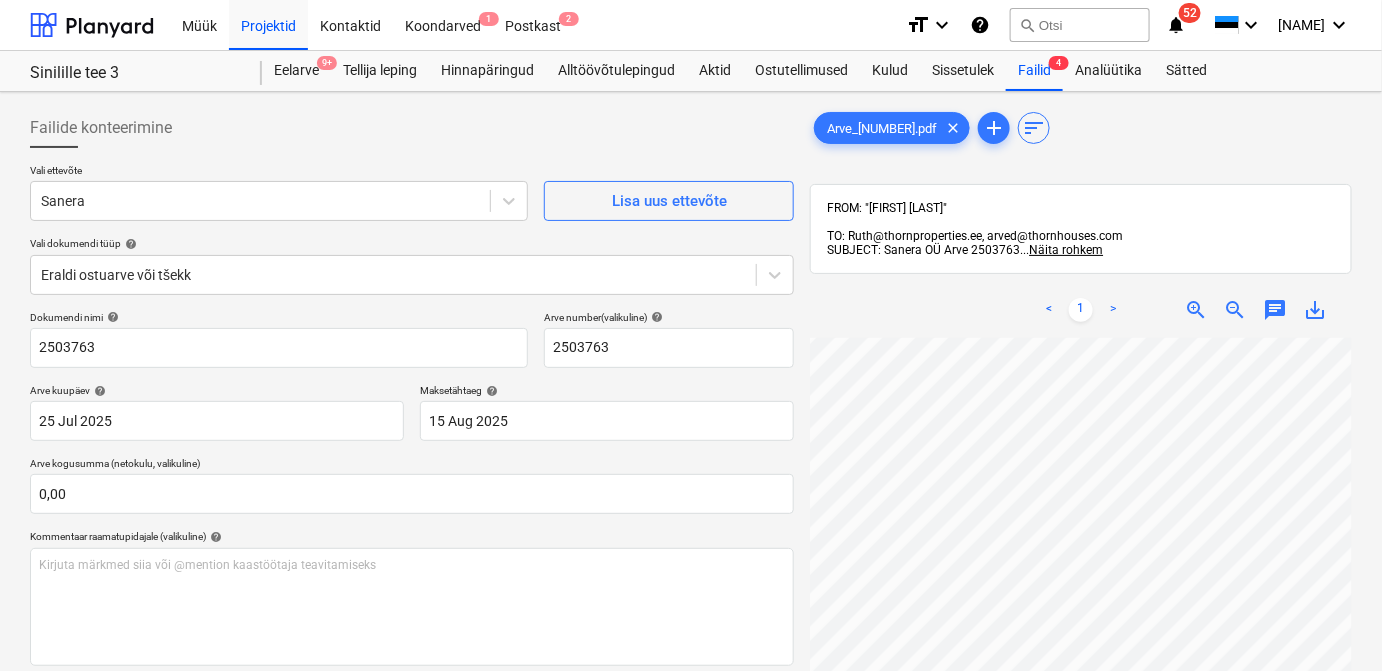scroll, scrollTop: 207, scrollLeft: 213, axis: both 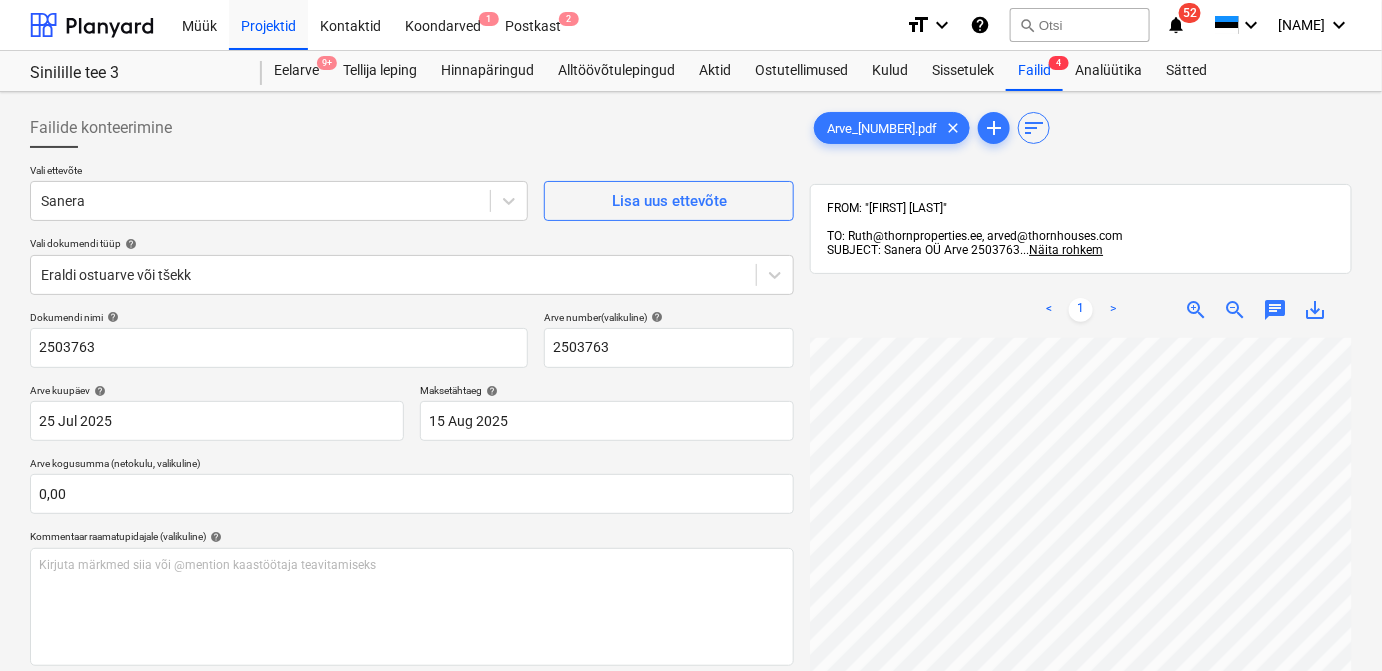 click on "Arve_2503763.pdf clear add sort FROM: "[NAME]"  TO: [EMAIL], [EMAIL] SUBJECT: Sanera OÜ Arve 2503763 ...  Näita rohkem ...  Näita rohkem < 1 > zoom_in zoom_out chat 0 save_alt" at bounding box center (1081, 530) 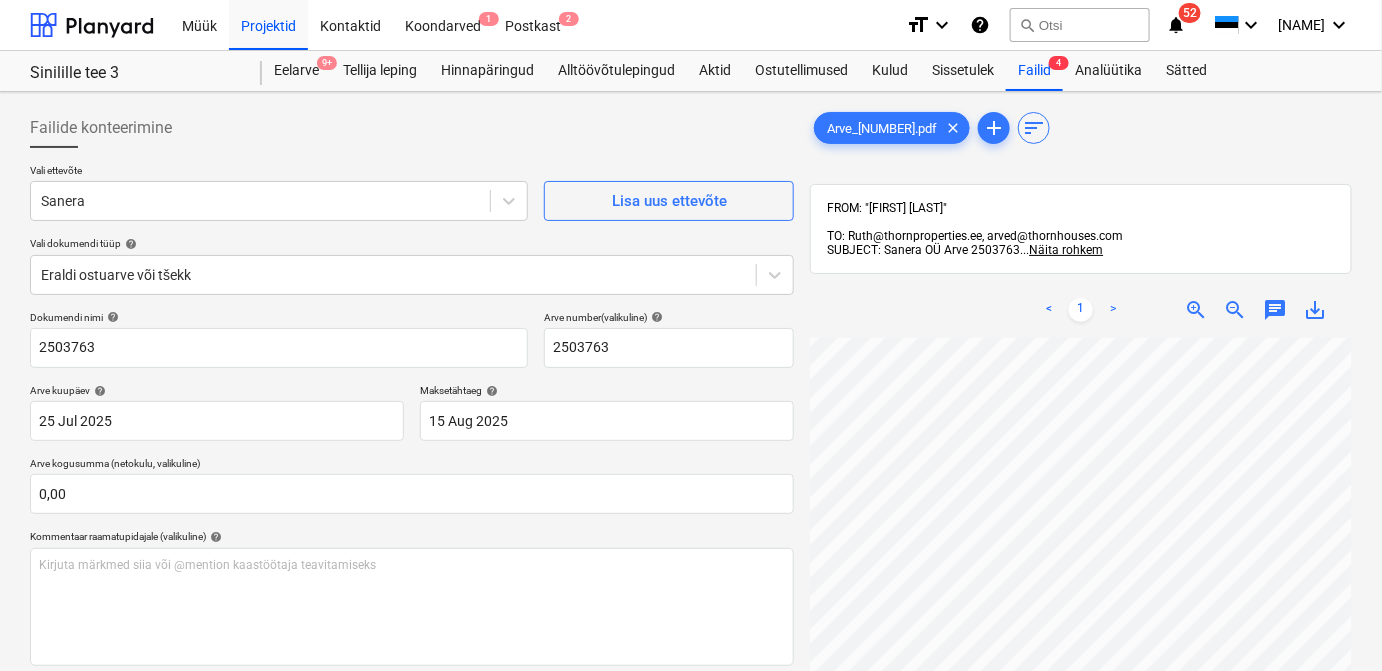 scroll, scrollTop: 314, scrollLeft: 213, axis: both 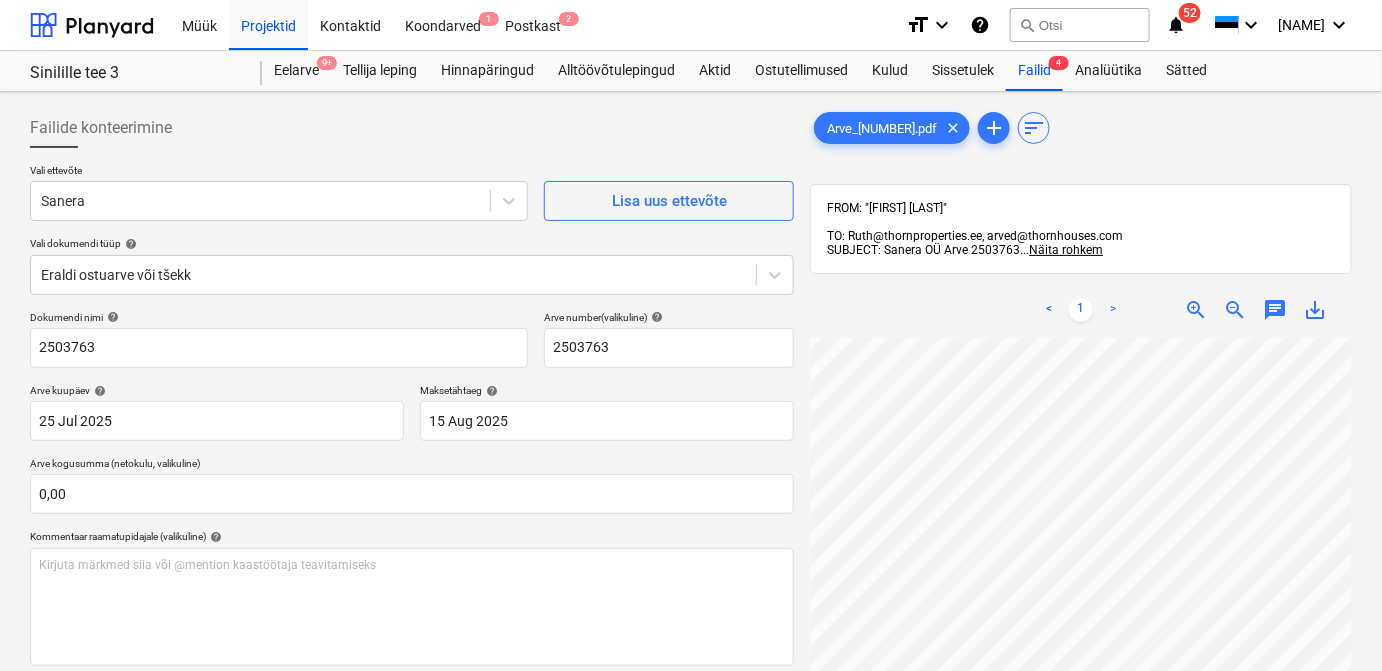 click on "Arve_2503763.pdf clear add sort FROM: "[NAME]"  TO: [EMAIL], [EMAIL] SUBJECT: Sanera OÜ Arve 2503763 ...  Näita rohkem ...  Näita rohkem < 1 > zoom_in zoom_out chat 0 save_alt" at bounding box center (1081, 530) 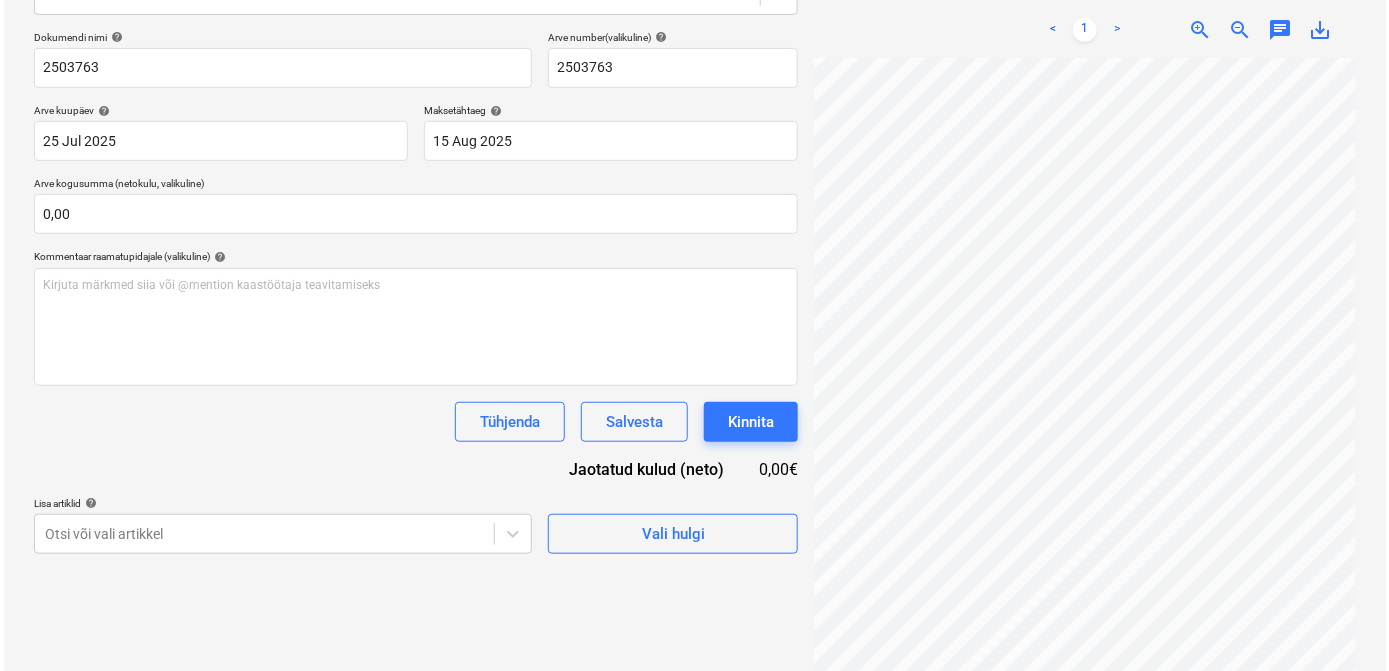 scroll, scrollTop: 284, scrollLeft: 0, axis: vertical 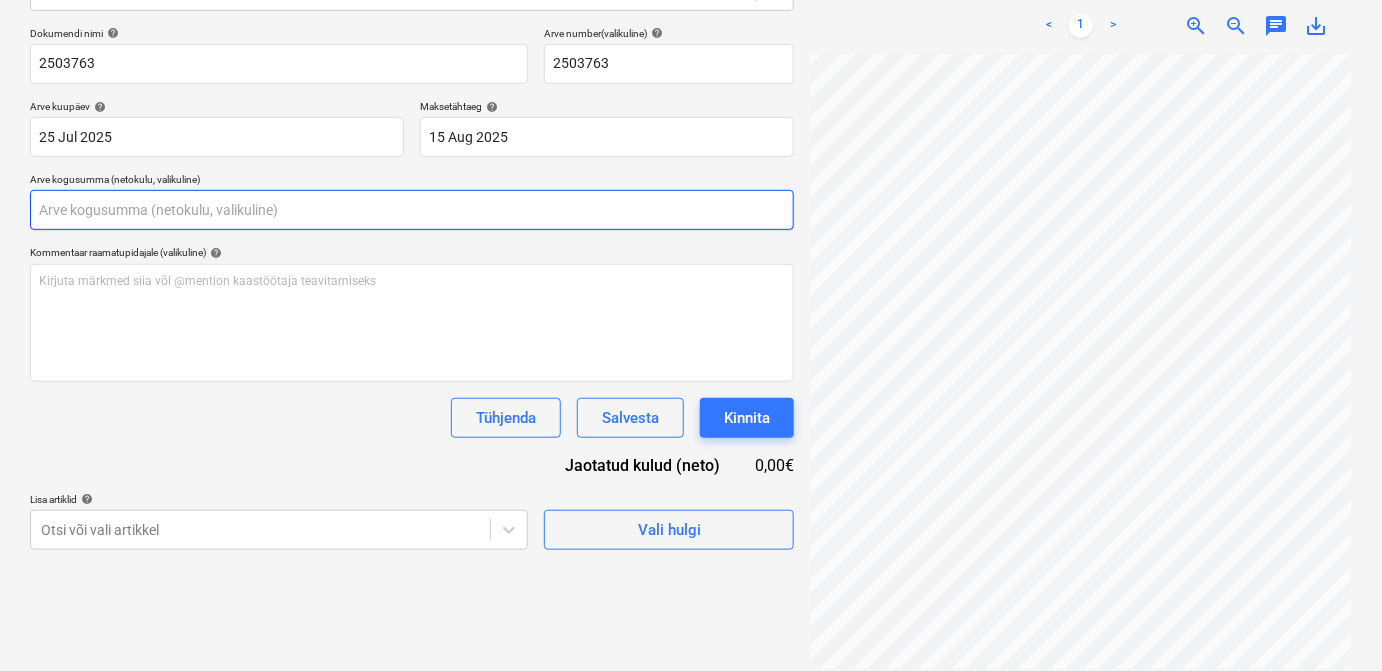 click at bounding box center (412, 210) 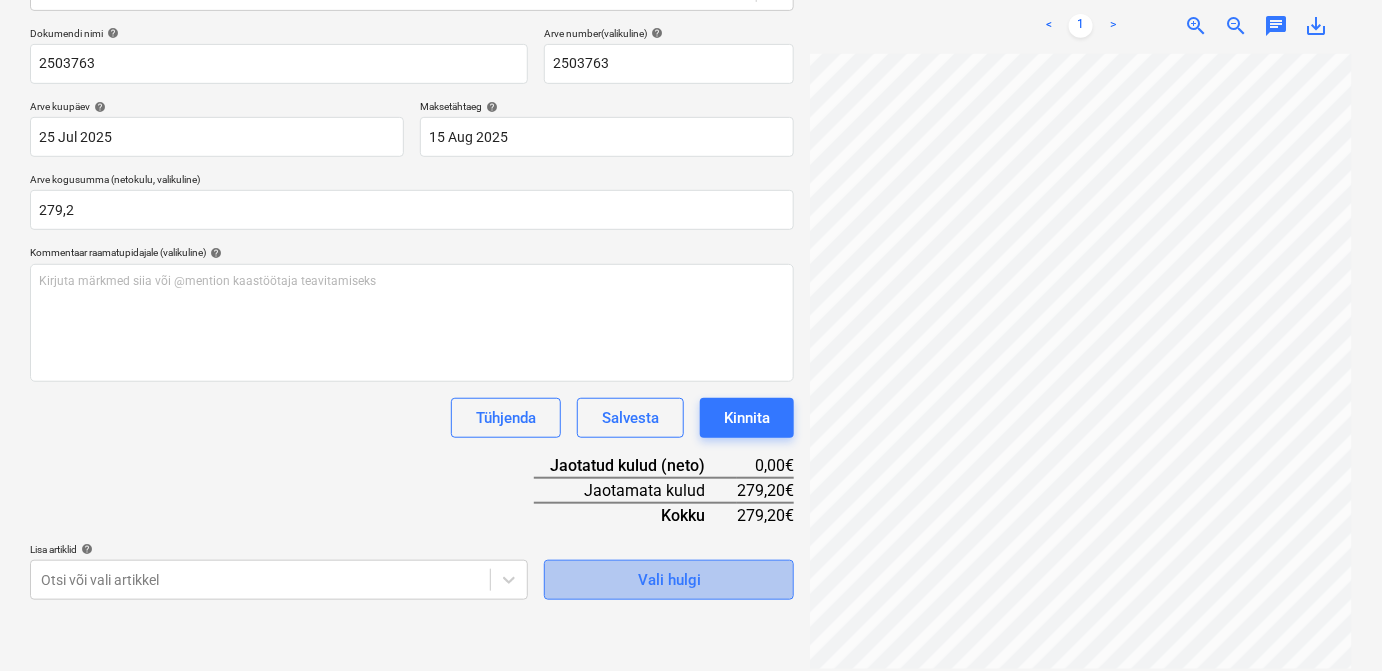 click on "Vali hulgi" at bounding box center (669, 580) 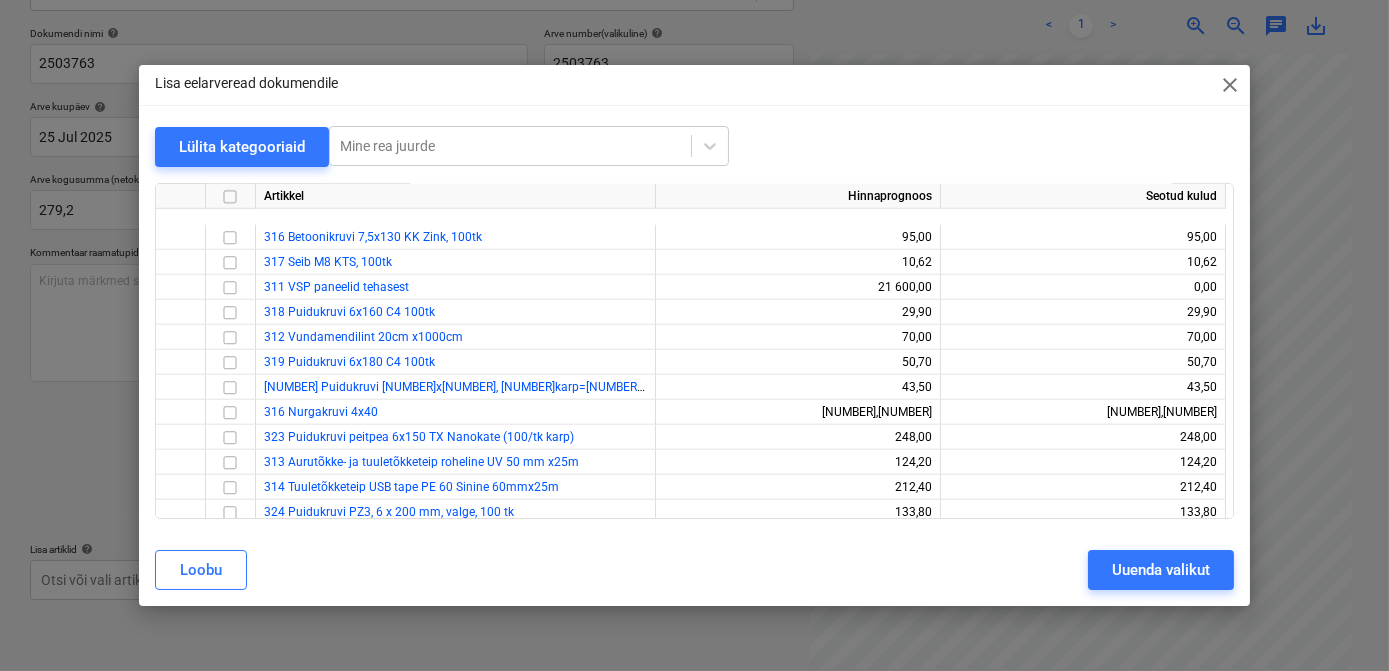 scroll, scrollTop: 3885, scrollLeft: 0, axis: vertical 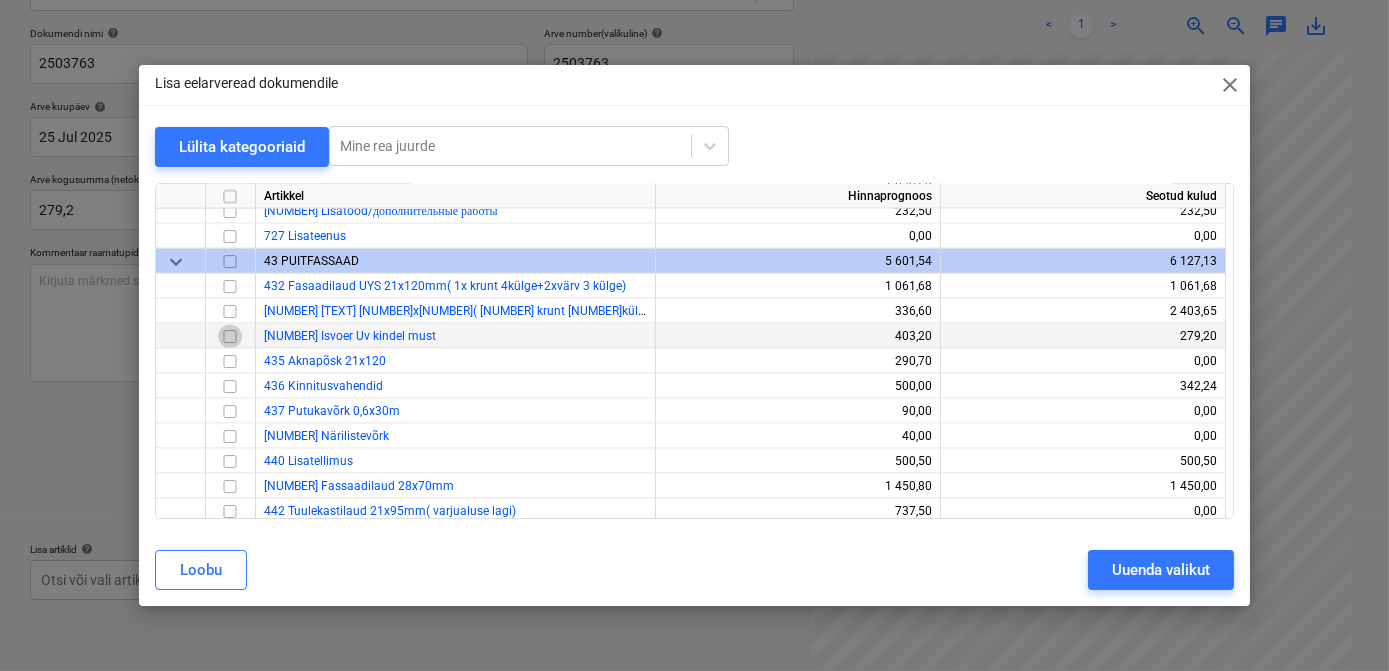 click at bounding box center (230, 336) 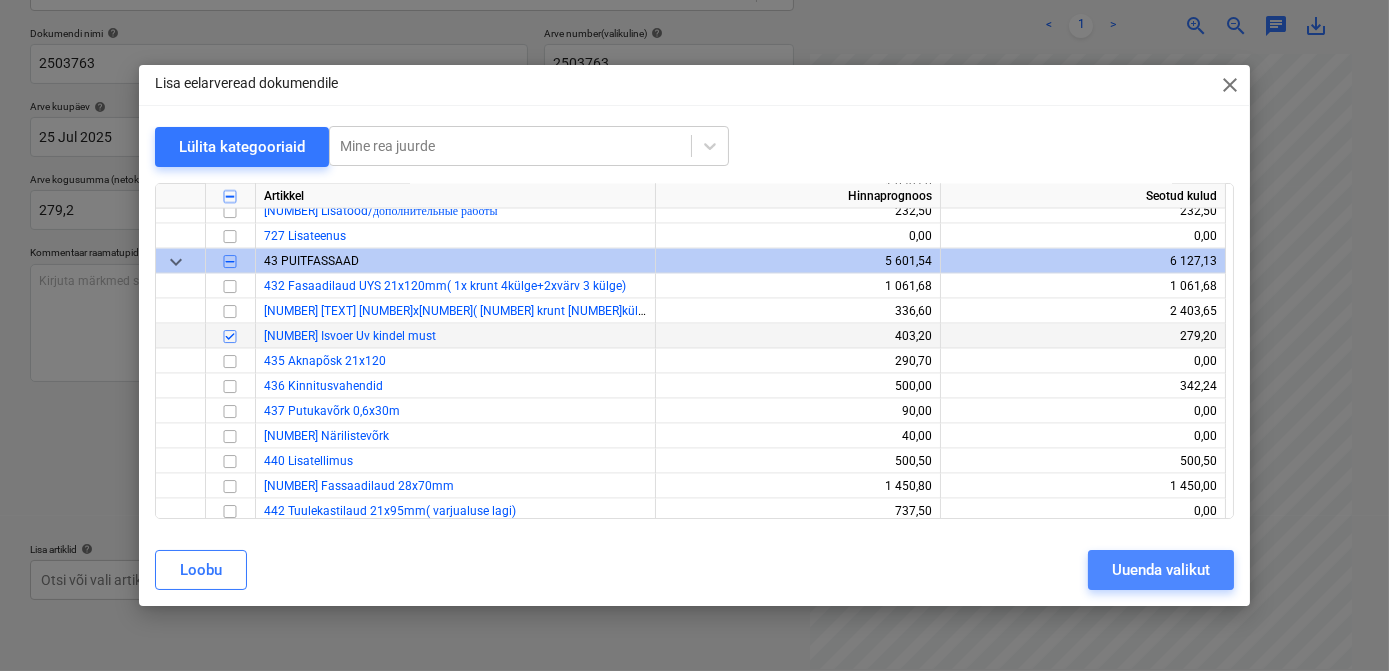 click on "Uuenda valikut" at bounding box center (1161, 570) 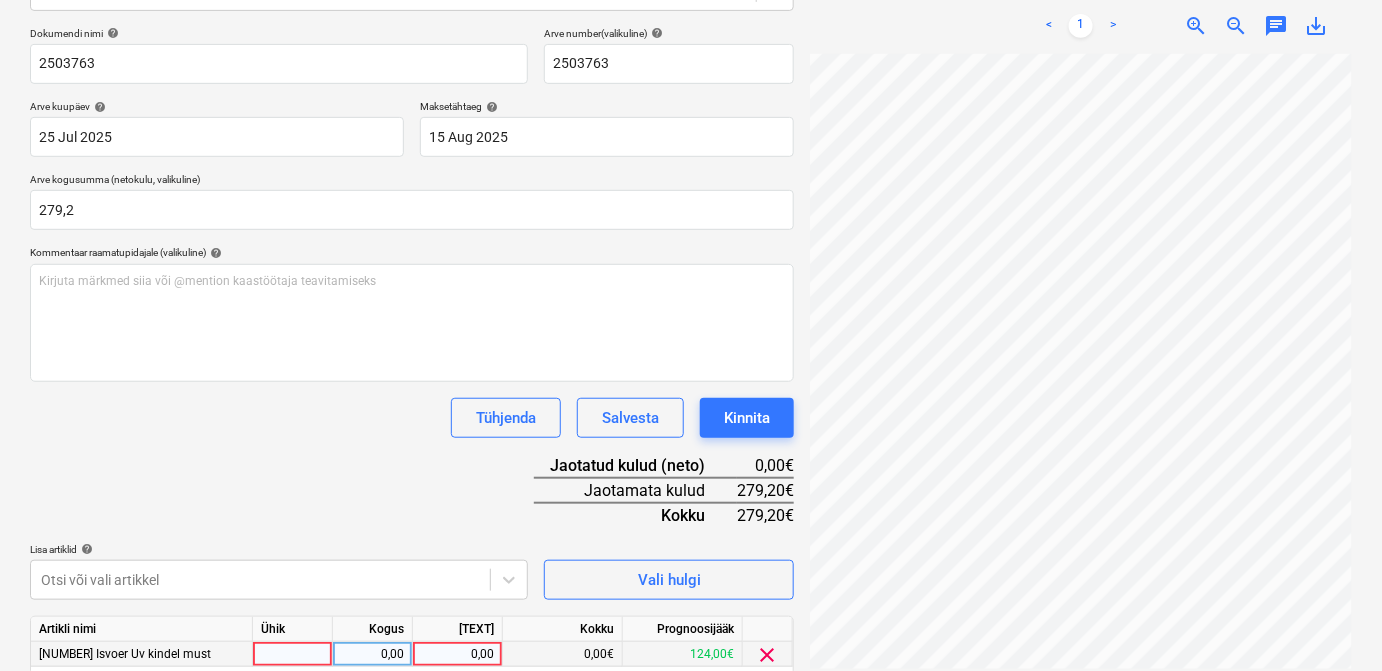 click at bounding box center (293, 654) 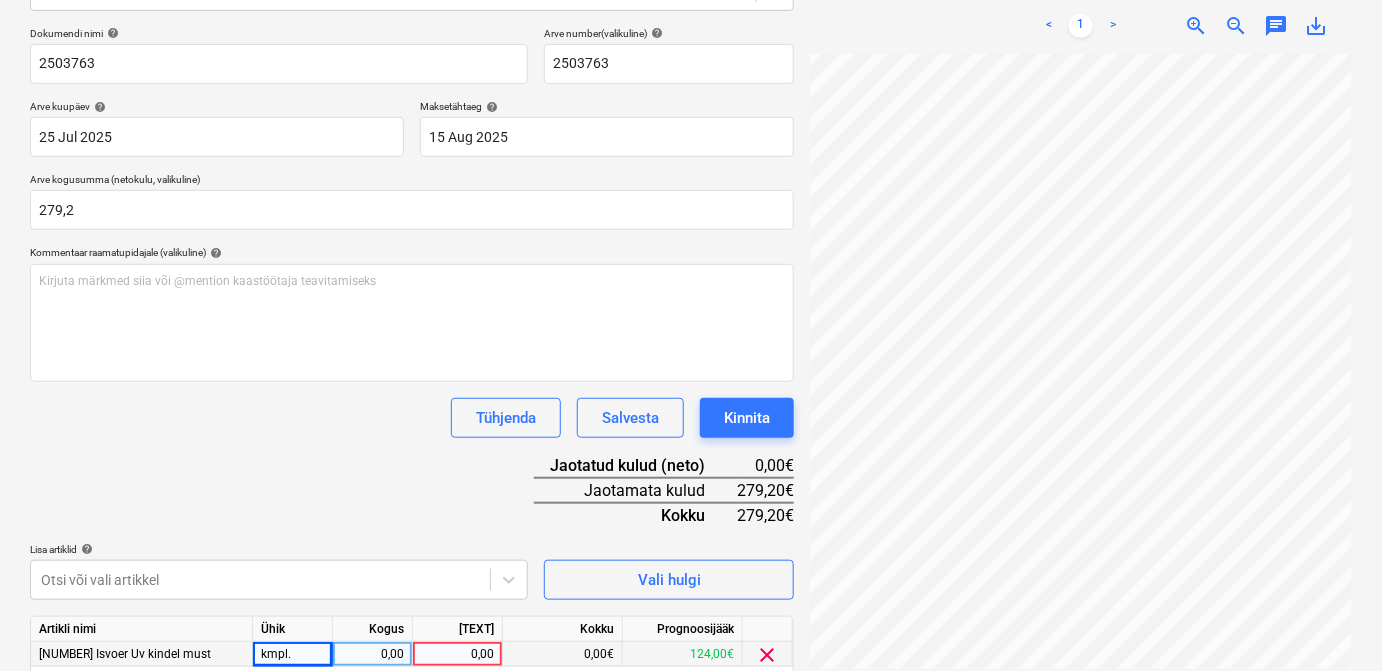 click on "0,00" at bounding box center (373, 654) 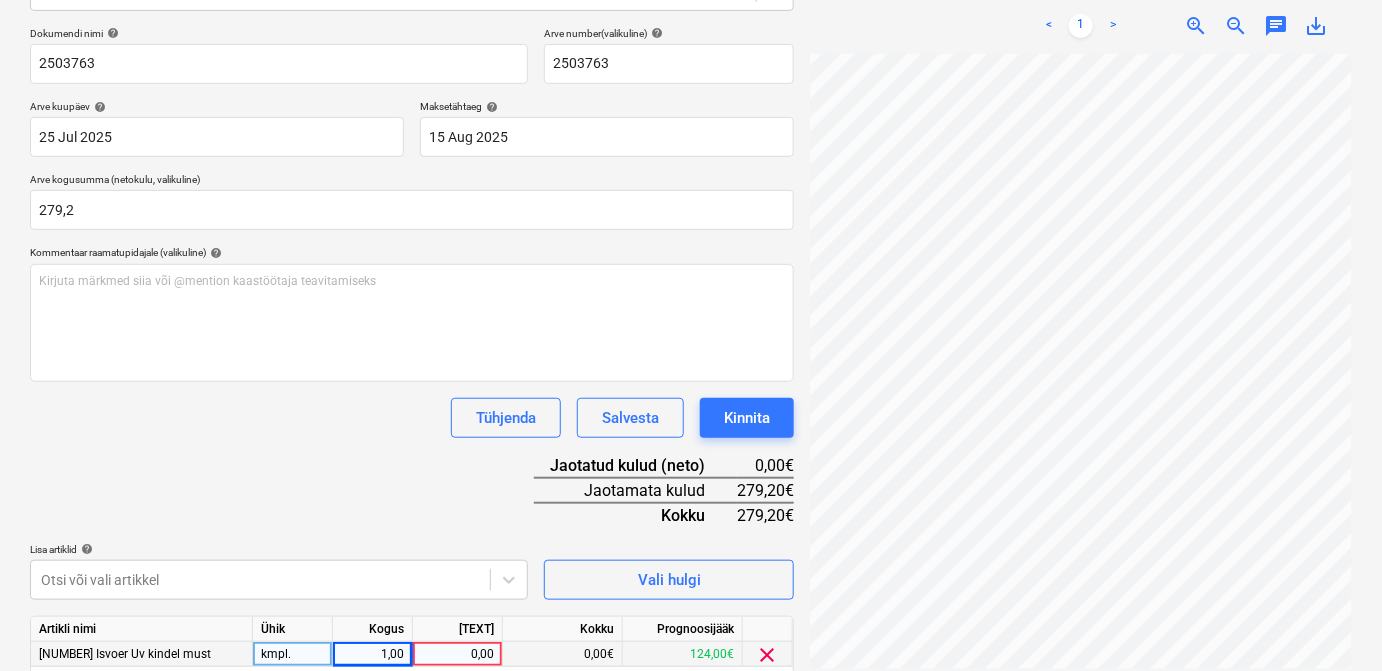 click on "0,00" at bounding box center [457, 654] 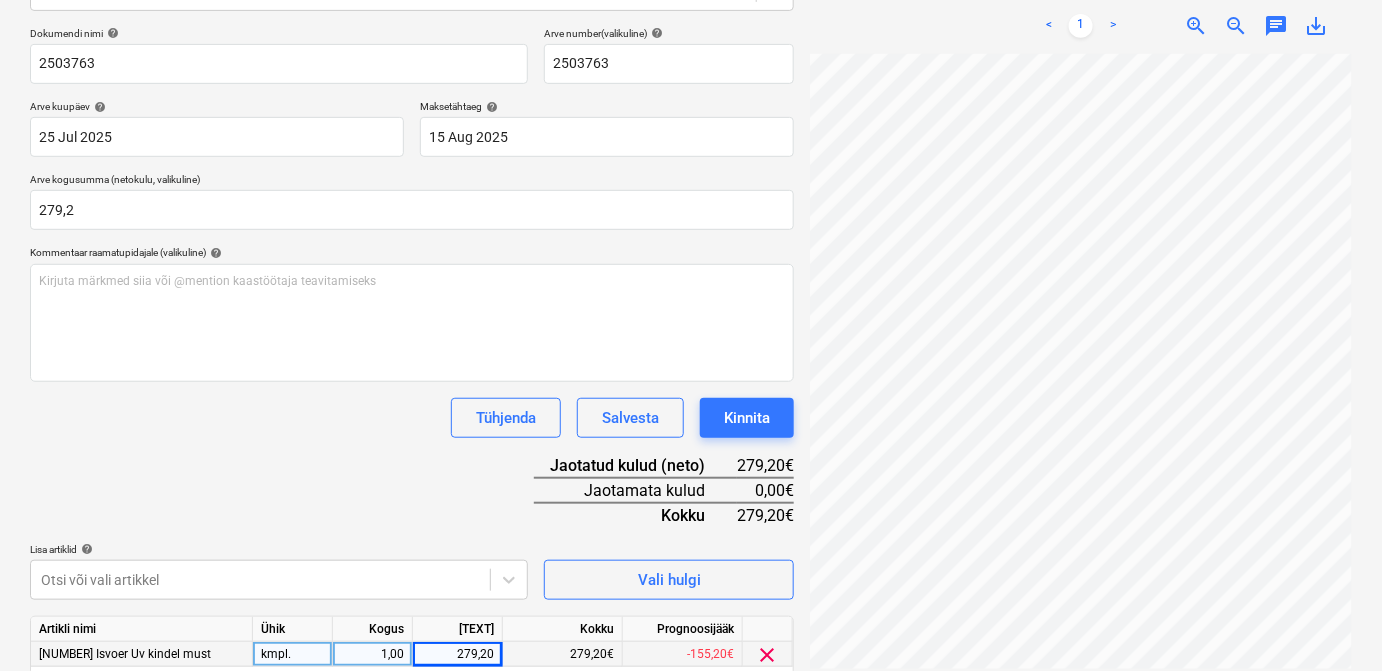 click on "Dokumendi nimi help 2503763 Arve number  (valikuline) help 2503763 Arve kuupäev help 25 Jul 2025 25.07.2025 Press the down arrow key to interact with the calendar and
select a date. Press the question mark key to get the keyboard shortcuts for changing dates. Maksetähtaeg help 15 Aug 2025 15.08.2025 Press the down arrow key to interact with the calendar and
select a date. Press the question mark key to get the keyboard shortcuts for changing dates. Arve kogusumma (netokulu, valikuline) 279,2 Kommentaar raamatupidajale (valikuline) help Kirjuta märkmed siia või @mention kaastöötaja teavitamiseks ﻿ Tühjenda Salvesta Kinnita Jaotatud kulud (neto) 279,20€ Jaotamata kulud 0,00€ Kokku 279,20€ Lisa artiklid help Otsi või vali artikkel Vali hulgi Artikli nimi Ühik Kogus Ühiku hind Kokku Prognoosijääk 434 Isvoer Uv kindel must kmpl. 1,00 279,20 279,20€ -155,20€ clear Tühjenda Salvesta Kinnita" at bounding box center [412, 379] 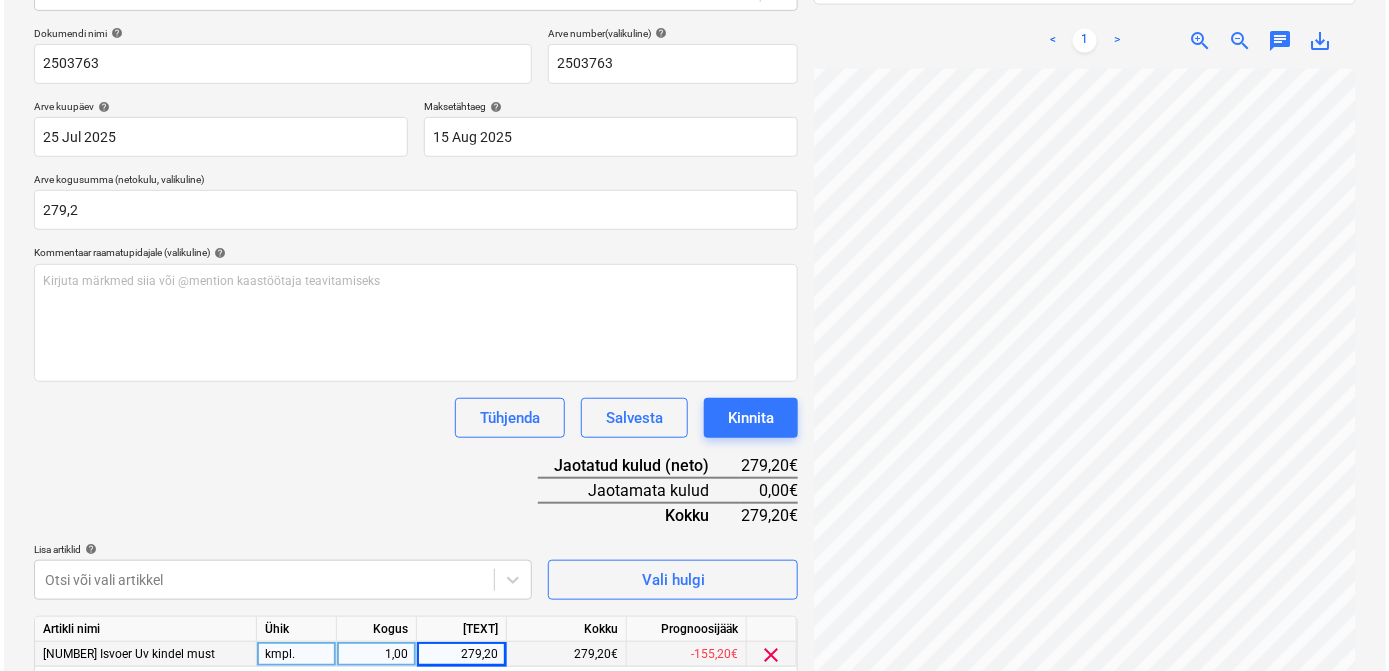 scroll, scrollTop: 360, scrollLeft: 0, axis: vertical 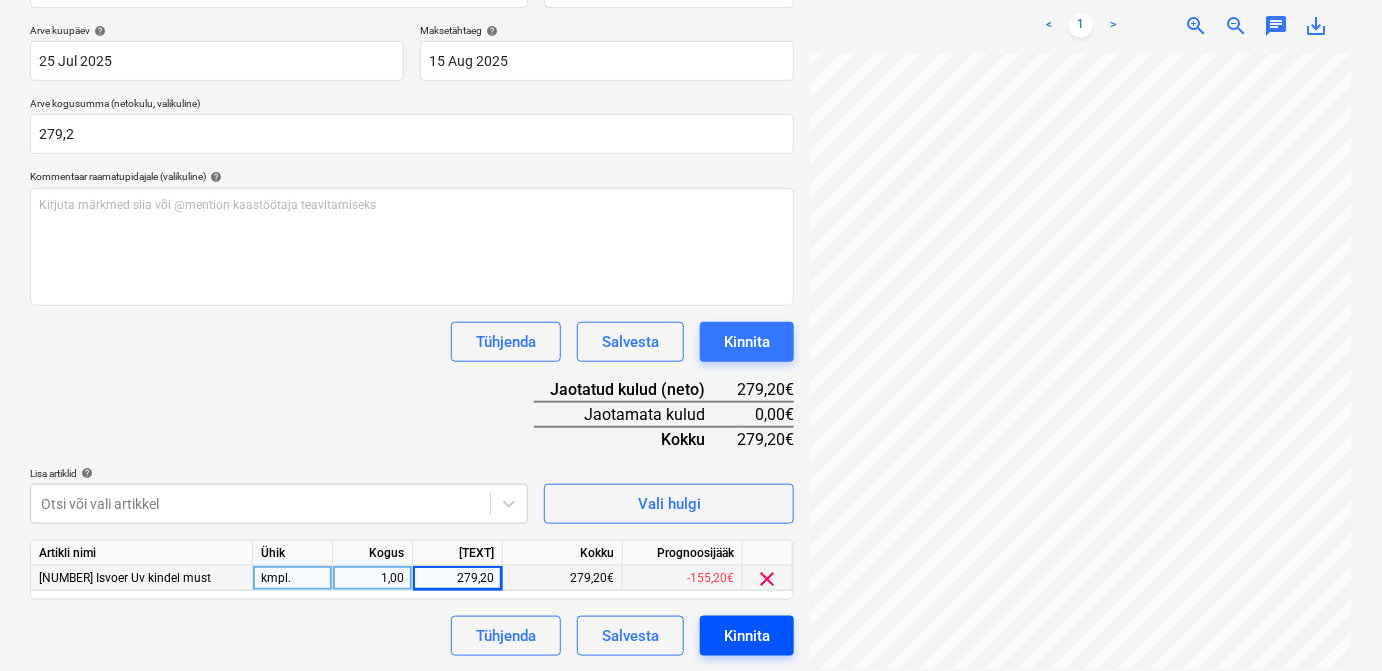 click on "Kinnita" at bounding box center (747, 636) 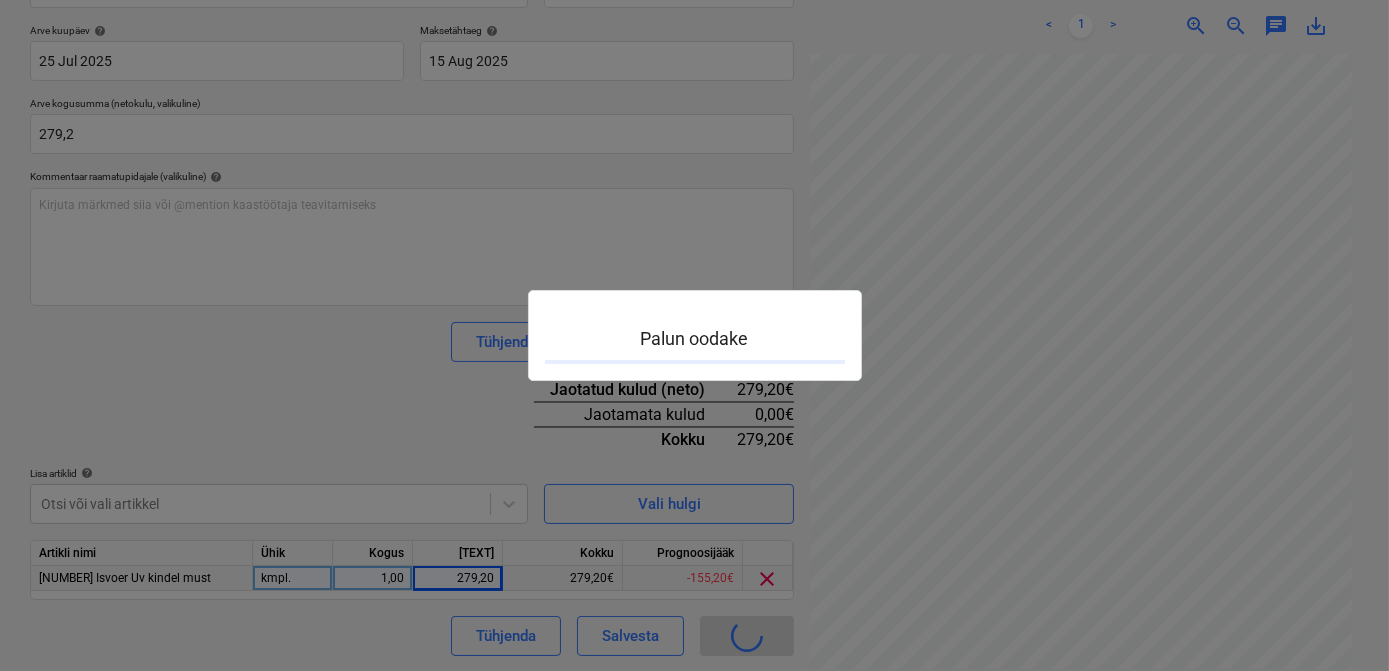 scroll, scrollTop: 0, scrollLeft: 0, axis: both 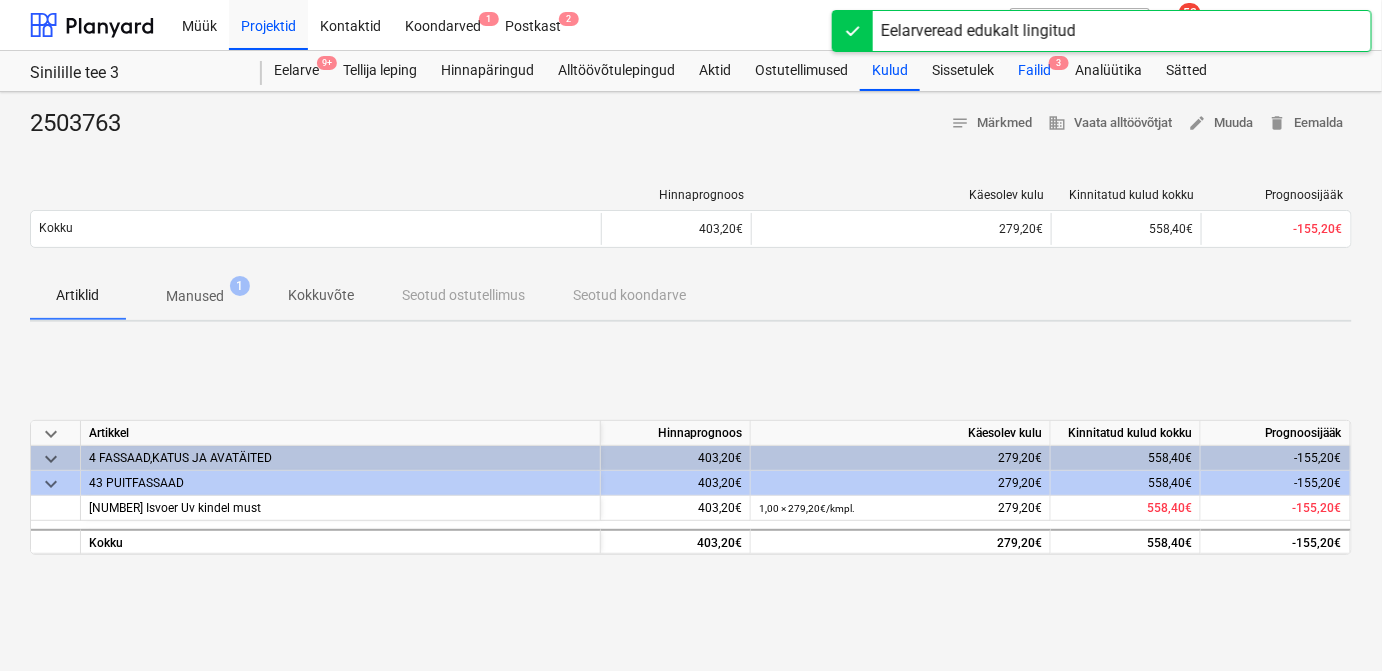 click on "Failid 3" at bounding box center (1034, 71) 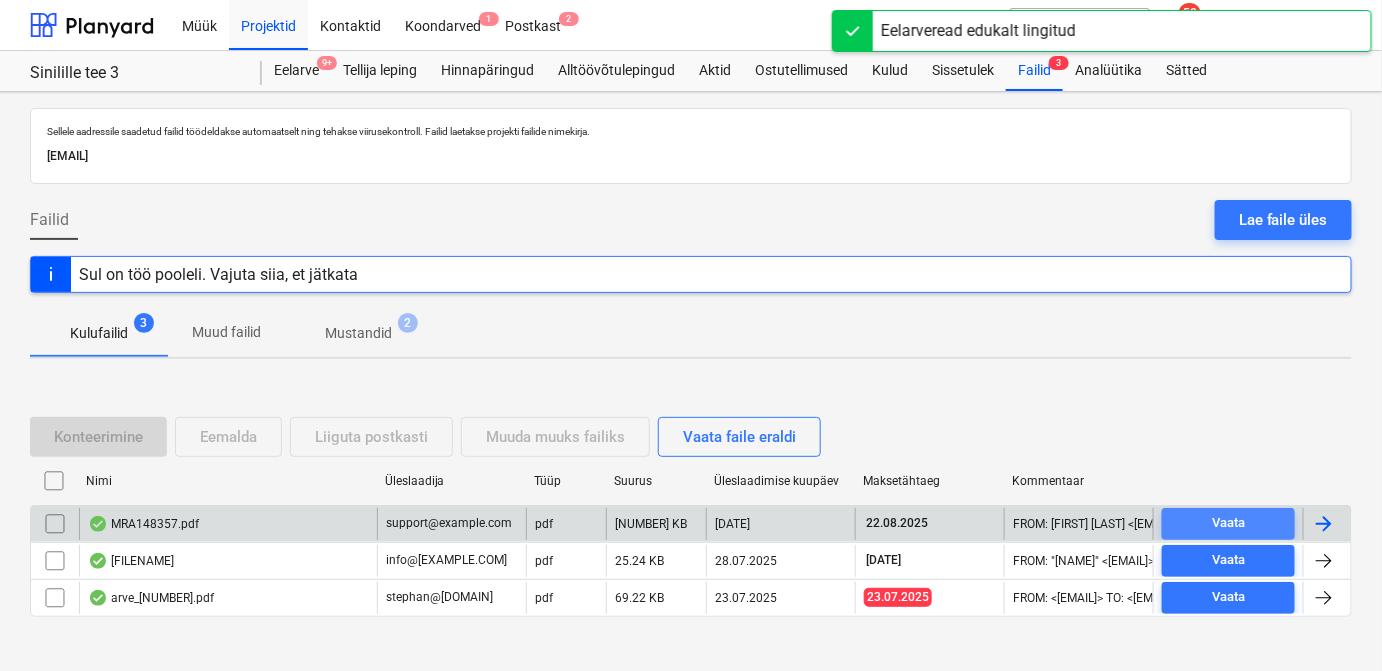 click on "Vaata" at bounding box center [1228, 523] 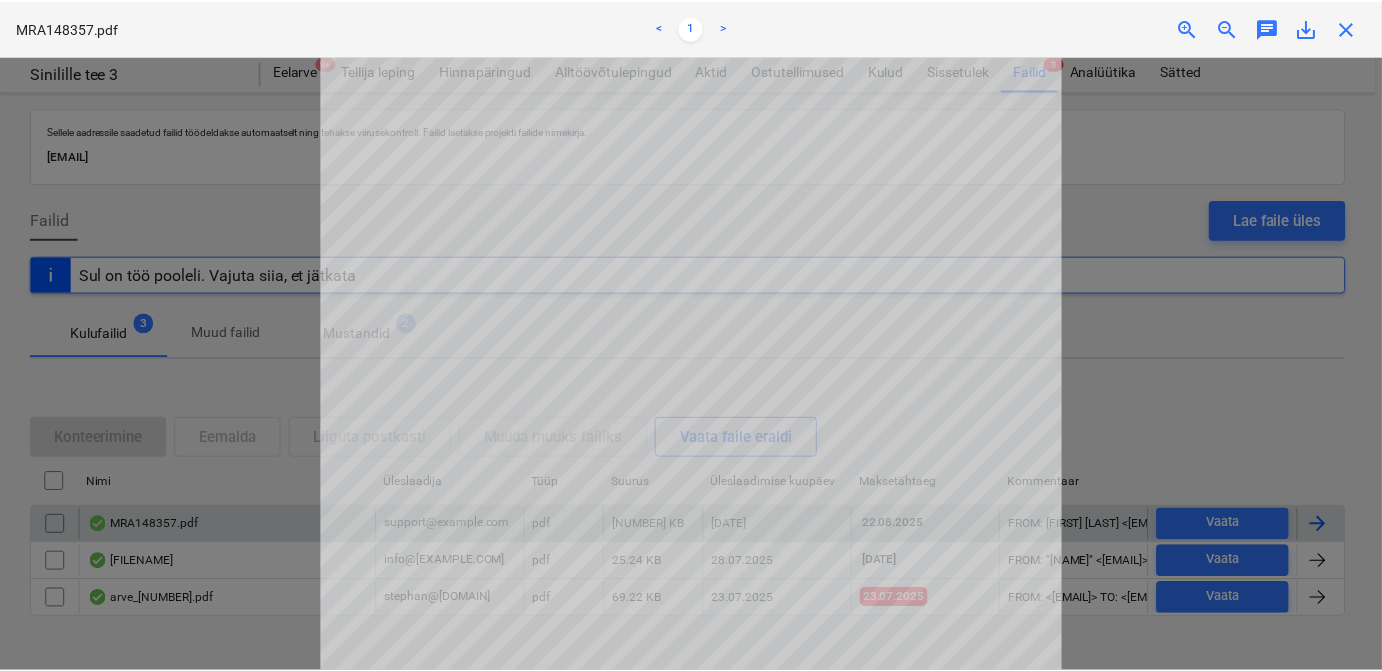scroll, scrollTop: 216, scrollLeft: 0, axis: vertical 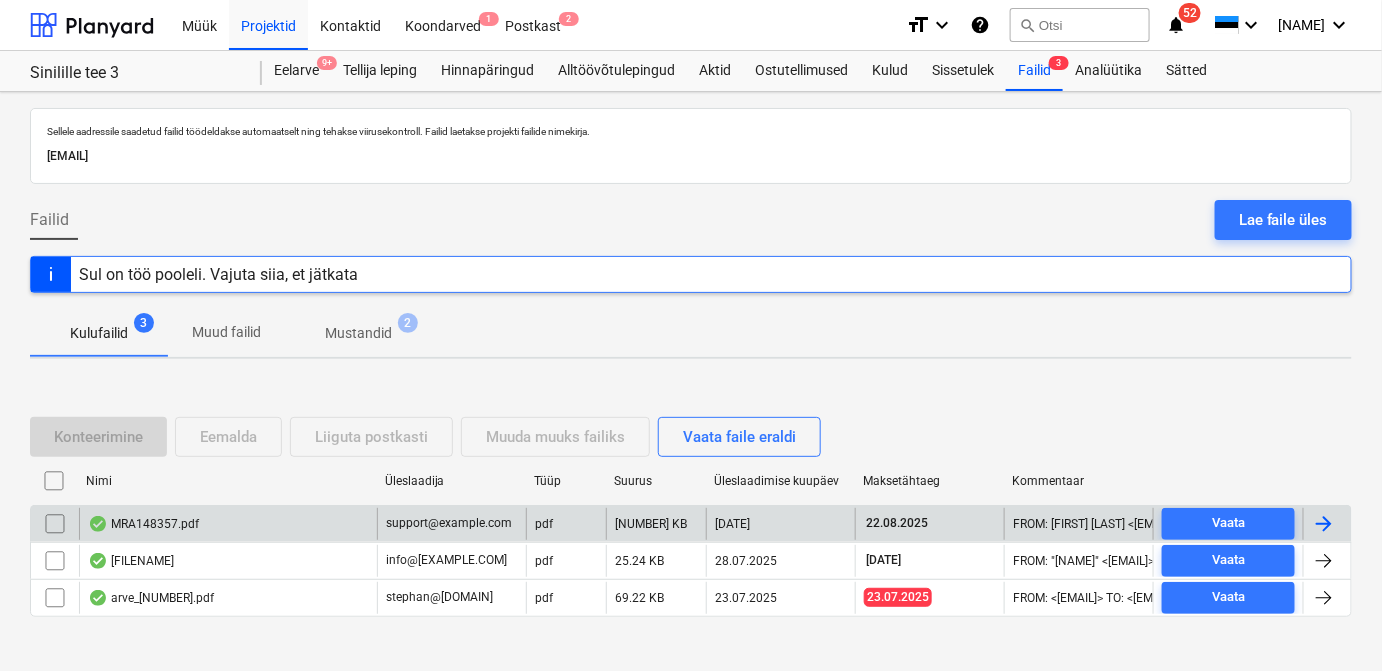 click at bounding box center (1324, 524) 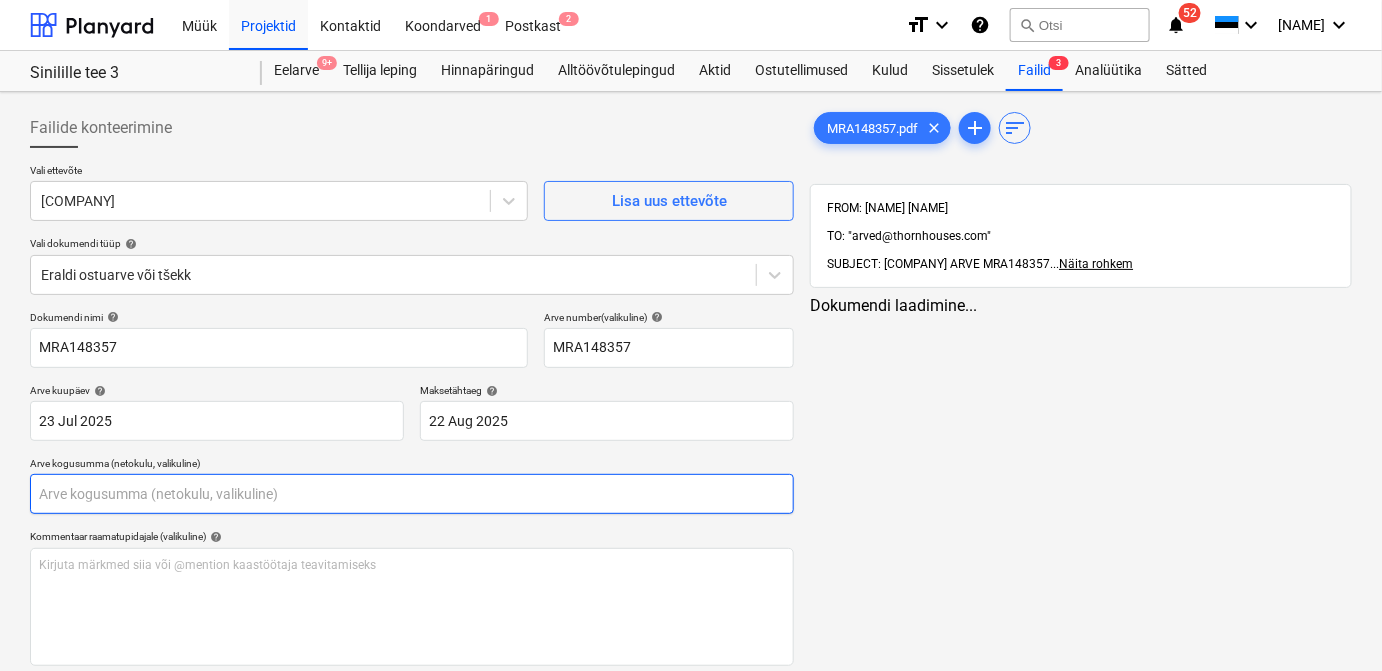 click at bounding box center [412, 494] 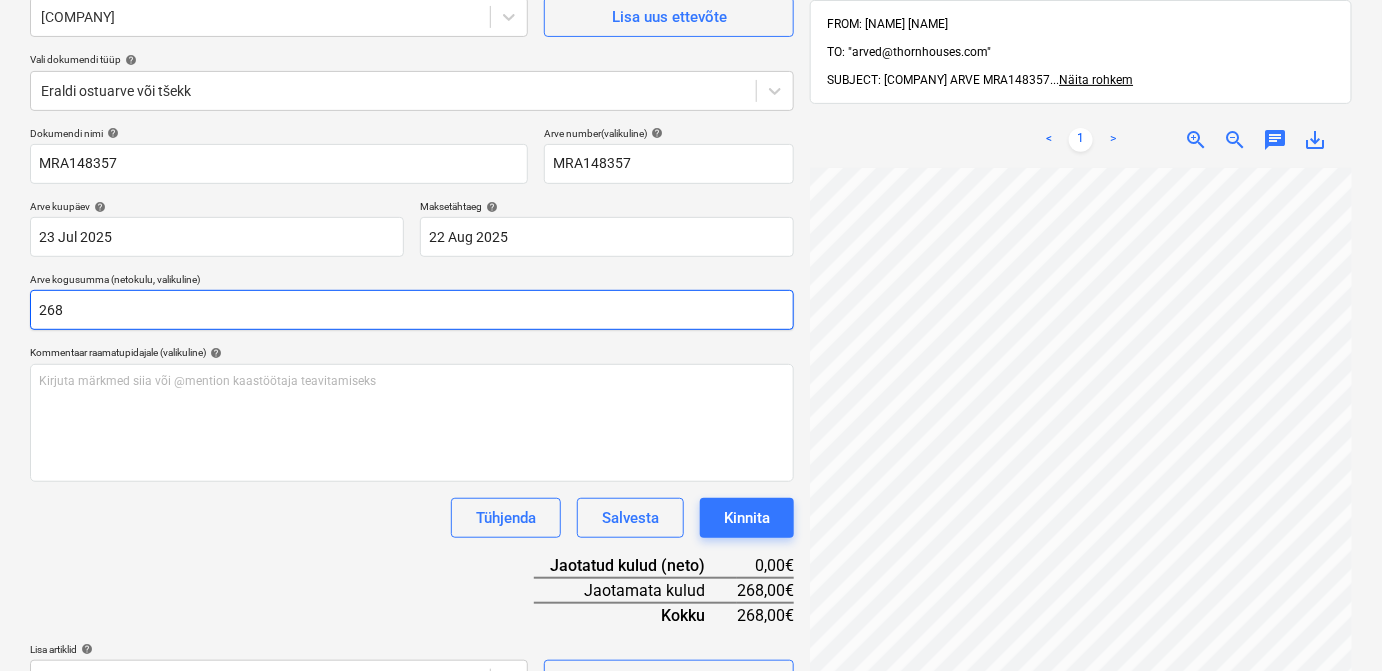 scroll, scrollTop: 284, scrollLeft: 0, axis: vertical 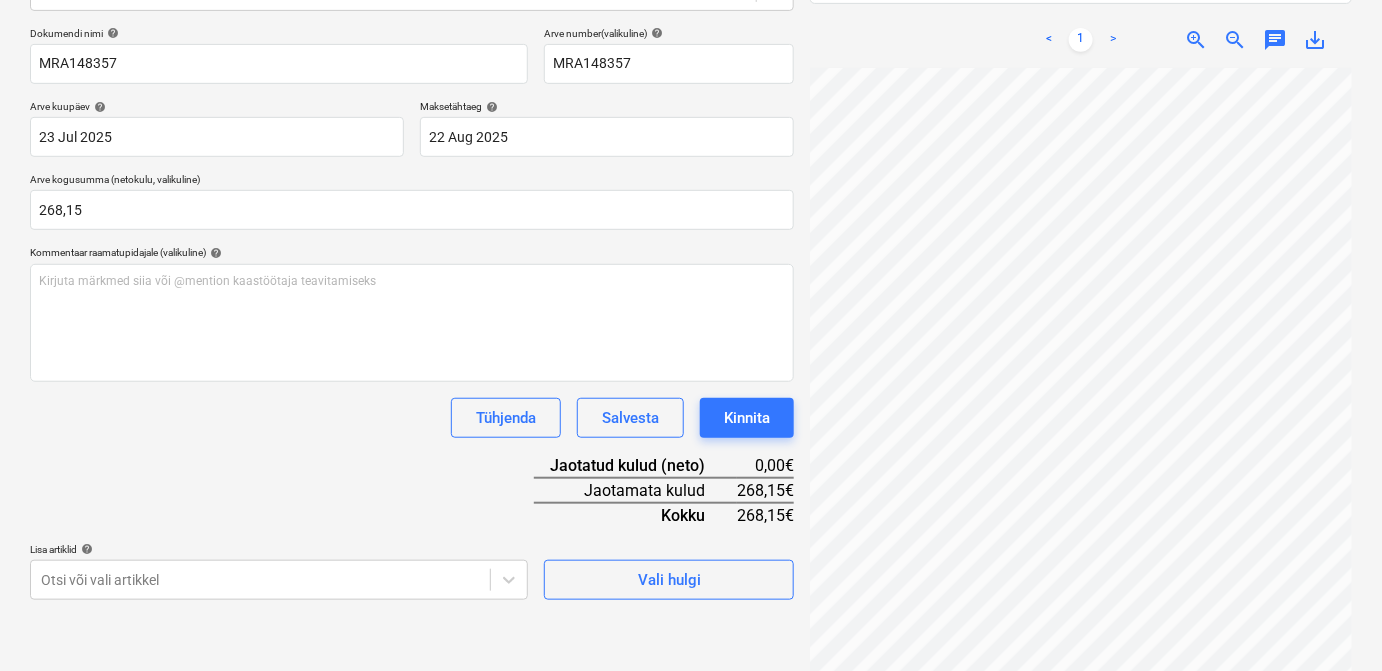drag, startPoint x: 1382, startPoint y: 310, endPoint x: 1381, endPoint y: 397, distance: 87.005745 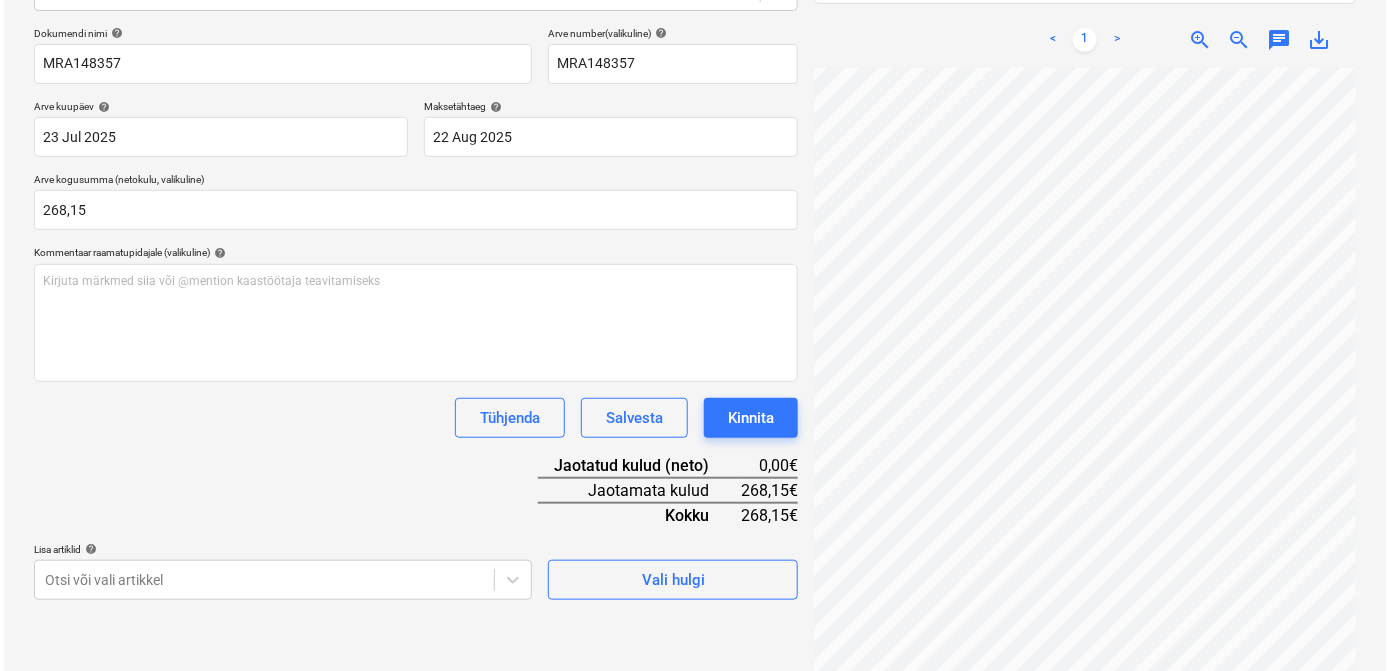 scroll, scrollTop: 329, scrollLeft: 0, axis: vertical 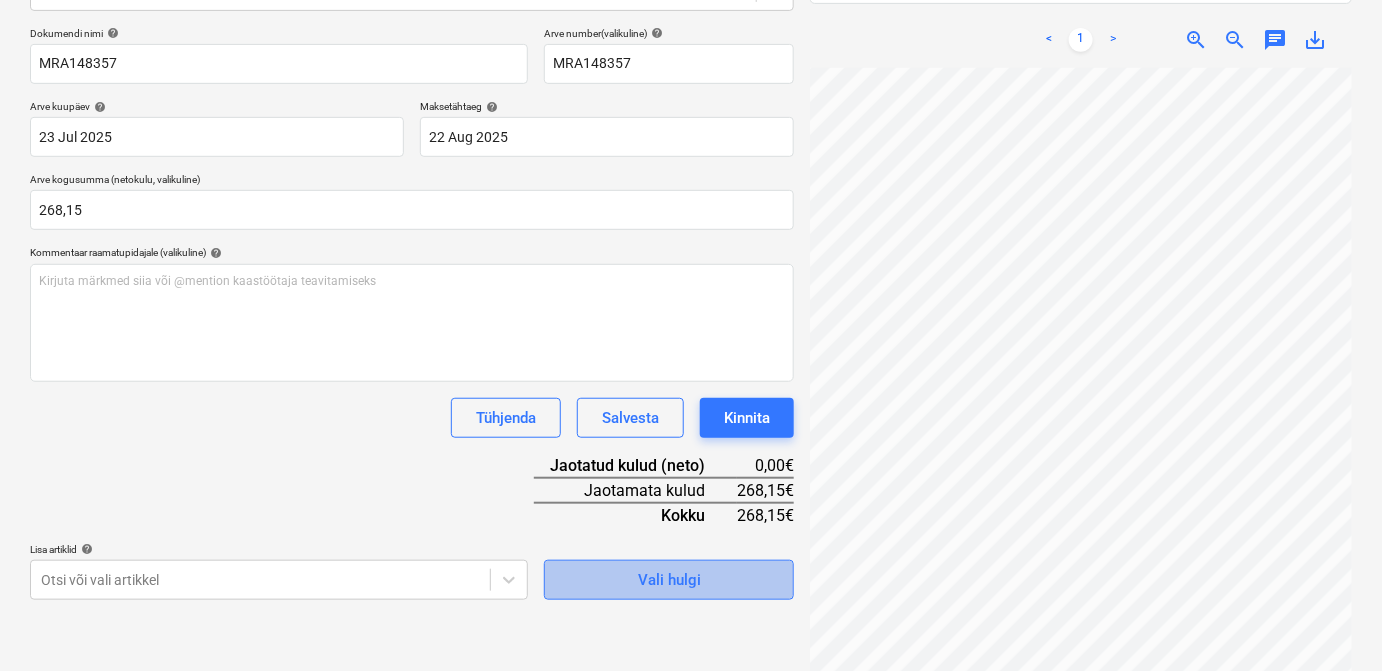 click on "Vali hulgi" at bounding box center (669, 580) 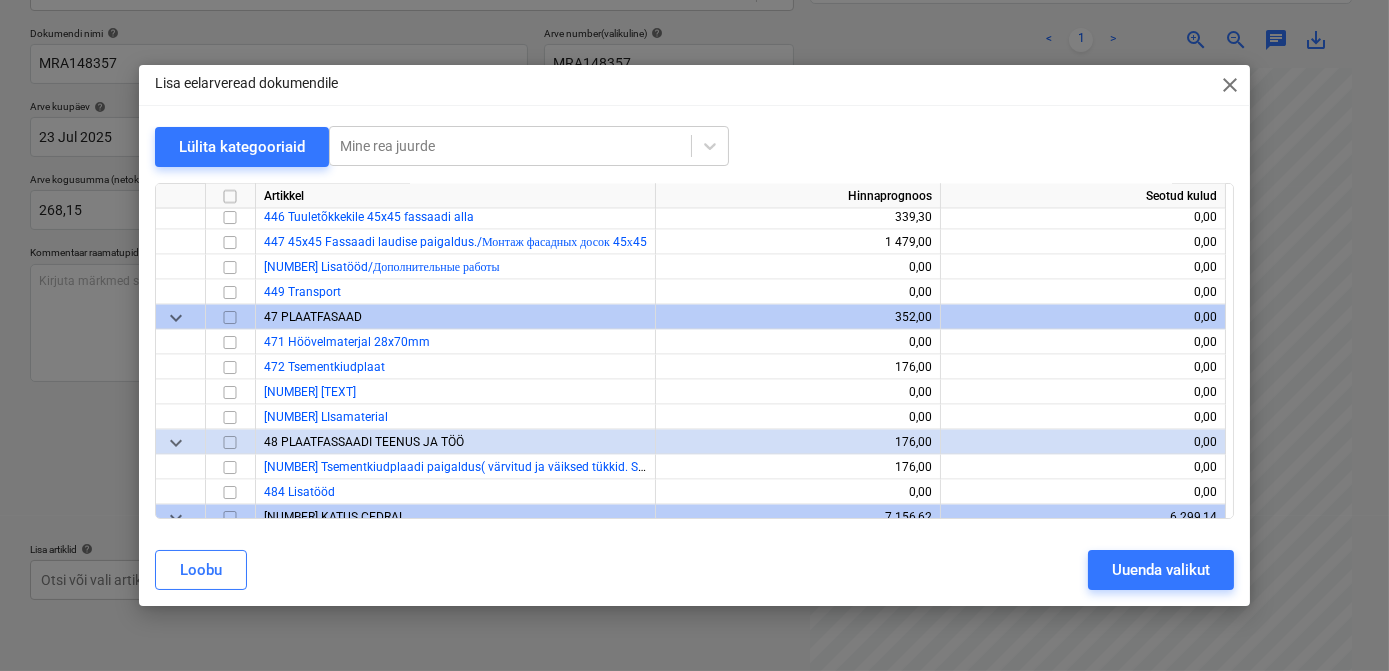 scroll, scrollTop: 6797, scrollLeft: 0, axis: vertical 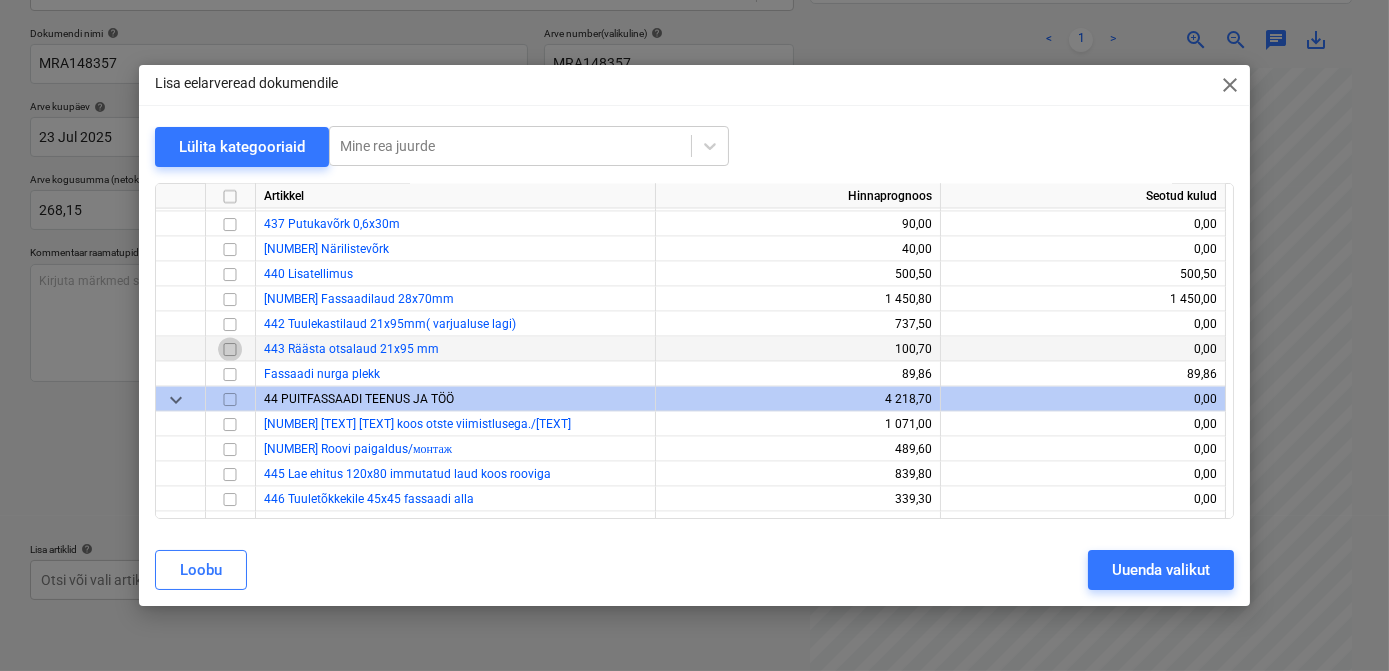 click at bounding box center [230, 349] 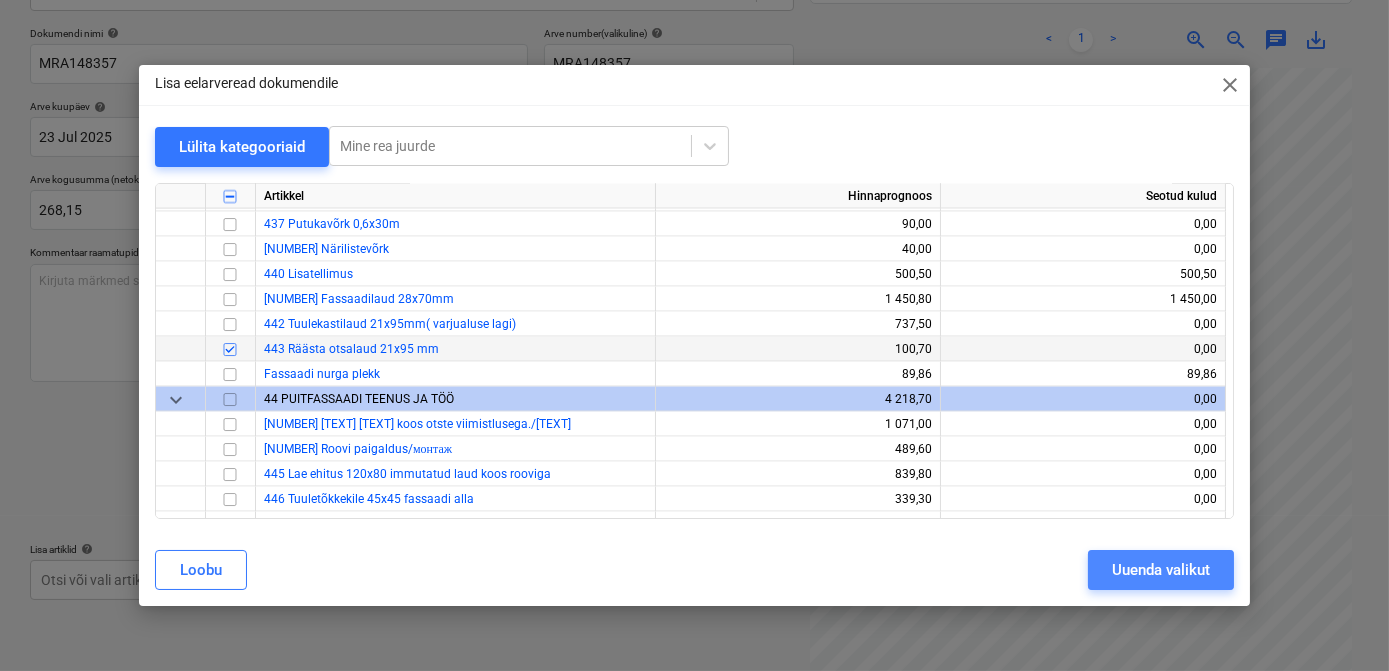 click on "Uuenda valikut" at bounding box center [1161, 570] 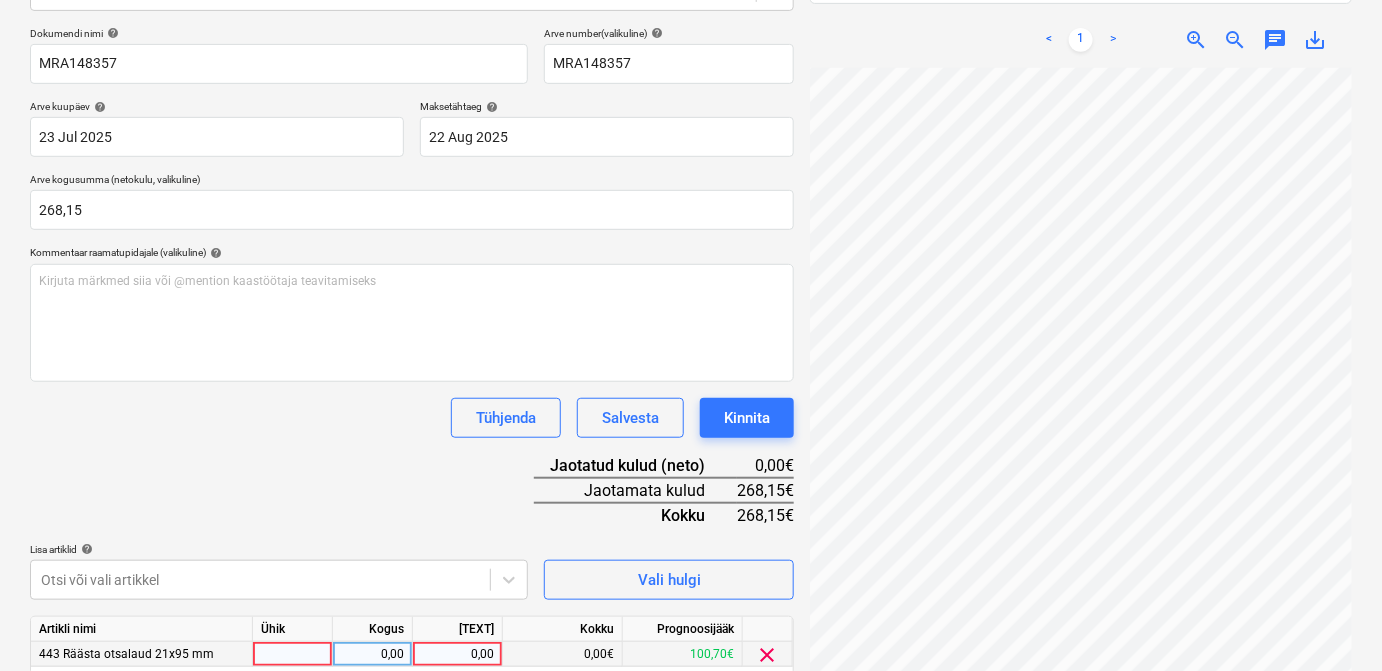 click at bounding box center [293, 654] 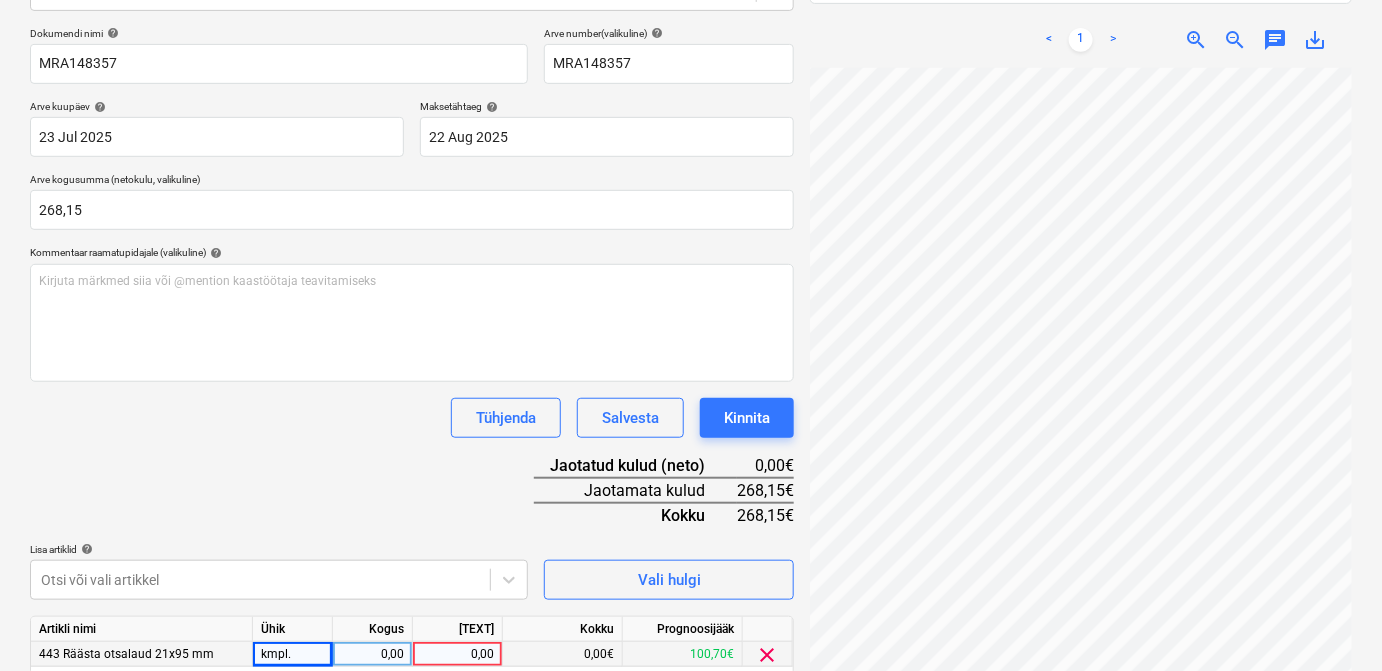 click on "0,00" at bounding box center (372, 654) 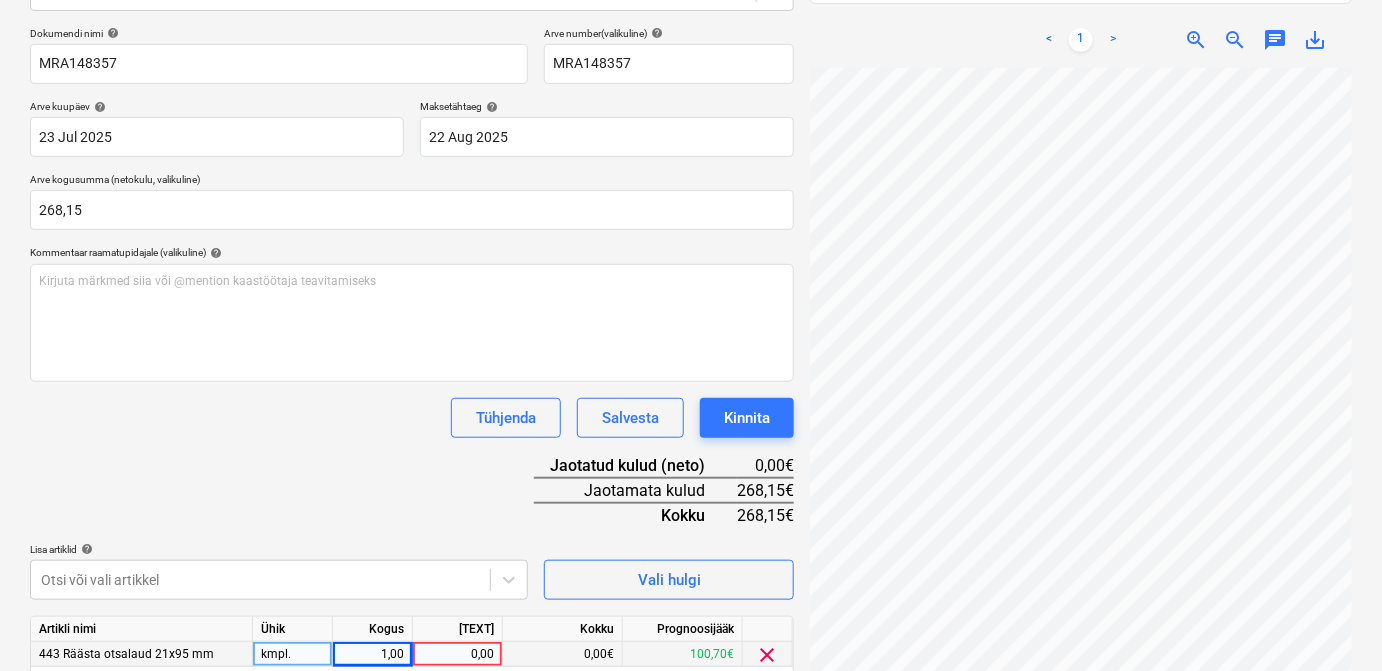 click on "0,00" at bounding box center [457, 654] 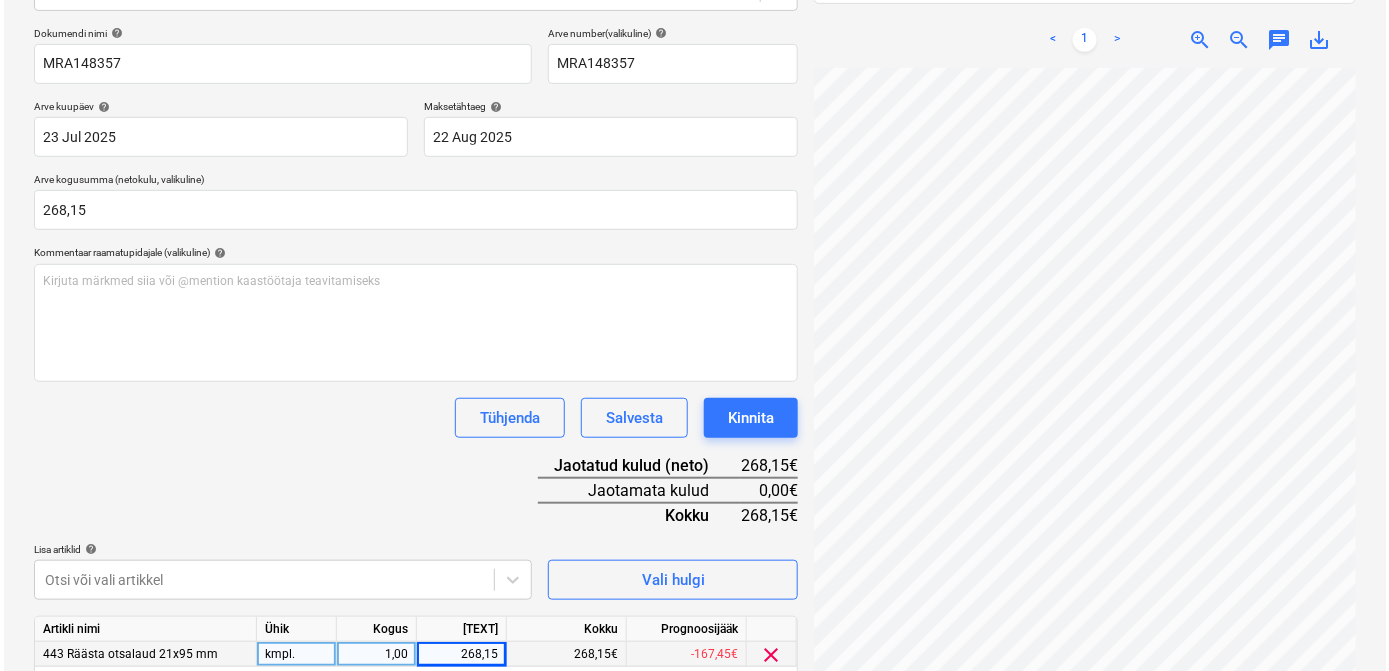 scroll, scrollTop: 360, scrollLeft: 0, axis: vertical 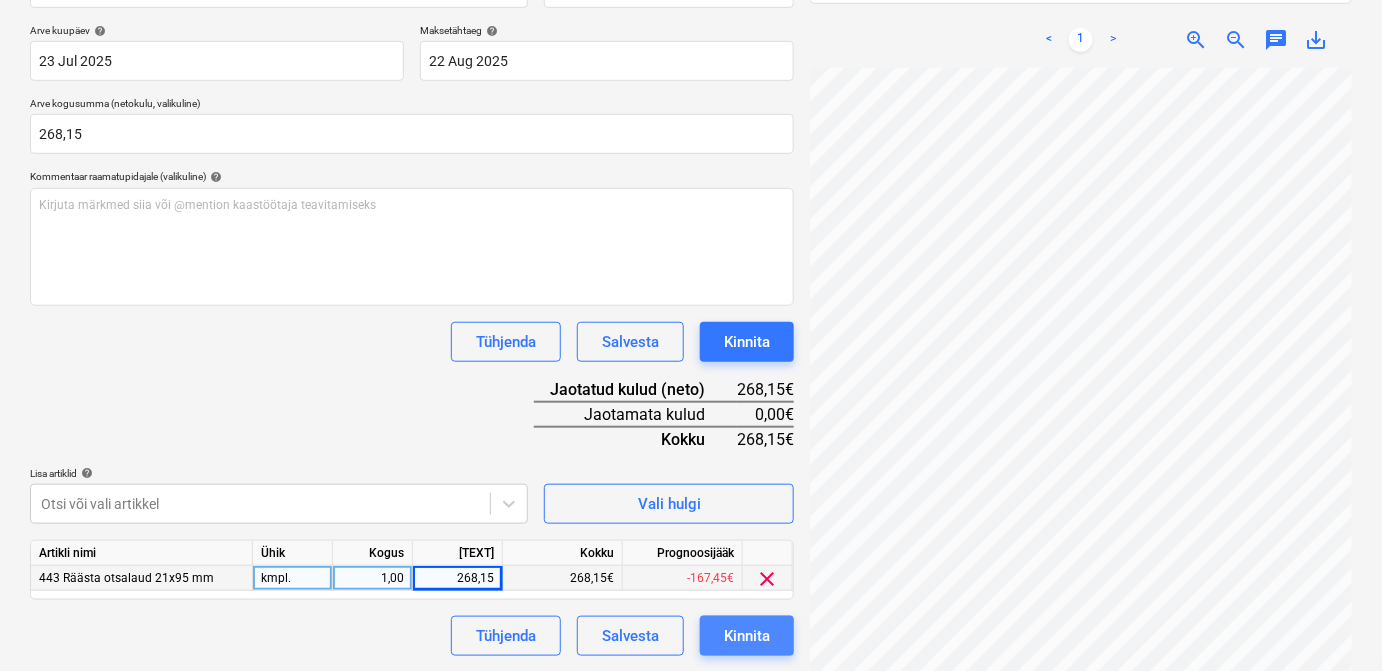 click on "Kinnita" at bounding box center (747, 636) 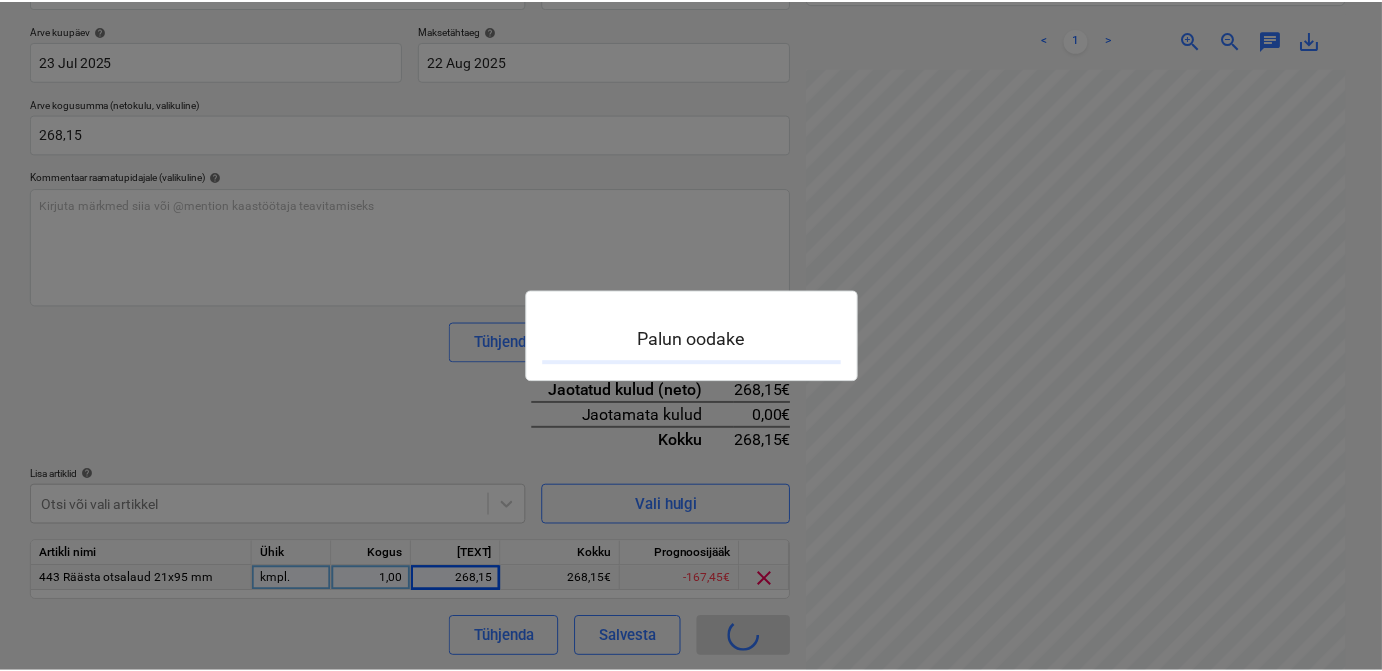 scroll, scrollTop: 0, scrollLeft: 0, axis: both 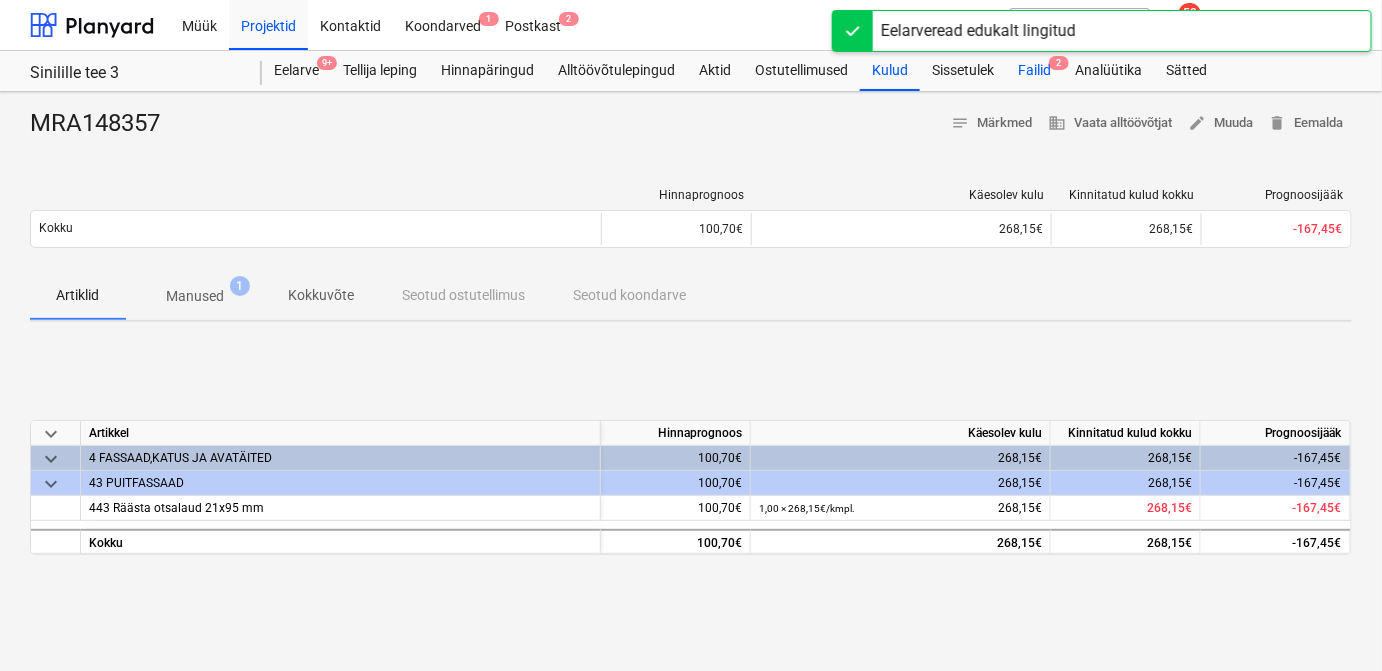click on "2" at bounding box center (1059, 63) 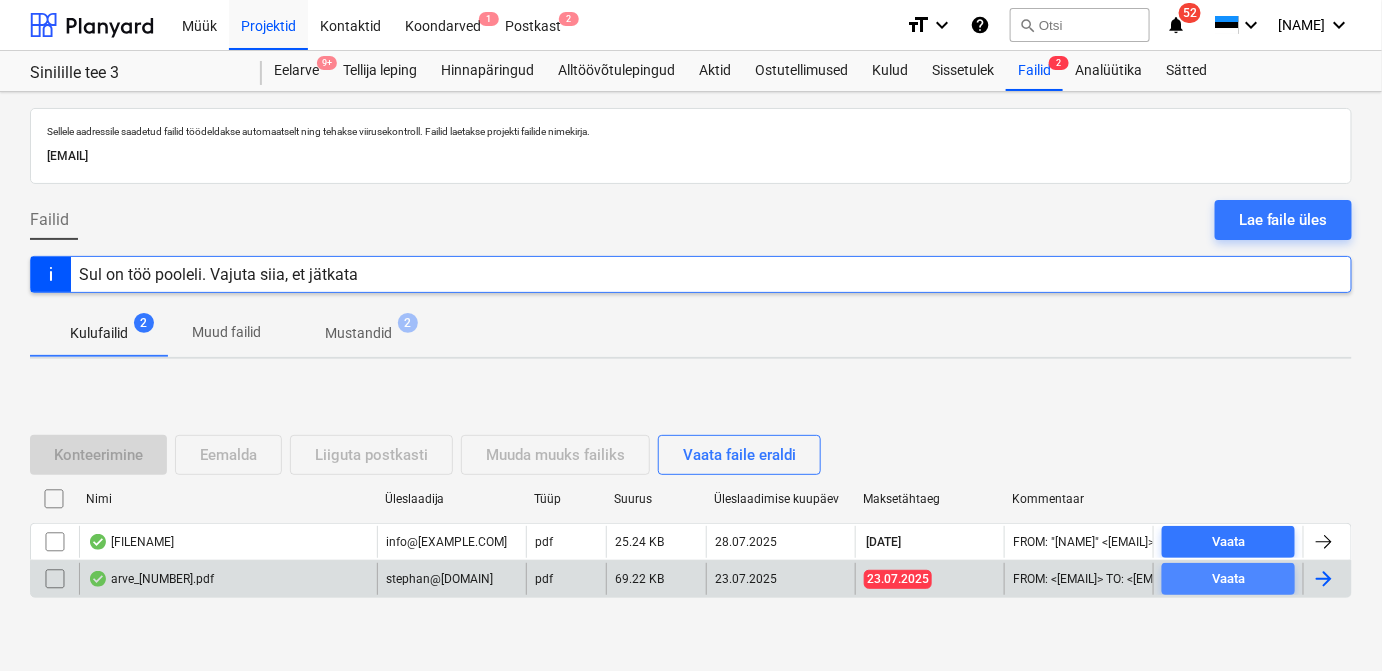 click on "Vaata" at bounding box center [1228, 579] 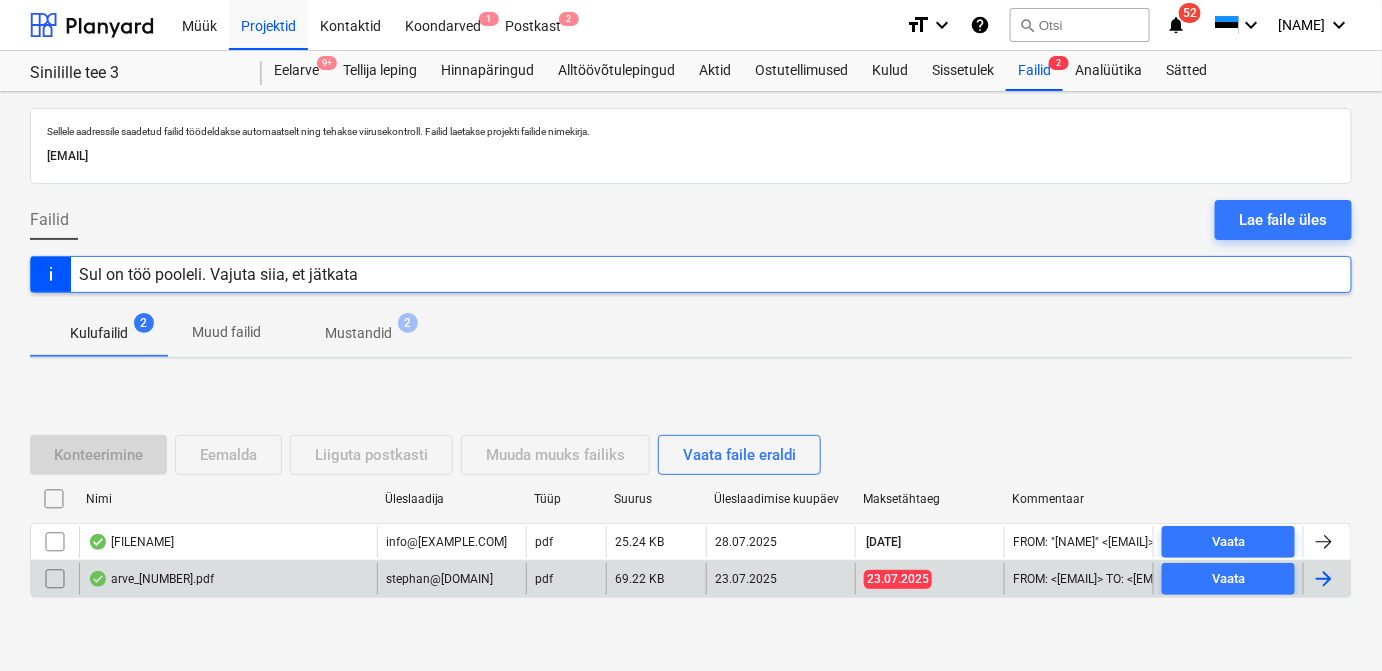 click at bounding box center [1324, 579] 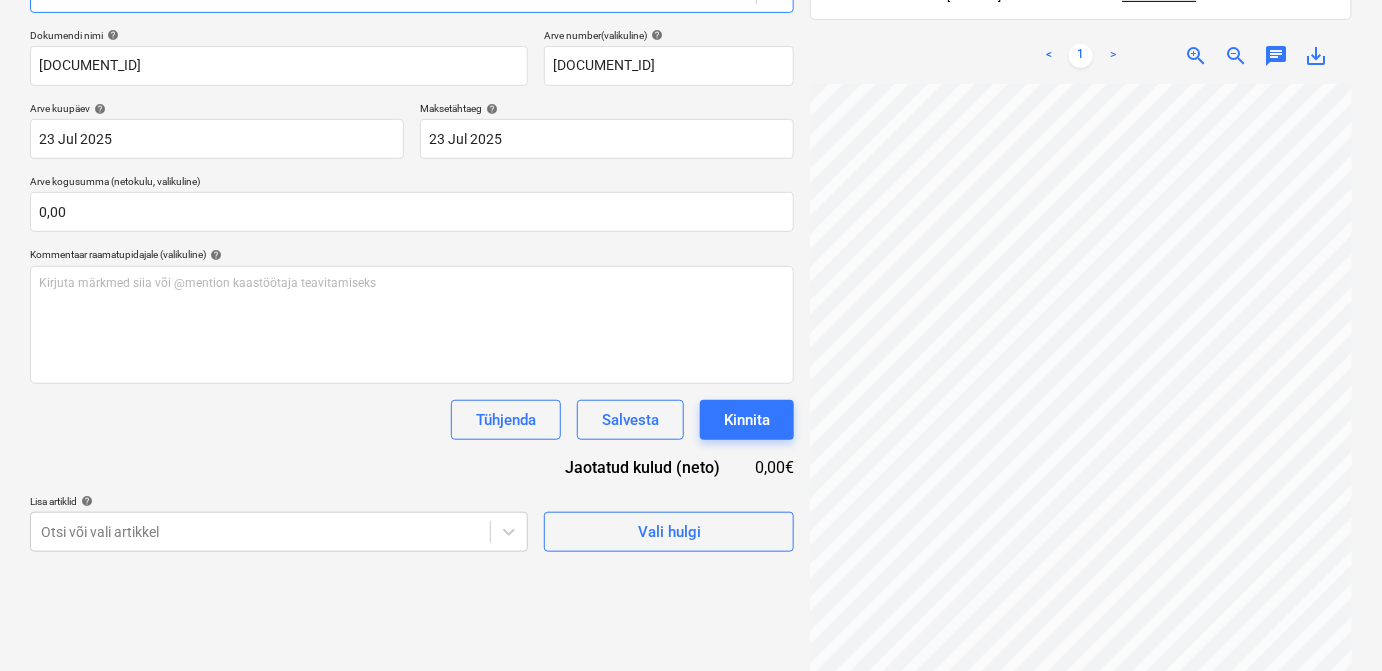 scroll, scrollTop: 284, scrollLeft: 0, axis: vertical 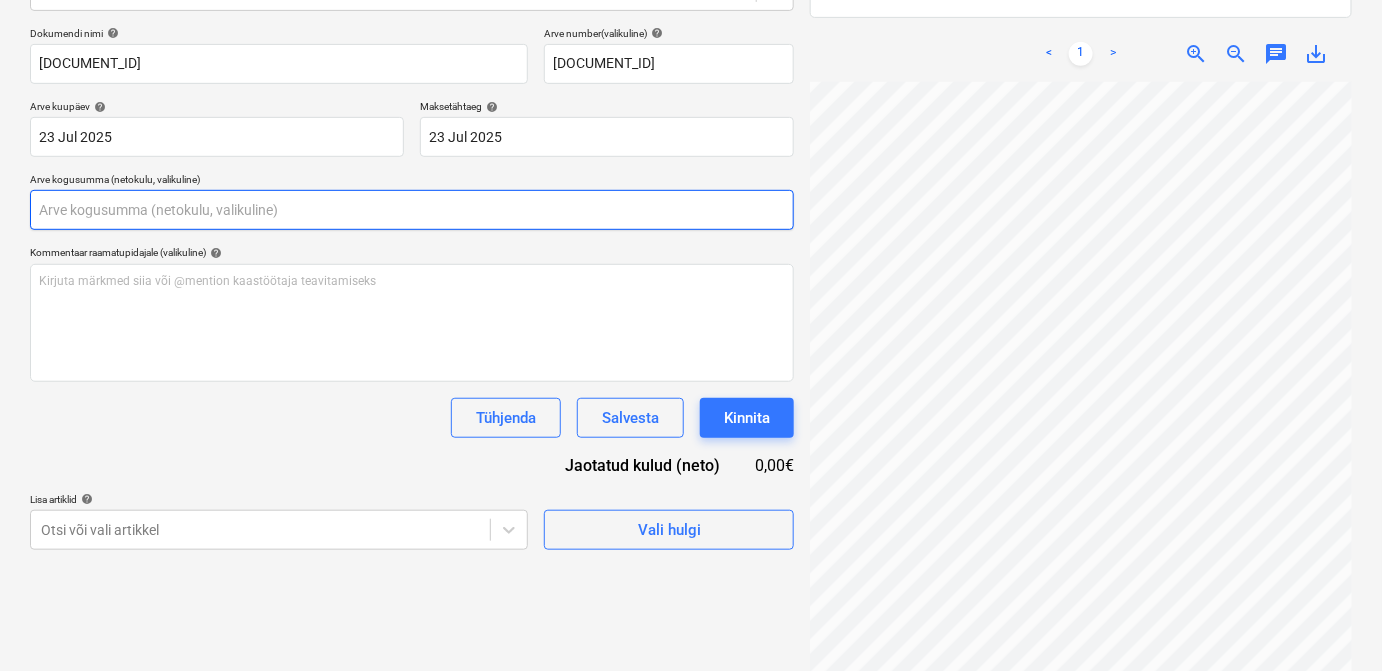 click at bounding box center (412, 210) 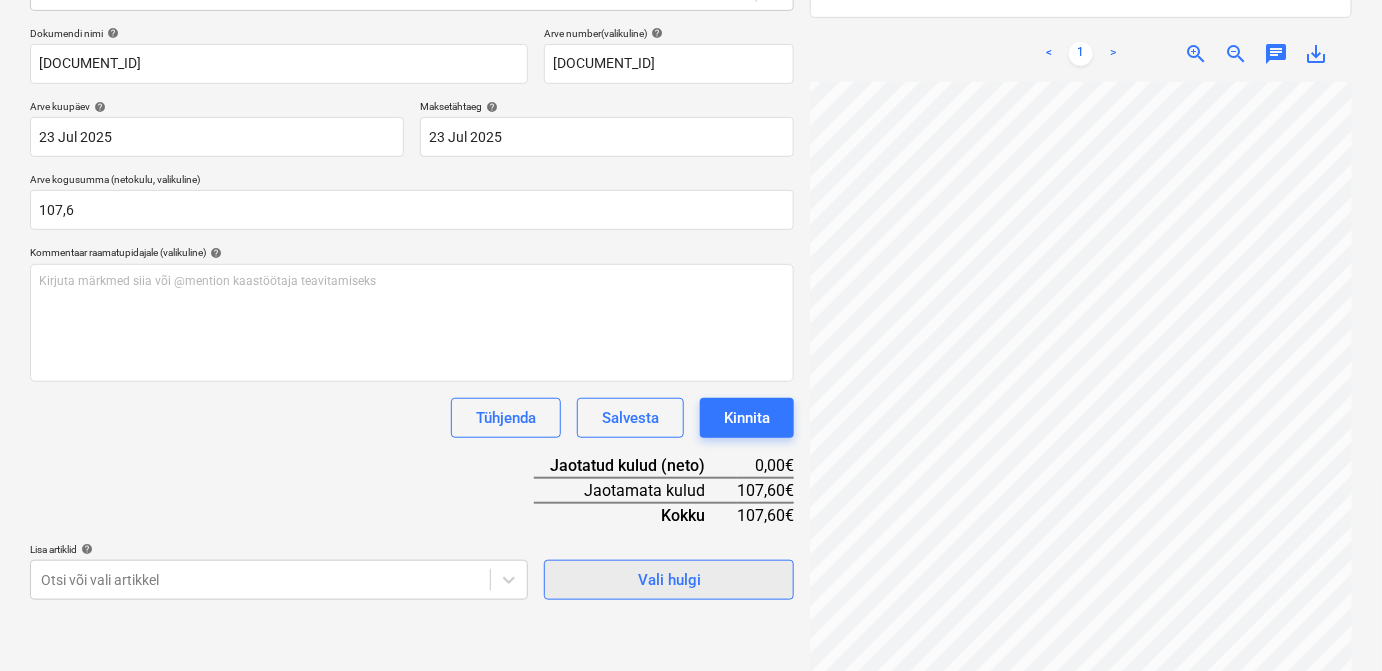 click on "Vali hulgi" at bounding box center [669, 580] 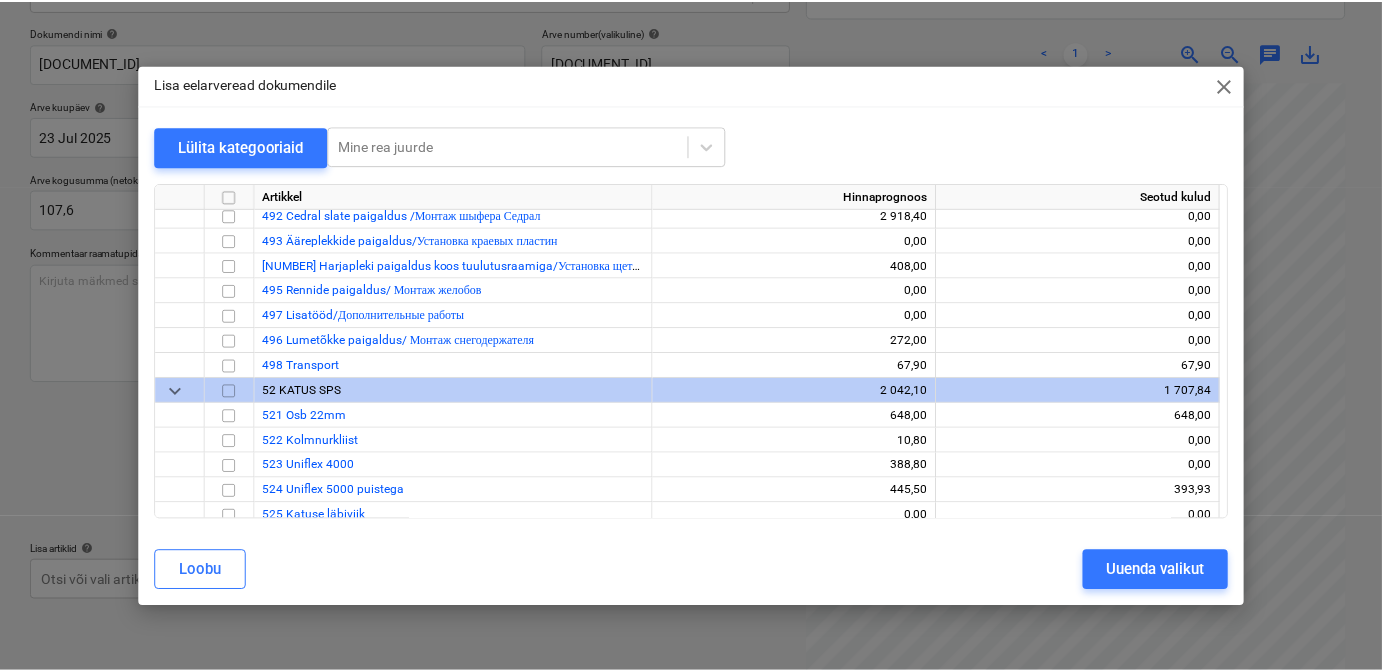 scroll, scrollTop: 7581, scrollLeft: 0, axis: vertical 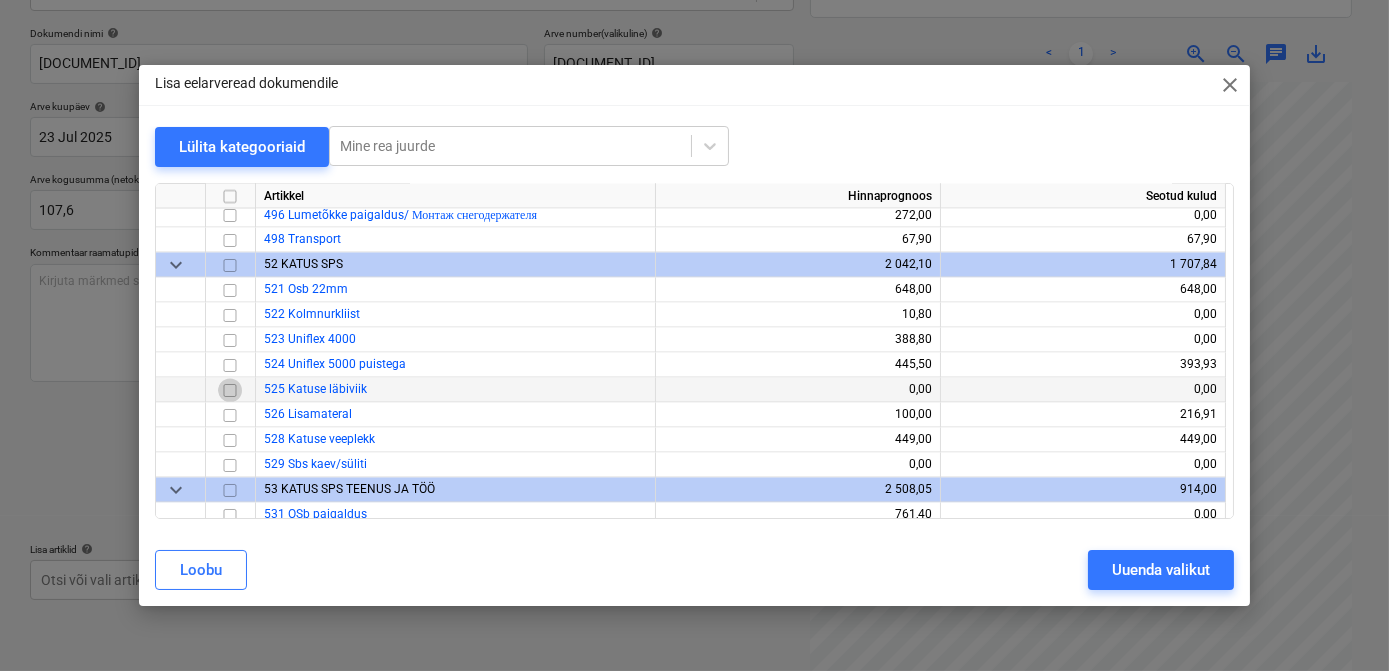 click at bounding box center [230, 390] 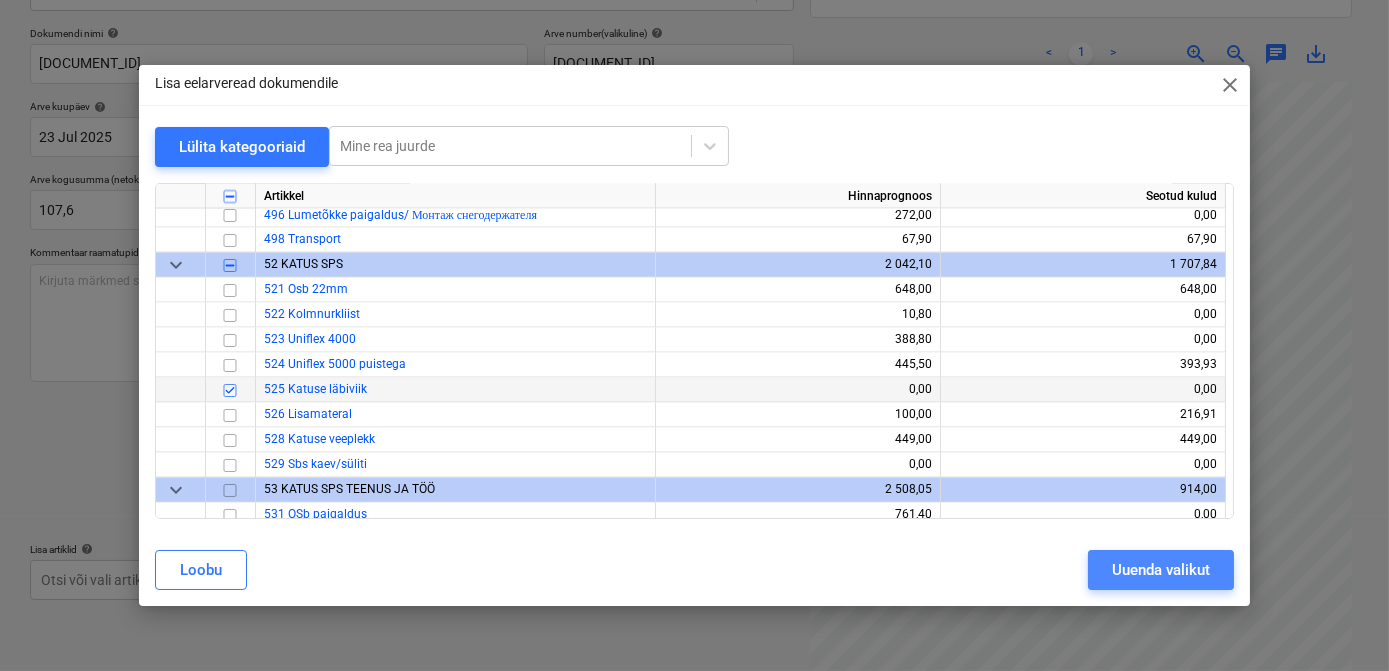 click on "Uuenda valikut" at bounding box center [1161, 570] 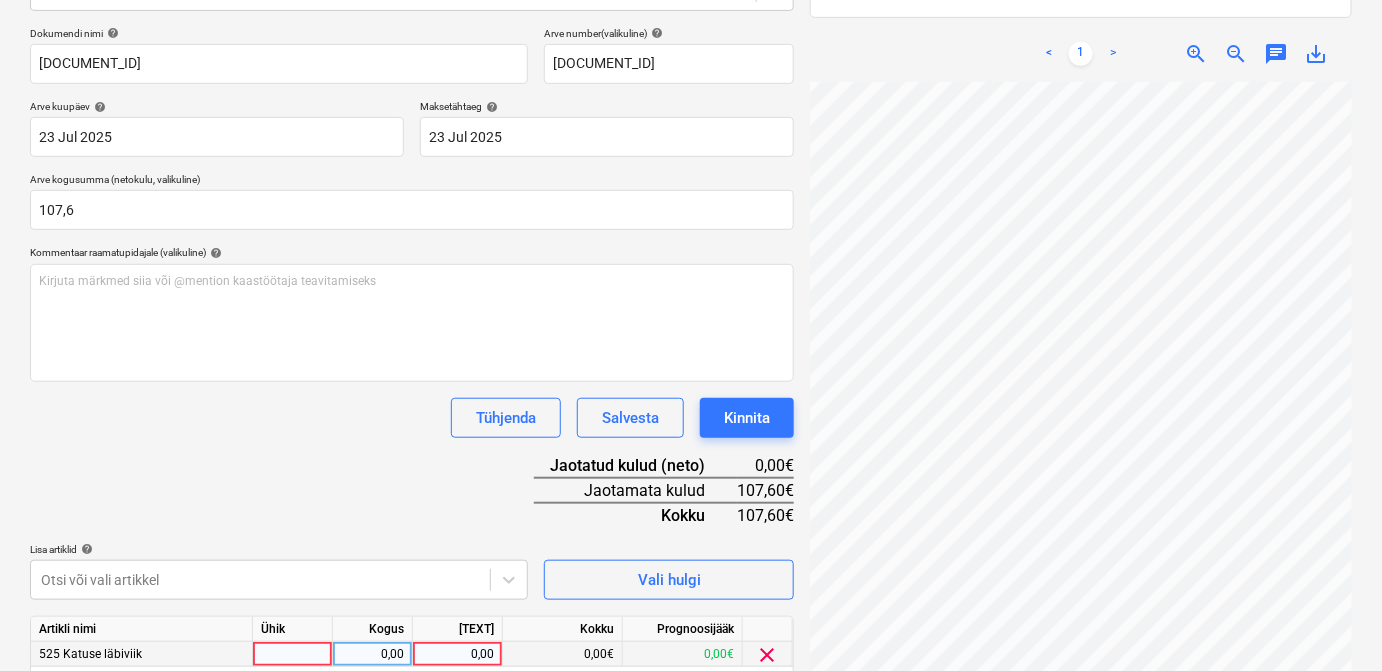 click at bounding box center [293, 654] 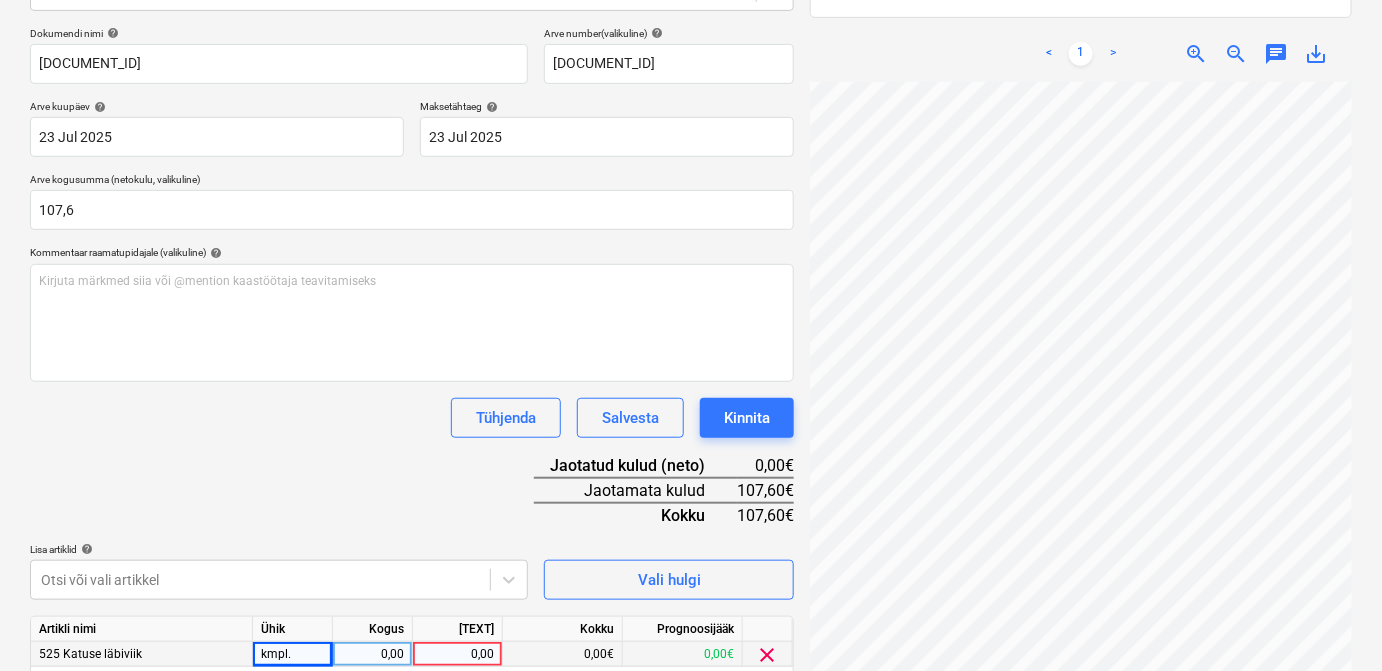 click on "0,00" at bounding box center [372, 654] 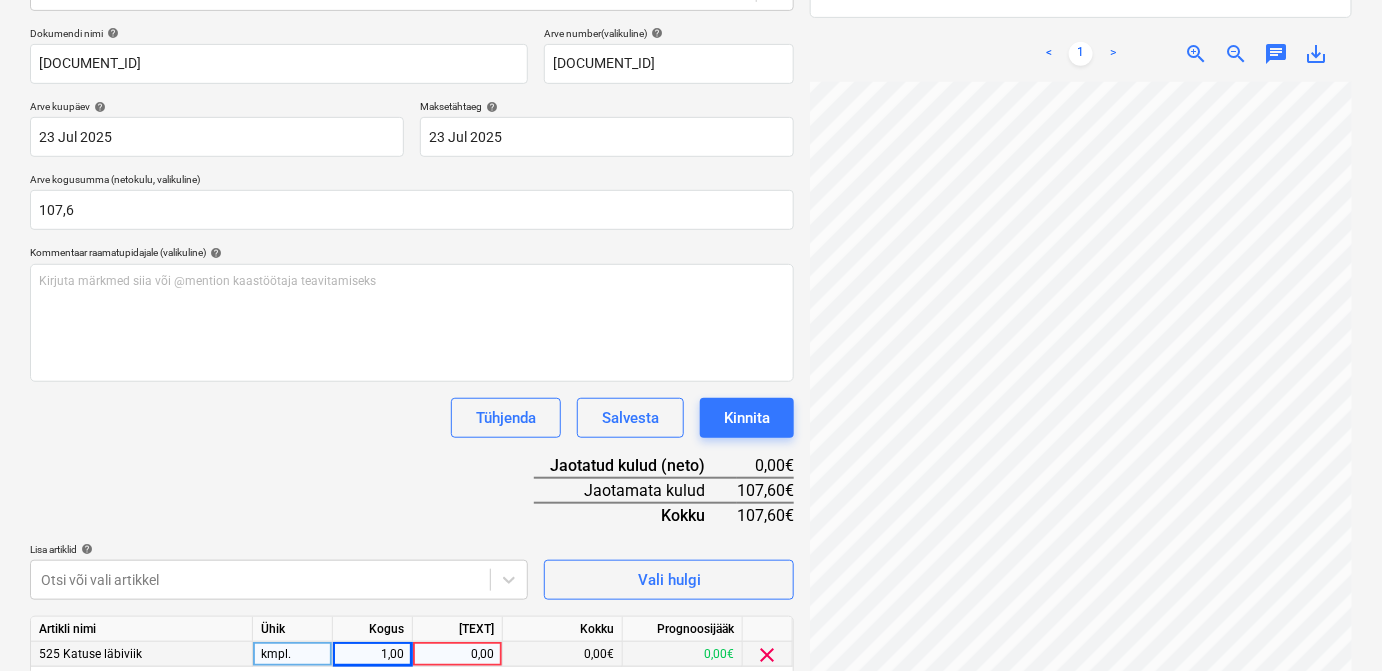 click on "0,00" at bounding box center [457, 654] 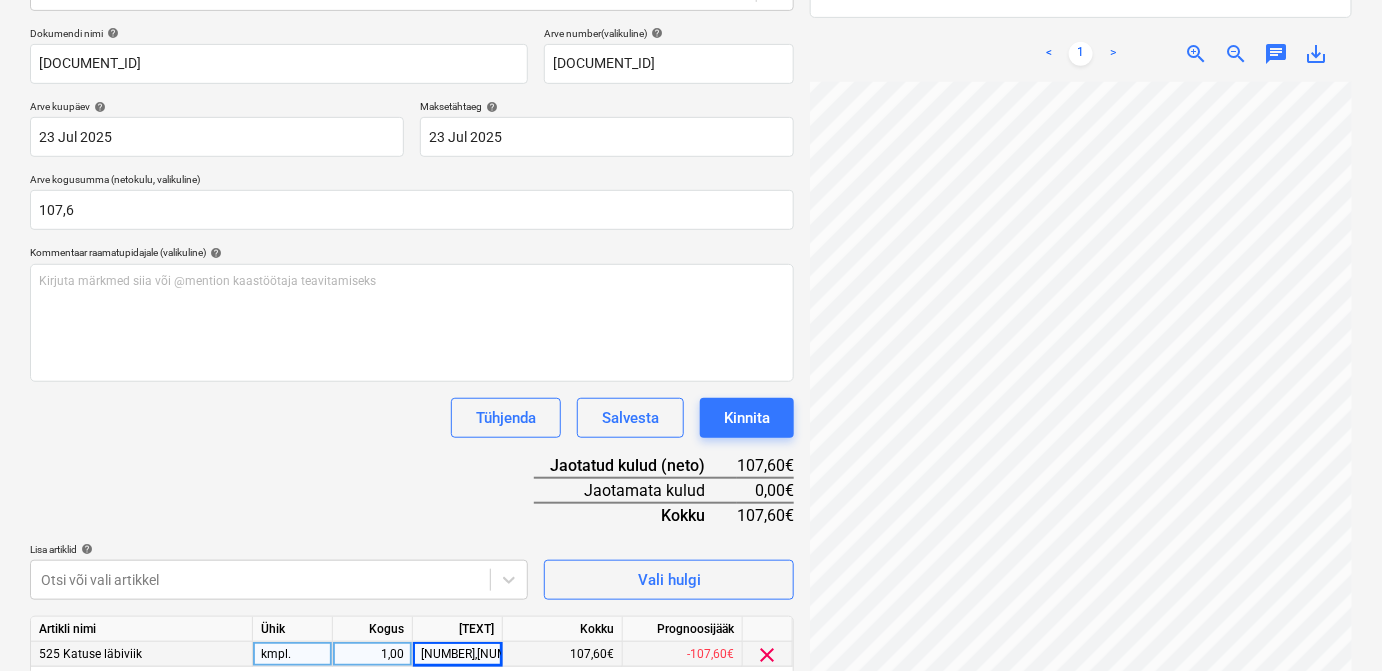 drag, startPoint x: 1382, startPoint y: 314, endPoint x: 1354, endPoint y: 412, distance: 101.92154 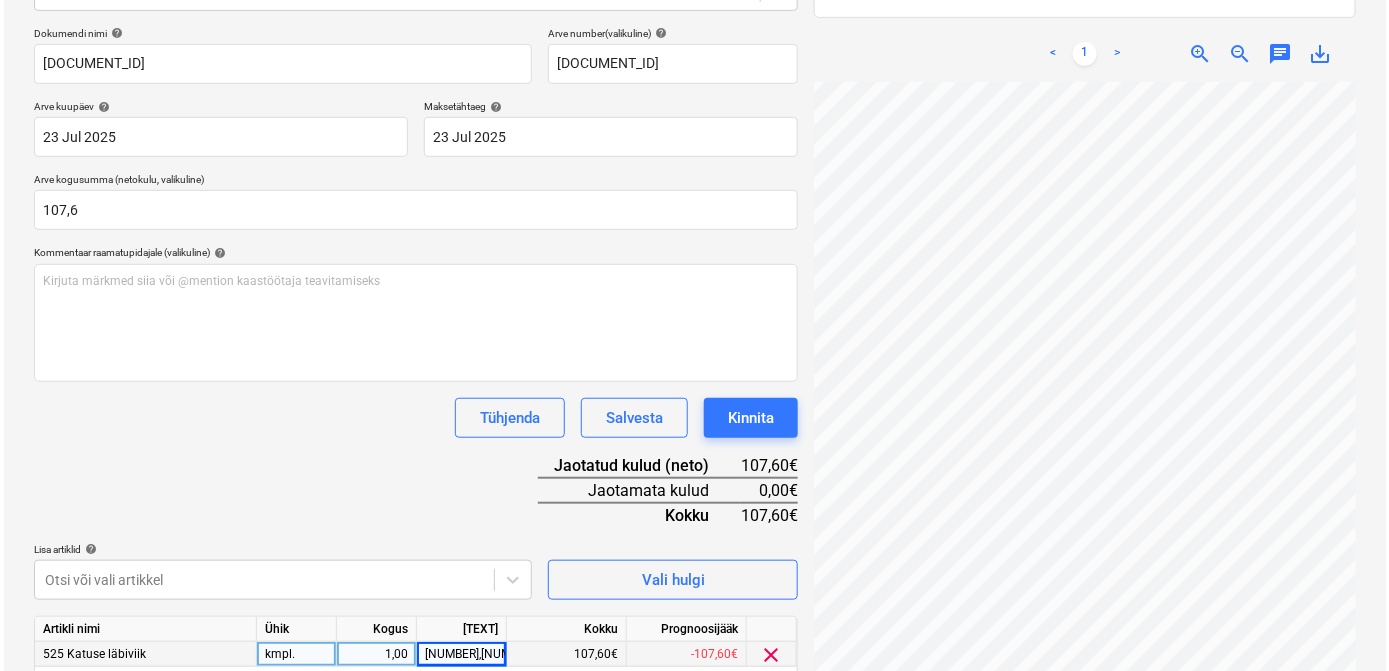 scroll, scrollTop: 360, scrollLeft: 0, axis: vertical 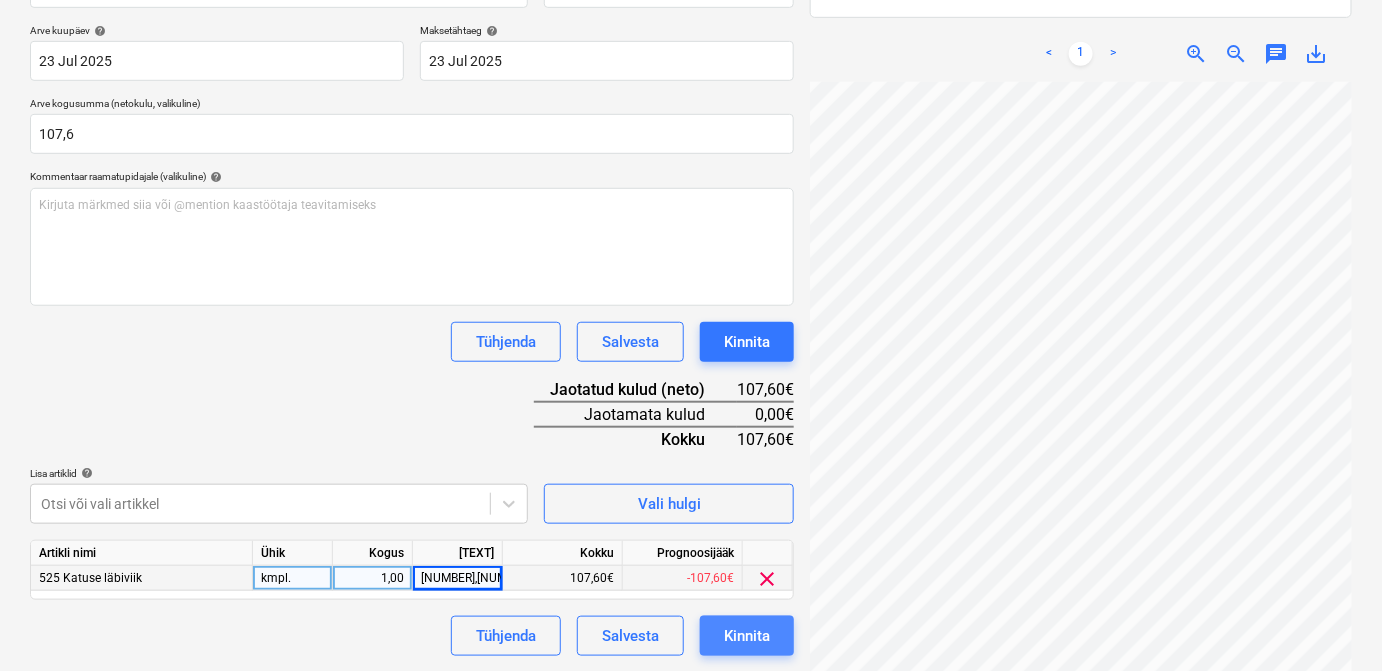 click on "Kinnita" at bounding box center (747, 636) 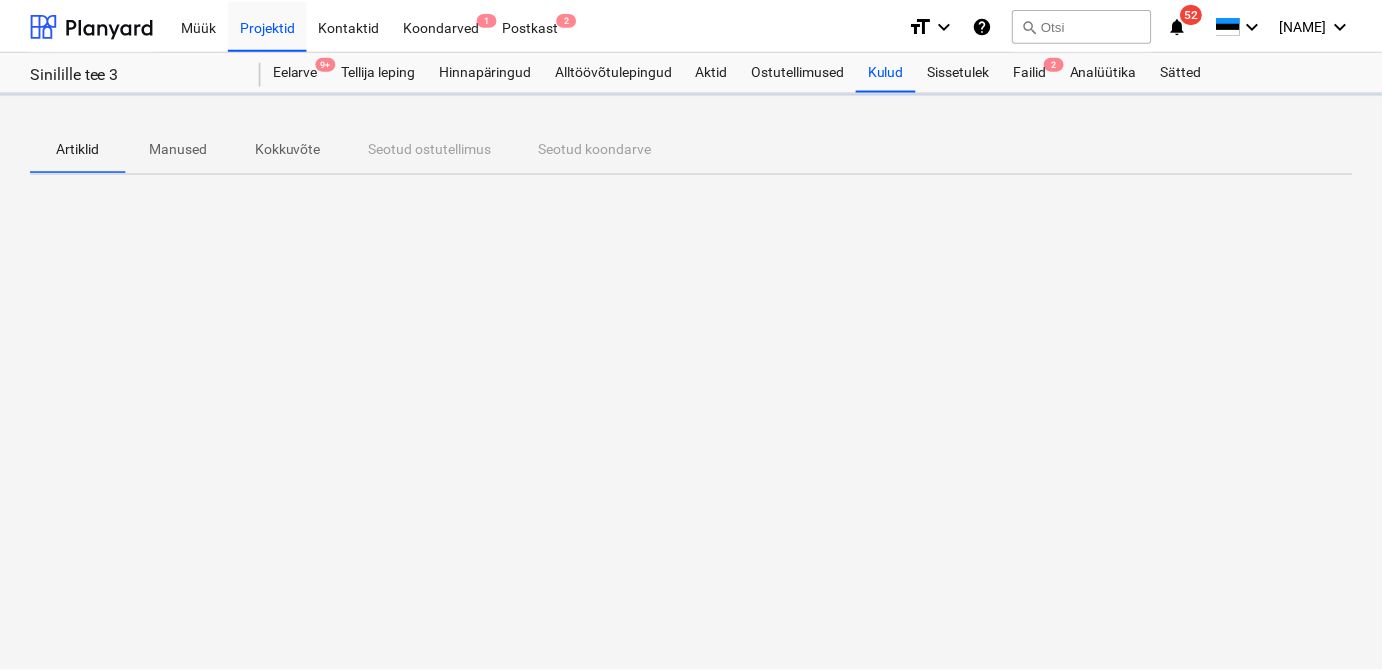 scroll, scrollTop: 0, scrollLeft: 0, axis: both 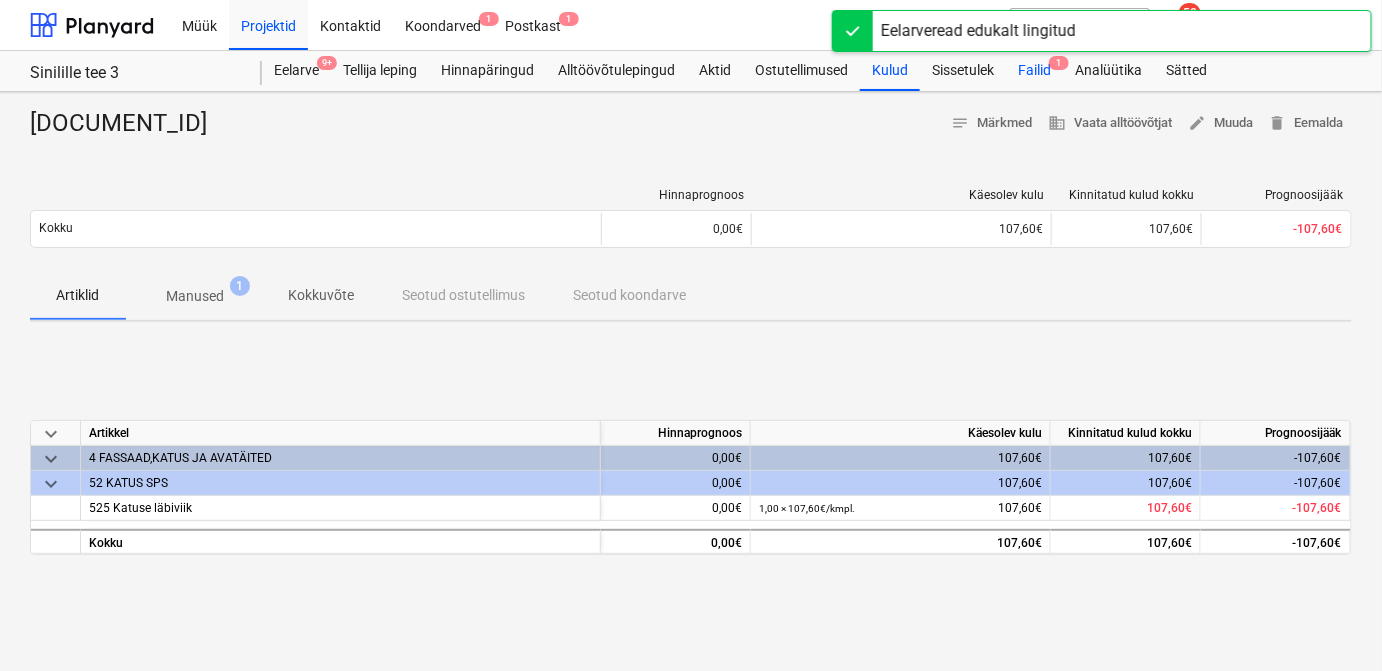 click on "Failid 1" at bounding box center (1034, 71) 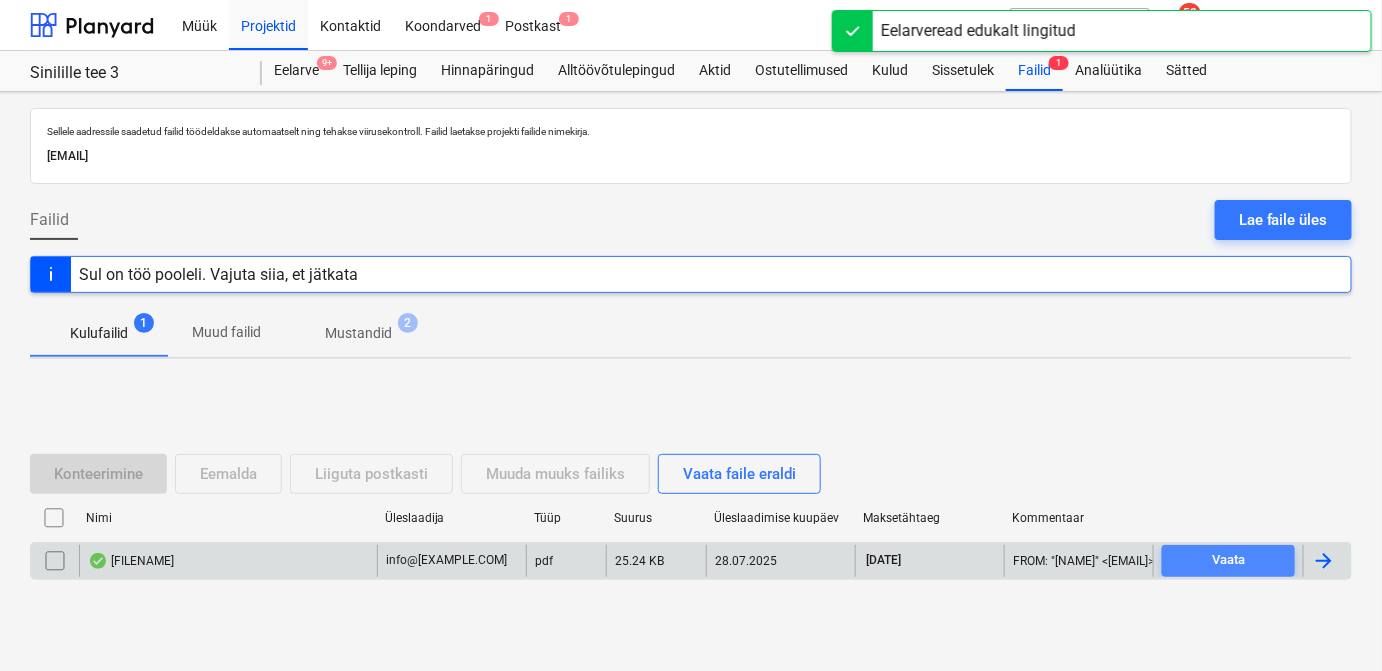 click on "Vaata" at bounding box center (1228, 560) 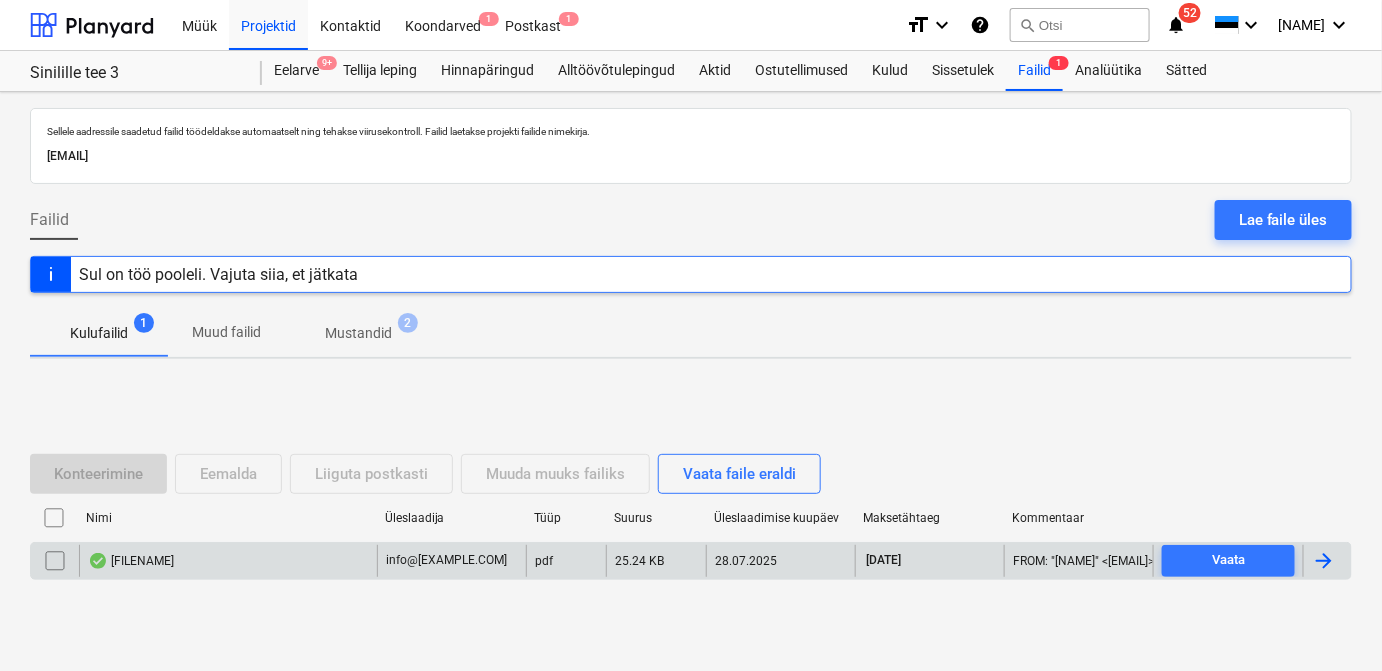 click at bounding box center [1324, 561] 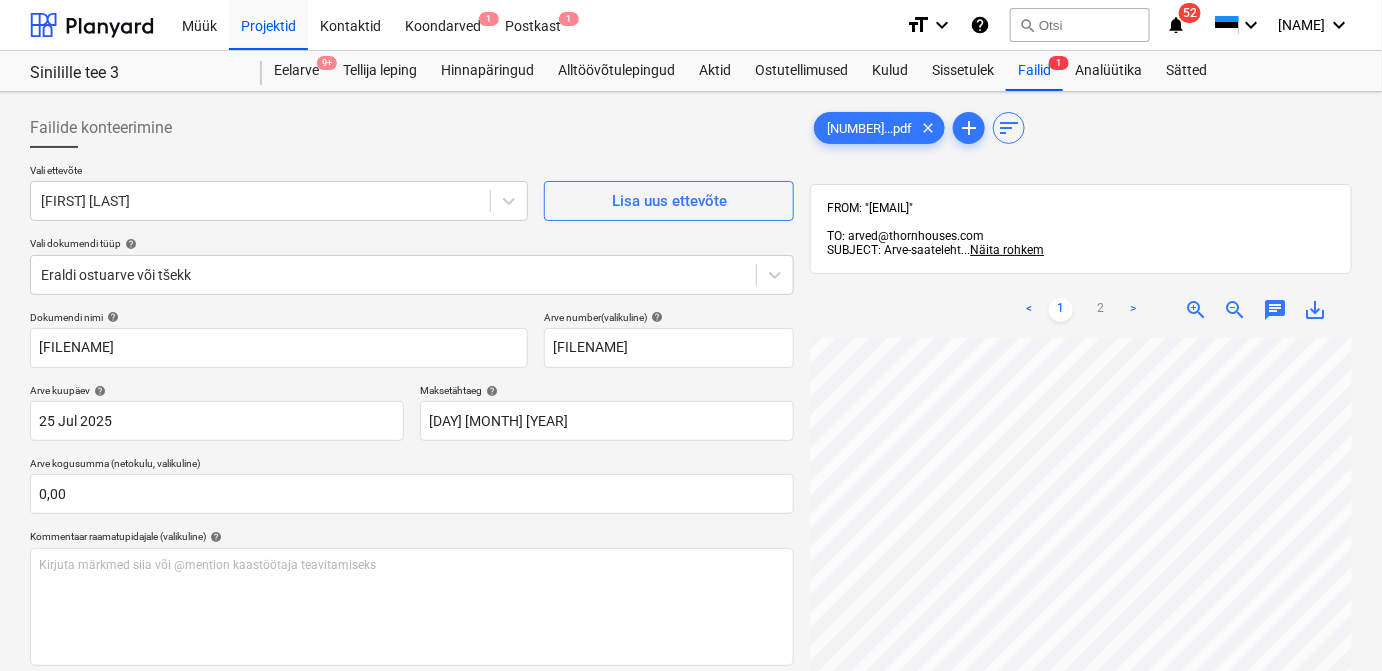 scroll, scrollTop: 186, scrollLeft: 95, axis: both 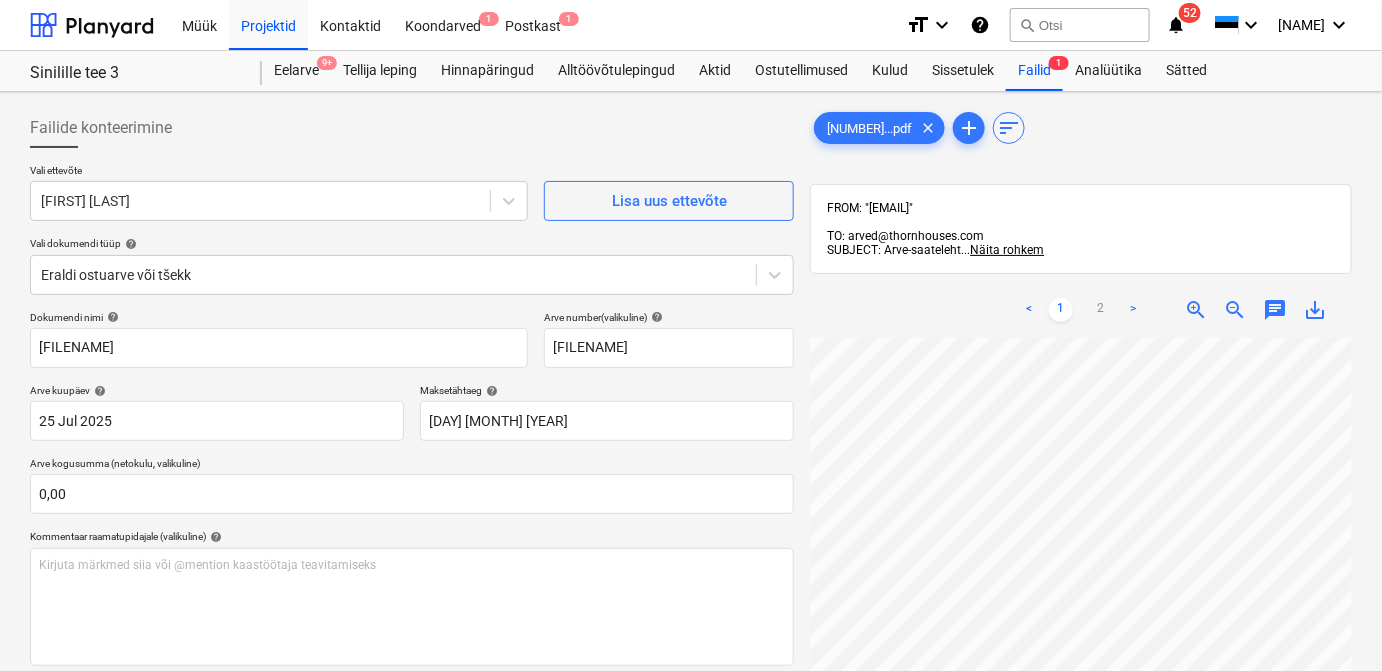 click on "< 1 2 > zoom_in zoom_out chat 0 save_alt" at bounding box center (1081, 617) 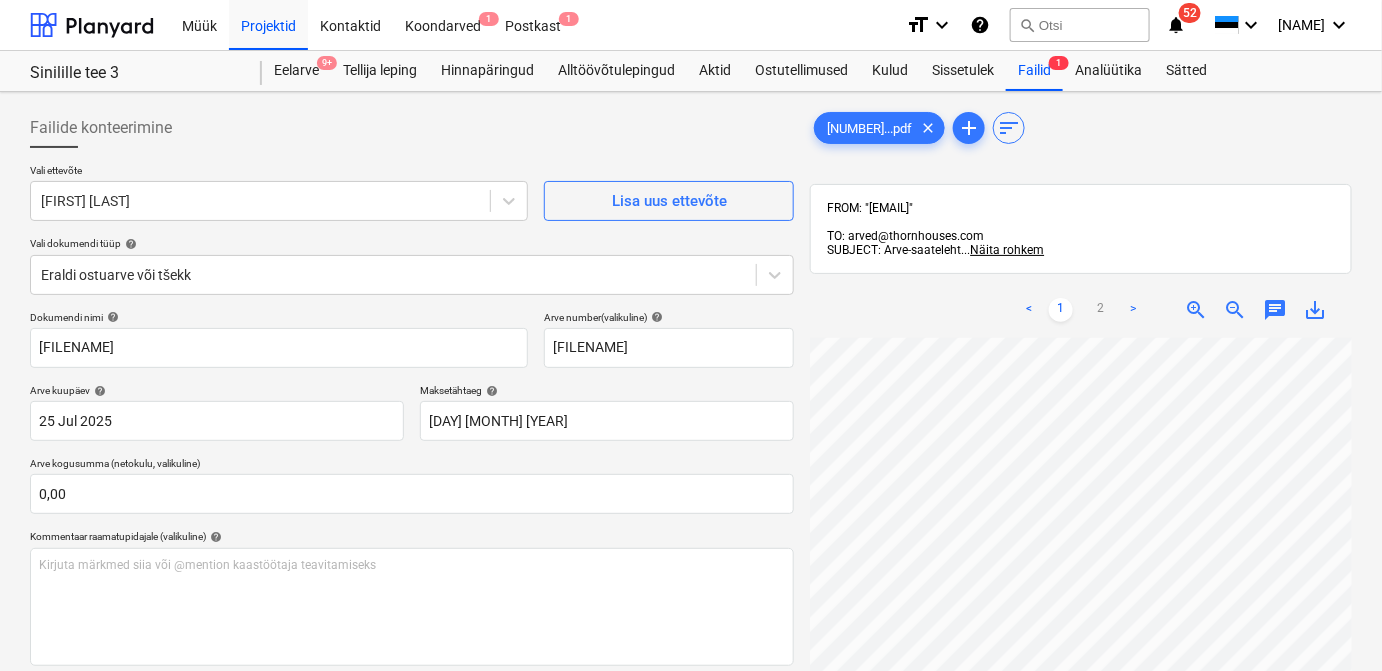 click on "6419310K-5V3_2...pdf clear add sort FROM: "info@karlbilder.ee"  TO: arved@thornhouses.com SUBJECT: Arve-saateleht ...  Näita rohkem ...  Näita rohkem < 1 2 > zoom_in zoom_out chat 0 save_alt" at bounding box center (1081, 530) 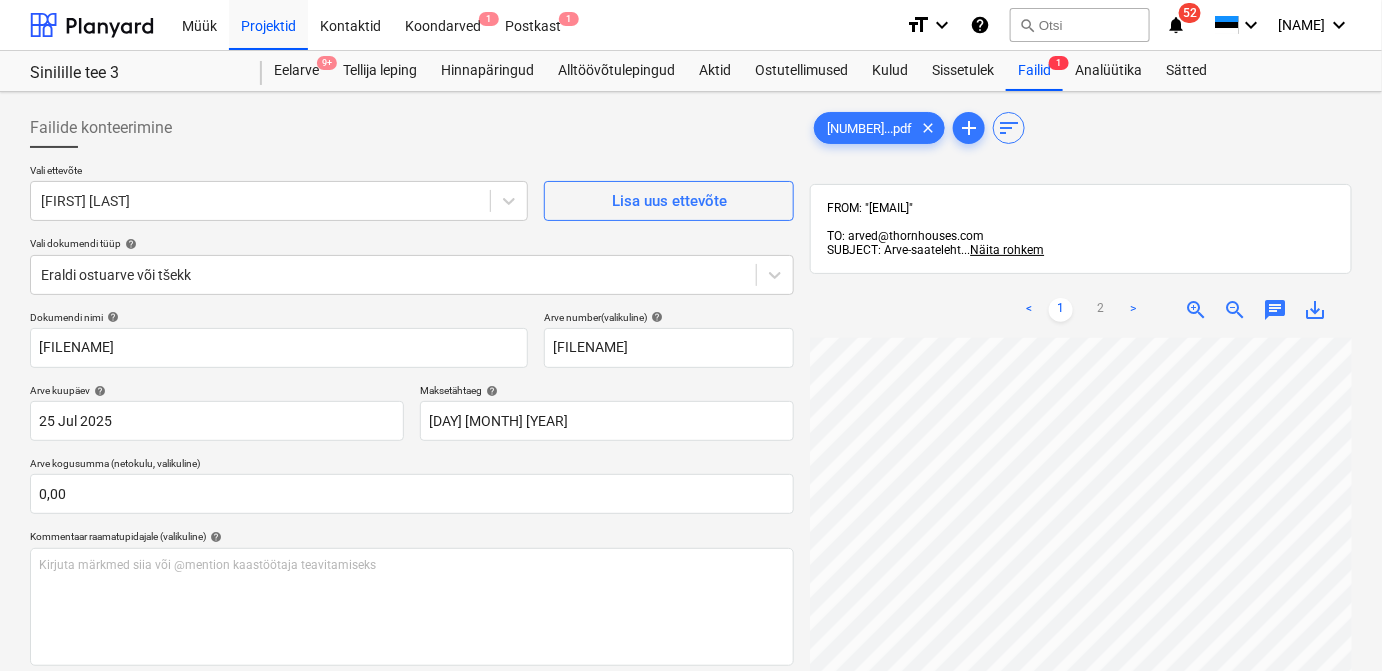 scroll, scrollTop: 254, scrollLeft: 79, axis: both 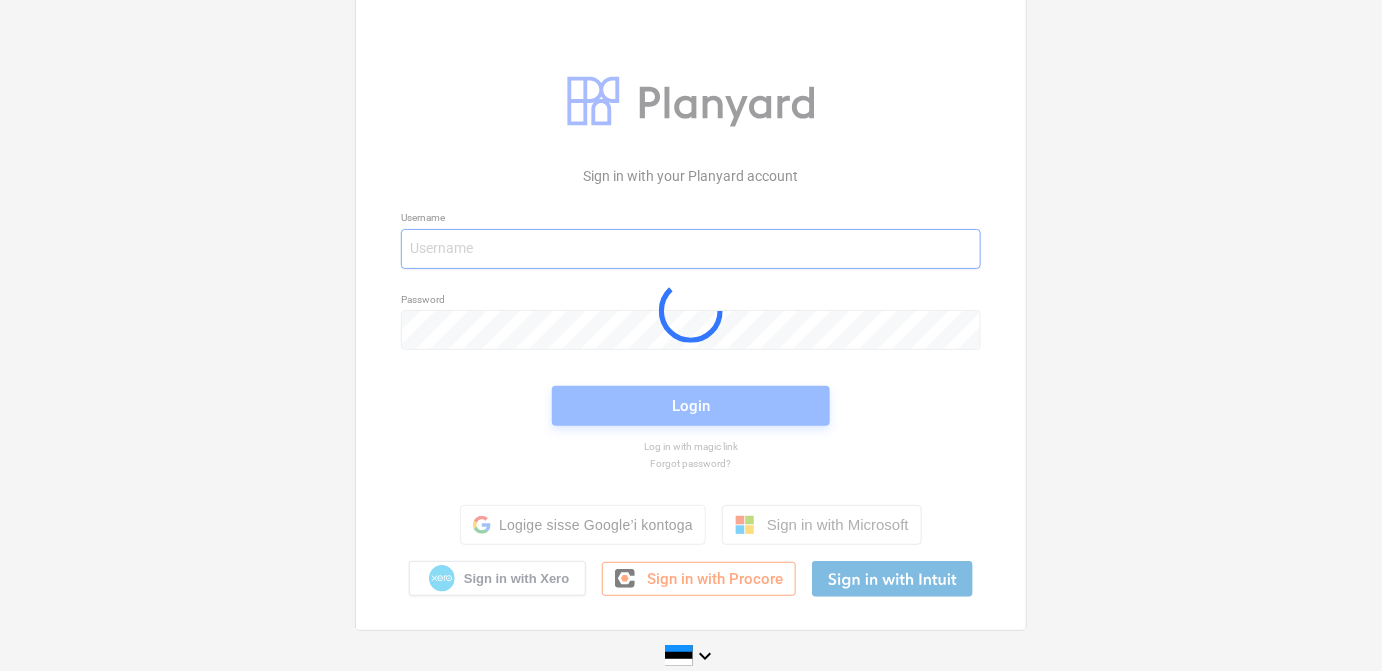 type on "[FIRST]@[DOMAIN]" 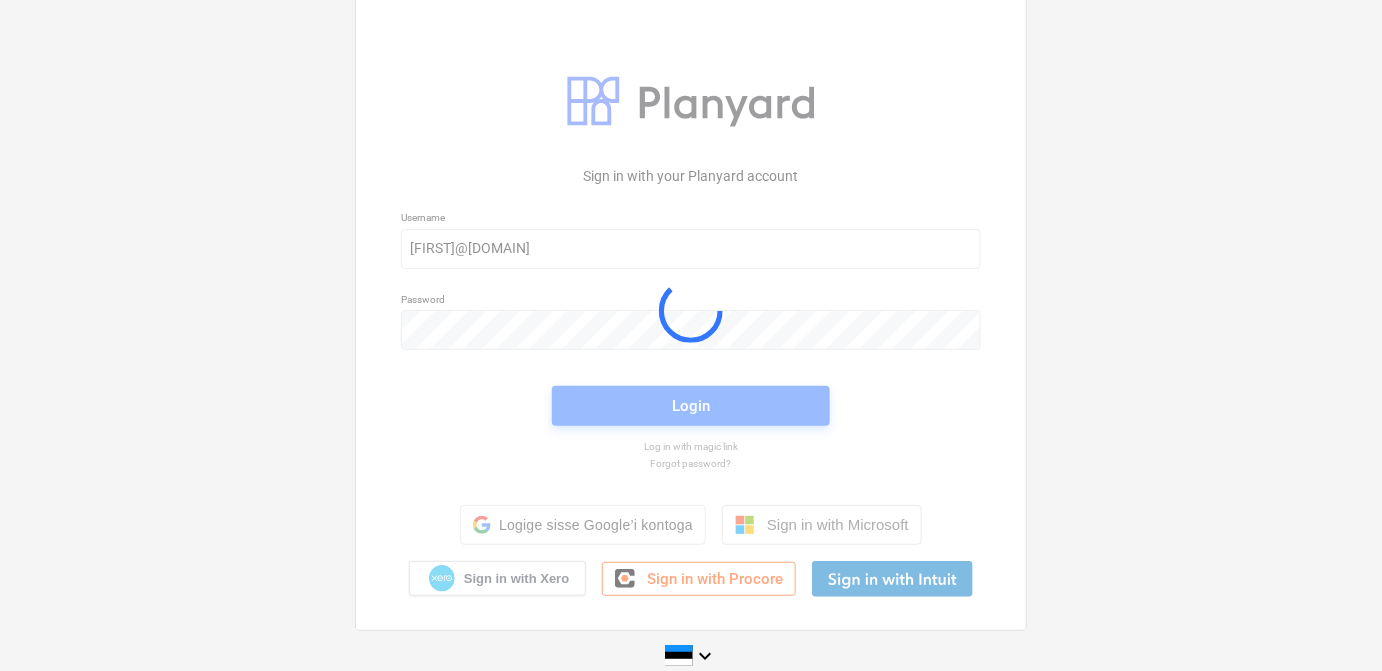 drag, startPoint x: 0, startPoint y: 0, endPoint x: 369, endPoint y: 332, distance: 496.37183 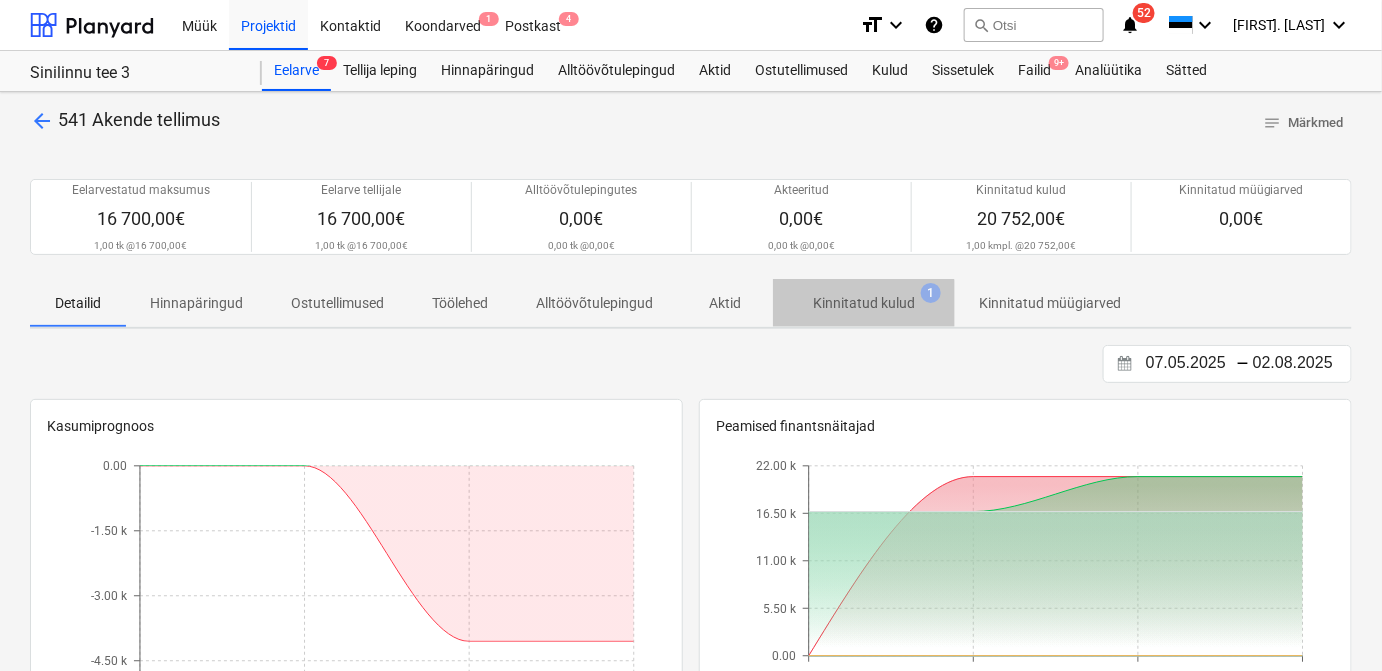 click on "Kinnitatud kulud" at bounding box center (864, 303) 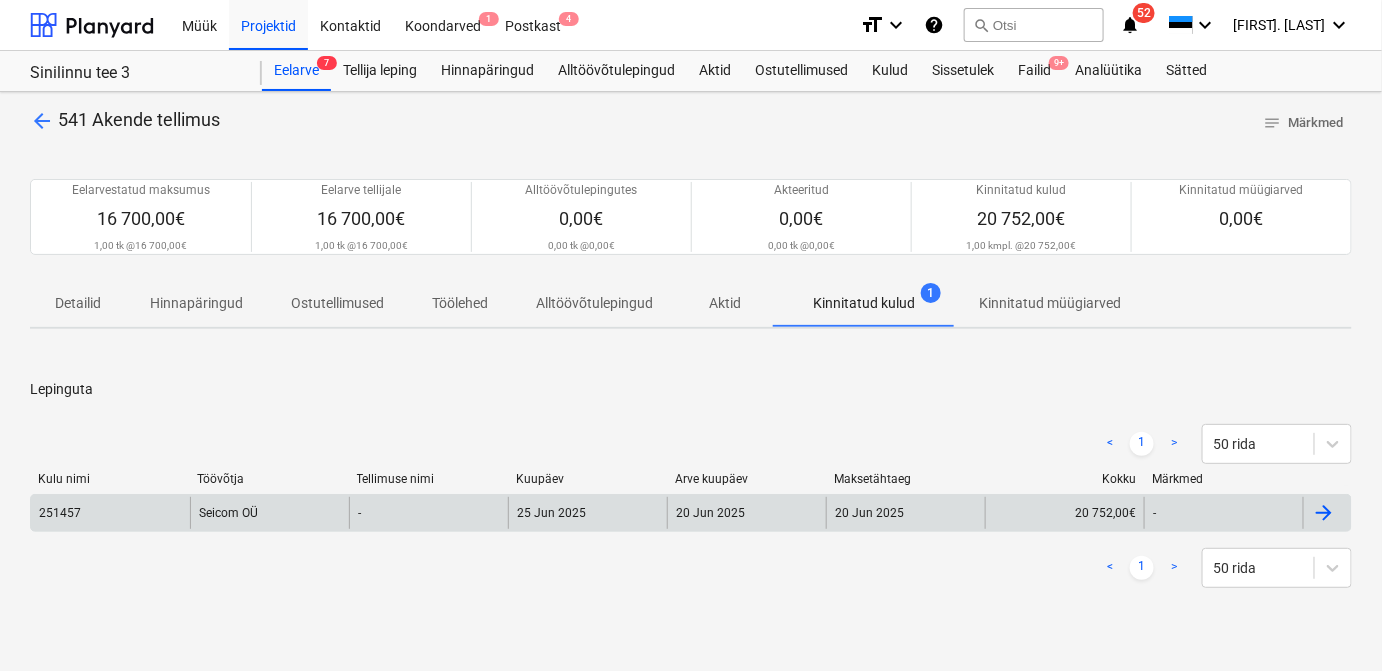 click on "Seicom OÜ" at bounding box center [269, 513] 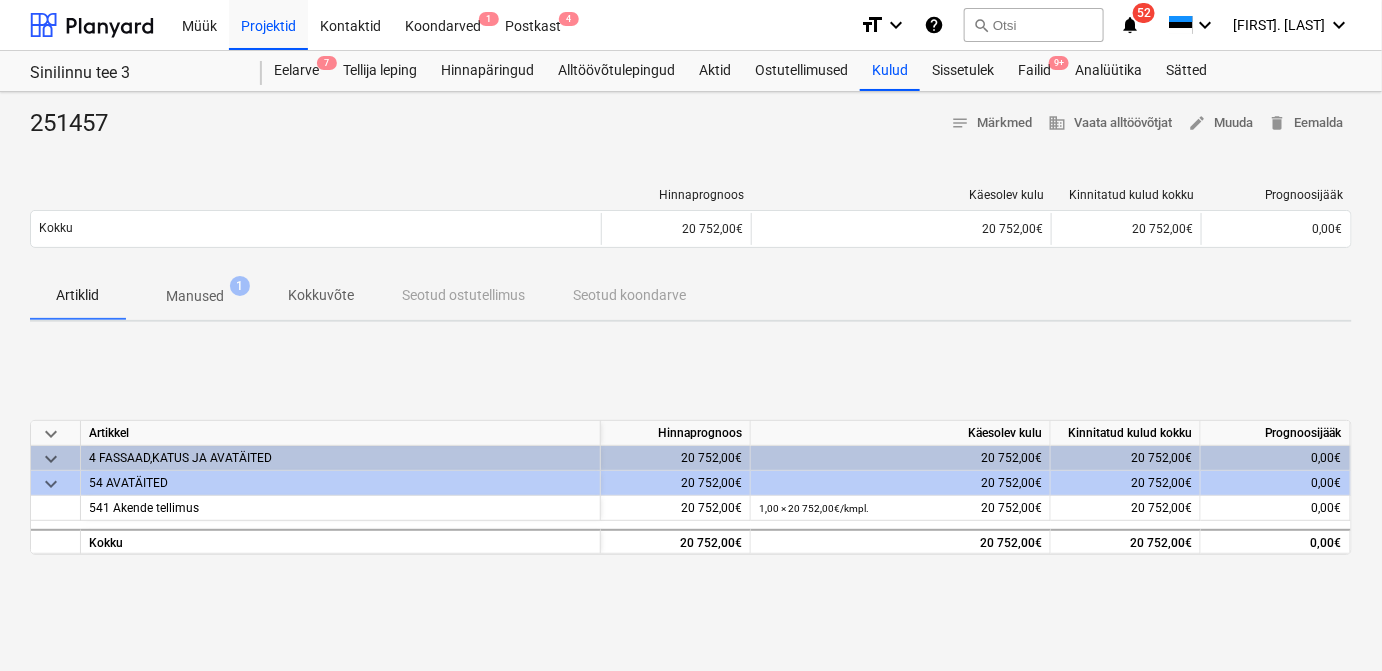 click on "Manused" at bounding box center (195, 296) 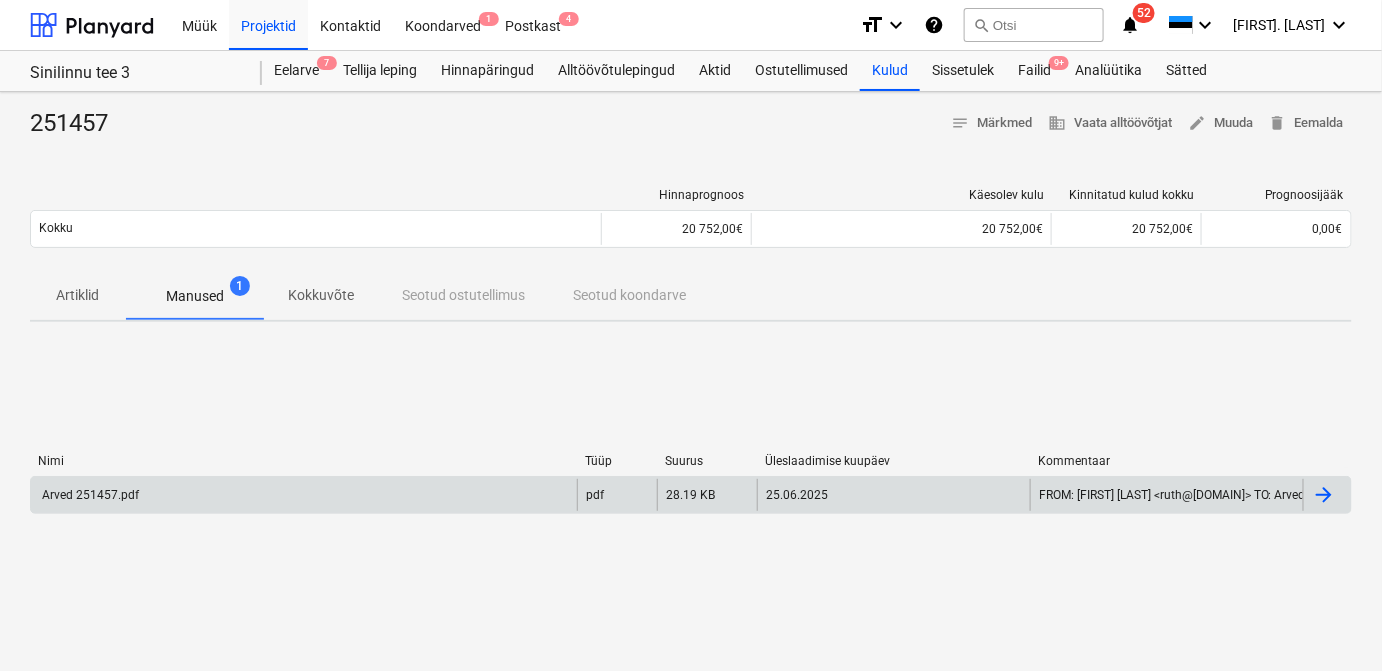 click on "Arved 251457.pdf" at bounding box center [304, 495] 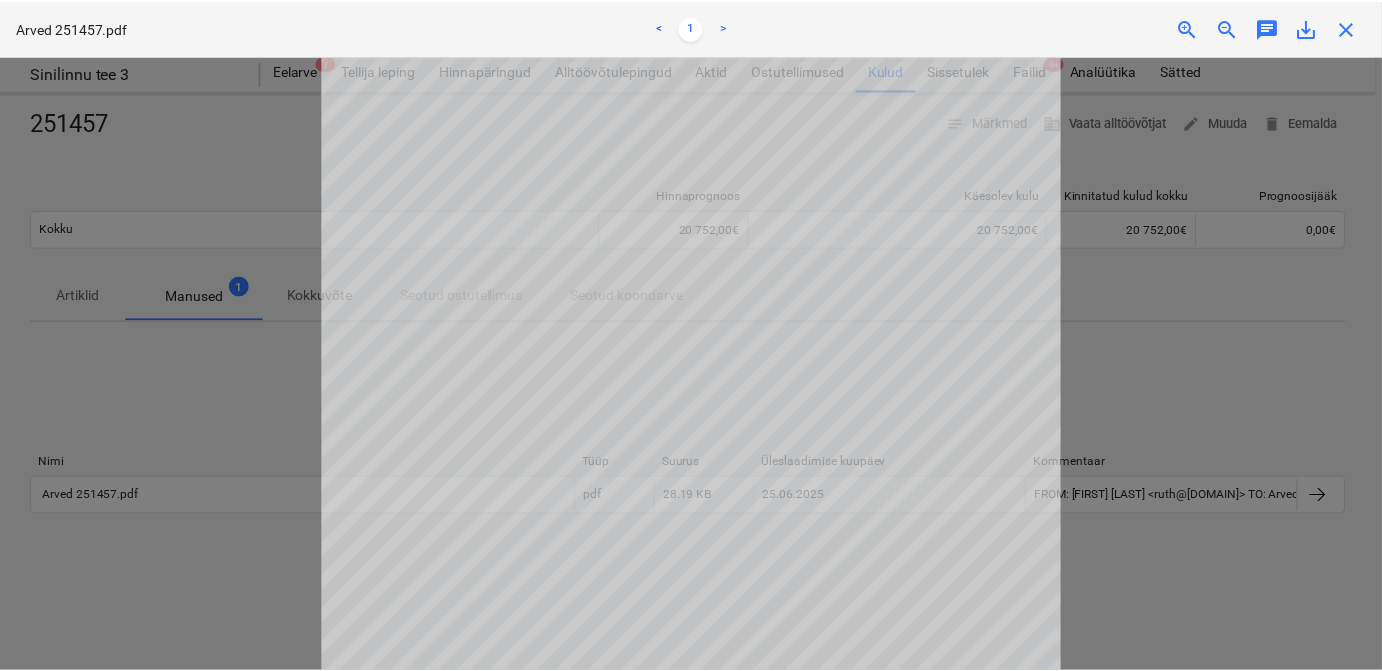 scroll, scrollTop: 0, scrollLeft: 0, axis: both 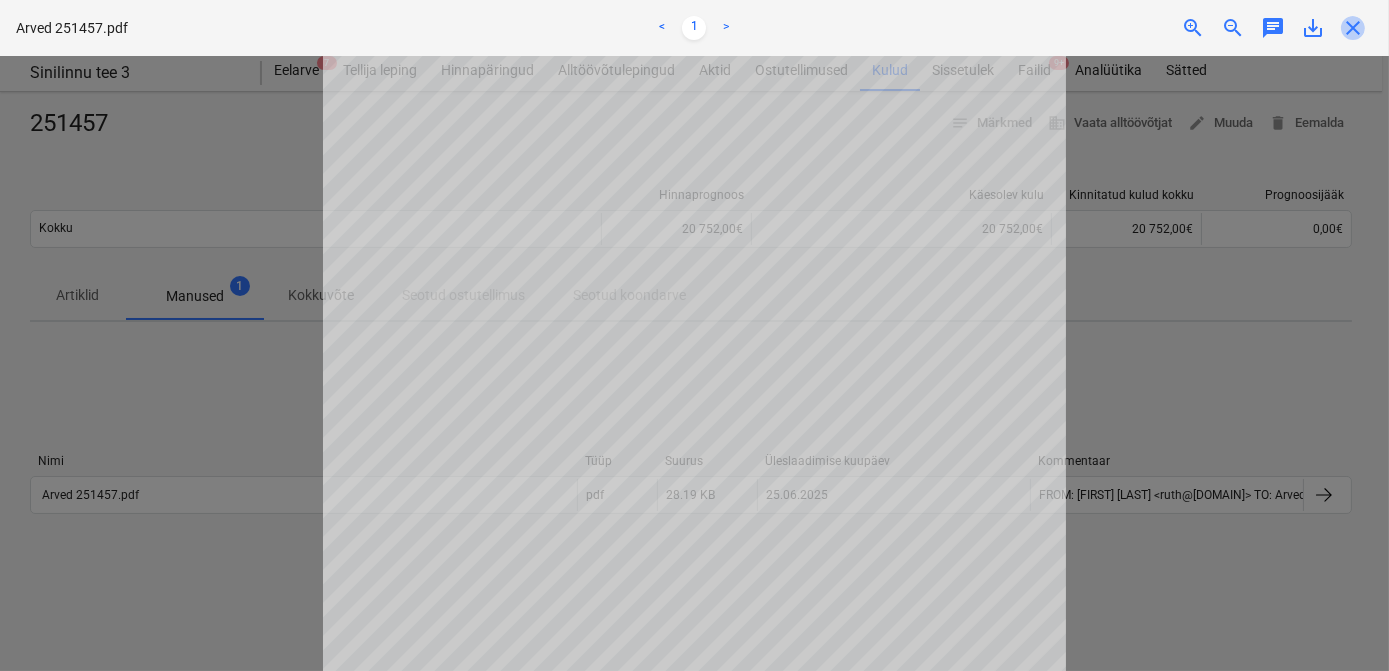 click on "close" at bounding box center (1353, 28) 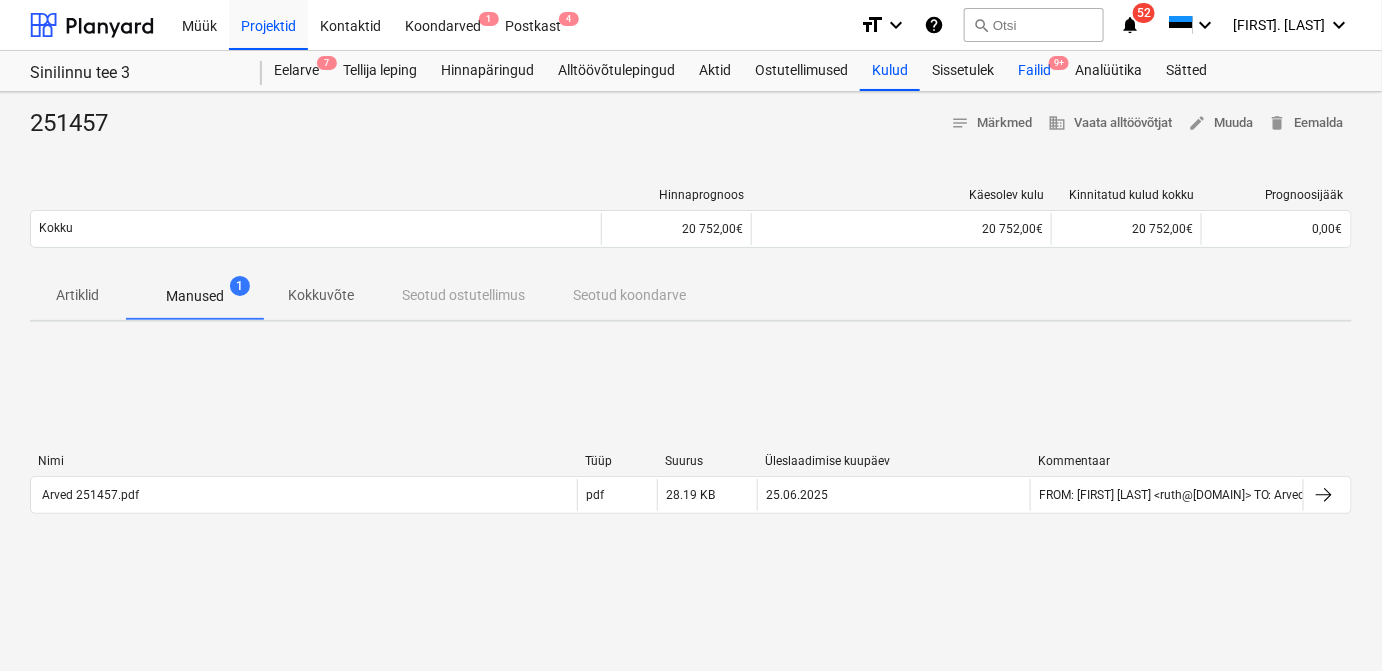 click on "Failid 9+" at bounding box center (1034, 71) 